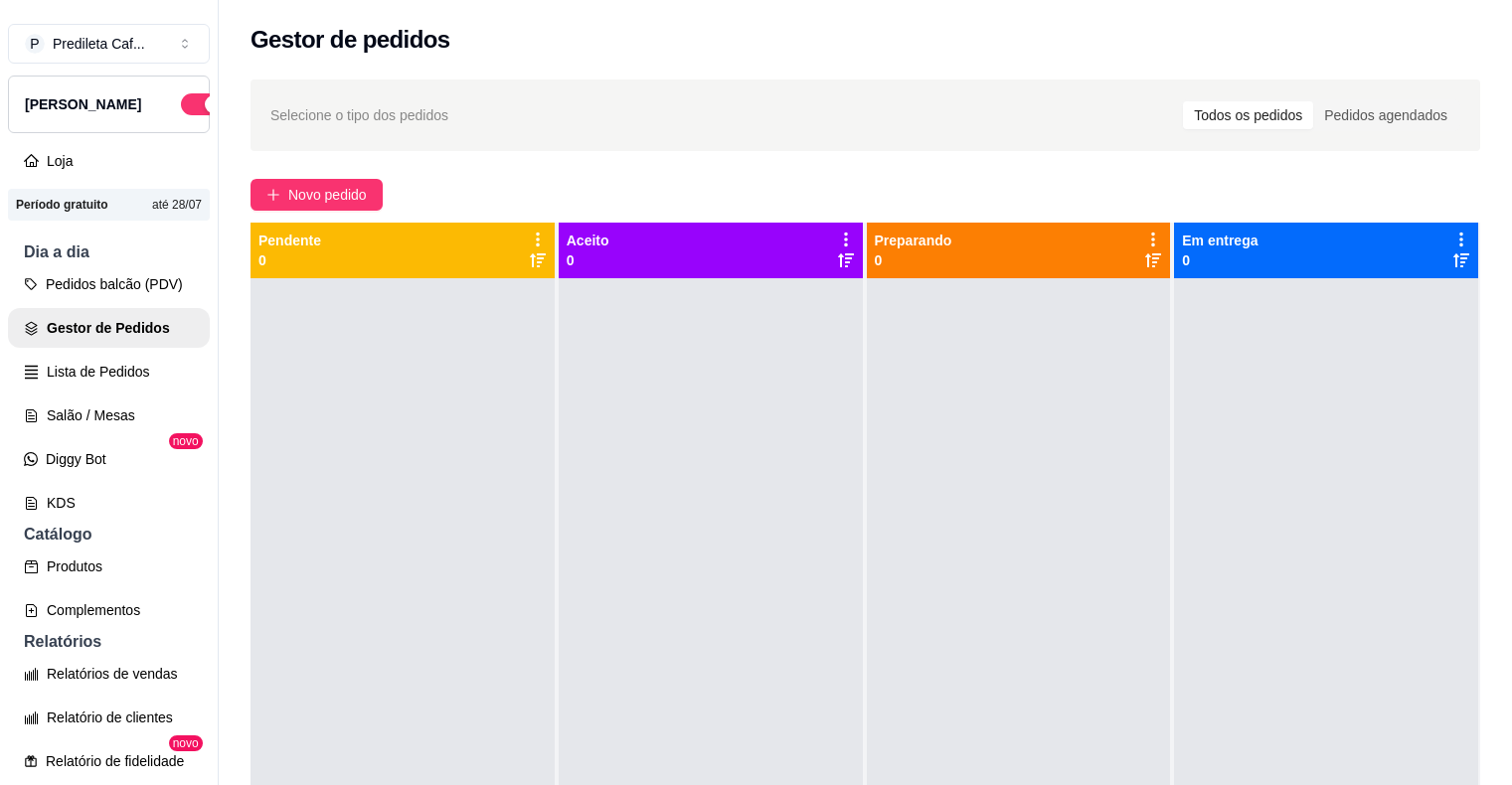 scroll, scrollTop: 0, scrollLeft: 0, axis: both 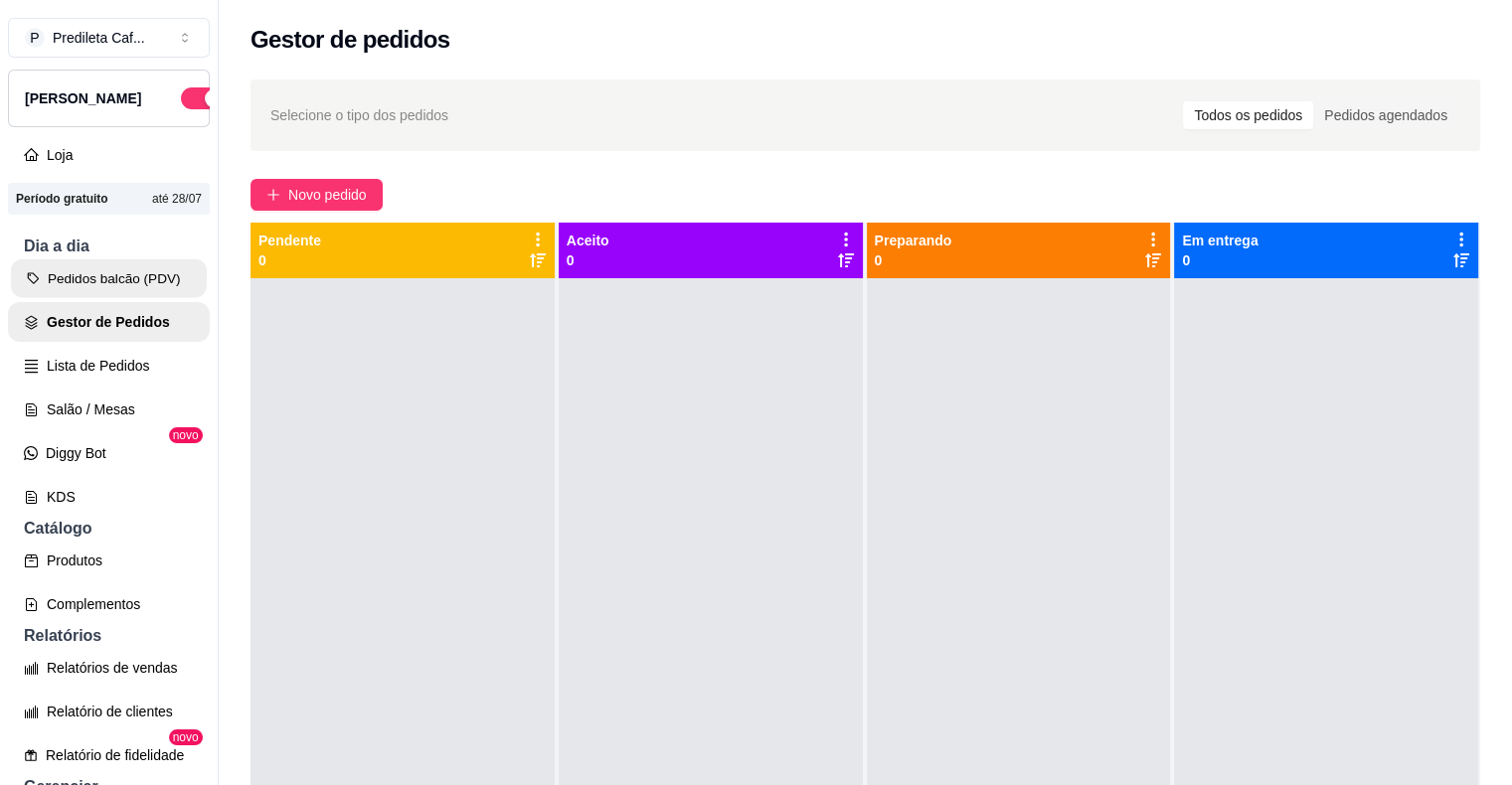 click on "Pedidos balcão (PDV)" at bounding box center (108, 278) 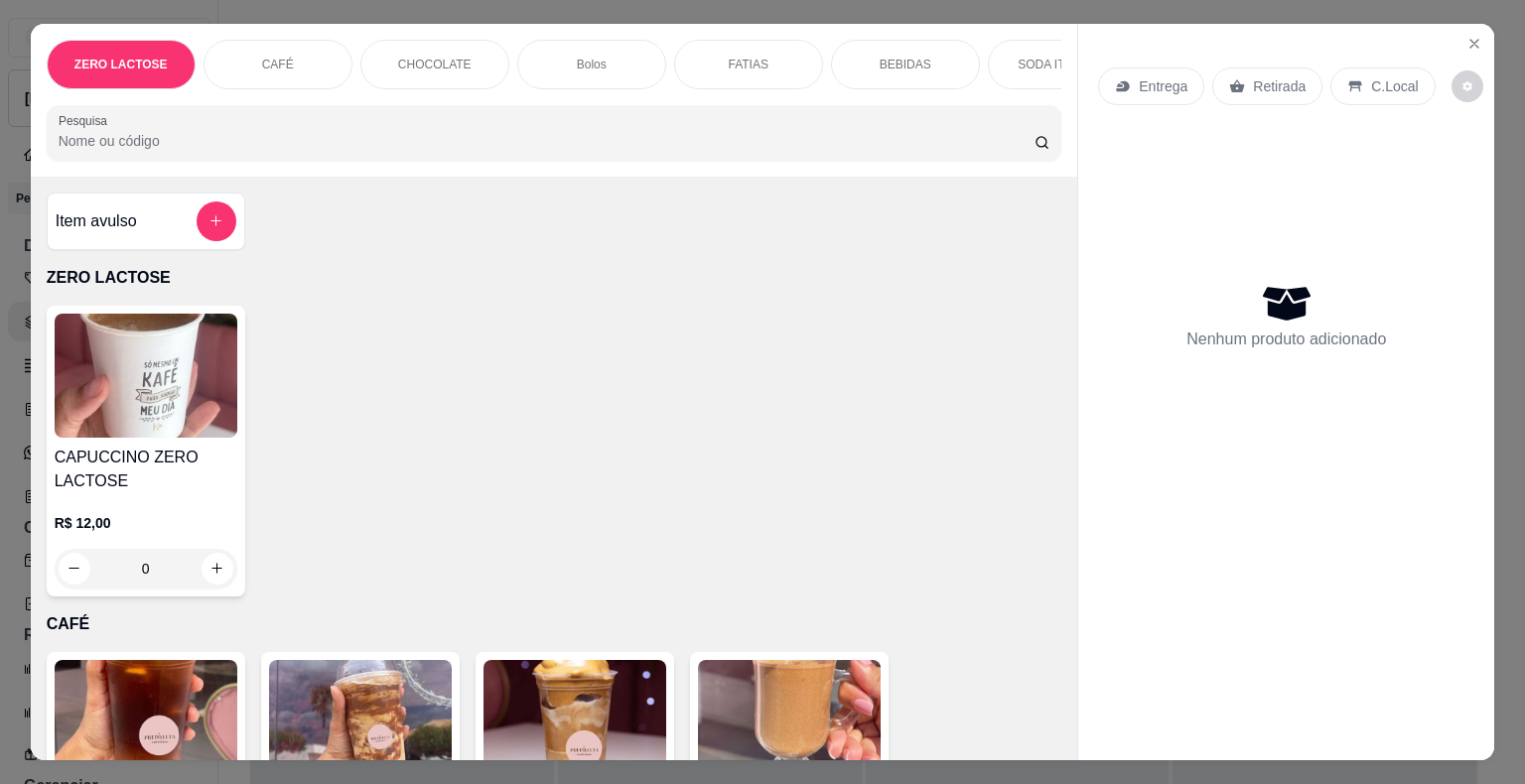 type 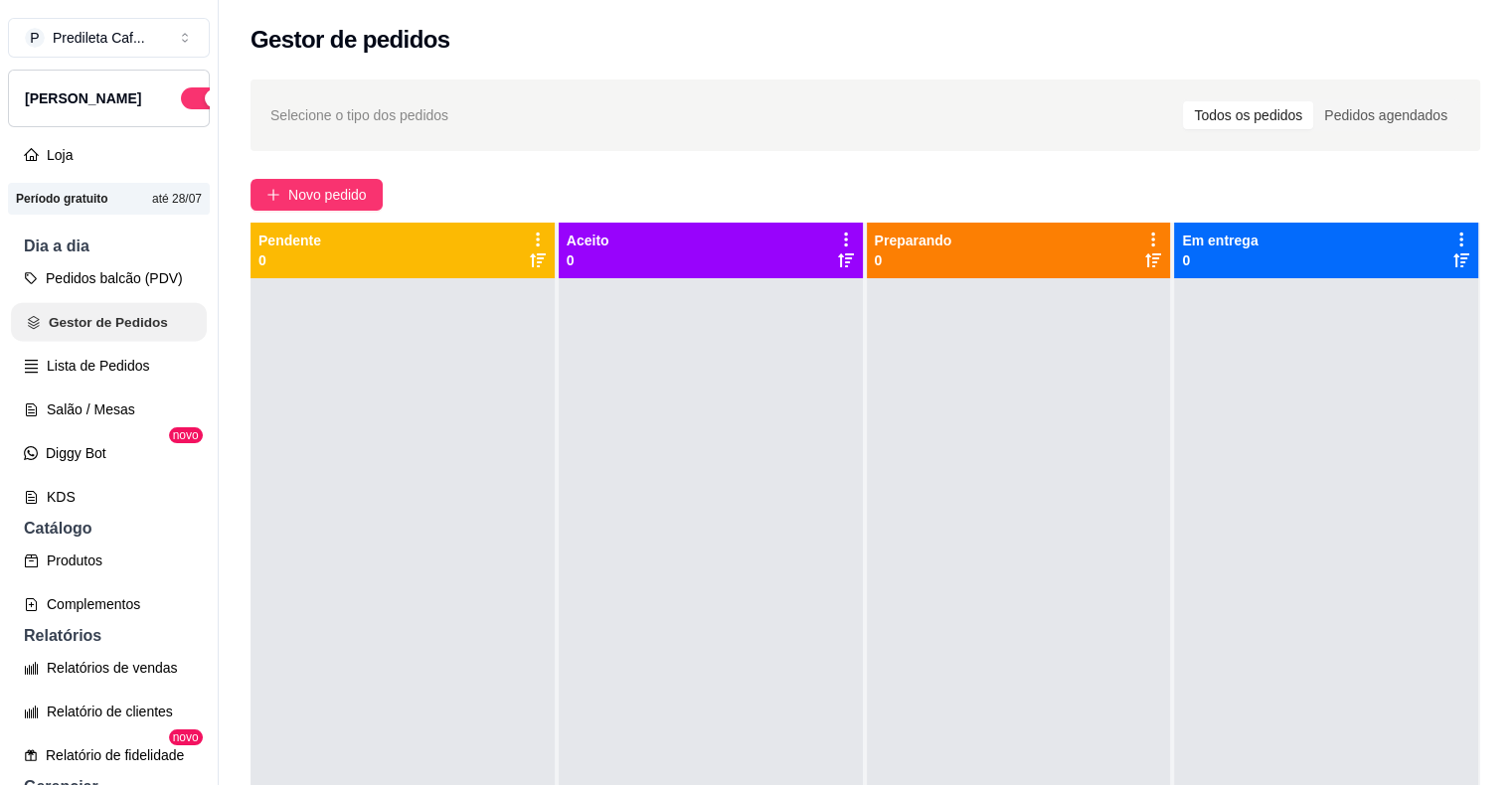 click on "Gestor de Pedidos" at bounding box center [108, 322] 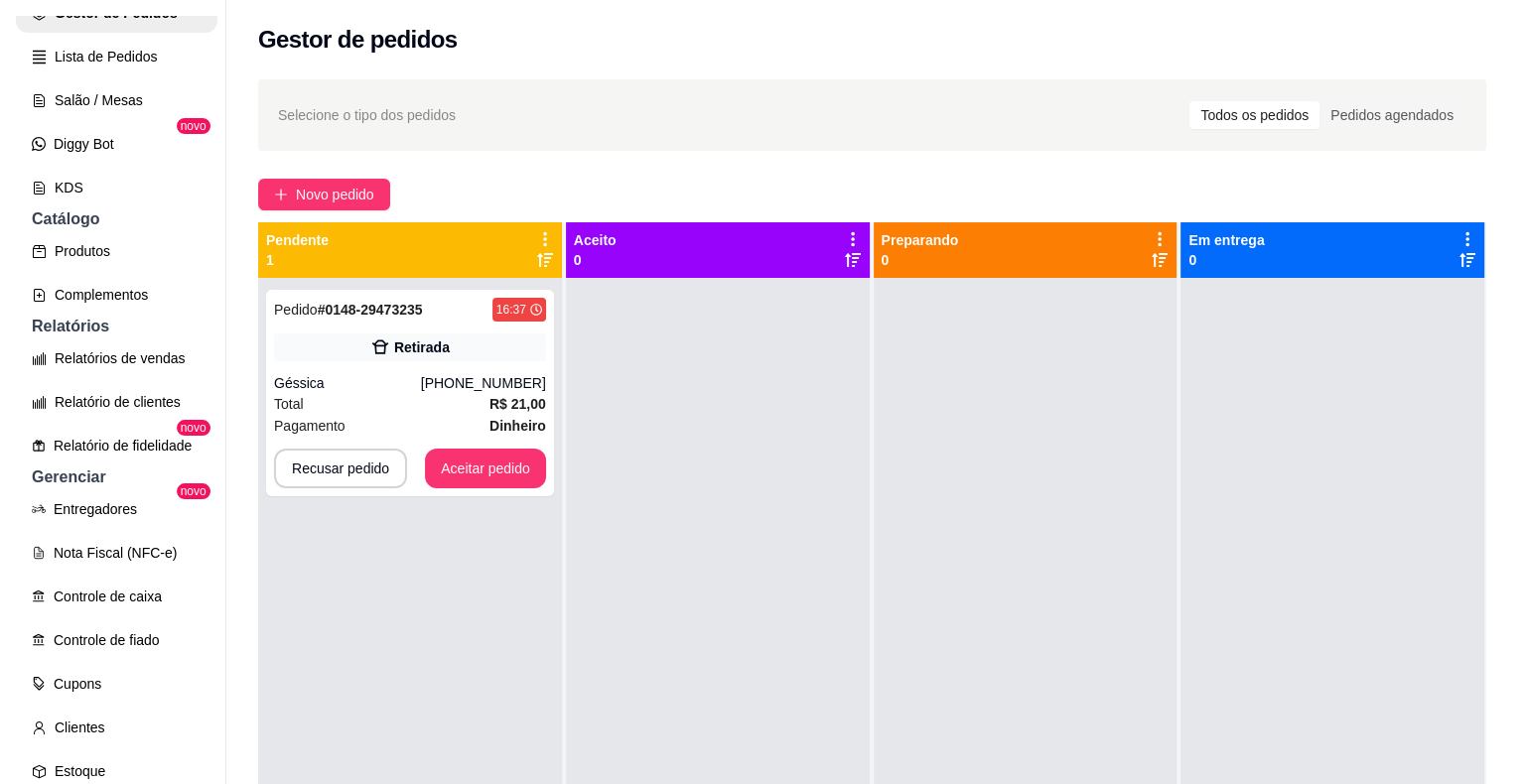 scroll, scrollTop: 331, scrollLeft: 0, axis: vertical 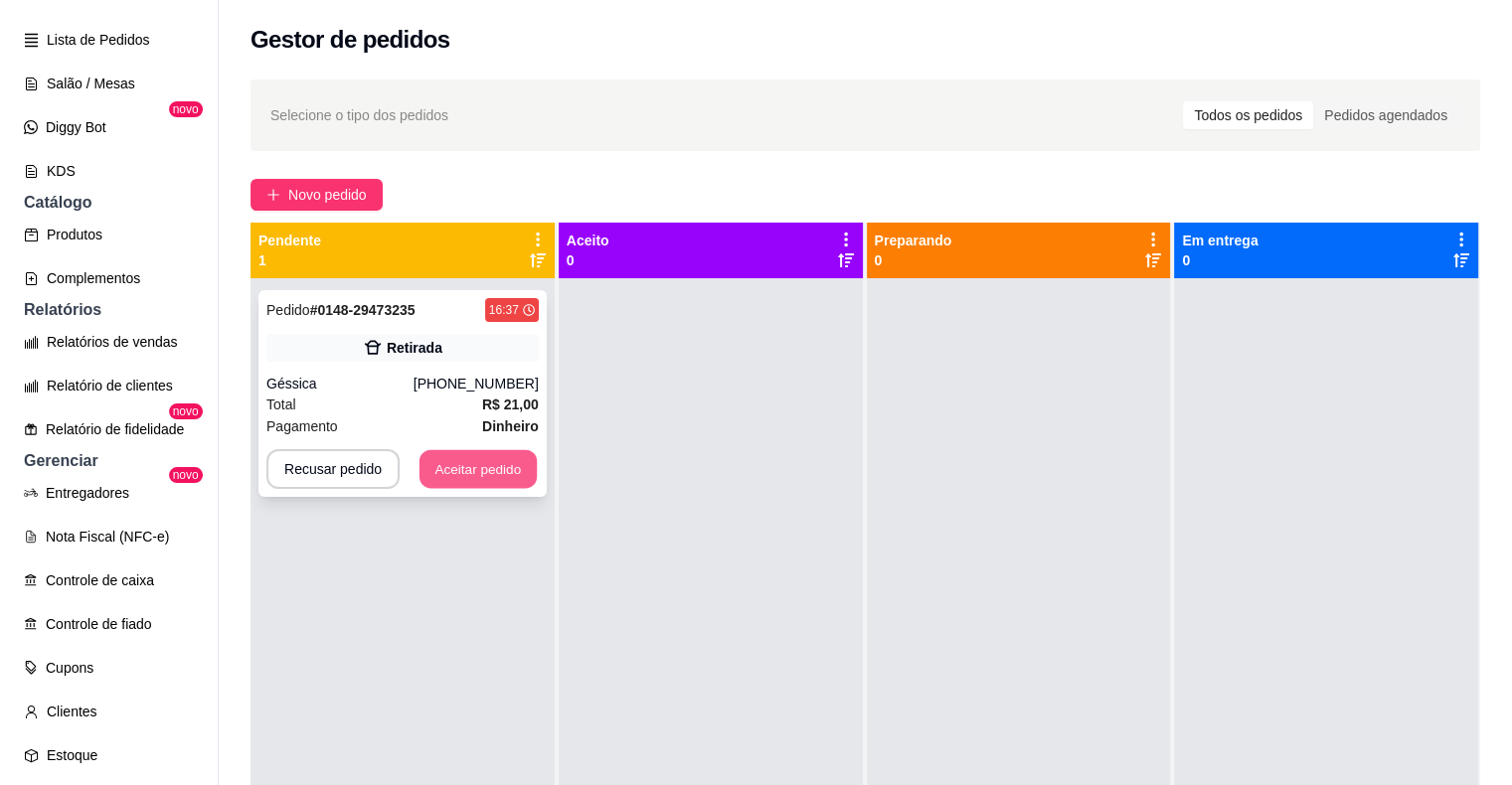 click on "Aceitar pedido" at bounding box center (478, 469) 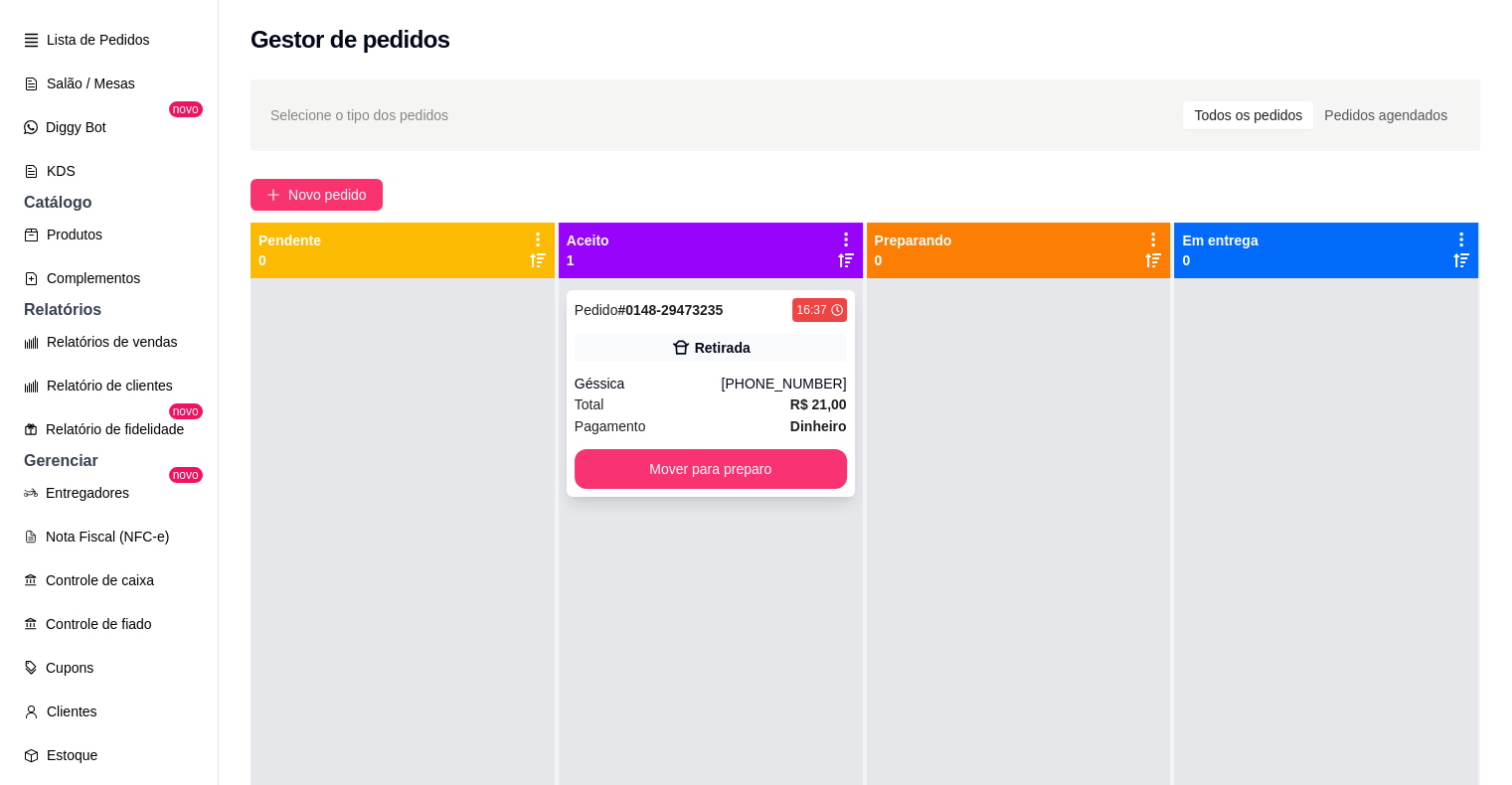 click on "Géssica" at bounding box center [648, 384] 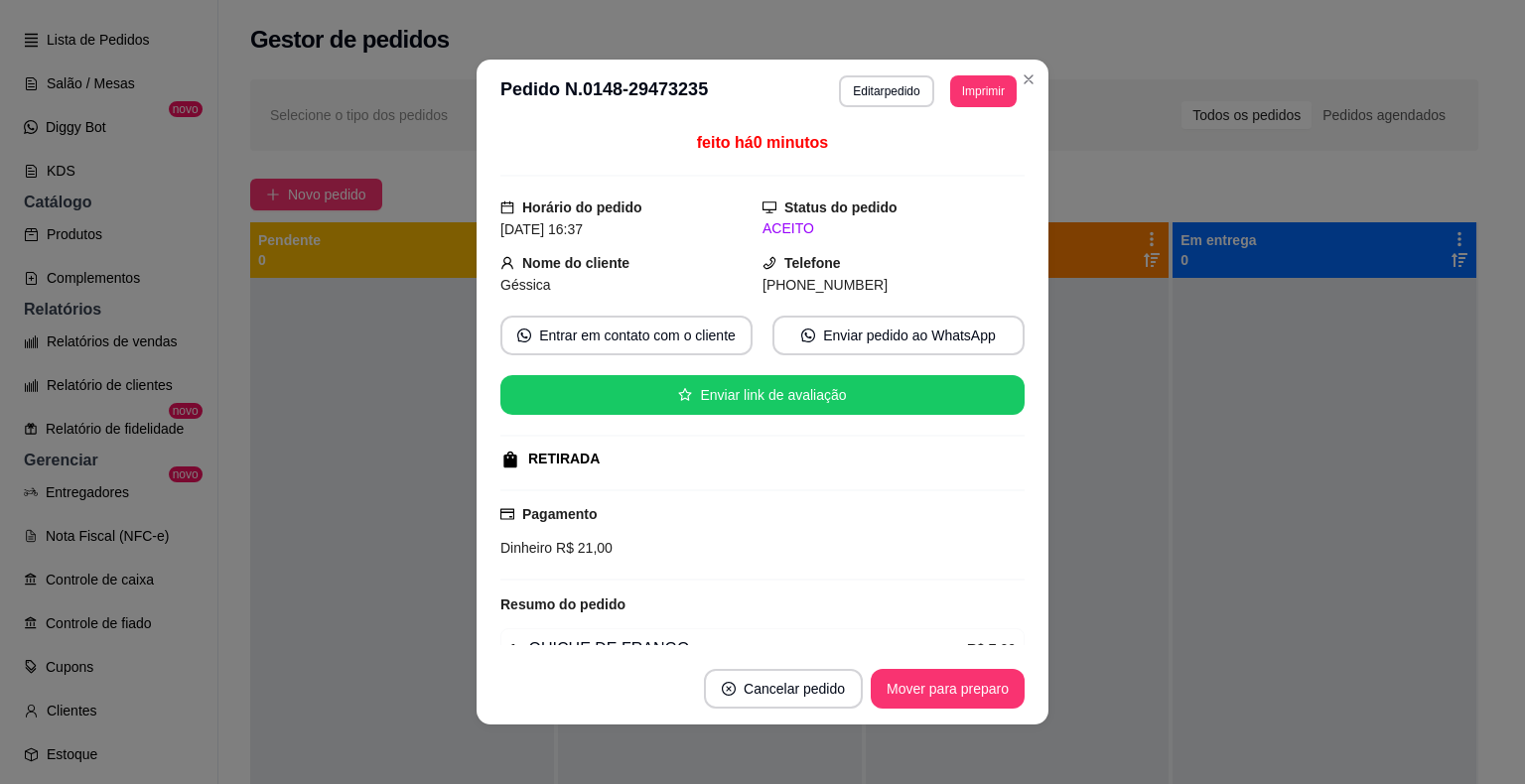 click on "feito há  0   minutos Horário do pedido [DATE] 16:37 Status do pedido ACEITO Nome do cliente Géssica  Telefone [PHONE_NUMBER] Entrar em contato com o cliente Enviar pedido ao WhatsApp Enviar link de avaliação RETIRADA Pagamento Dinheiro   R$ 21,00 Resumo do pedido 1 x     QUICHE DE FRANGO  R$ 7,00 1 x     CHOCOLATE QUENTE - PARA DELIVERY  R$ 14,00 Subtotal R$ 21,00 Total R$ 21,00" at bounding box center [762, 388] 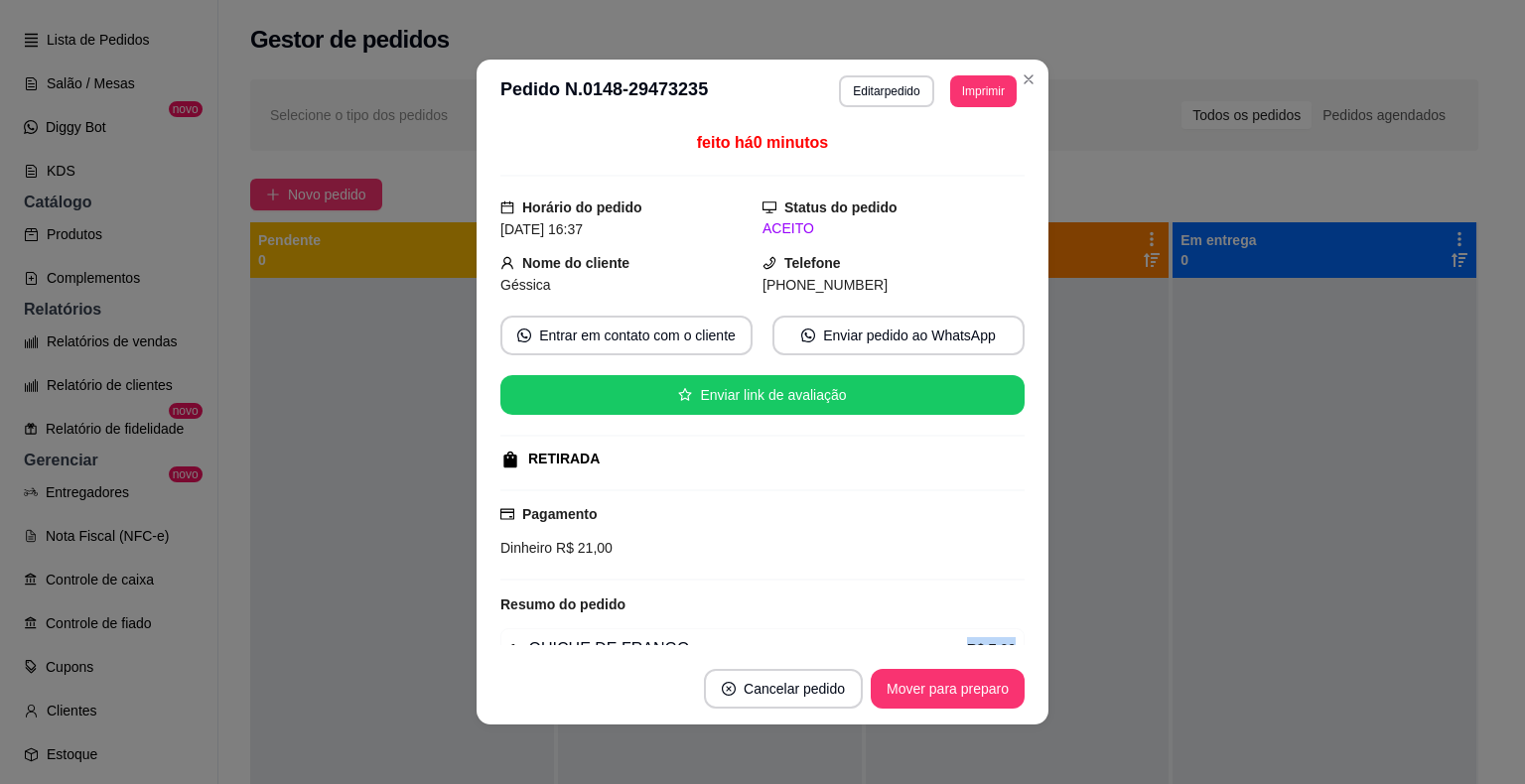 click on "feito há  0   minutos Horário do pedido [DATE] 16:37 Status do pedido ACEITO Nome do cliente Géssica  Telefone [PHONE_NUMBER] Entrar em contato com o cliente Enviar pedido ao WhatsApp Enviar link de avaliação RETIRADA Pagamento Dinheiro   R$ 21,00 Resumo do pedido 1 x     QUICHE DE FRANGO  R$ 7,00 1 x     CHOCOLATE QUENTE - PARA DELIVERY  R$ 14,00 Subtotal R$ 21,00 Total R$ 21,00" at bounding box center (762, 388) 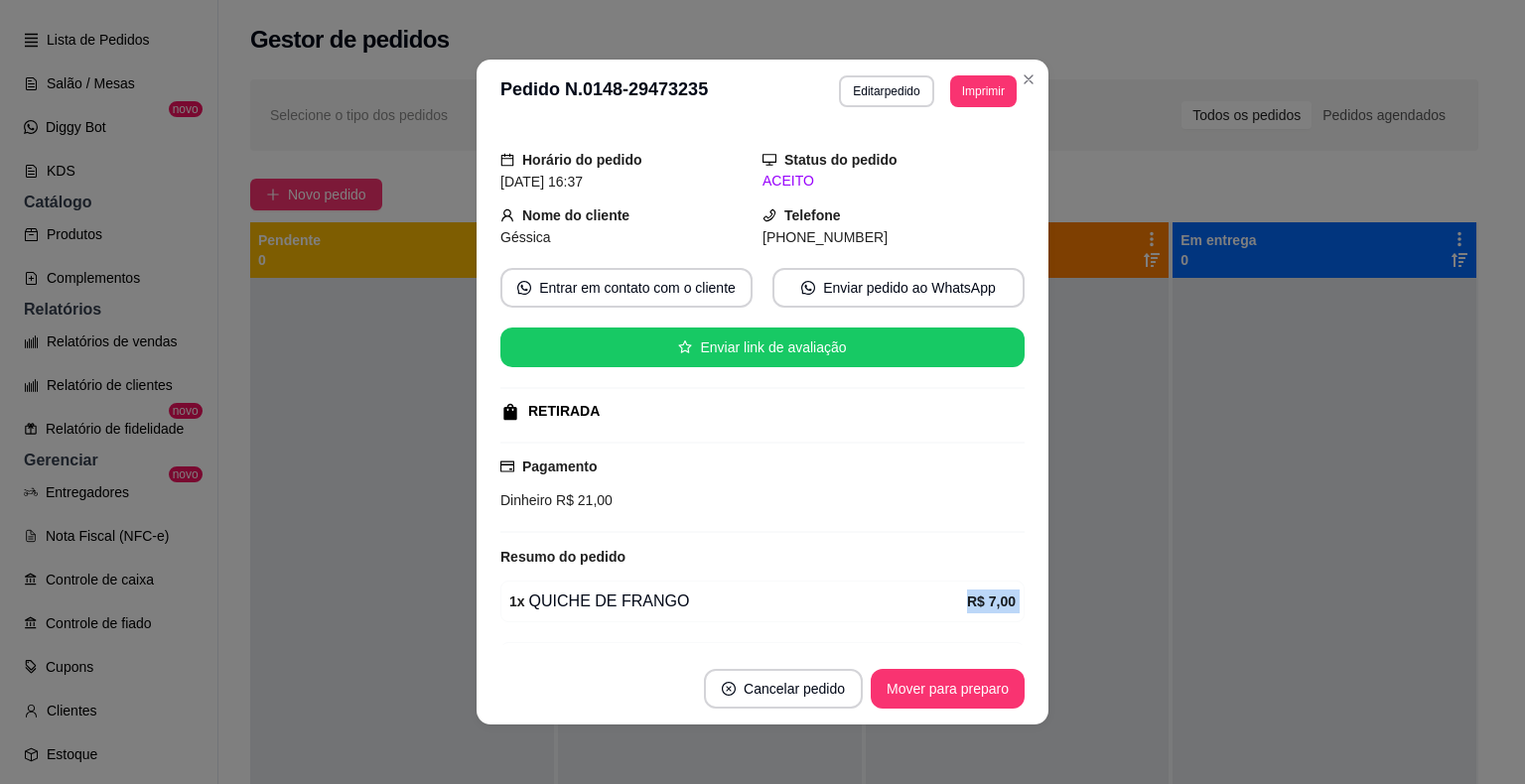 scroll, scrollTop: 160, scrollLeft: 0, axis: vertical 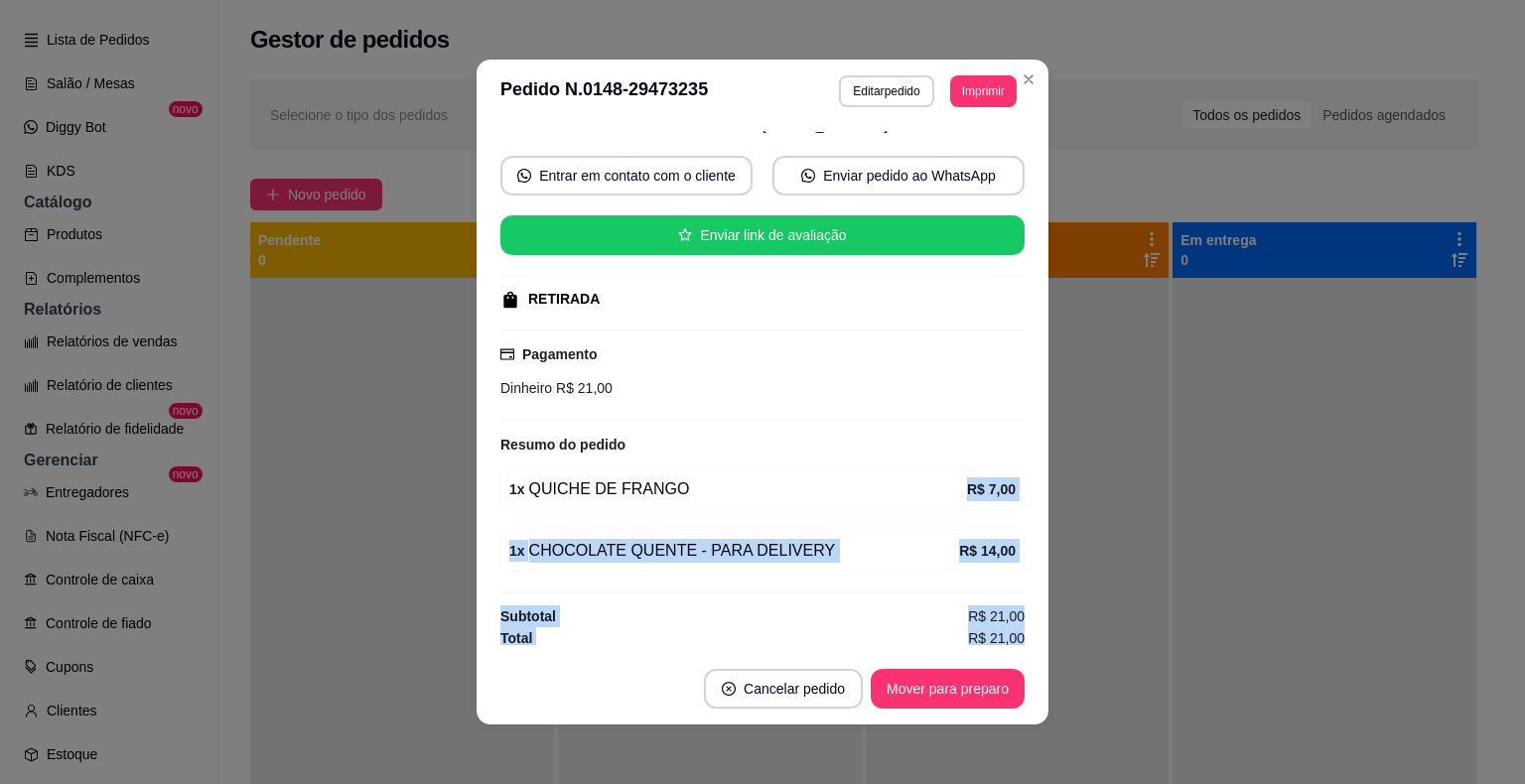 drag, startPoint x: 993, startPoint y: 625, endPoint x: 1013, endPoint y: 641, distance: 25.612497 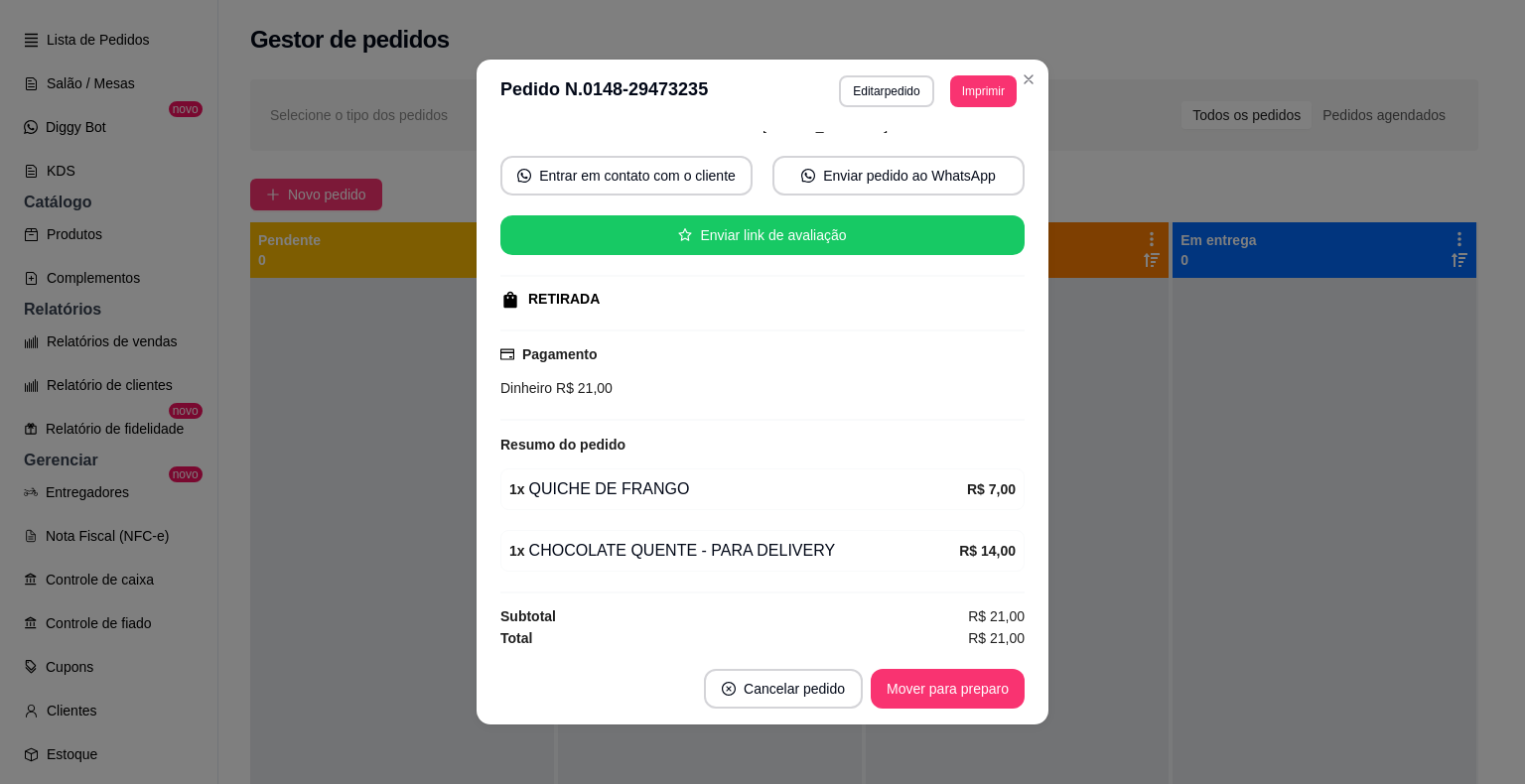 click on "Dinheiro   R$ 21,00" at bounding box center [762, 388] 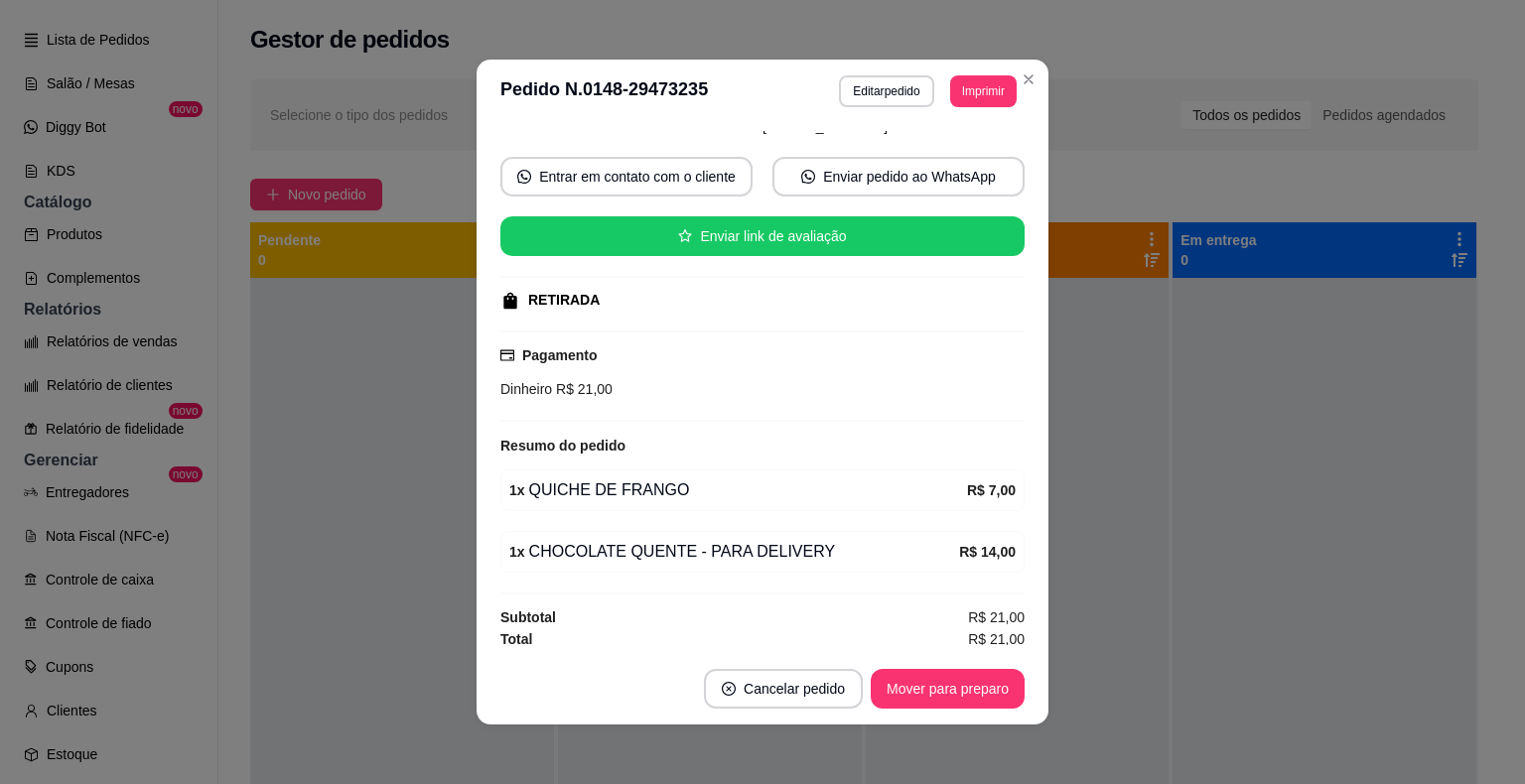 scroll, scrollTop: 160, scrollLeft: 0, axis: vertical 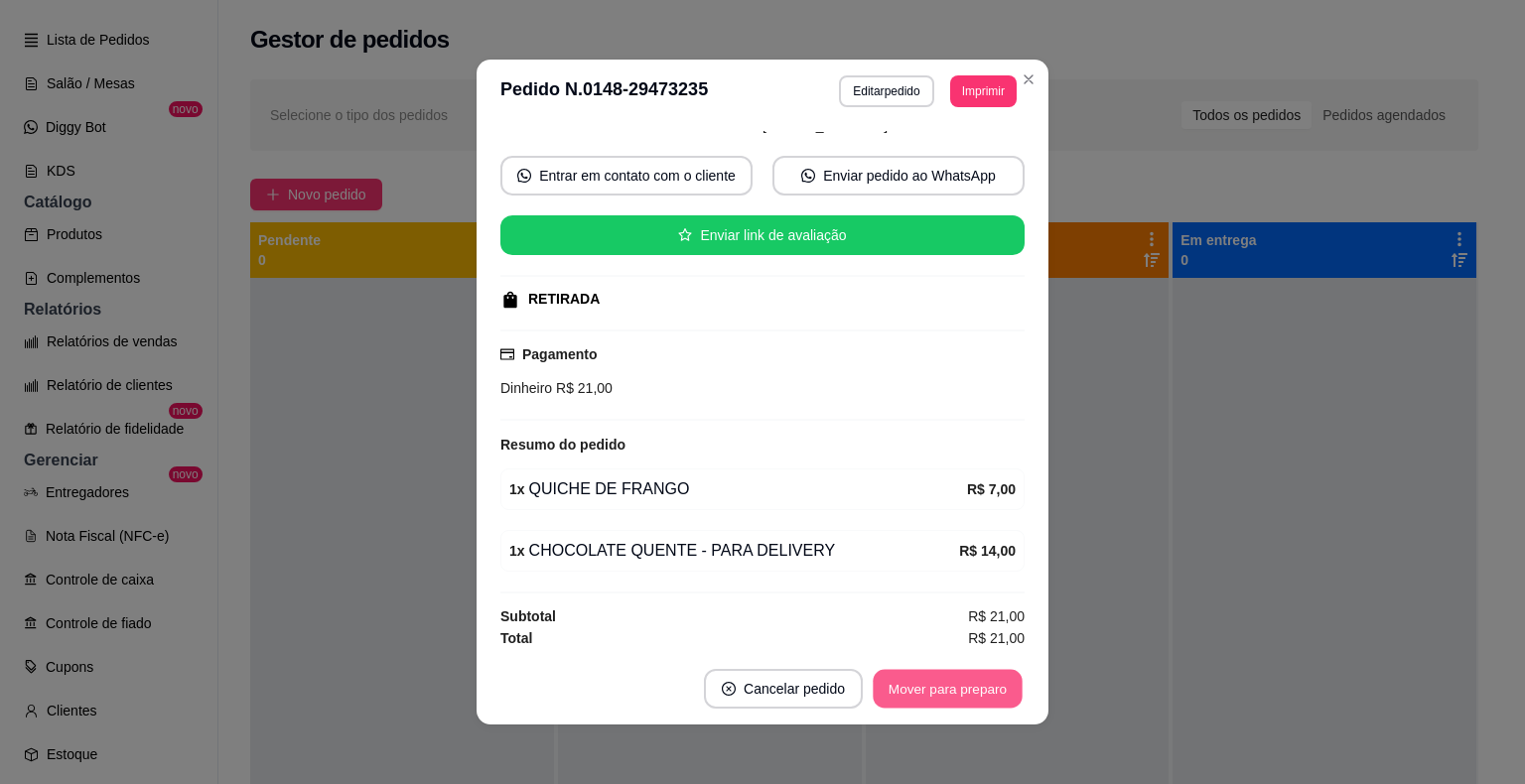 click on "Mover para preparo" at bounding box center [947, 689] 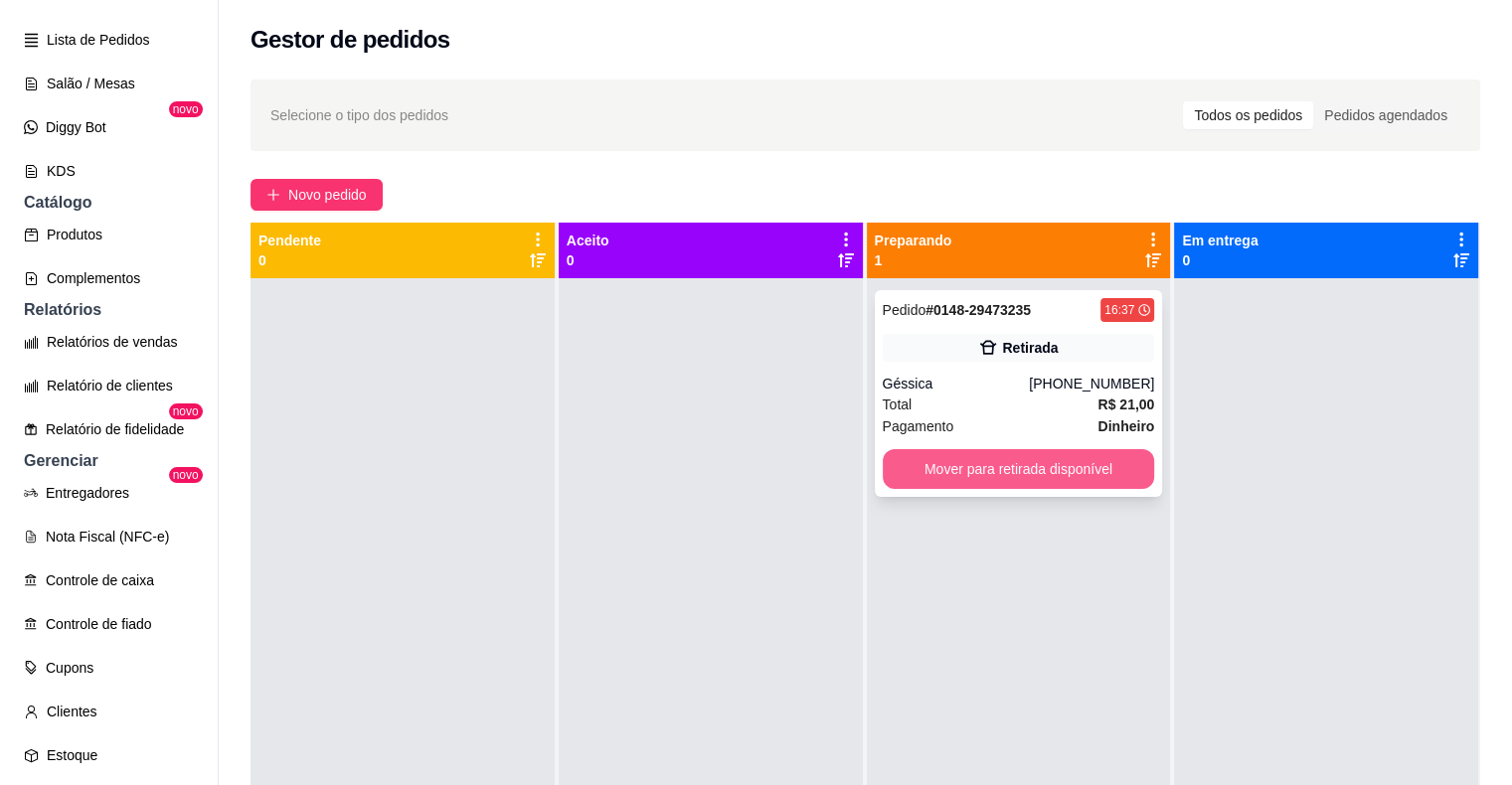click on "Mover para retirada disponível" at bounding box center [1019, 469] 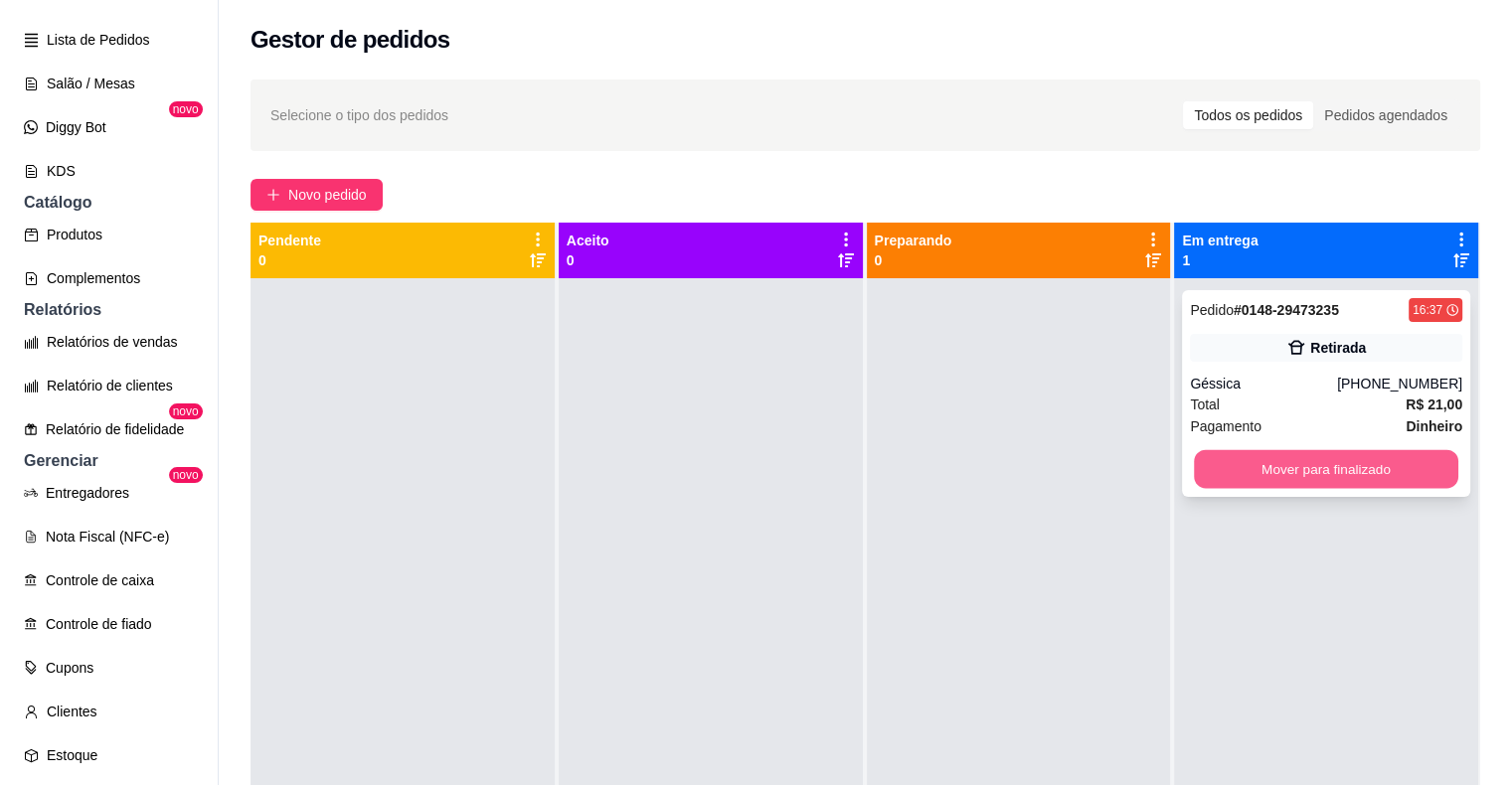 click on "Mover para finalizado" at bounding box center (1326, 469) 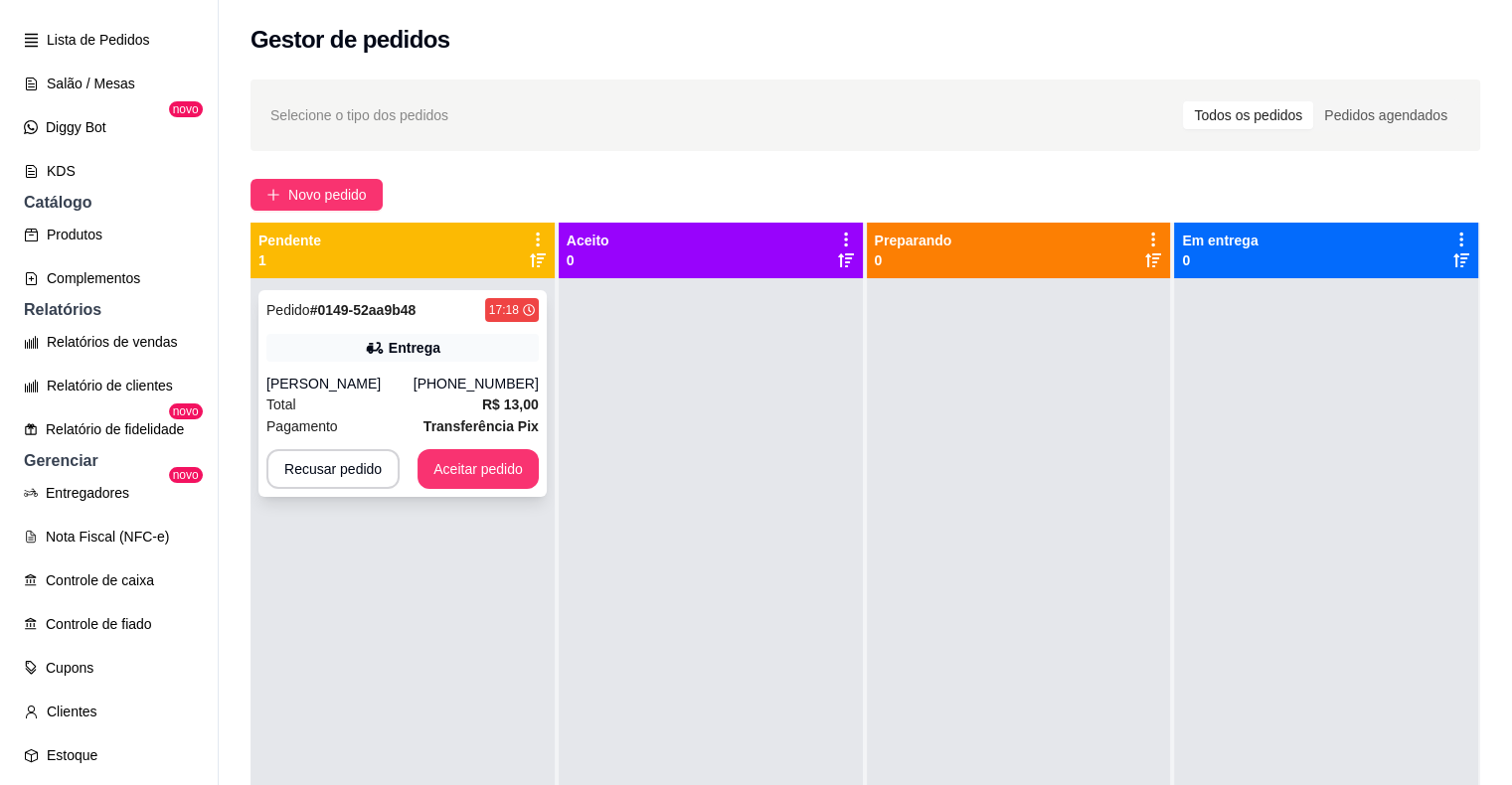click on "Total R$ 13,00" at bounding box center (403, 404) 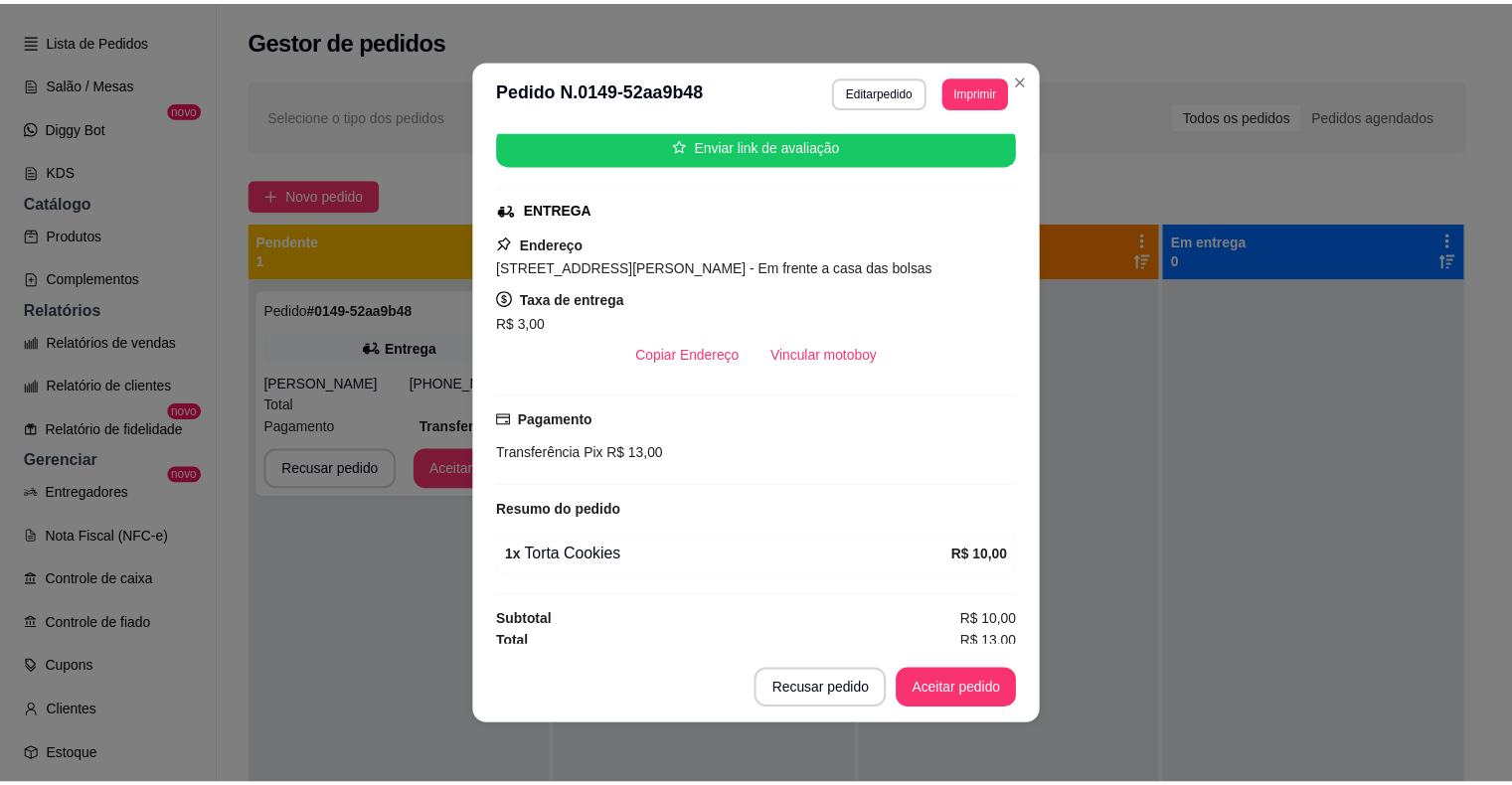 scroll, scrollTop: 254, scrollLeft: 0, axis: vertical 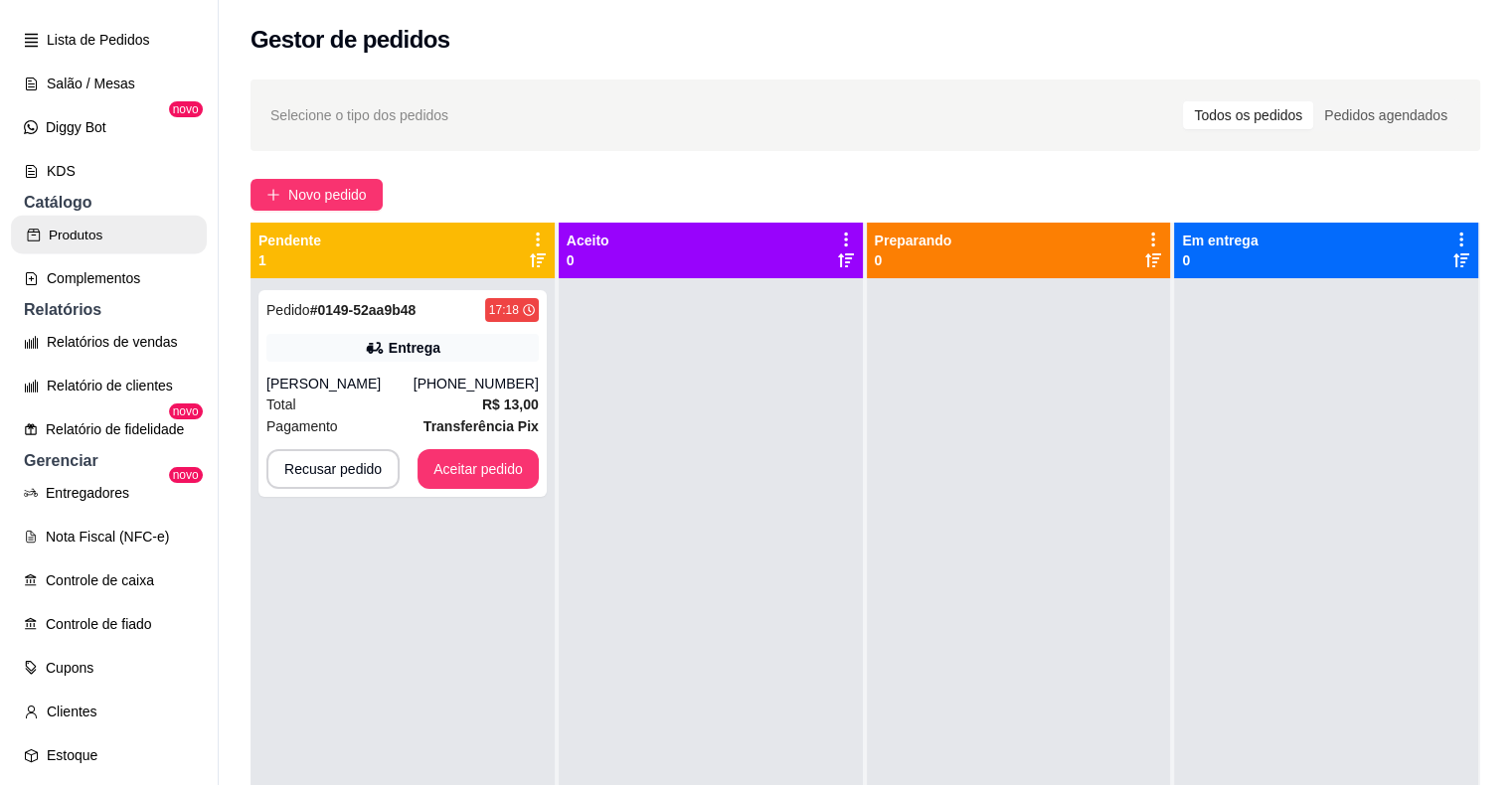 click on "Produtos" at bounding box center (108, 235) 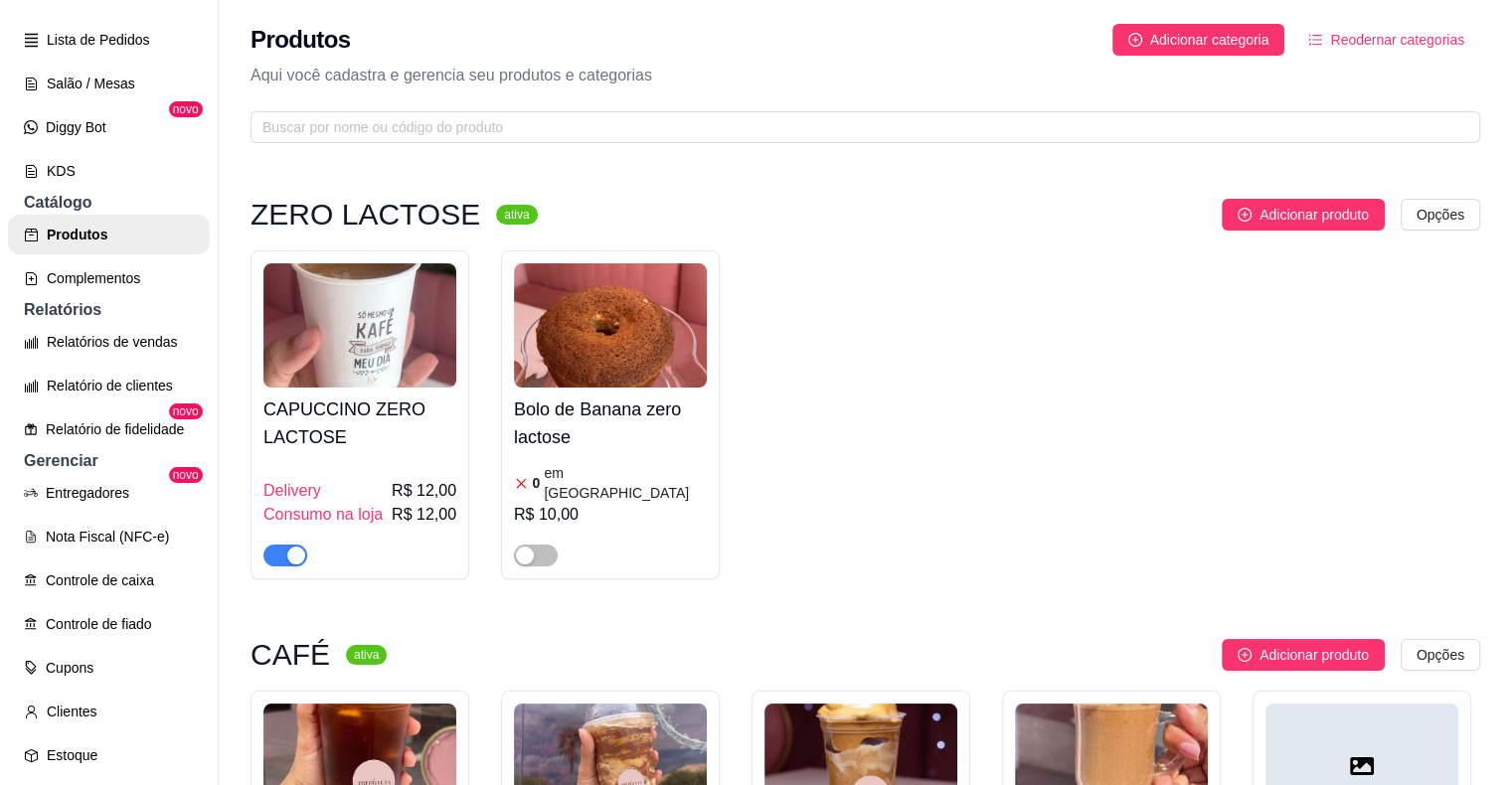 scroll, scrollTop: 673, scrollLeft: 0, axis: vertical 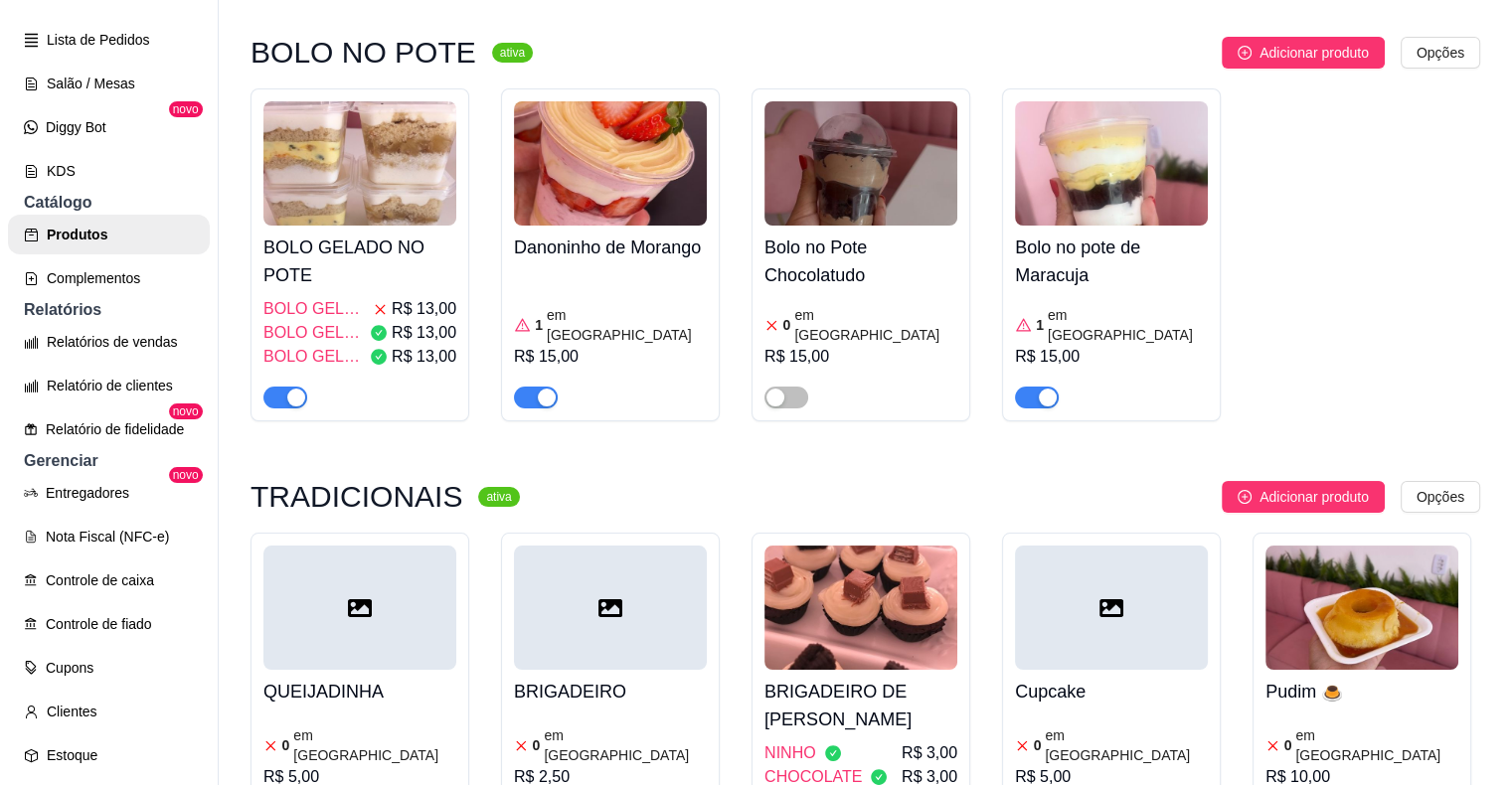 click at bounding box center [1111, 607] 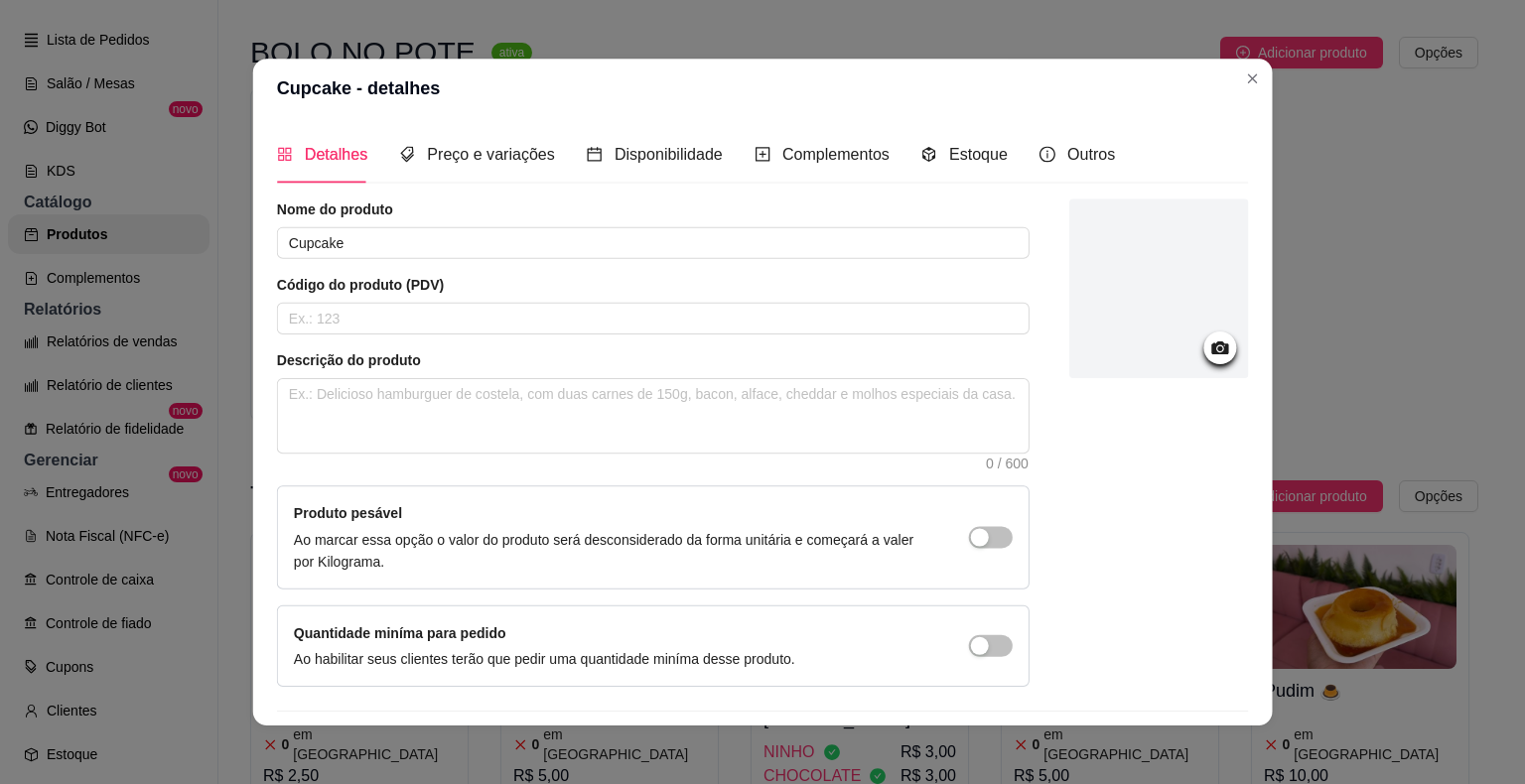 click at bounding box center (1159, 443) 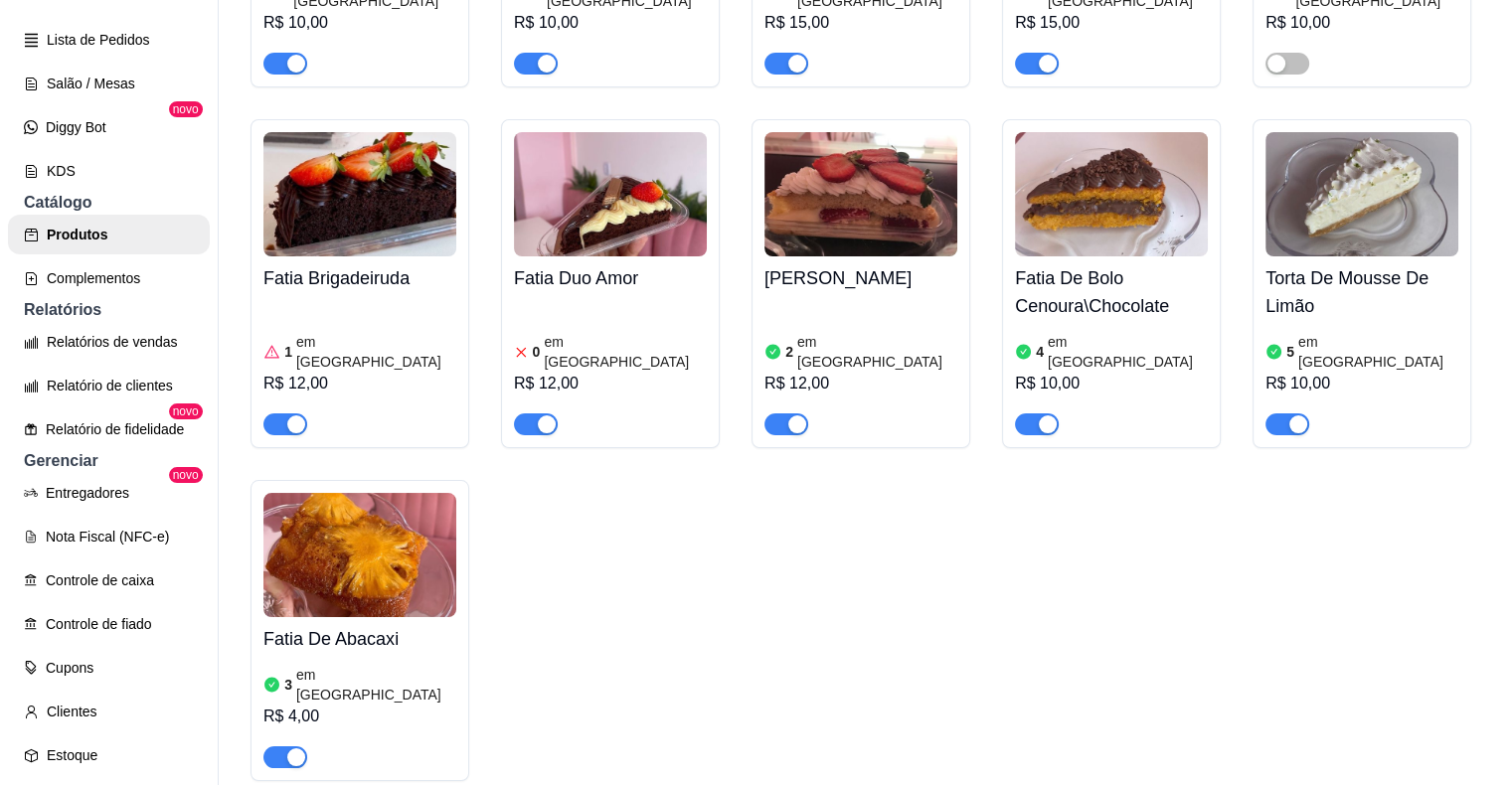 scroll, scrollTop: 2926, scrollLeft: 0, axis: vertical 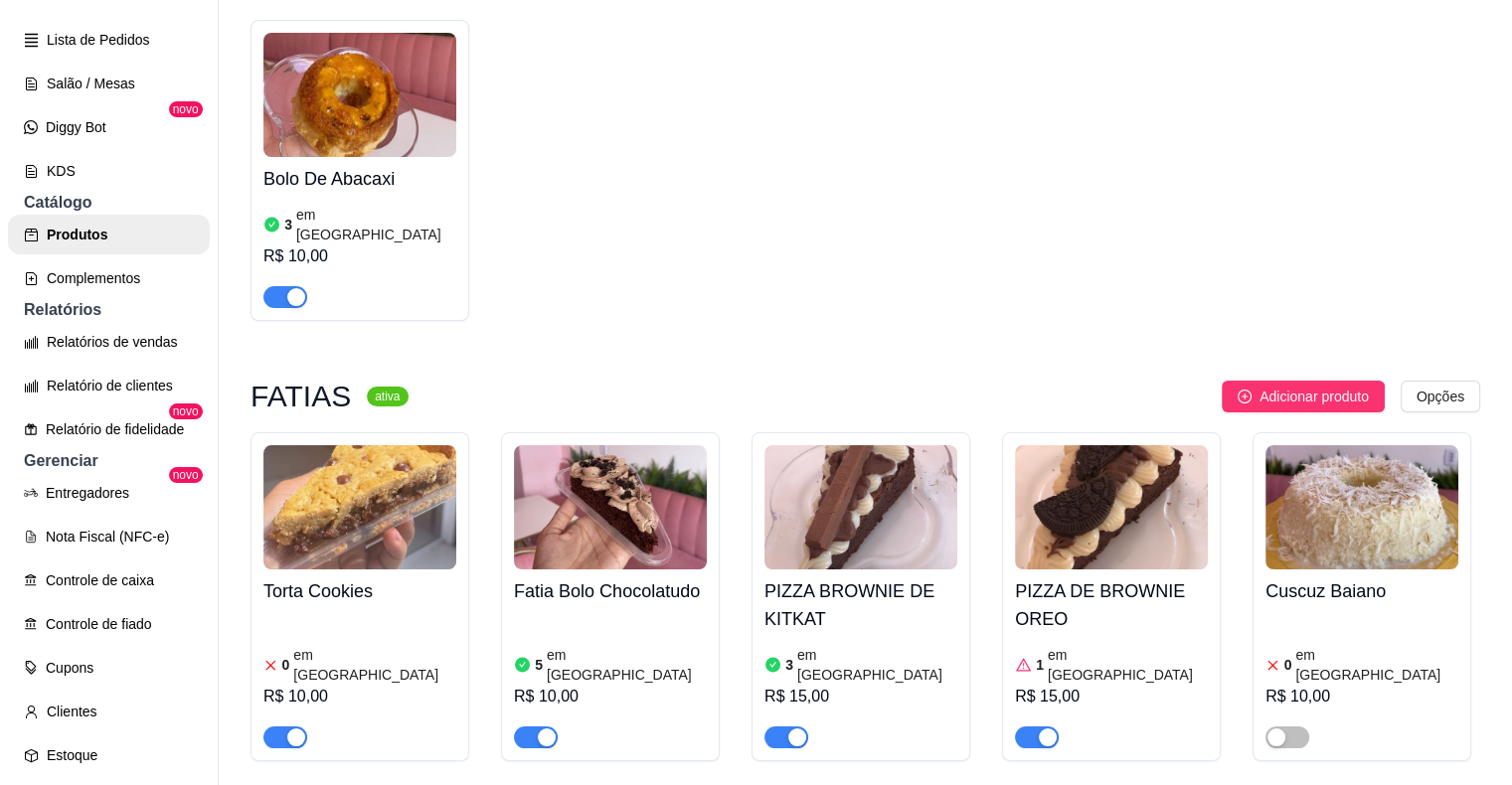 click on "ZERO LACTOSE  ativa Adicionar produto Opções CAPUCCINO ZERO LACTOSE    Delivery  R$ 12,00 Consumo na loja  R$ 12,00 Bolo de Banana zero lactose    0 em estoque R$ 10,00 CAFÉ ativa Adicionar produto Opções CITRUS COFFE   DELIVERY 500ML R$ 17,00 CONSUMO NA LOJA R$ 15,00 FRAPUCCINO   Consumo na loja  R$ 15,00 Delivery  R$ 15,00 CAFÉ GELADO   CONSUMO NA LOJA  R$ 12,00 DELIVERY R$ 12,00 CAPUCCINO   DELIVERY R$ 12,00 CONSUMO NA LOJA R$ 12,00 CAFÉ EXPRESSO   SIMPLES  ( forte ) R$ 6,00 DUPLO ( médio intensidade ) R$ 8,00 CAFÉ COM LEITE   R$ 10,00 CAFÉ TRADICIONAL   CAFÉ R$ 4,00 CAFÉ COM LEITE R$ 6,00 CHOCOLATE ativa Adicionar produto Opções CHOCOLATE QUENTE   PARA DELIVERY  R$ 14,00 CONSUMO NA LOJA 170 ML R$ 17,00 CONSUMO NA LOJA 130 R$ 14,00  Slice Cake ativa Adicionar produto Opções Slice Cake de Red Velvet    0 em estoque R$ 8,00 Cheescake de Morango   0 em estoque R$ 15,00 Bolos ativa Adicionar produto Opções Bolo Nuvem de Ninho   0 em estoque R$ 16,00 BOLO DE CENOURA    1" at bounding box center (865, 1984) 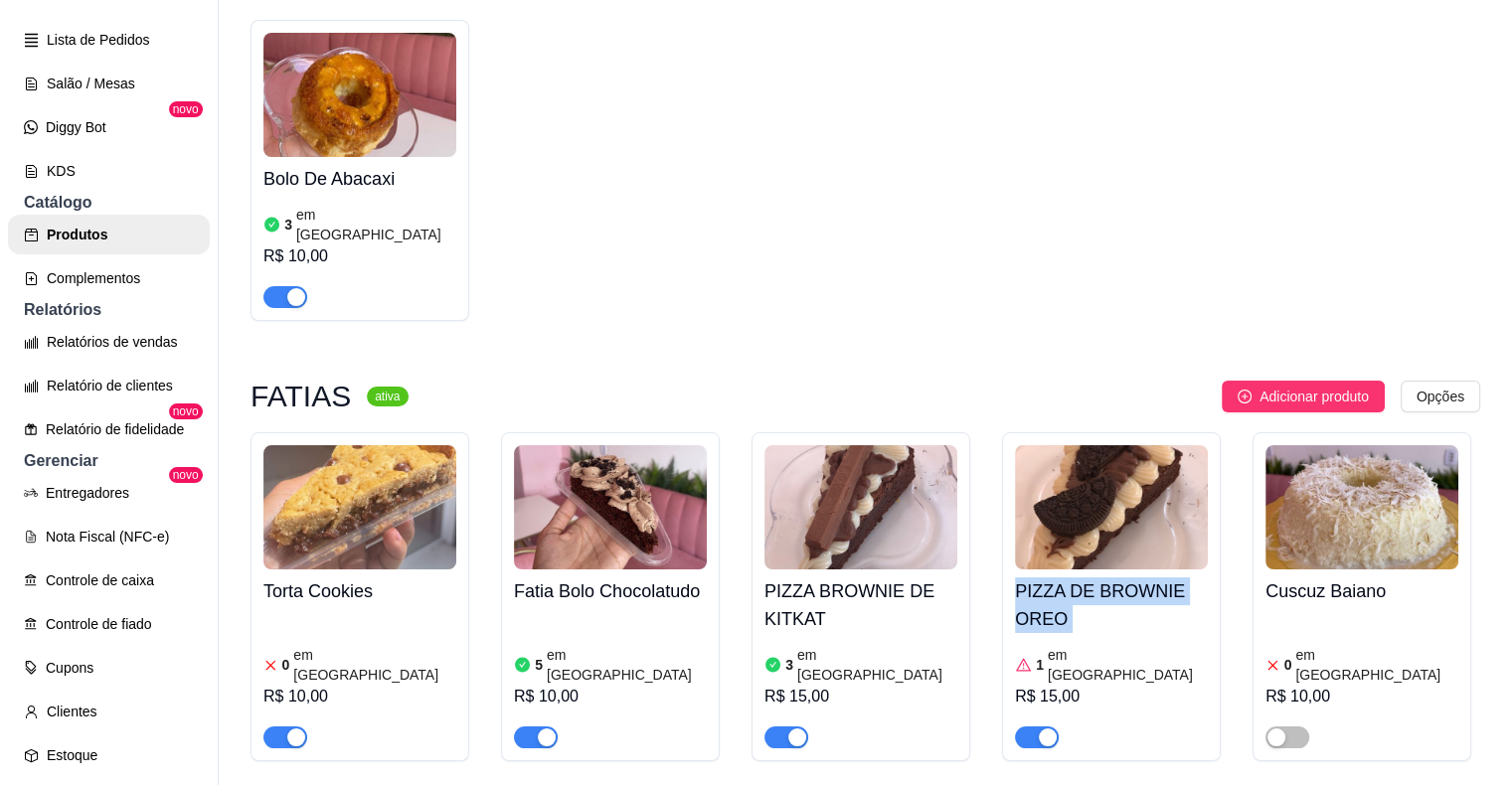 drag, startPoint x: 1493, startPoint y: 526, endPoint x: 1507, endPoint y: 523, distance: 14.3178211 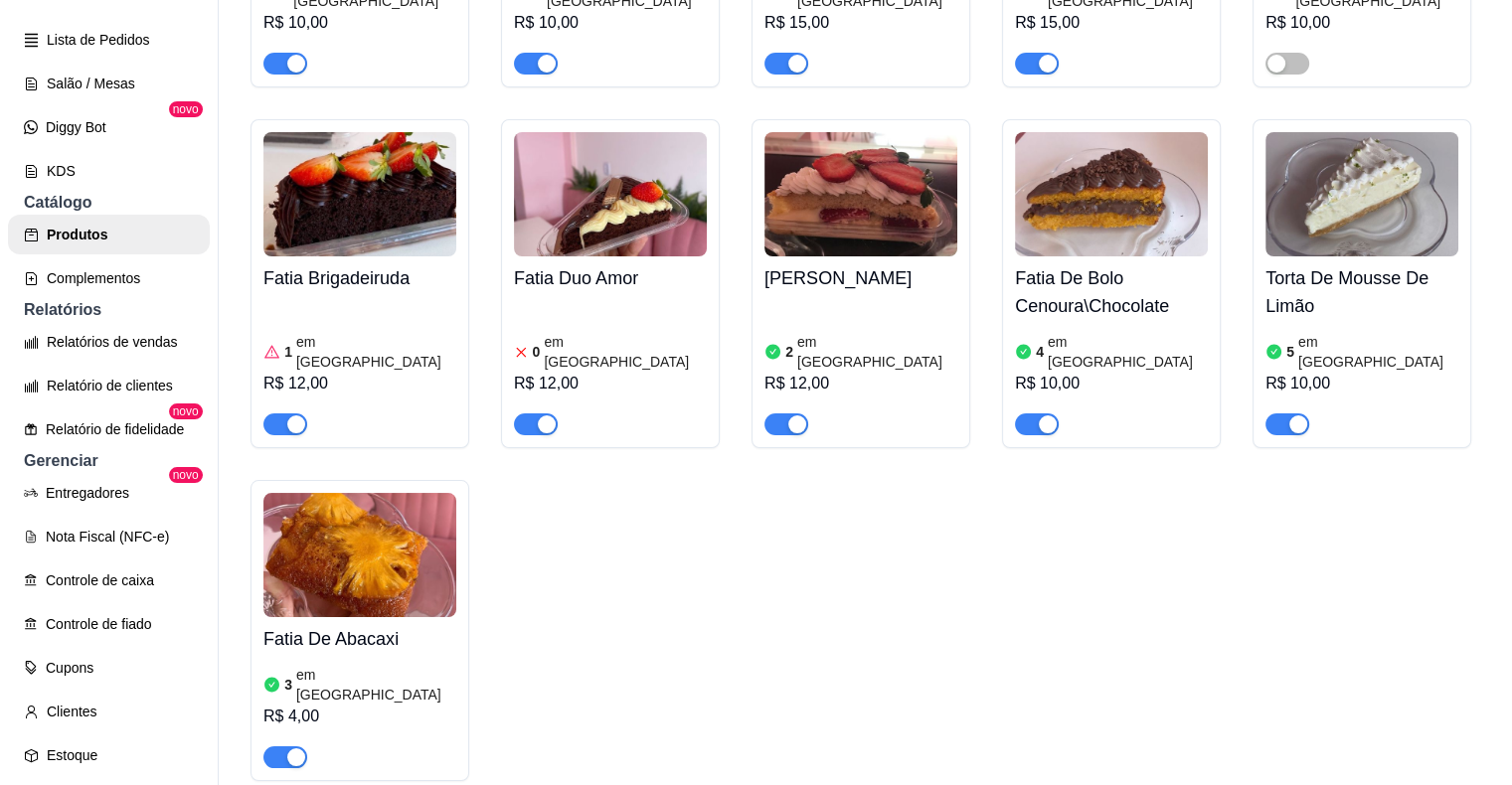 scroll, scrollTop: 4273, scrollLeft: 0, axis: vertical 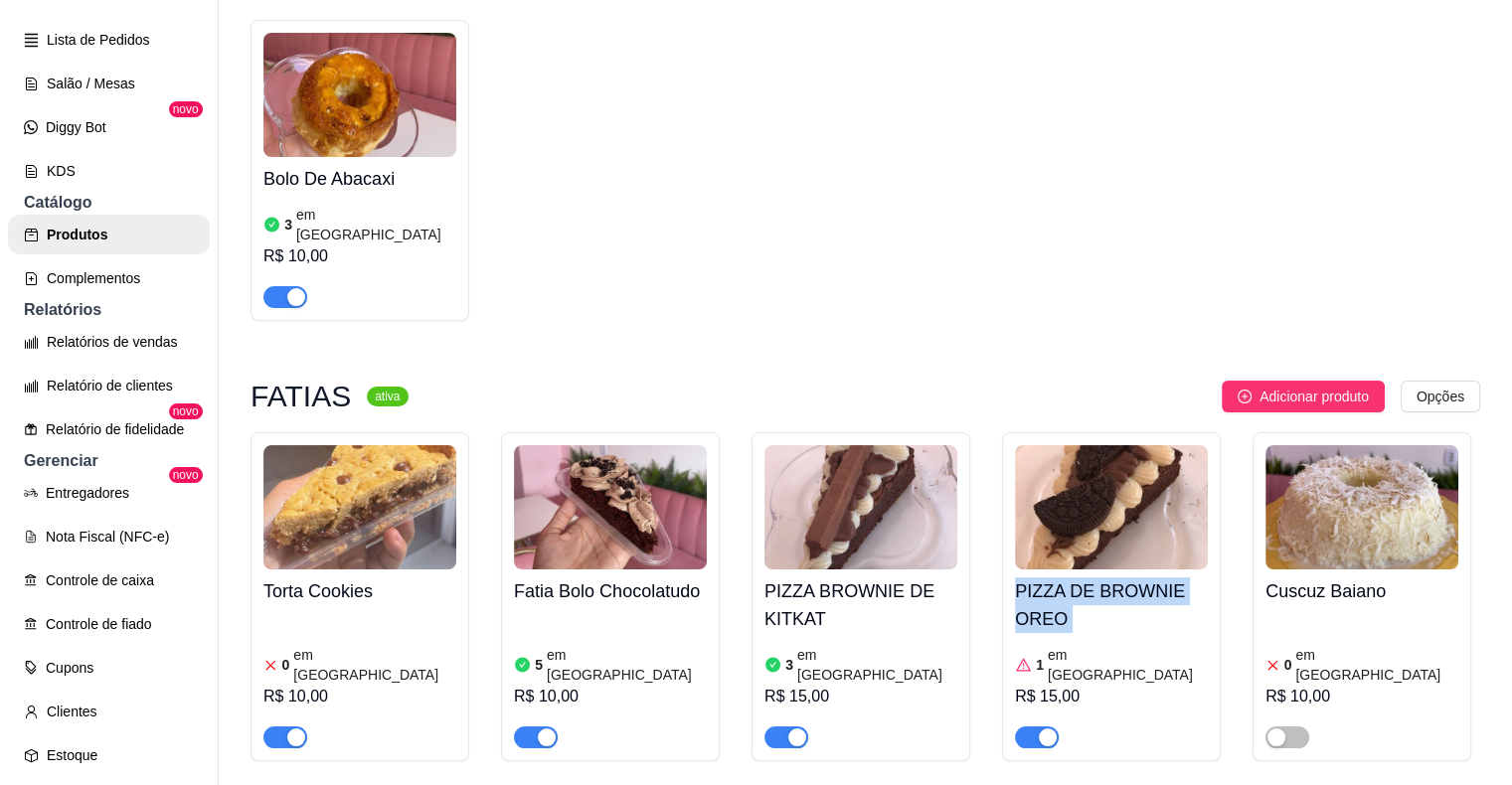 click on "Torta Cookies   0 em estoque R$ 10,00 Fatia Bolo Chocolatudo   5 em estoque R$ 10,00 PIZZA BROWNIE DE KITKAT   3 em estoque R$ 15,00 PIZZA DE BROWNIE OREO   1 em estoque R$ 15,00 Cuscuz Baiano   0 em estoque R$ 10,00 Fatia Brigadeiruda   1 em estoque R$ 12,00 Fatia Duo Amor   0 em estoque R$ 12,00 Fatia De Morango   2 em estoque R$ 12,00 Fatia De Bolo Cenoura\Chocolate   4 em estoque R$ 10,00 Torta De Mousse De Limão    5 em estoque R$ 10,00 Fatia De Abacaxi   3 em estoque R$ 4,00" at bounding box center (865, 943) 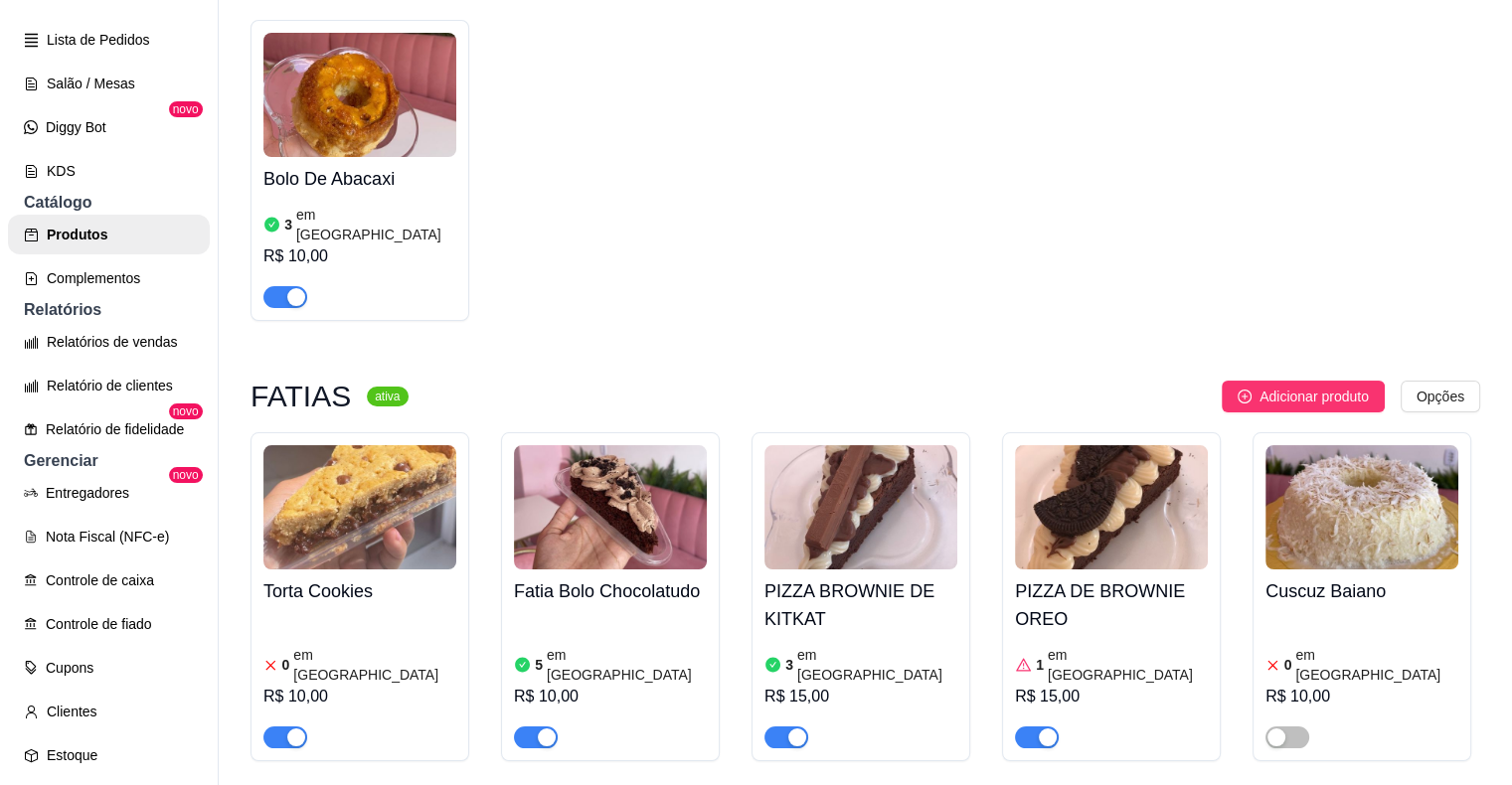 scroll, scrollTop: 3600, scrollLeft: 0, axis: vertical 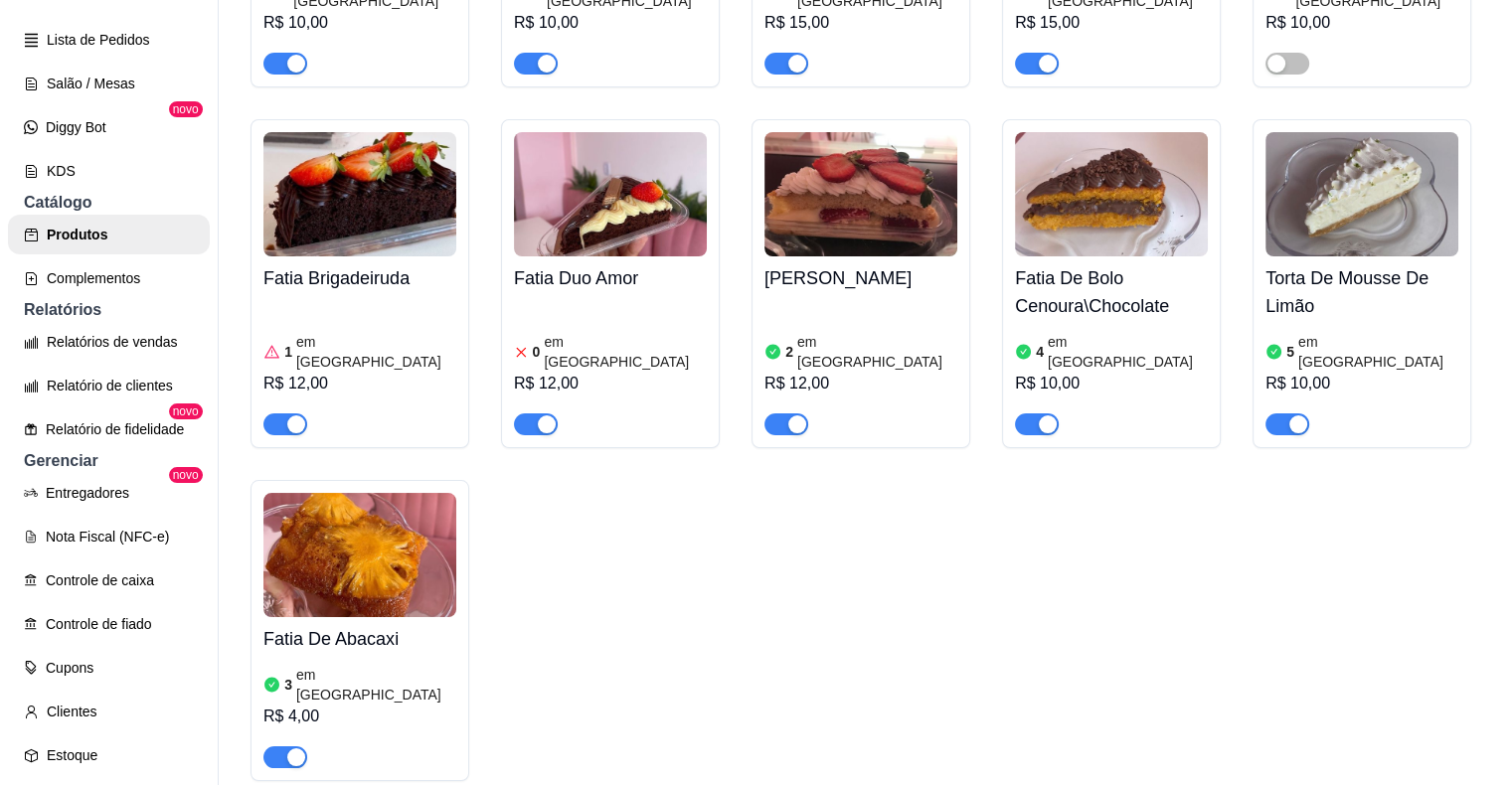 click on "P Predileta Caf ... Loja Aberta Loja Período gratuito até 28/07   Dia a dia Pedidos balcão (PDV) Gestor de Pedidos Lista de Pedidos Salão / Mesas Diggy Bot novo KDS Catálogo Produtos Complementos Relatórios Relatórios de vendas Relatório de clientes Relatório de fidelidade novo Gerenciar Entregadores novo Nota Fiscal (NFC-e) Controle de caixa Controle de fiado Cupons Clientes Estoque Configurações Diggy Planos Precisa de ajuda? Sair" at bounding box center [109, 408] 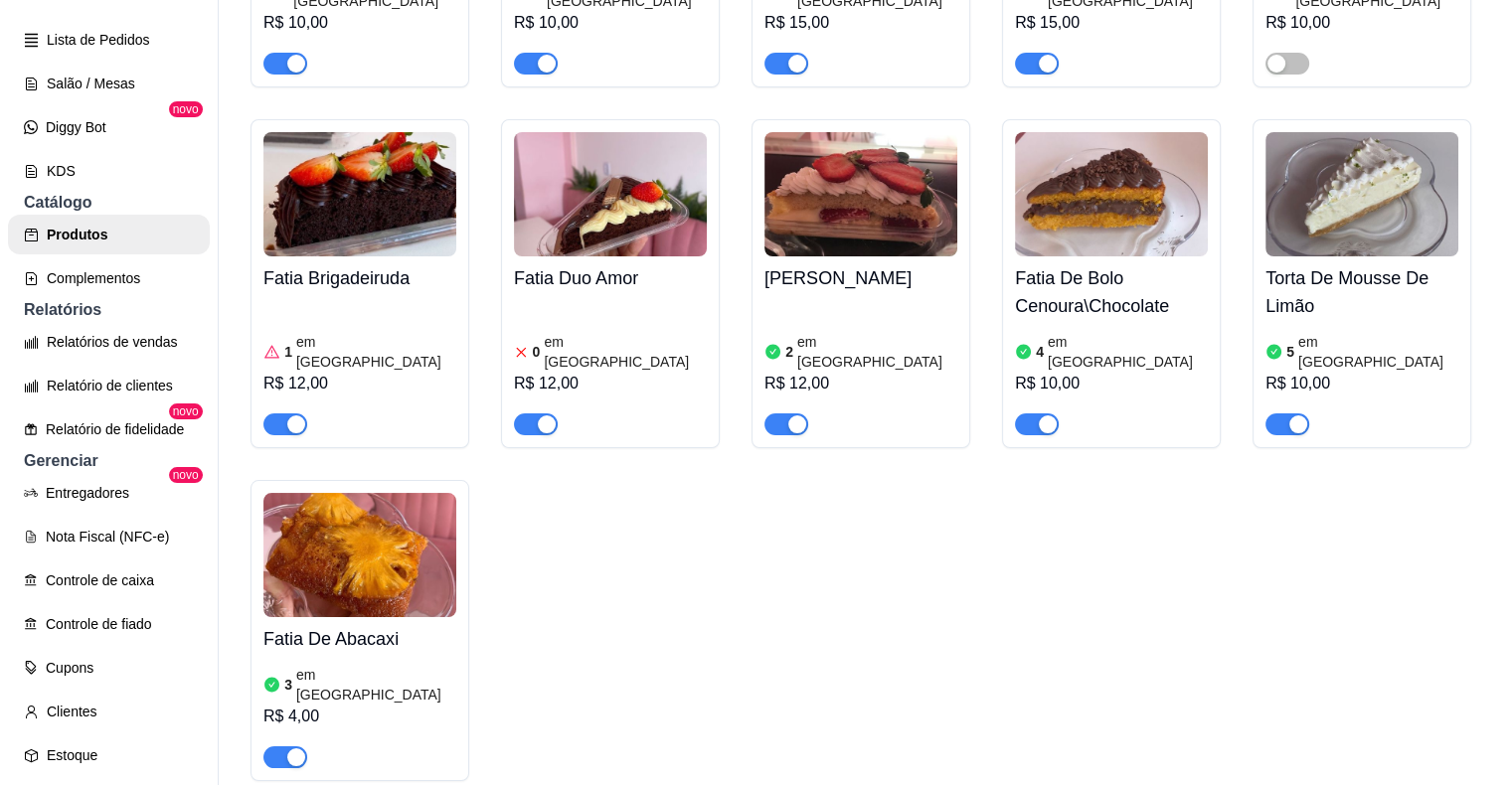 click on "Gestor de Pedidos" at bounding box center [108, -4] 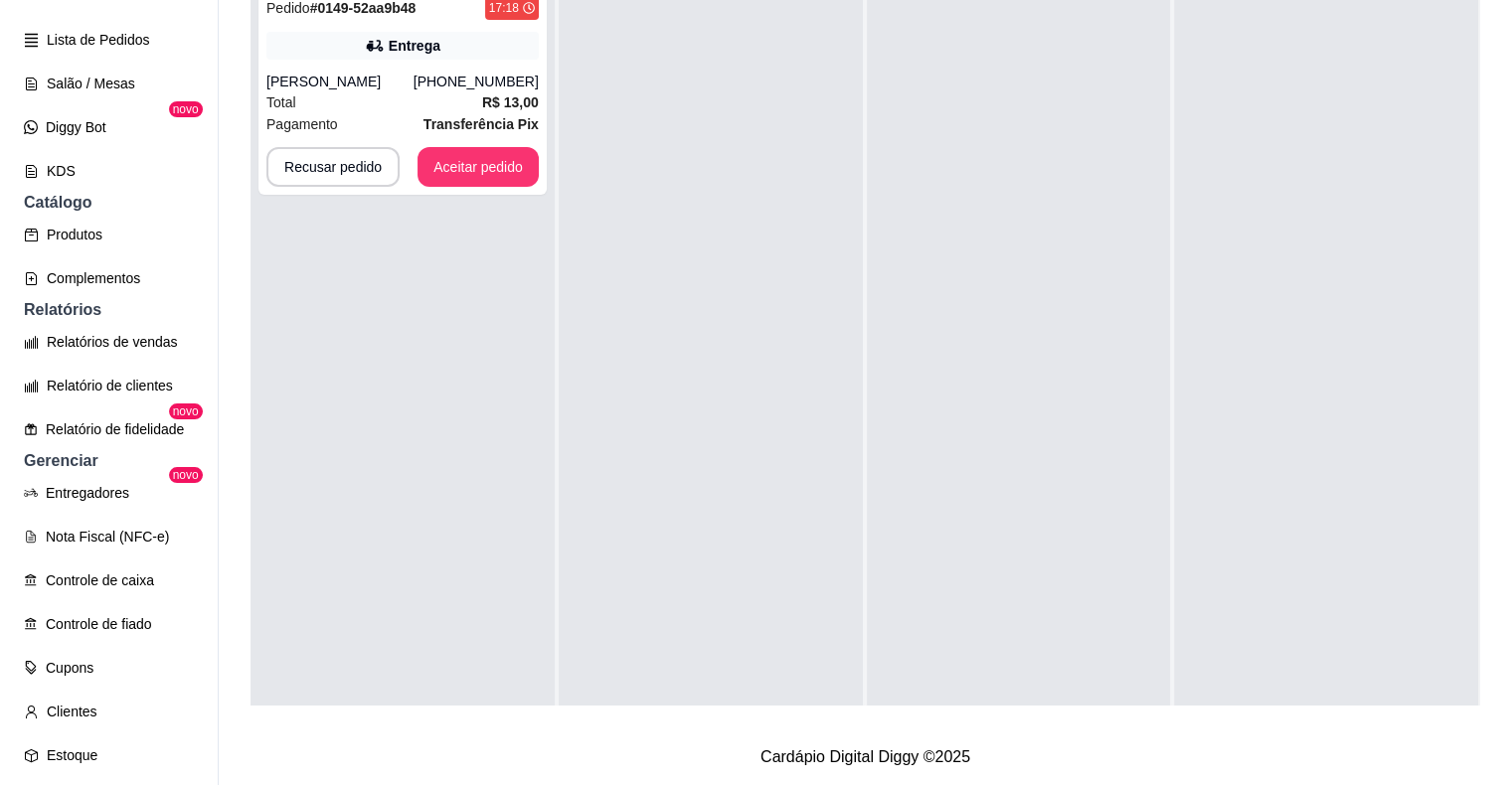 scroll, scrollTop: 0, scrollLeft: 0, axis: both 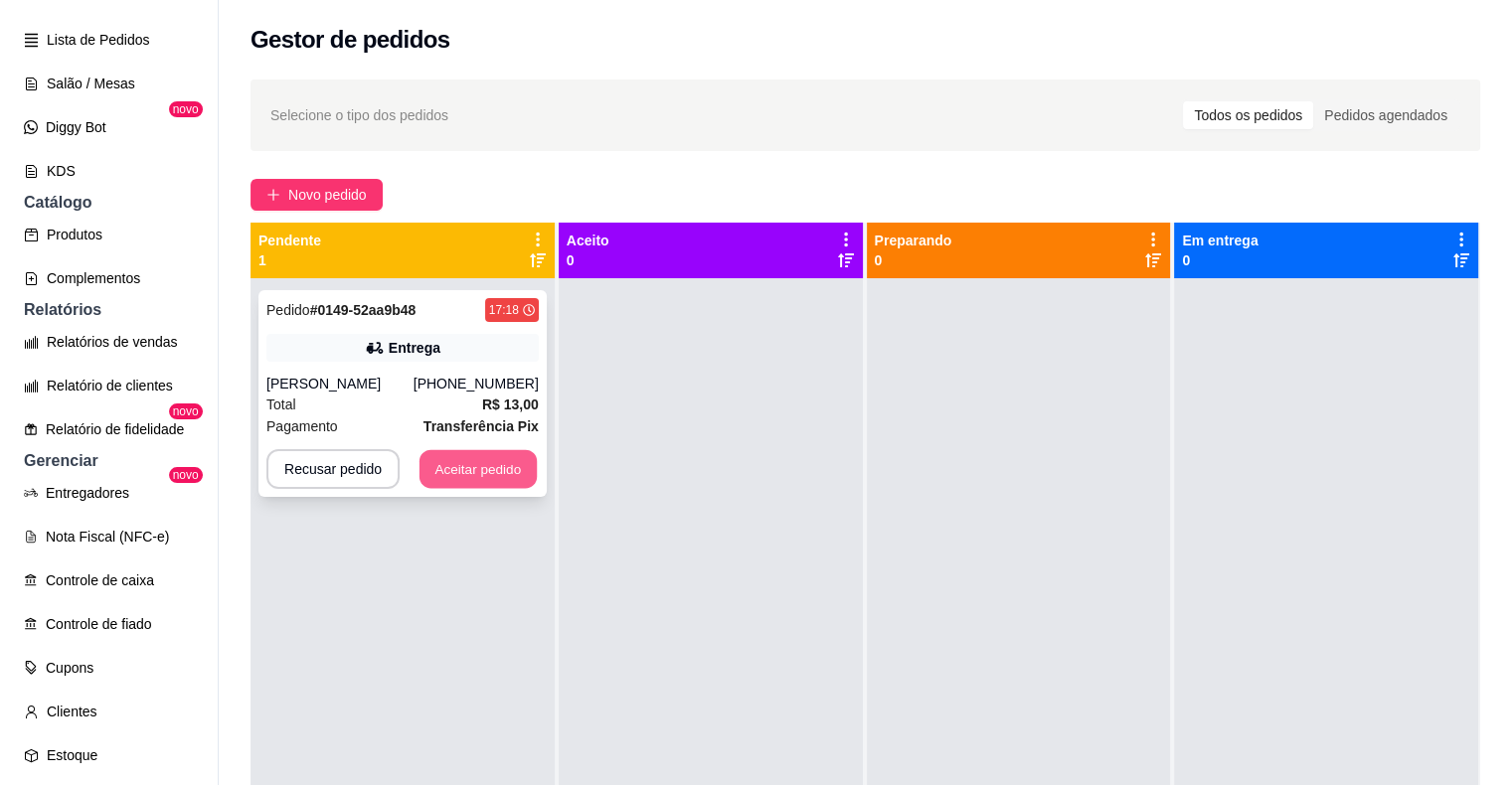 click on "Aceitar pedido" at bounding box center (478, 469) 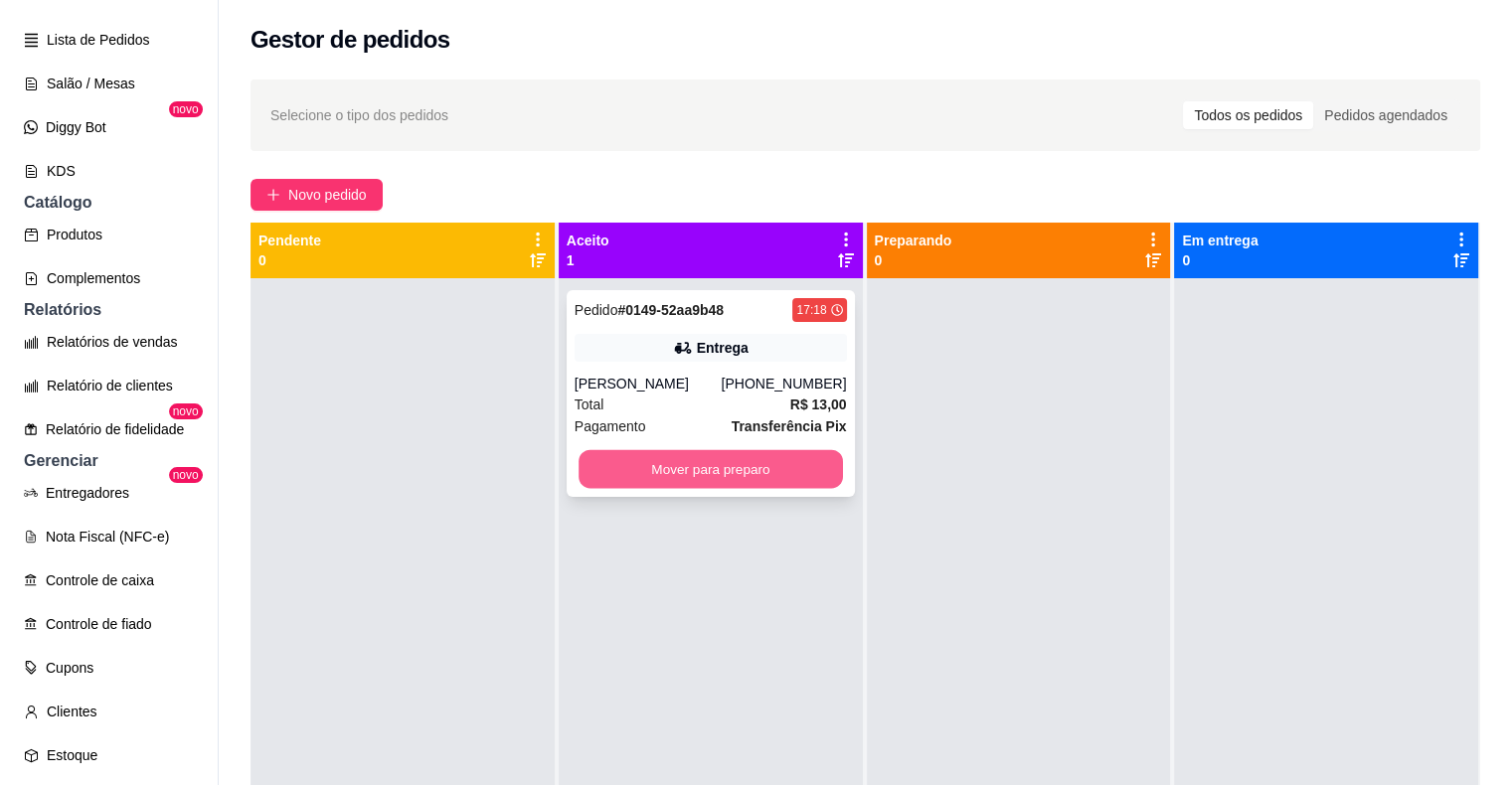 click on "Mover para preparo" at bounding box center (711, 469) 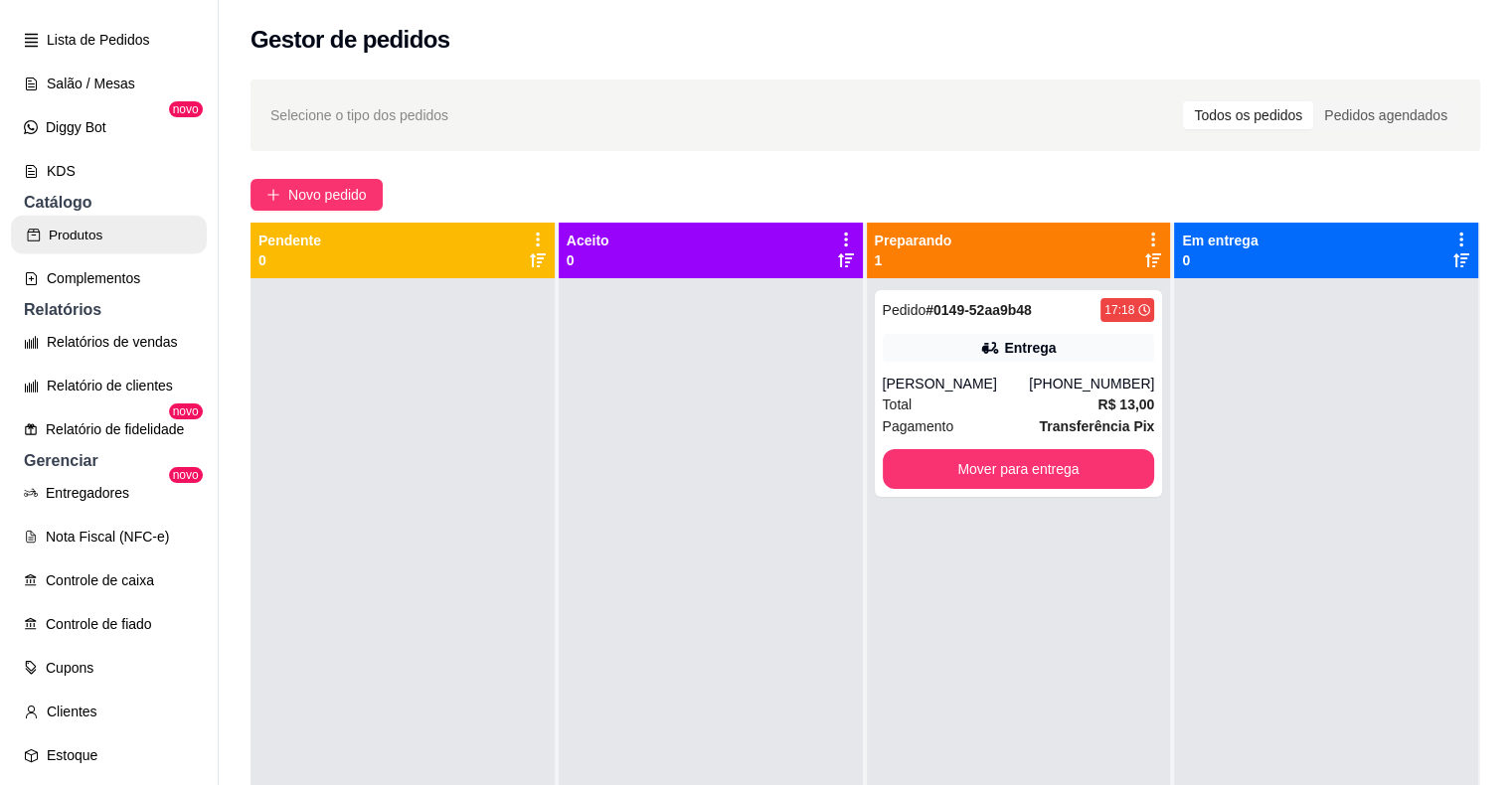click on "Produtos" at bounding box center [108, 235] 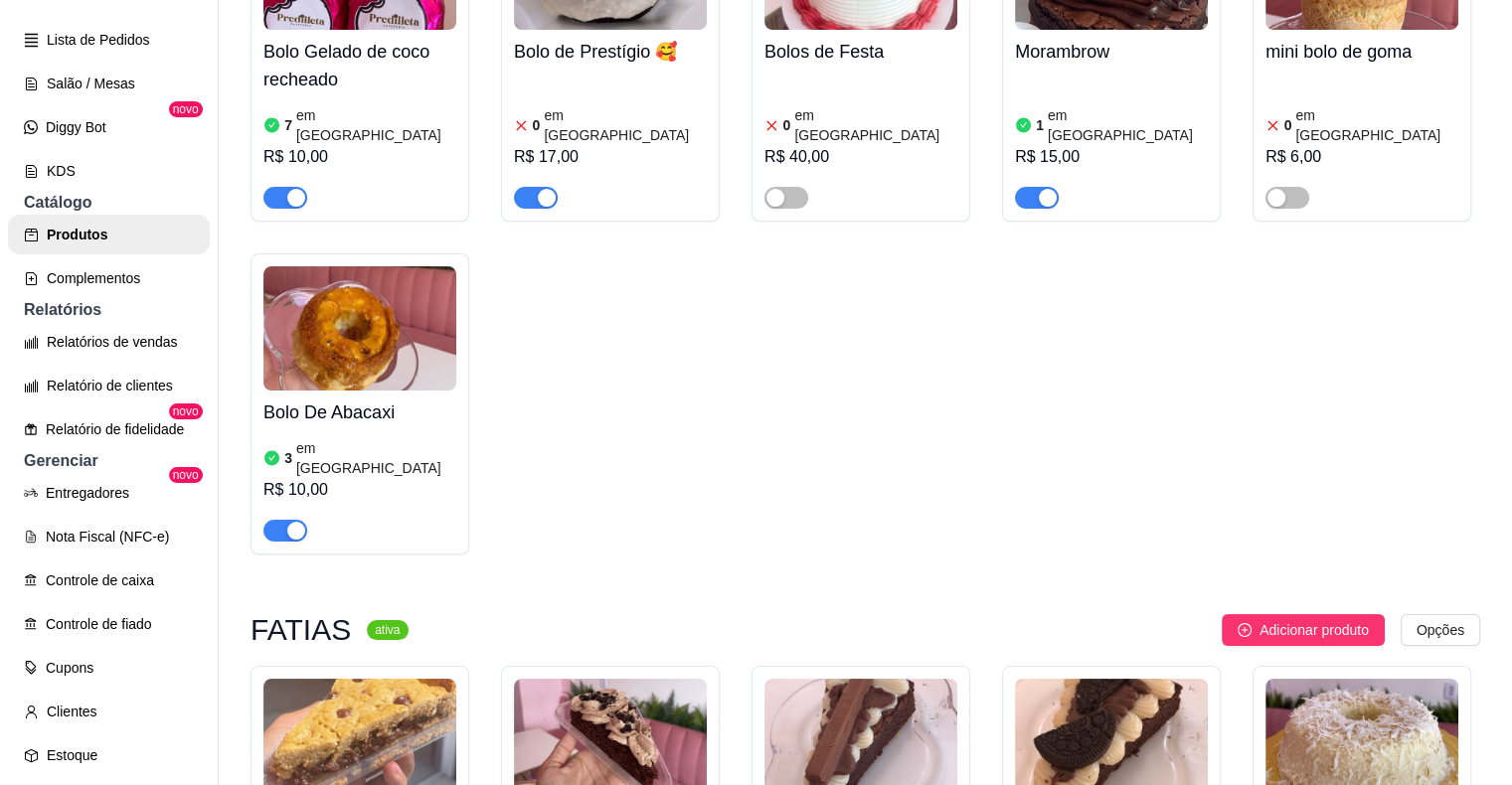 scroll, scrollTop: 3367, scrollLeft: 0, axis: vertical 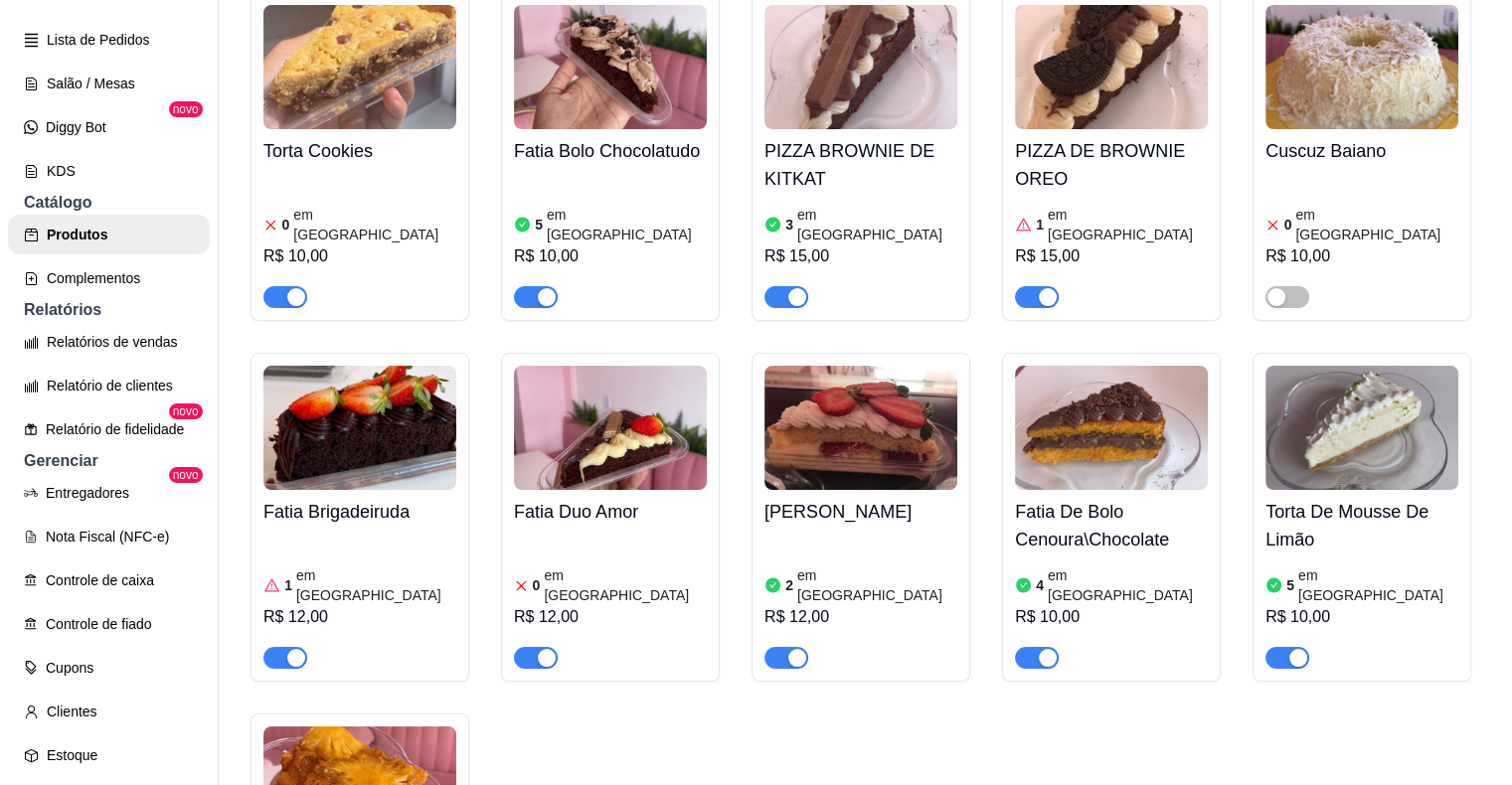 click at bounding box center (1111, 427) 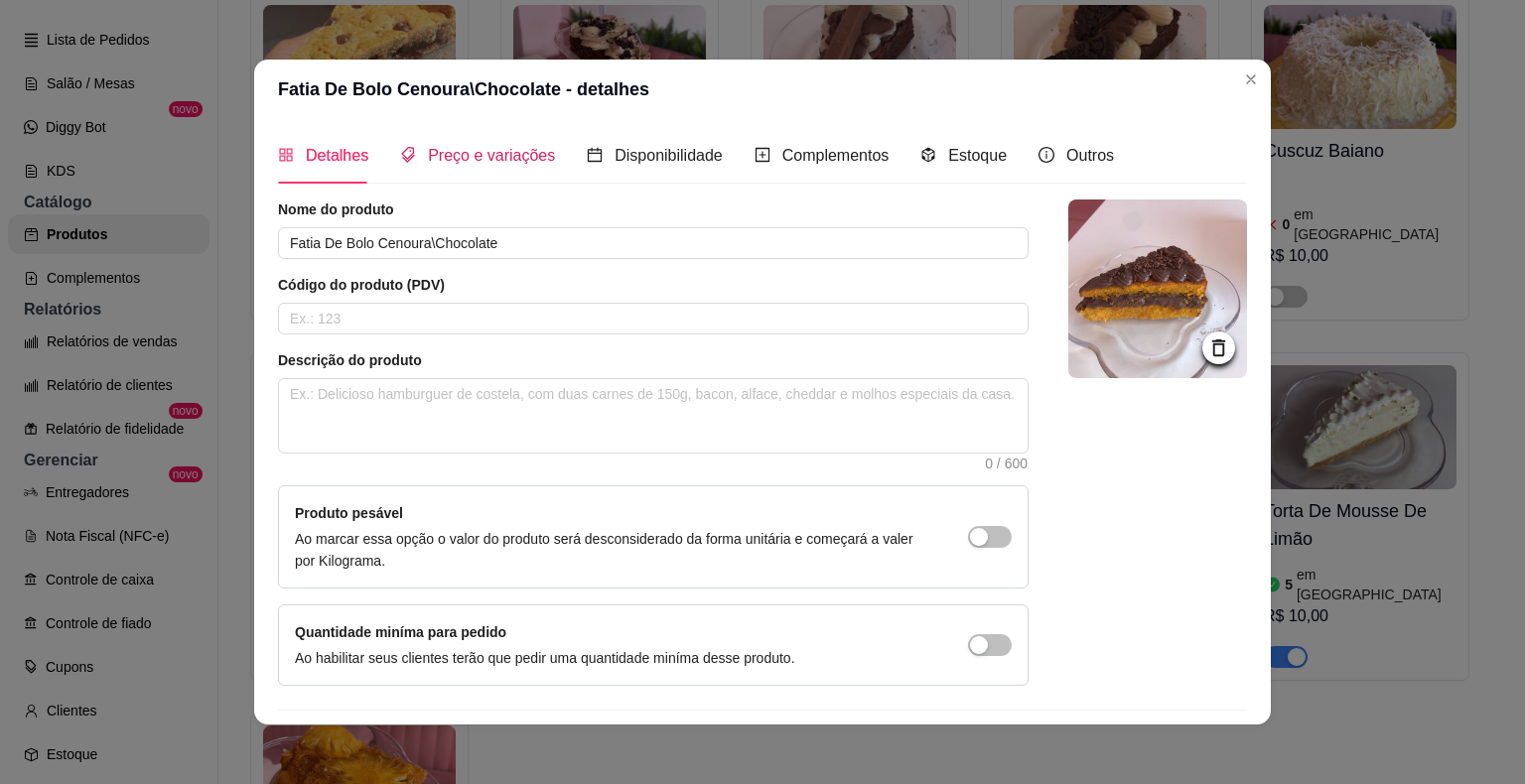 click on "Preço e variações" at bounding box center (491, 155) 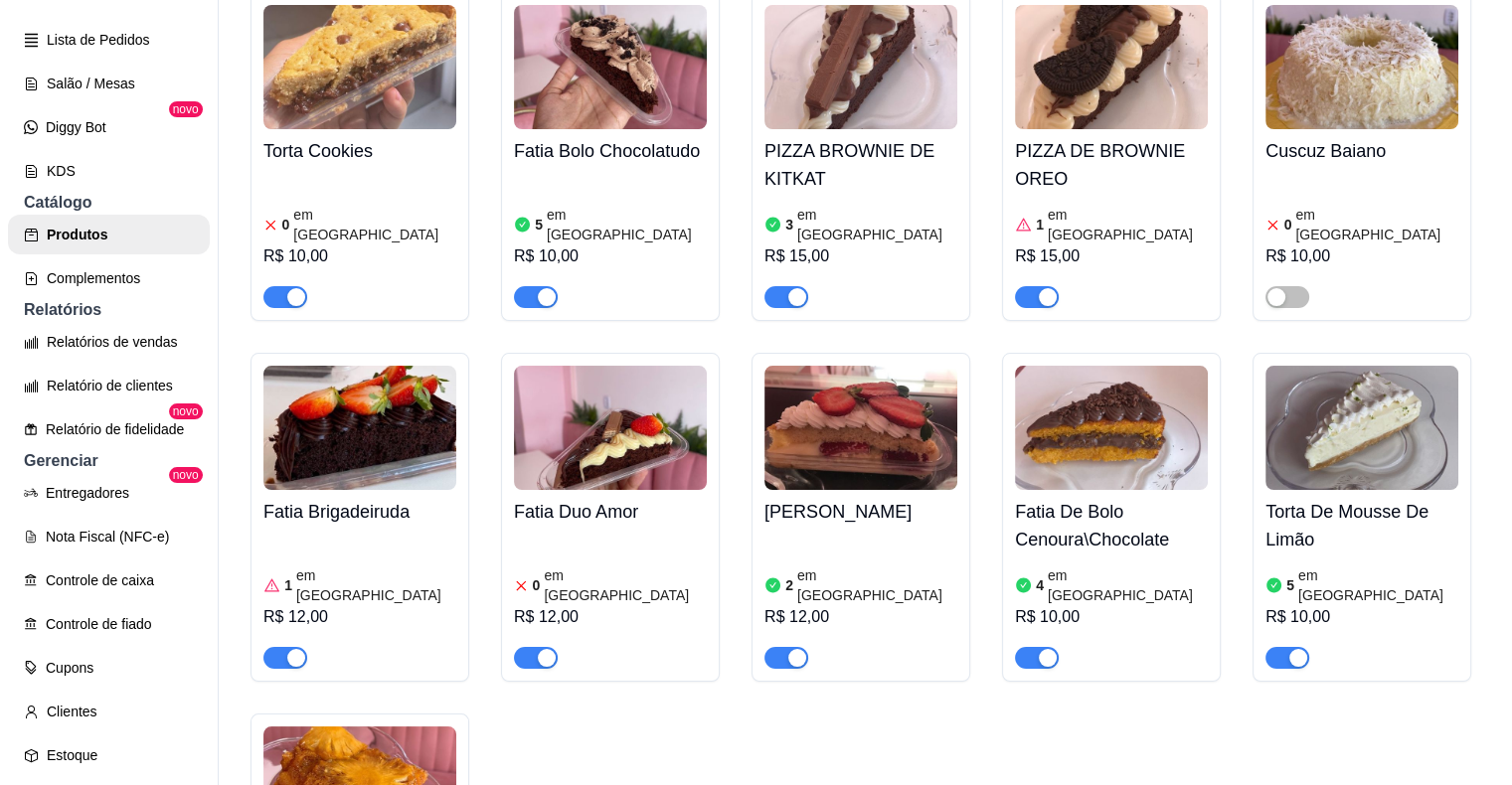 scroll, scrollTop: 4039, scrollLeft: 0, axis: vertical 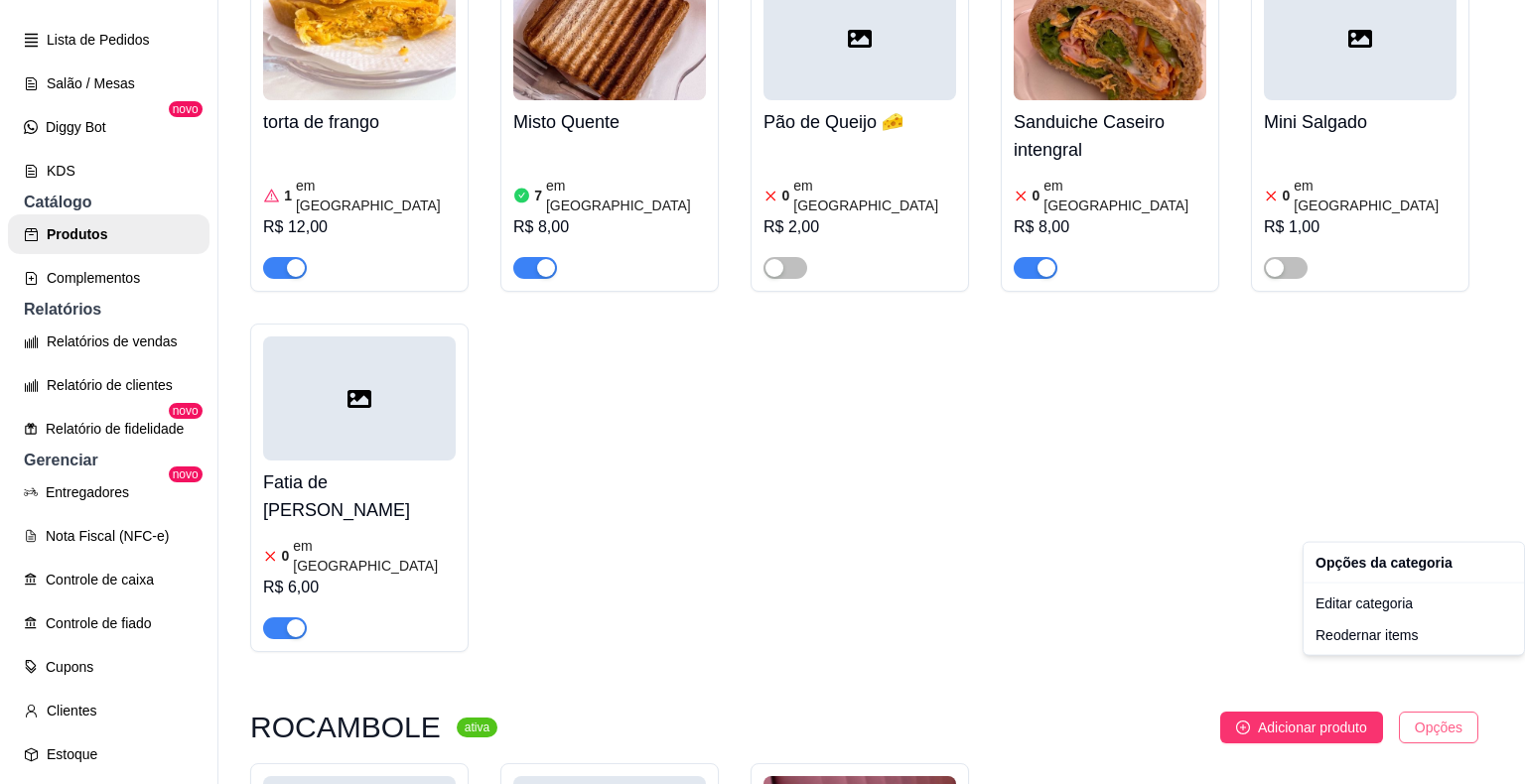 click on "P Predileta Caf ... Loja Aberta Loja Período gratuito até 28/07   Dia a dia Pedidos balcão (PDV) Gestor de Pedidos Lista de Pedidos Salão / Mesas Diggy Bot novo KDS Catálogo Produtos Complementos Relatórios Relatórios de vendas Relatório de clientes Relatório de fidelidade novo Gerenciar Entregadores novo Nota Fiscal (NFC-e) Controle de caixa Controle de fiado Cupons Clientes Estoque Configurações Diggy Planos Precisa de ajuda? Sair Produtos Adicionar categoria Reodernar categorias Aqui você cadastra e gerencia seu produtos e categorias ZERO LACTOSE  ativa Adicionar produto Opções CAPUCCINO ZERO LACTOSE    Delivery  R$ 12,00 Consumo na loja  R$ 12,00 Bolo de Banana zero lactose    0 em estoque R$ 10,00 CAFÉ ativa Adicionar produto Opções CITRUS COFFE   DELIVERY 500ML R$ 17,00 CONSUMO NA LOJA R$ 15,00 FRAPUCCINO   Consumo na loja  R$ 15,00 Delivery  R$ 15,00 CAFÉ GELADO   CONSUMO NA LOJA  R$ 12,00 DELIVERY R$ 12,00 CAPUCCINO   DELIVERY R$ 12,00 CONSUMO NA LOJA R$ 12,00   R$ 6,00" at bounding box center [762, 392] 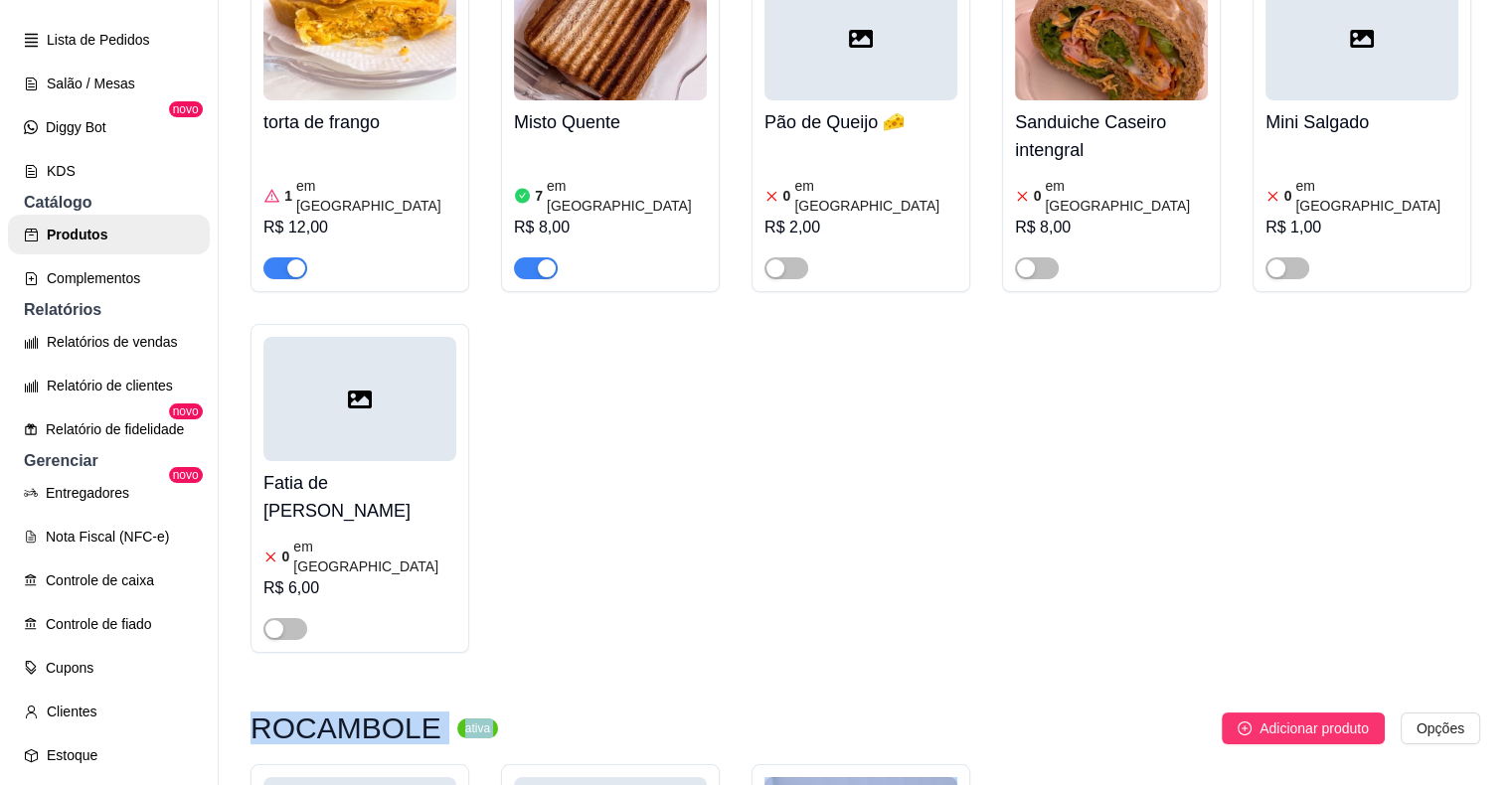 drag, startPoint x: 1483, startPoint y: 404, endPoint x: 1471, endPoint y: 692, distance: 288.24989 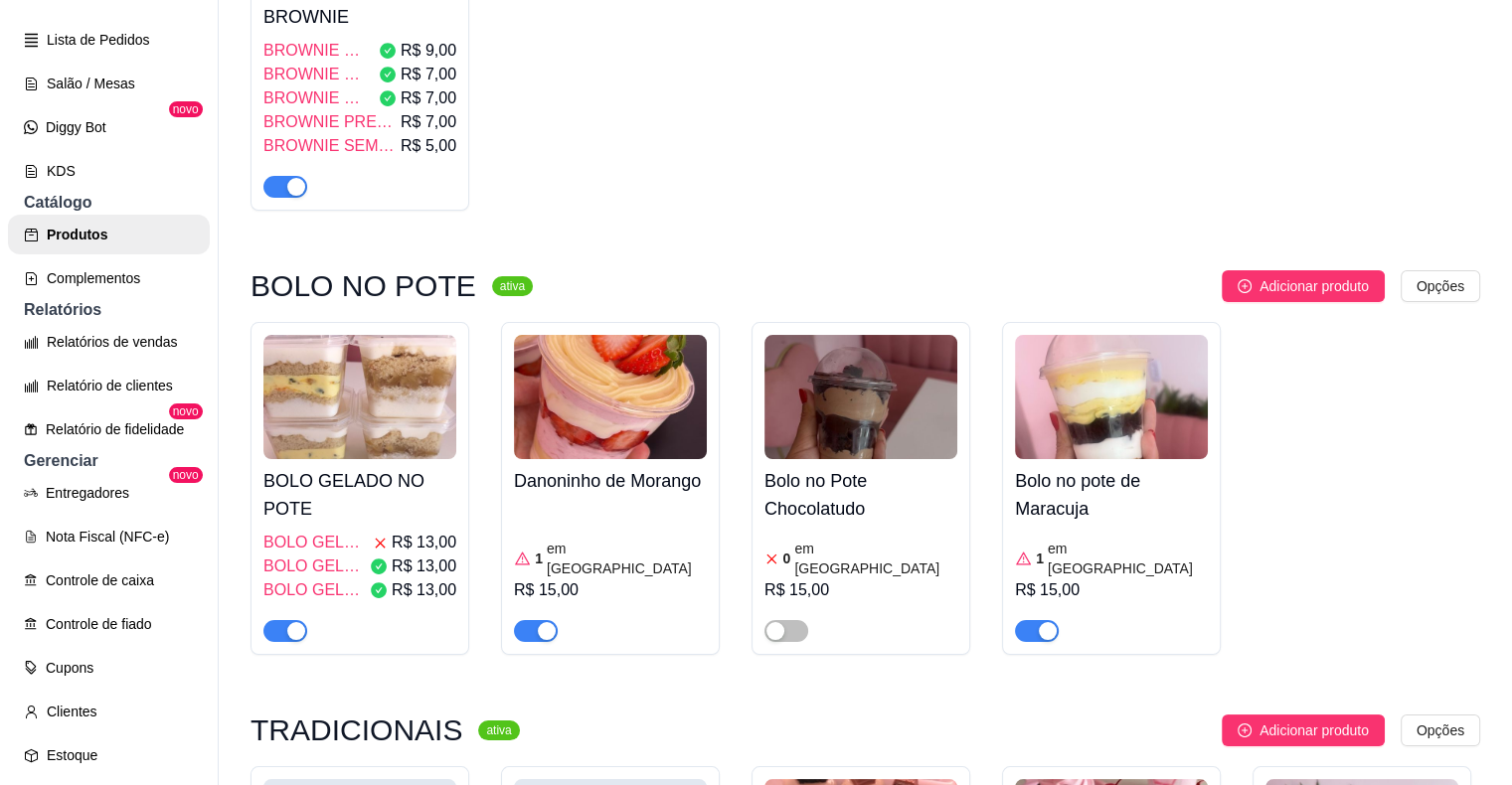 scroll, scrollTop: 8080, scrollLeft: 0, axis: vertical 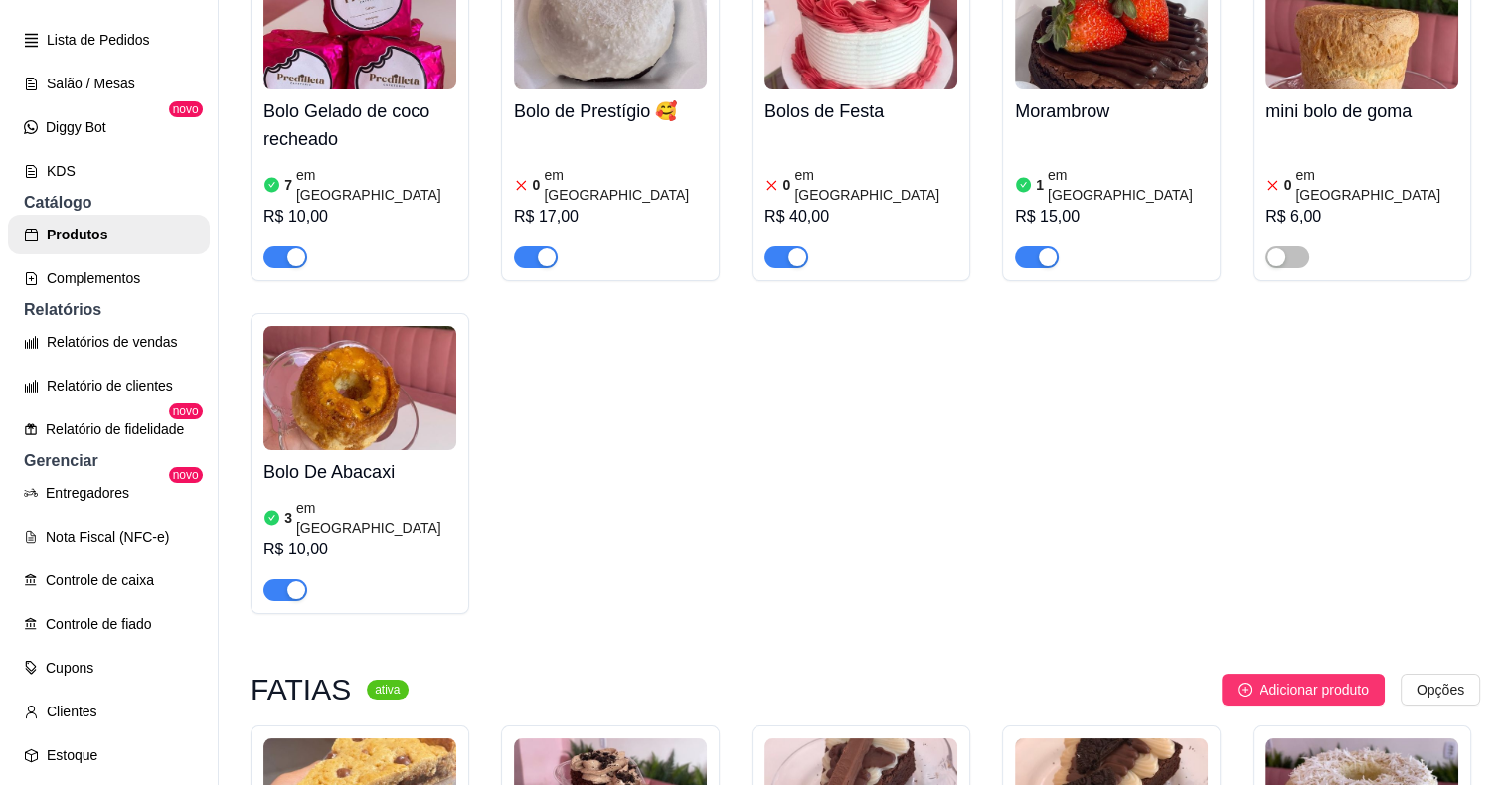 click on "0 em estoque R$ 40,00" at bounding box center [861, 201] 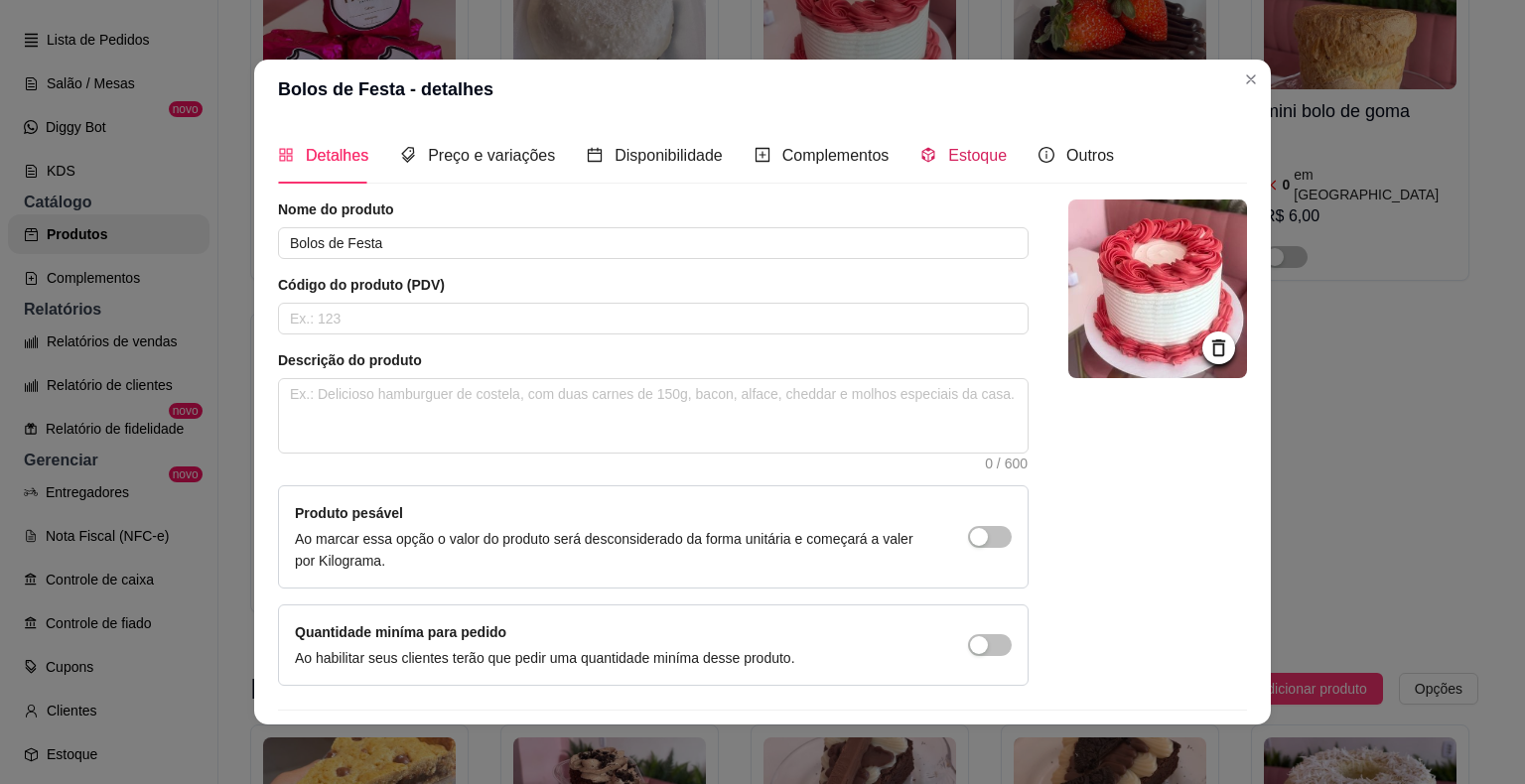 click on "Estoque" at bounding box center [977, 155] 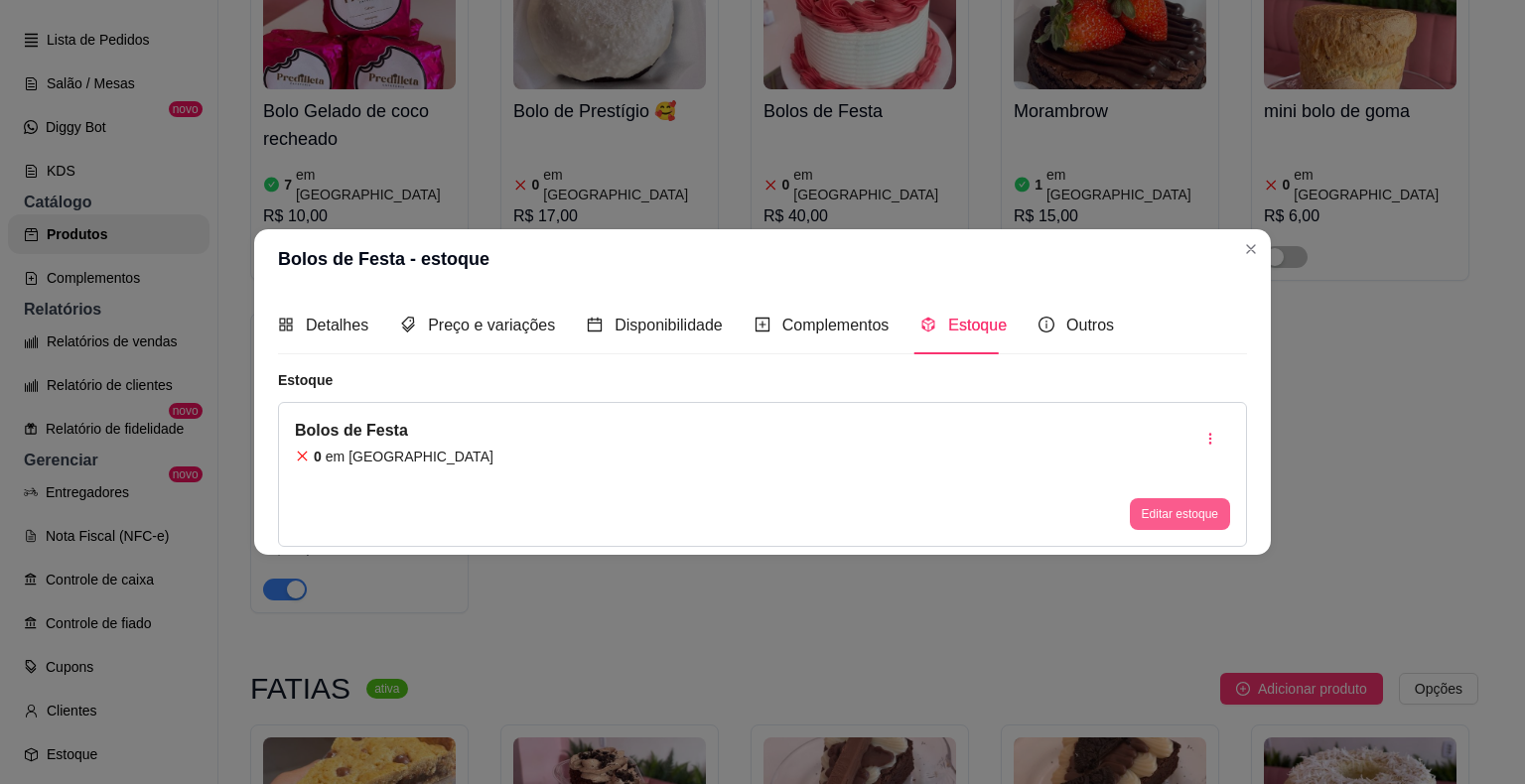 drag, startPoint x: 1158, startPoint y: 490, endPoint x: 1157, endPoint y: 508, distance: 18.027756 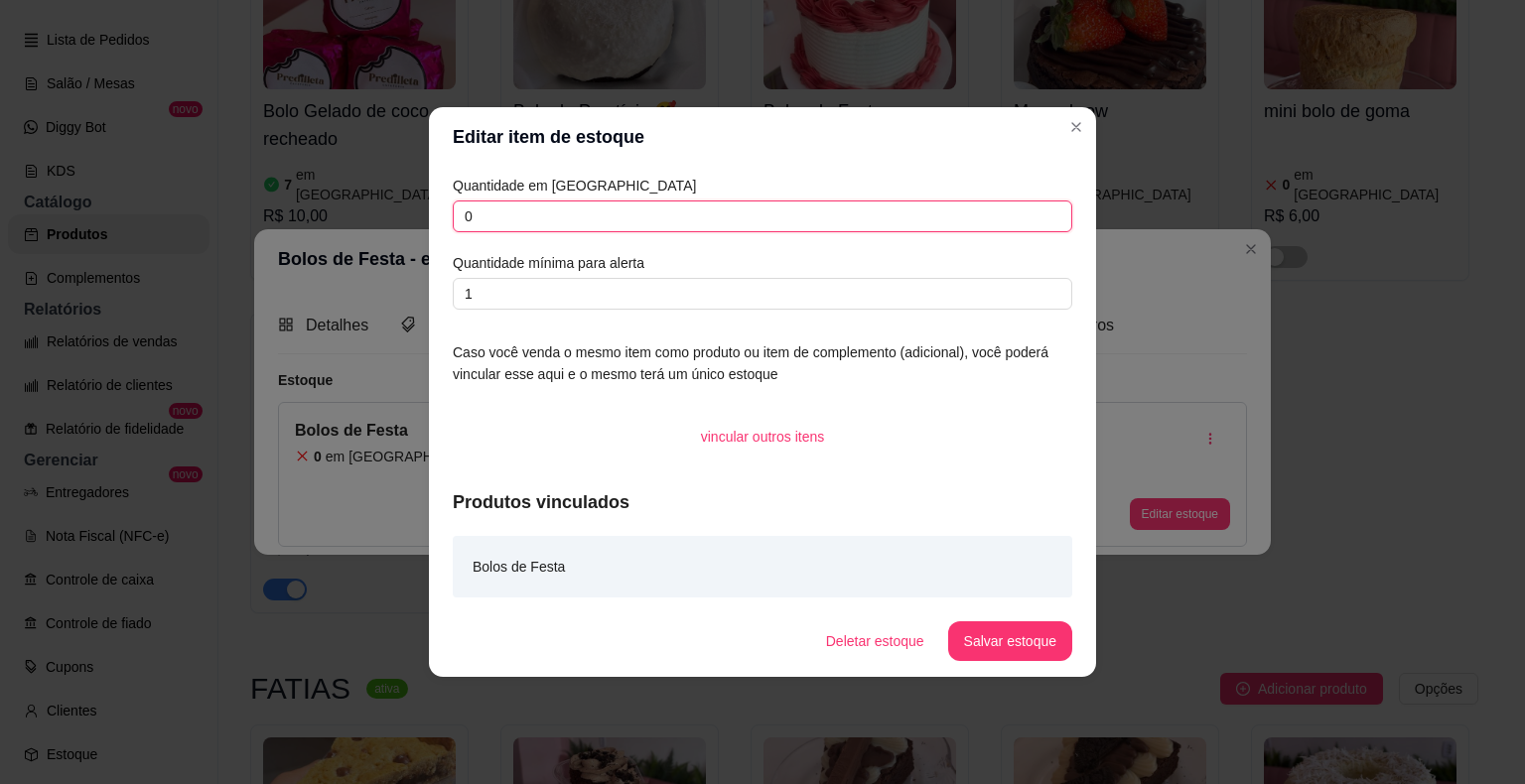click on "0" at bounding box center [762, 216] 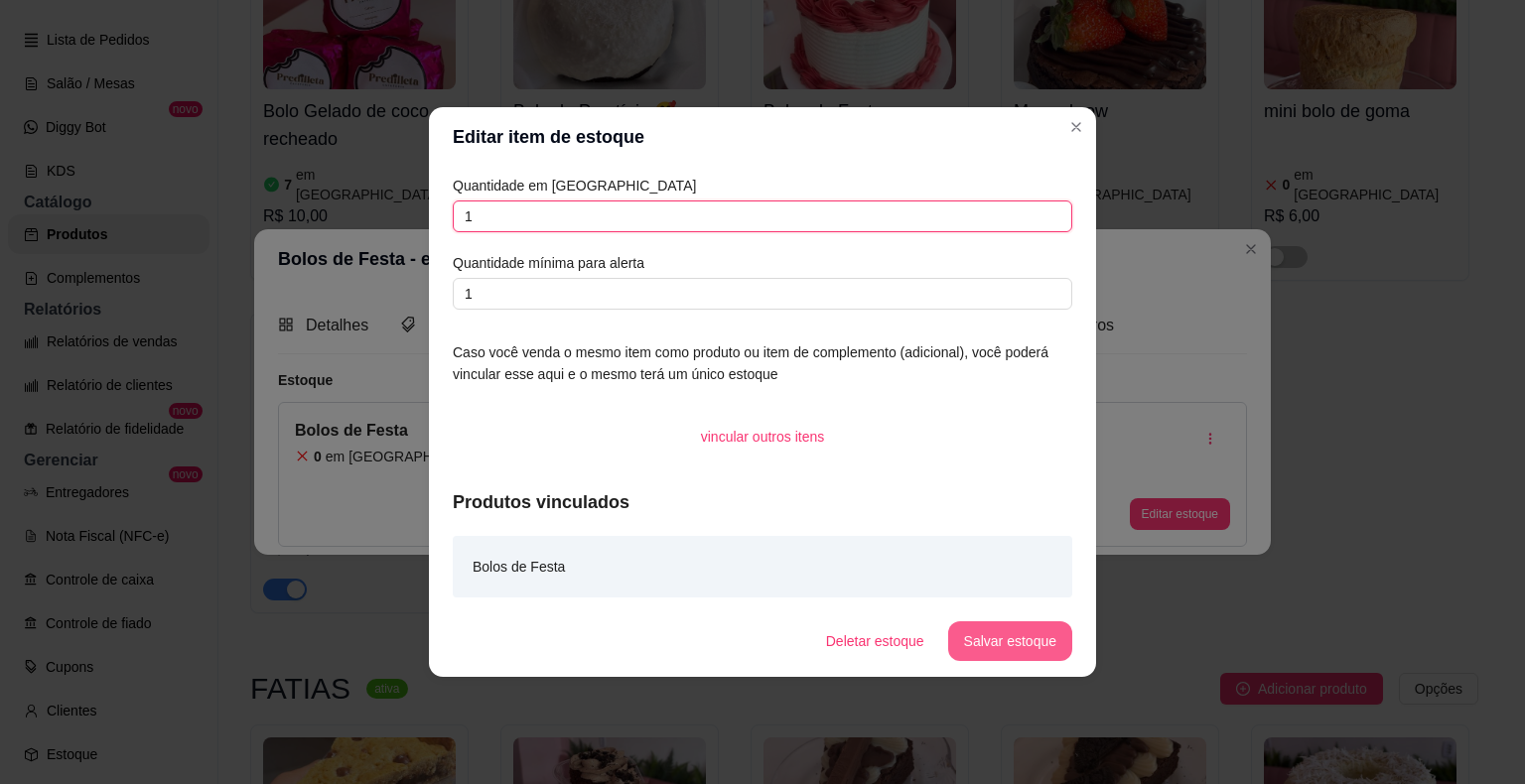 type on "1" 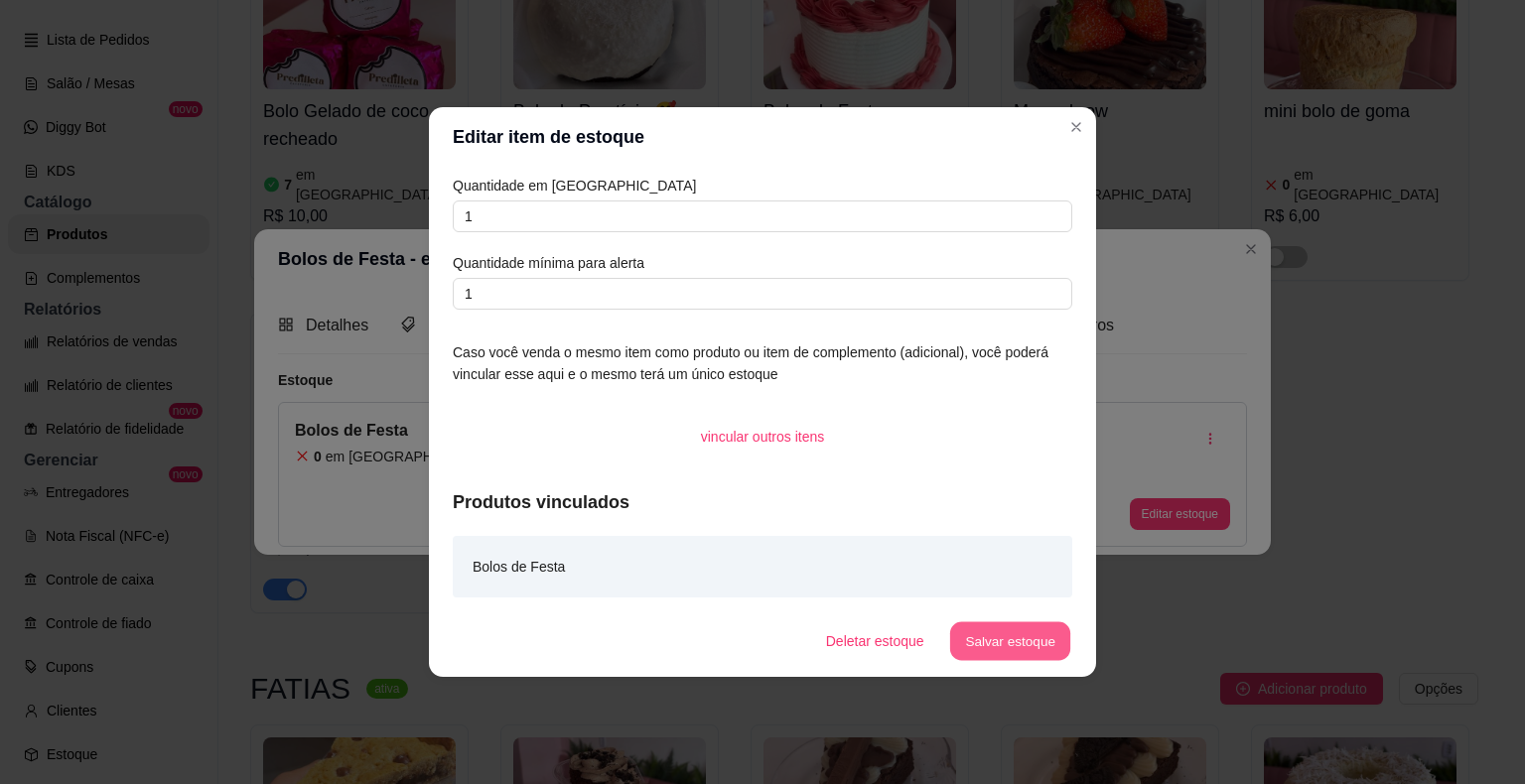 click on "Salvar estoque" at bounding box center (1010, 641) 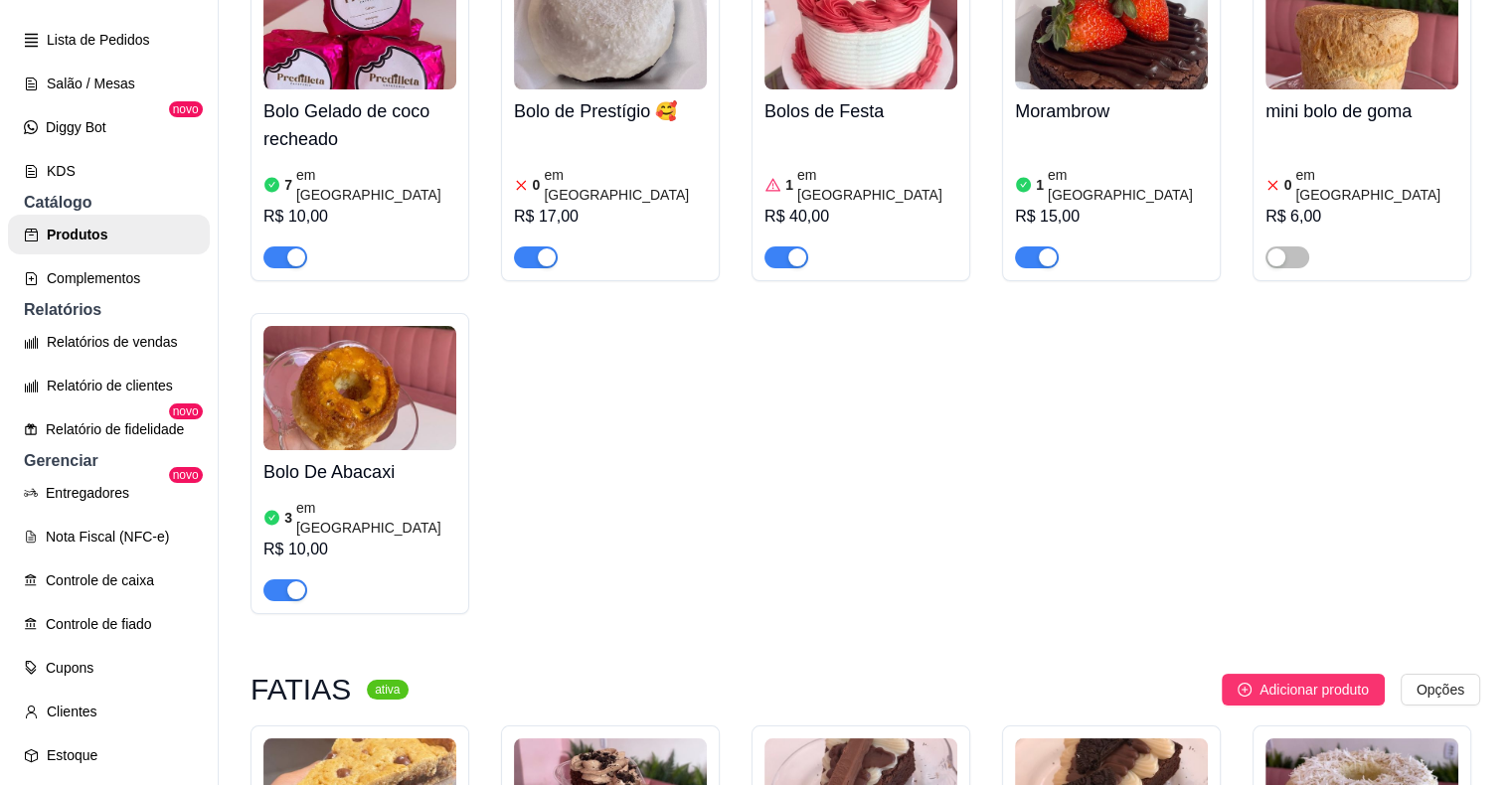 click on "Bolo Nuvem de Ninho   0 em estoque R$ 16,00 BOLO DE CENOURA    1 em estoque R$ 17,00 CHOCOLATINHO   0 em estoque R$ 12,00 Bolo gelado de coco    0 em estoque R$ 10,00 Bolo de Maracujá    0 em estoque R$ 10,00 Bolo Gelado de coco recheado   7 em estoque R$ 10,00 Bolo de Prestígio 🥰   0 em estoque R$ 17,00 Bolos de Festa   1 em estoque R$ 40,00 Morambrow   1 em estoque R$ 15,00 mini bolo de goma   0 em estoque R$ 6,00 Bolo  De Abacaxi   3 em estoque R$ 10,00" at bounding box center [865, 116] 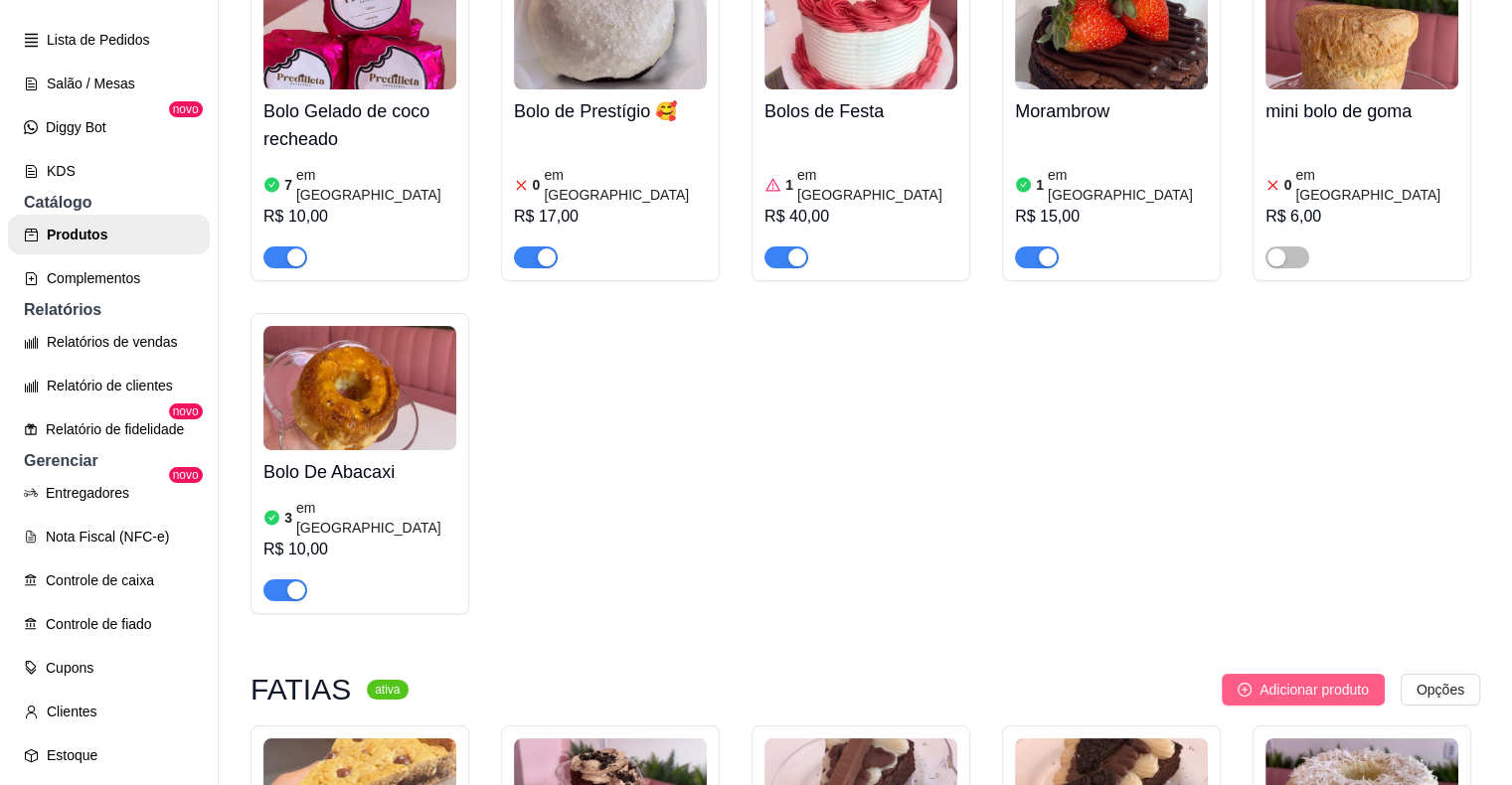 click on "Adicionar produto" at bounding box center (1314, 690) 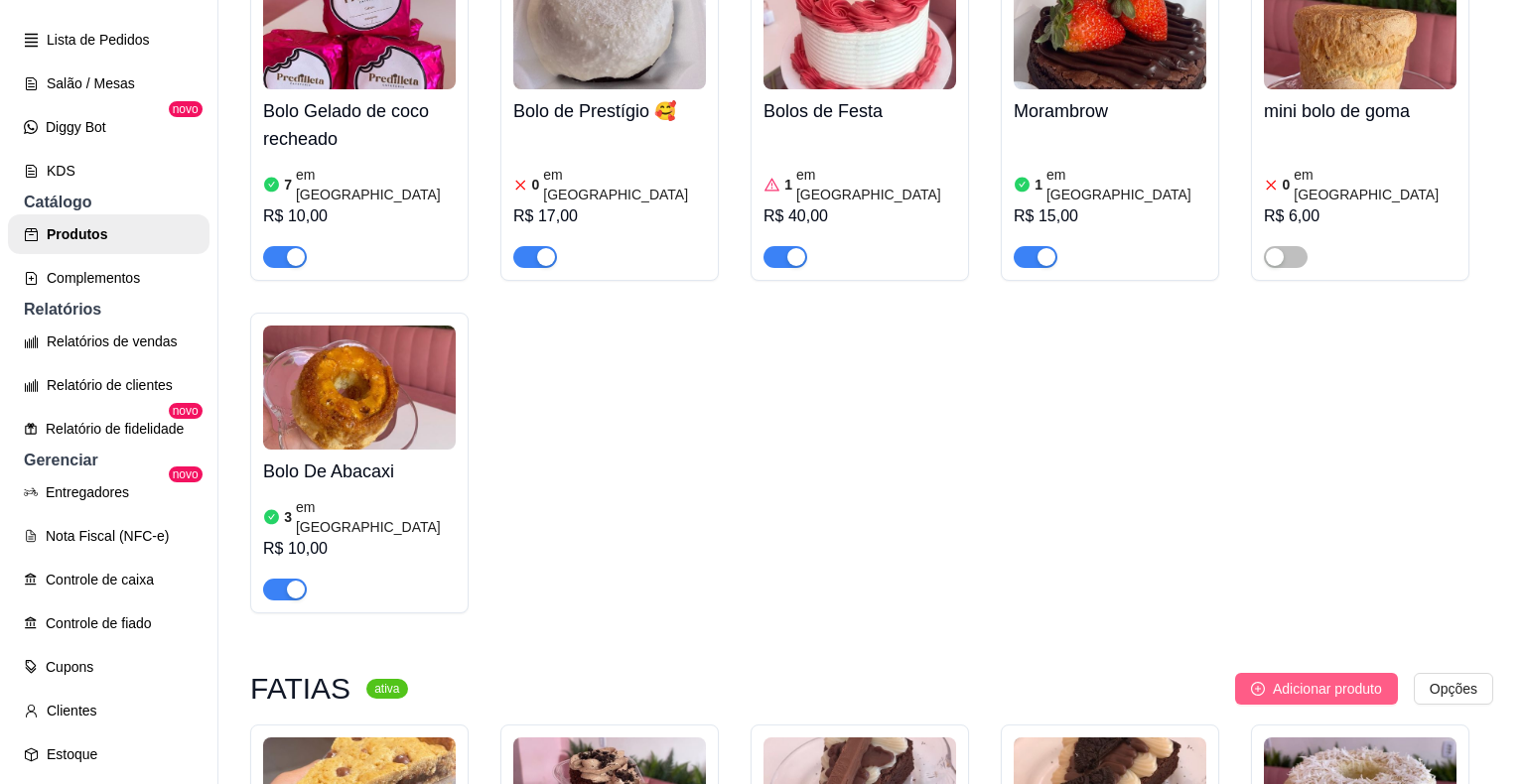type 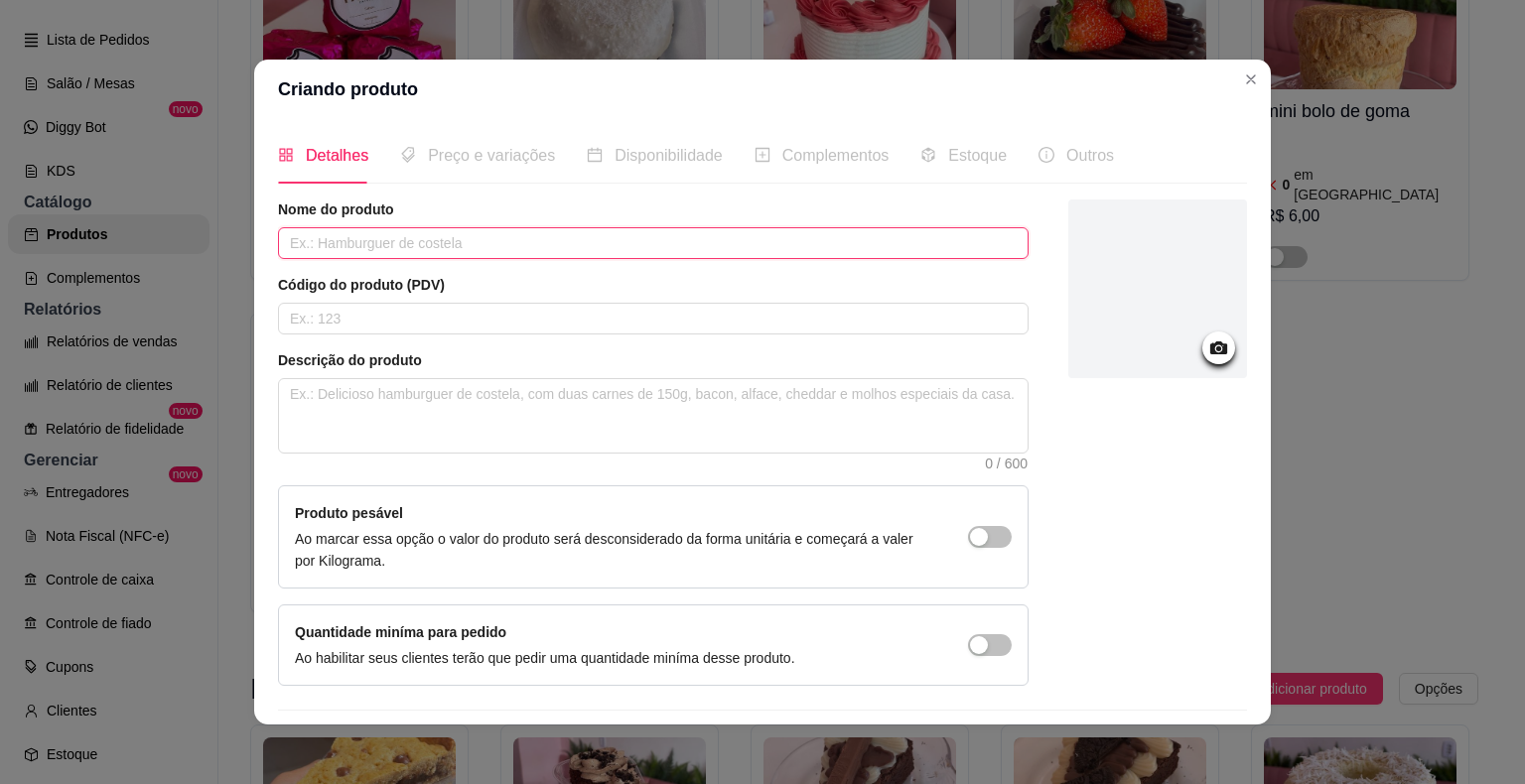 click at bounding box center [653, 243] 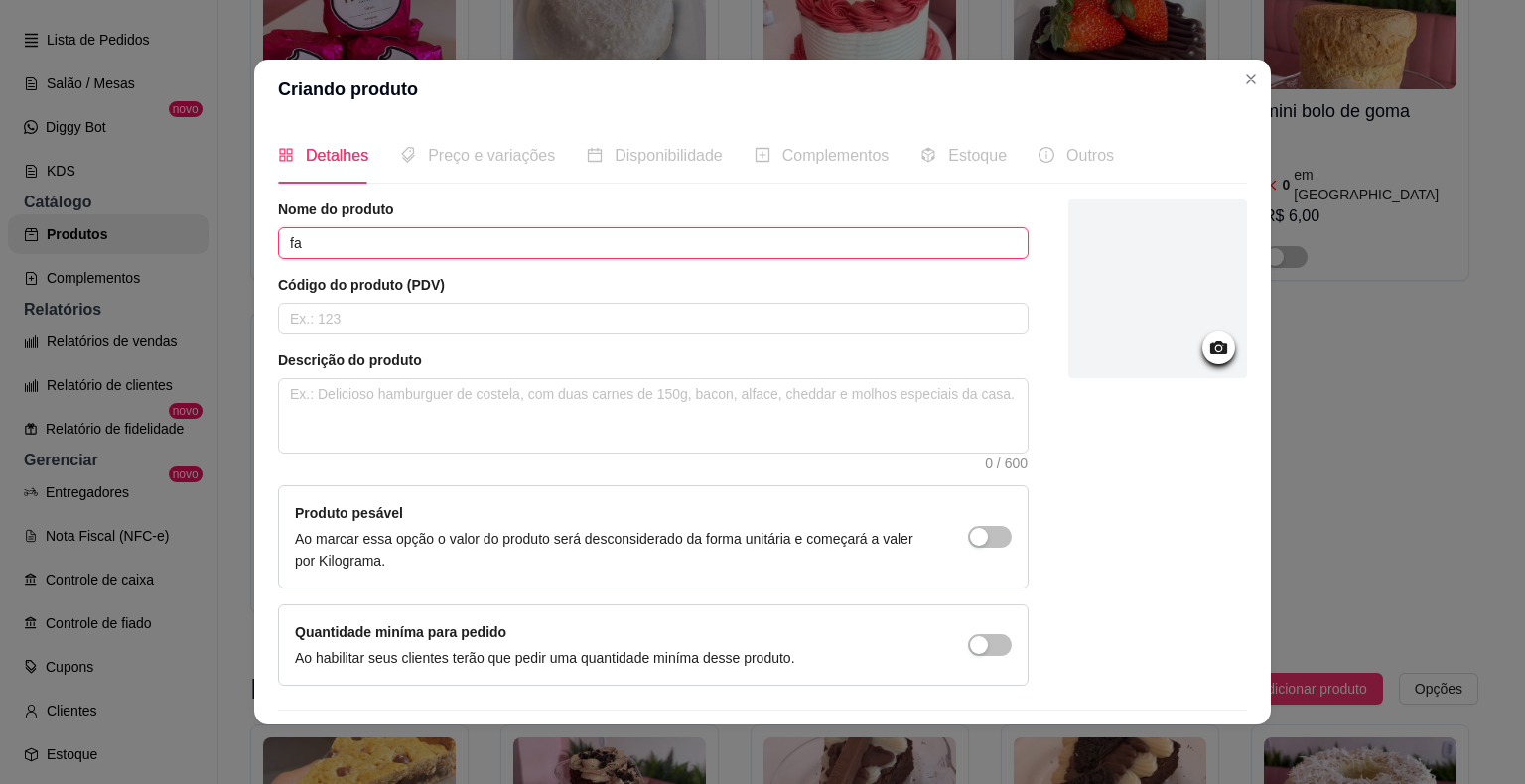type on "f" 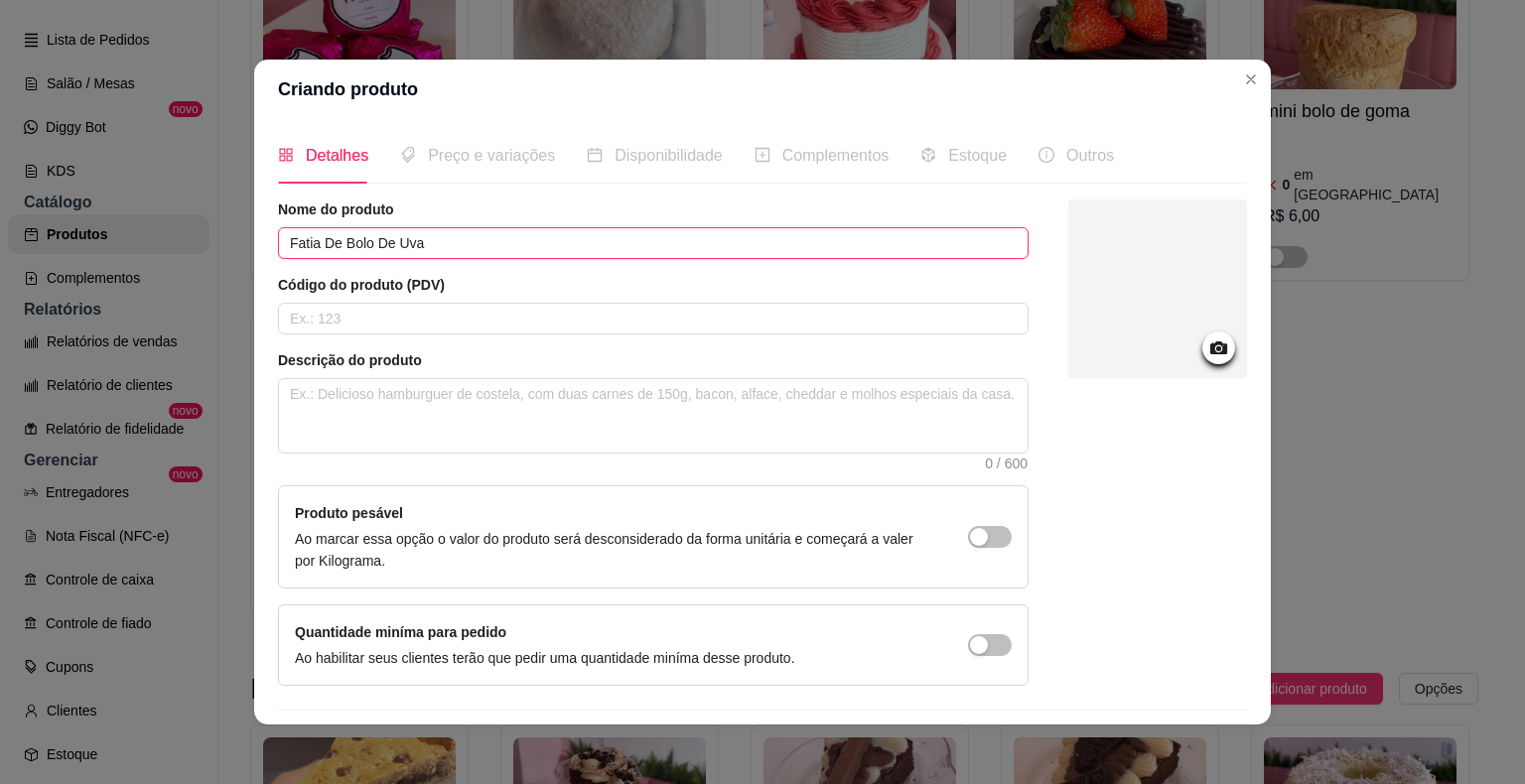 type on "Fatia De Bolo De Uva" 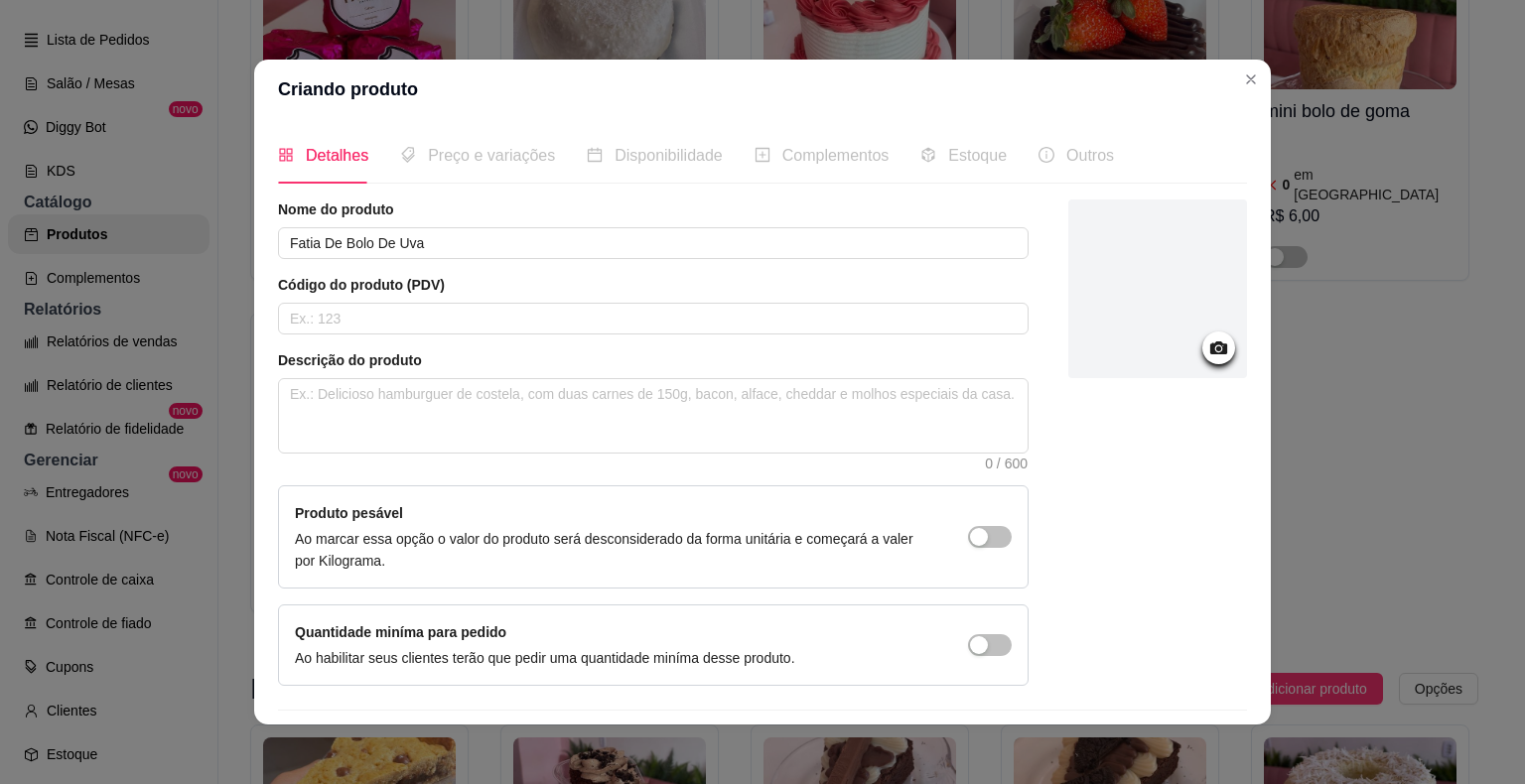 scroll, scrollTop: 55, scrollLeft: 0, axis: vertical 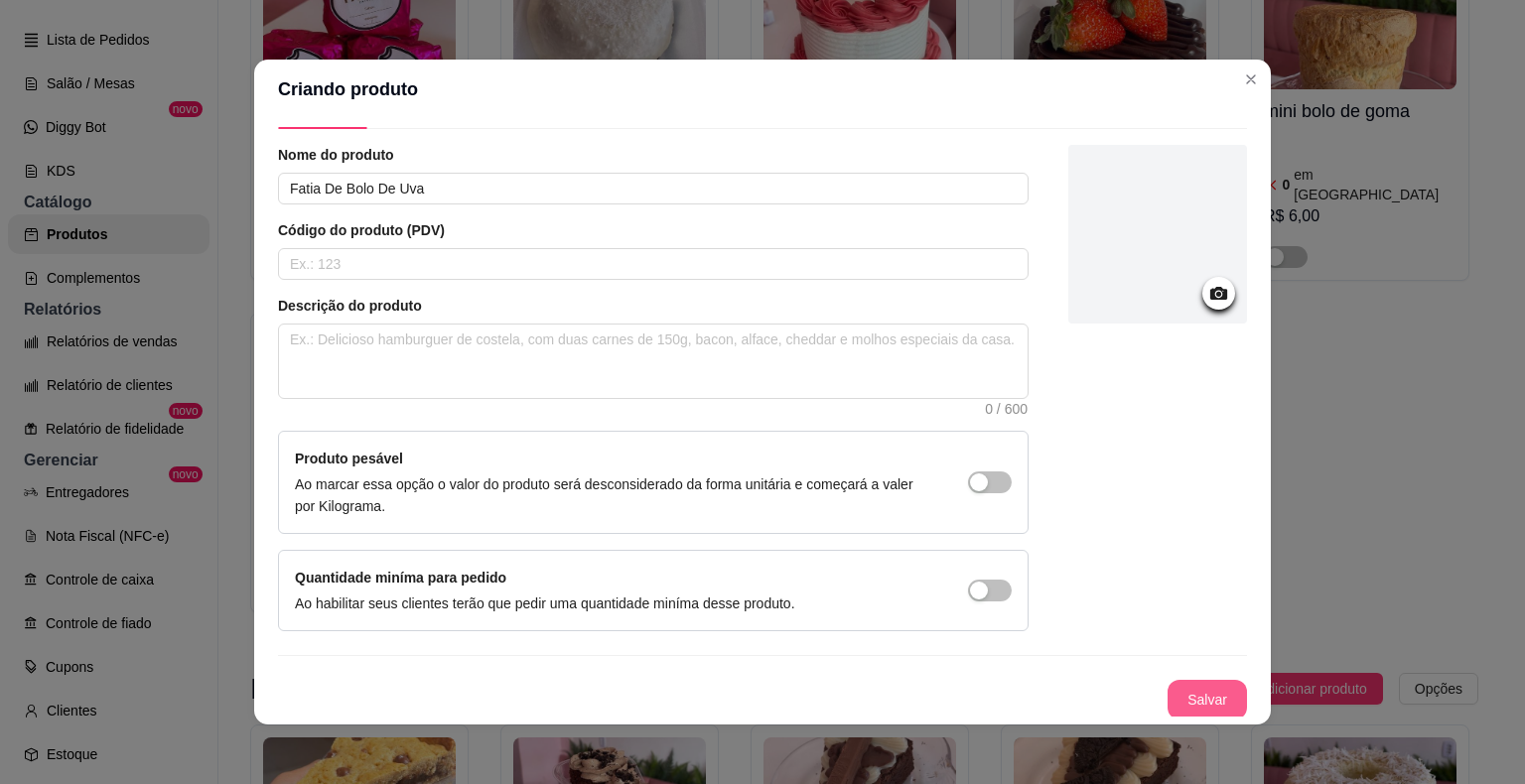click on "Salvar" at bounding box center (1207, 700) 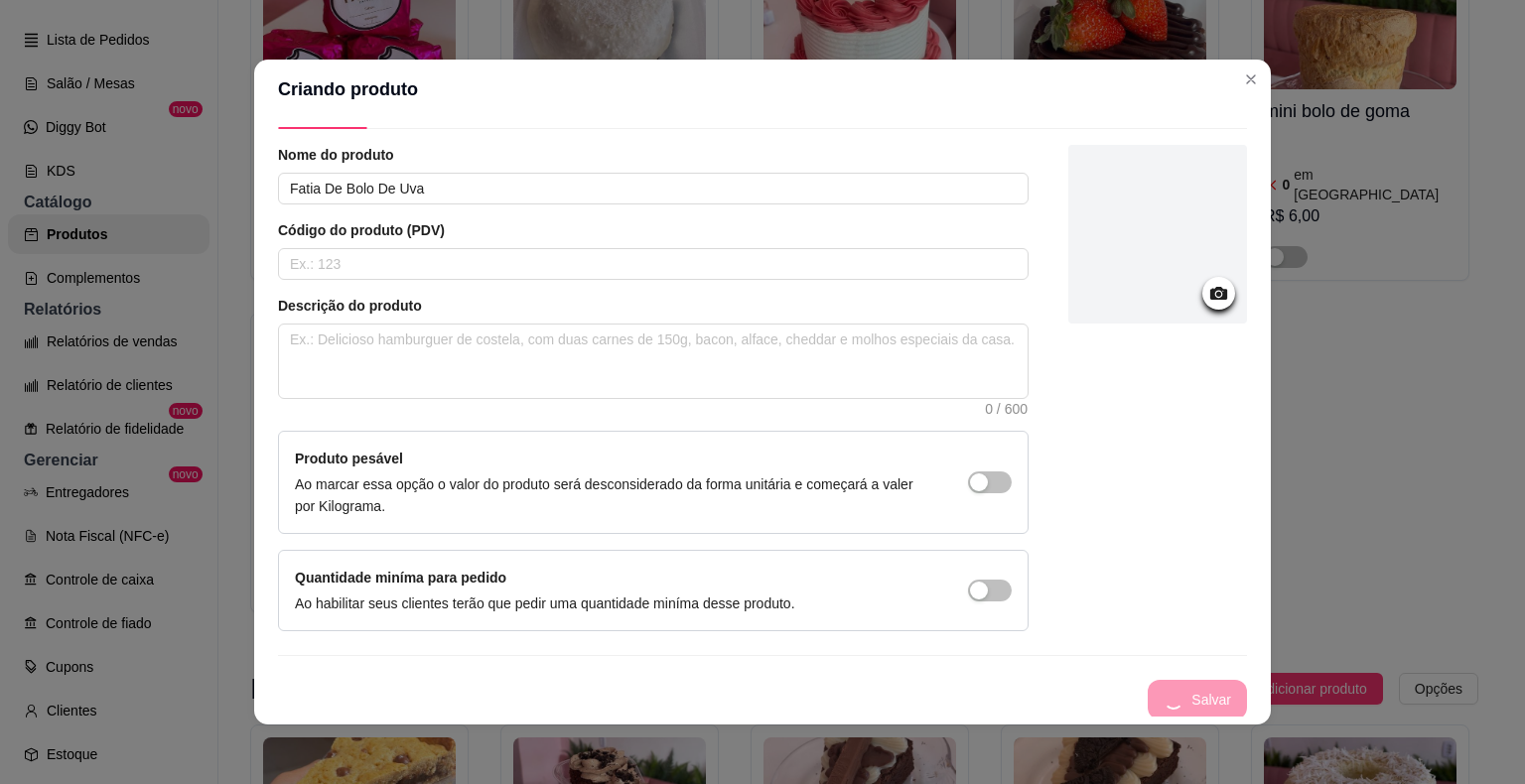 type 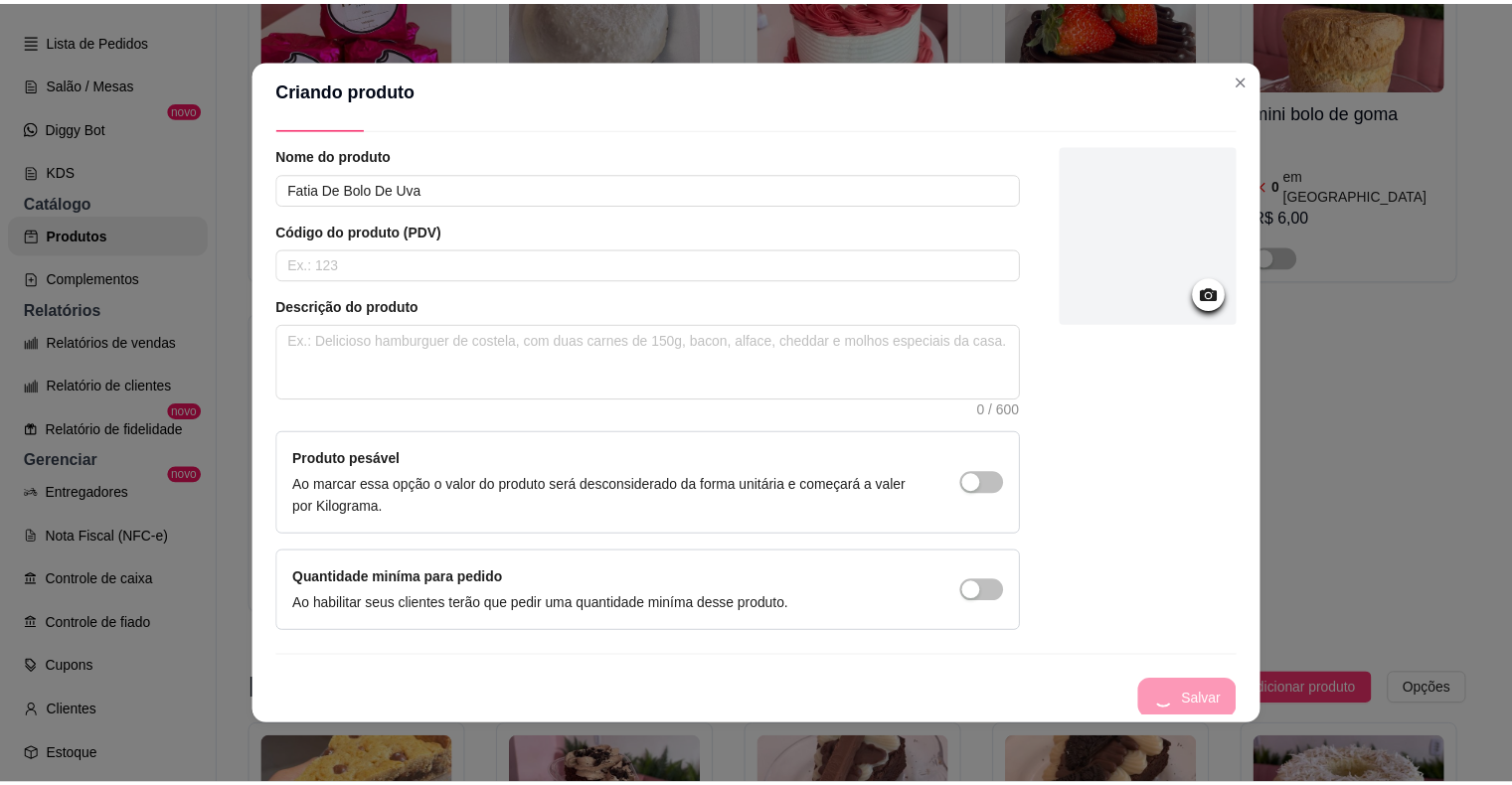 scroll, scrollTop: 0, scrollLeft: 0, axis: both 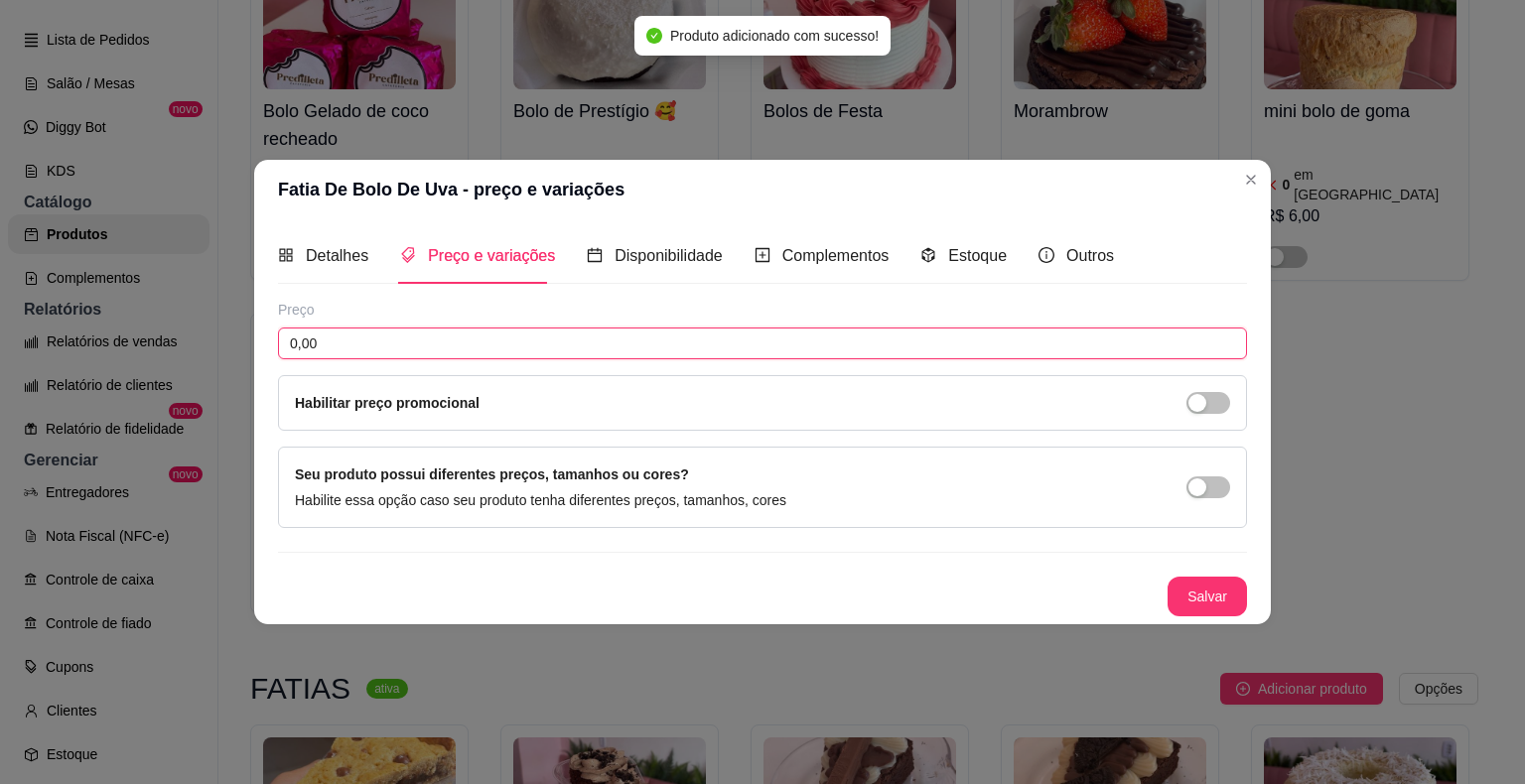 click on "0,00" at bounding box center (762, 343) 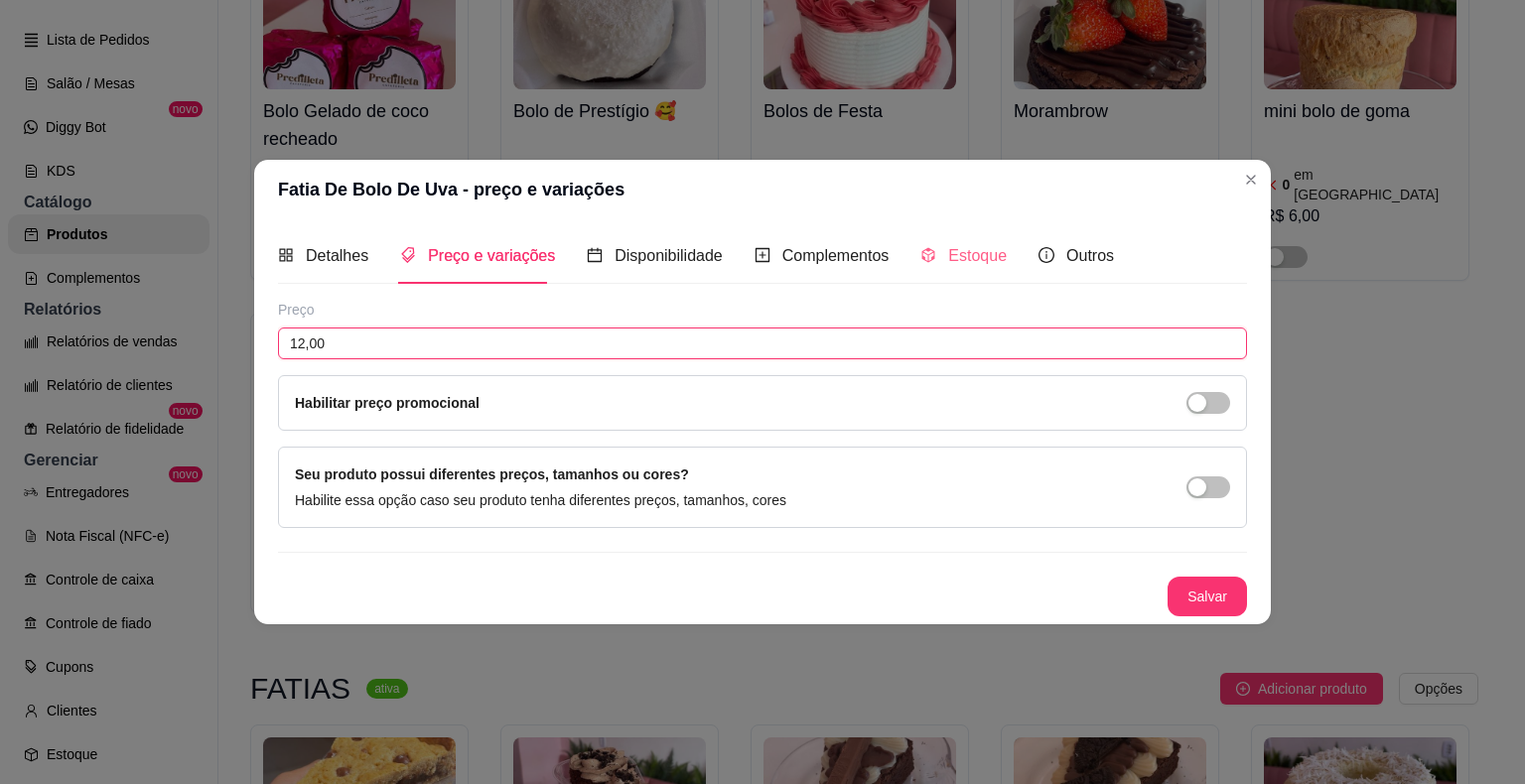 type on "12,00" 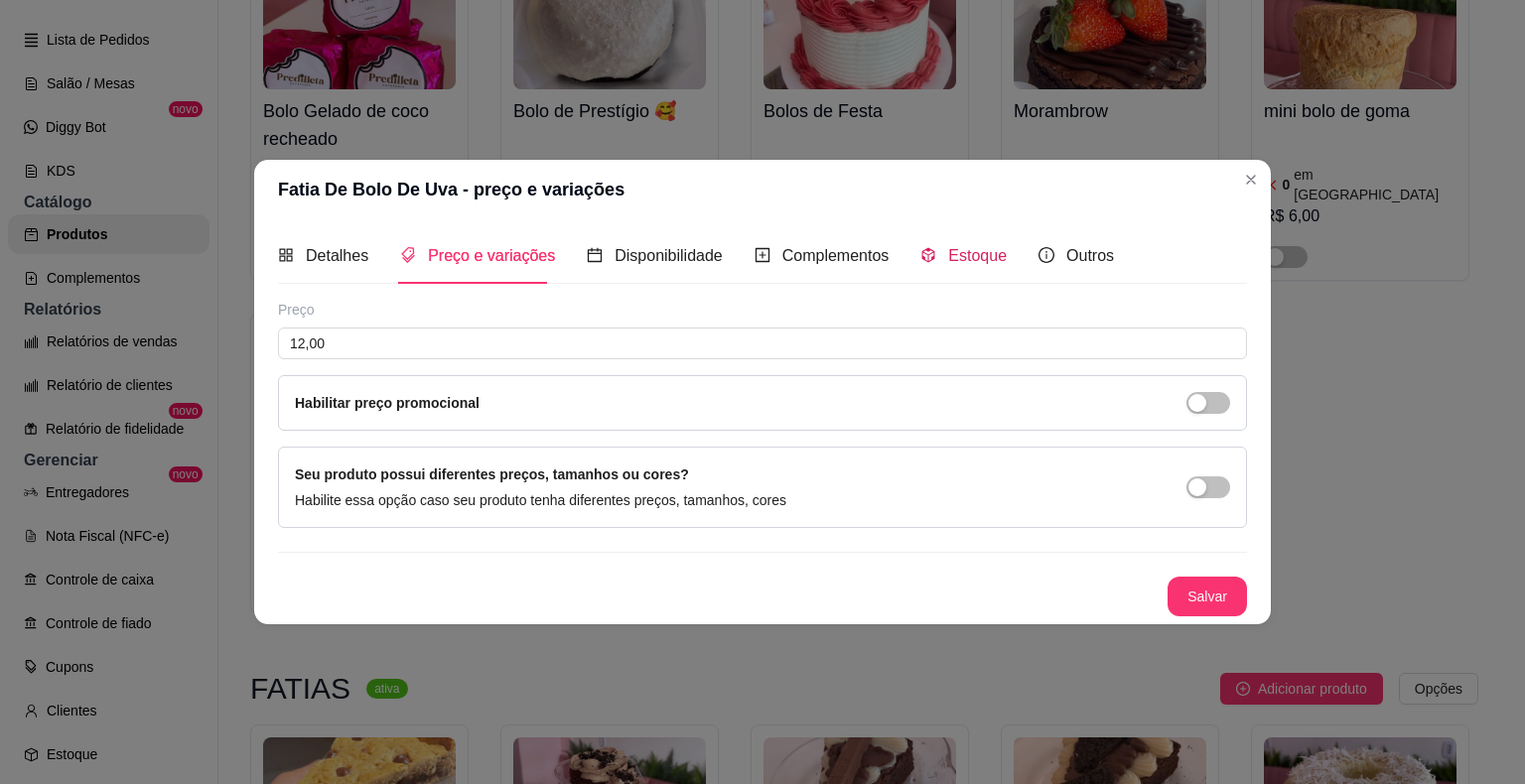 click 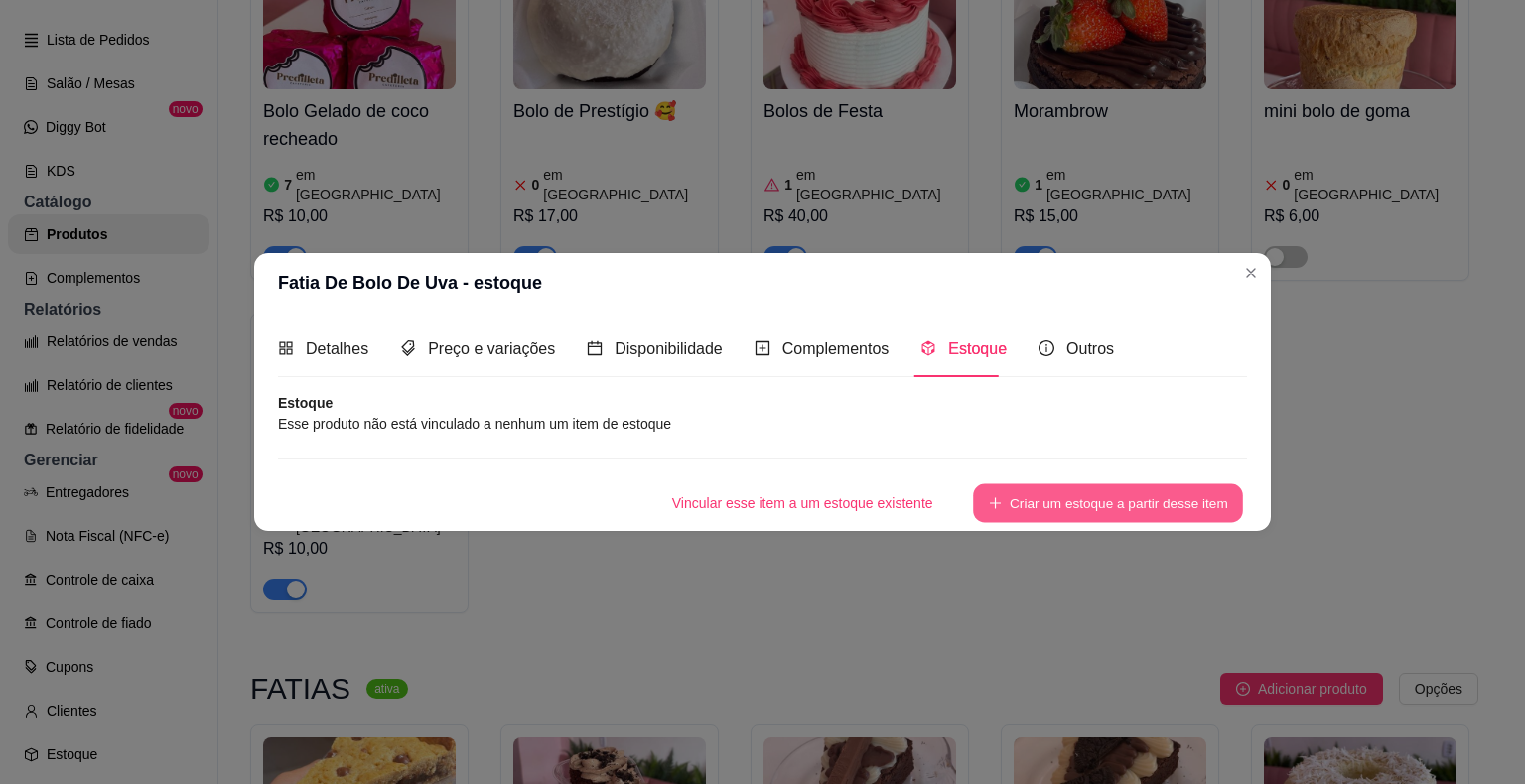 click on "Criar um estoque a partir desse item" at bounding box center [1108, 503] 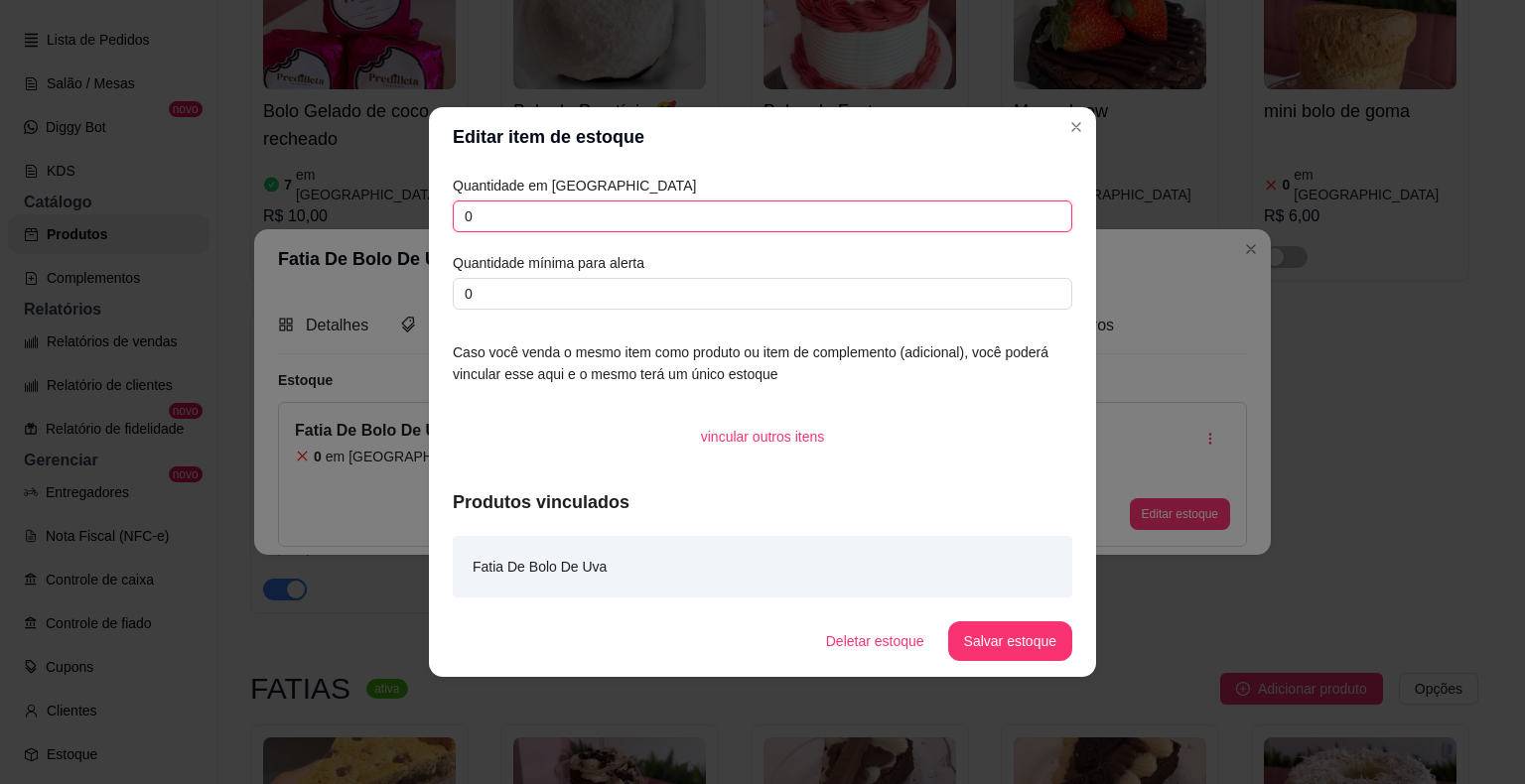 click on "0" at bounding box center (762, 216) 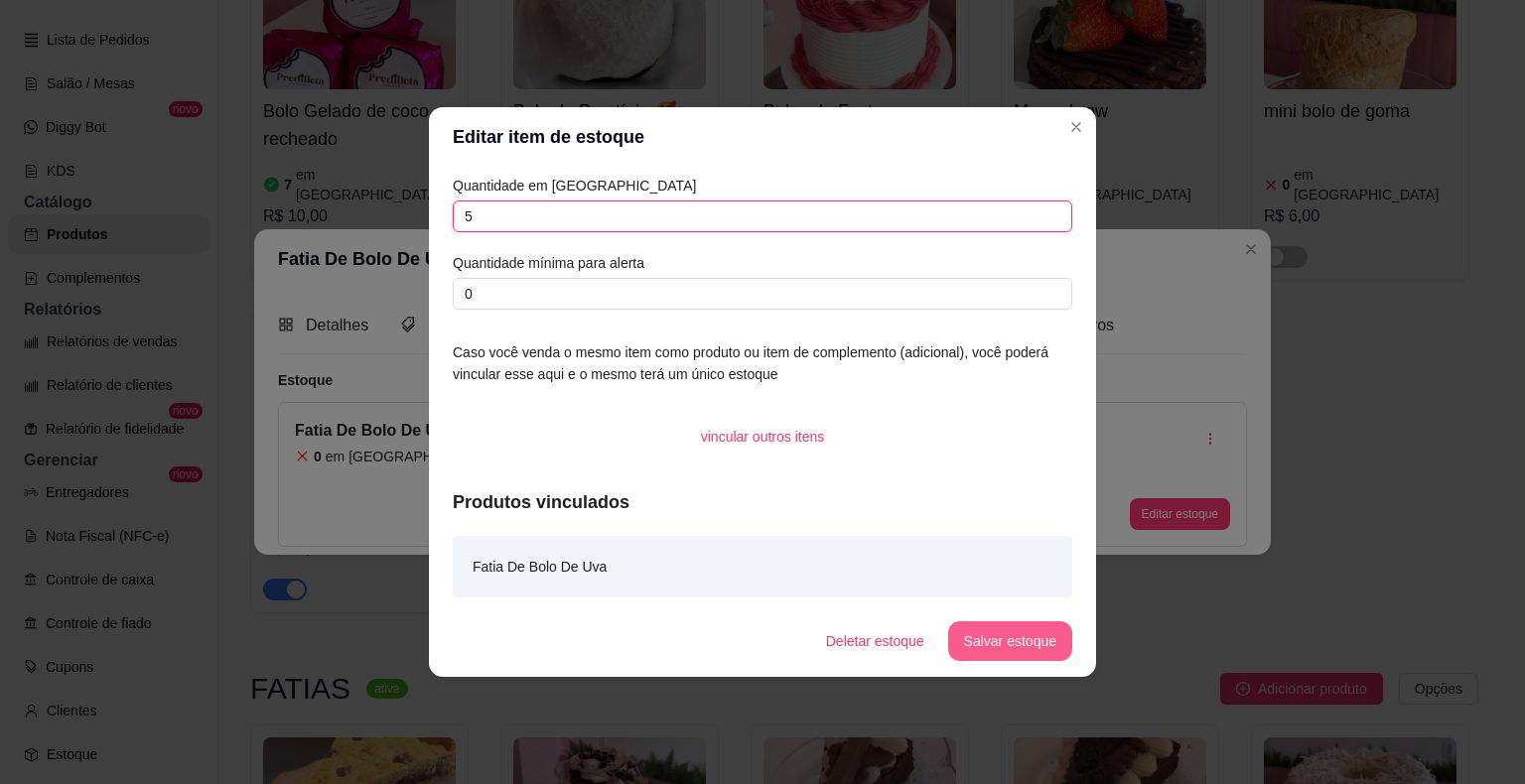 type on "5" 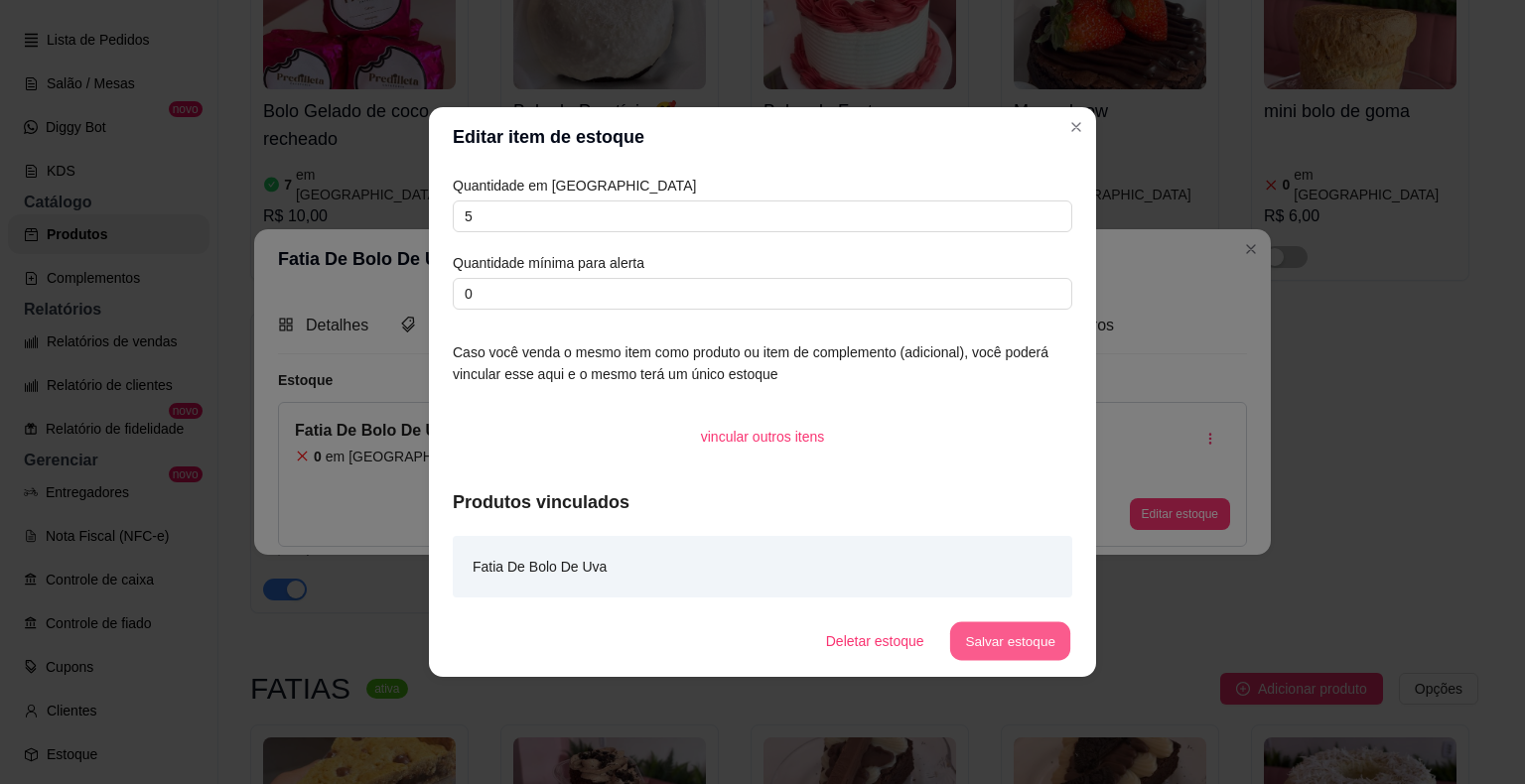 click on "Salvar estoque" at bounding box center [1010, 641] 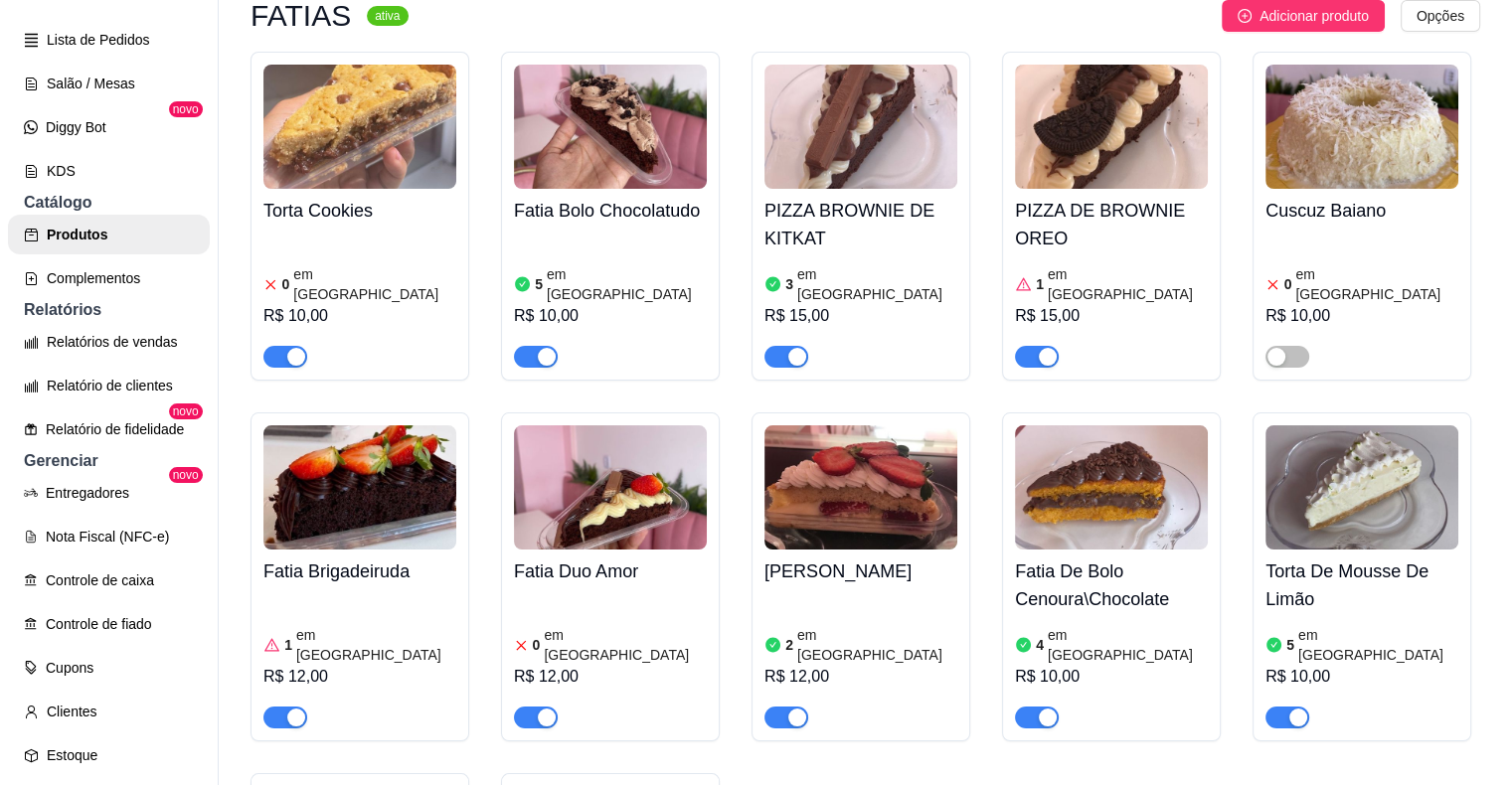 scroll, scrollTop: 3980, scrollLeft: 0, axis: vertical 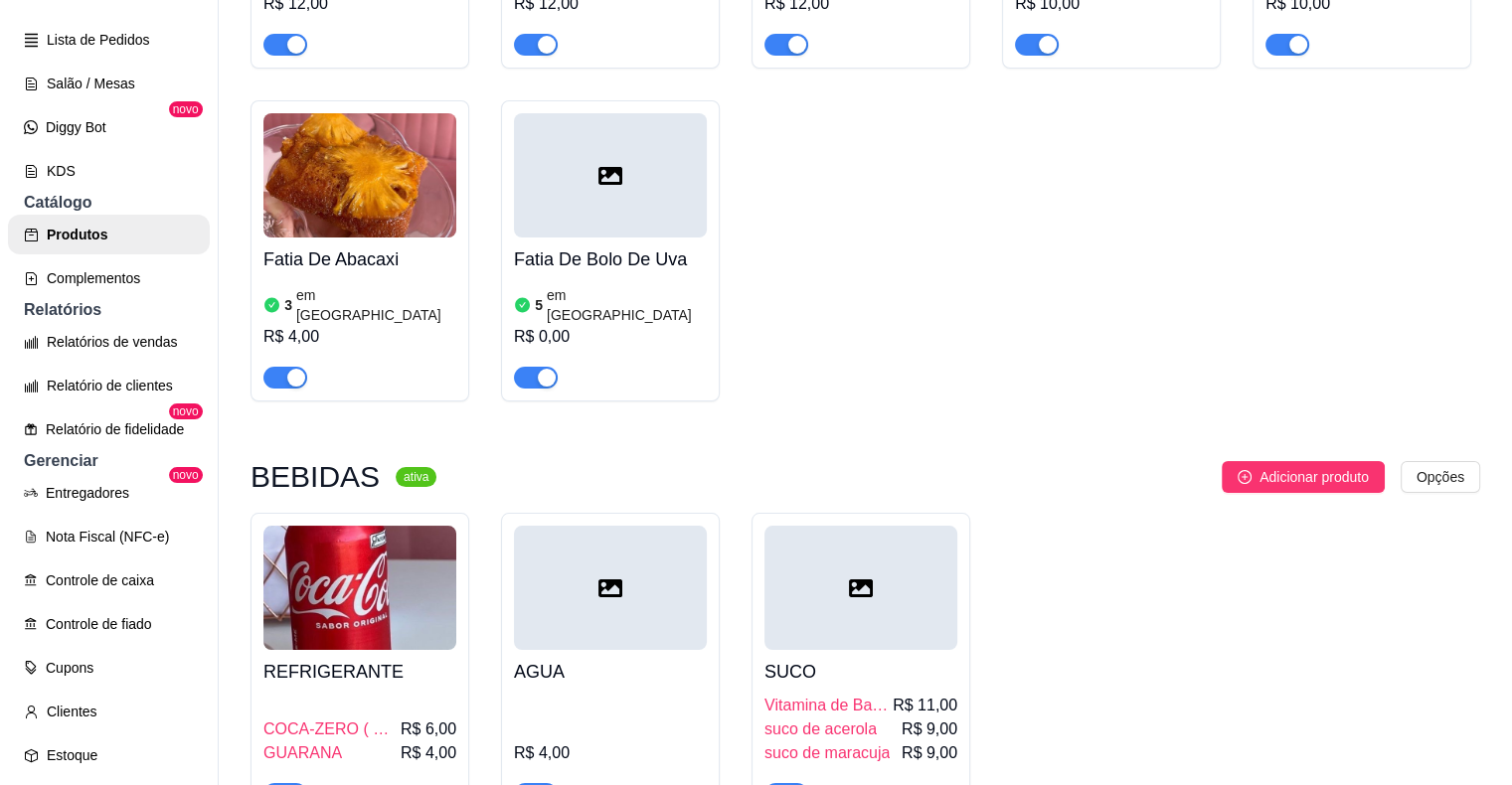 click on "Gestor de Pedidos" at bounding box center (108, -4) 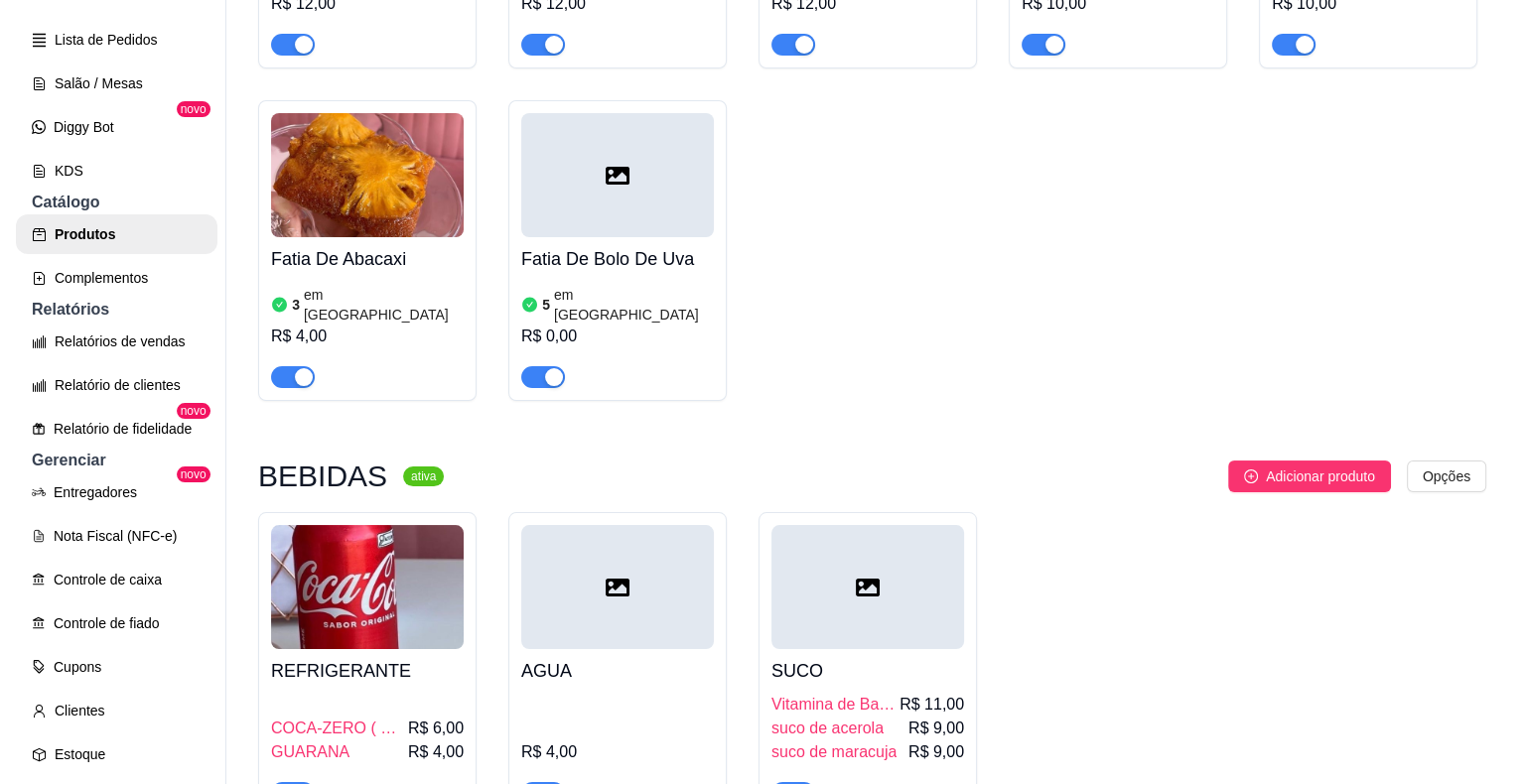 scroll, scrollTop: 0, scrollLeft: 0, axis: both 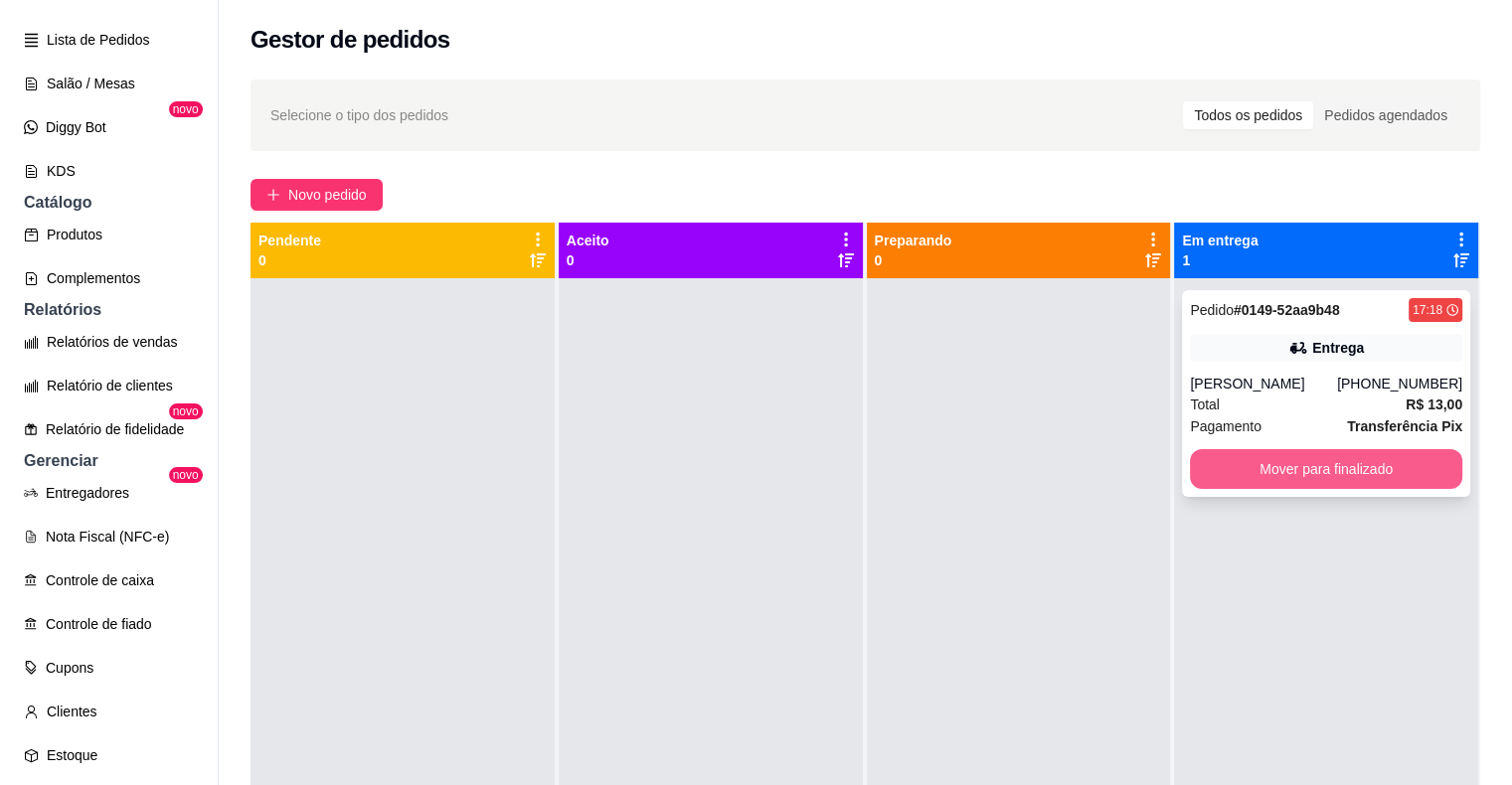 click on "Mover para finalizado" at bounding box center (1326, 469) 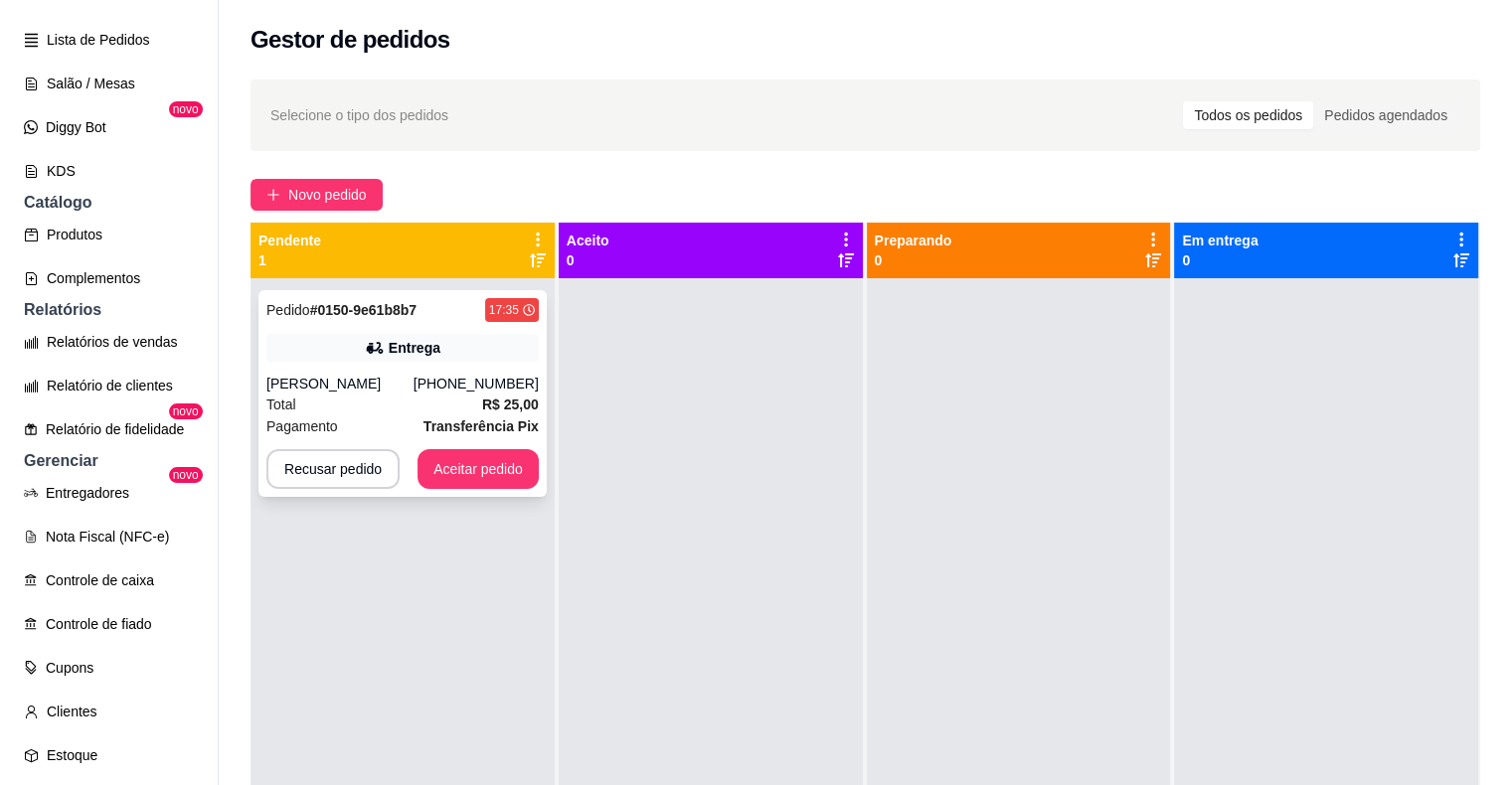 click on "Pedido  # 0150-9e61b8b7 17:35 Entrega KARYN FORTES [PHONE_NUMBER] Total R$ 25,00 Pagamento Transferência Pix Recusar pedido Aceitar pedido" at bounding box center [403, 393] 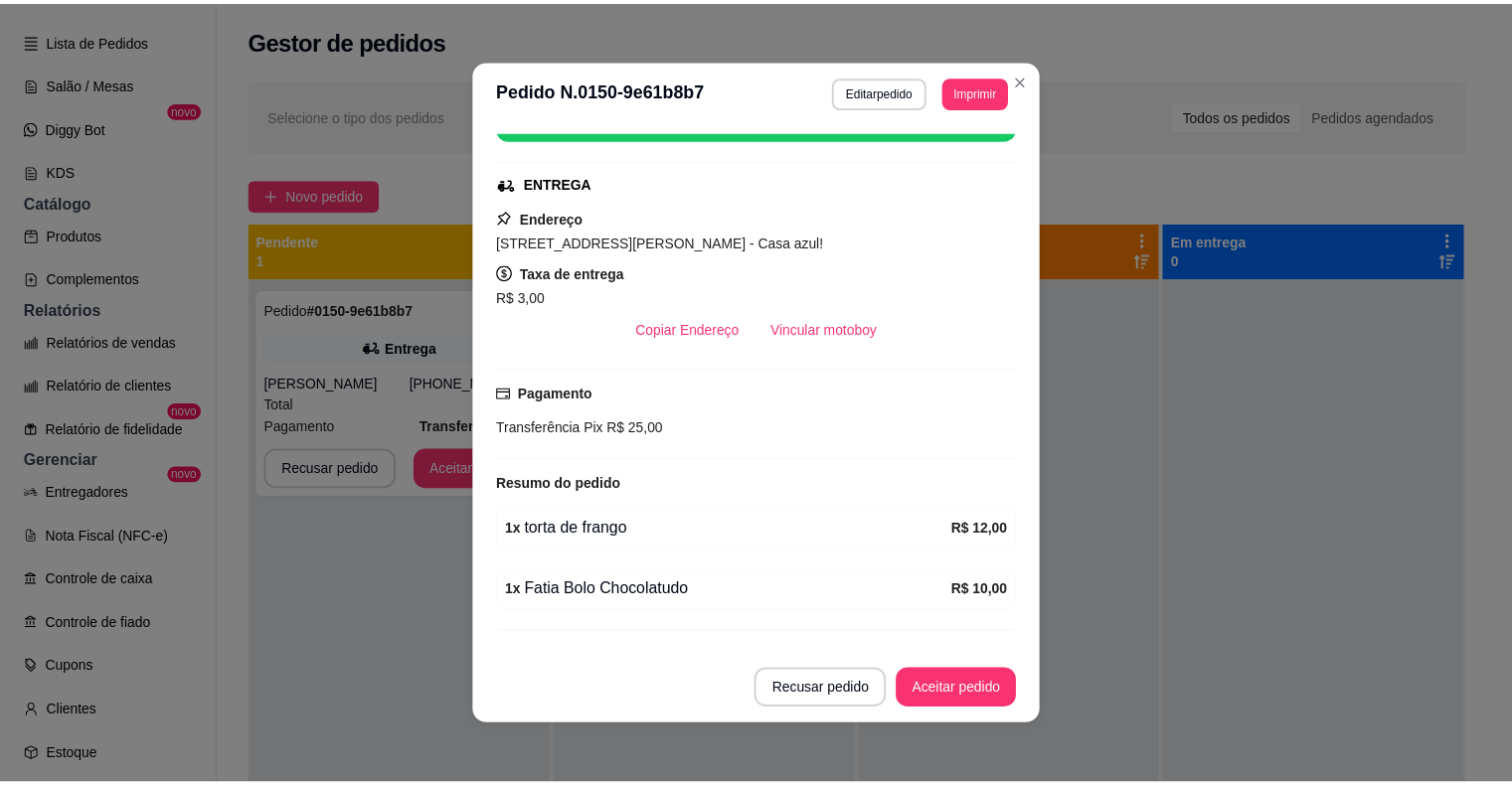 scroll, scrollTop: 315, scrollLeft: 0, axis: vertical 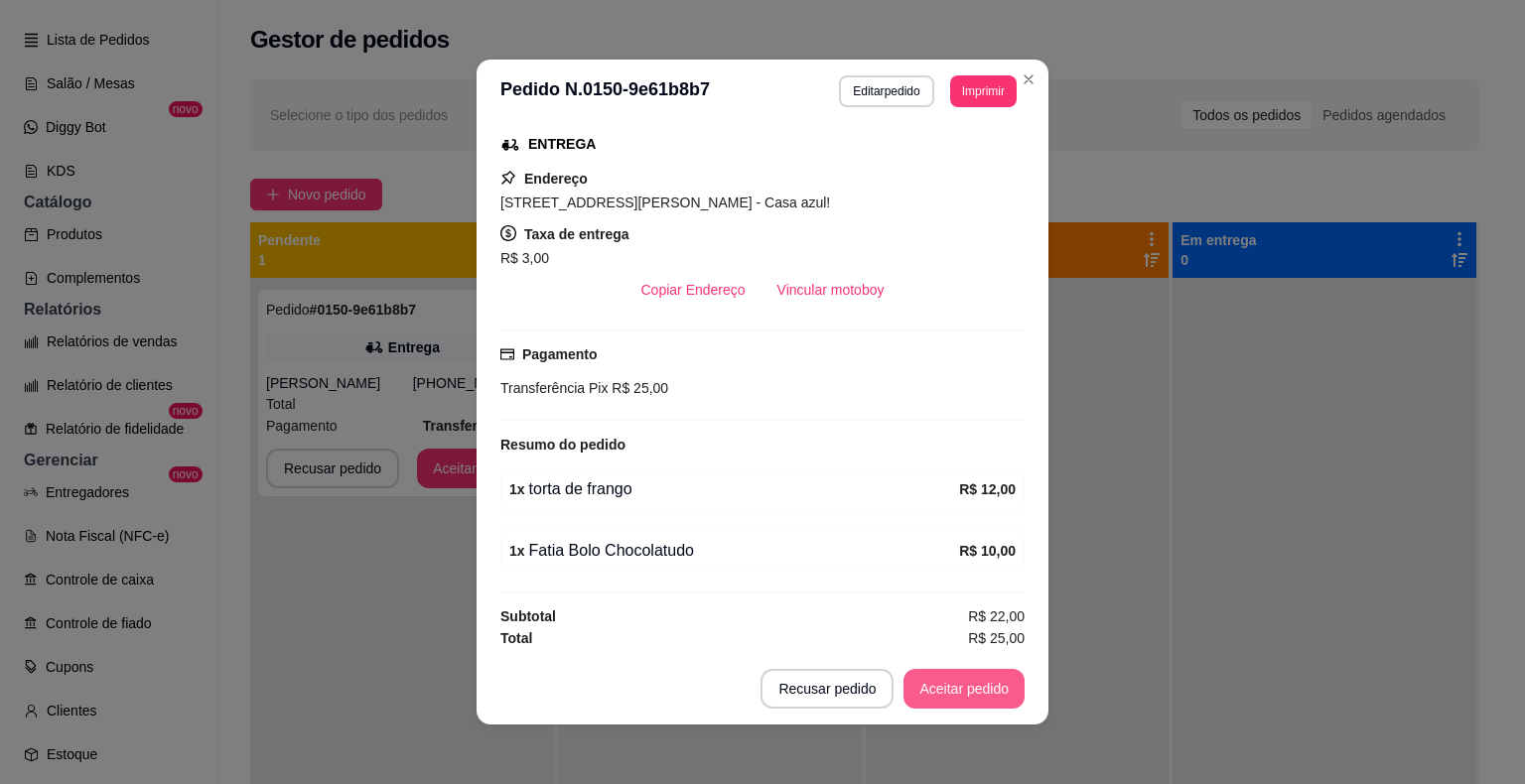 click on "Aceitar pedido" at bounding box center (964, 689) 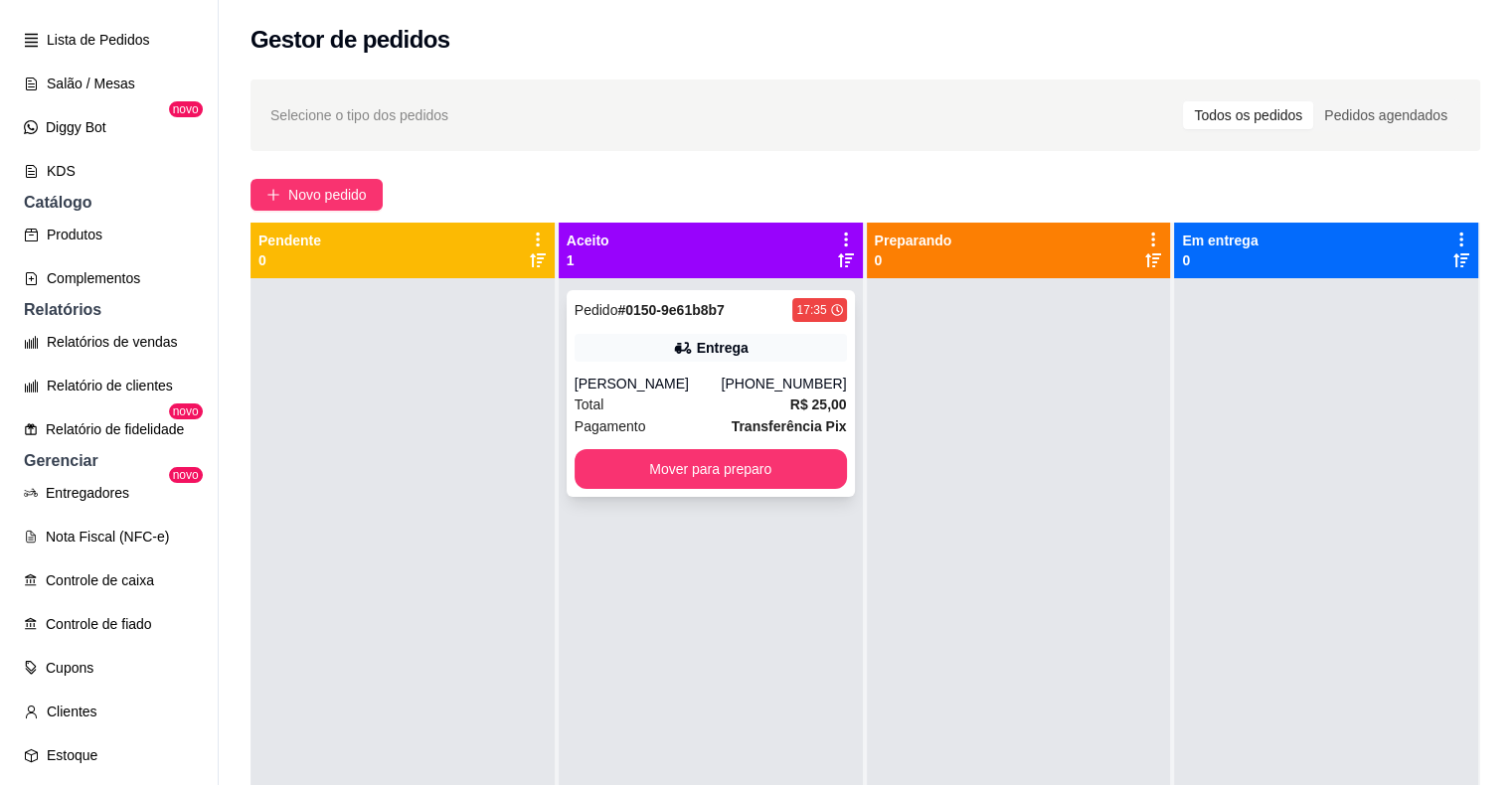 click on "R$ 25,00" at bounding box center (818, 404) 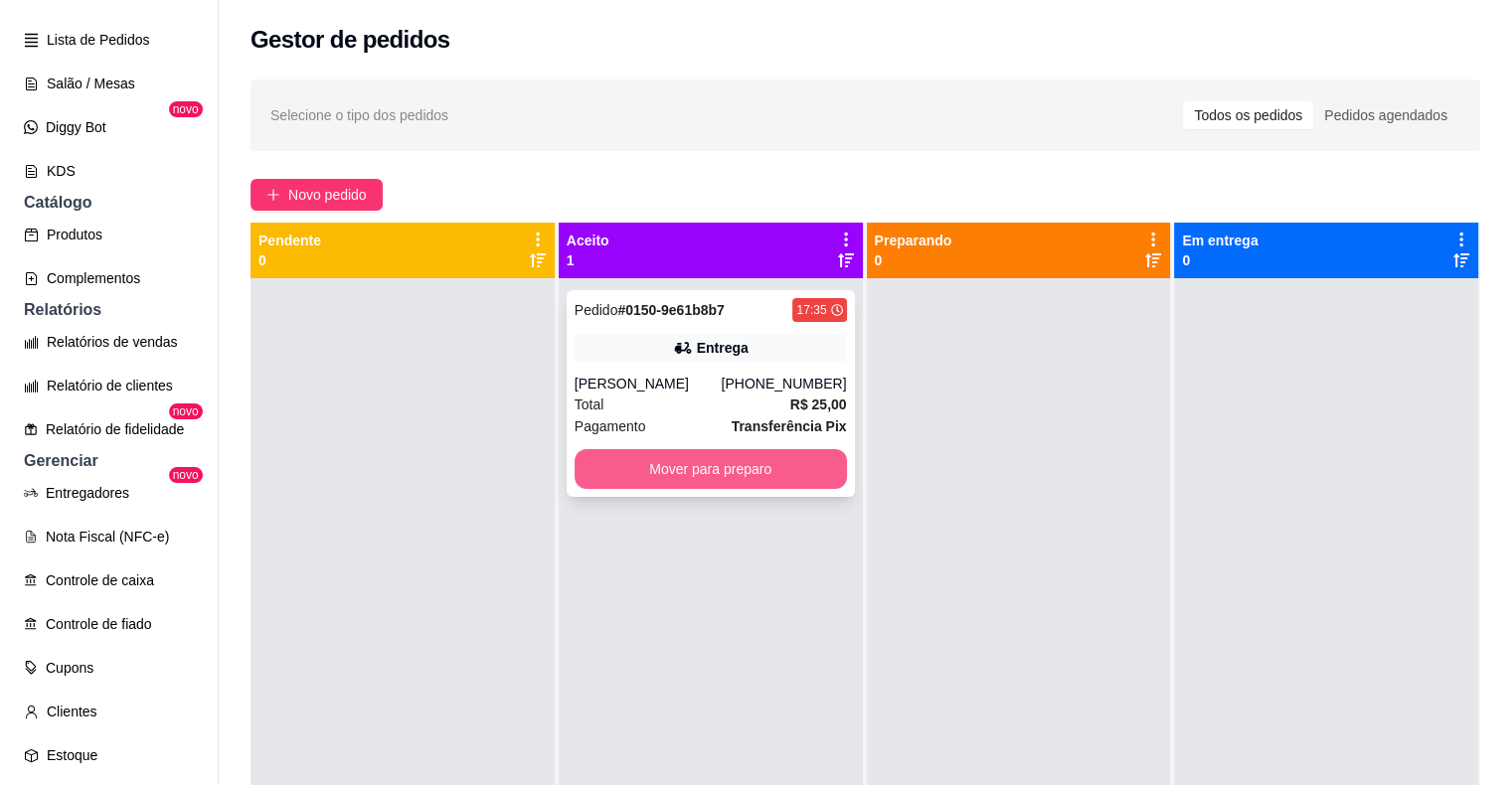 click on "Mover para preparo" at bounding box center (711, 469) 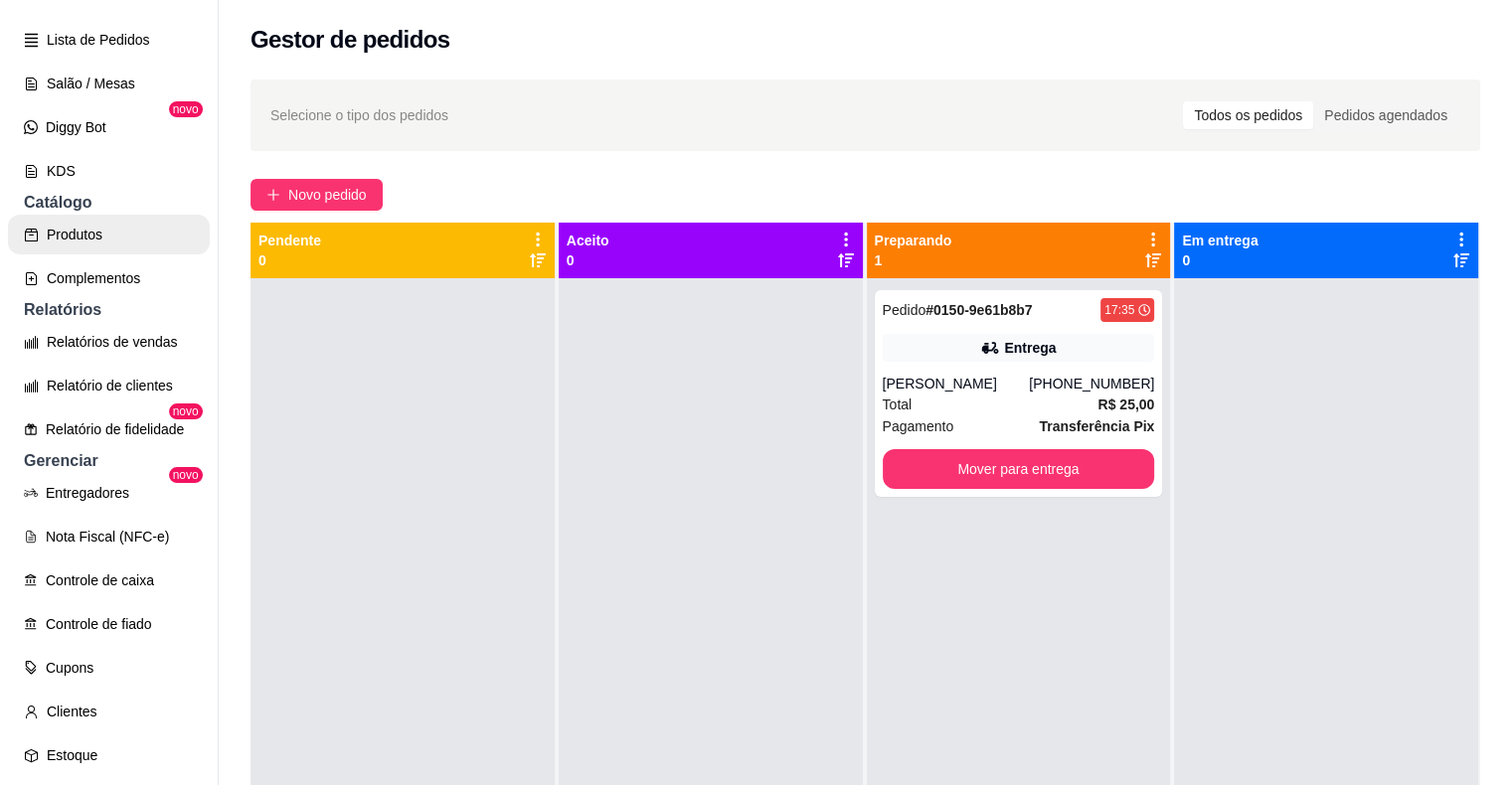 click on "Produtos" at bounding box center [108, 235] 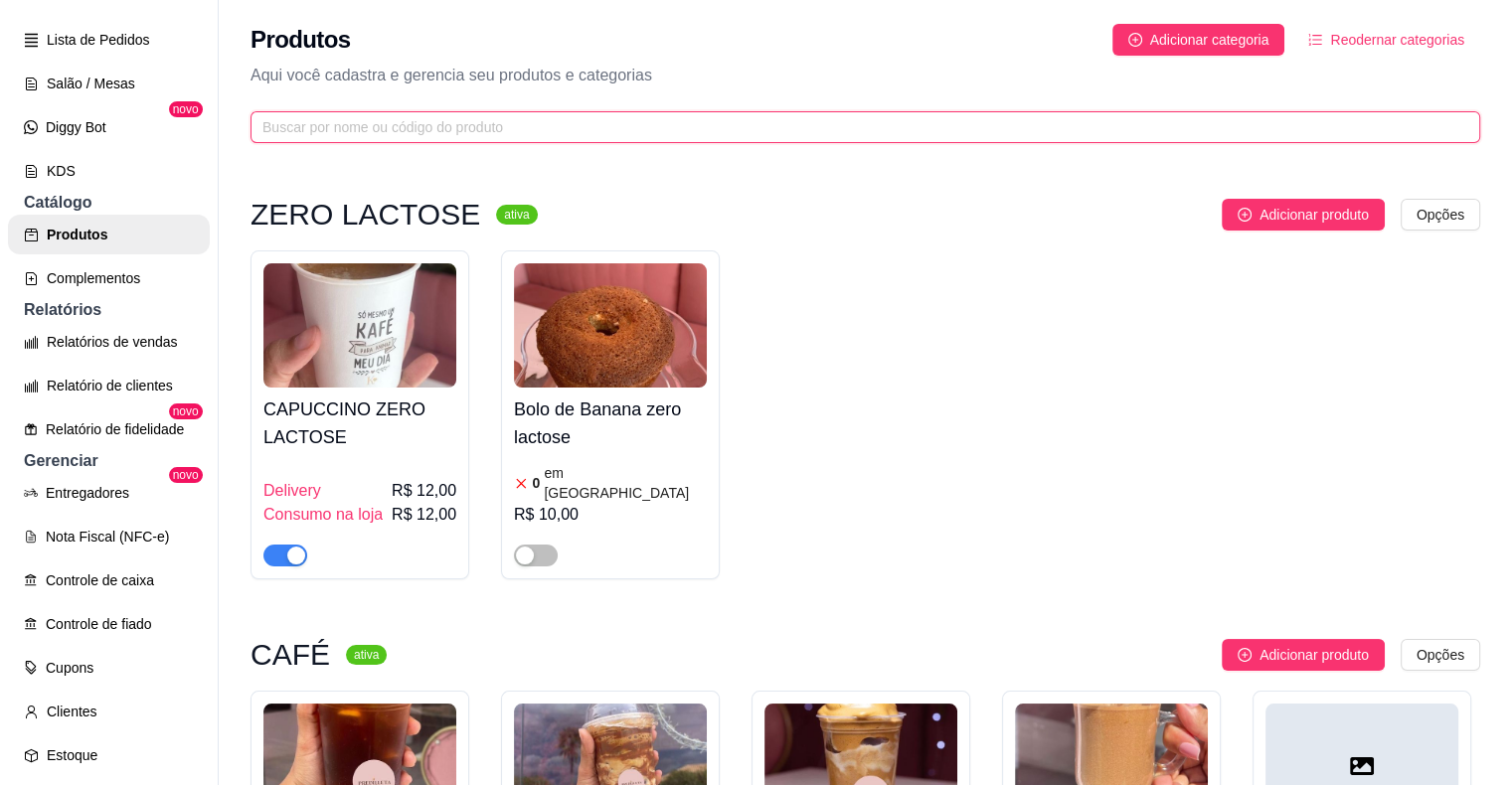 click at bounding box center [857, 127] 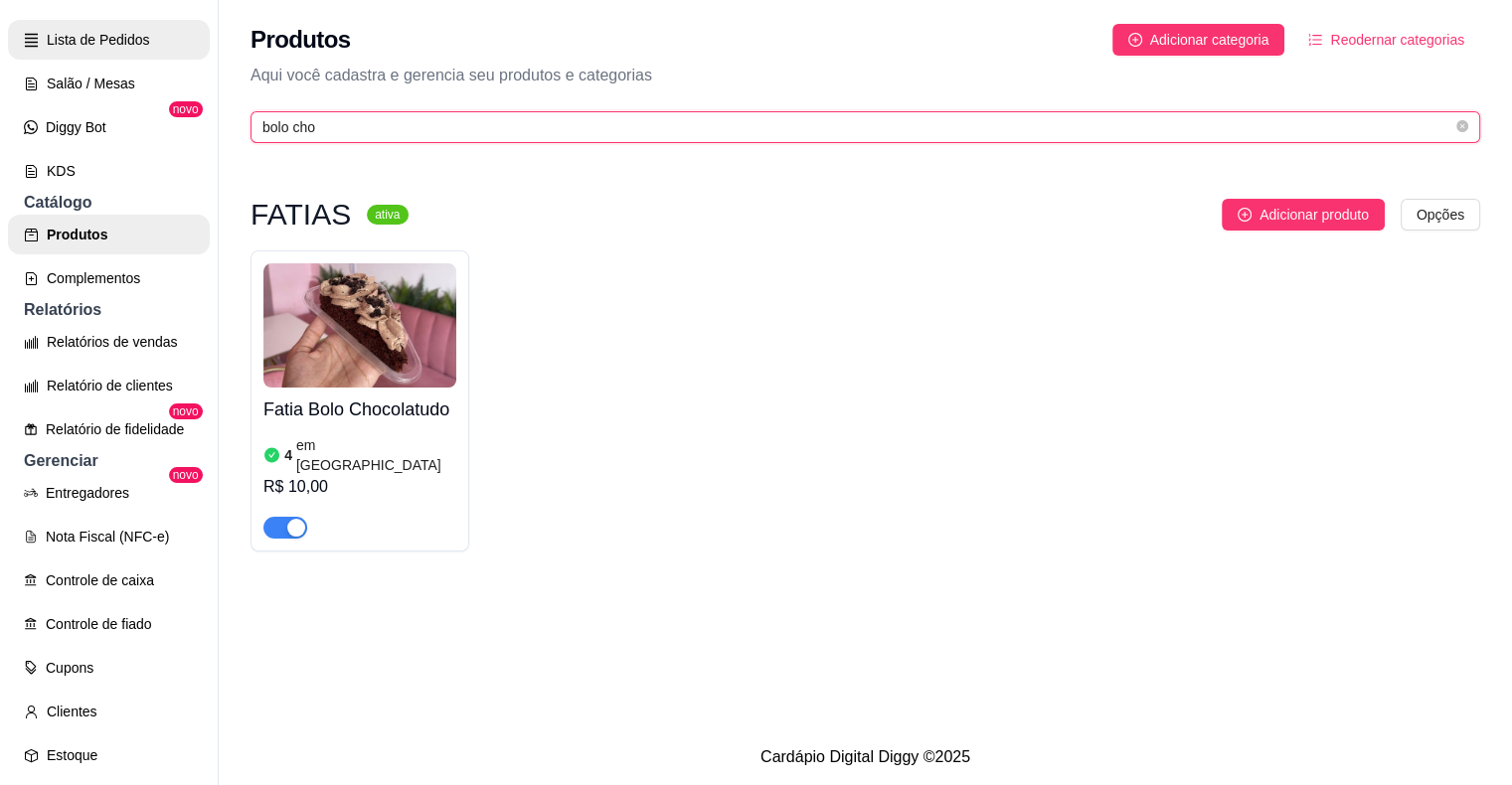 type on "bolo cho" 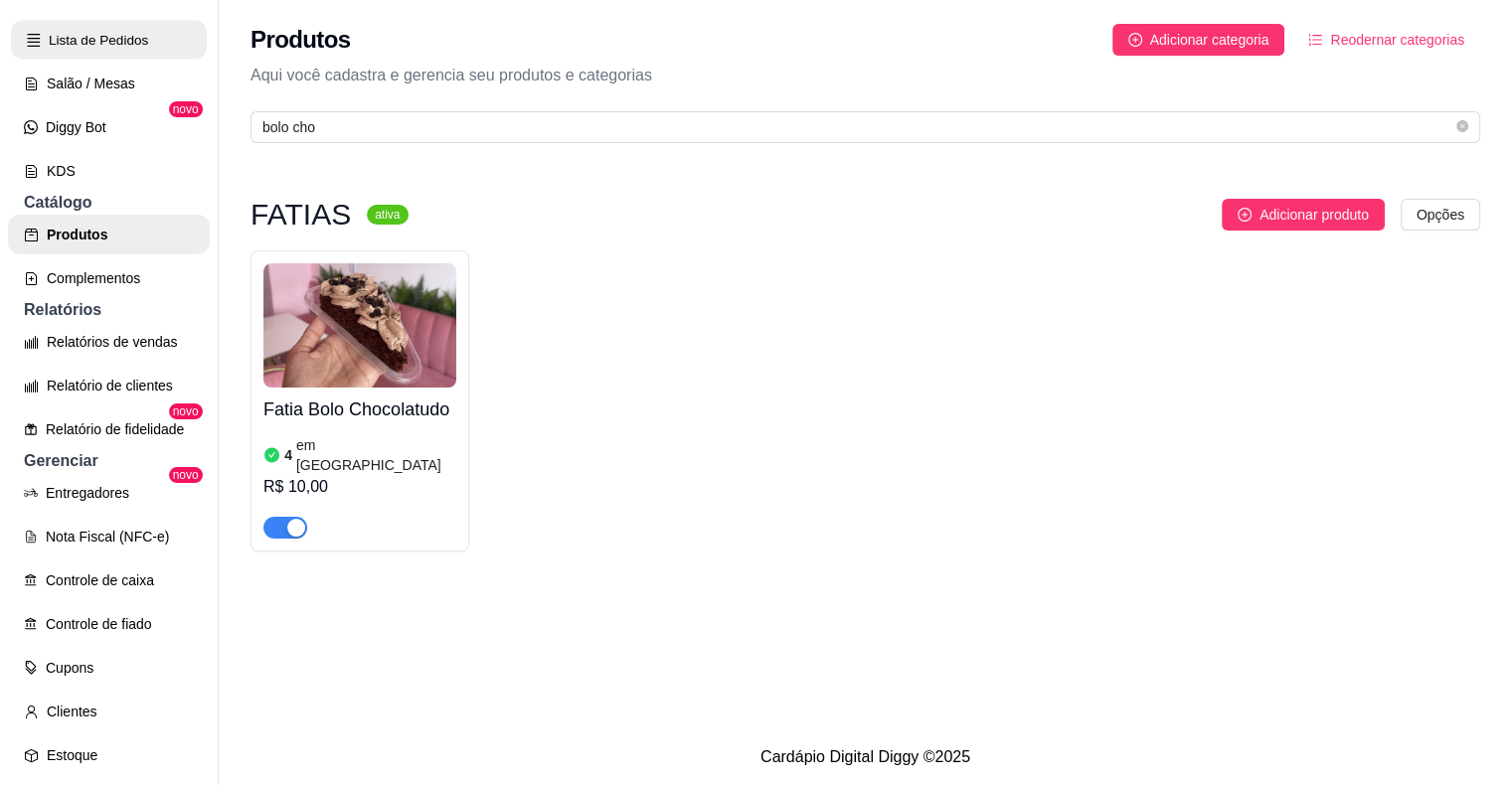 click on "Lista de Pedidos" at bounding box center [108, 40] 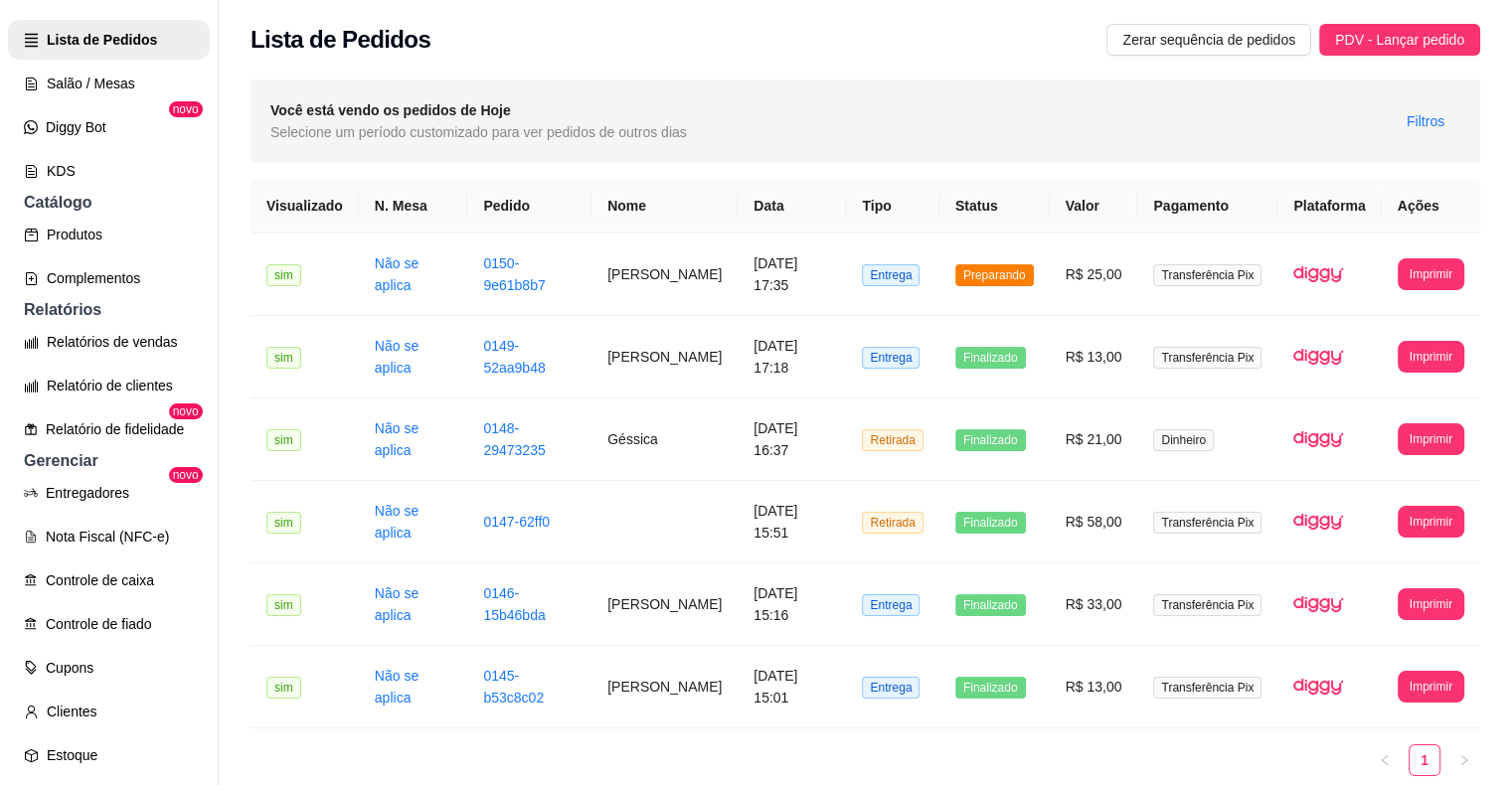 click on "Gestor de Pedidos" at bounding box center [108, -4] 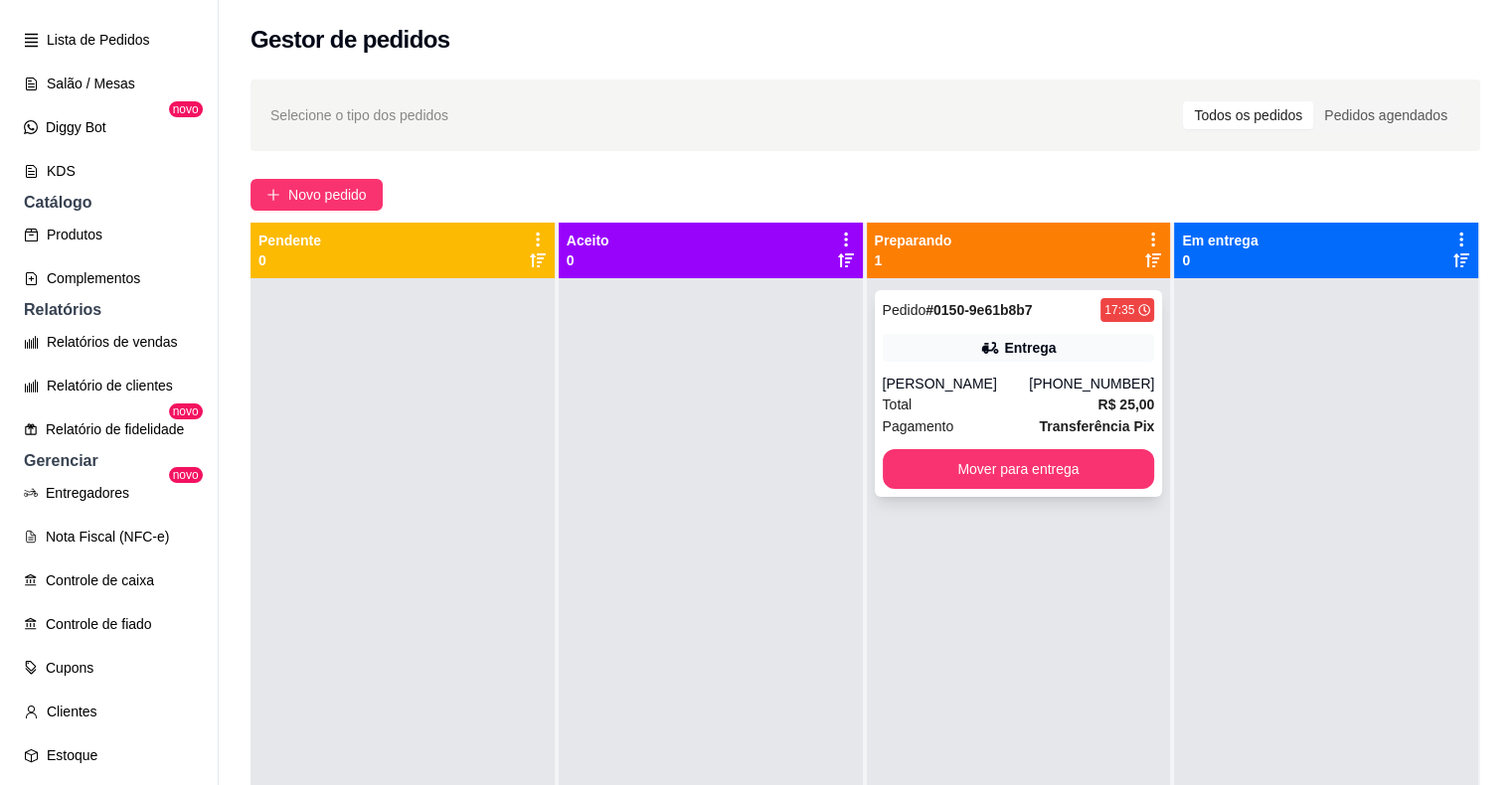 click on "Entrega" at bounding box center [1019, 348] 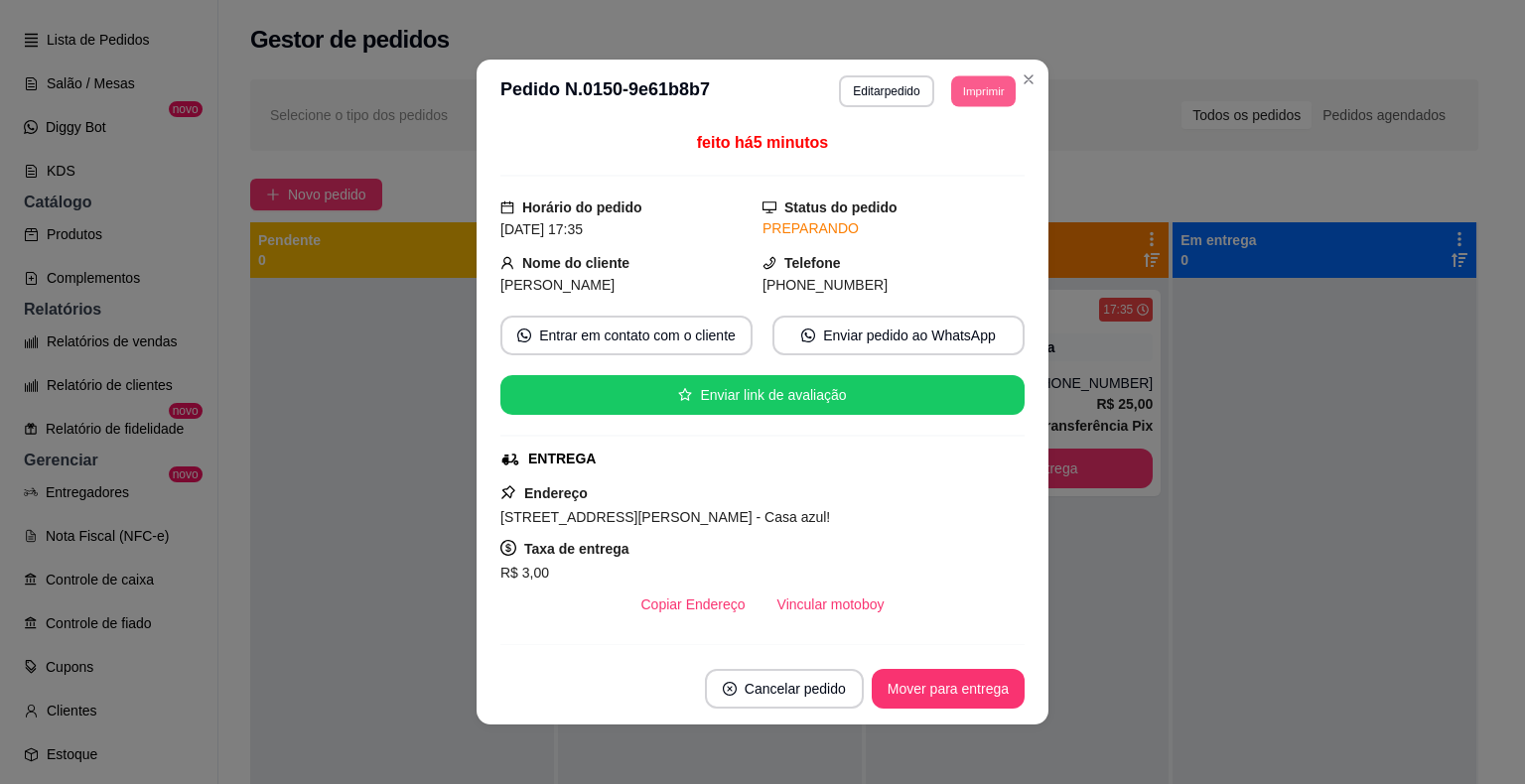 click on "Imprimir" at bounding box center (983, 90) 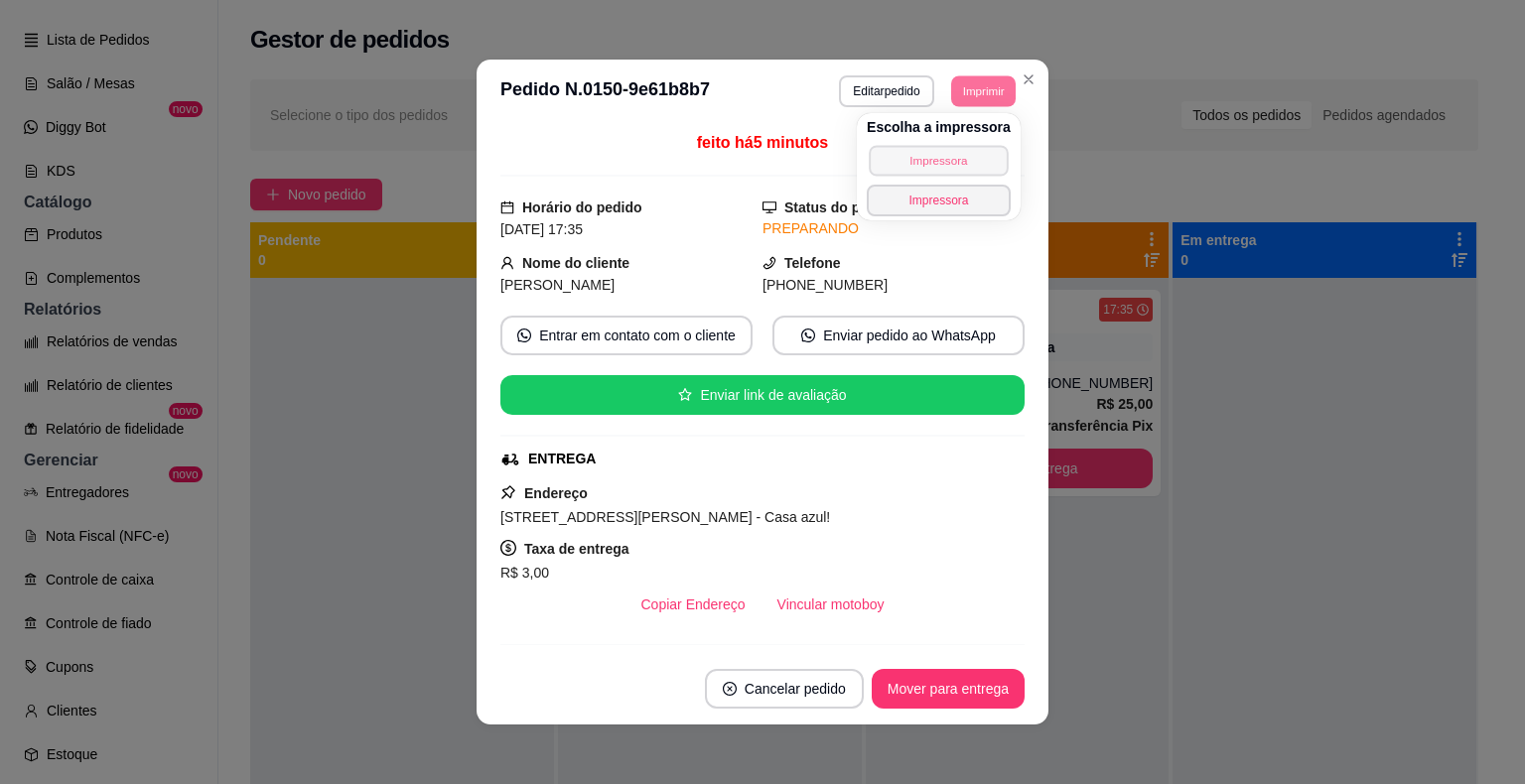 click on "Impressora" at bounding box center [938, 160] 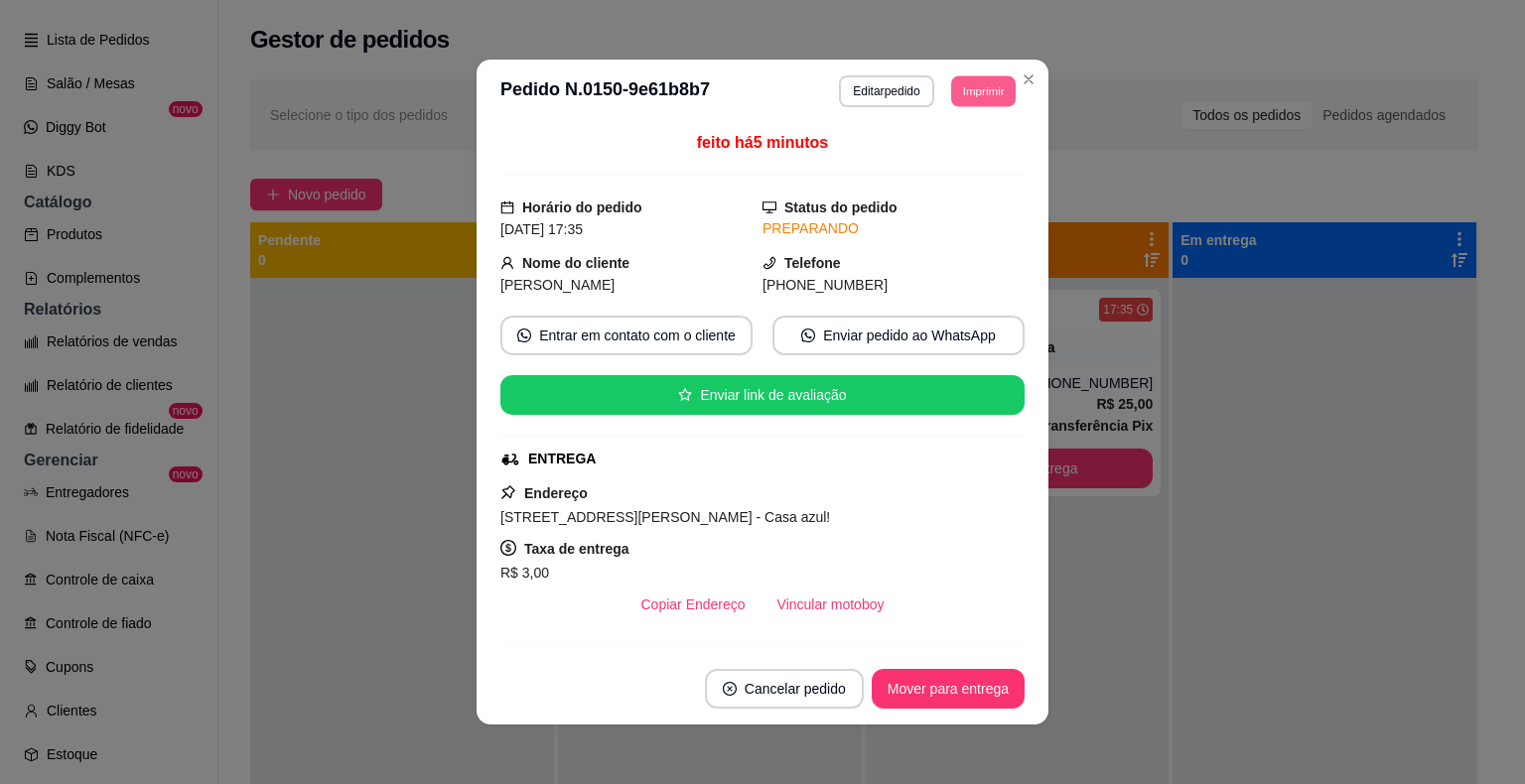 click on "Imprimir" at bounding box center (983, 90) 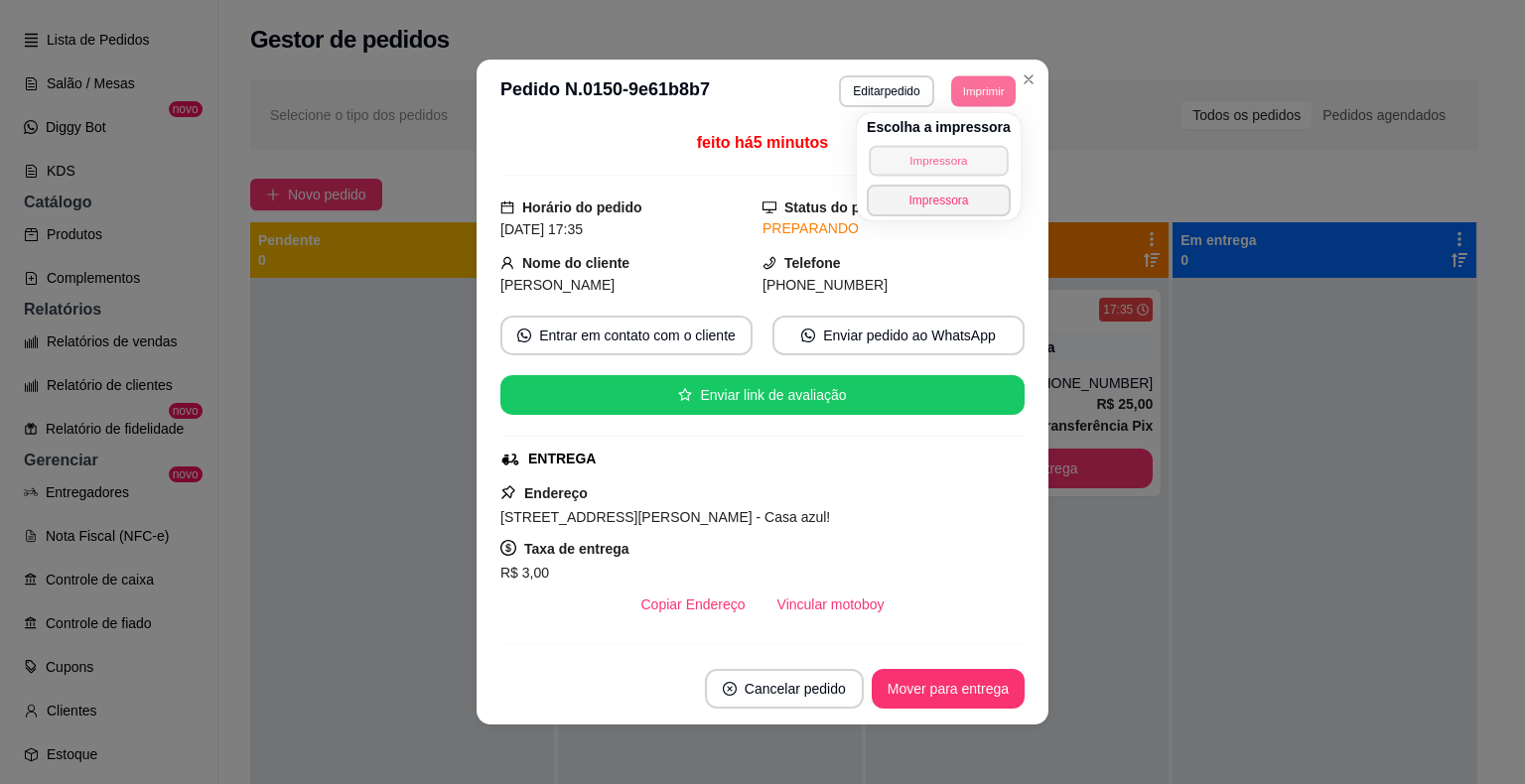 click on "Impressora" at bounding box center (938, 160) 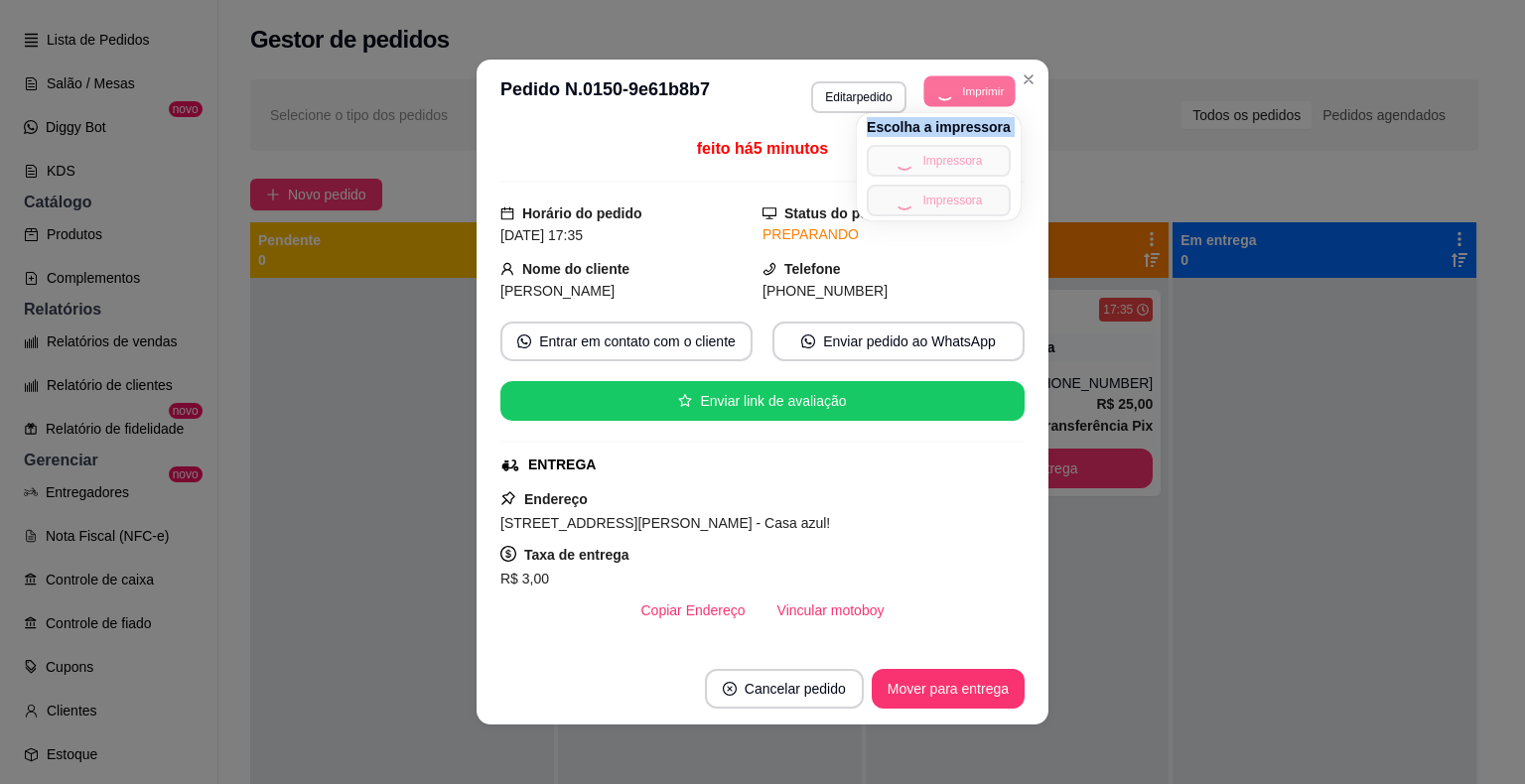 click on "Escolha a impressora Impressora Impressora" at bounding box center (938, 167) 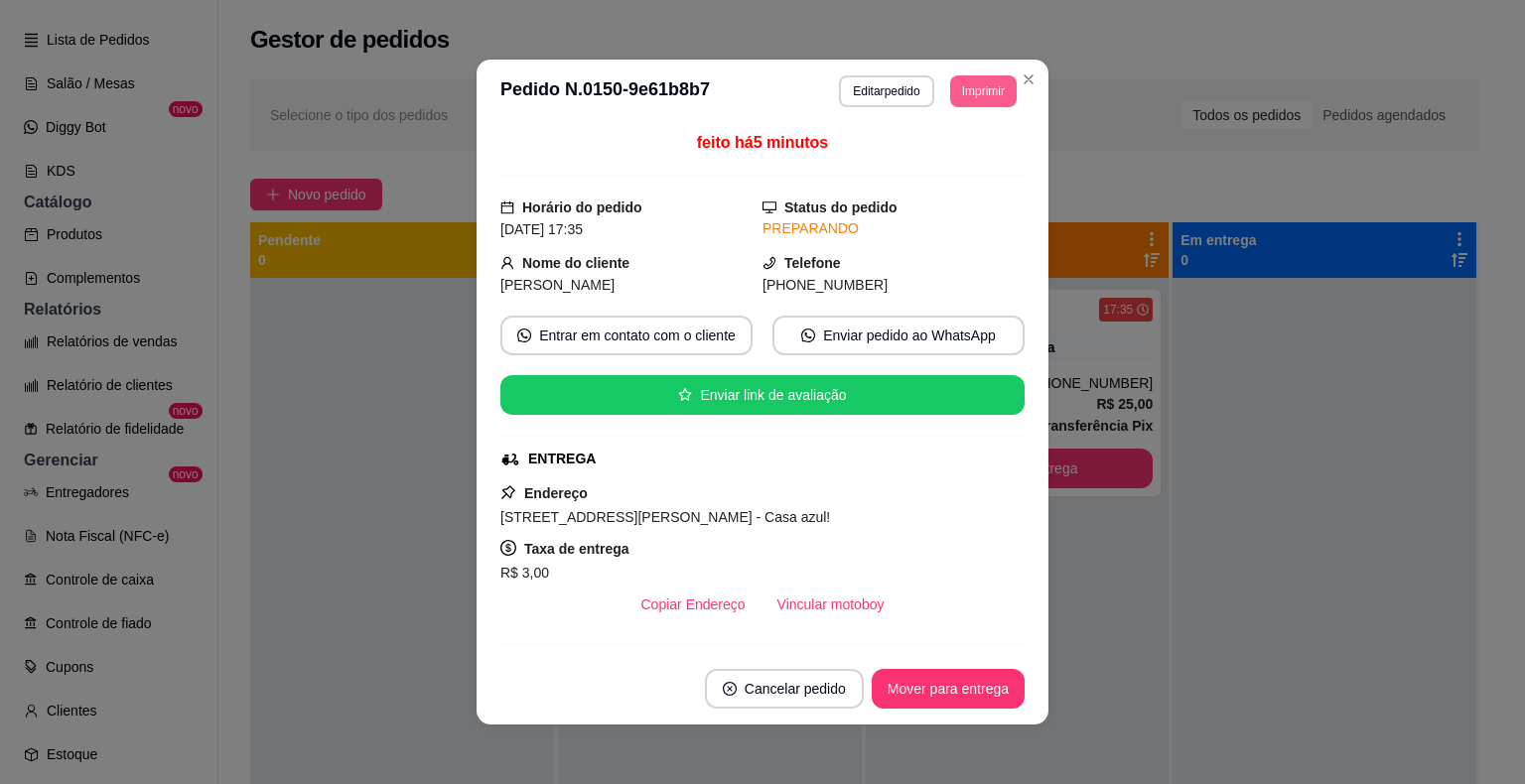 click on "Imprimir" at bounding box center (983, 91) 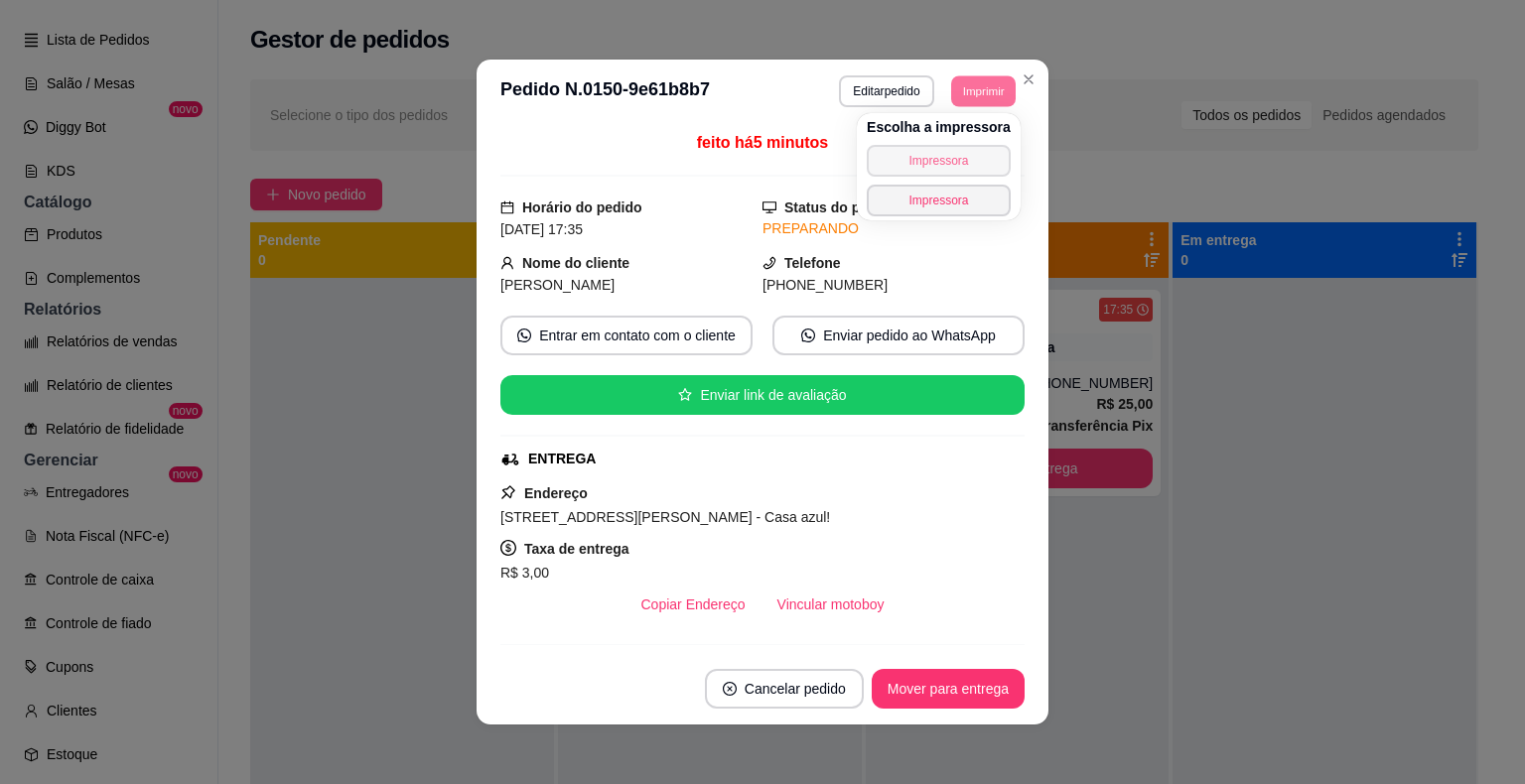 click on "Impressora" at bounding box center [938, 161] 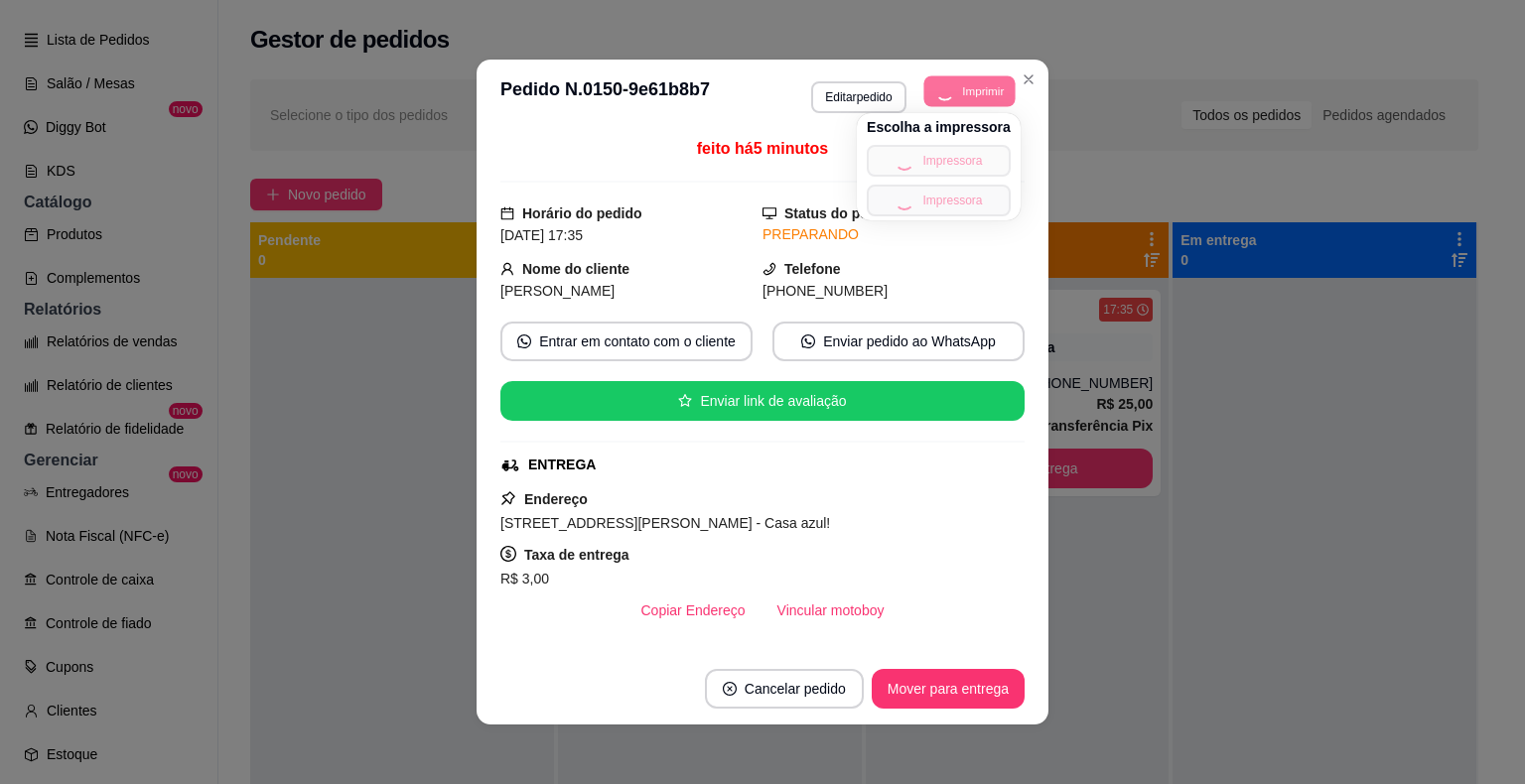 click on "Escolha a impressora Impressora Impressora" at bounding box center (938, 167) 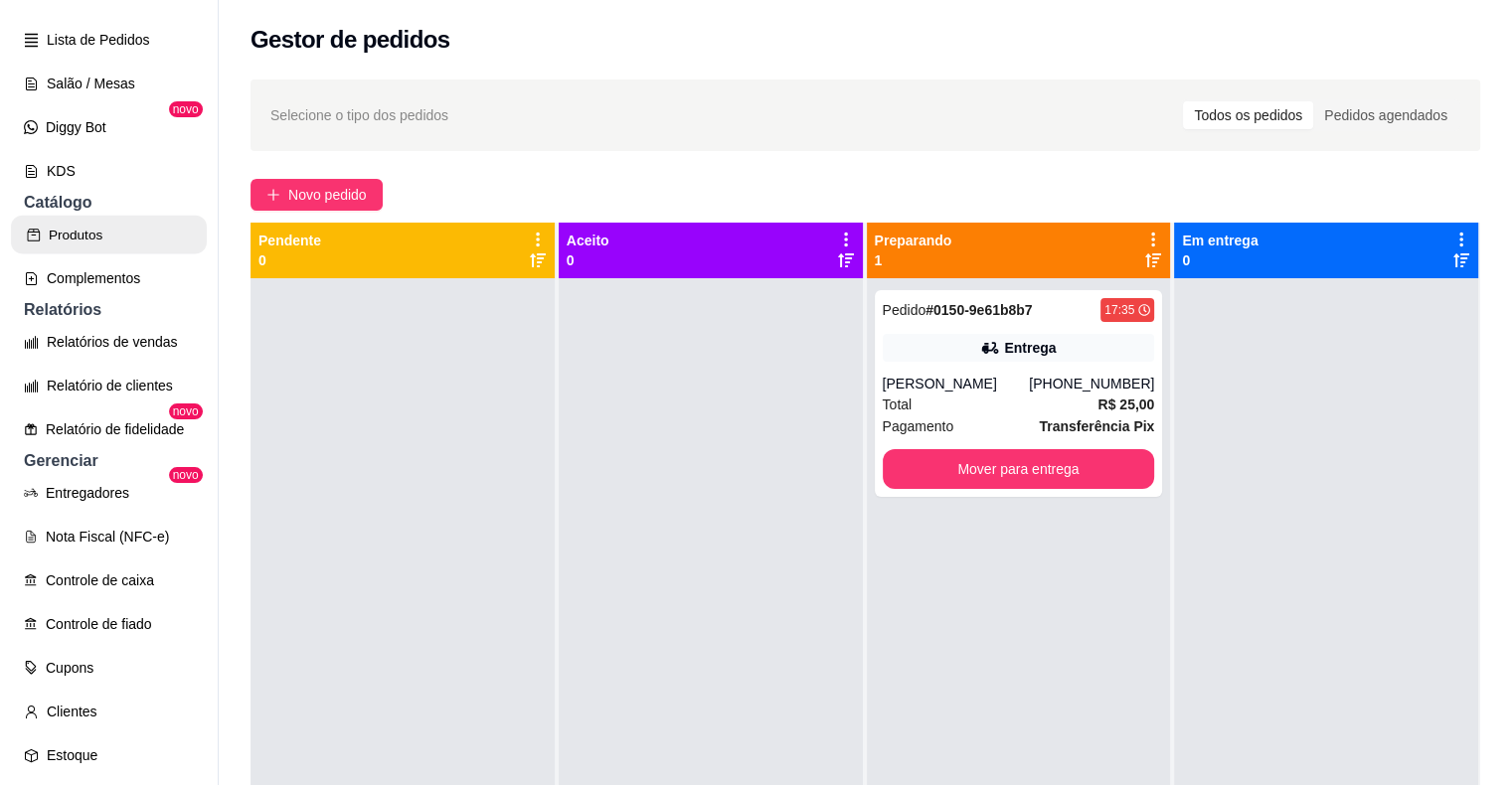 click on "Produtos" at bounding box center (108, 235) 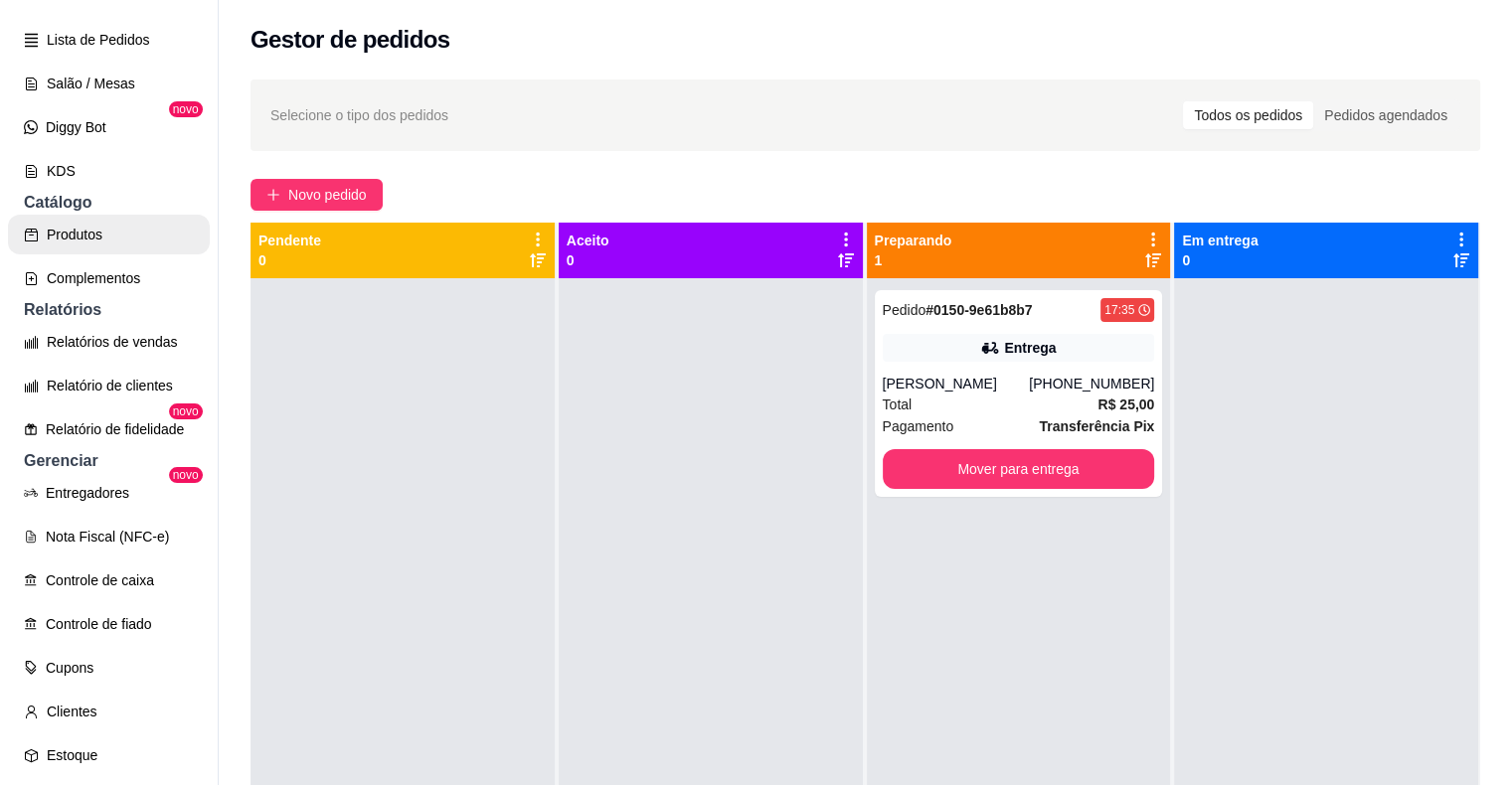 click on "Produtos" at bounding box center (108, 235) 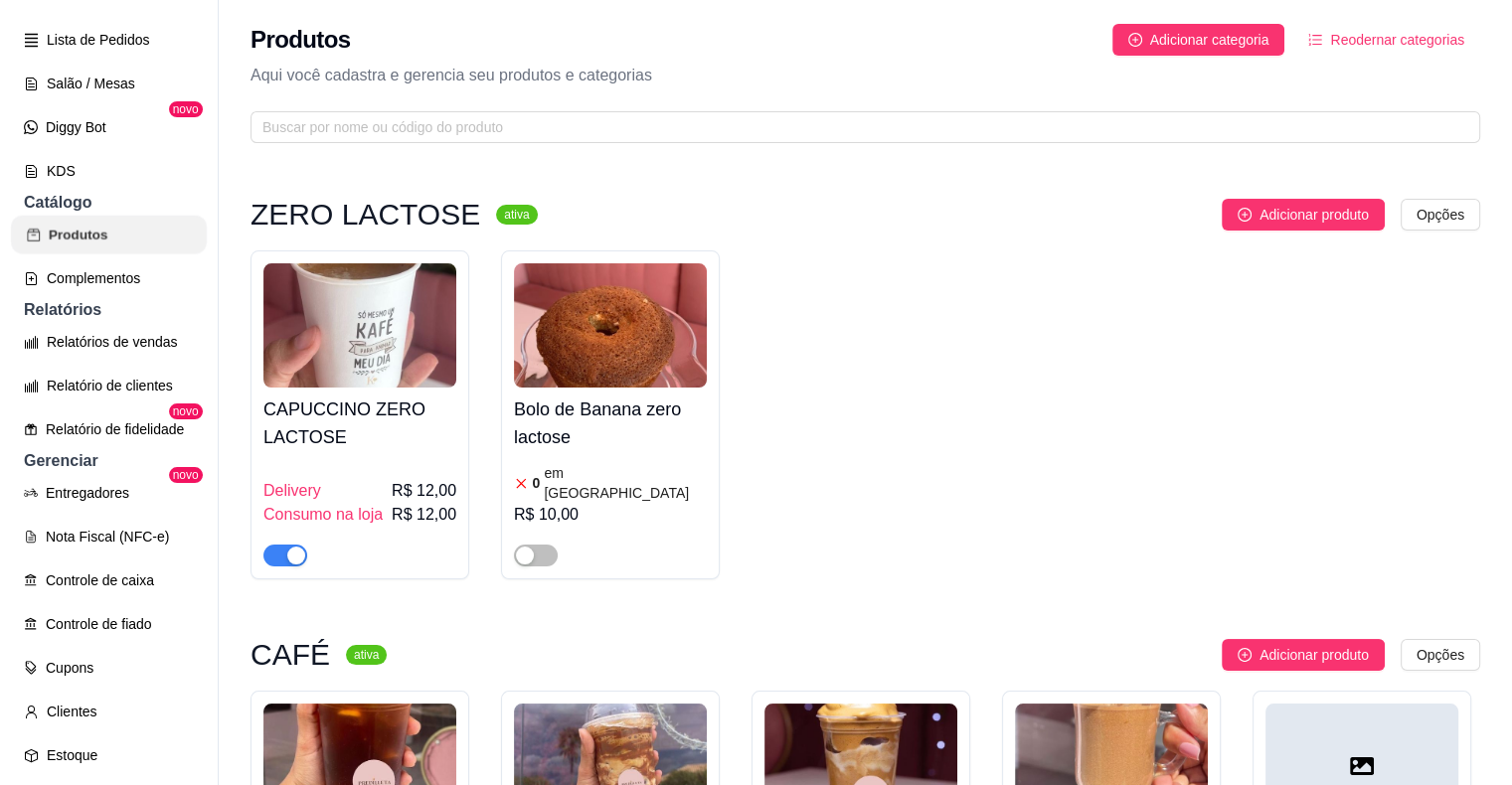 click on "Produtos" at bounding box center (108, 235) 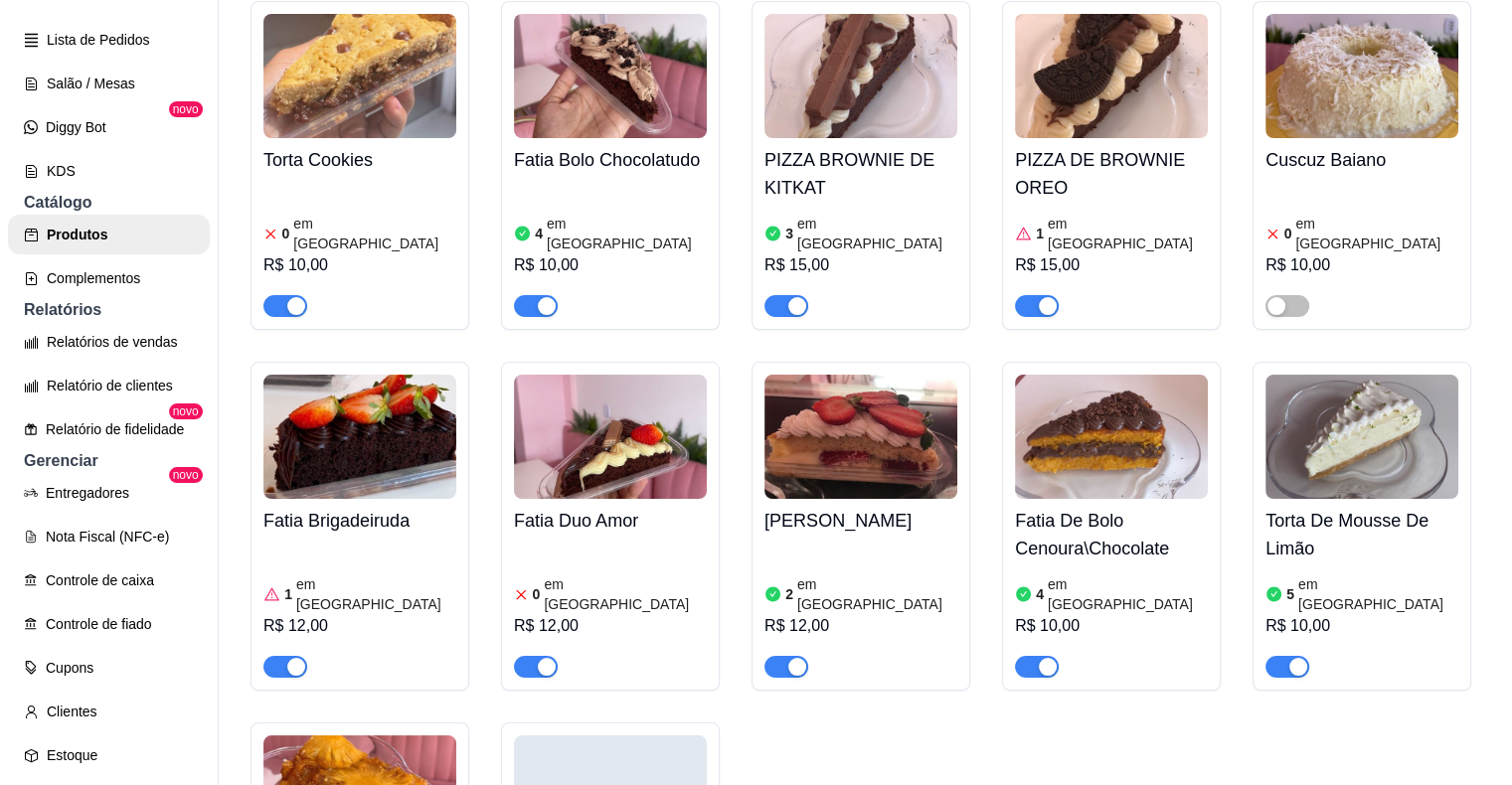 scroll, scrollTop: 3367, scrollLeft: 0, axis: vertical 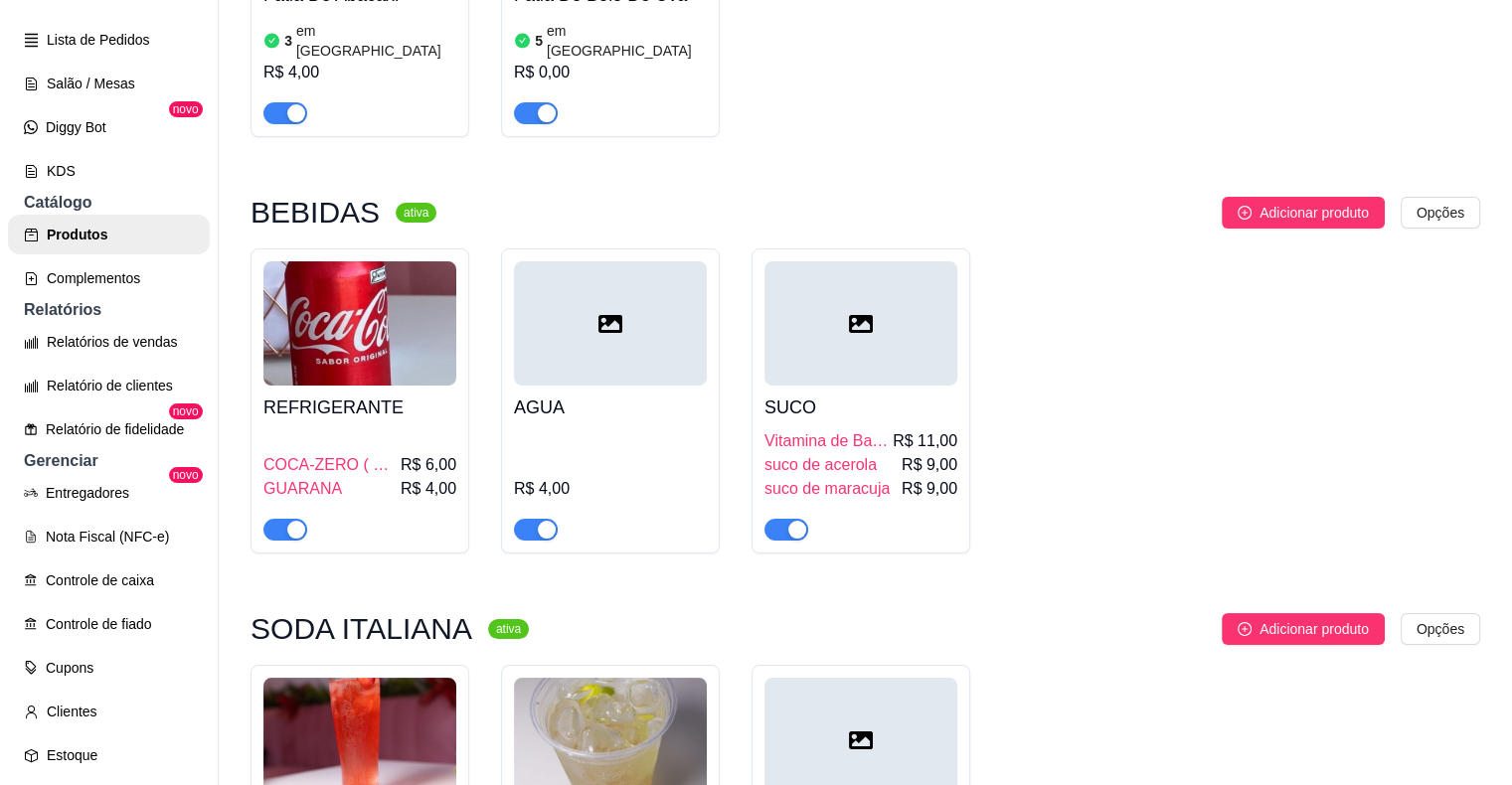 click on "P Predileta Caf ... Loja Aberta Loja Período gratuito até 28/07   Dia a dia Pedidos balcão (PDV) Gestor de Pedidos Lista de Pedidos Salão / Mesas Diggy Bot novo KDS Catálogo Produtos Complementos Relatórios Relatórios de vendas Relatório de clientes Relatório de fidelidade novo Gerenciar Entregadores novo Nota Fiscal (NFC-e) Controle de caixa Controle de fiado Cupons Clientes Estoque Configurações Diggy Planos Precisa de ajuda? Sair" at bounding box center (109, 408) 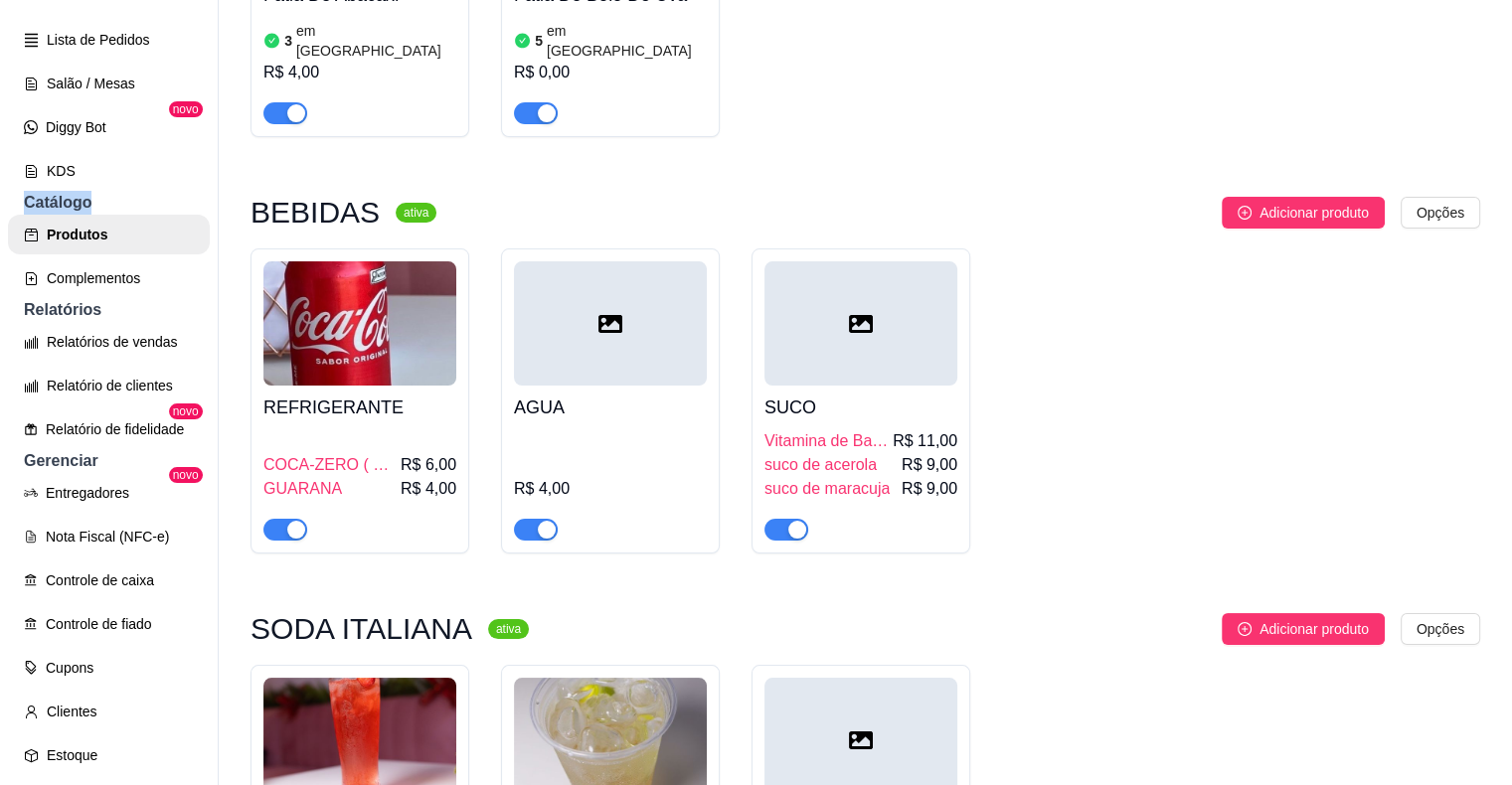 click on "P Predileta Caf ... Loja Aberta Loja Período gratuito até 28/07   Dia a dia Pedidos balcão (PDV) Gestor de Pedidos Lista de Pedidos Salão / Mesas Diggy Bot novo KDS Catálogo Produtos Complementos Relatórios Relatórios de vendas Relatório de clientes Relatório de fidelidade novo Gerenciar Entregadores novo Nota Fiscal (NFC-e) Controle de caixa Controle de fiado Cupons Clientes Estoque Configurações Diggy Planos Precisa de ajuda? Sair" at bounding box center [109, 408] 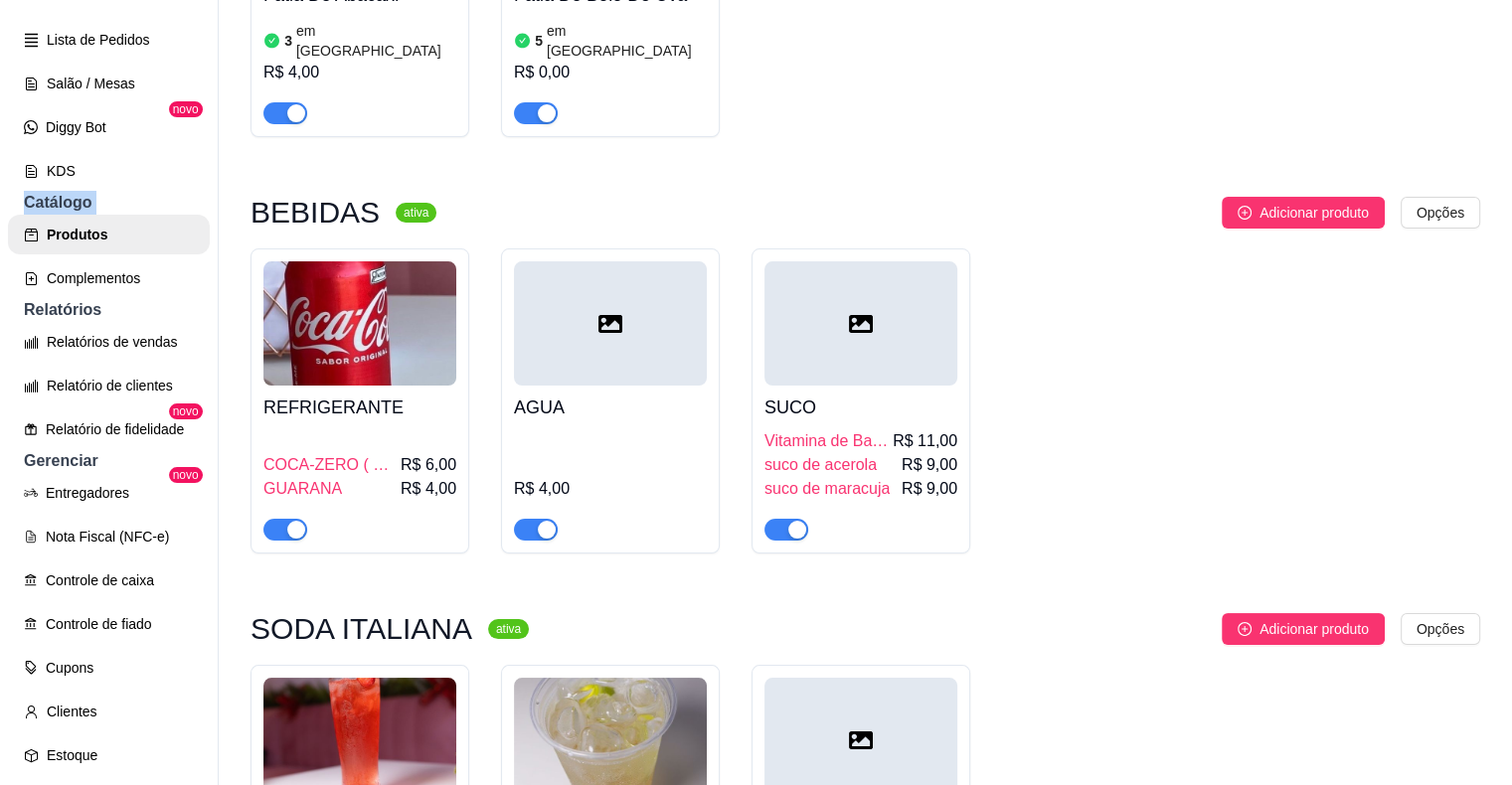 drag, startPoint x: 211, startPoint y: 22, endPoint x: 199, endPoint y: 25, distance: 12.369317 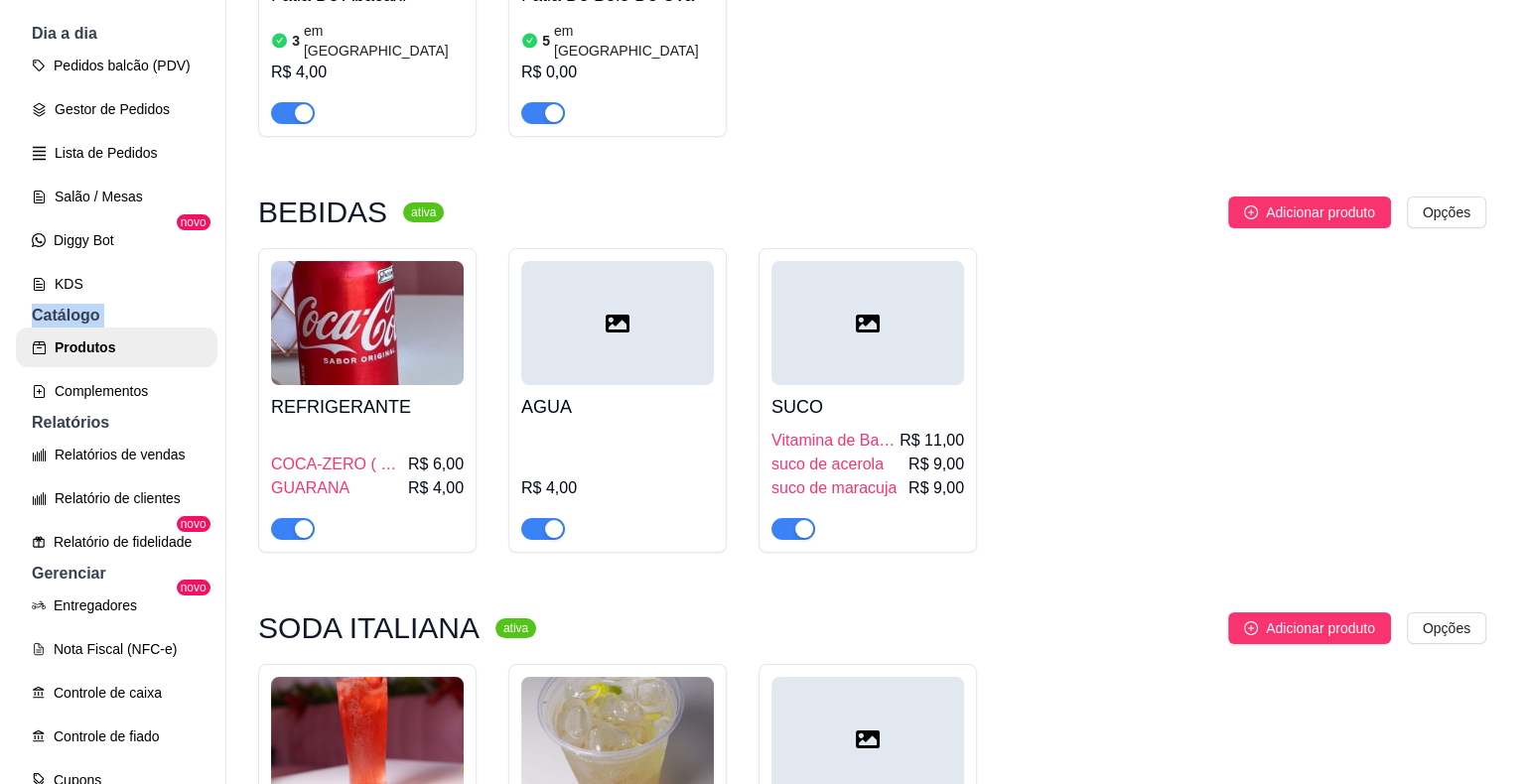 scroll, scrollTop: 212, scrollLeft: 0, axis: vertical 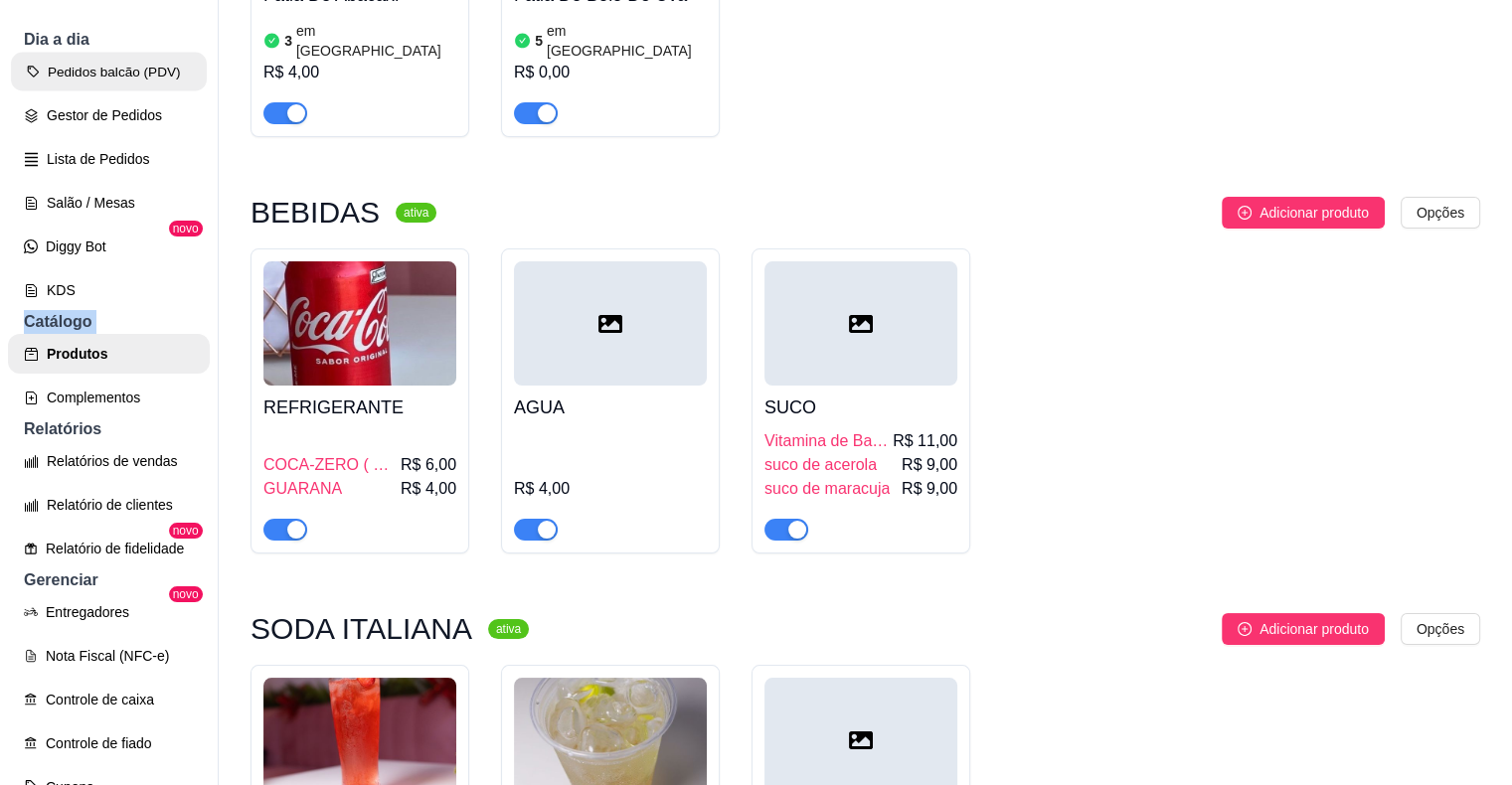 click on "Pedidos balcão (PDV)" at bounding box center (108, 72) 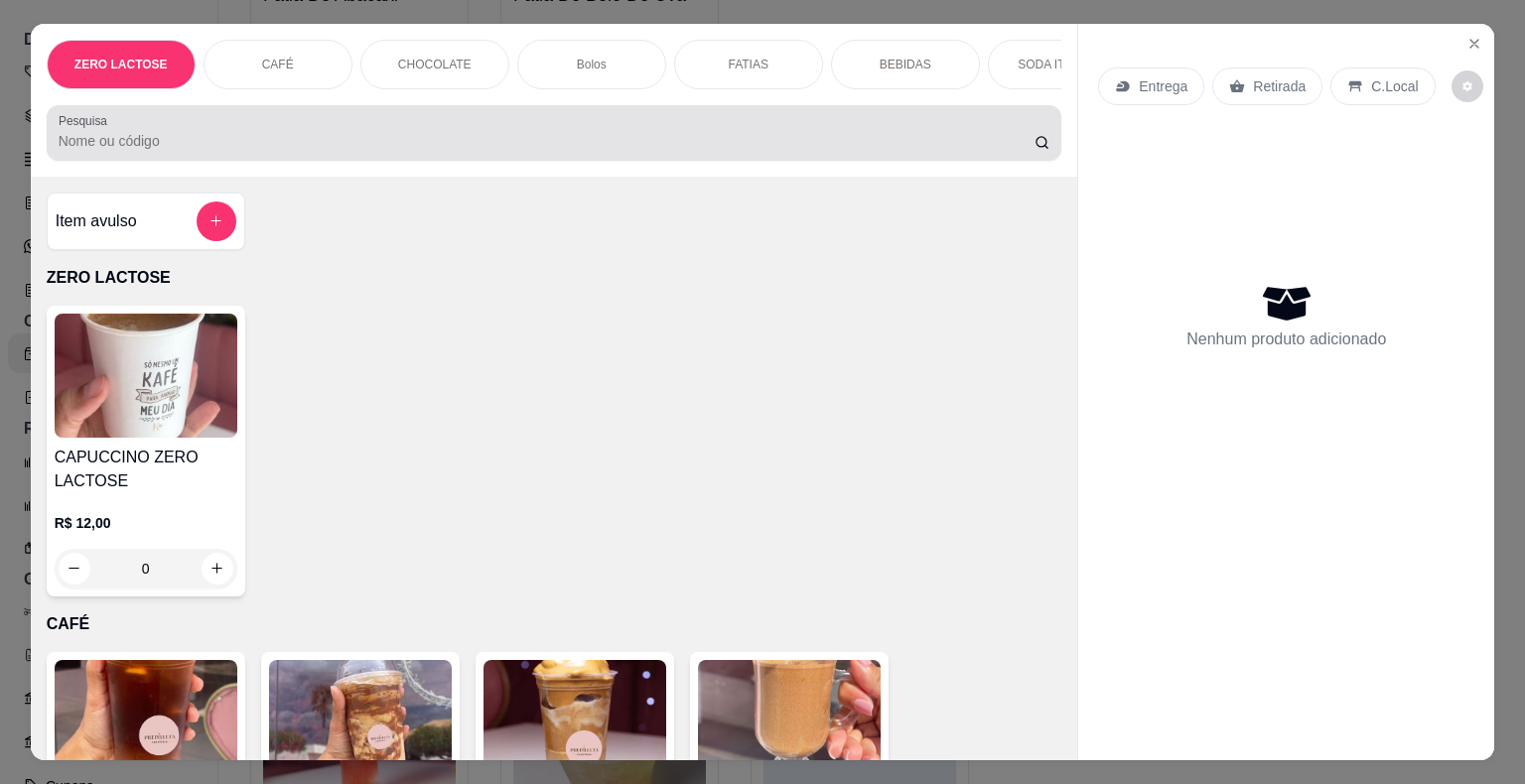 click at bounding box center (554, 133) 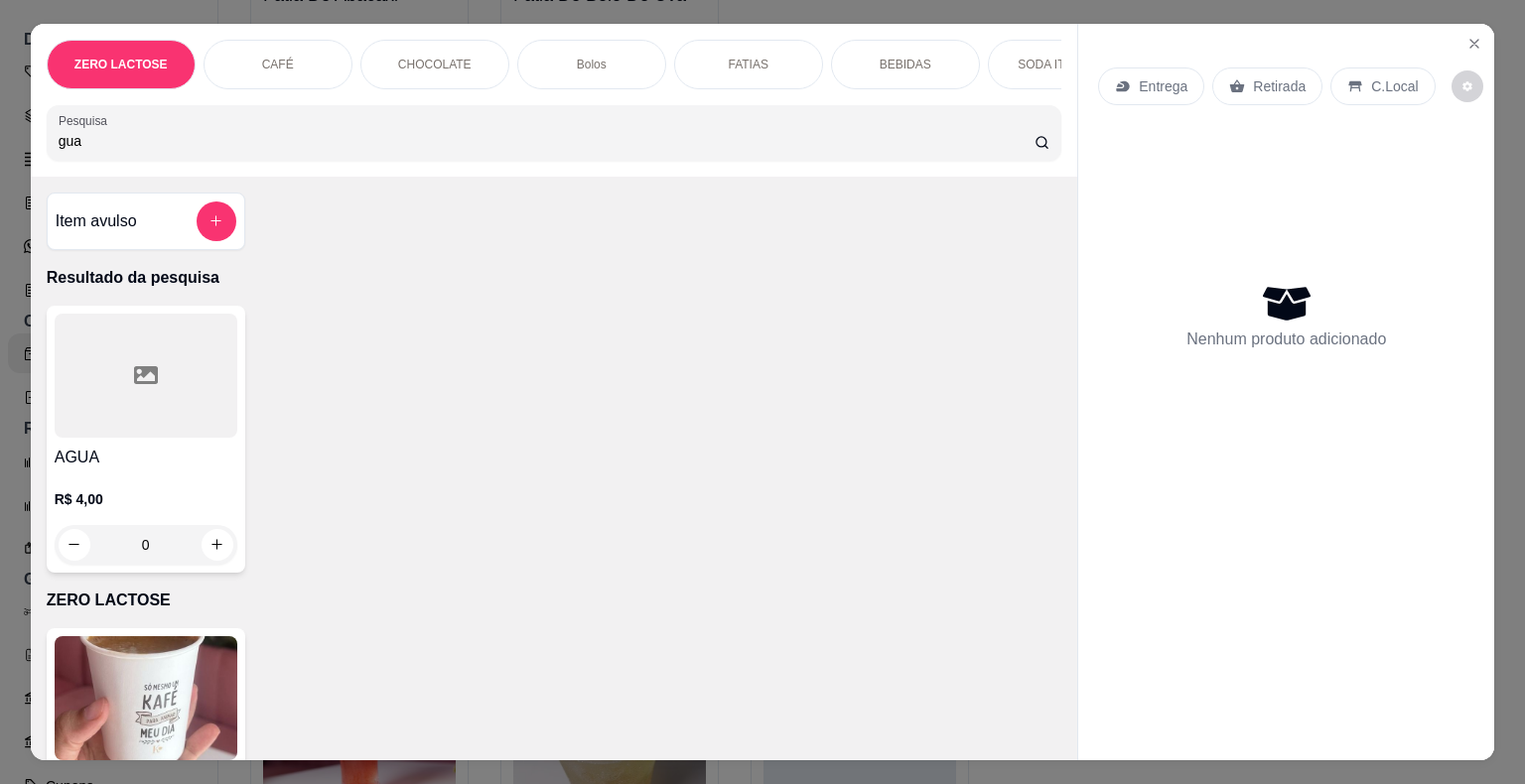 type on "gua" 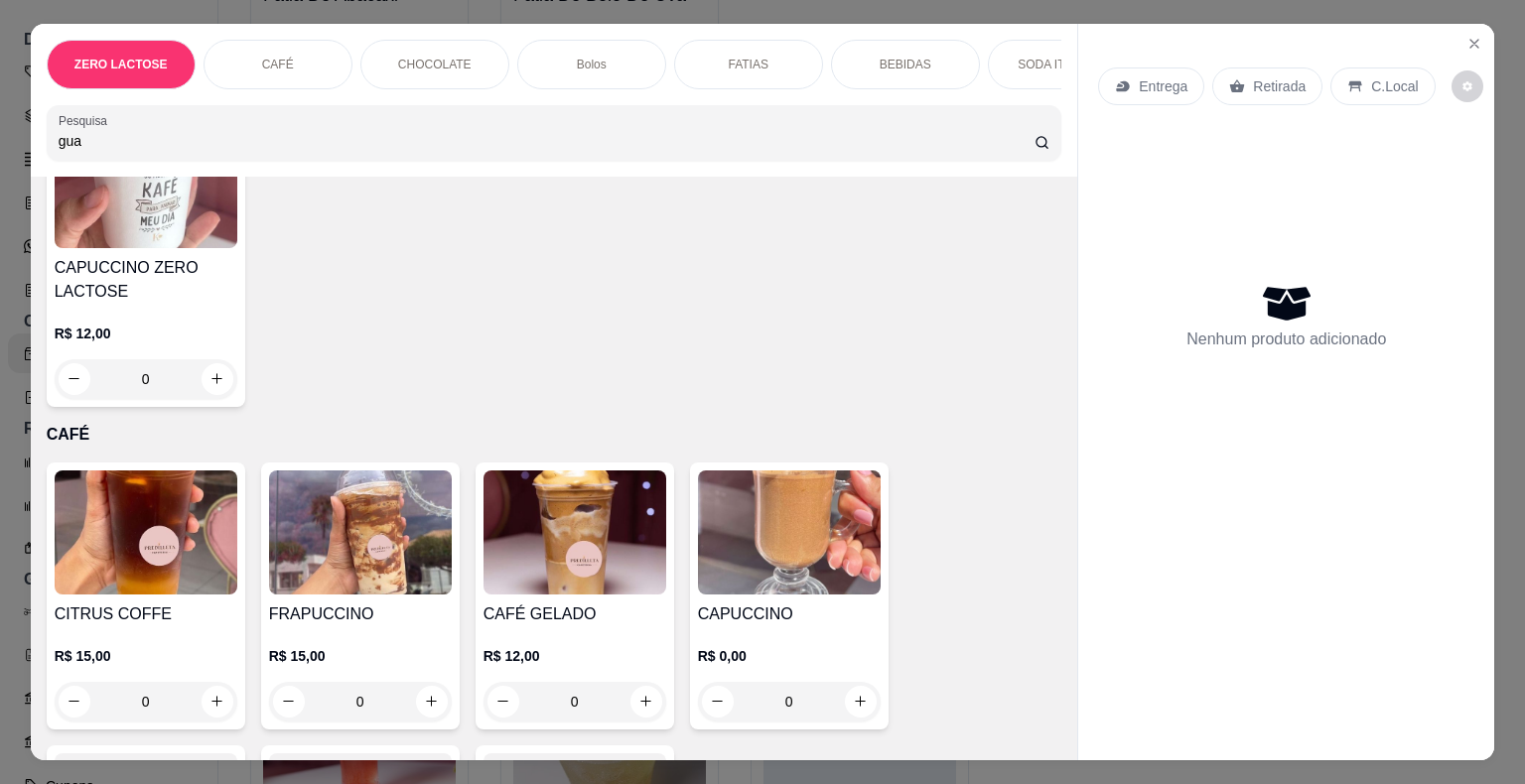 scroll, scrollTop: 1025, scrollLeft: 0, axis: vertical 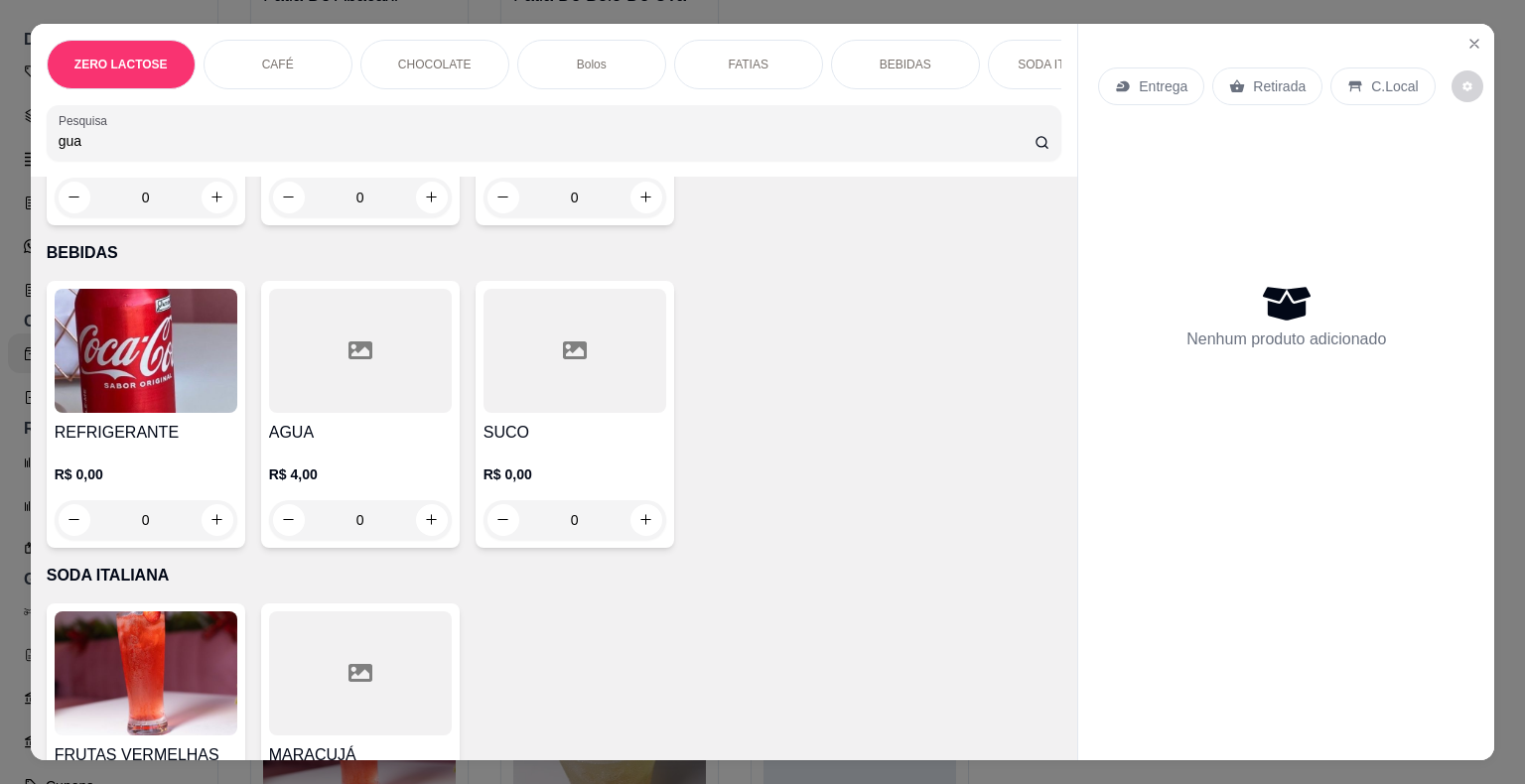 click at bounding box center [146, 350] 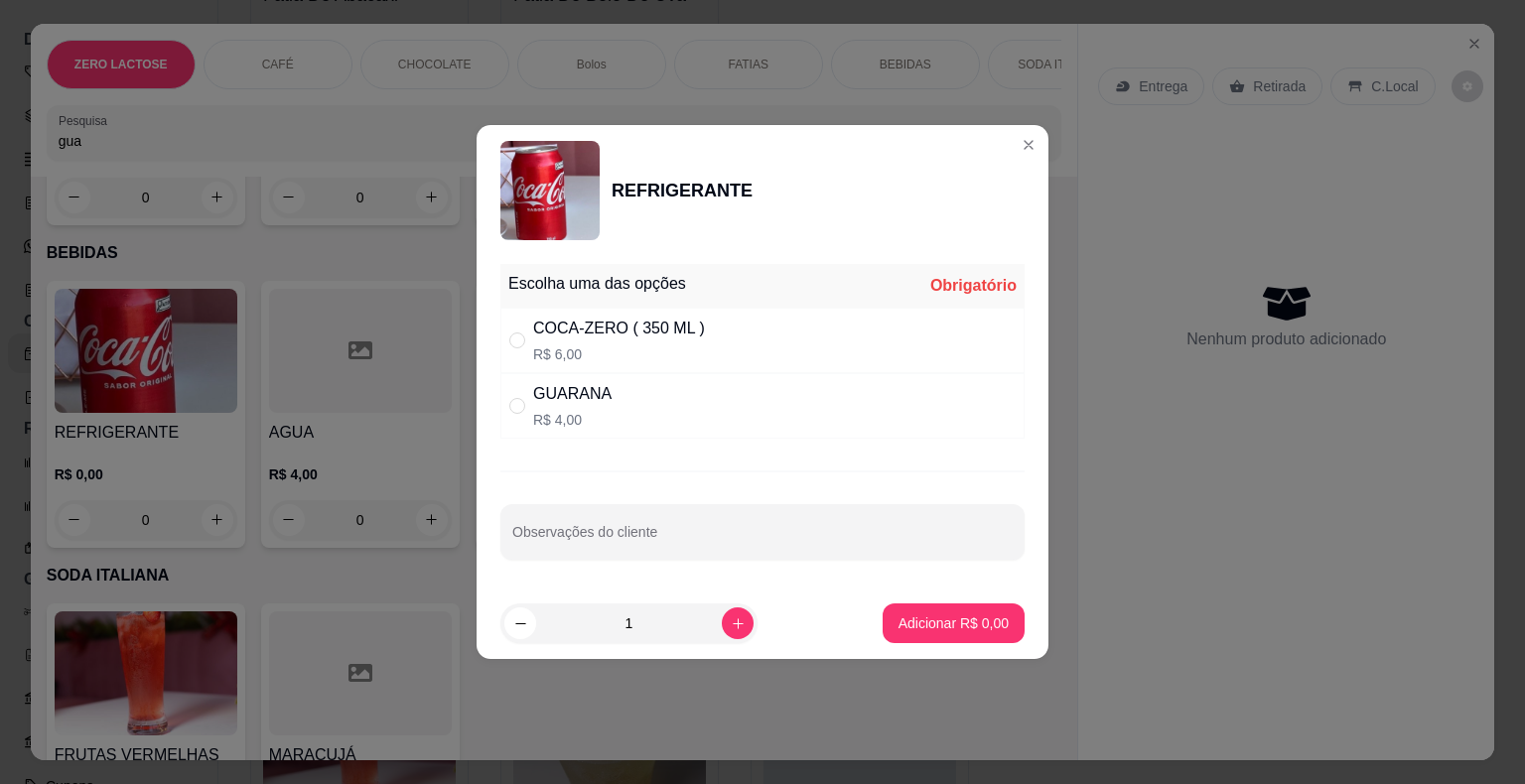 click on "GUARANA R$ 4,00" at bounding box center (572, 406) 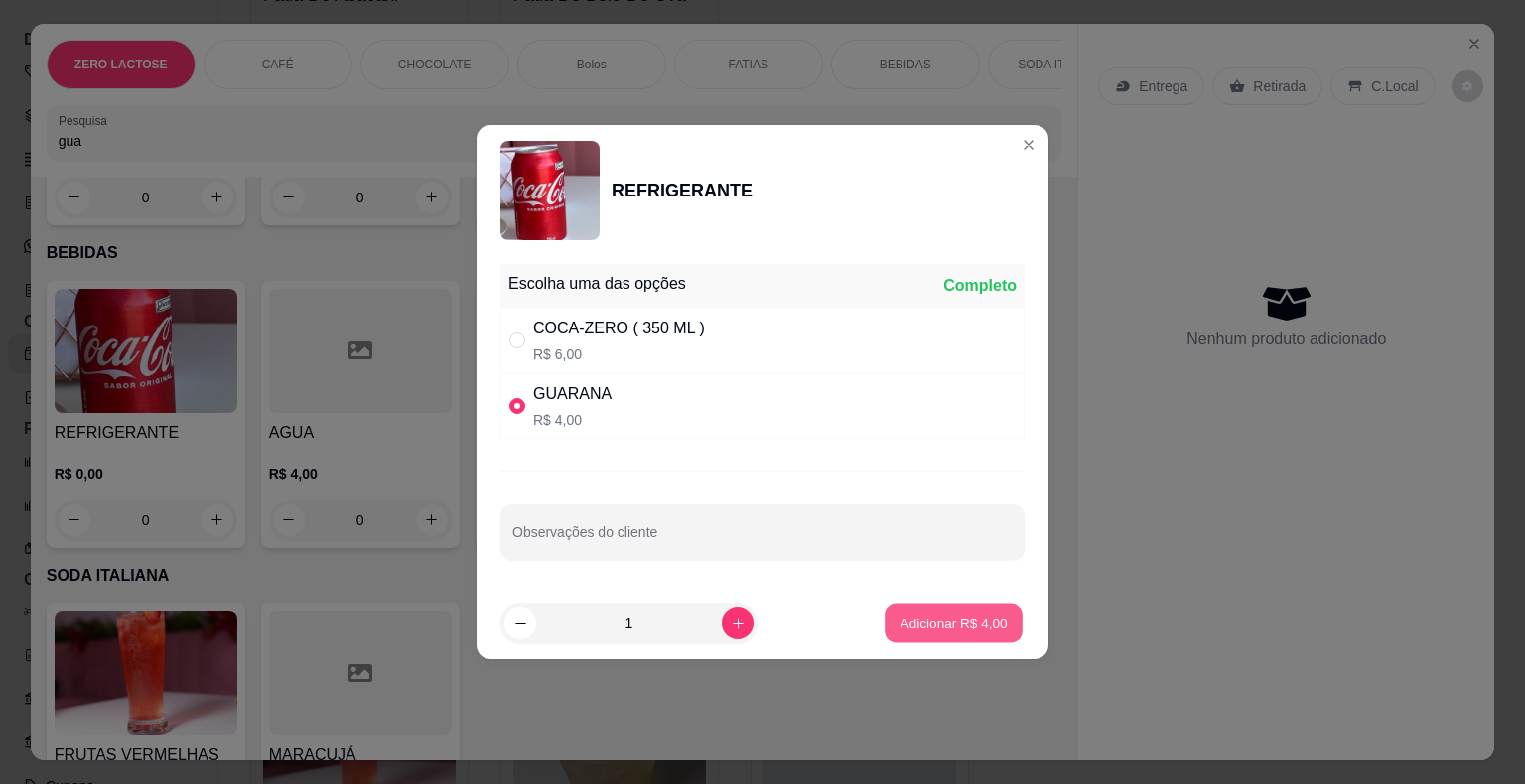 click on "Adicionar   R$ 4,00" at bounding box center [953, 622] 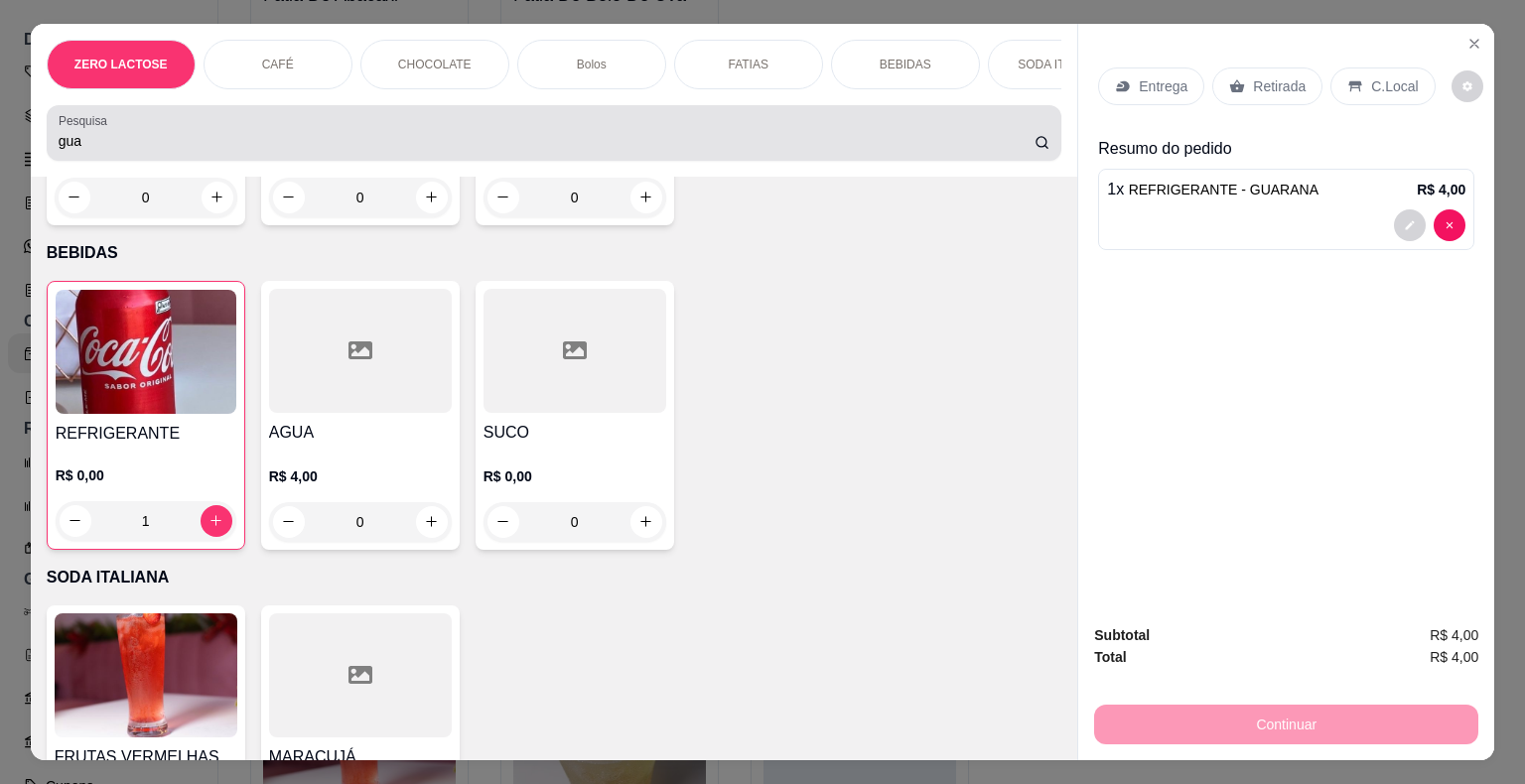 click on "gua" at bounding box center (554, 133) 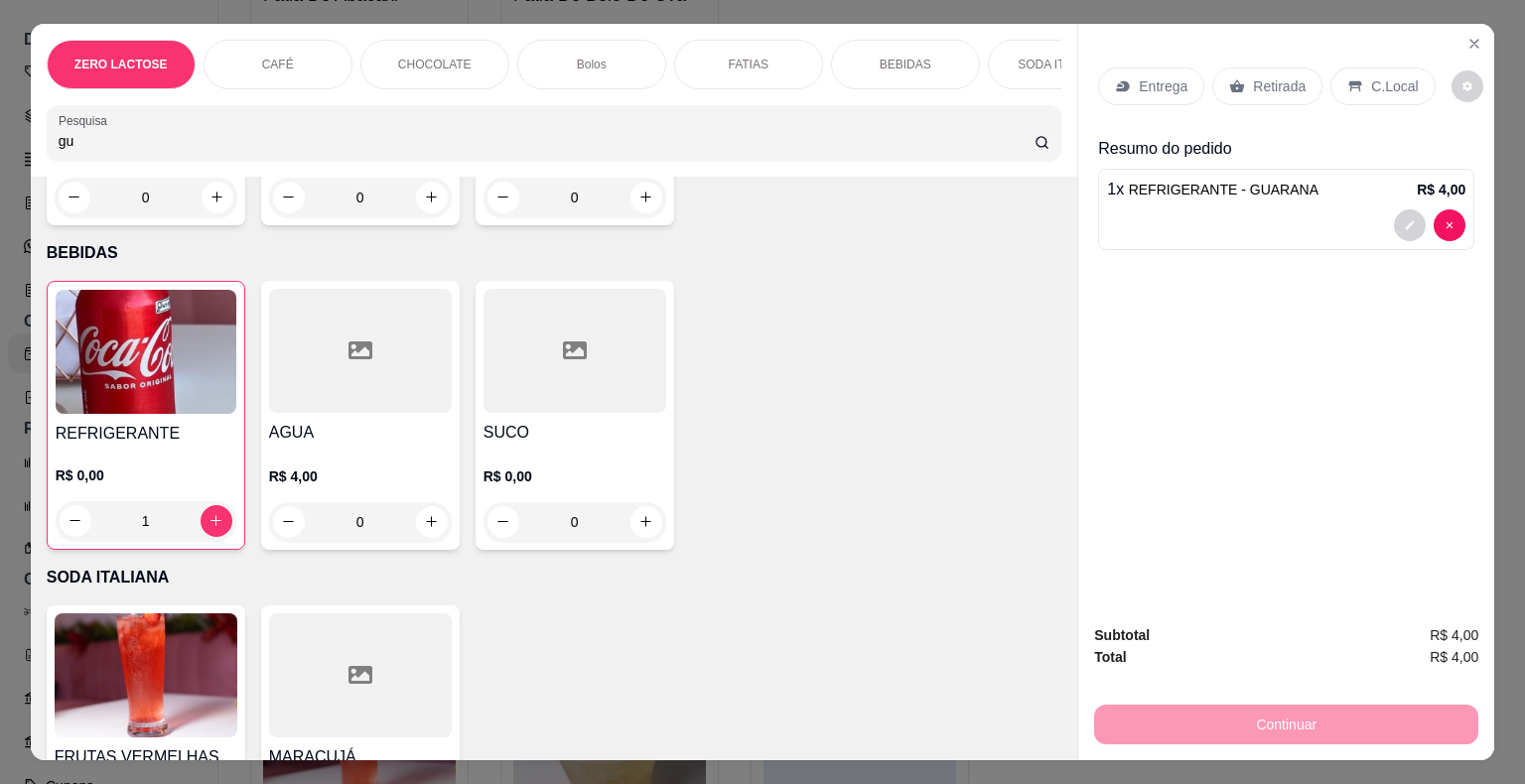 type on "g" 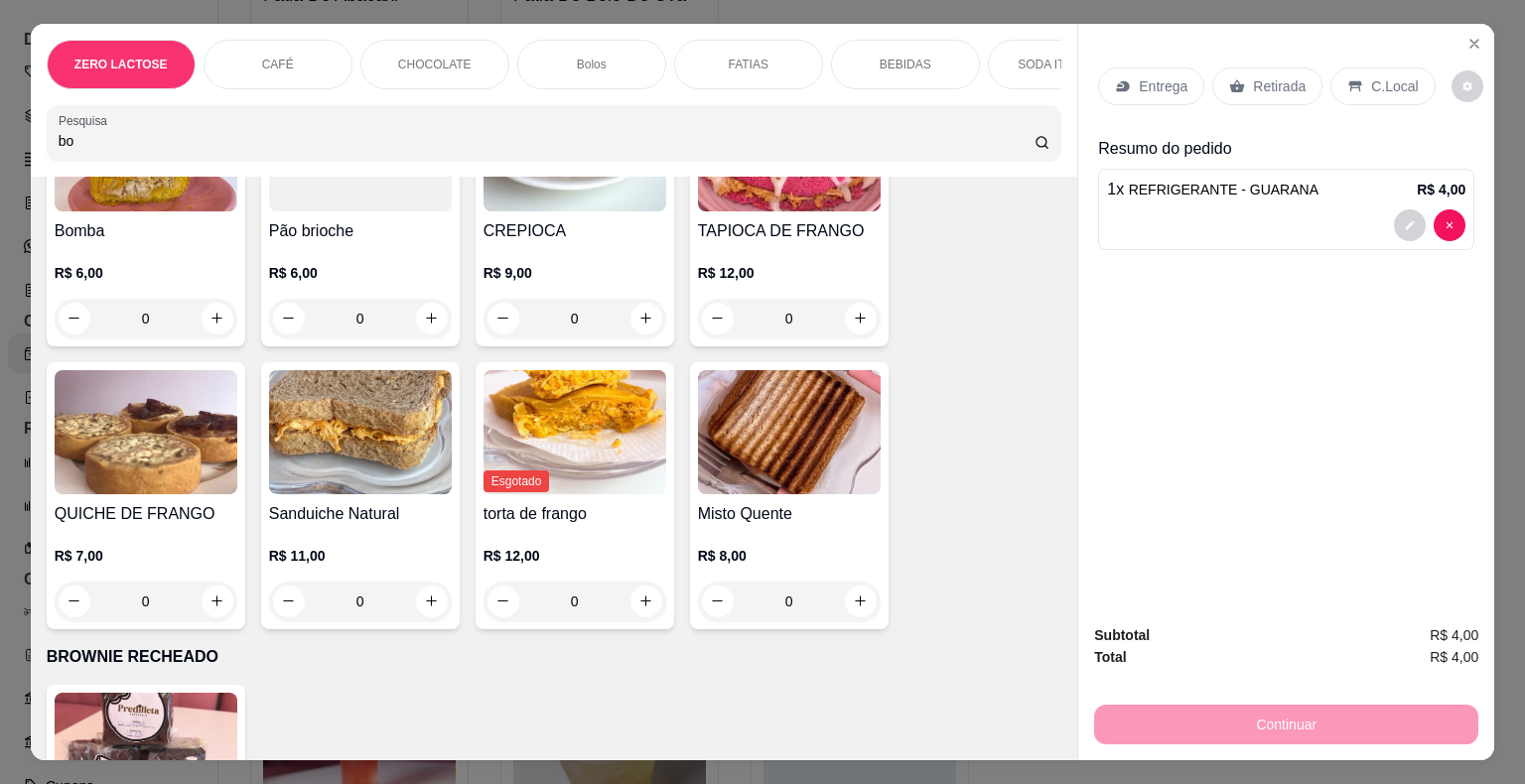scroll, scrollTop: 3823, scrollLeft: 0, axis: vertical 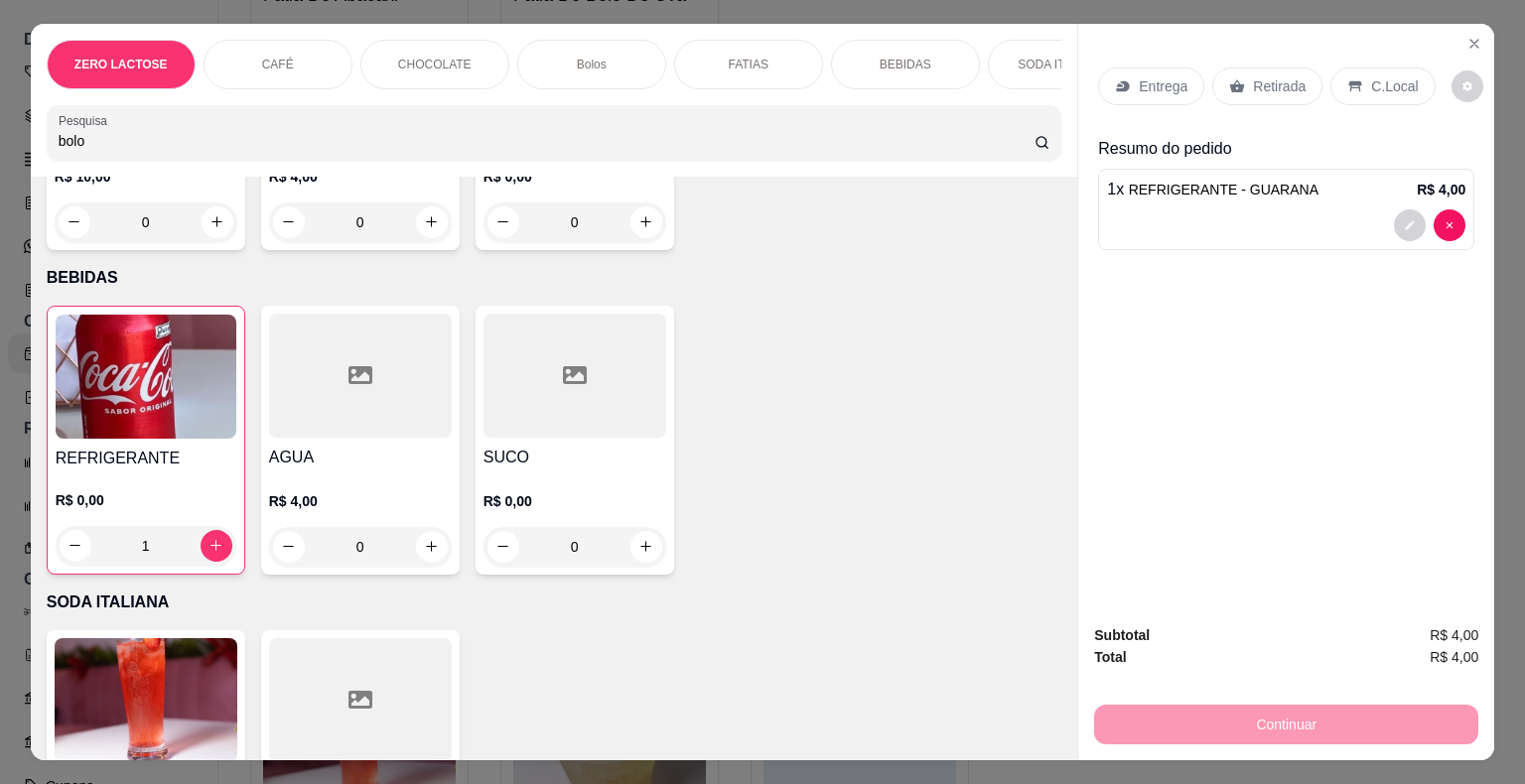 type on "bolo" 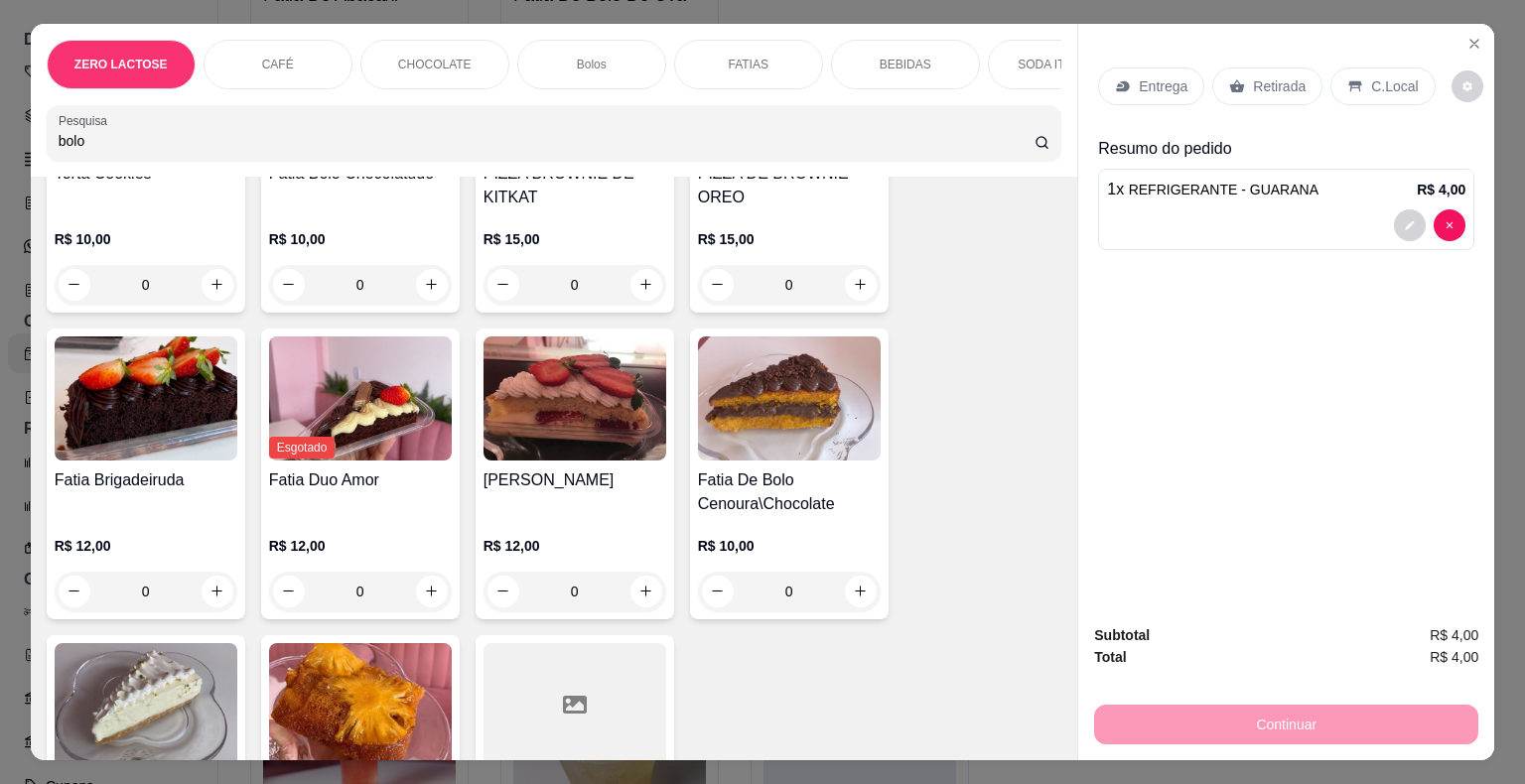 scroll, scrollTop: 3069, scrollLeft: 0, axis: vertical 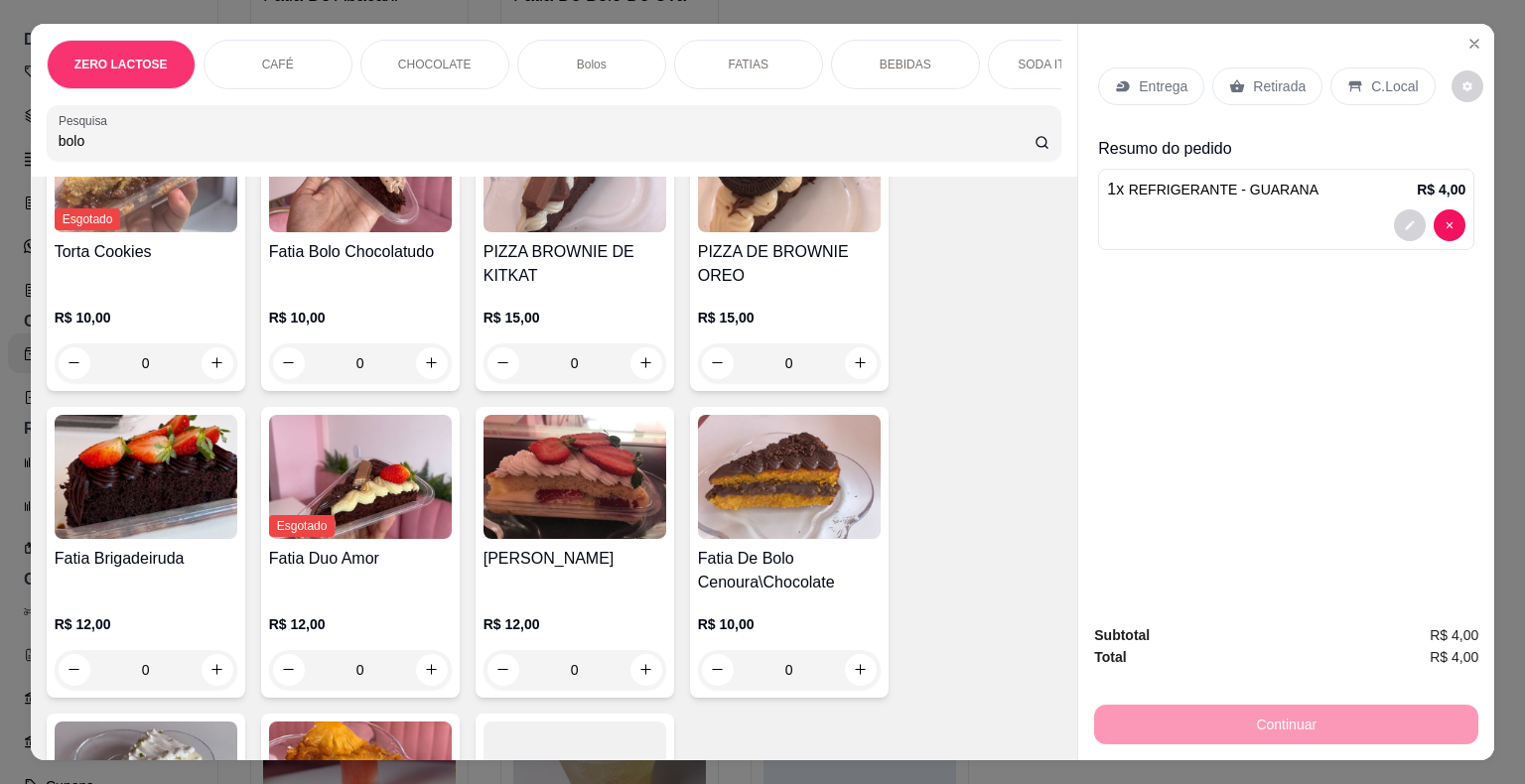 click at bounding box center (789, 476) 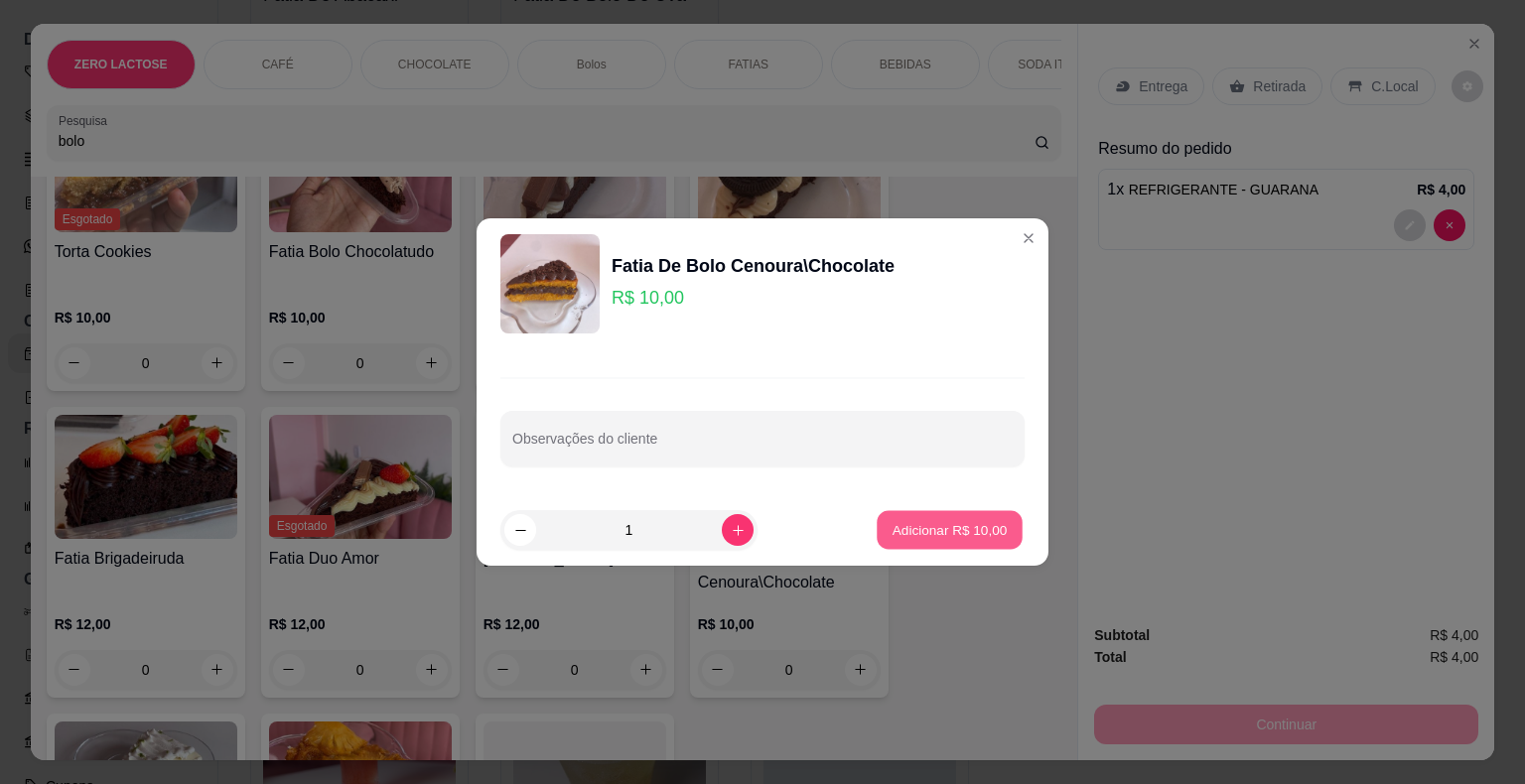 click on "Adicionar   R$ 10,00" at bounding box center [949, 530] 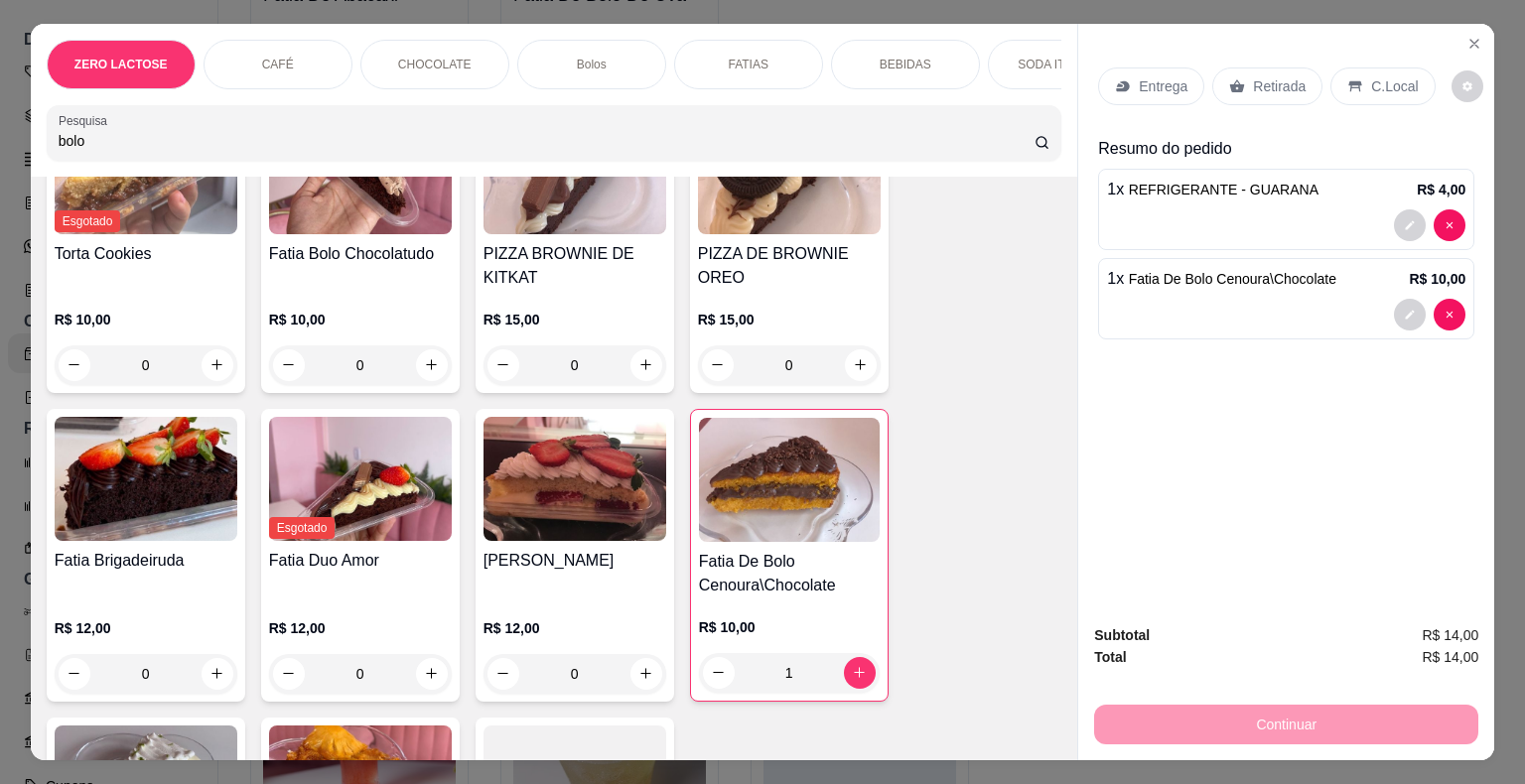 scroll, scrollTop: 3071, scrollLeft: 0, axis: vertical 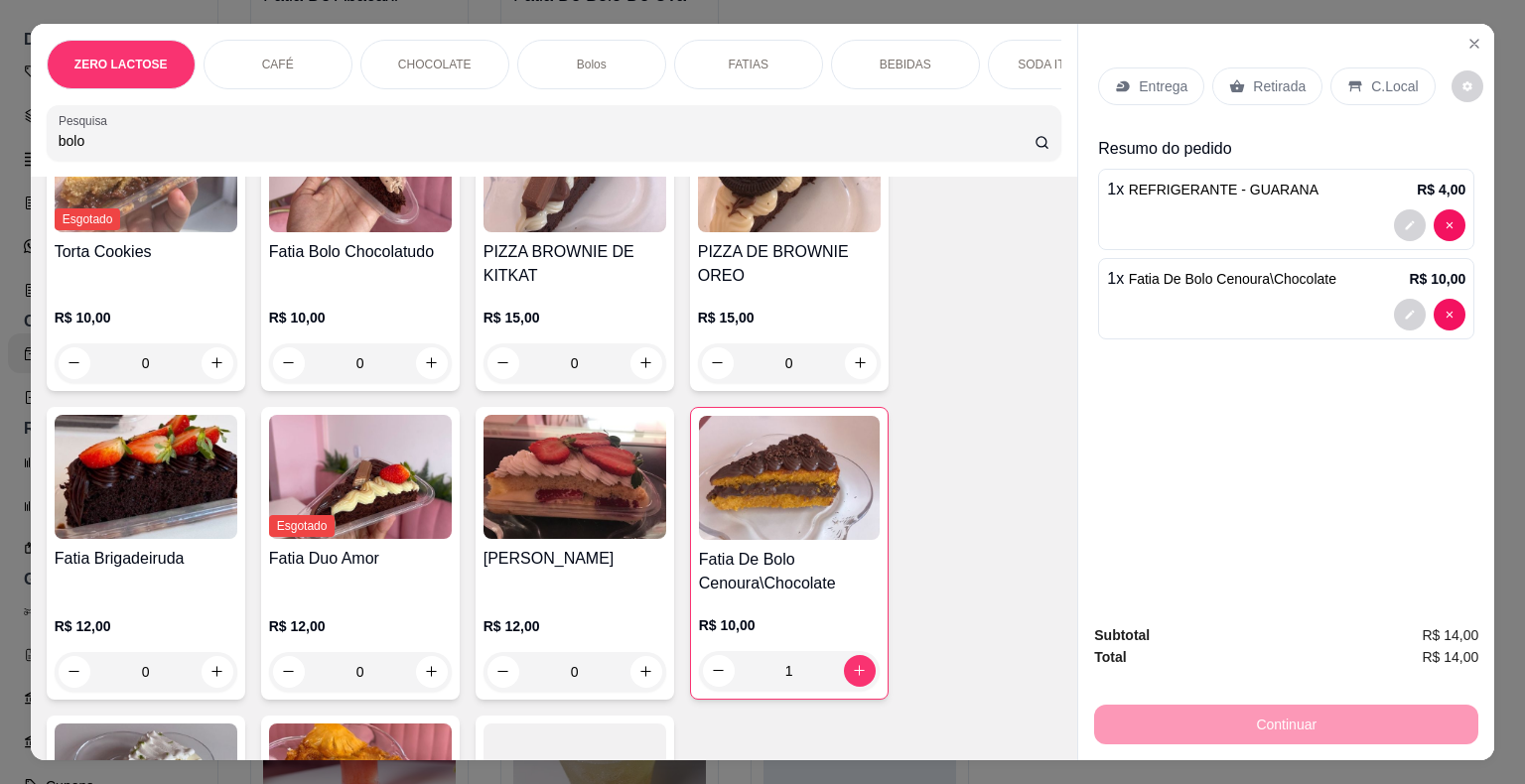click on "Retirada" at bounding box center (1279, 86) 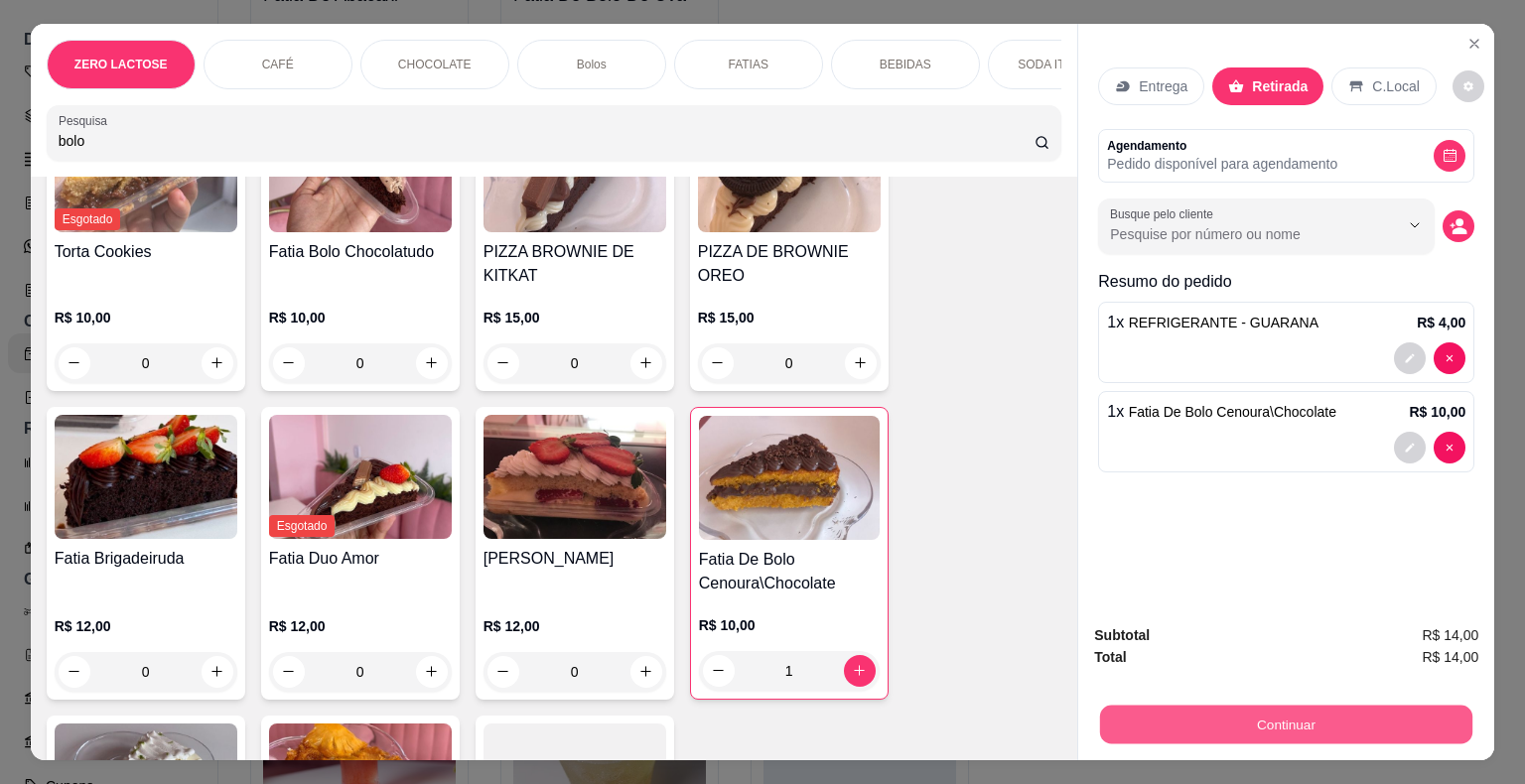 click on "Continuar" at bounding box center [1286, 724] 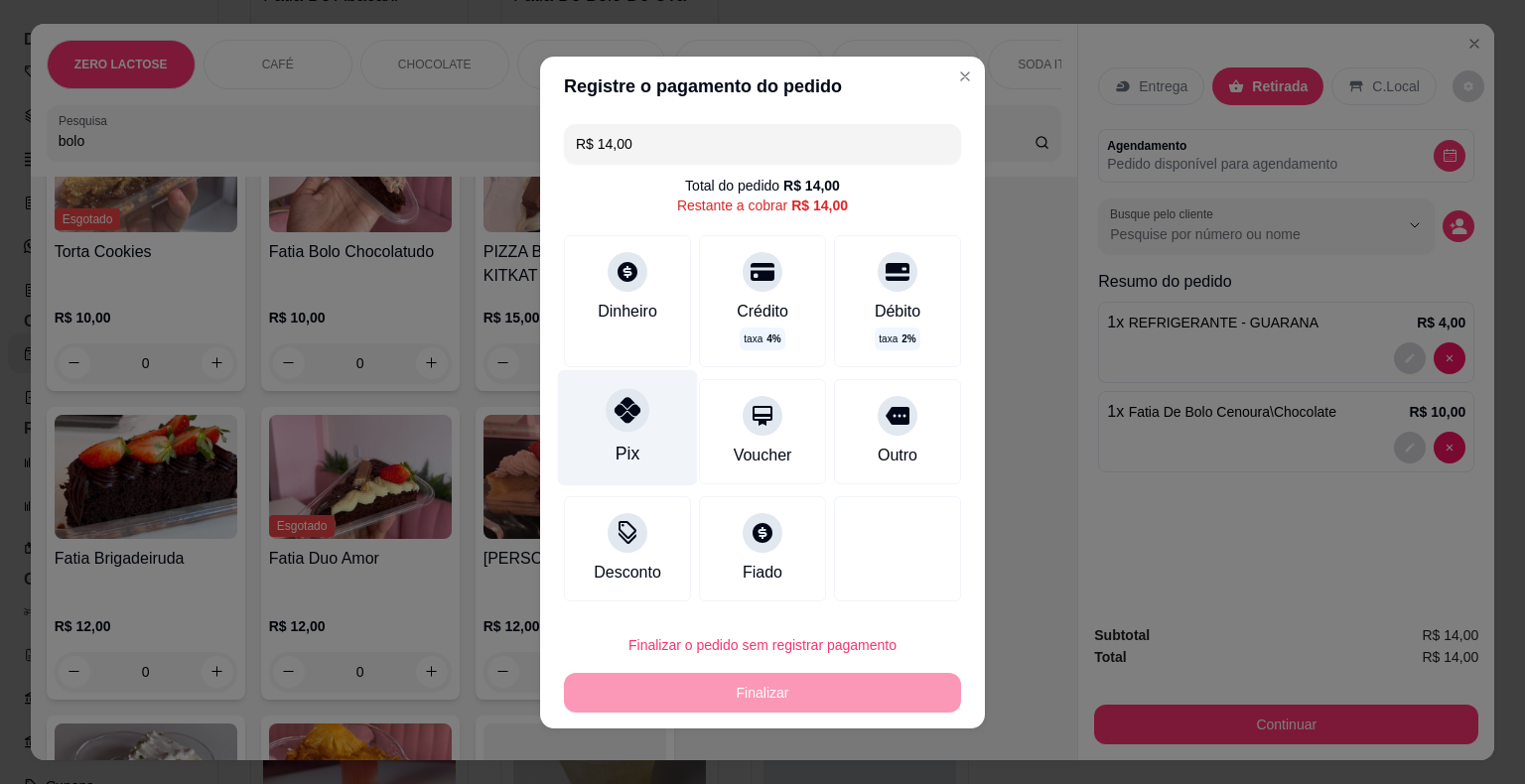 click at bounding box center (627, 410) 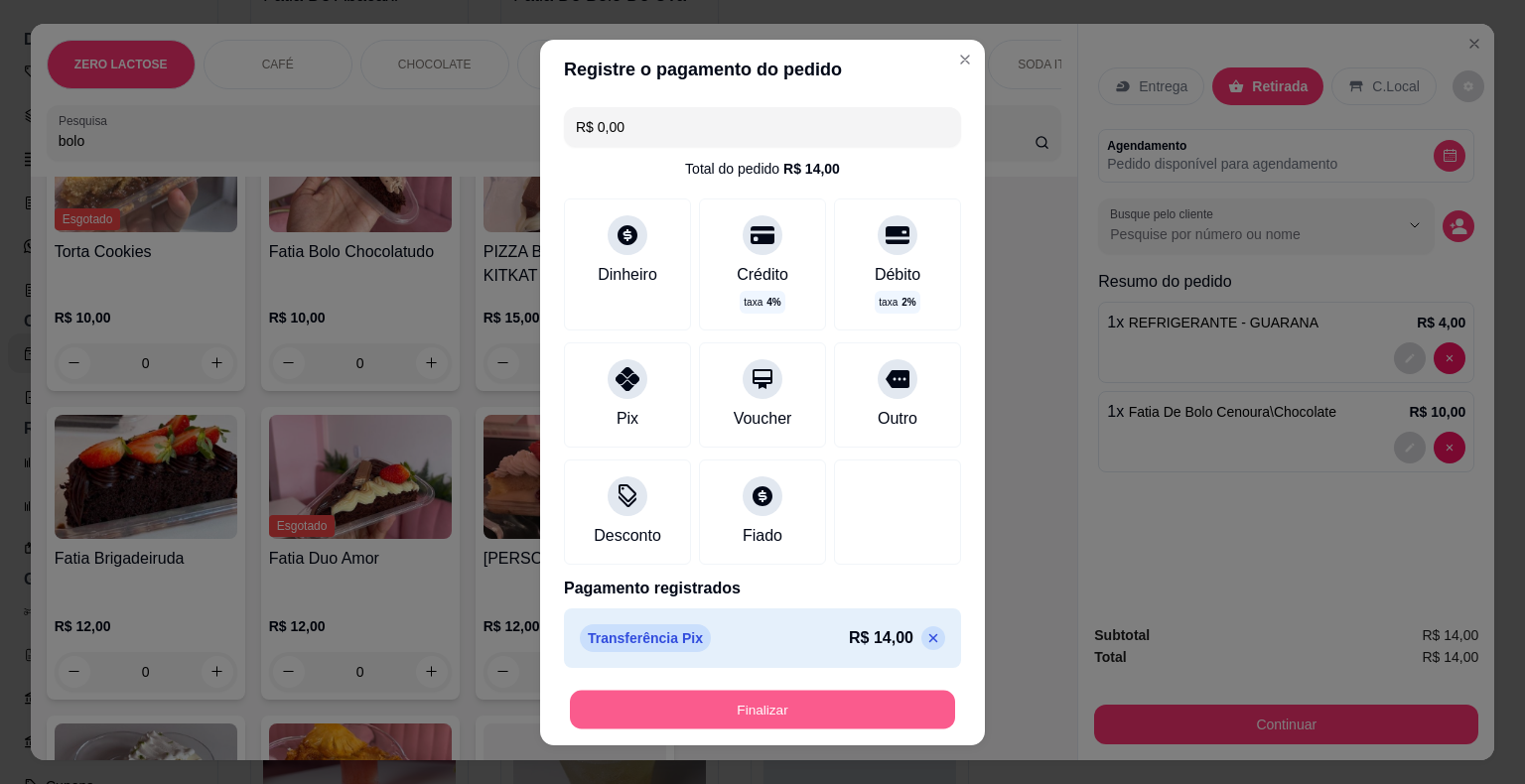 click on "Finalizar" at bounding box center (762, 709) 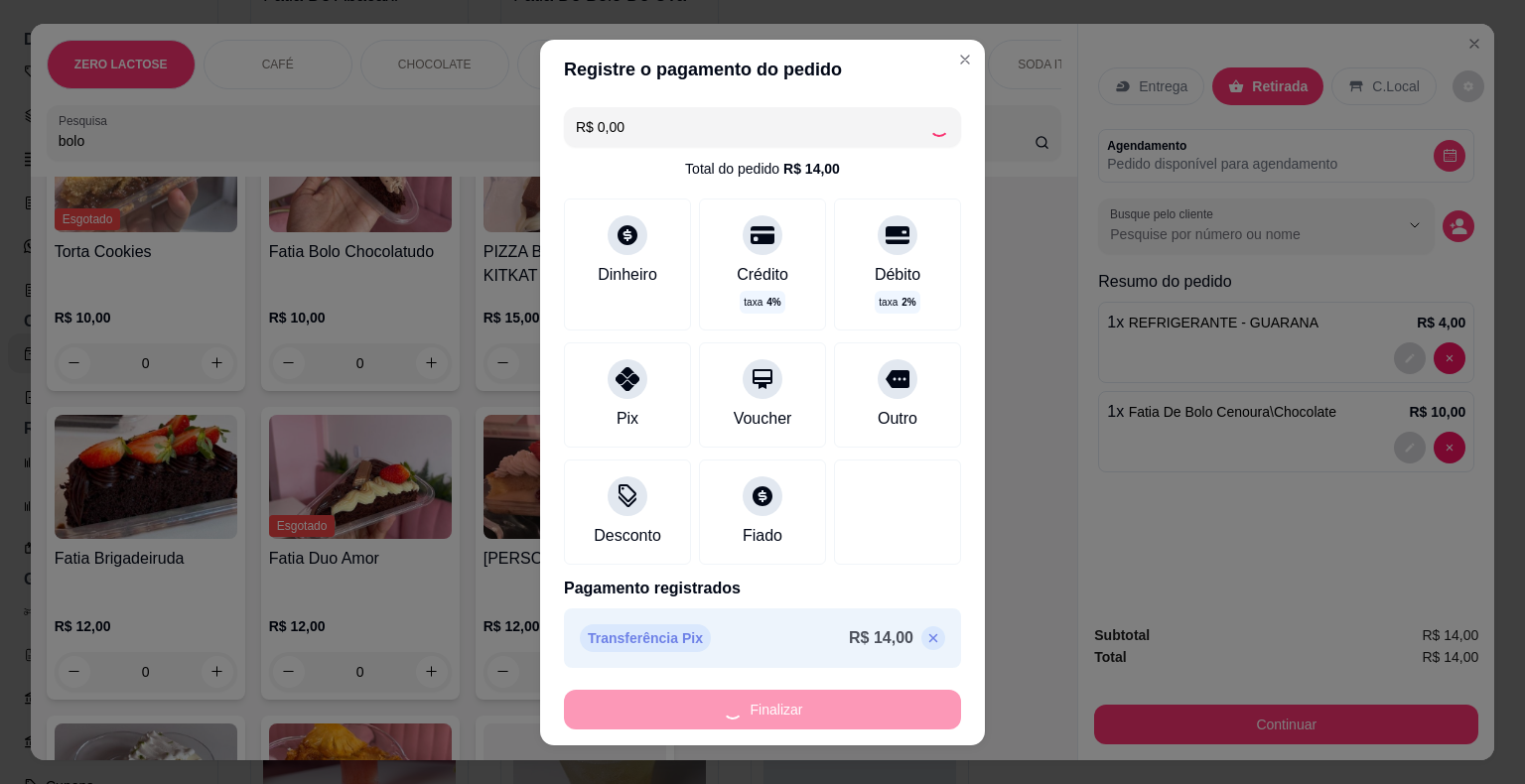 type on "0" 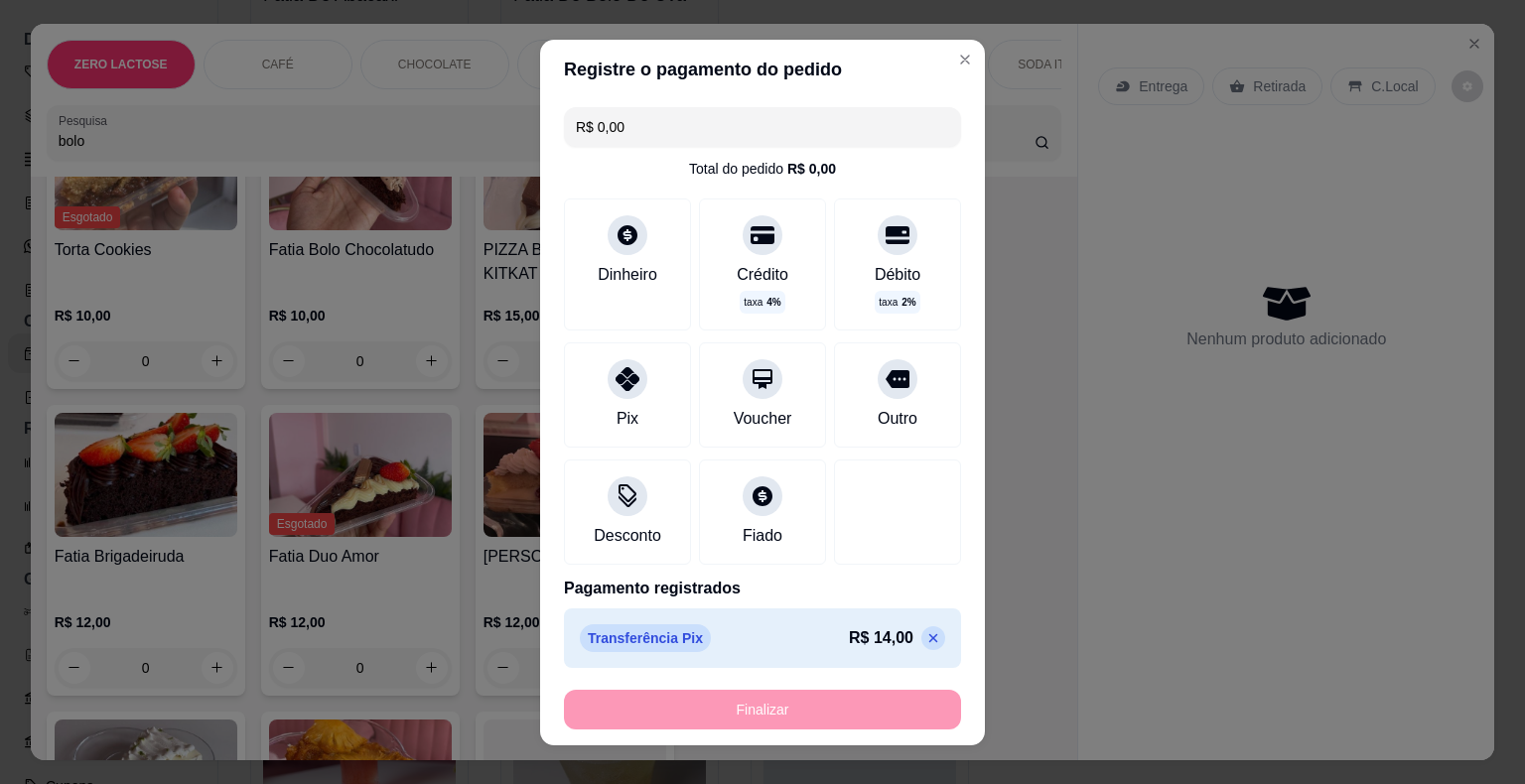 type on "-R$ 14,00" 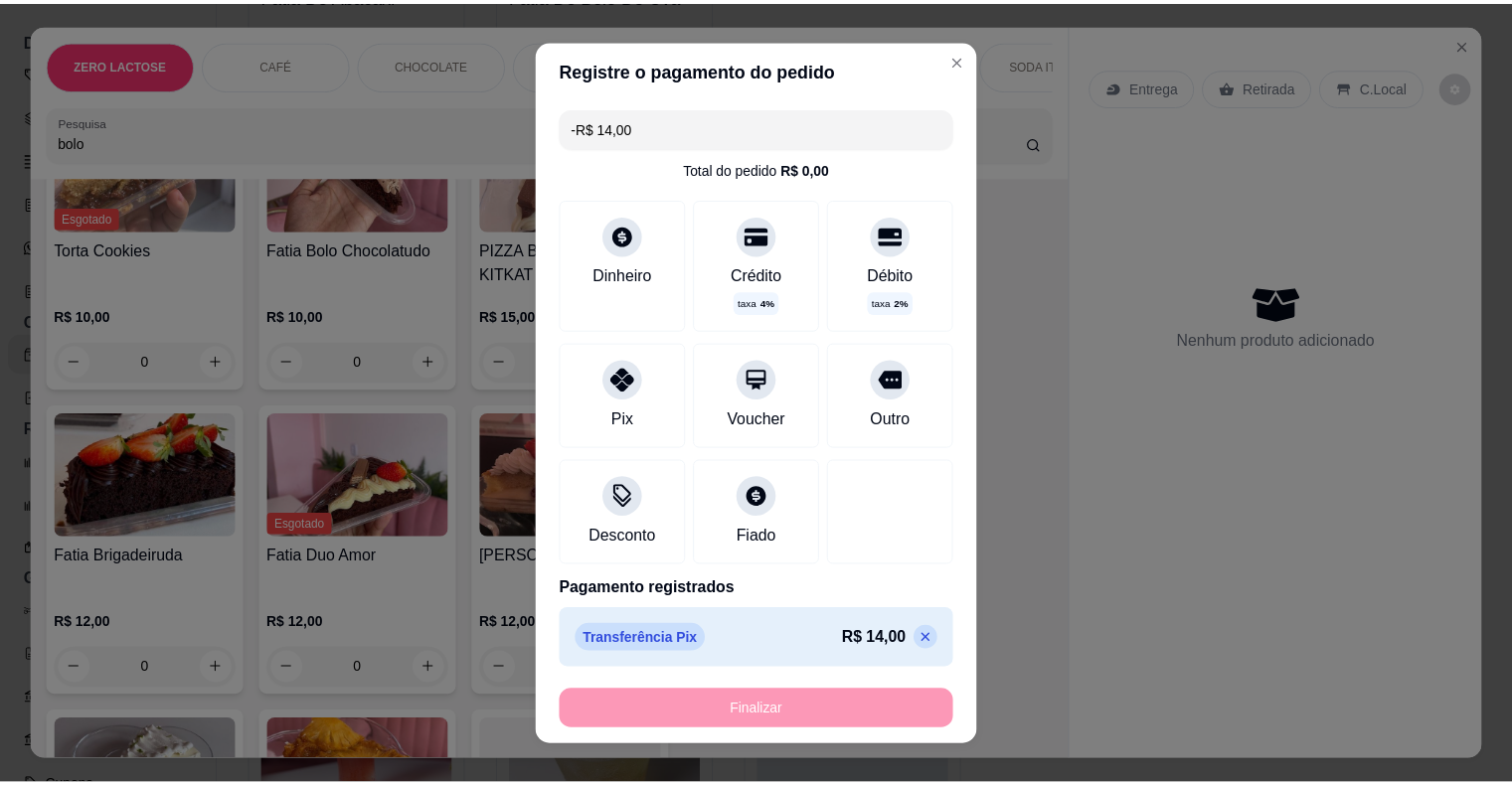scroll, scrollTop: 3072, scrollLeft: 0, axis: vertical 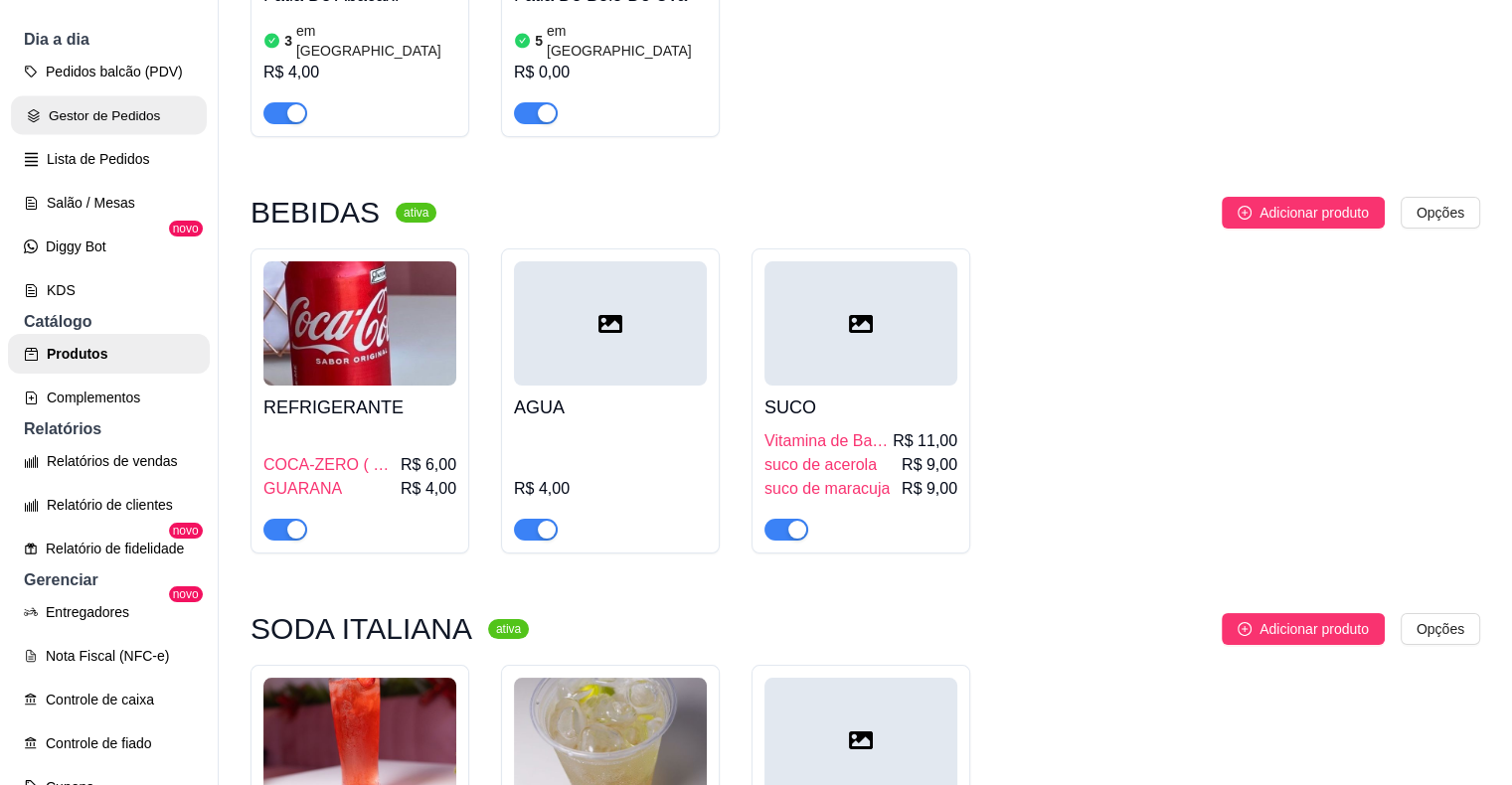 click on "Gestor de Pedidos" at bounding box center (108, 115) 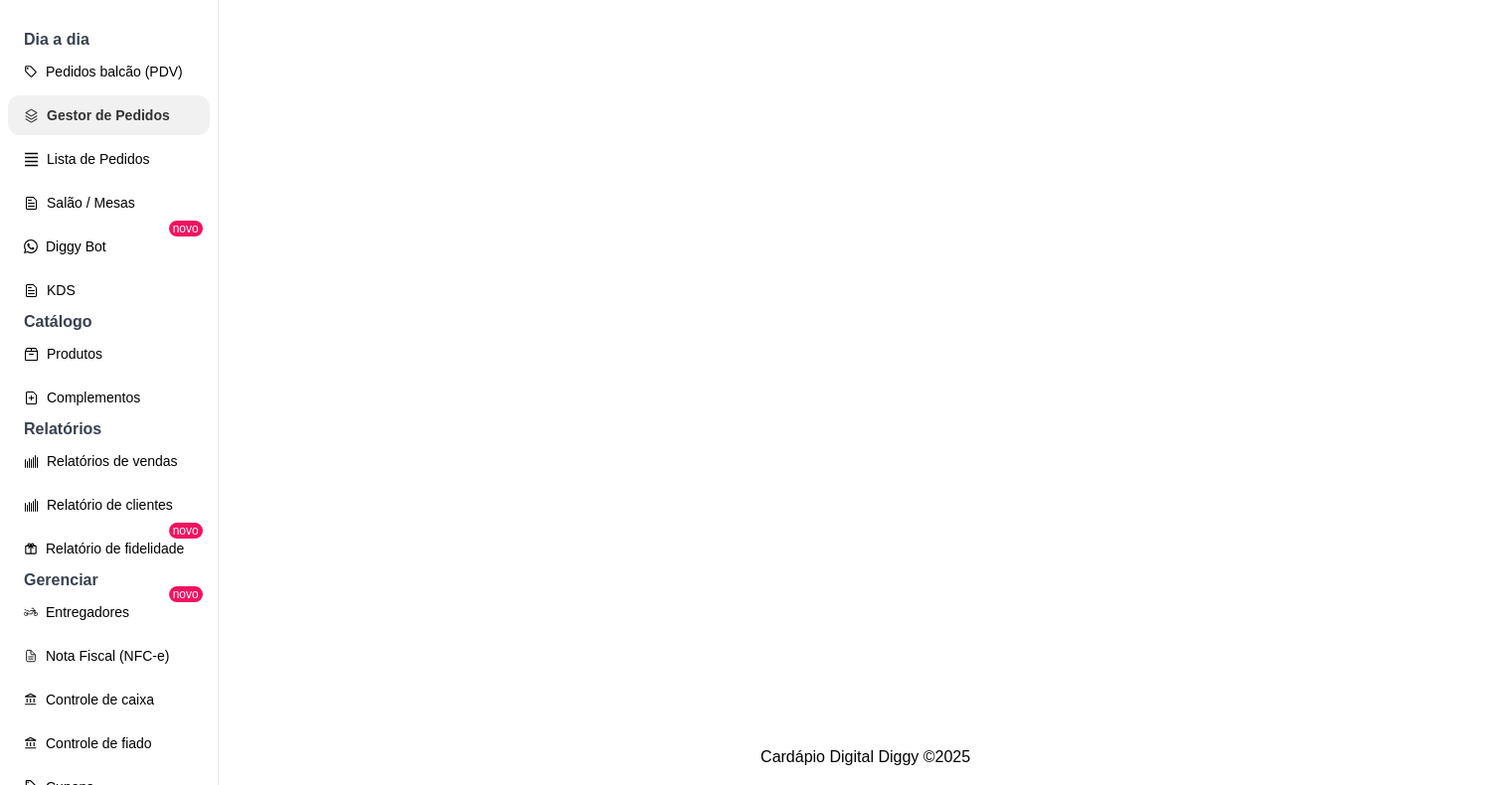 scroll, scrollTop: 0, scrollLeft: 0, axis: both 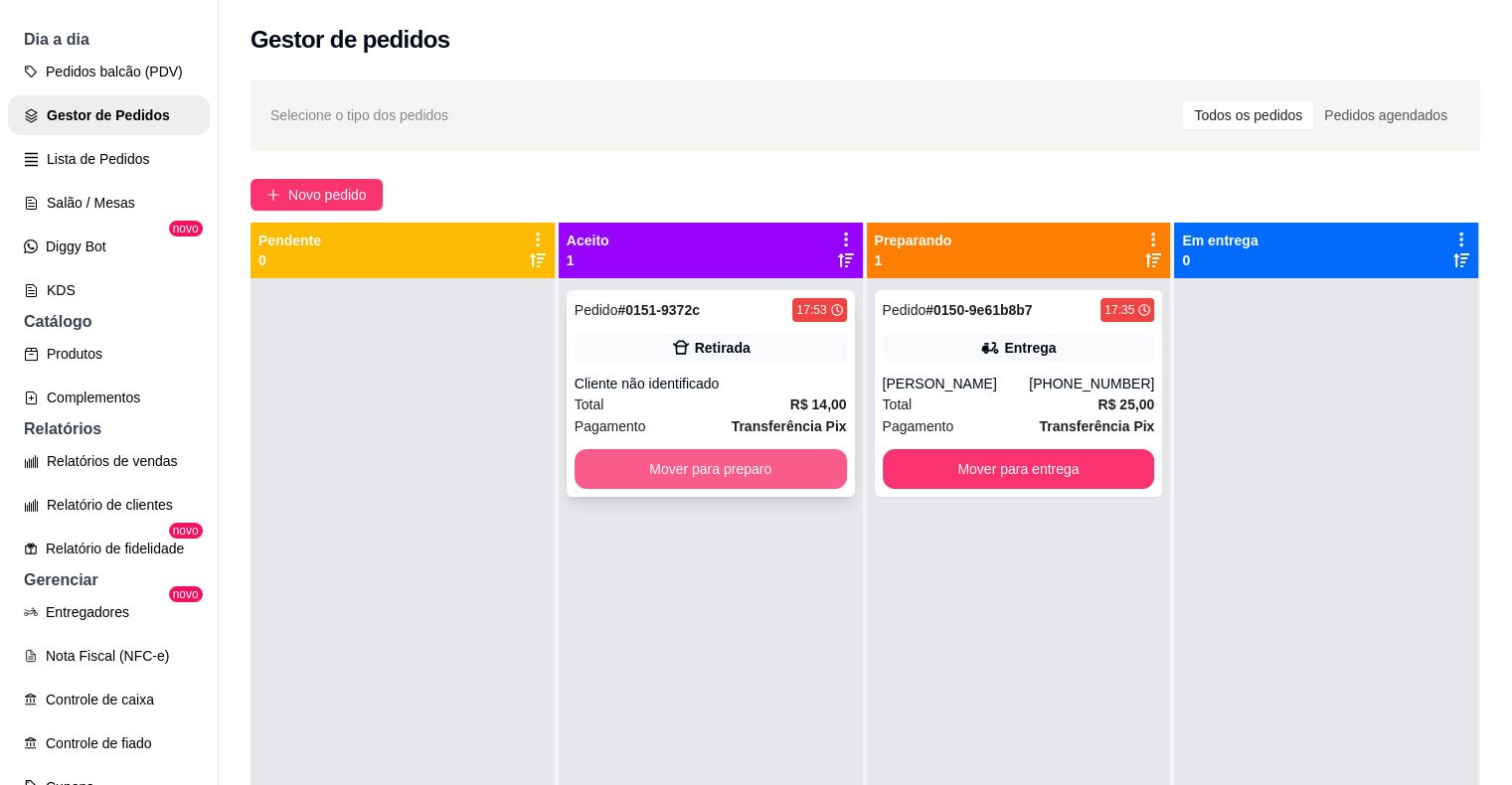 click on "Mover para preparo" at bounding box center (711, 469) 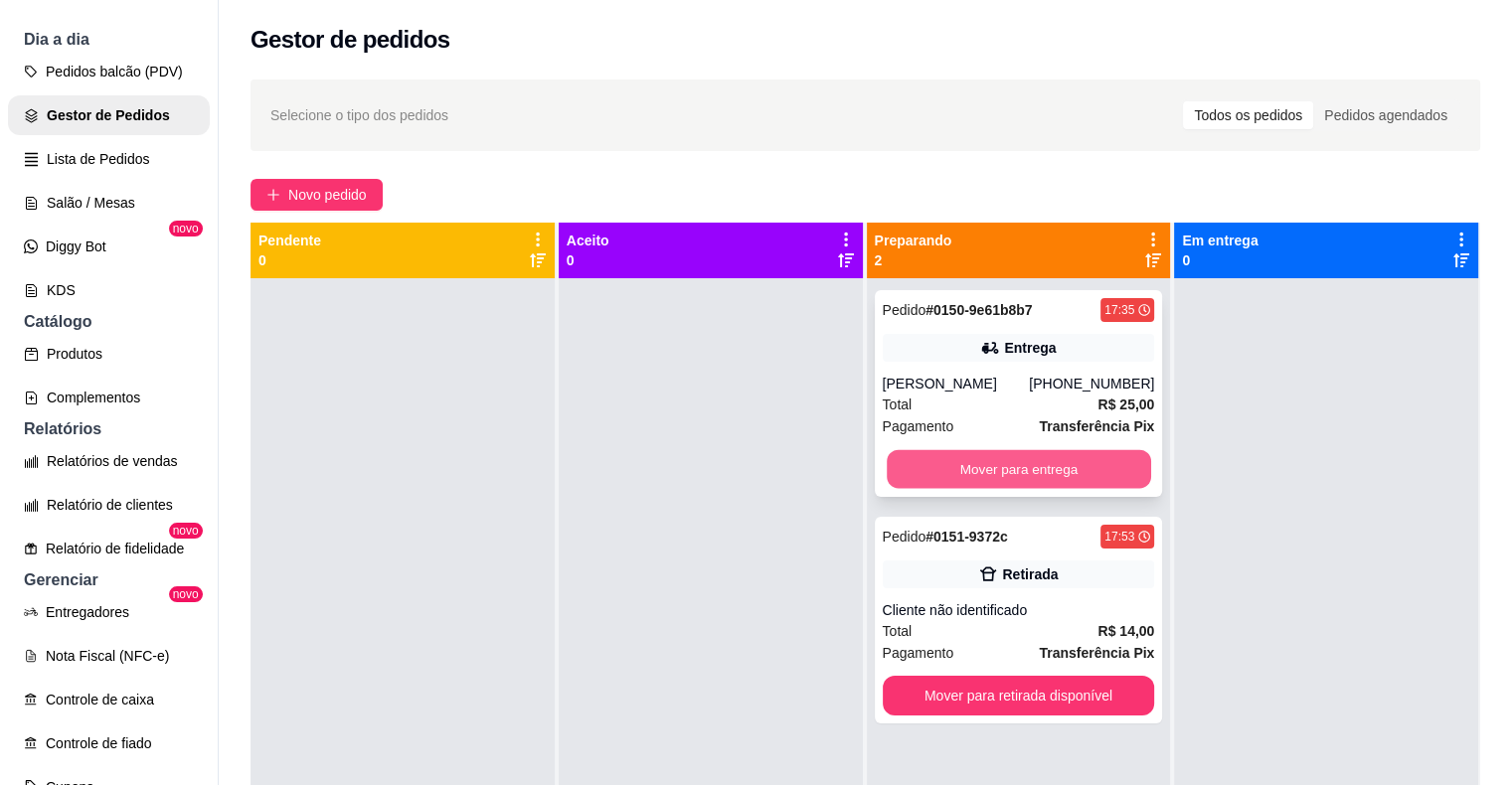 click on "Mover para entrega" at bounding box center (1019, 469) 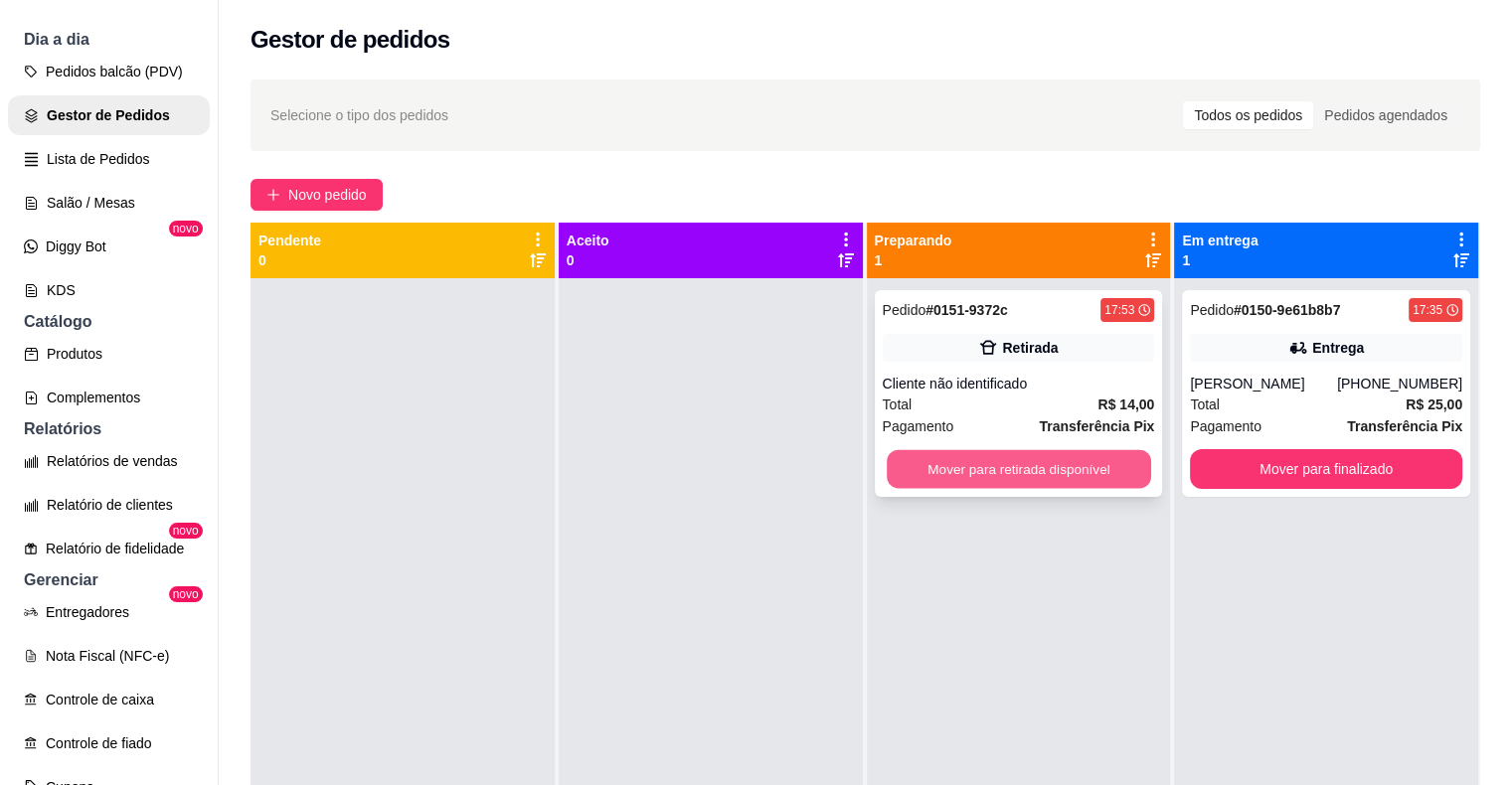 click on "Mover para retirada disponível" at bounding box center (1019, 469) 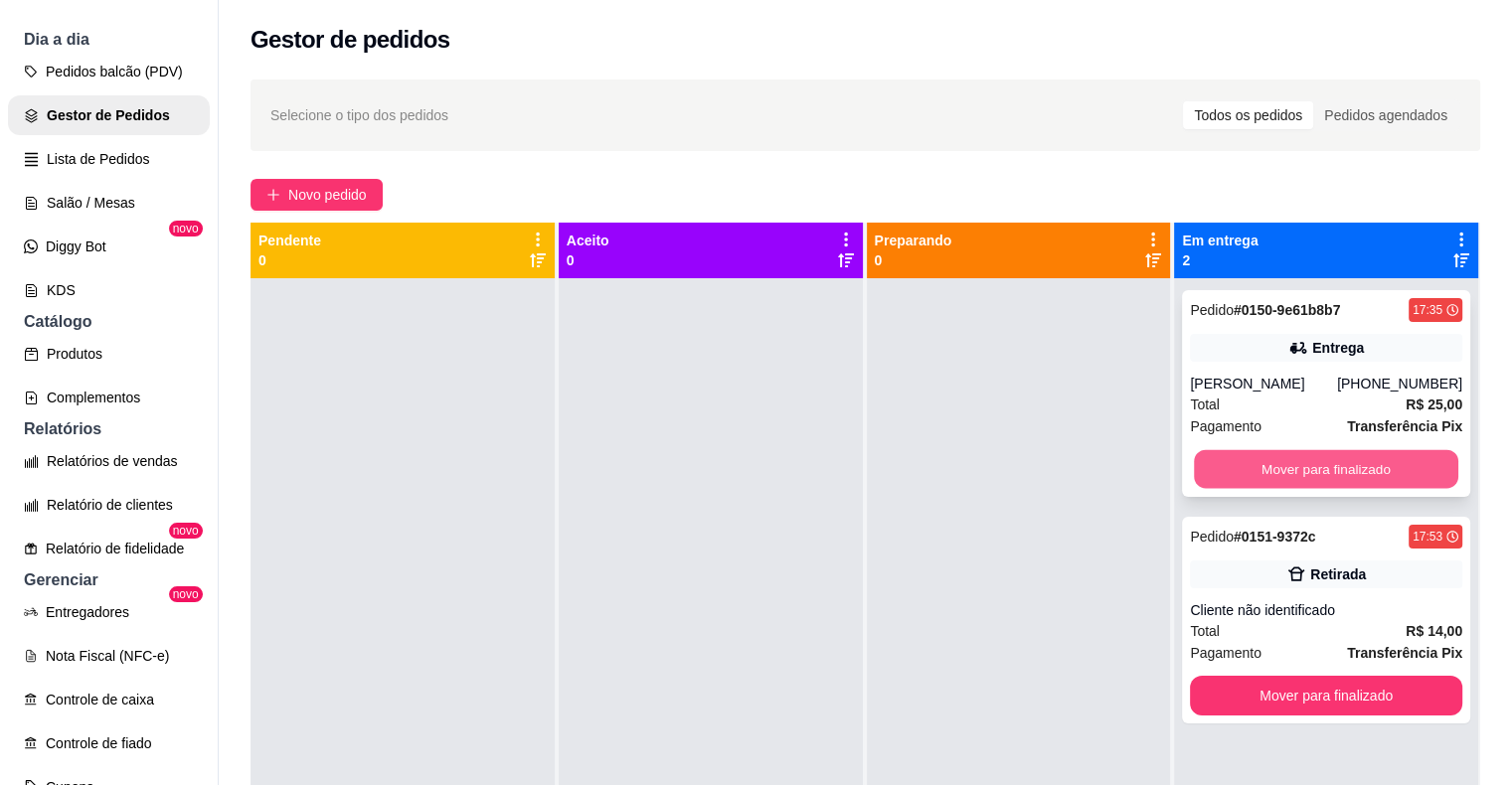 click on "Mover para finalizado" at bounding box center [1326, 469] 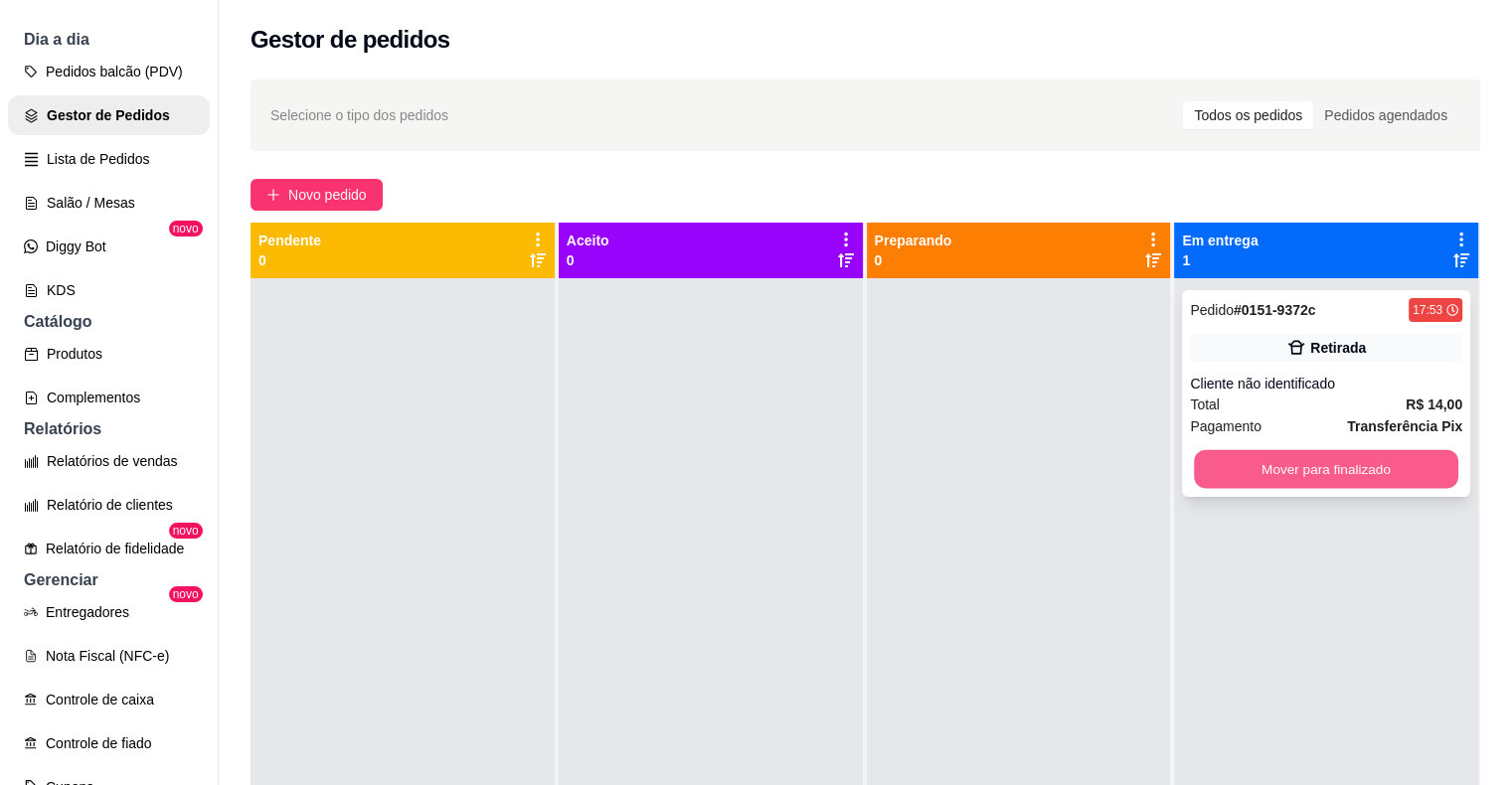 click on "Mover para finalizado" at bounding box center [1326, 469] 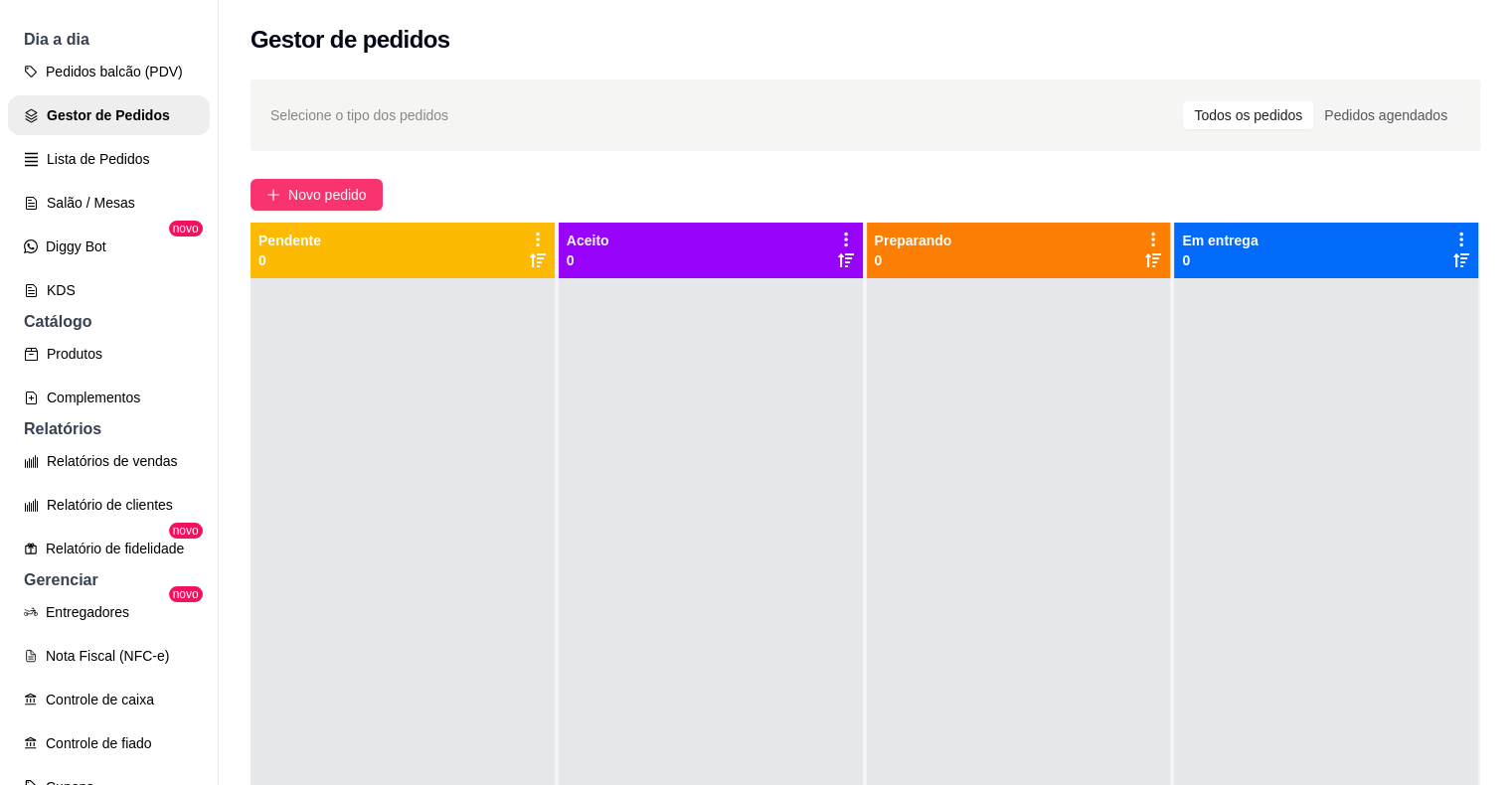 click on "Selecione o tipo dos pedidos Todos os pedidos Pedidos agendados Novo pedido Pendente 0 Aceito 0 Preparando 0 Em entrega 0" at bounding box center (865, 550) 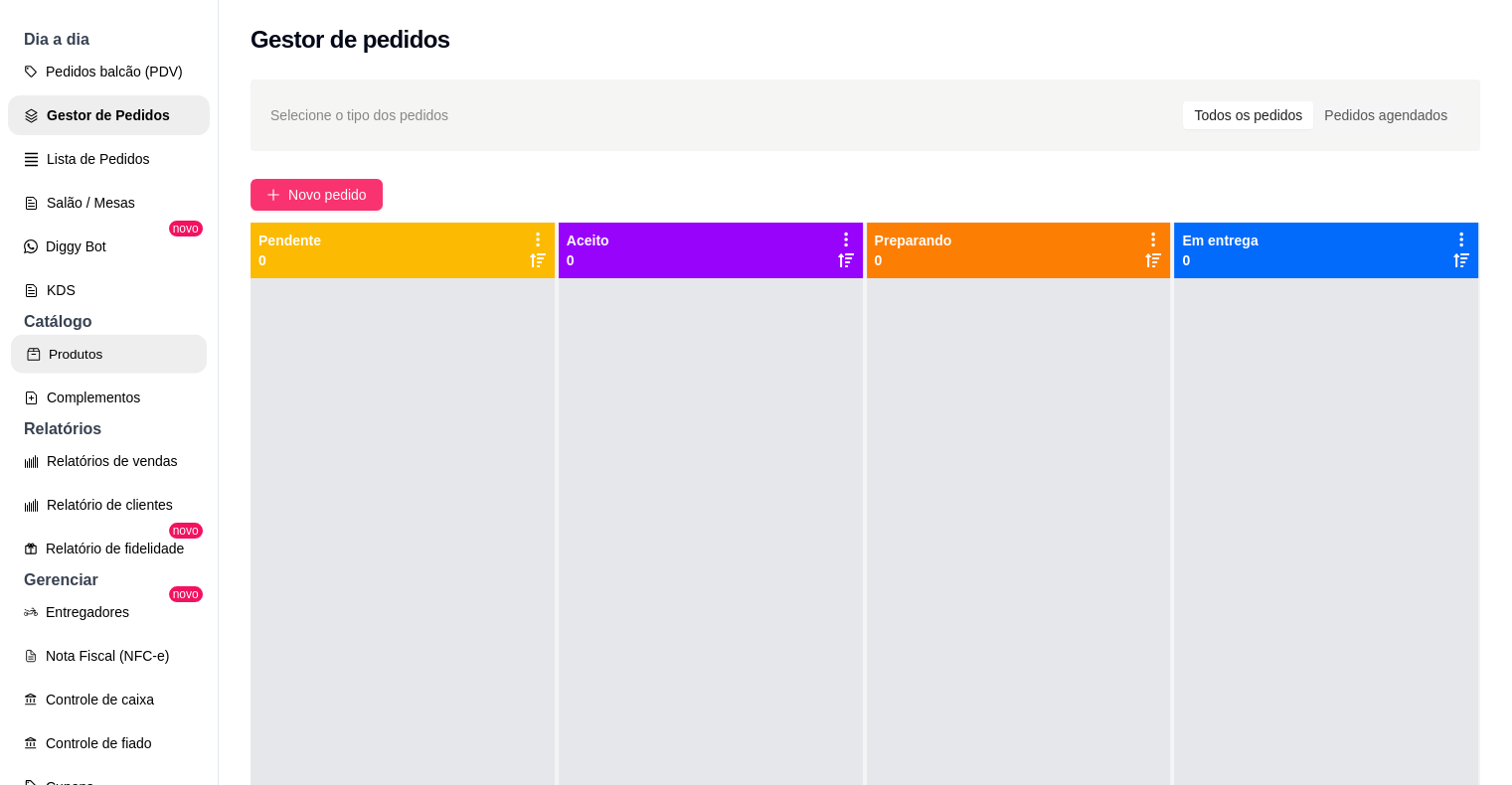 click on "Produtos" at bounding box center (108, 354) 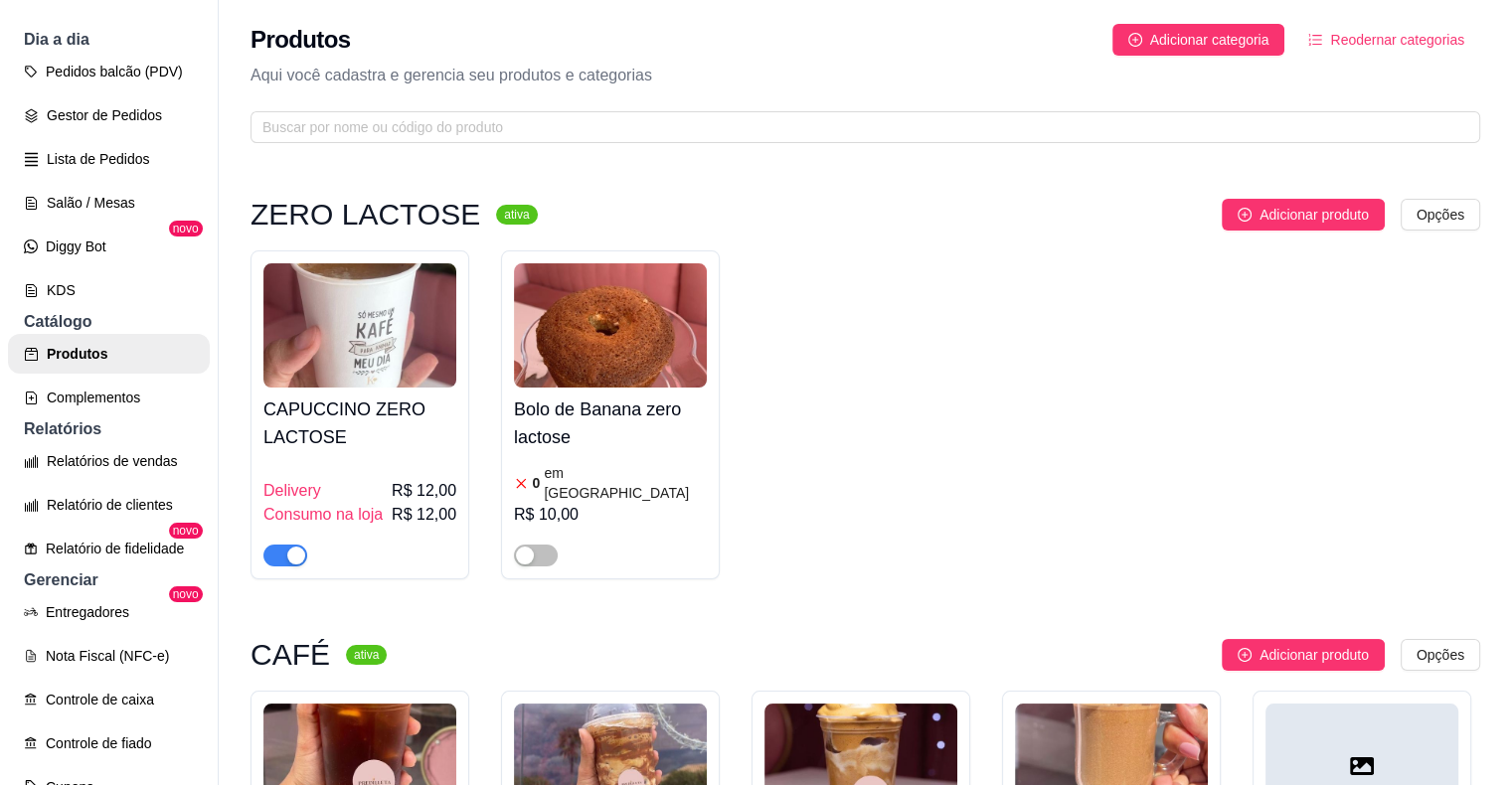 scroll, scrollTop: 673, scrollLeft: 0, axis: vertical 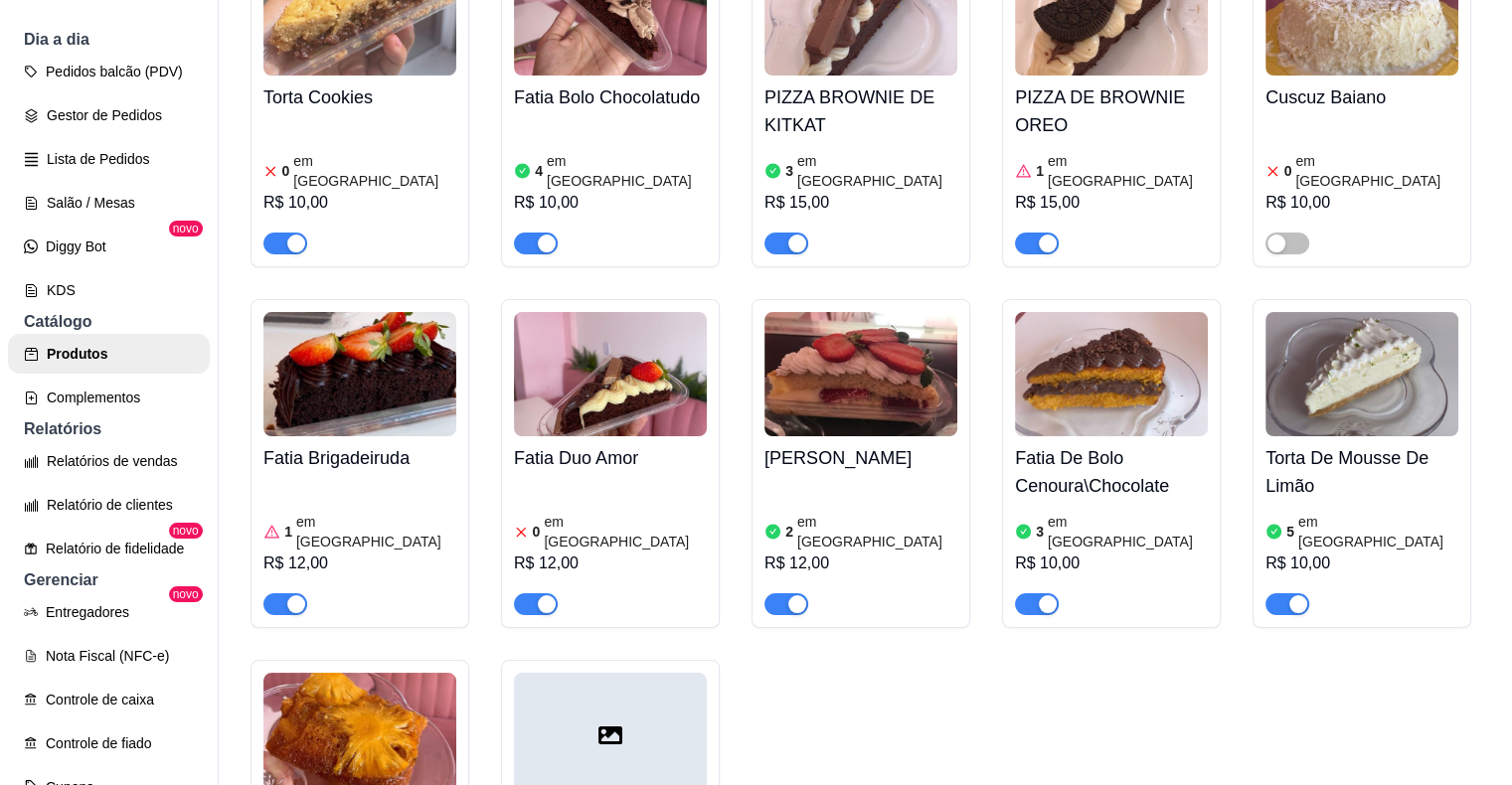 click at bounding box center (610, 734) 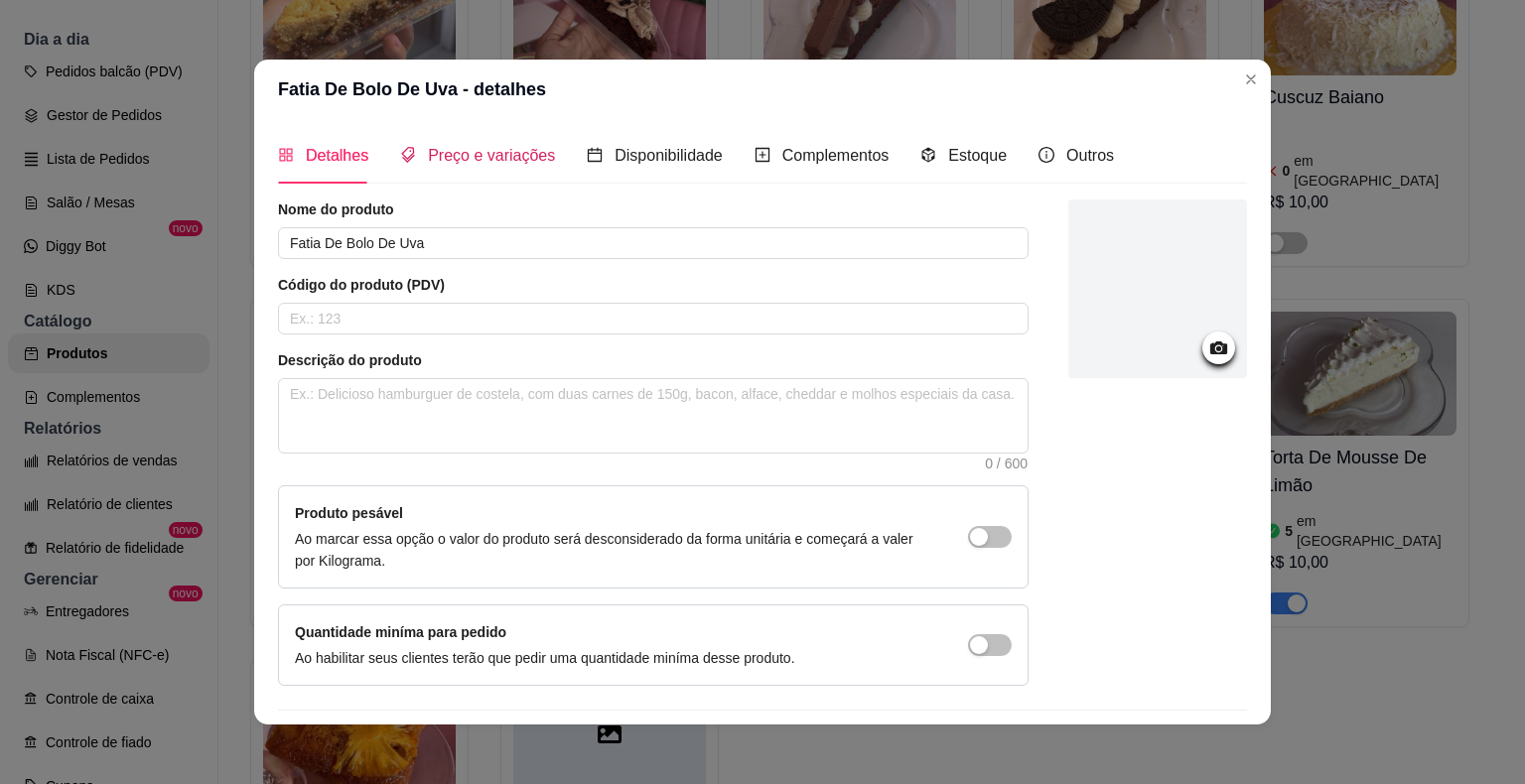 click on "Preço e variações" at bounding box center (491, 155) 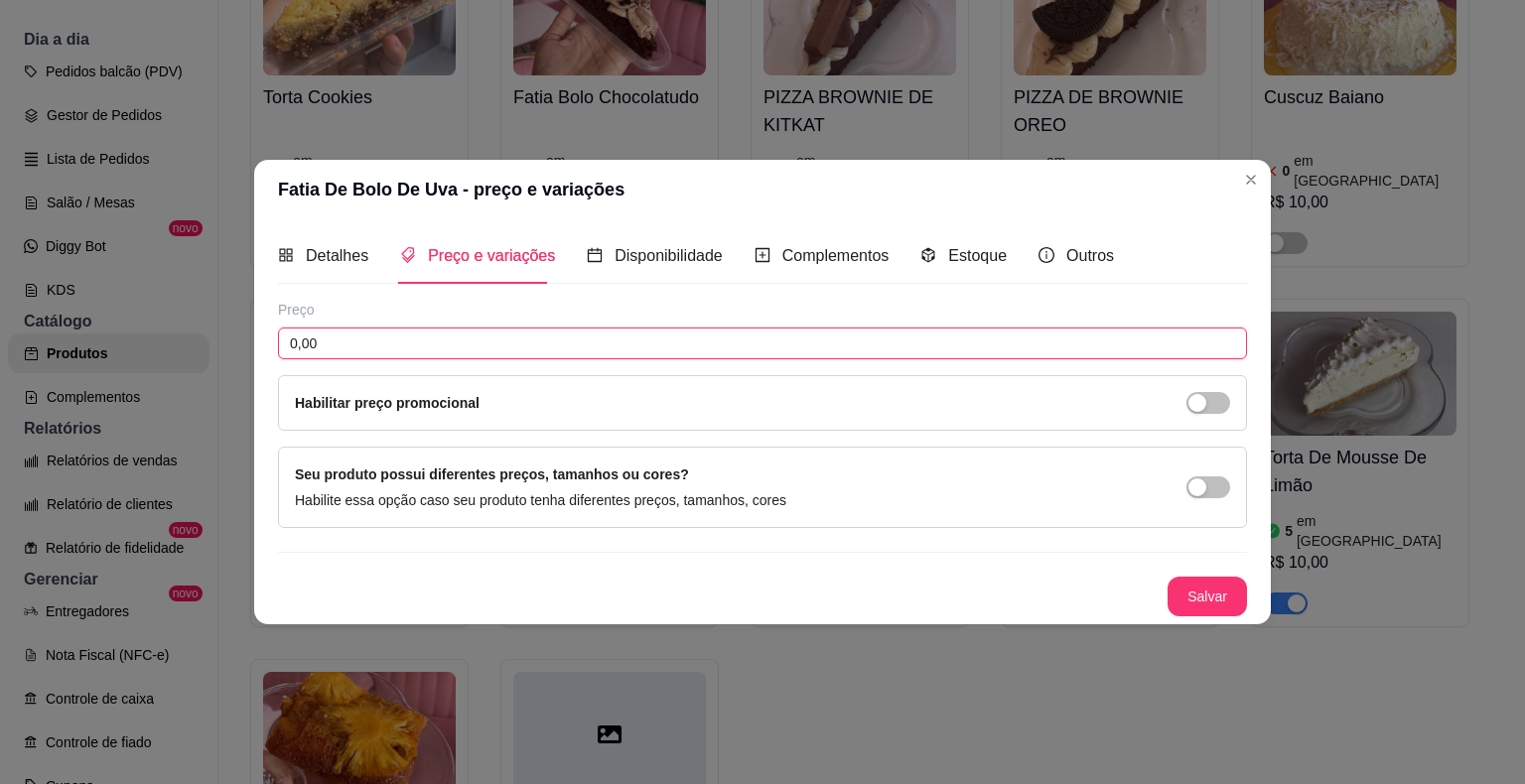 click on "0,00" at bounding box center (762, 343) 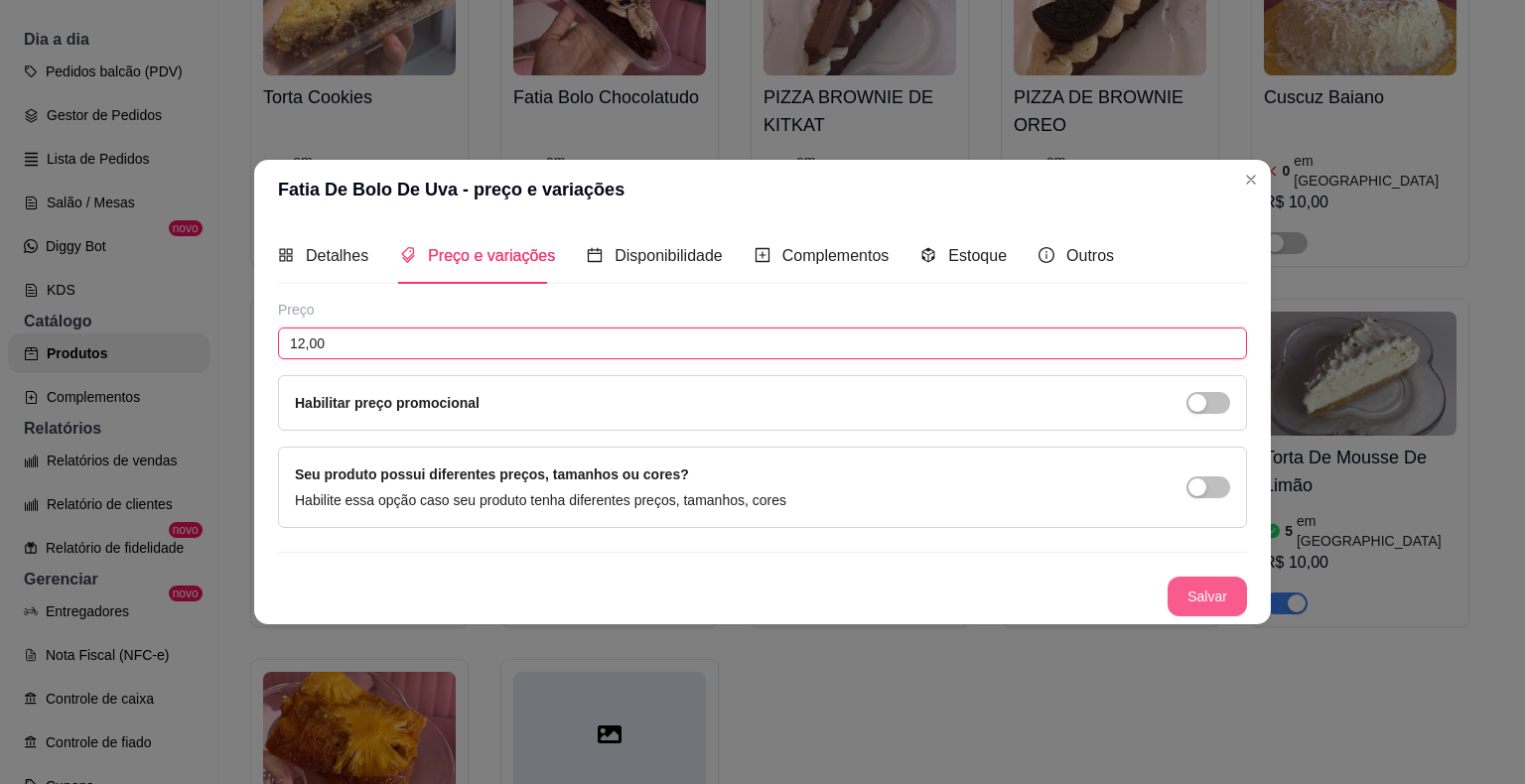 type on "12,00" 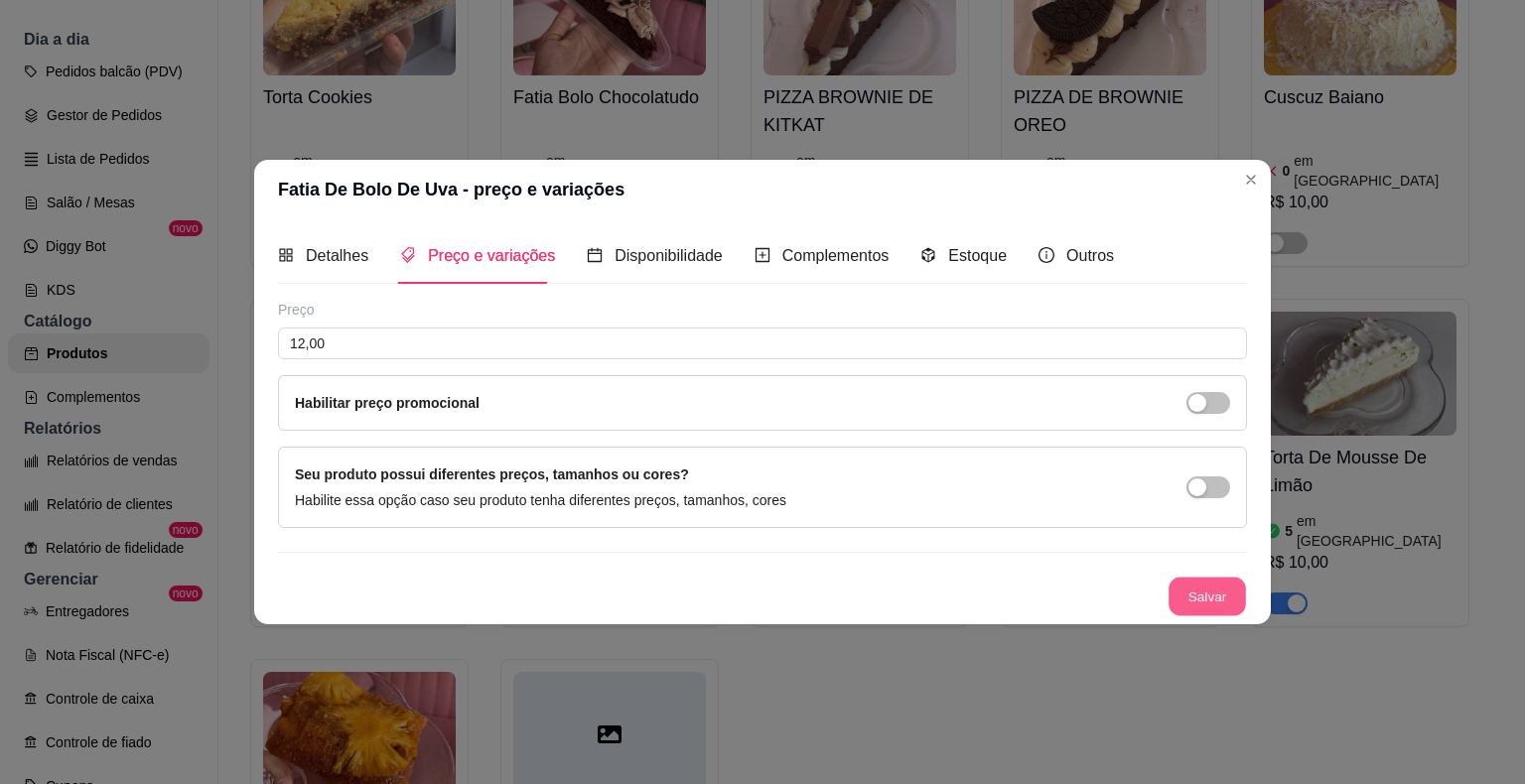 click on "Salvar" at bounding box center [1207, 596] 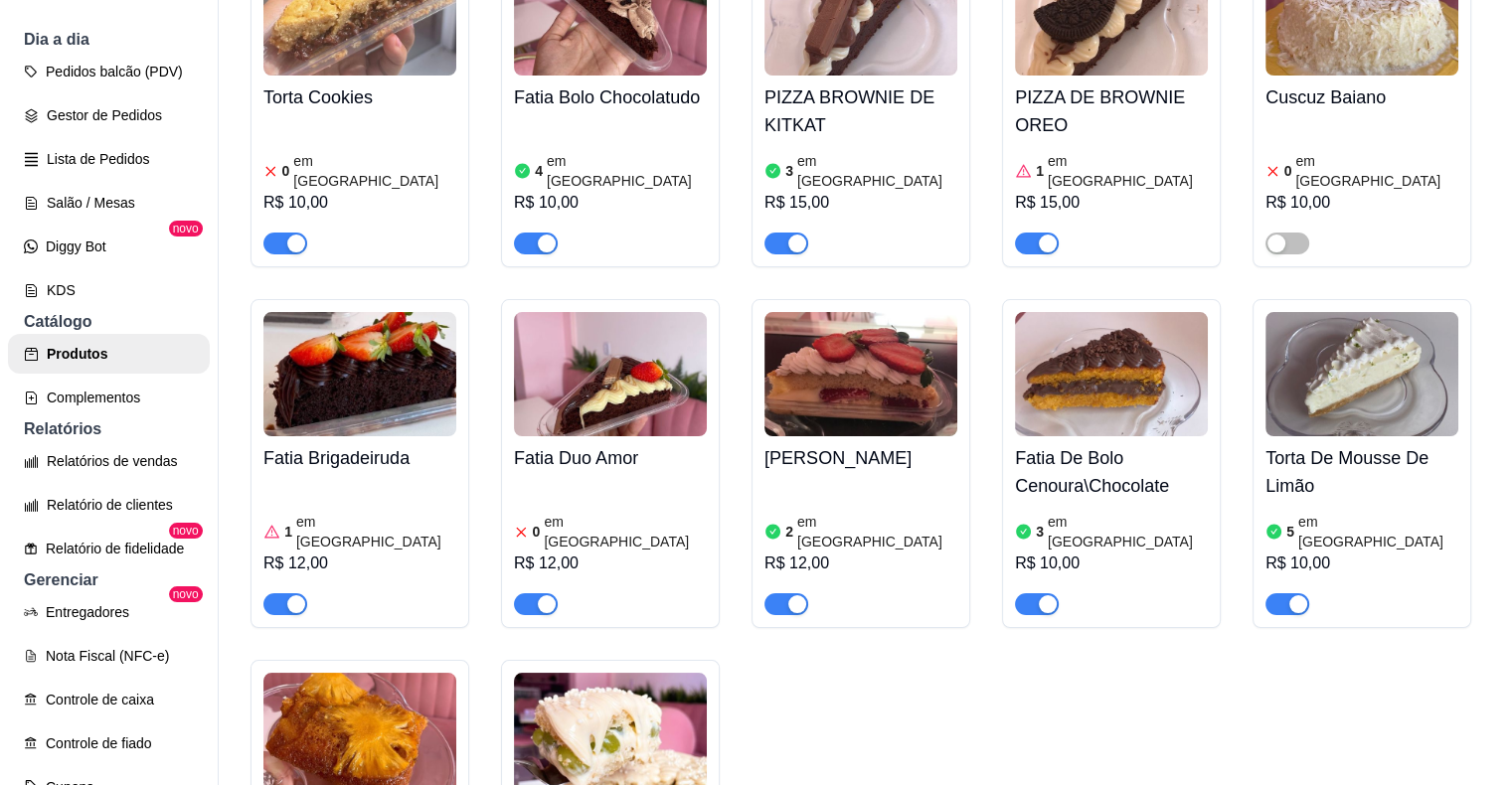 scroll, scrollTop: 4094, scrollLeft: 0, axis: vertical 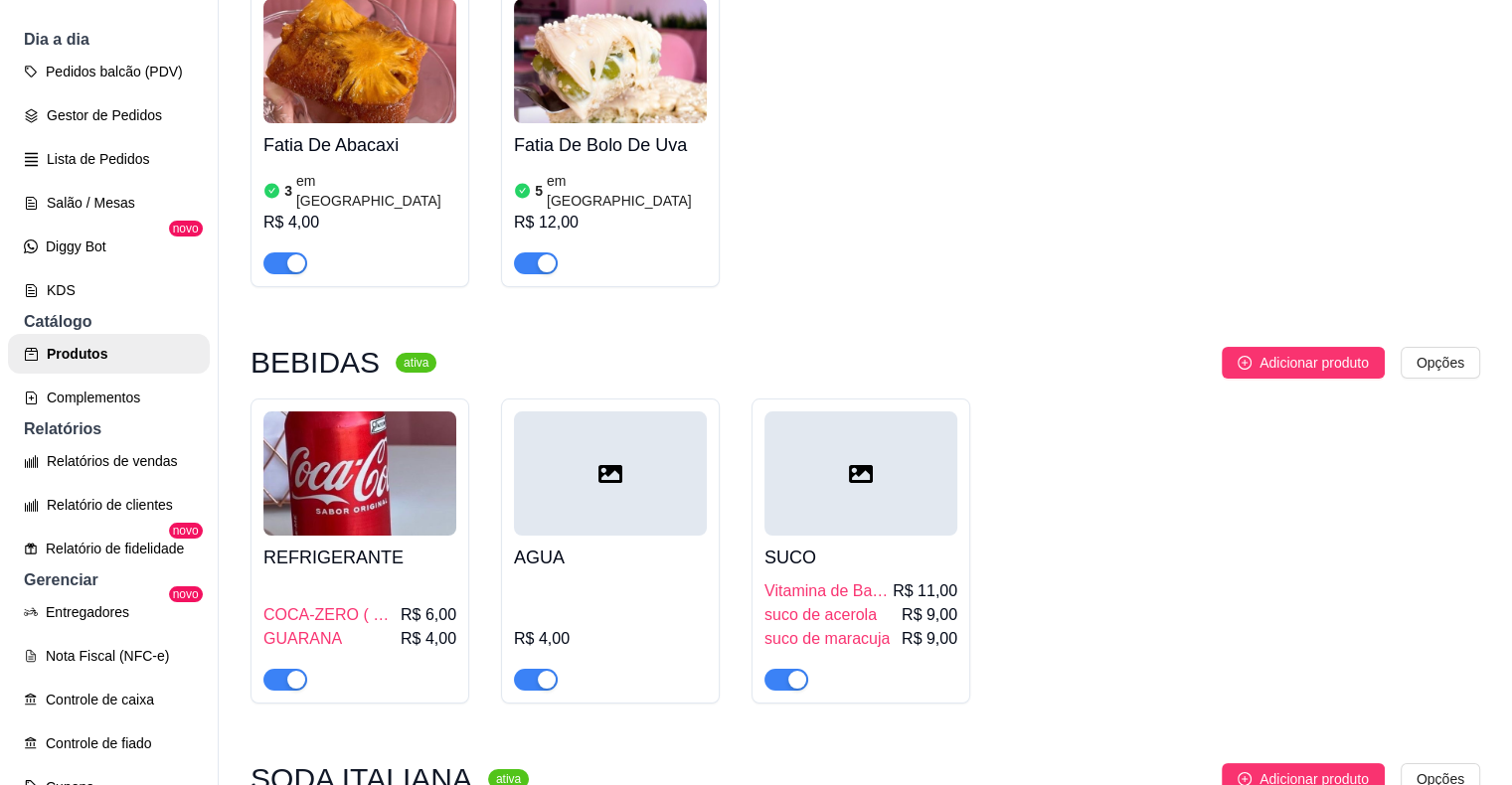 click at bounding box center (861, 473) 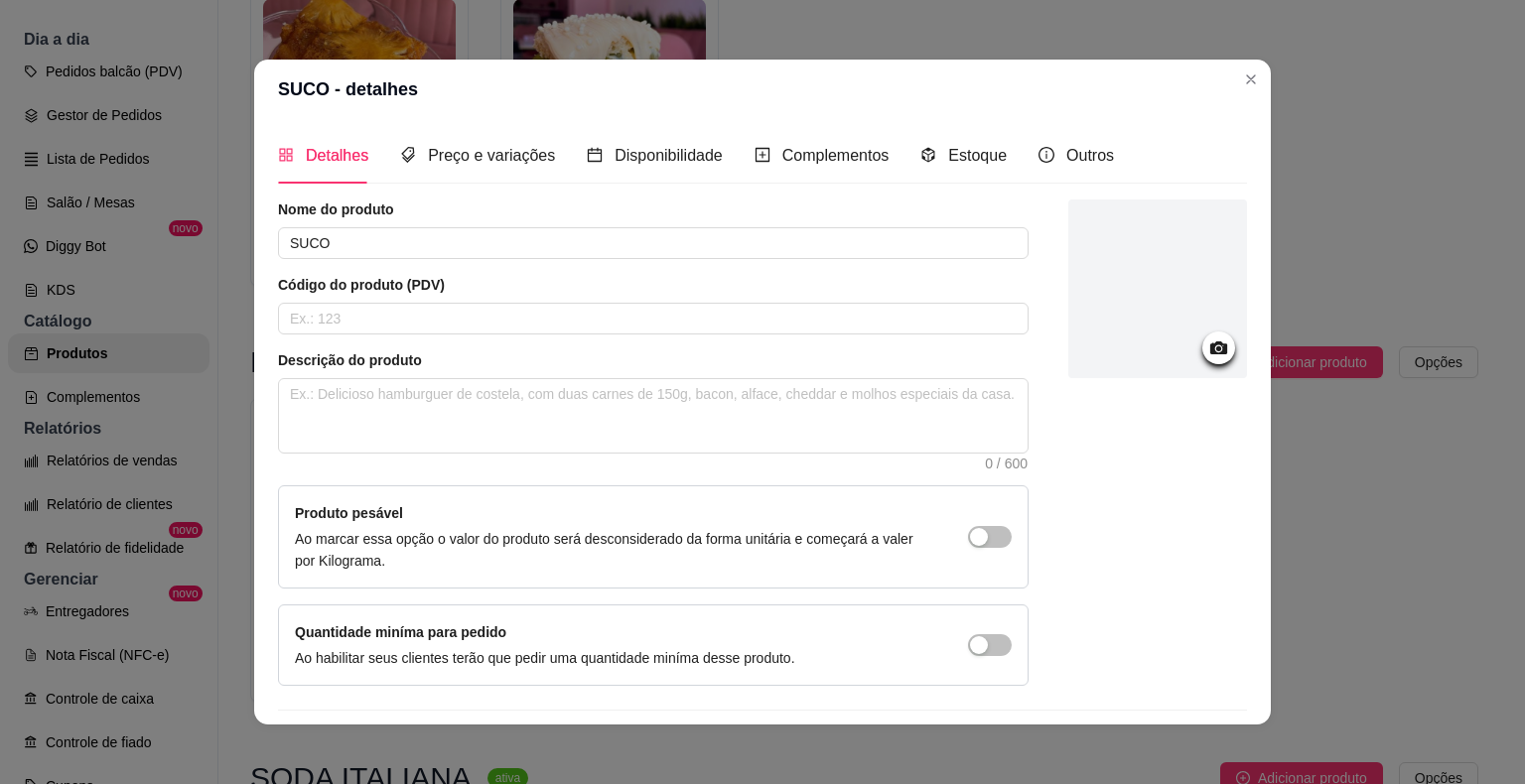 click at bounding box center (1218, 347) 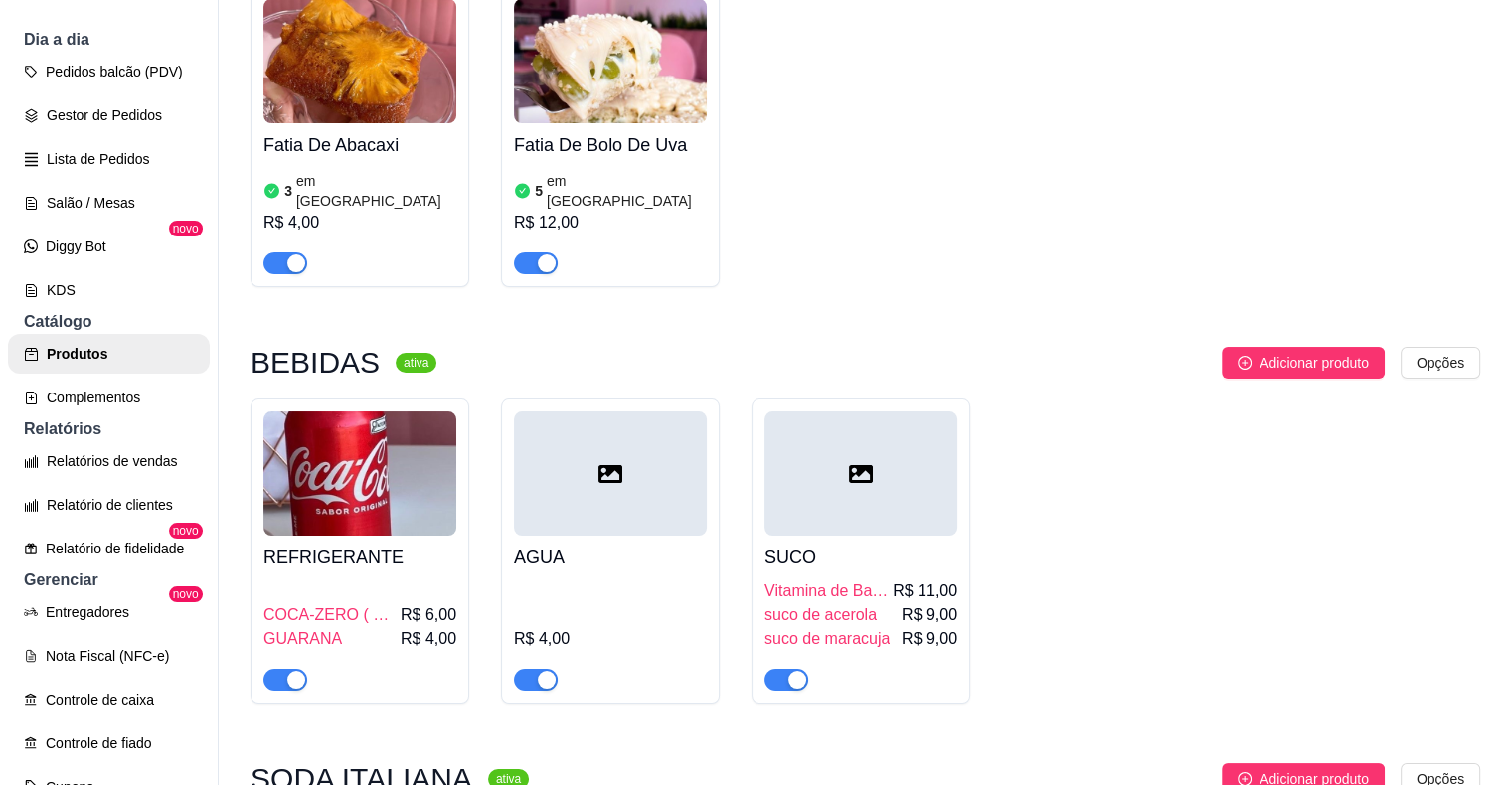click at bounding box center (610, 473) 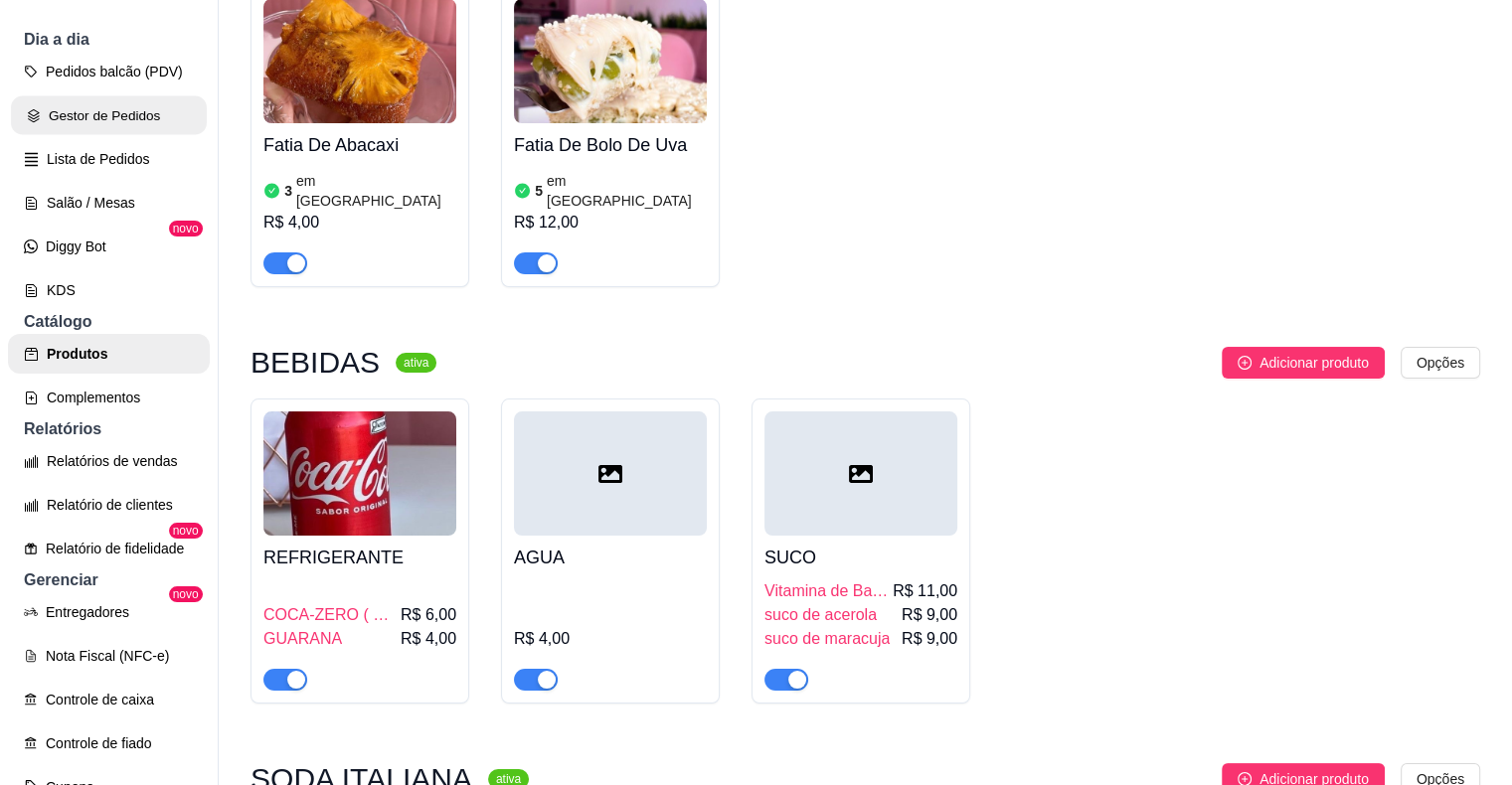 click on "Gestor de Pedidos" at bounding box center [108, 115] 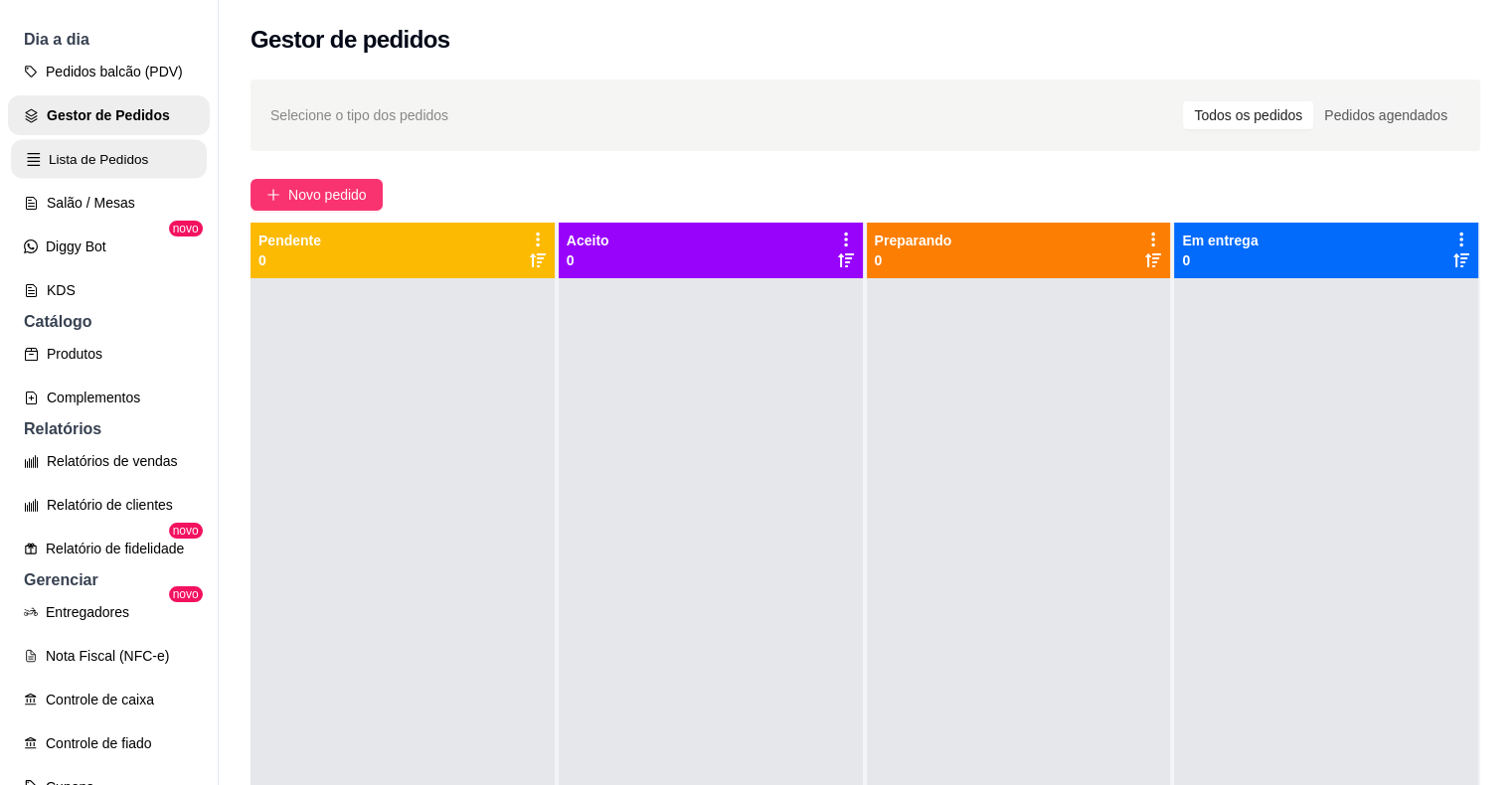 click on "Lista de Pedidos" at bounding box center [108, 159] 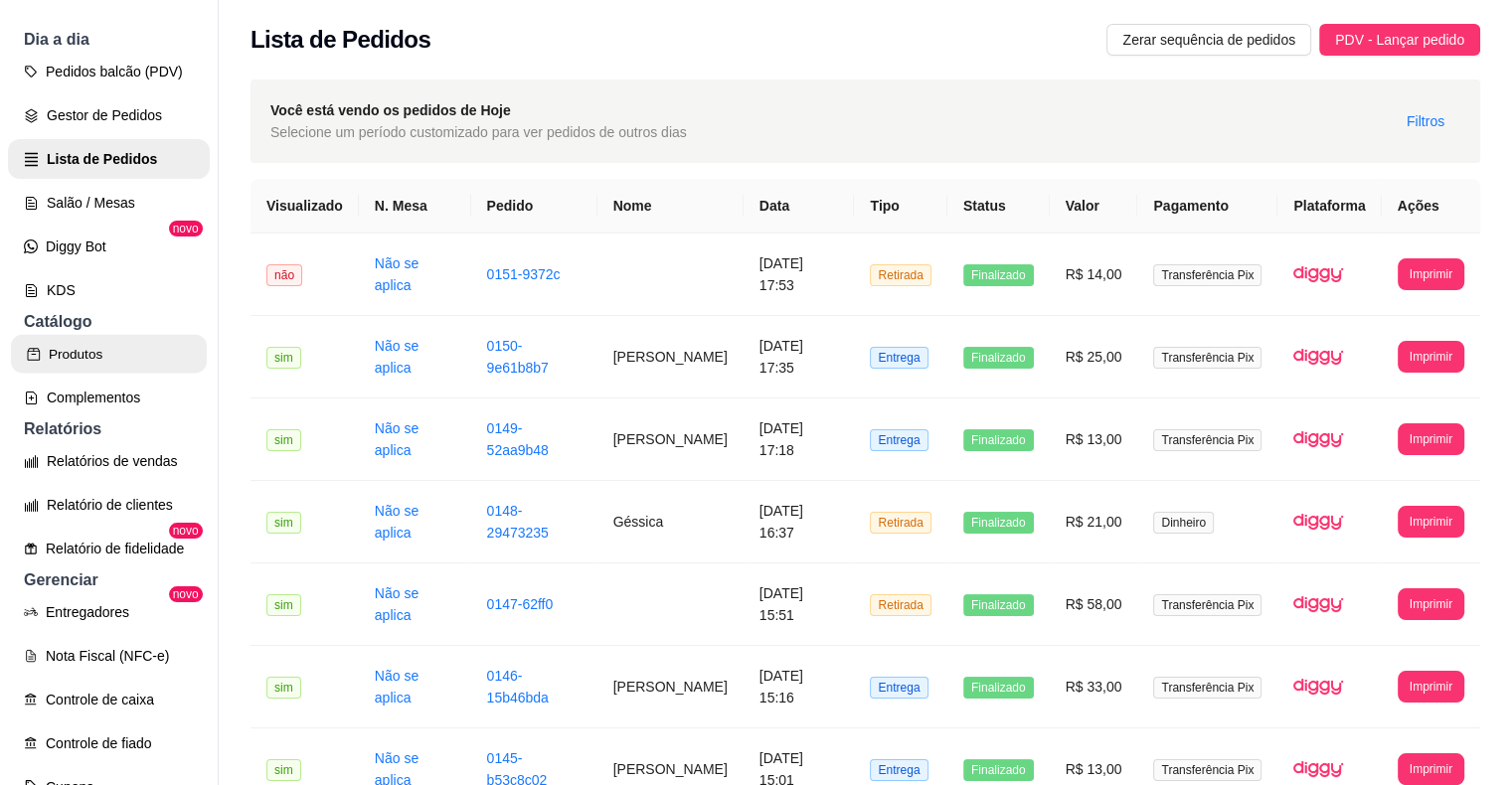 click on "Produtos" at bounding box center (108, 354) 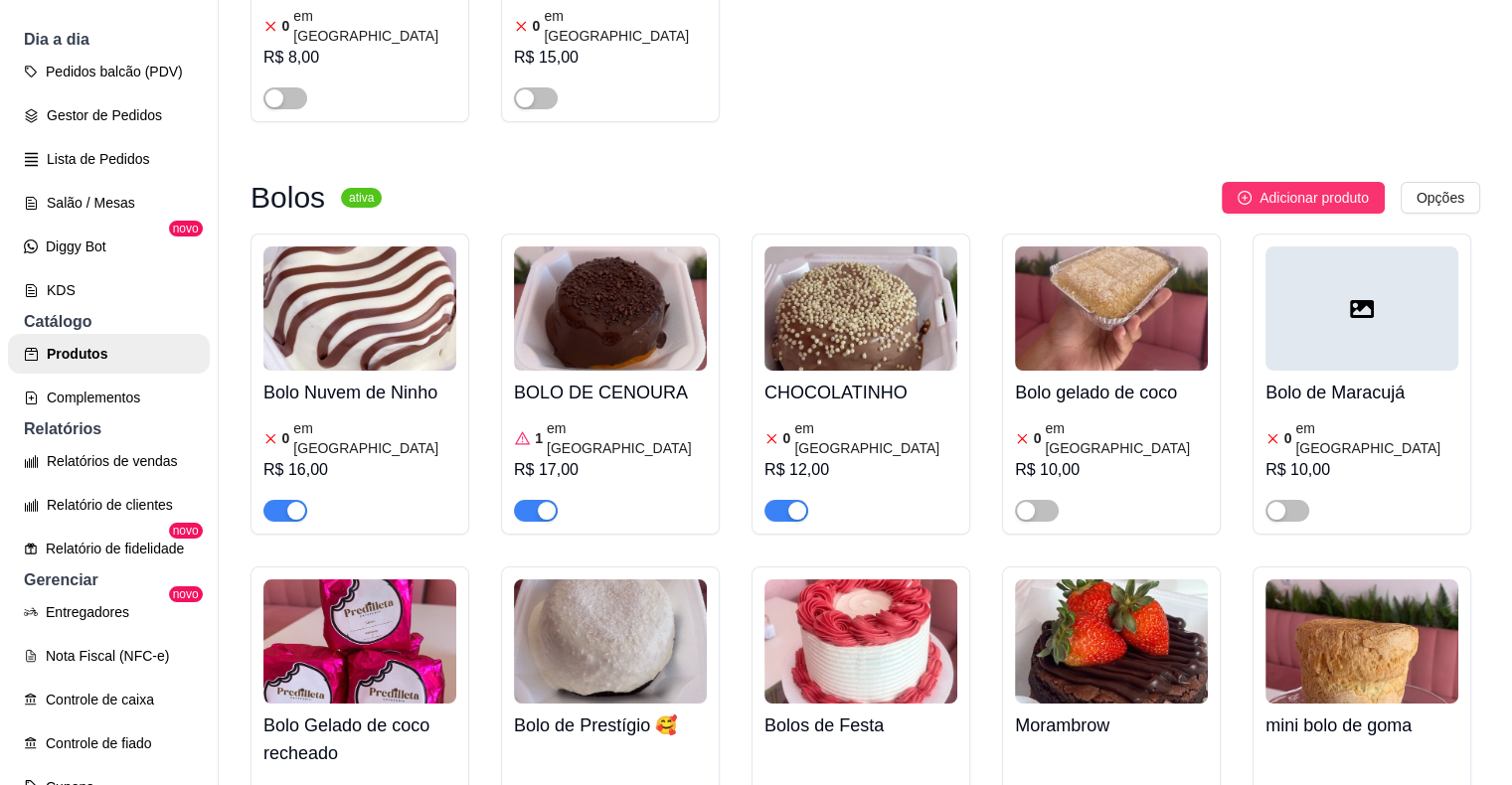 scroll, scrollTop: 2693, scrollLeft: 0, axis: vertical 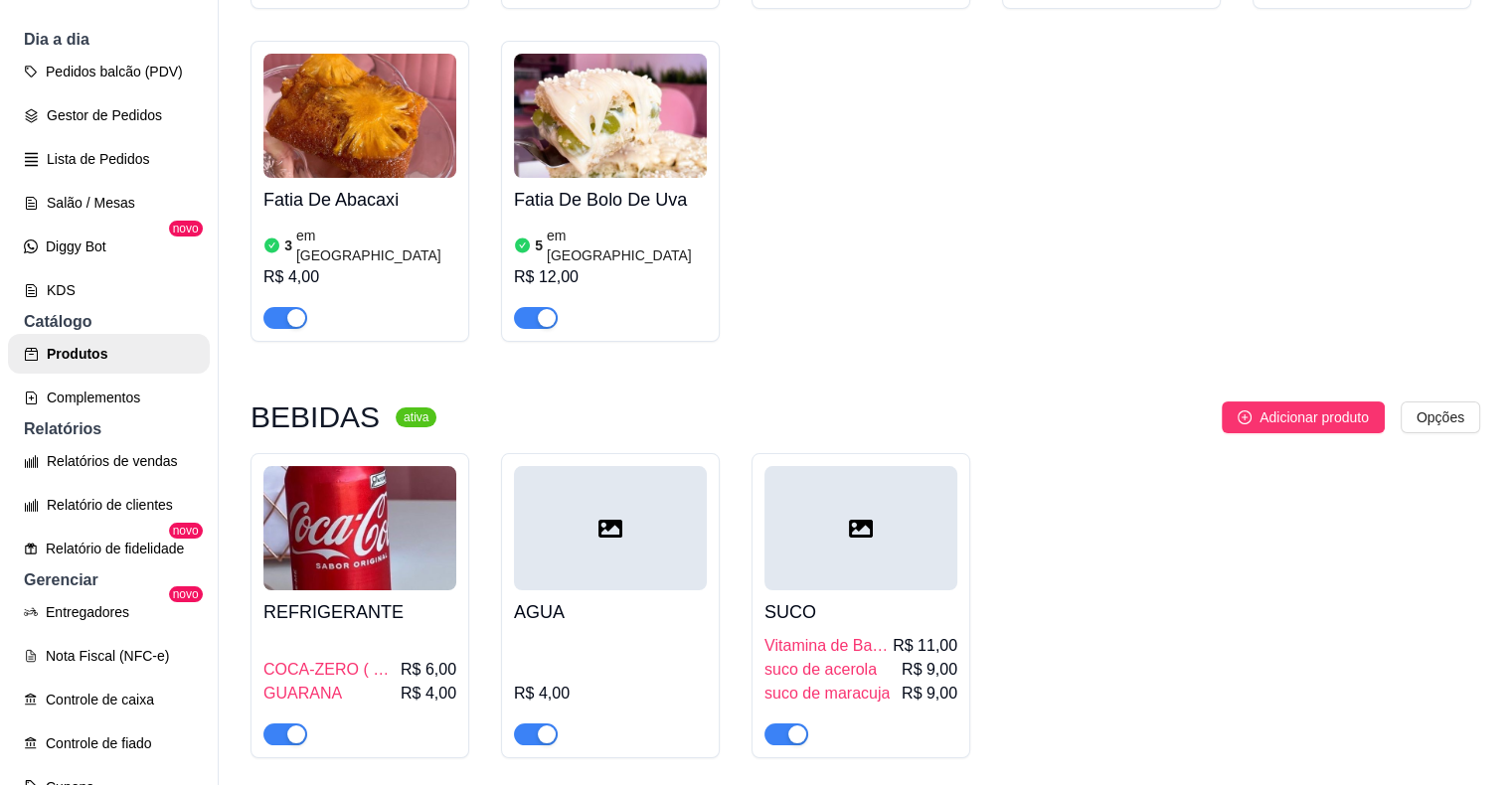 click at bounding box center [861, 528] 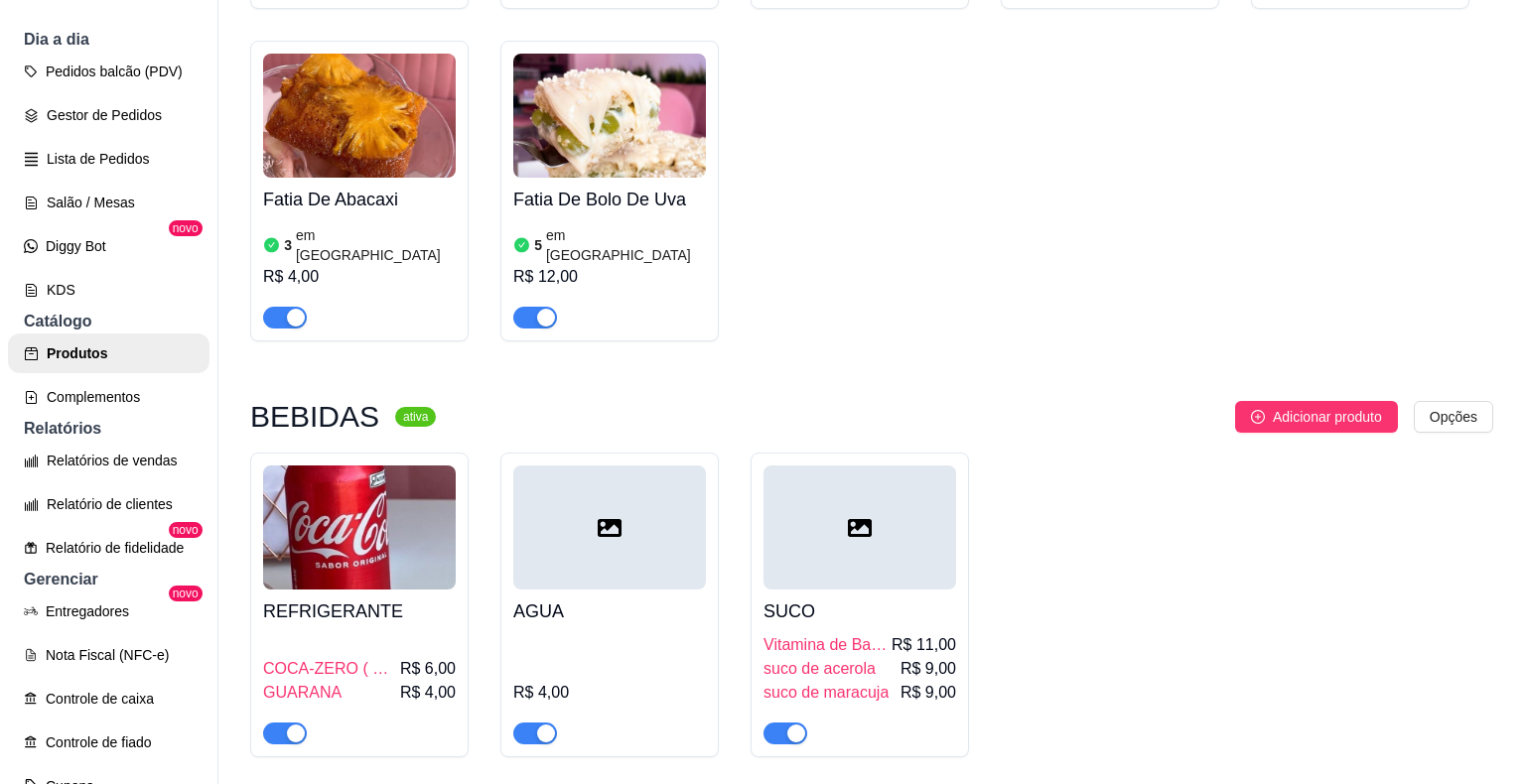 type 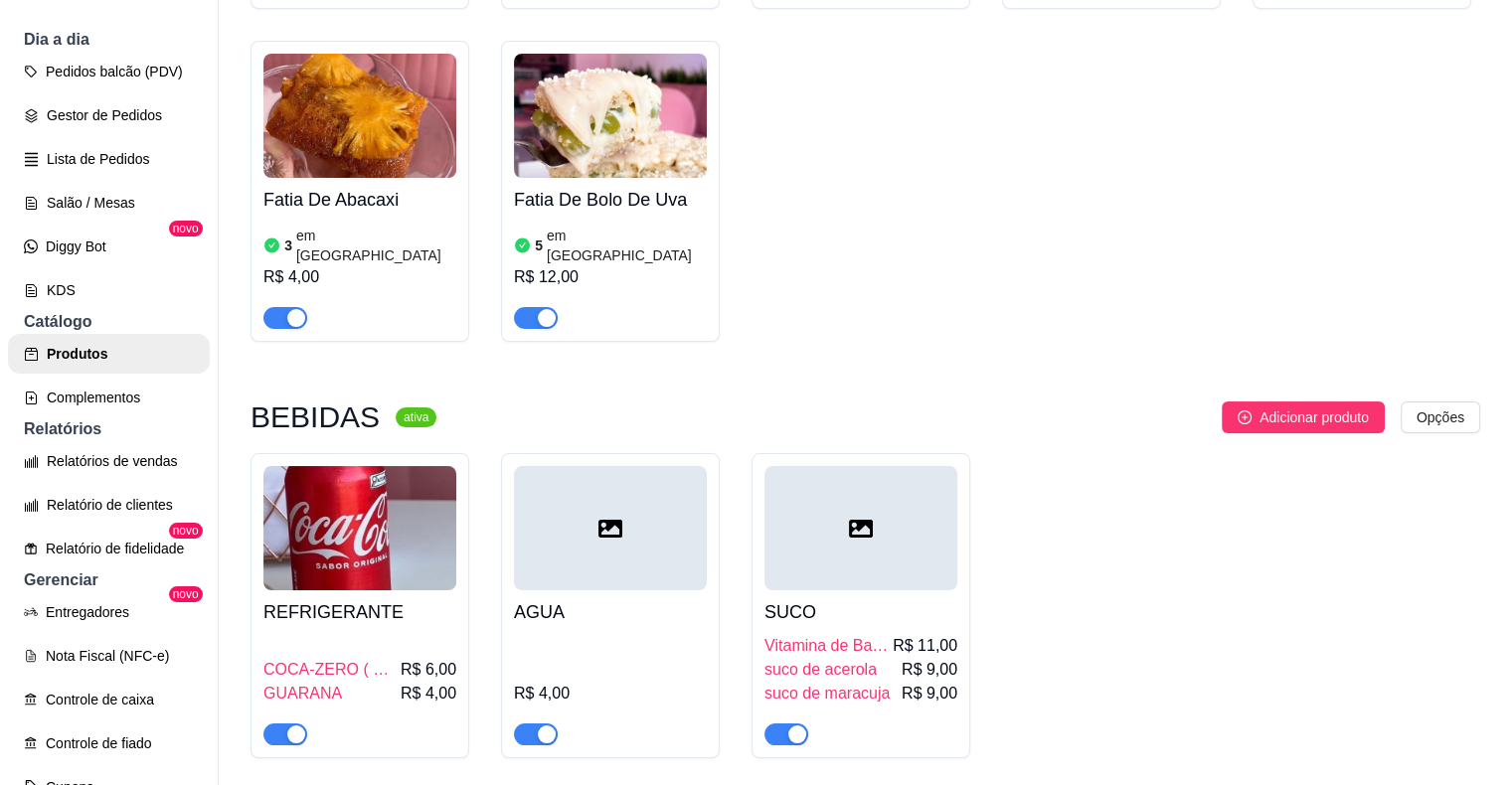 scroll, scrollTop: 4713, scrollLeft: 0, axis: vertical 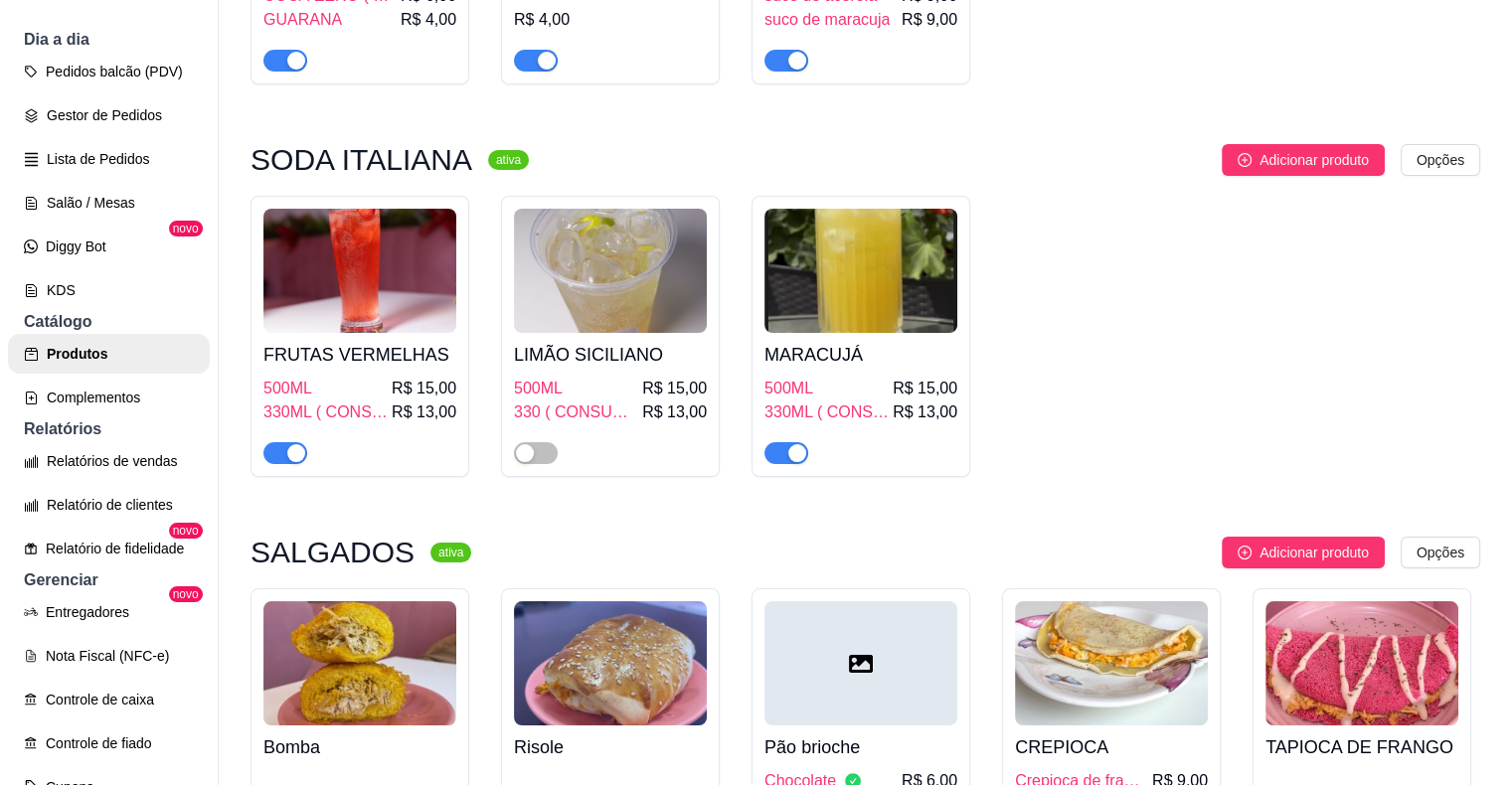 click on "FRUTAS VERMELHAS   500ML  R$ 15,00 330ML ( CONSUMO APENAS NA LOJA ) R$ 13,00 LIMÃO SICILIANO   500ML  R$ 15,00 330 ( CONSUMO APENAS NA LOJA ) R$ 13,00 MARACUJÁ   500ML R$ 15,00 330ML ( CONSUMO APENAS NA LOJA ) R$ 13,00" at bounding box center (865, 336) 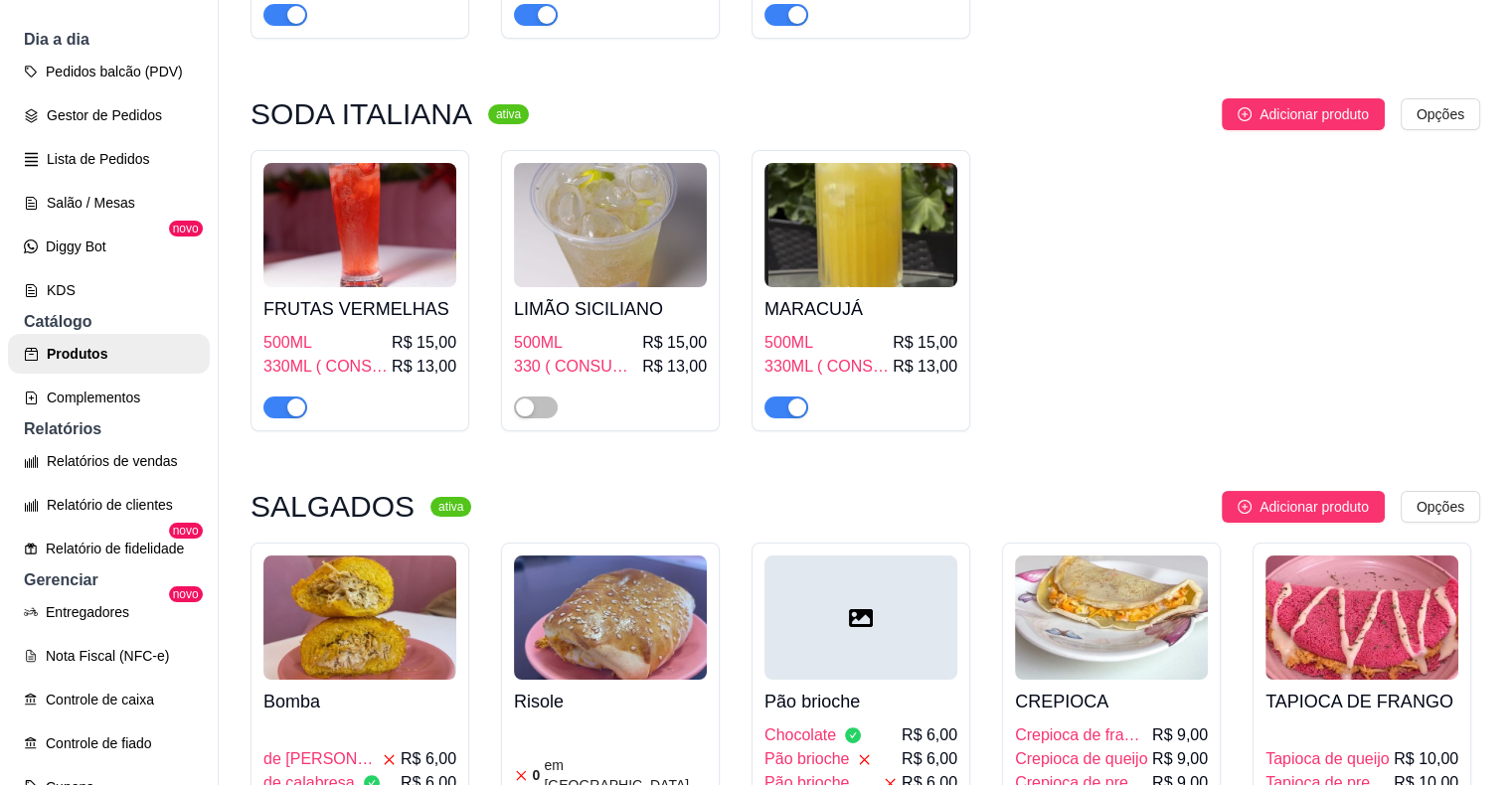 scroll, scrollTop: 4713, scrollLeft: 0, axis: vertical 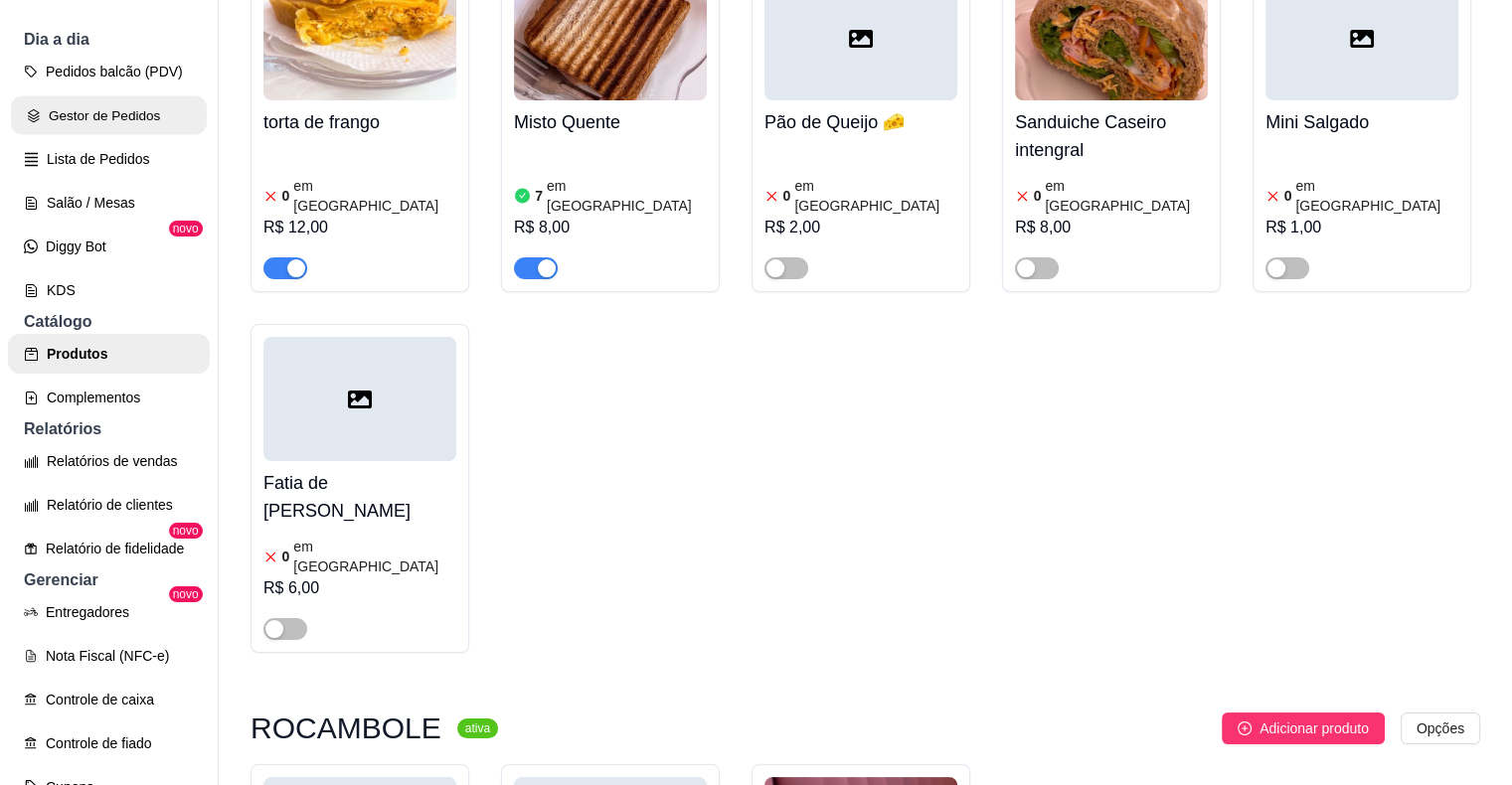 click on "Gestor de Pedidos" at bounding box center [108, 115] 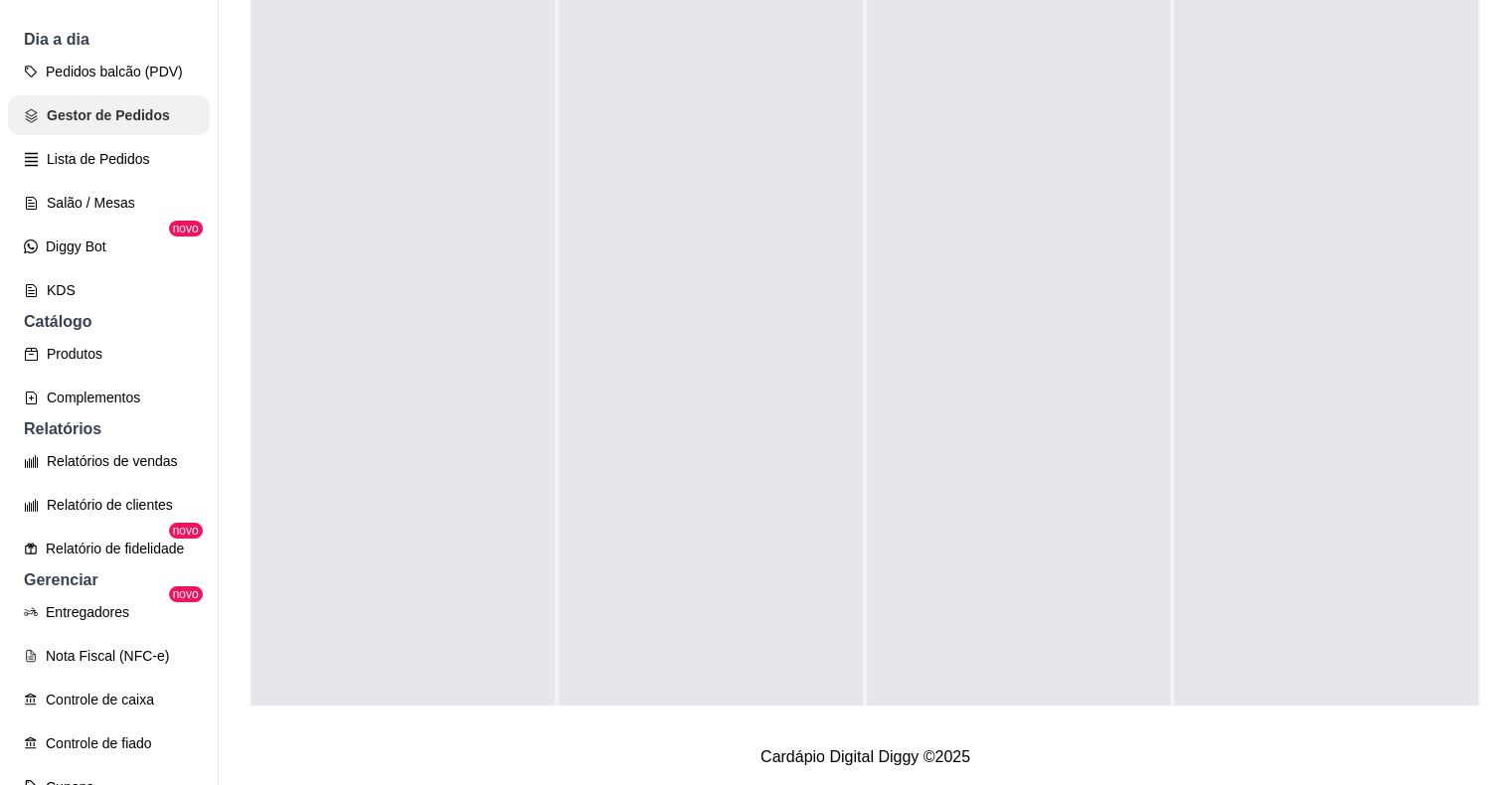 scroll, scrollTop: 0, scrollLeft: 0, axis: both 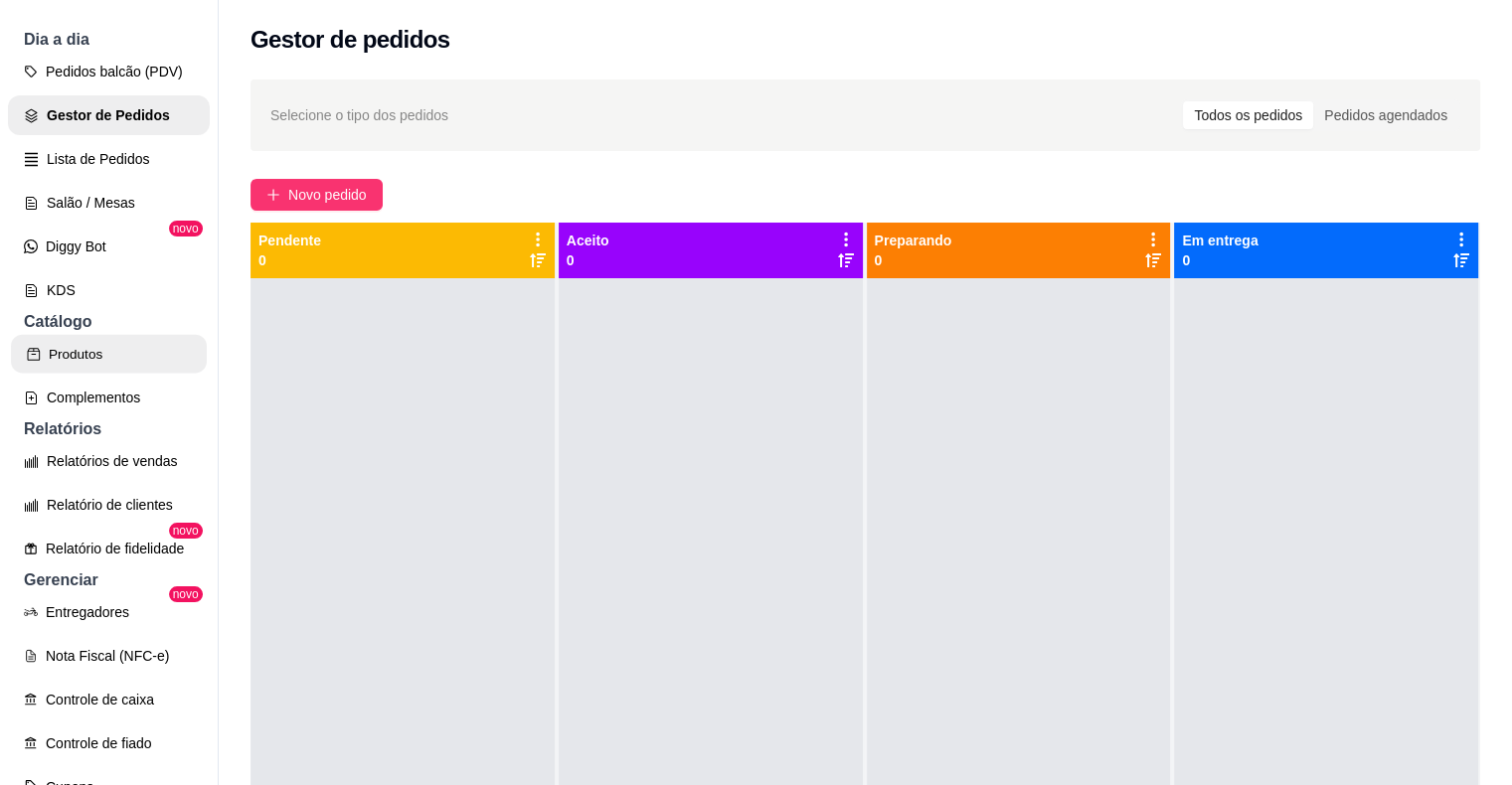 click on "Produtos" at bounding box center [108, 354] 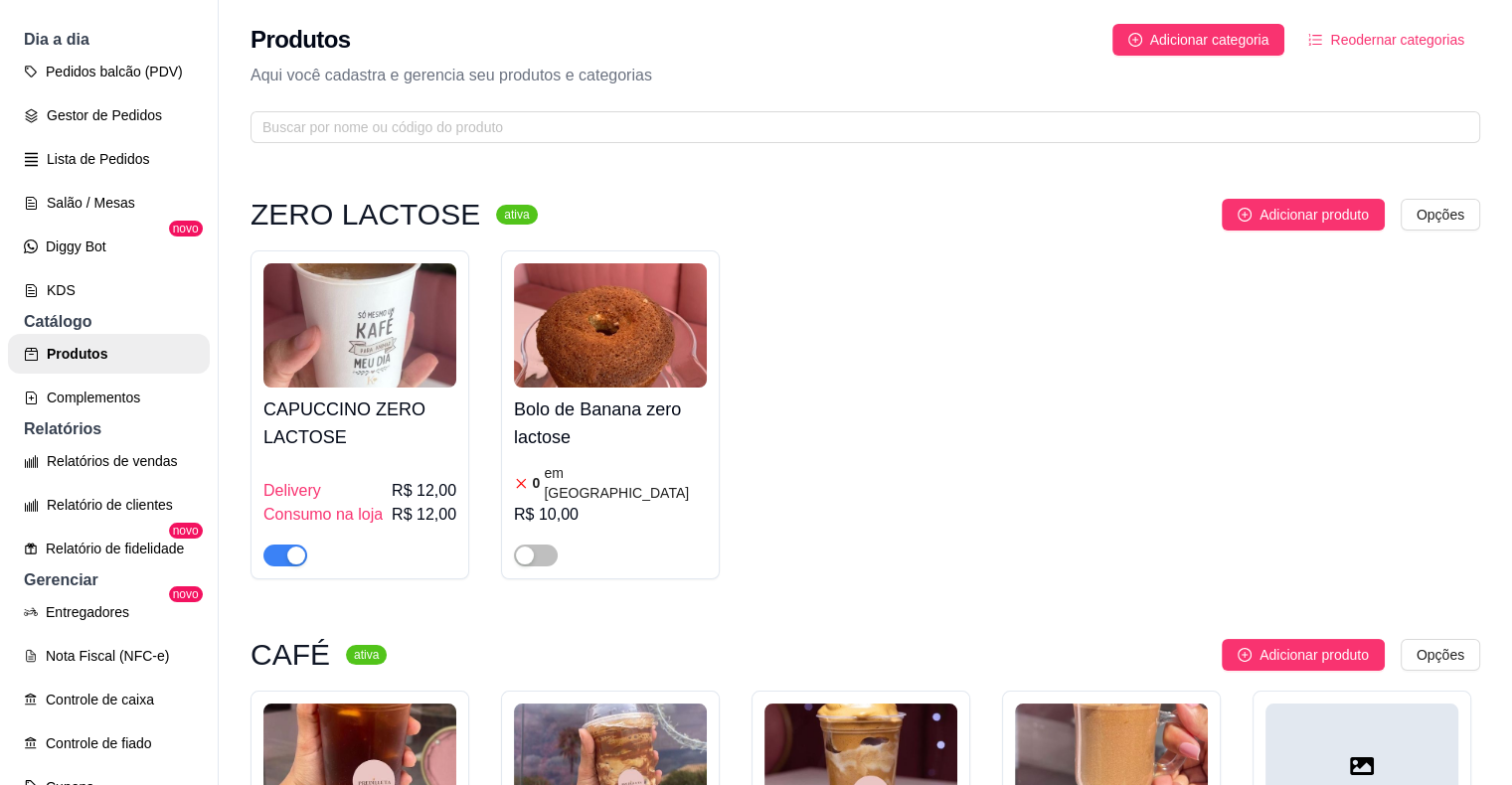 click on "ZERO LACTOSE  ativa Adicionar produto Opções CAPUCCINO ZERO LACTOSE    Delivery  R$ 12,00 Consumo na loja  R$ 12,00 Bolo de Banana zero lactose    0 em estoque R$ 10,00 CAFÉ ativa Adicionar produto Opções CITRUS COFFE   DELIVERY 500ML R$ 17,00 CONSUMO NA LOJA R$ 15,00 FRAPUCCINO   Consumo na loja  R$ 15,00 Delivery  R$ 15,00 CAFÉ GELADO   CONSUMO NA LOJA  R$ 12,00 DELIVERY R$ 12,00 CAPUCCINO   DELIVERY R$ 12,00 CONSUMO NA LOJA R$ 12,00 CAFÉ EXPRESSO   SIMPLES  ( forte ) R$ 6,00 DUPLO ( médio intensidade ) R$ 8,00 CAFÉ COM LEITE   R$ 10,00 CAFÉ TRADICIONAL   CAFÉ R$ 4,00 CAFÉ COM LEITE R$ 6,00 CHOCOLATE ativa Adicionar produto Opções CHOCOLATE QUENTE   PARA DELIVERY  R$ 14,00 CONSUMO NA LOJA 170 ML R$ 17,00 CONSUMO NA LOJA 130 R$ 14,00  Slice Cake ativa Adicionar produto Opções Slice Cake de Red Velvet    0 em estoque R$ 8,00 Cheescake de Morango   0 em estoque R$ 15,00 Bolos ativa Adicionar produto Opções Bolo Nuvem de Ninho   0 em estoque R$ 16,00 BOLO DE CENOURA    1" at bounding box center [865, 4911] 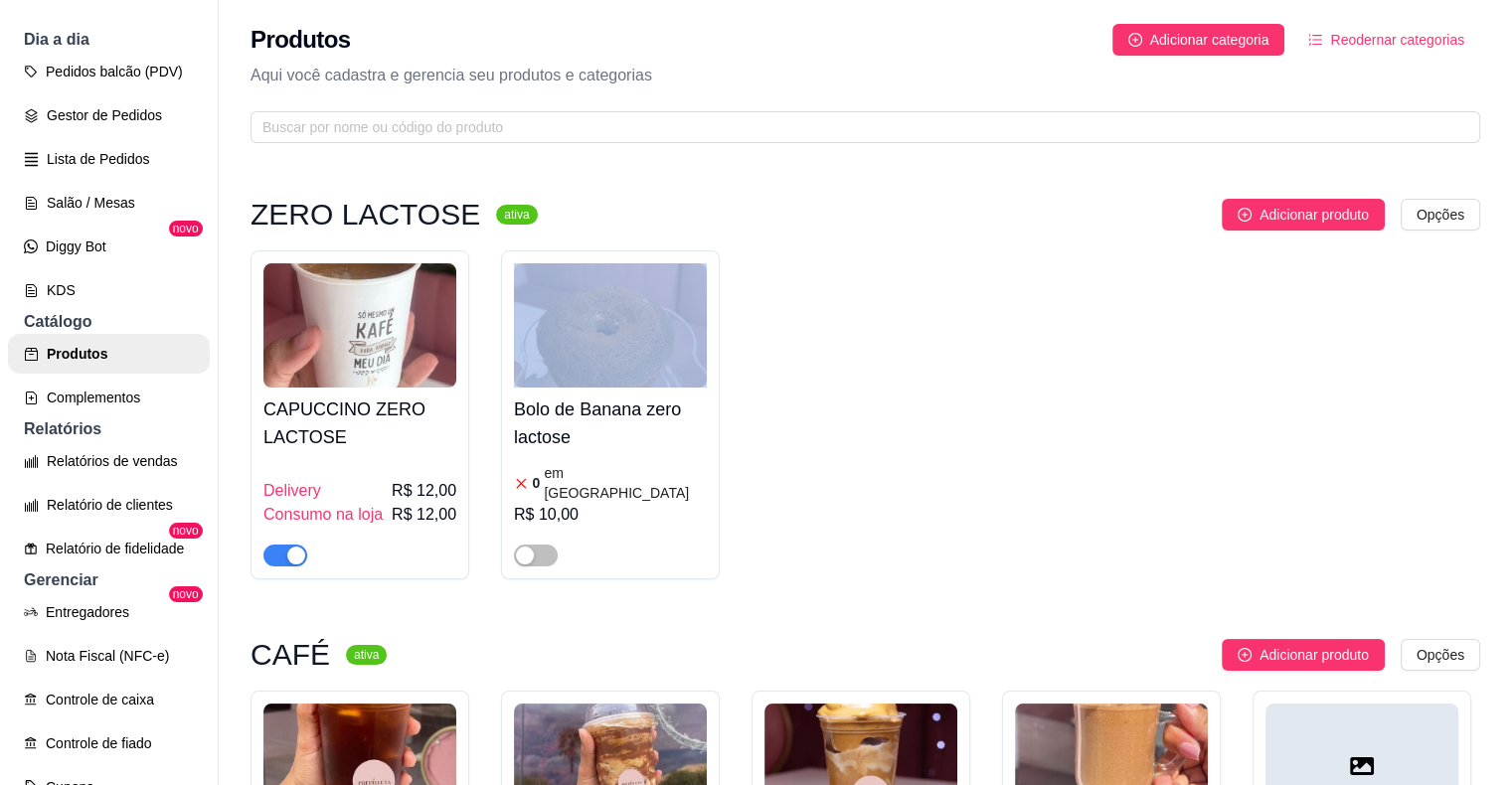 drag, startPoint x: 1491, startPoint y: 372, endPoint x: 1504, endPoint y: 376, distance: 13.601471 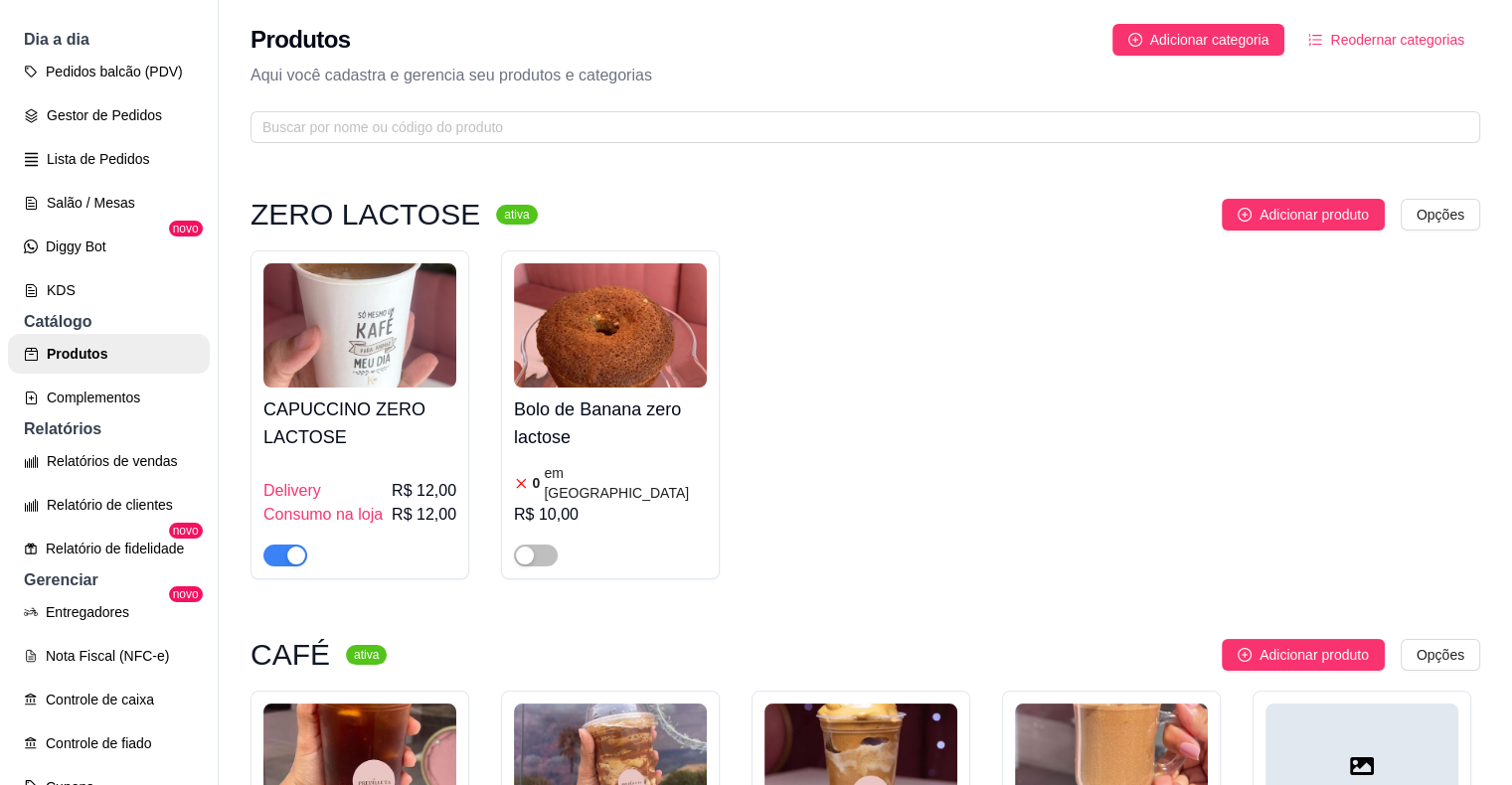 click on "CAPUCCINO ZERO LACTOSE    Delivery  R$ 12,00 Consumo na loja  R$ 12,00 Bolo de Banana zero lactose    0 em estoque R$ 10,00" at bounding box center (865, 414) 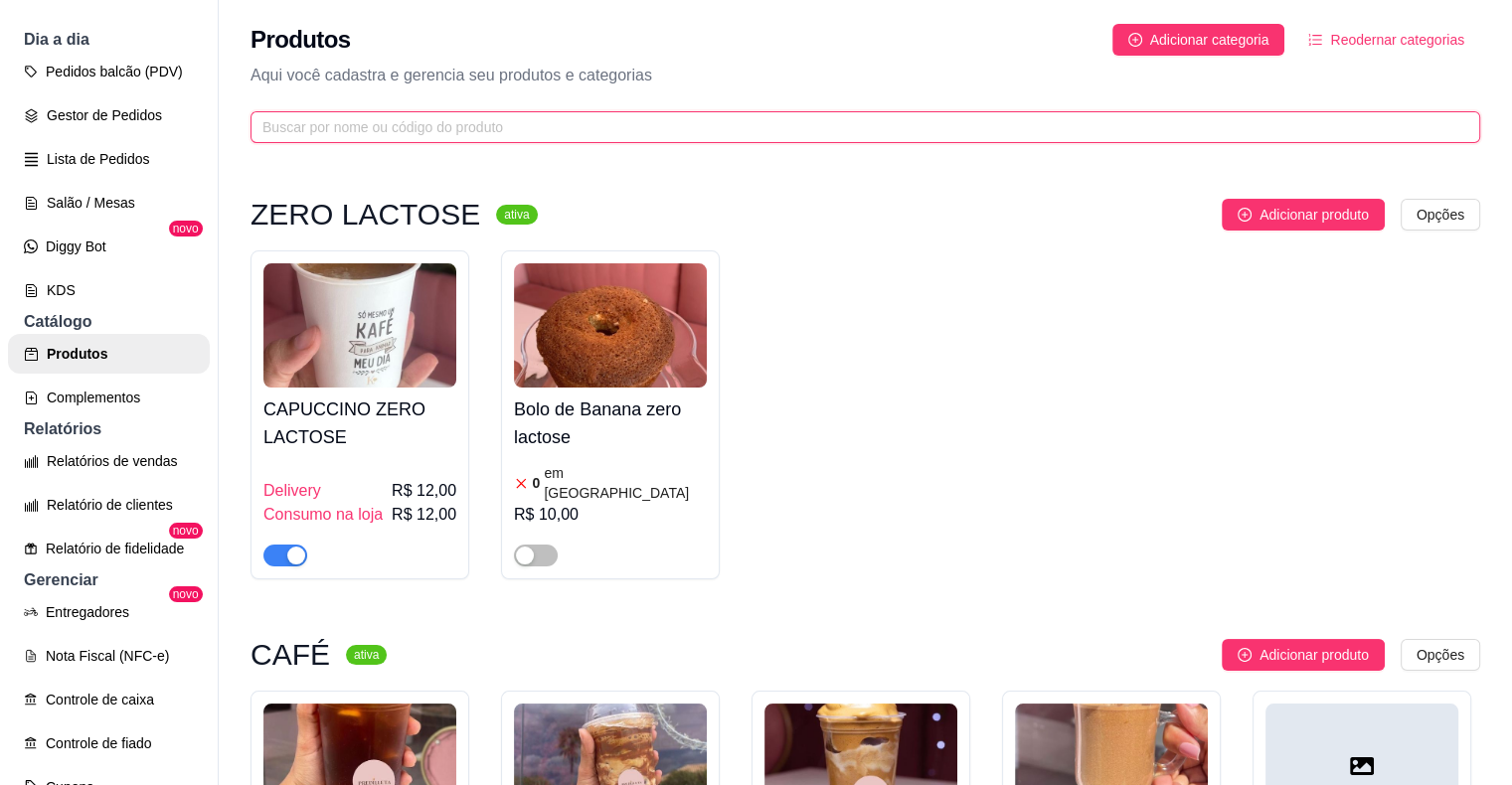 click at bounding box center [857, 127] 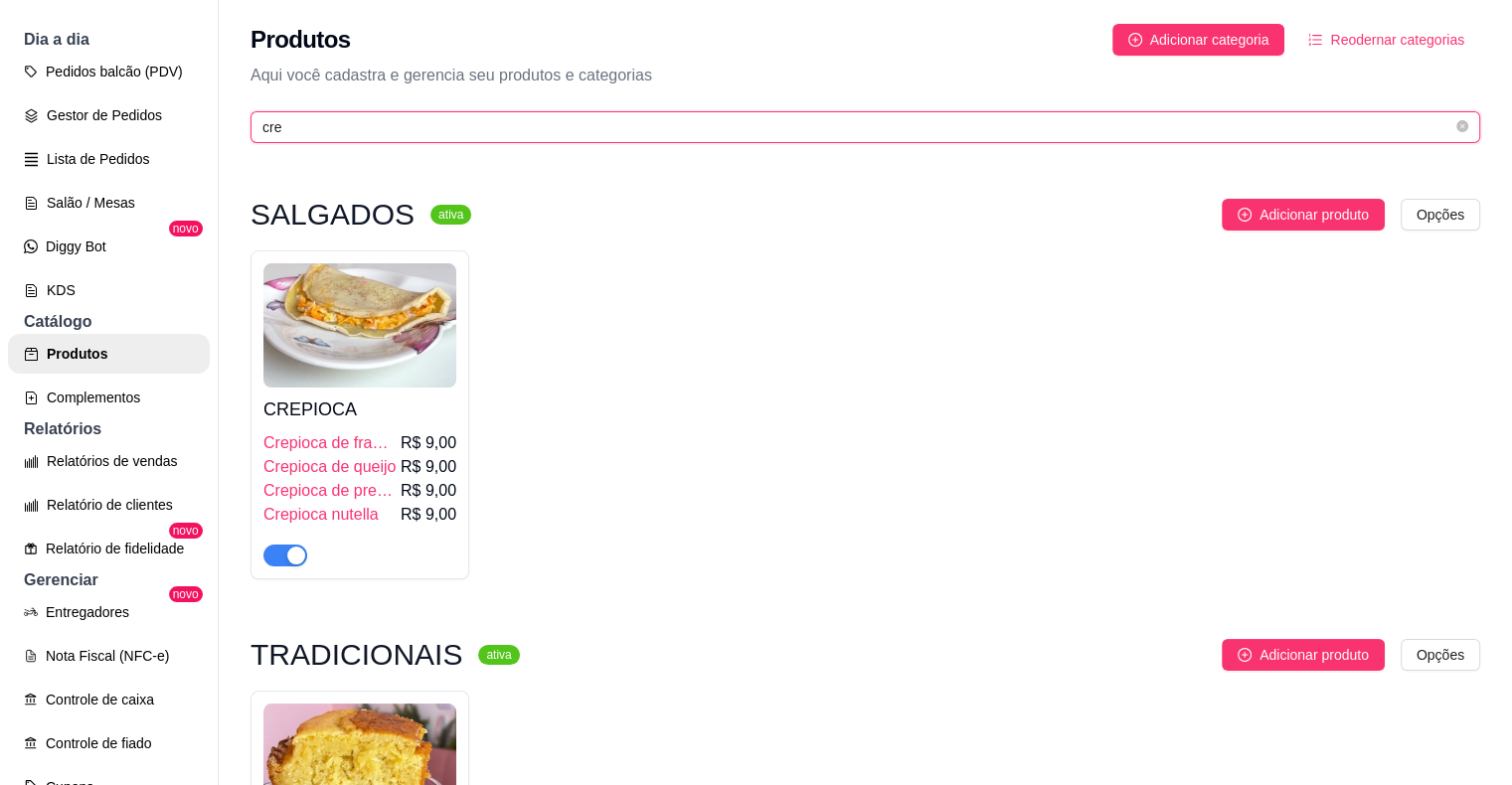 click on "cre" at bounding box center (857, 127) 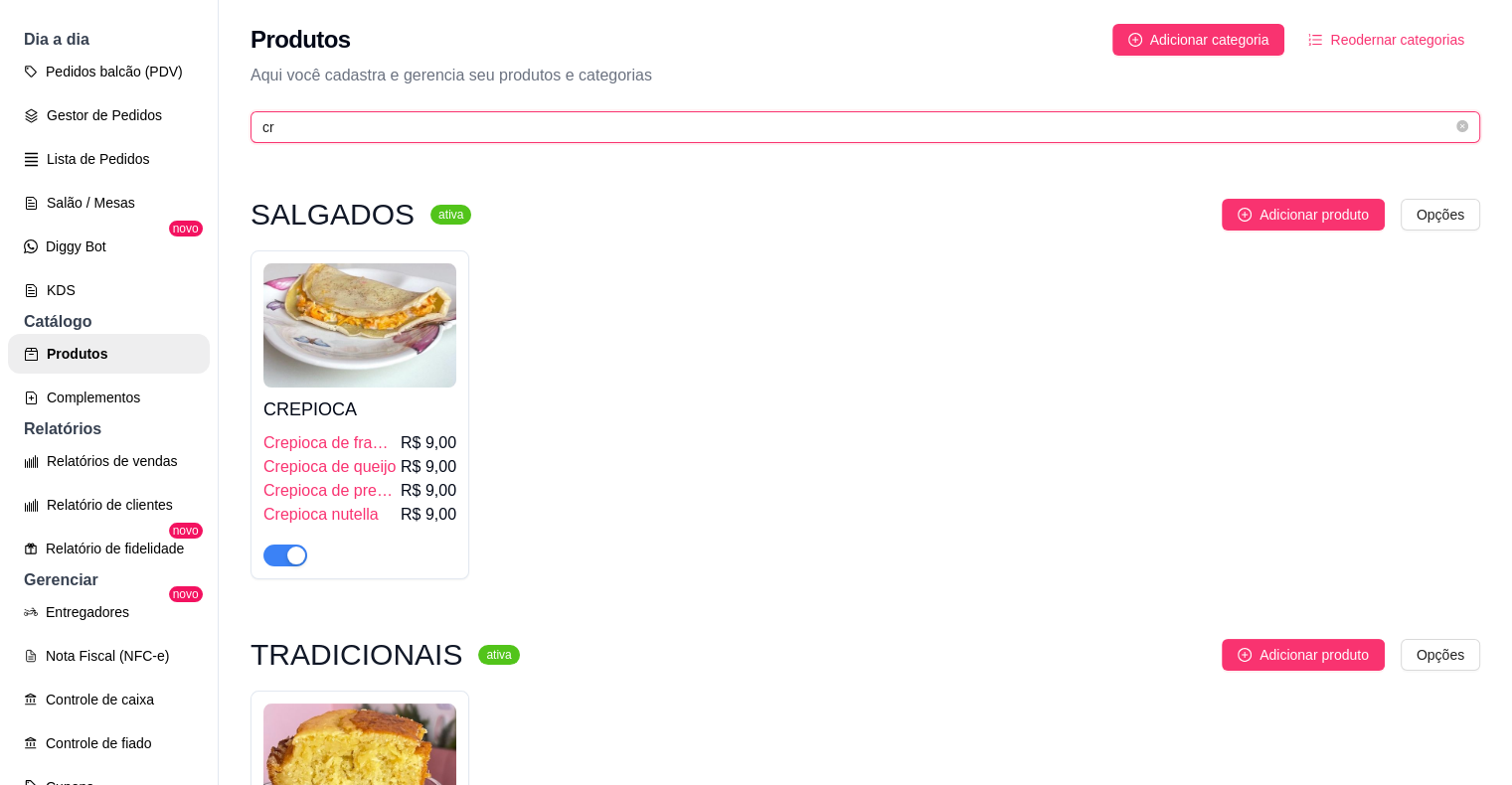 type on "c" 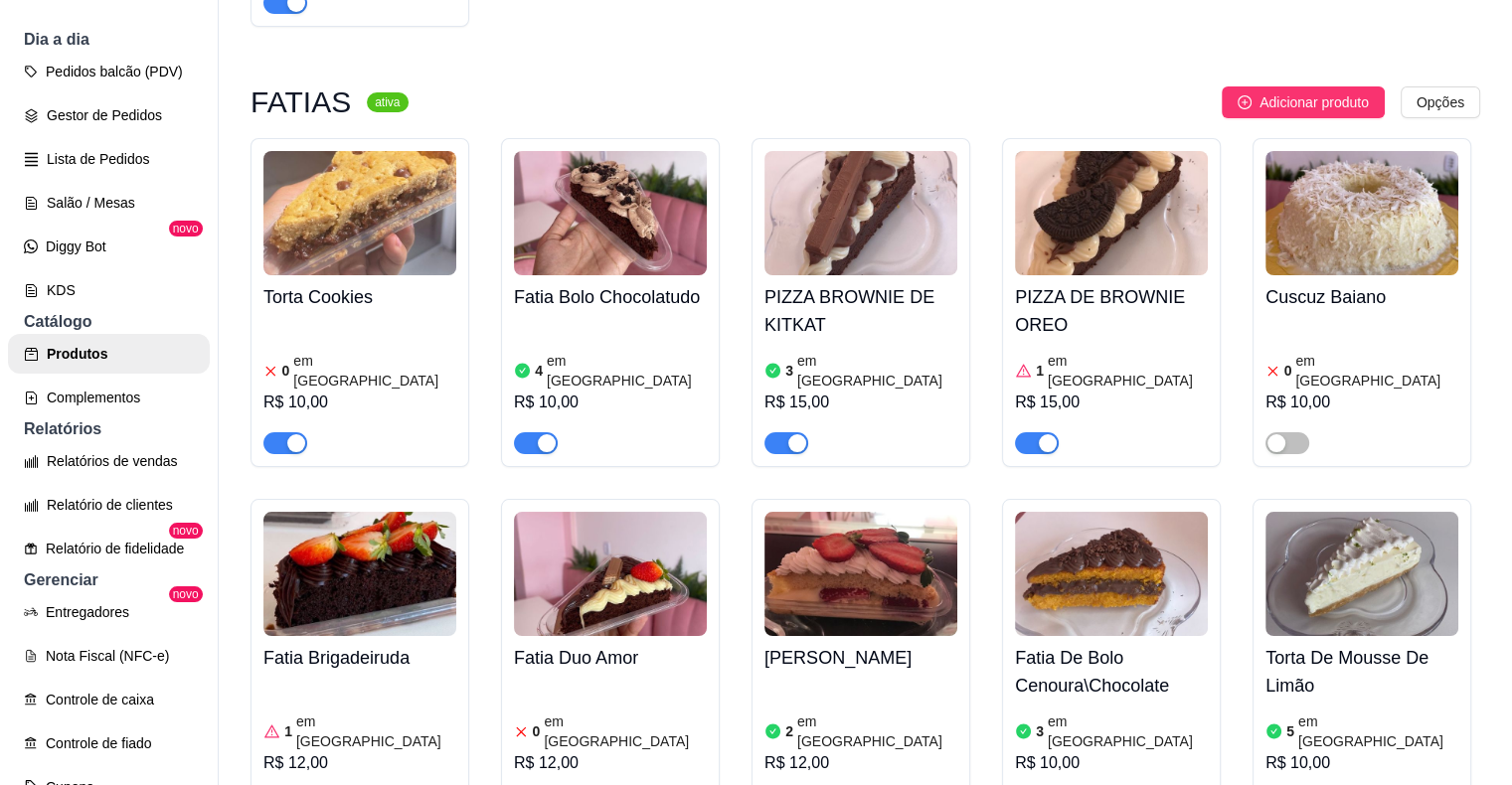 scroll, scrollTop: 3367, scrollLeft: 0, axis: vertical 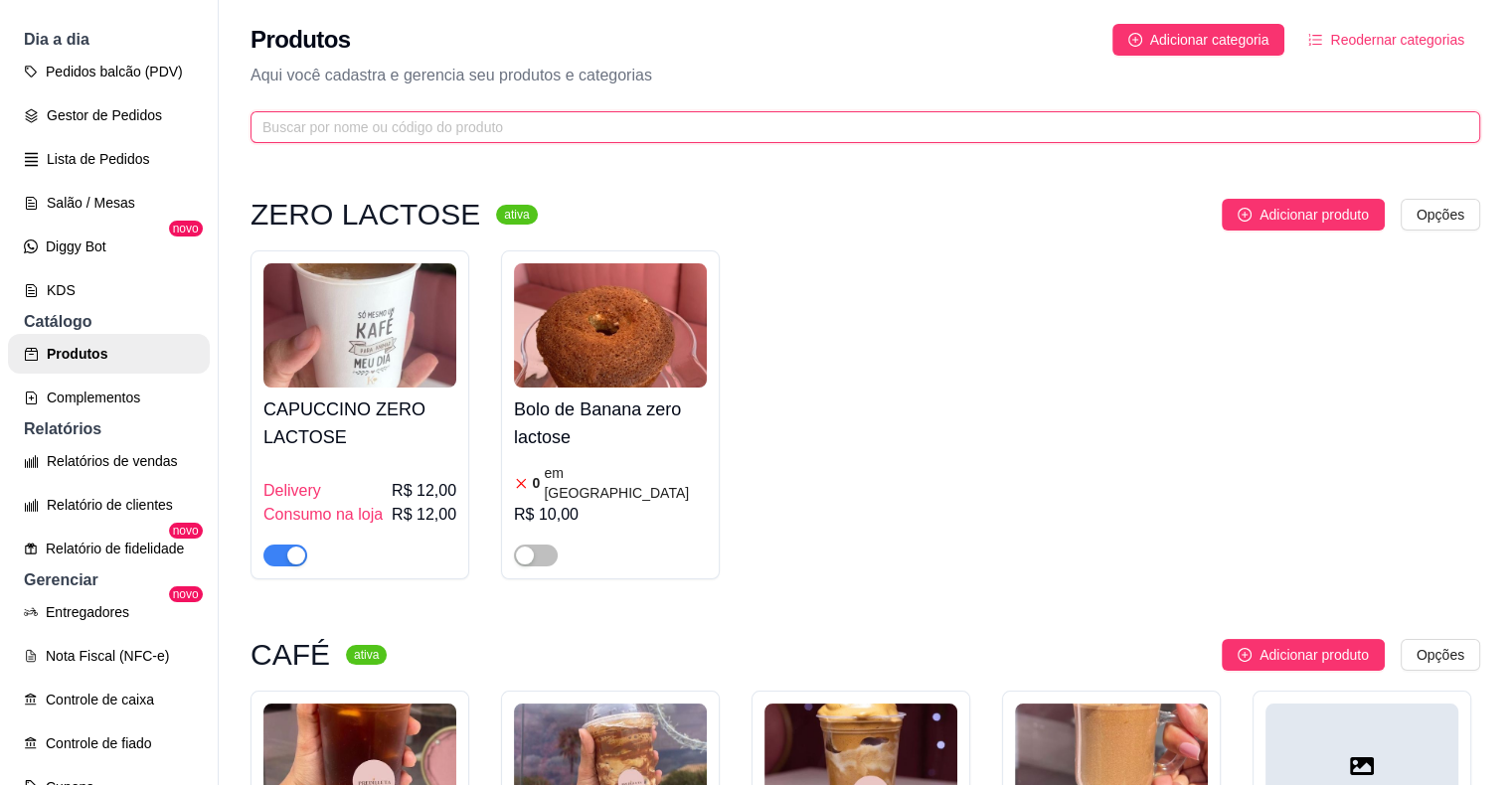 click at bounding box center [857, 127] 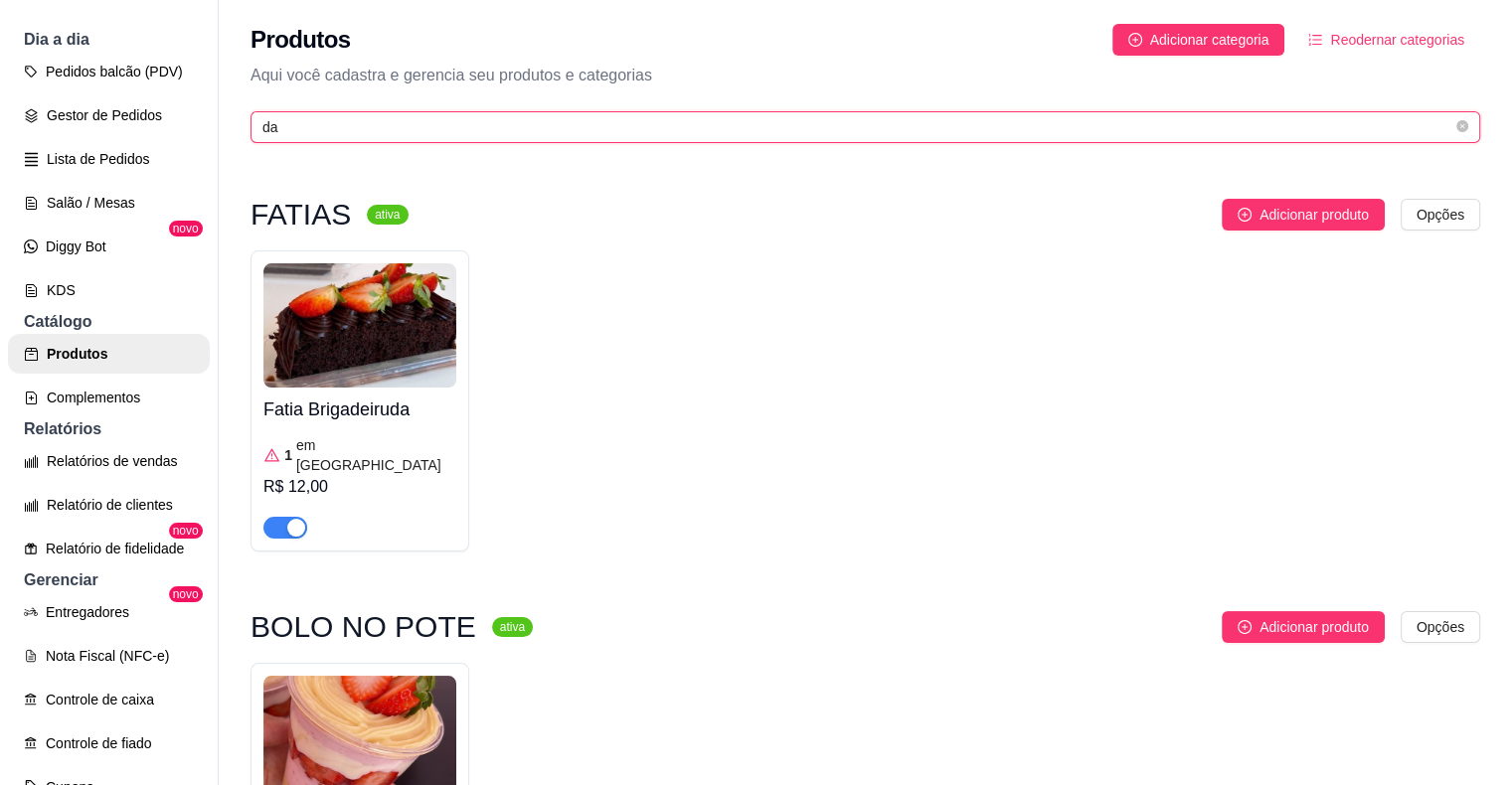 scroll, scrollTop: 282, scrollLeft: 0, axis: vertical 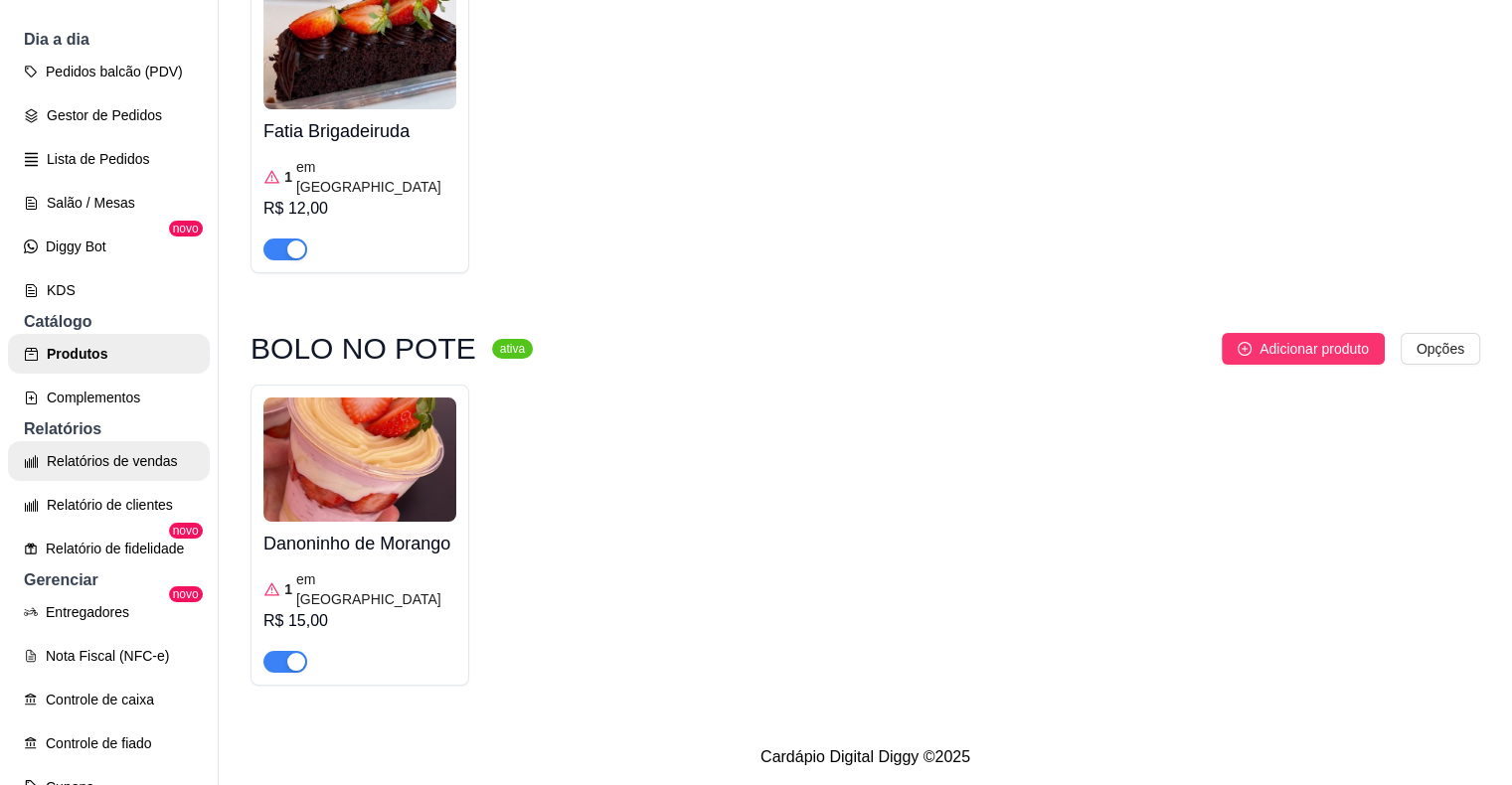 type on "da" 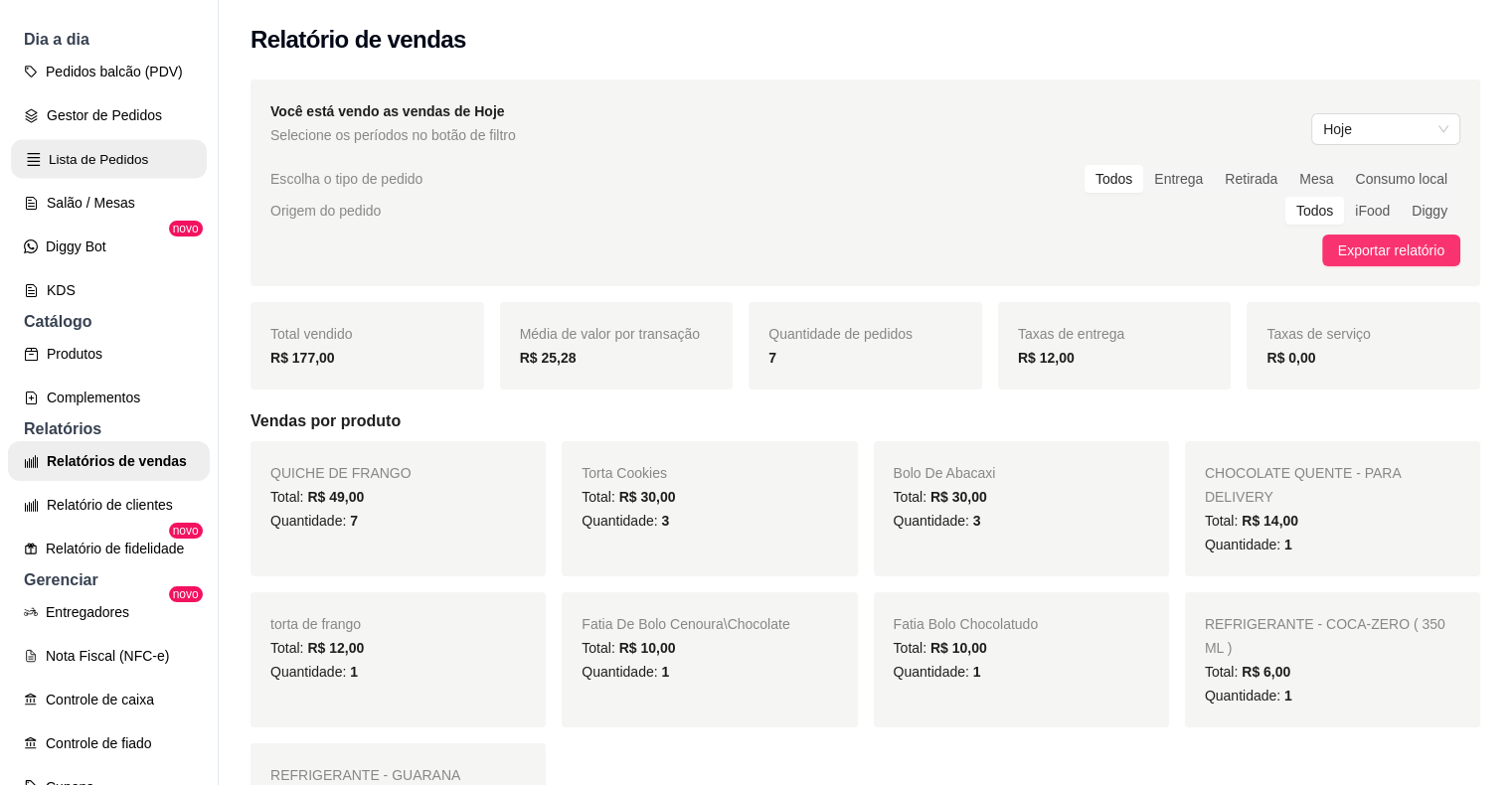 click on "Lista de Pedidos" at bounding box center (108, 159) 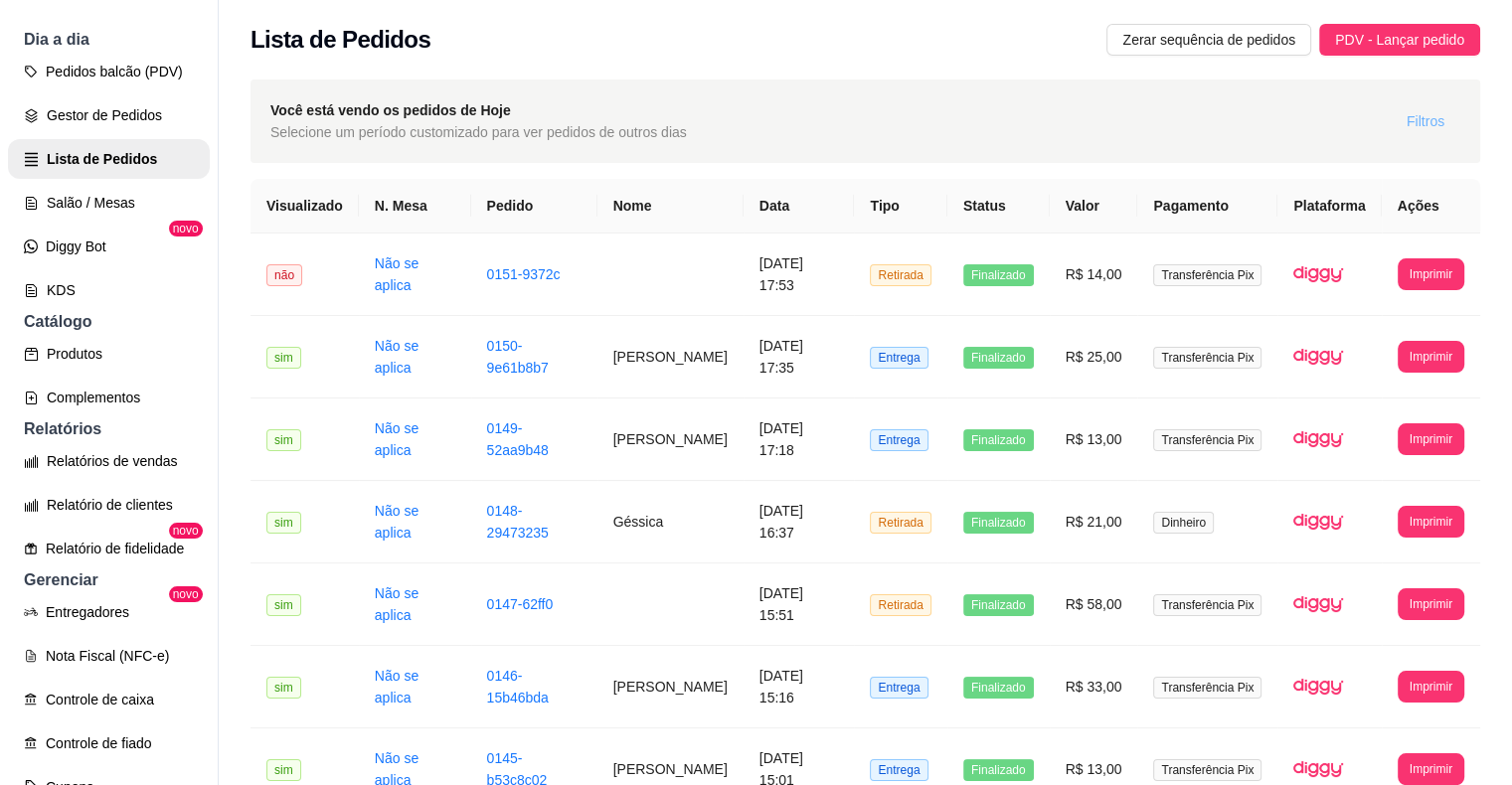 click on "Filtros" at bounding box center (1426, 121) 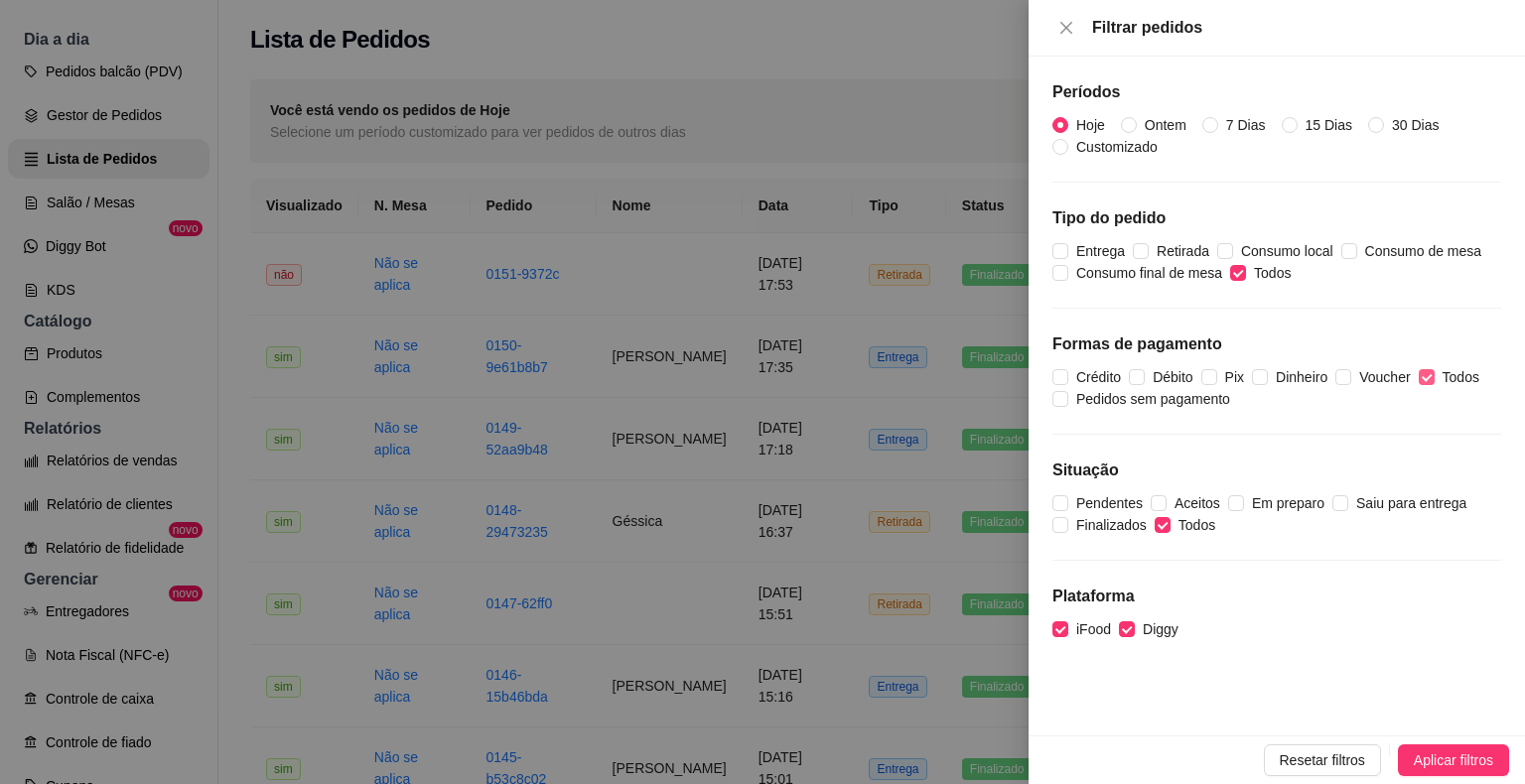 click on "Todos" at bounding box center (1427, 377) 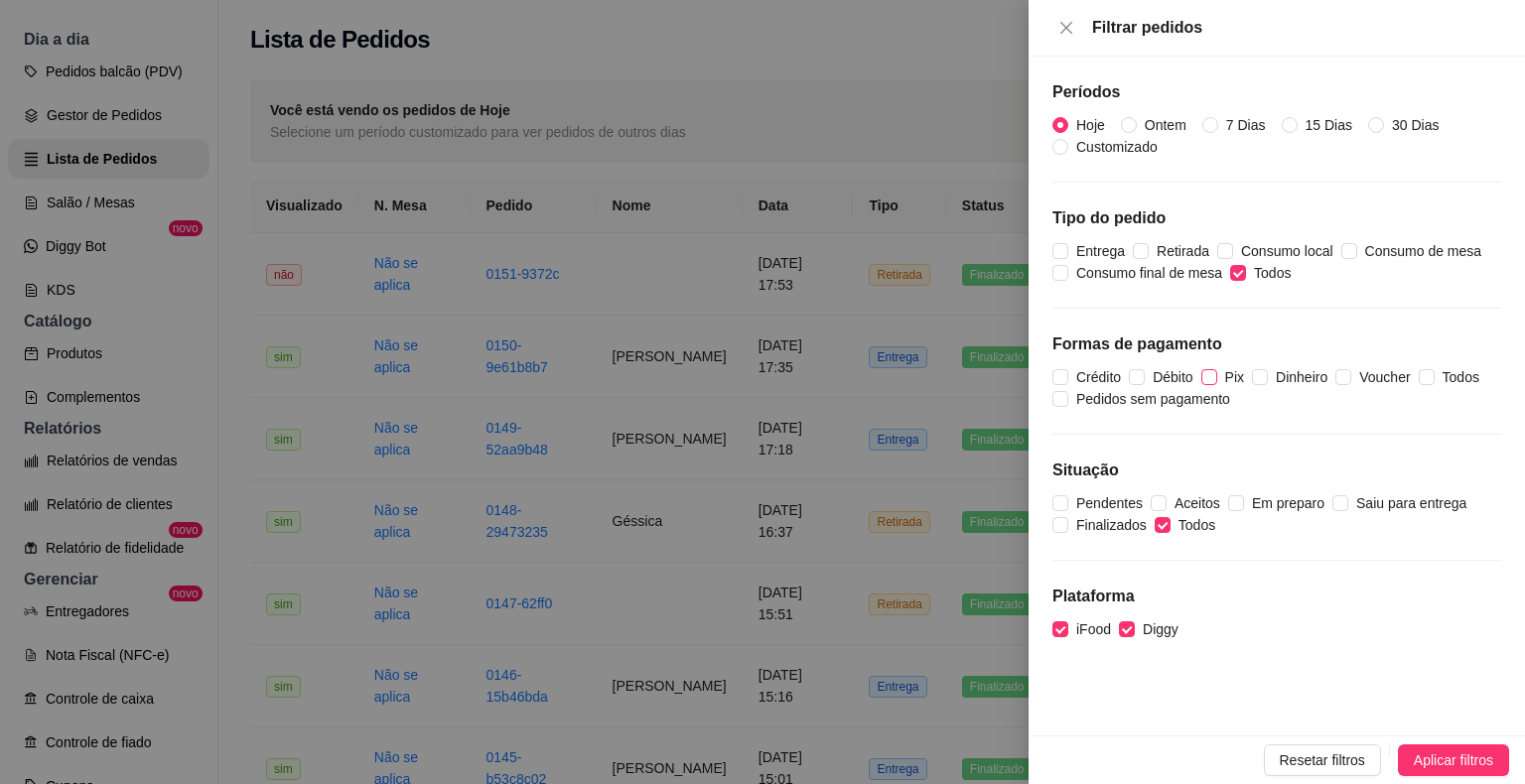 click on "Pix" at bounding box center [1209, 377] 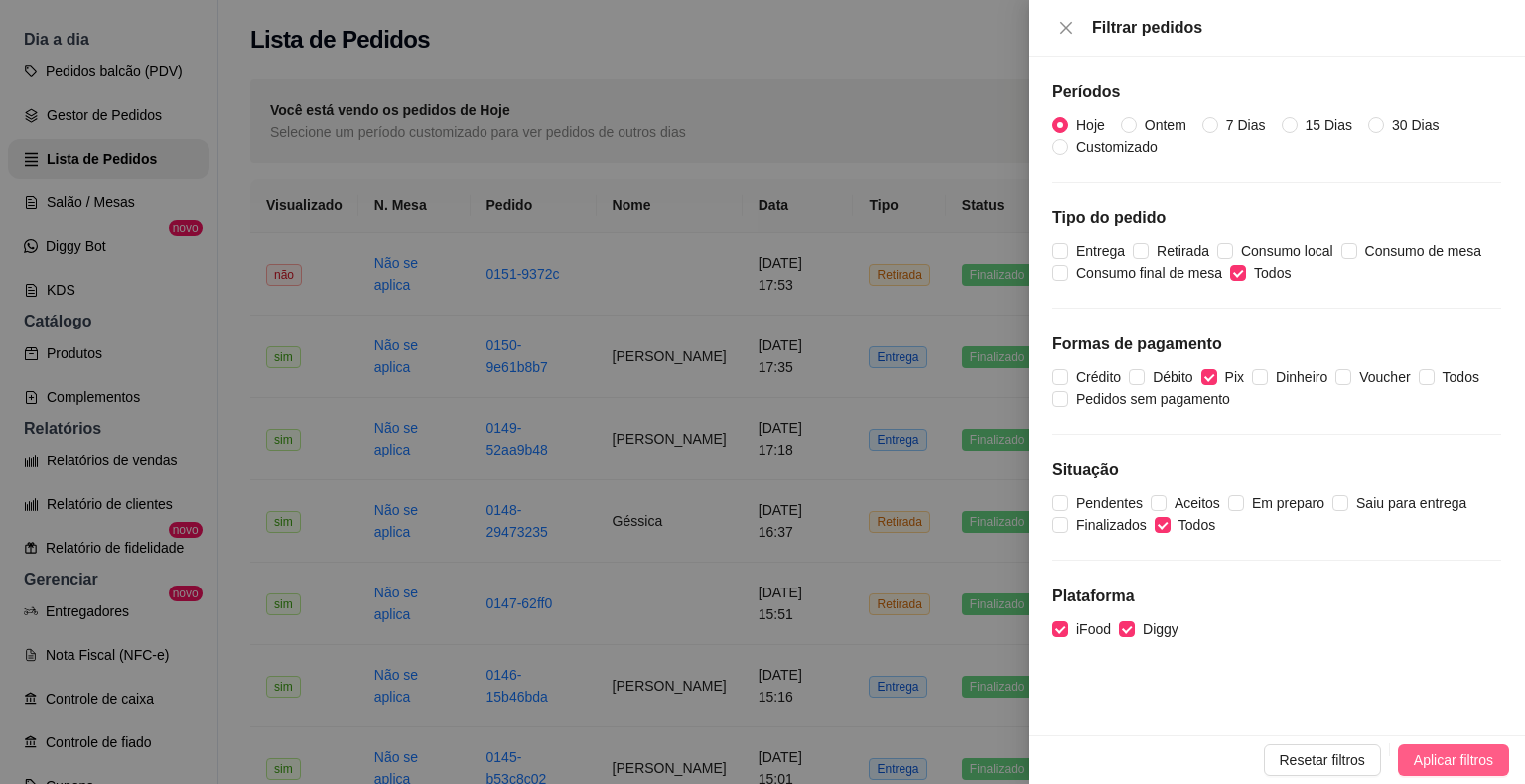 click on "Aplicar filtros" at bounding box center [1454, 760] 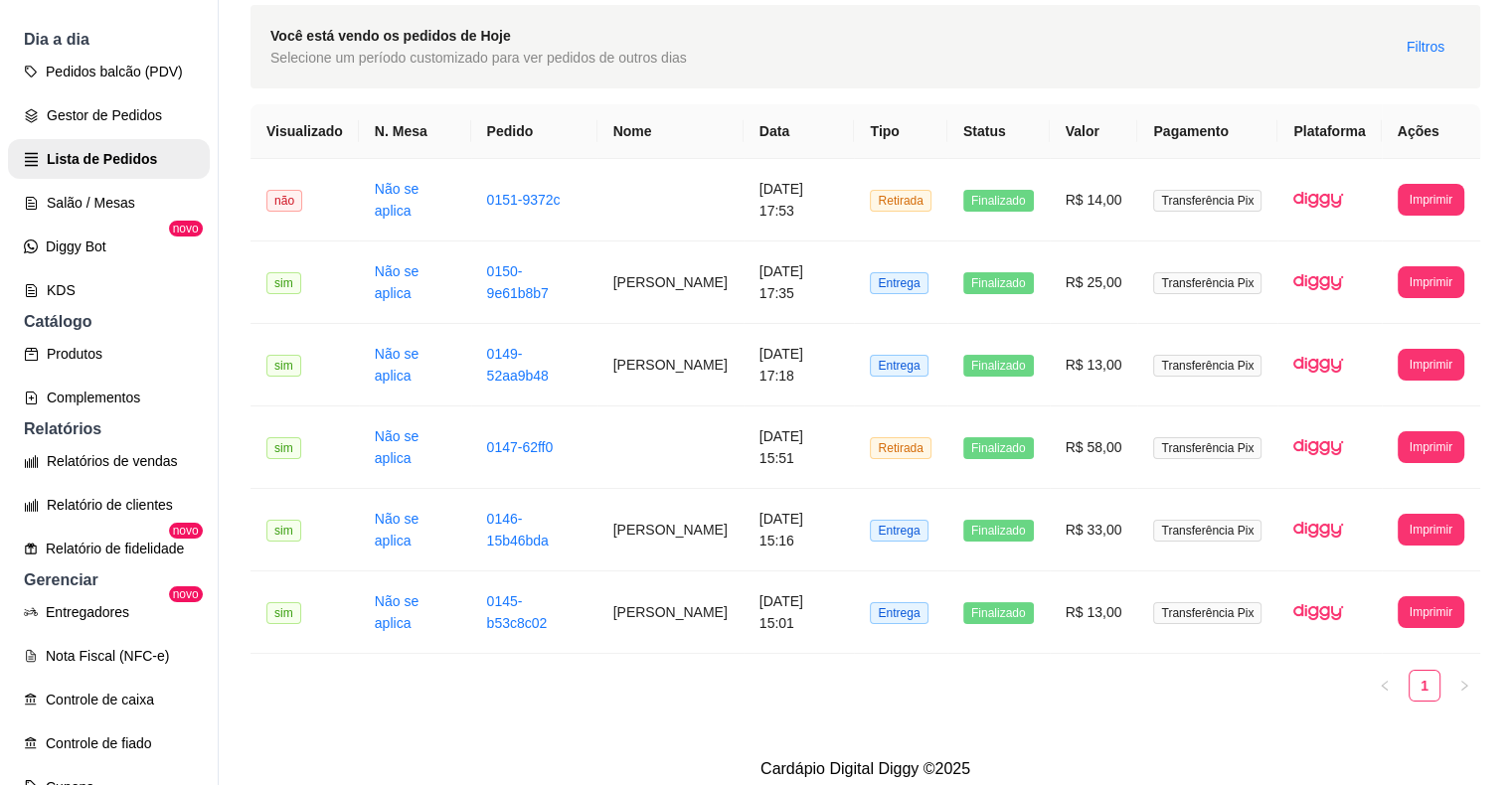 scroll, scrollTop: 99, scrollLeft: 0, axis: vertical 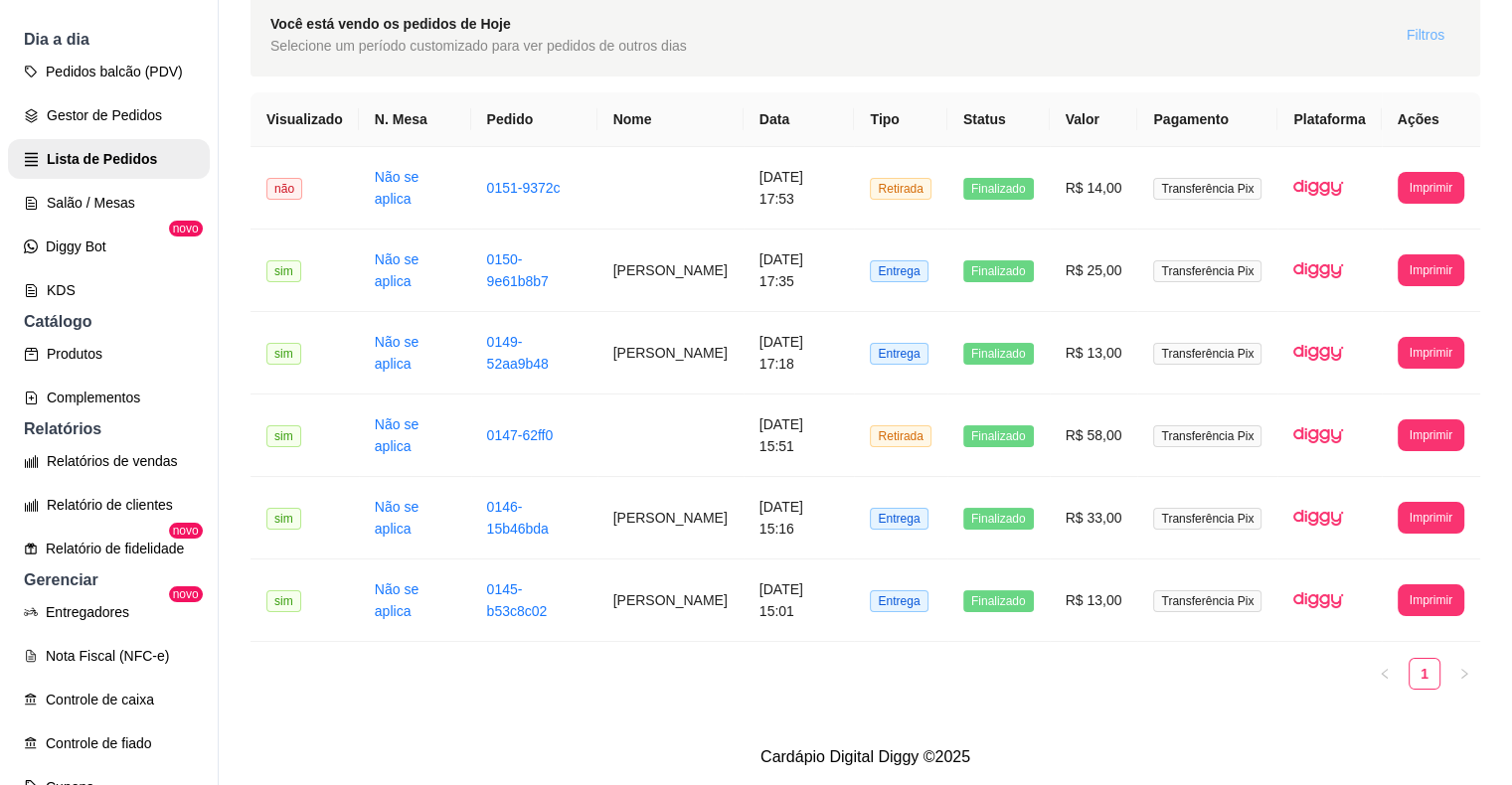 click on "Filtros" at bounding box center [1426, 35] 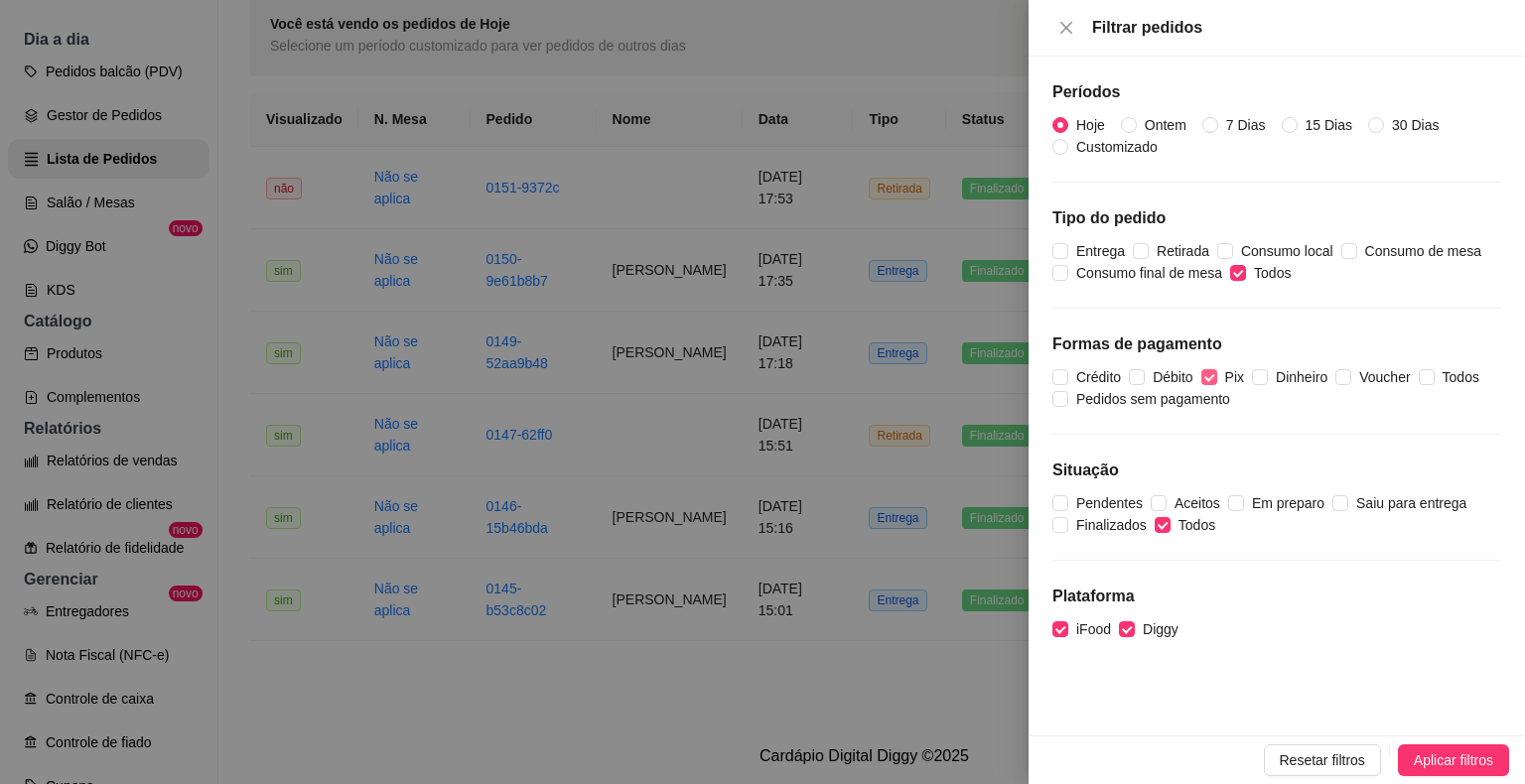 click on "Pix" at bounding box center (1209, 377) 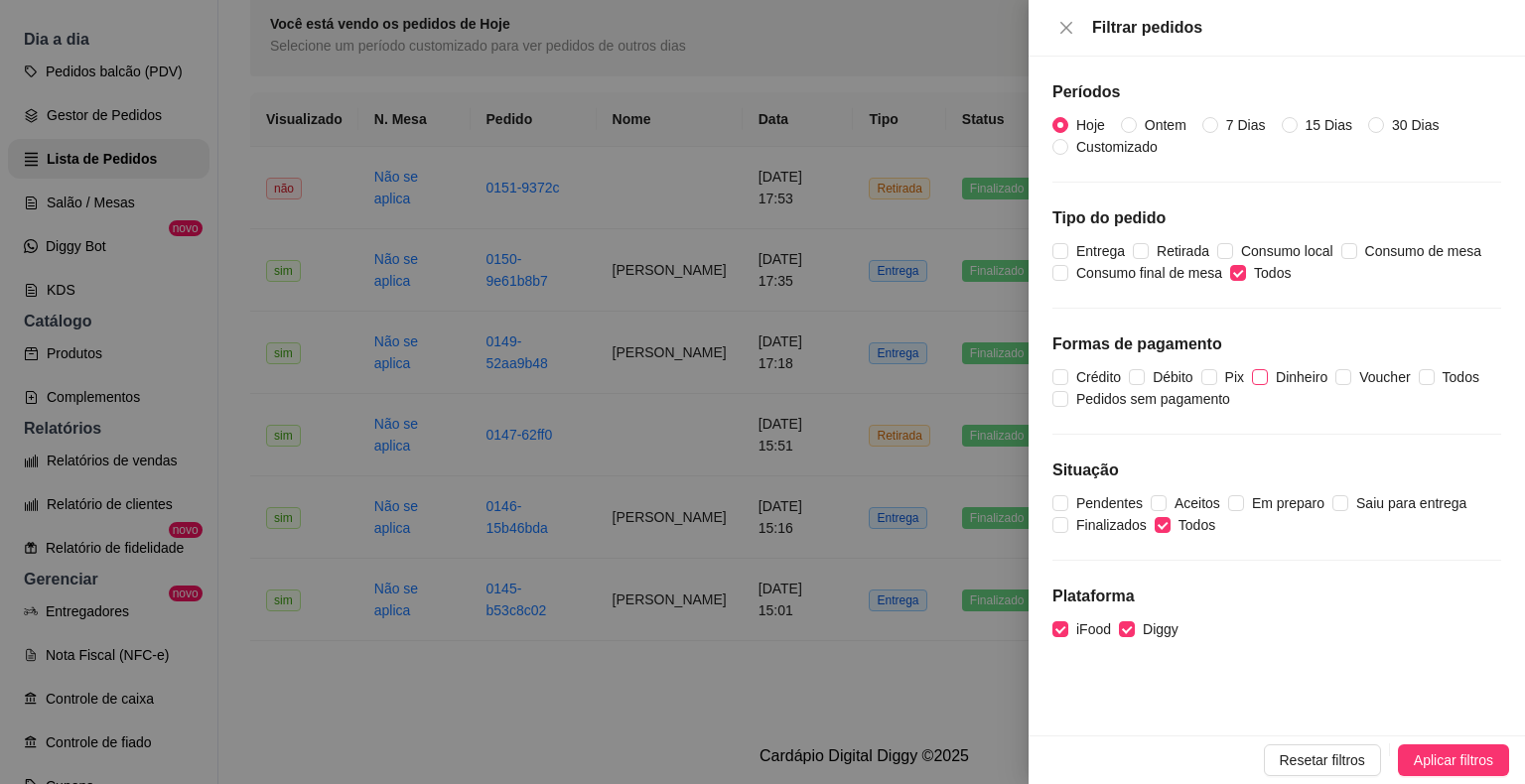 click on "Dinheiro" at bounding box center (1260, 377) 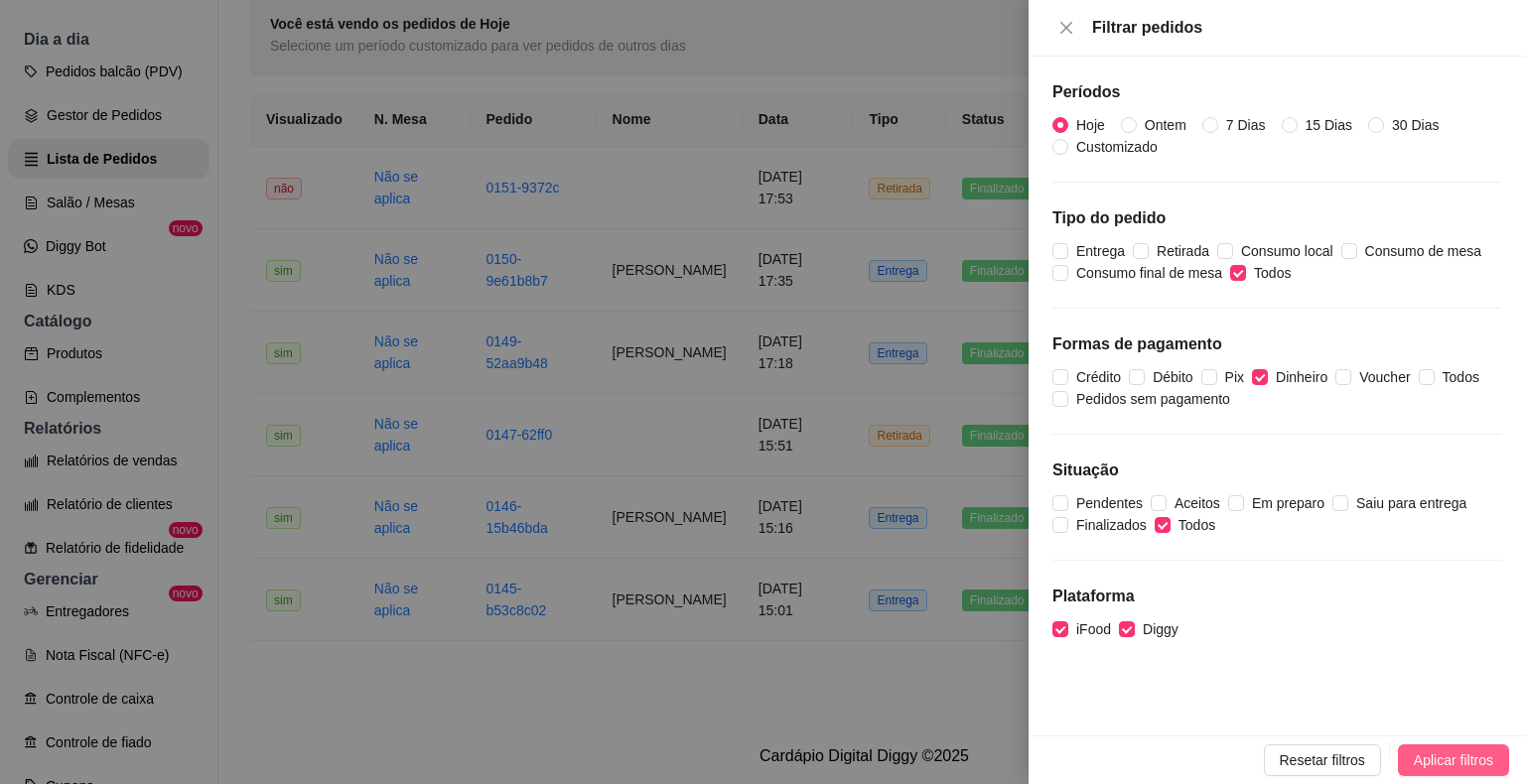 click on "Aplicar filtros" at bounding box center (1454, 760) 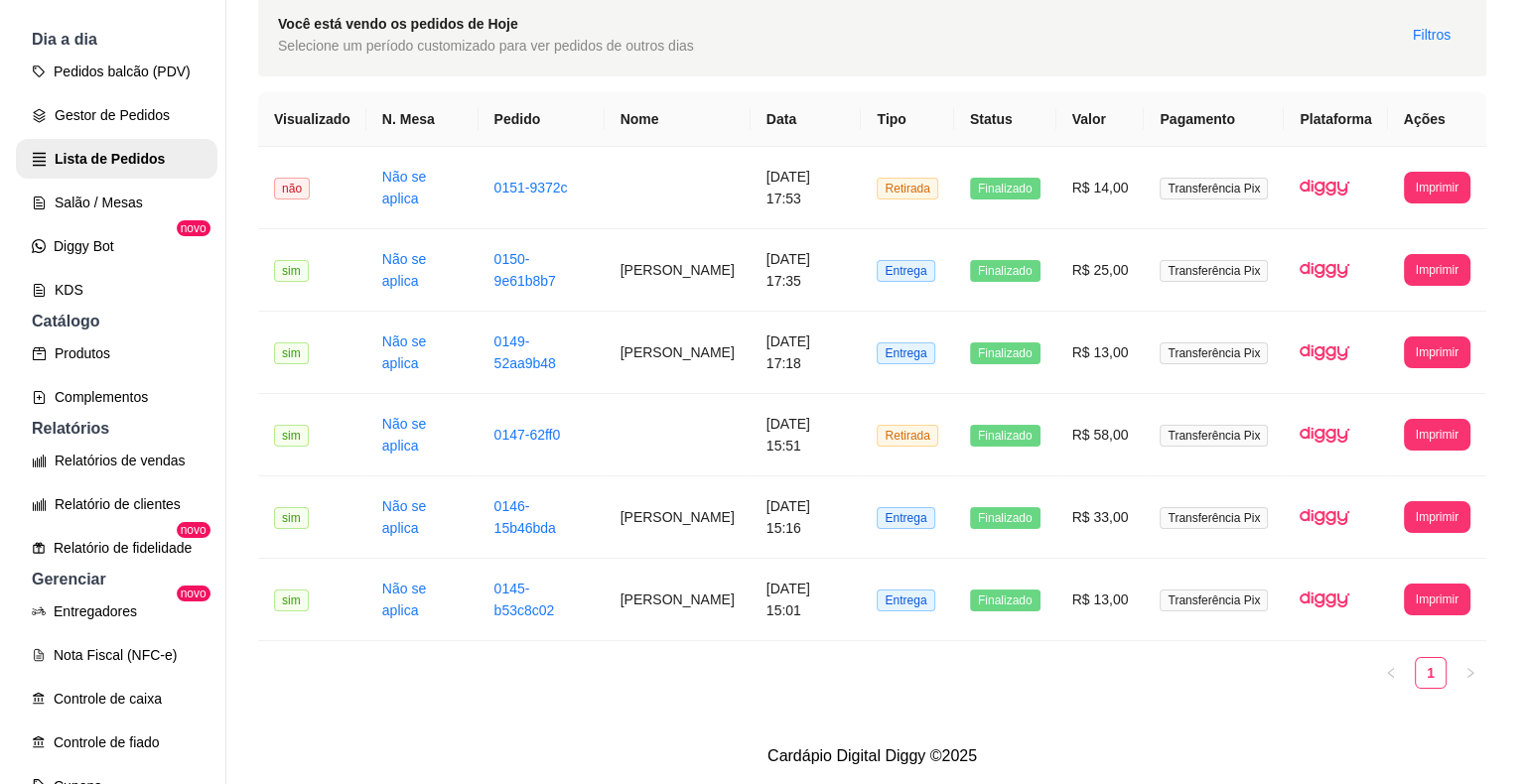 scroll, scrollTop: 0, scrollLeft: 0, axis: both 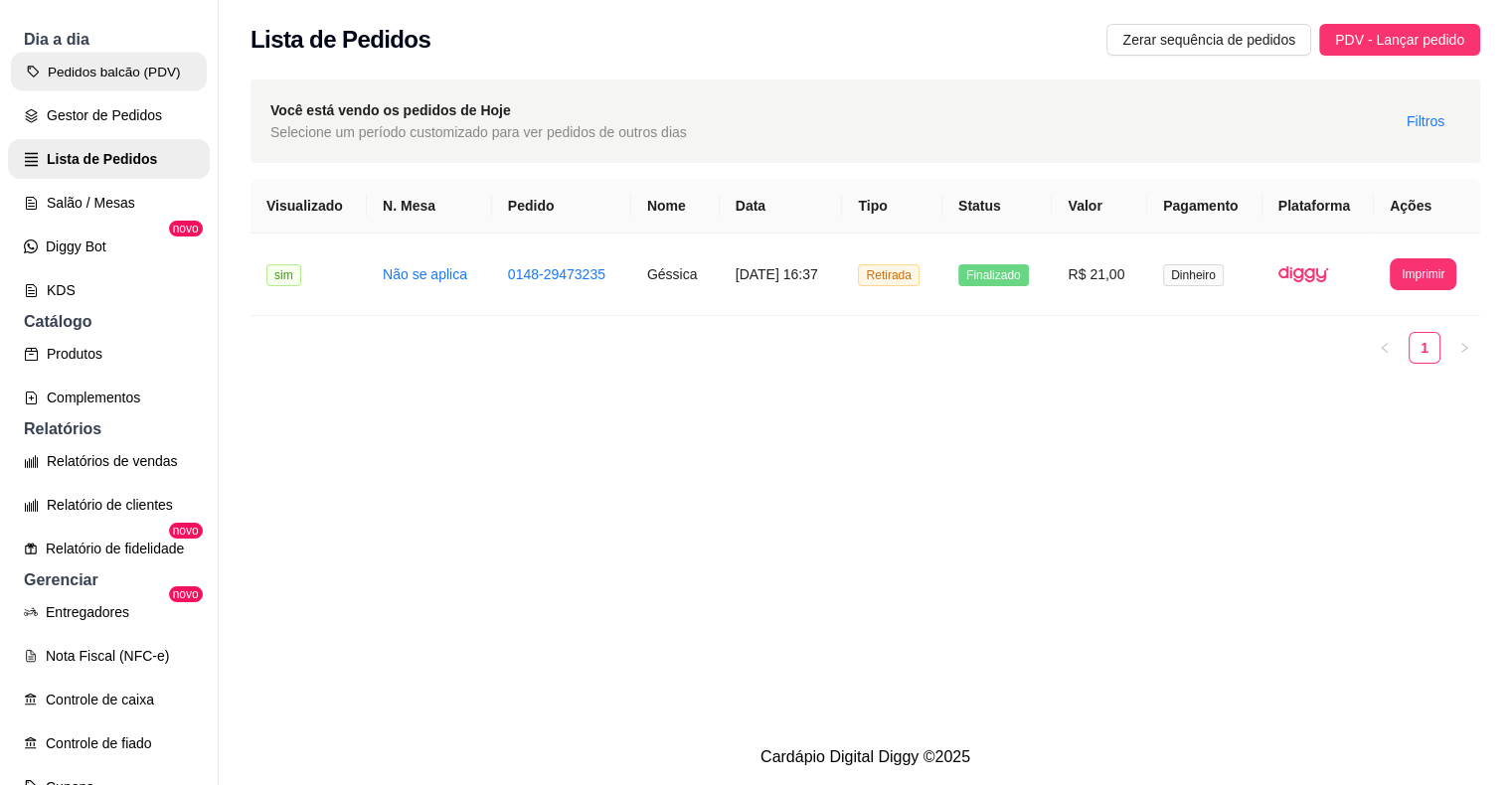 click on "Pedidos balcão (PDV)" at bounding box center (108, 72) 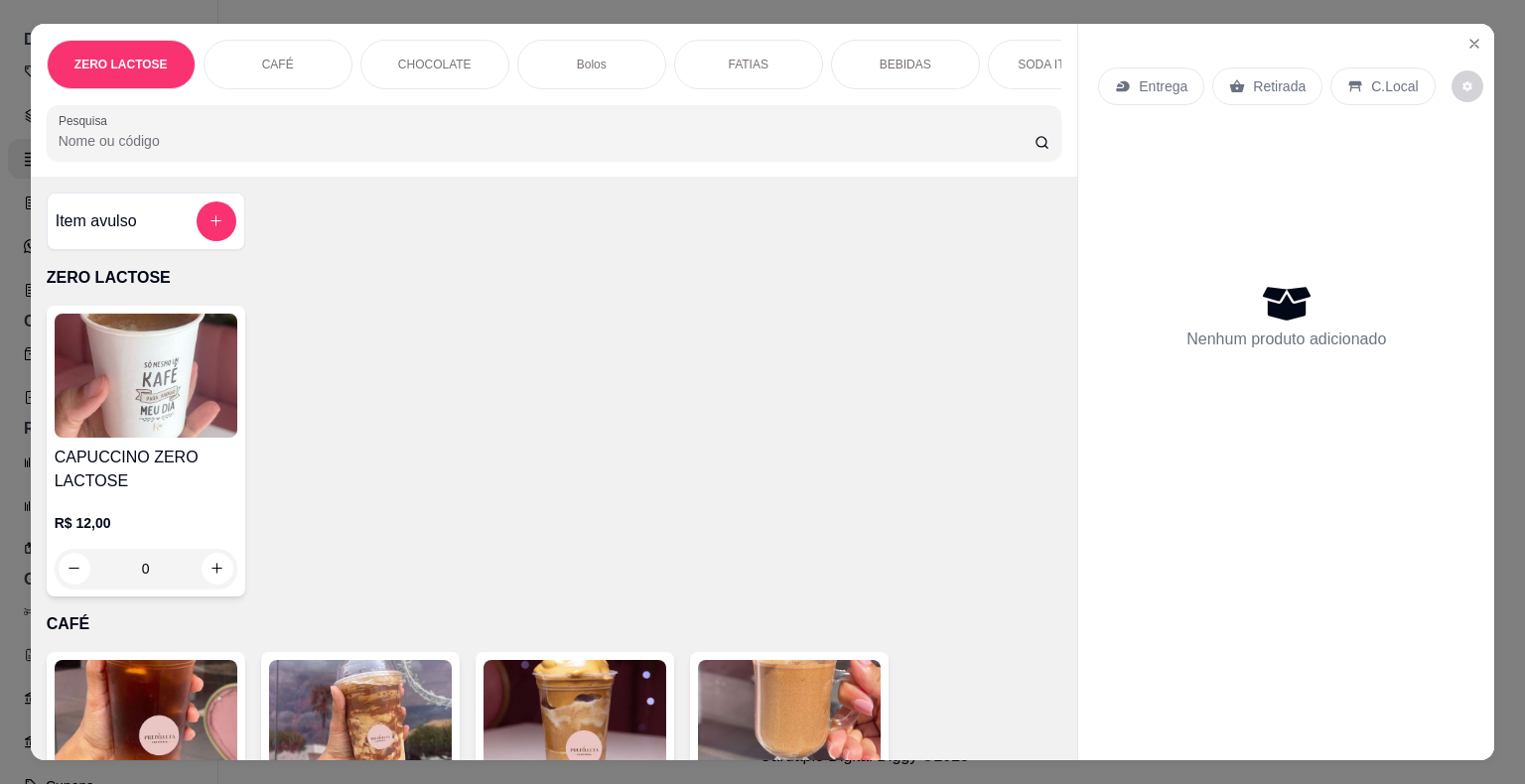 click on "Pesquisa" at bounding box center (546, 141) 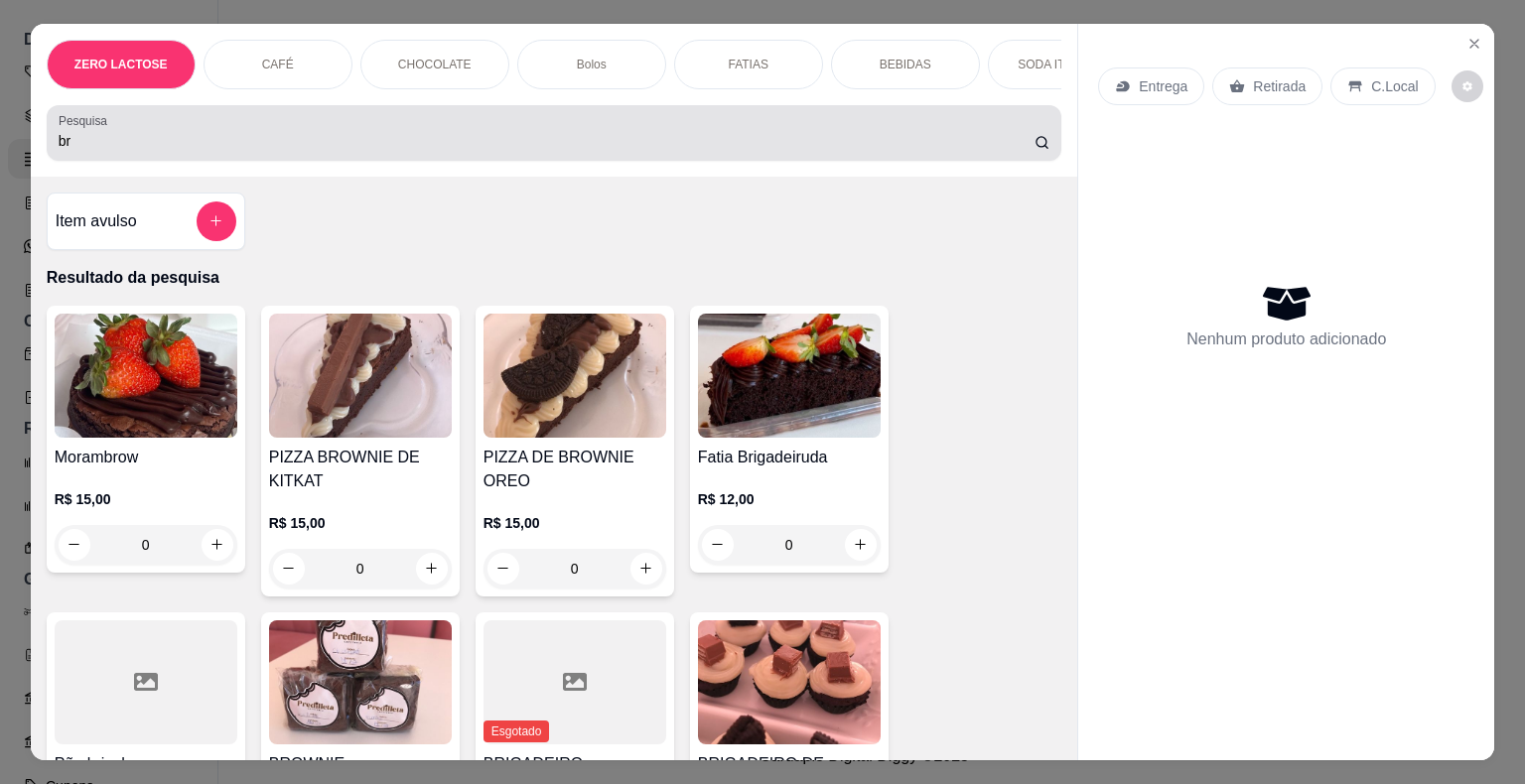 click on "br" at bounding box center (554, 133) 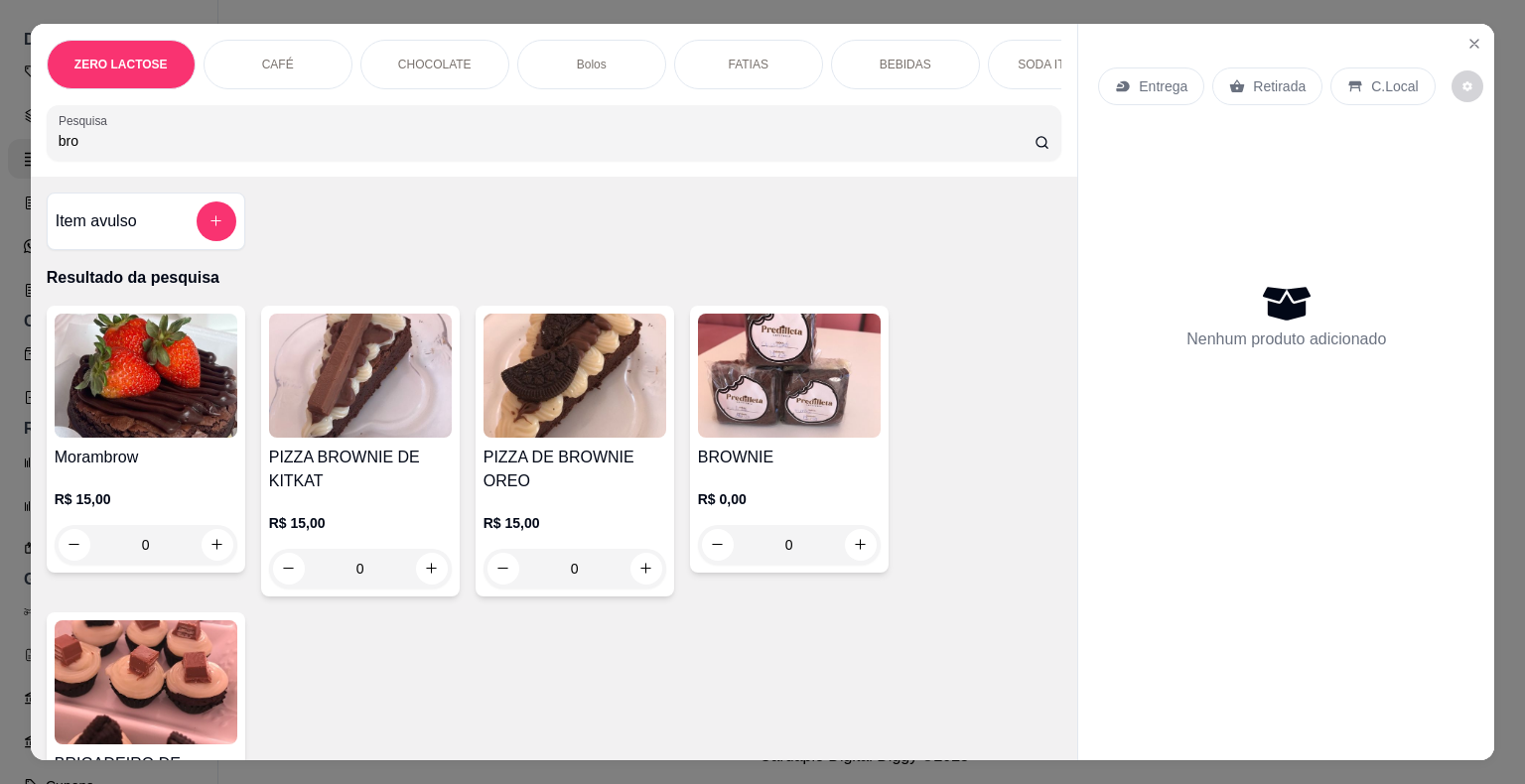 type on "bro" 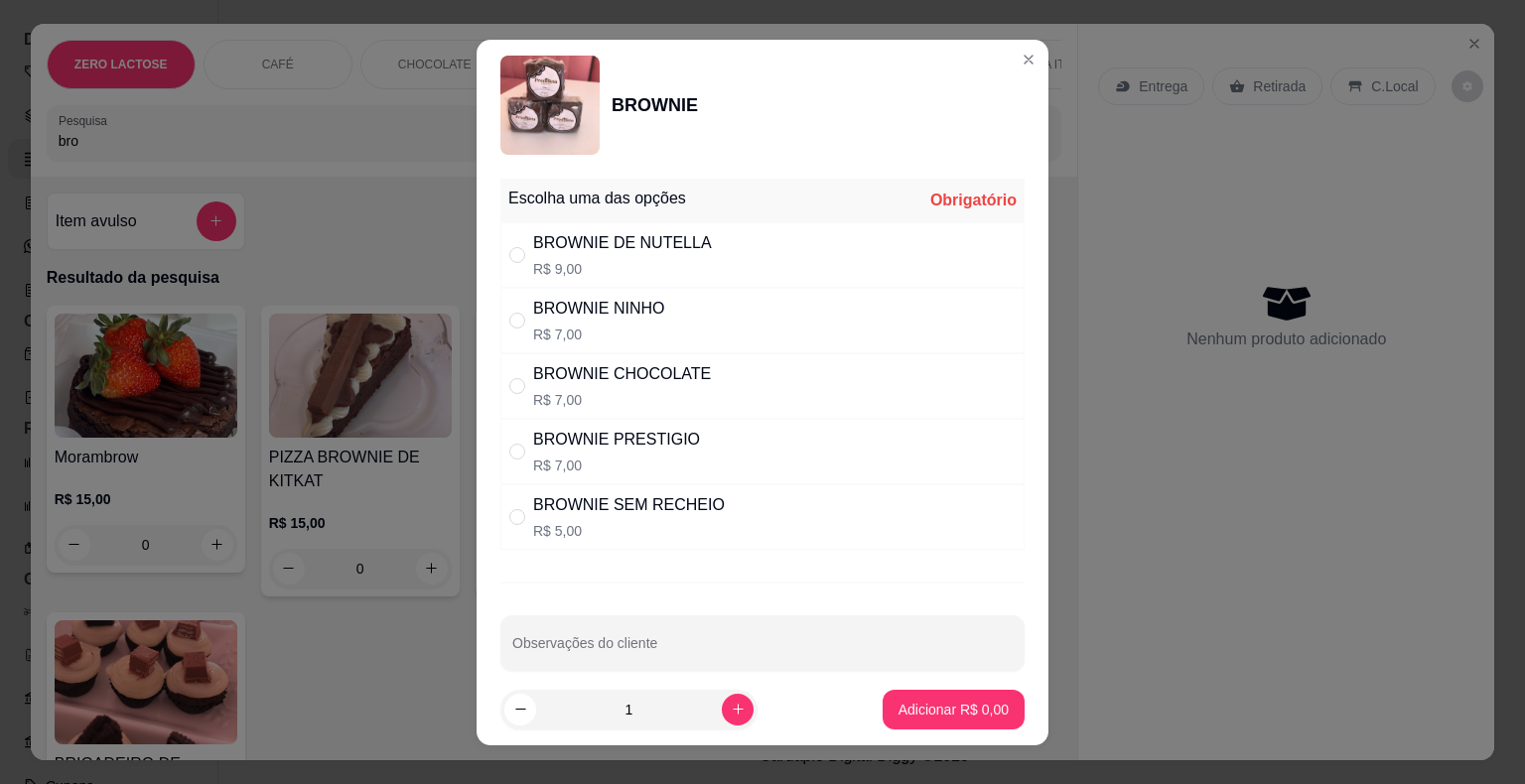 click on "BROWNIE CHOCOLATE R$ 7,00" at bounding box center [762, 386] 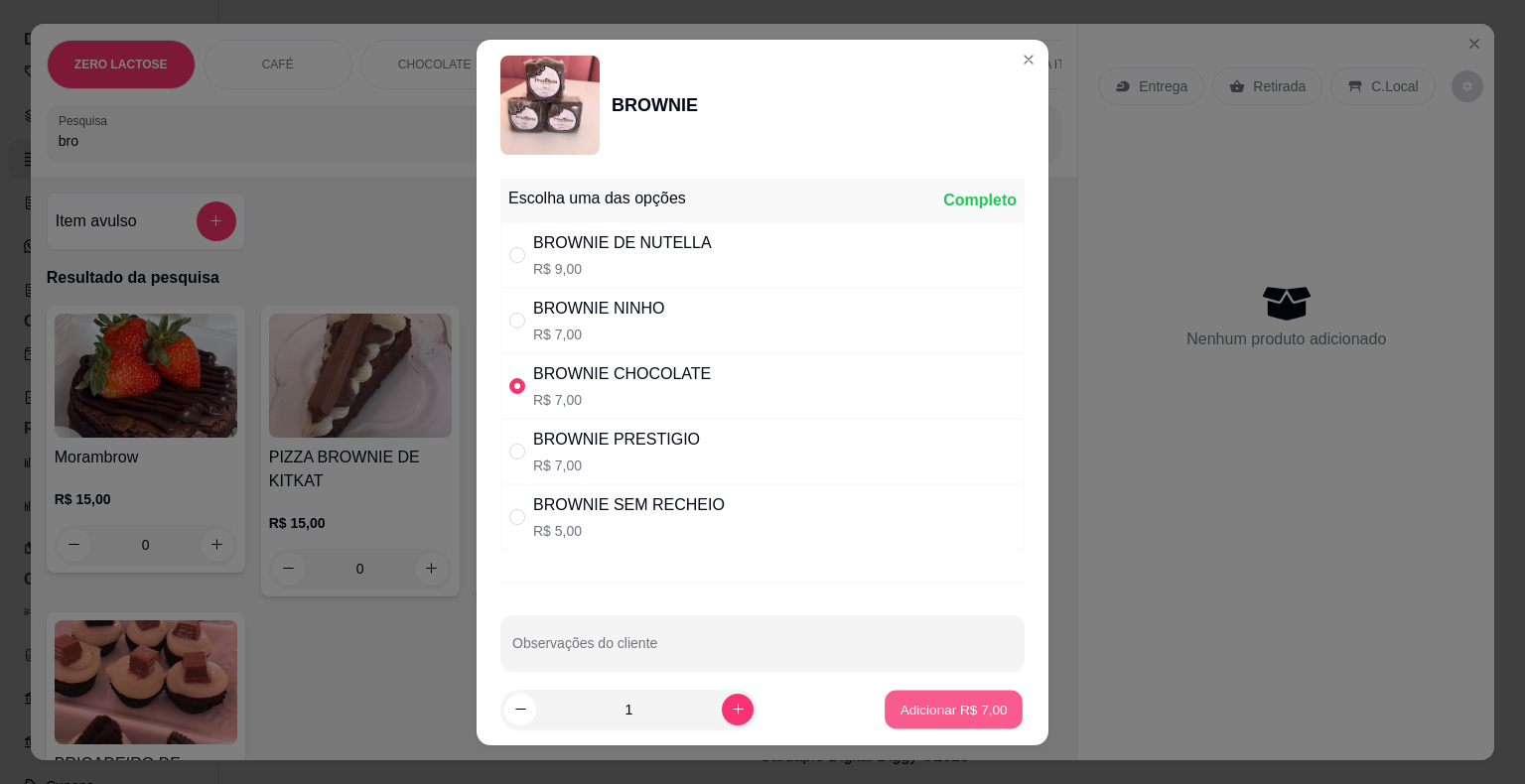 click on "Adicionar   R$ 7,00" at bounding box center (953, 709) 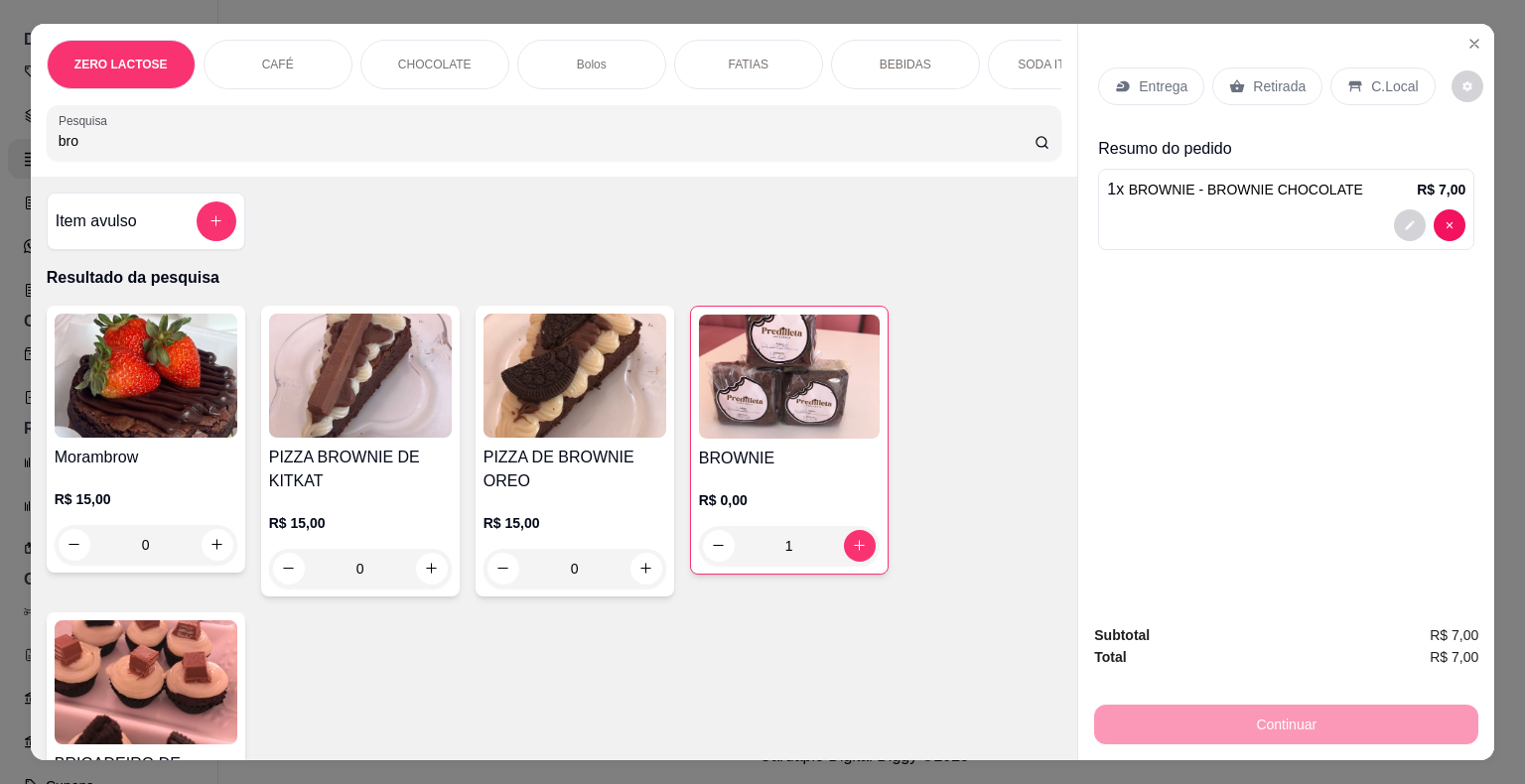 click on "bro" at bounding box center [546, 141] 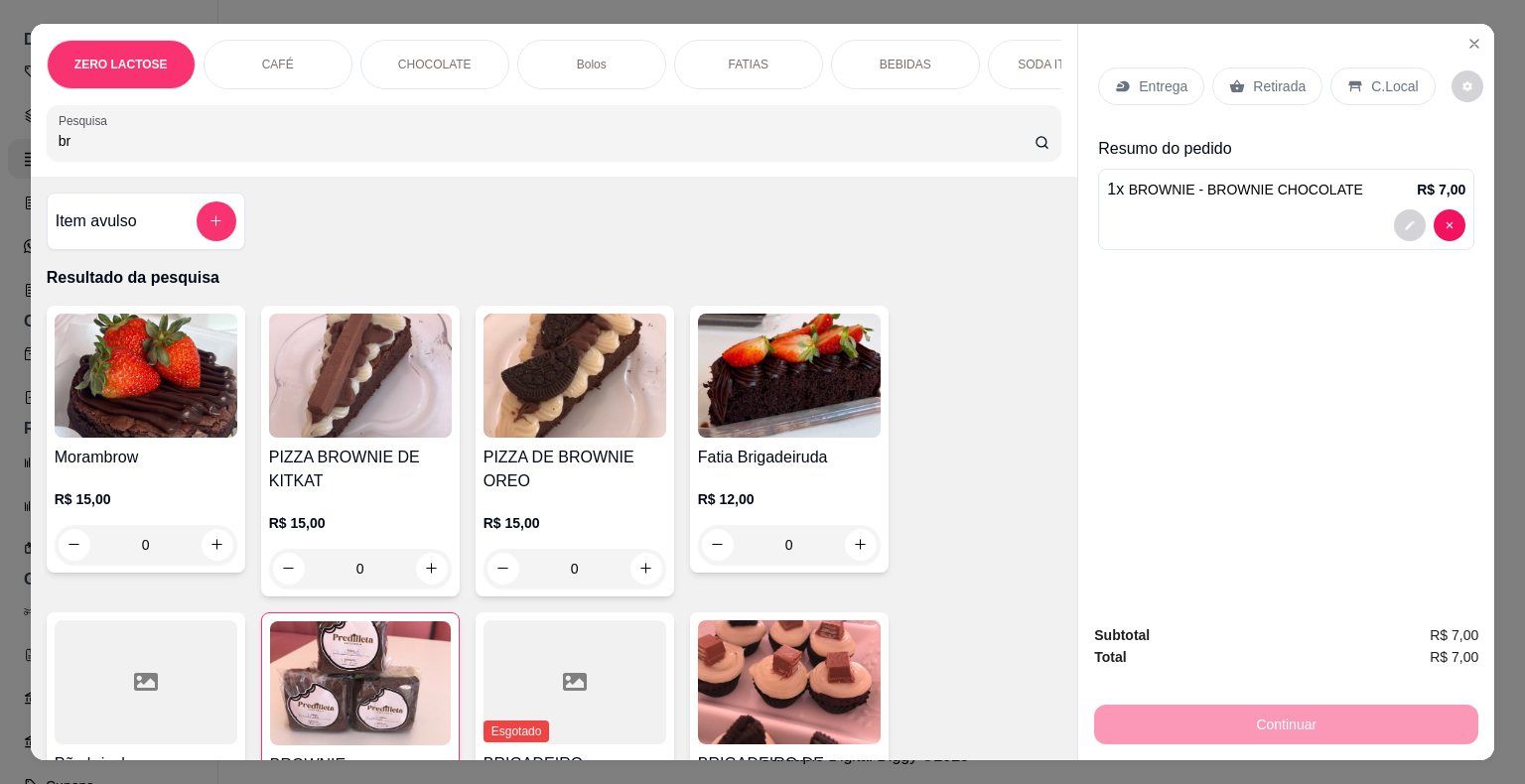 type on "b" 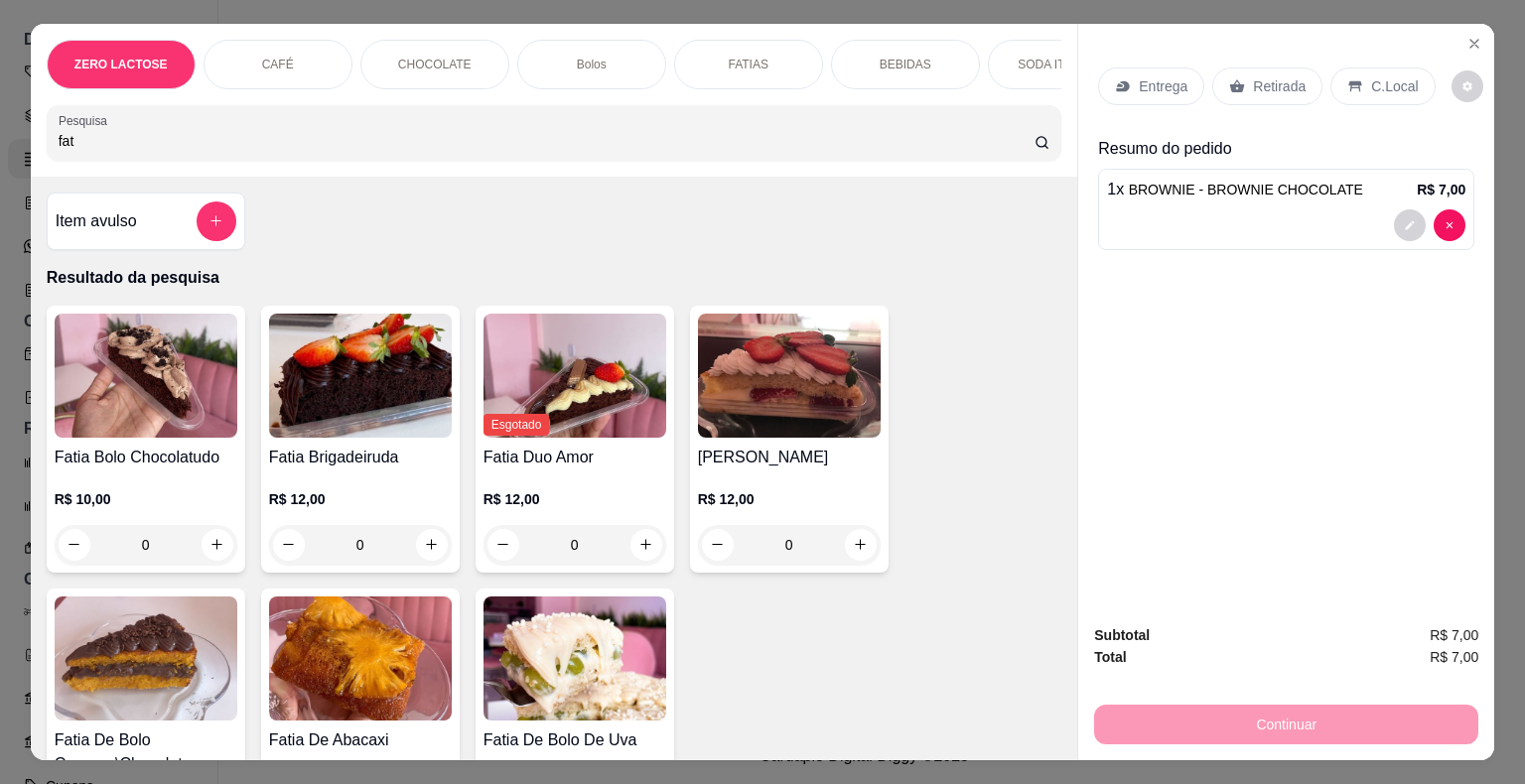 type on "fat" 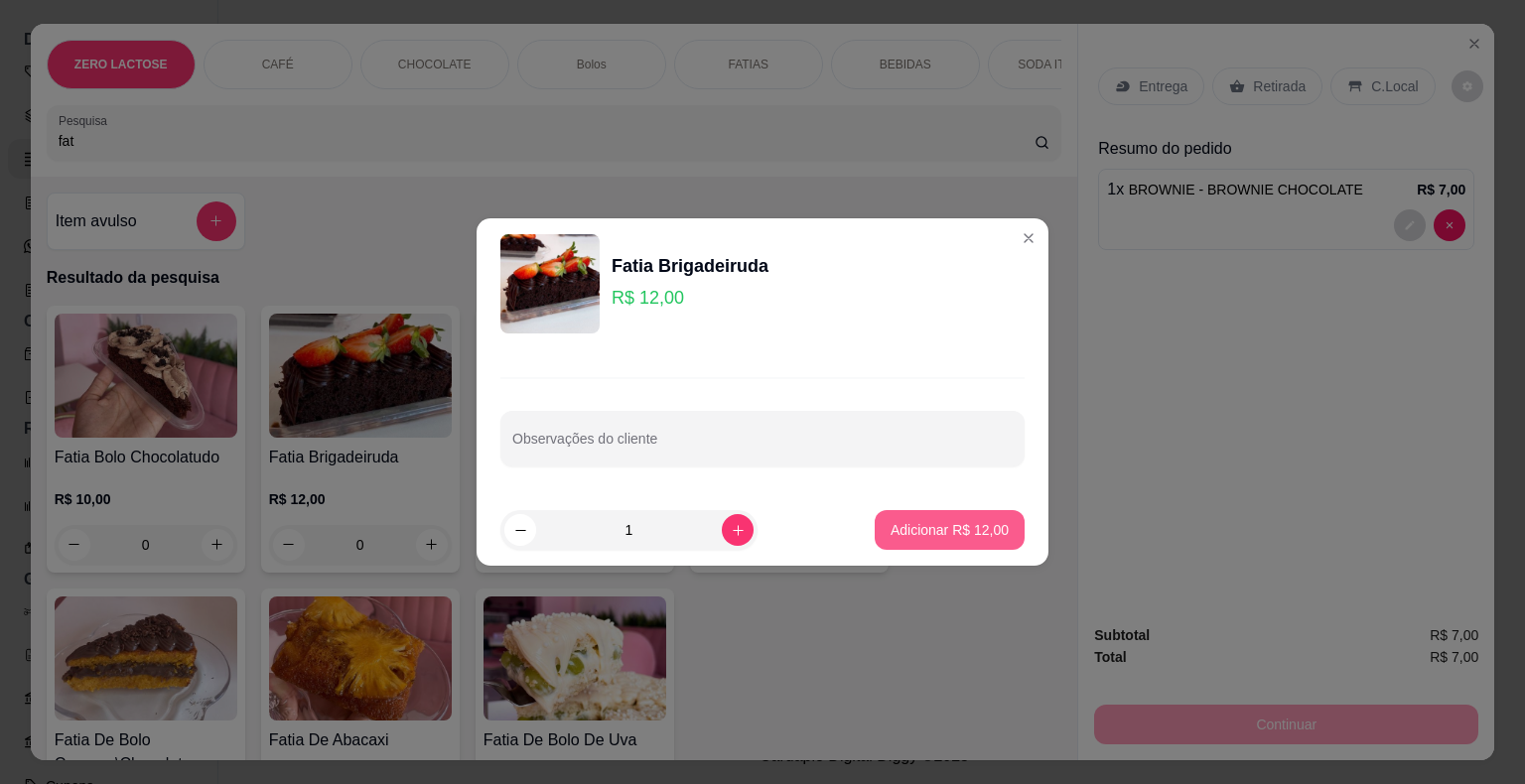 click on "Adicionar   R$ 12,00" at bounding box center (949, 530) 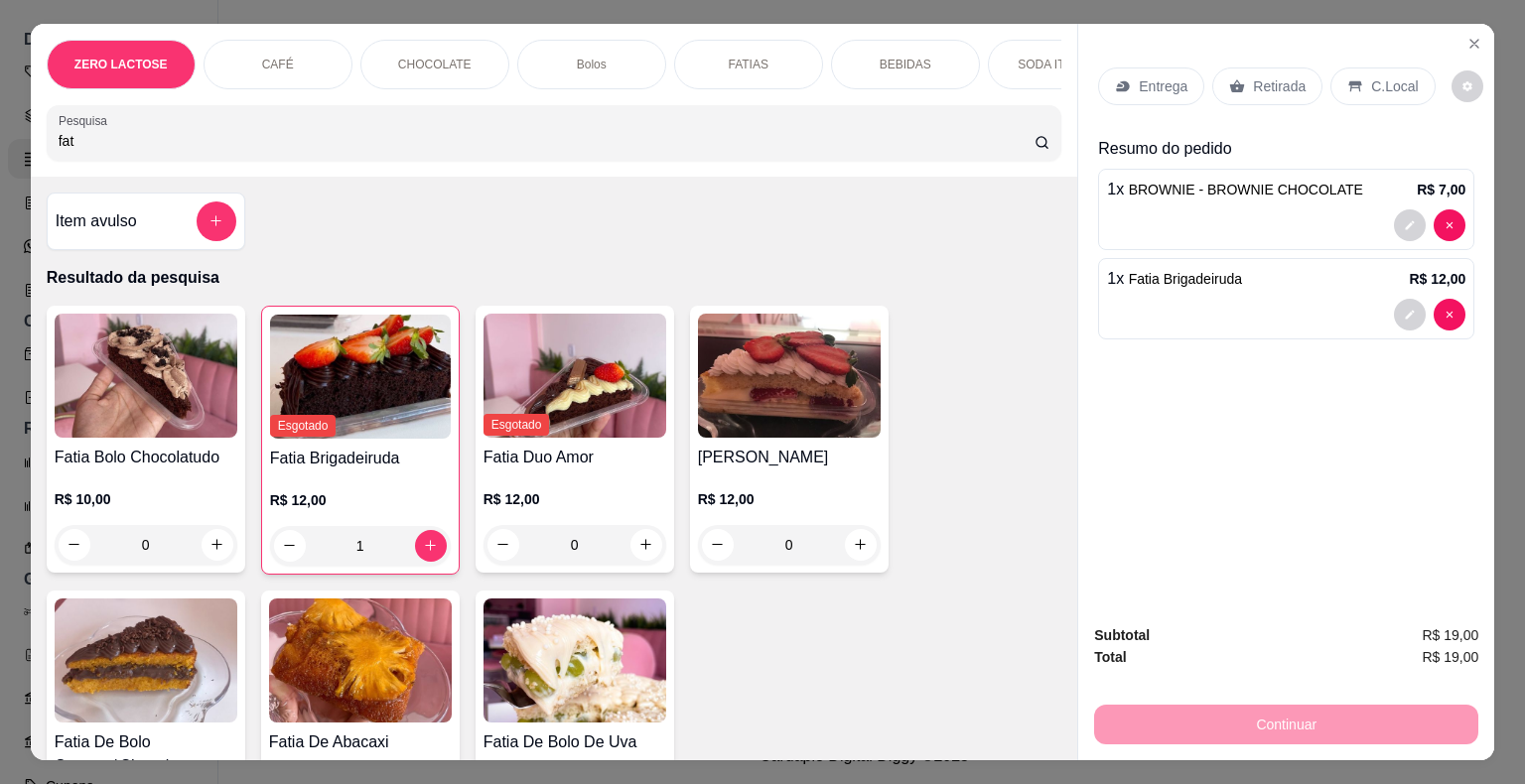 click at bounding box center [789, 375] 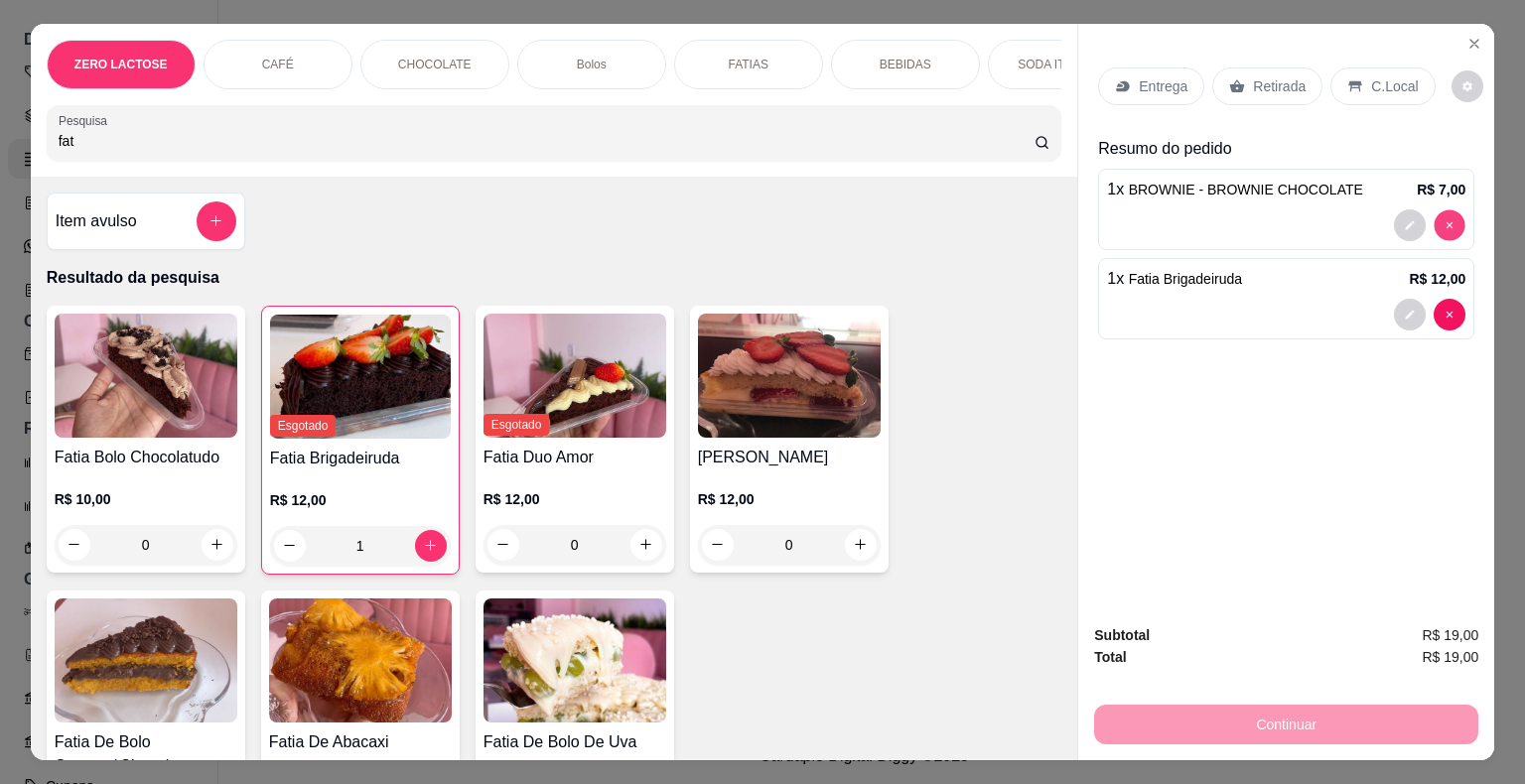 type on "0" 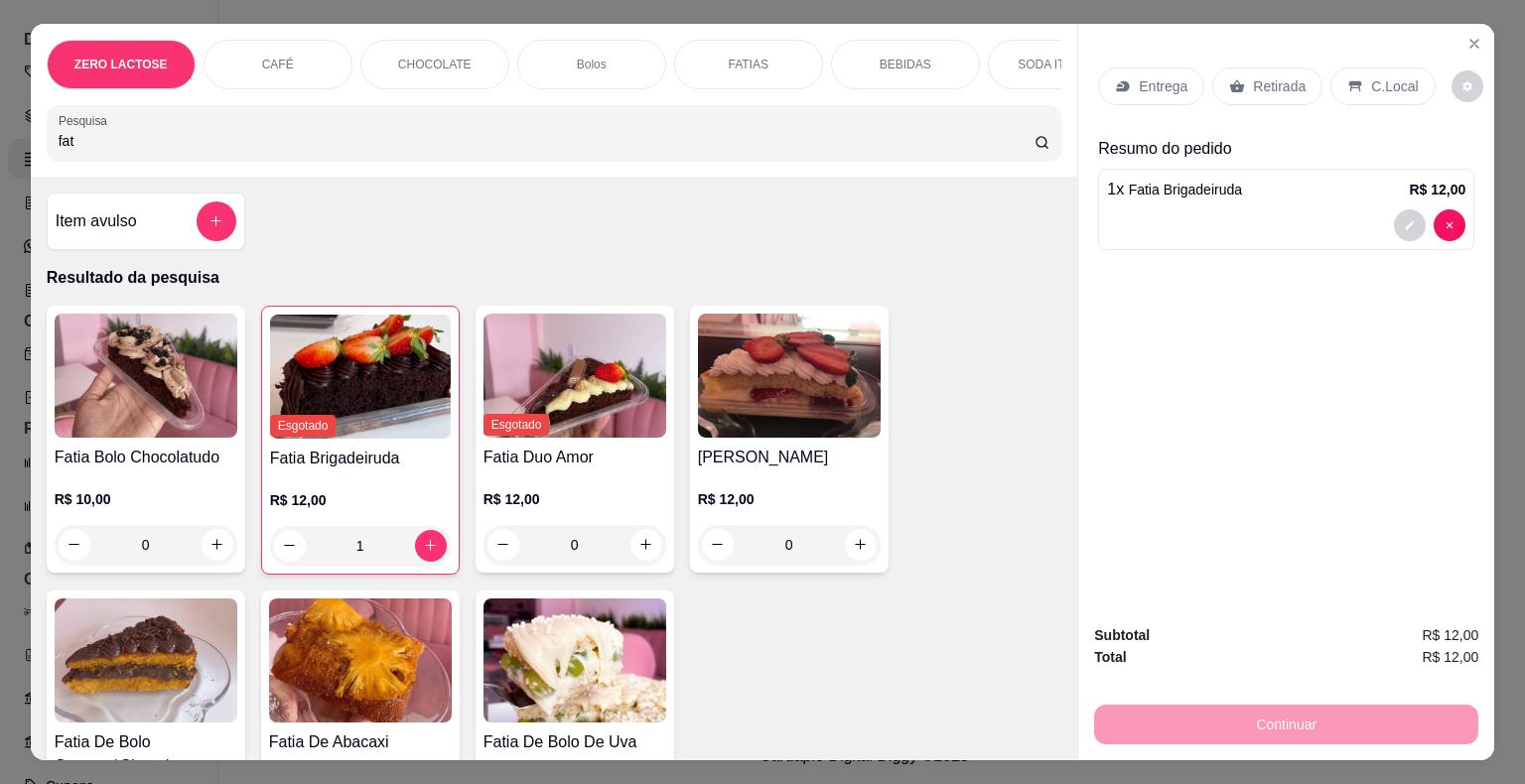 click on "Retirada" at bounding box center (1279, 86) 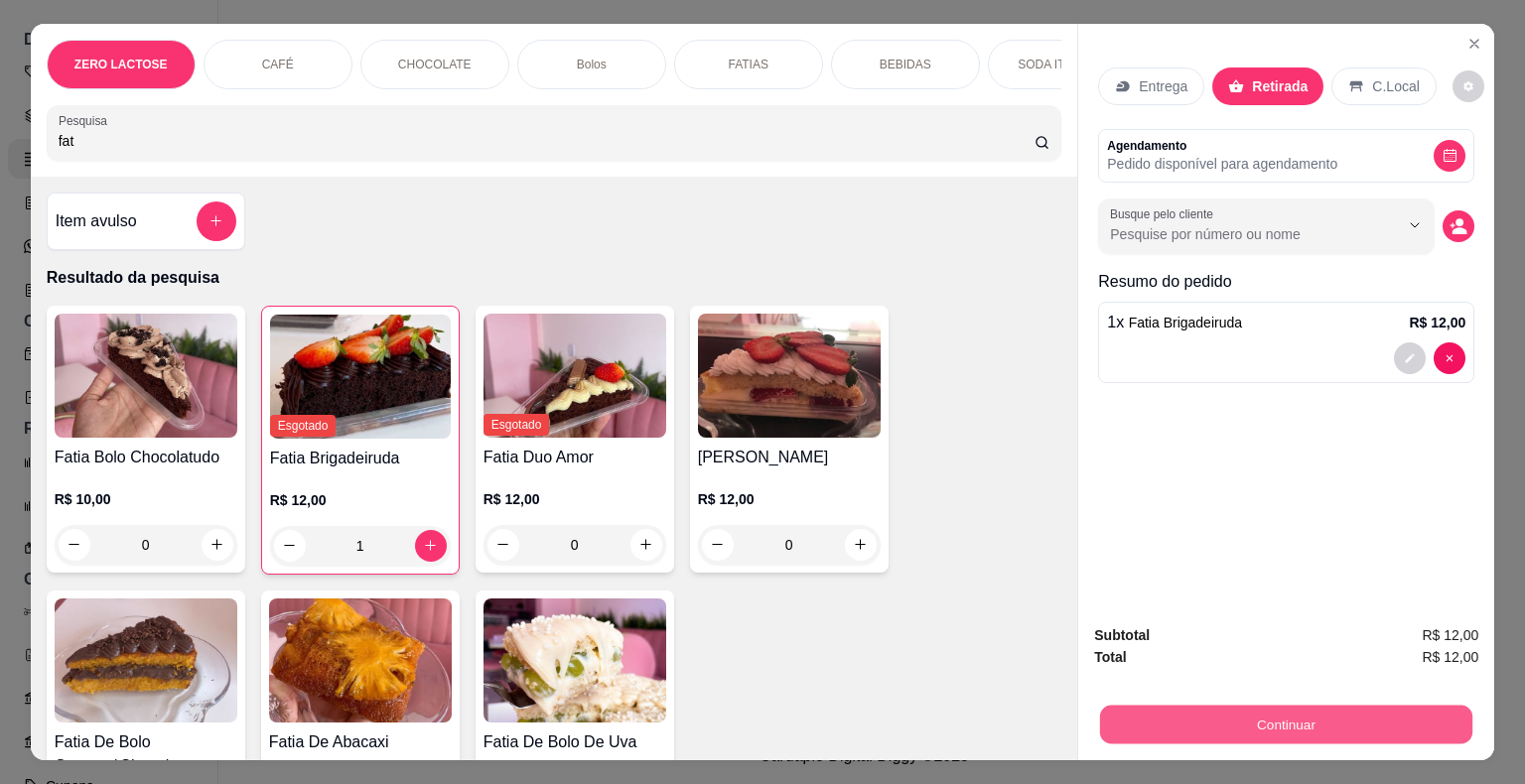 click on "Continuar" at bounding box center (1286, 724) 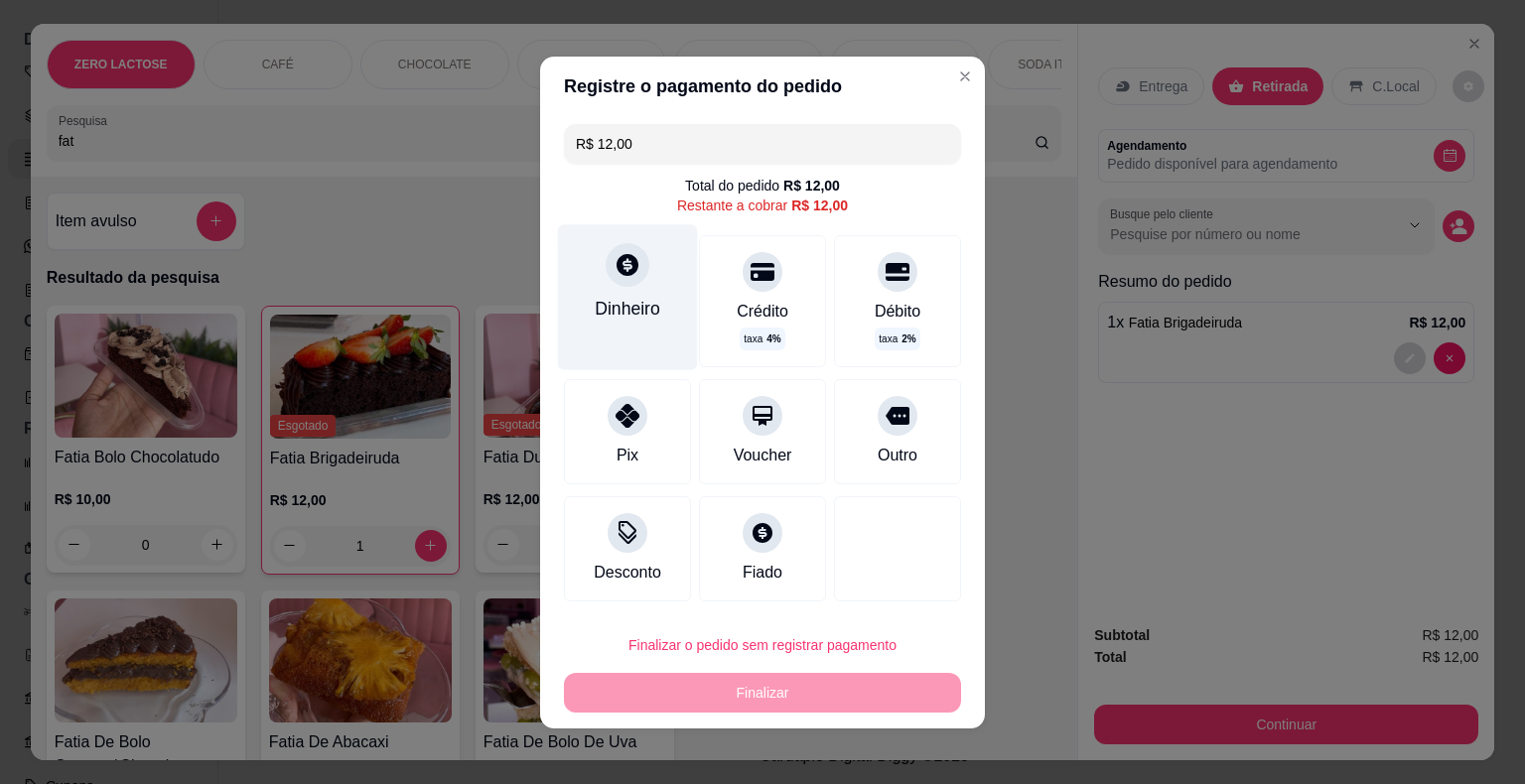 click at bounding box center [627, 265] 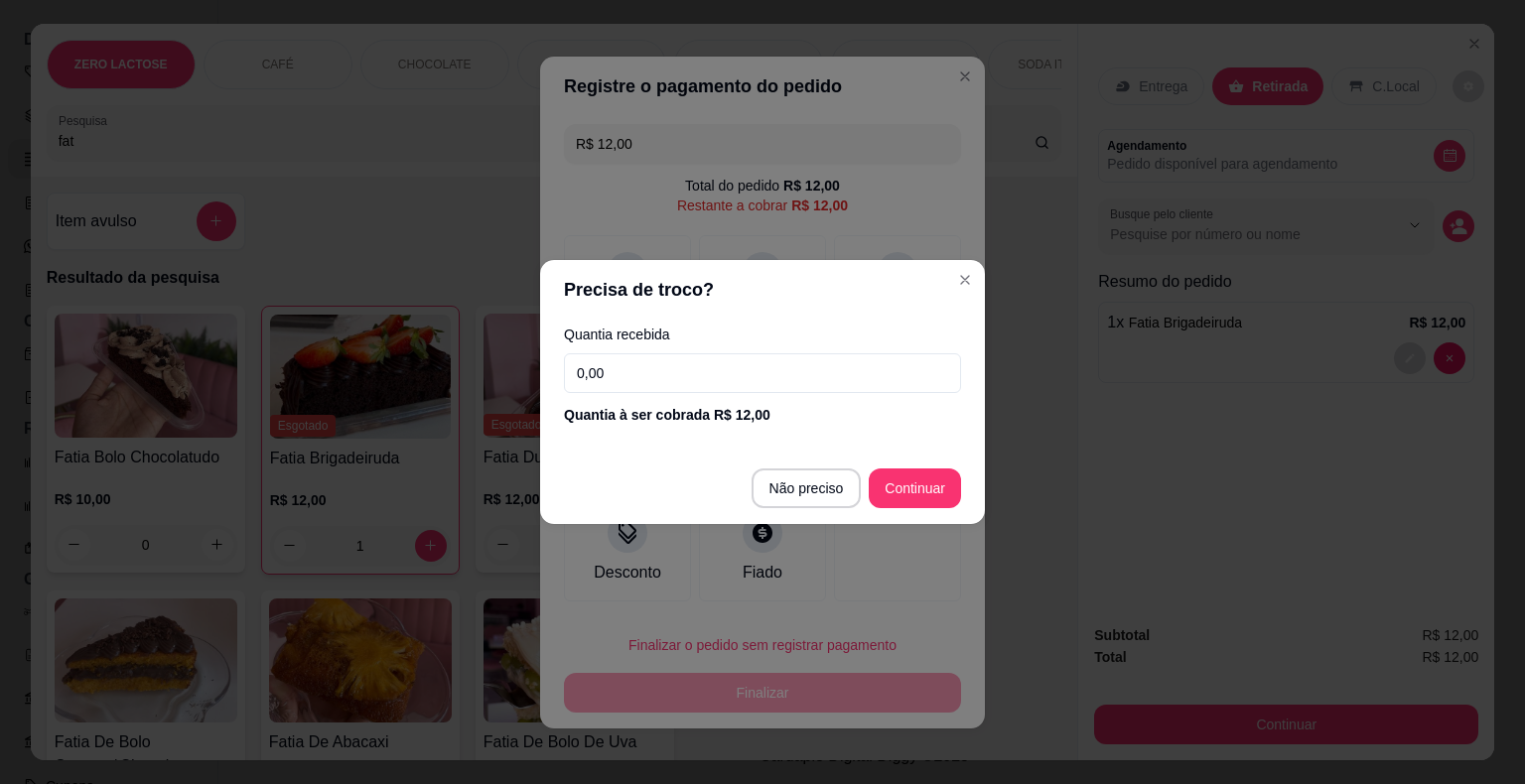 drag, startPoint x: 818, startPoint y: 349, endPoint x: 806, endPoint y: 377, distance: 30.463092 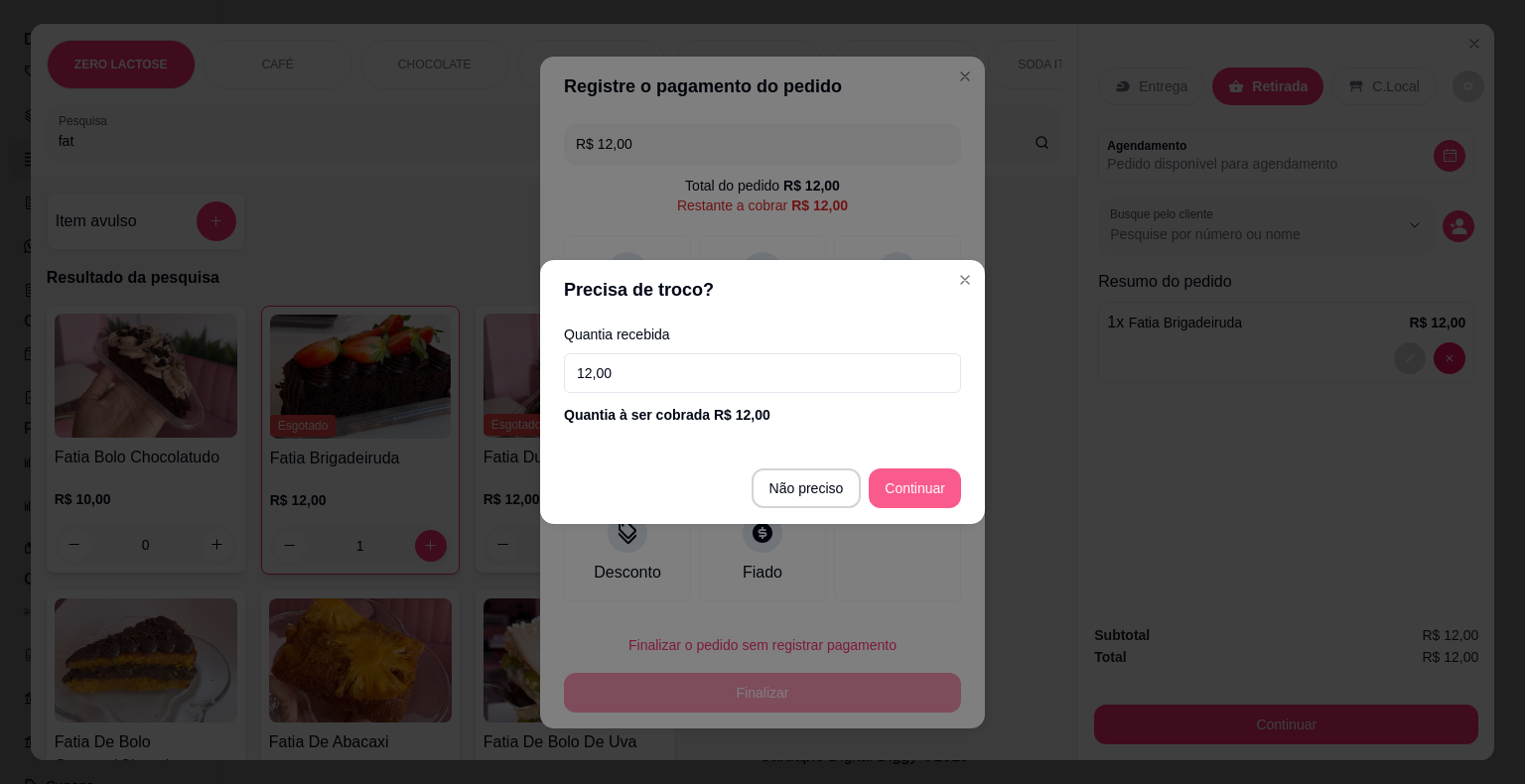 type on "12,00" 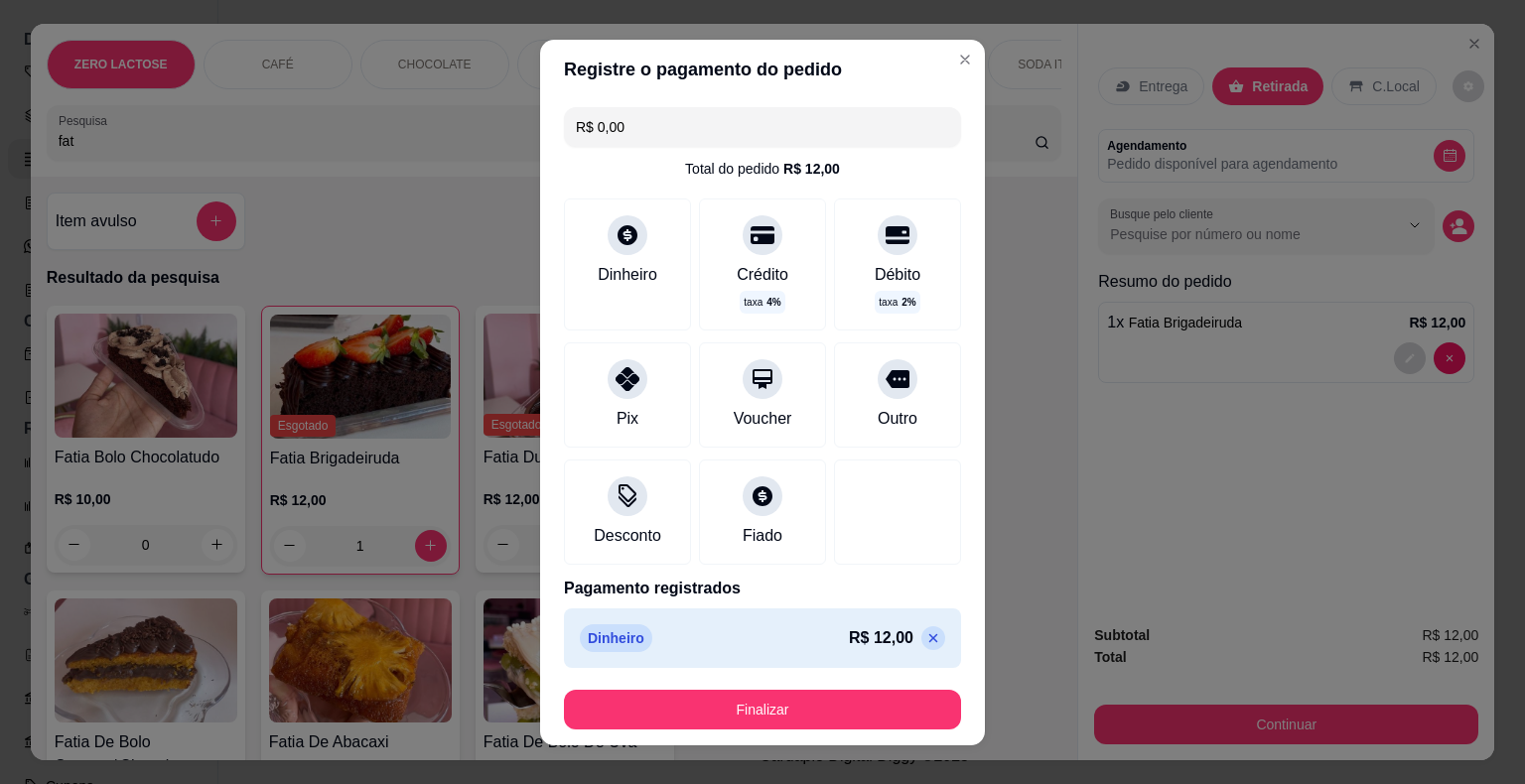 type on "R$ 0,00" 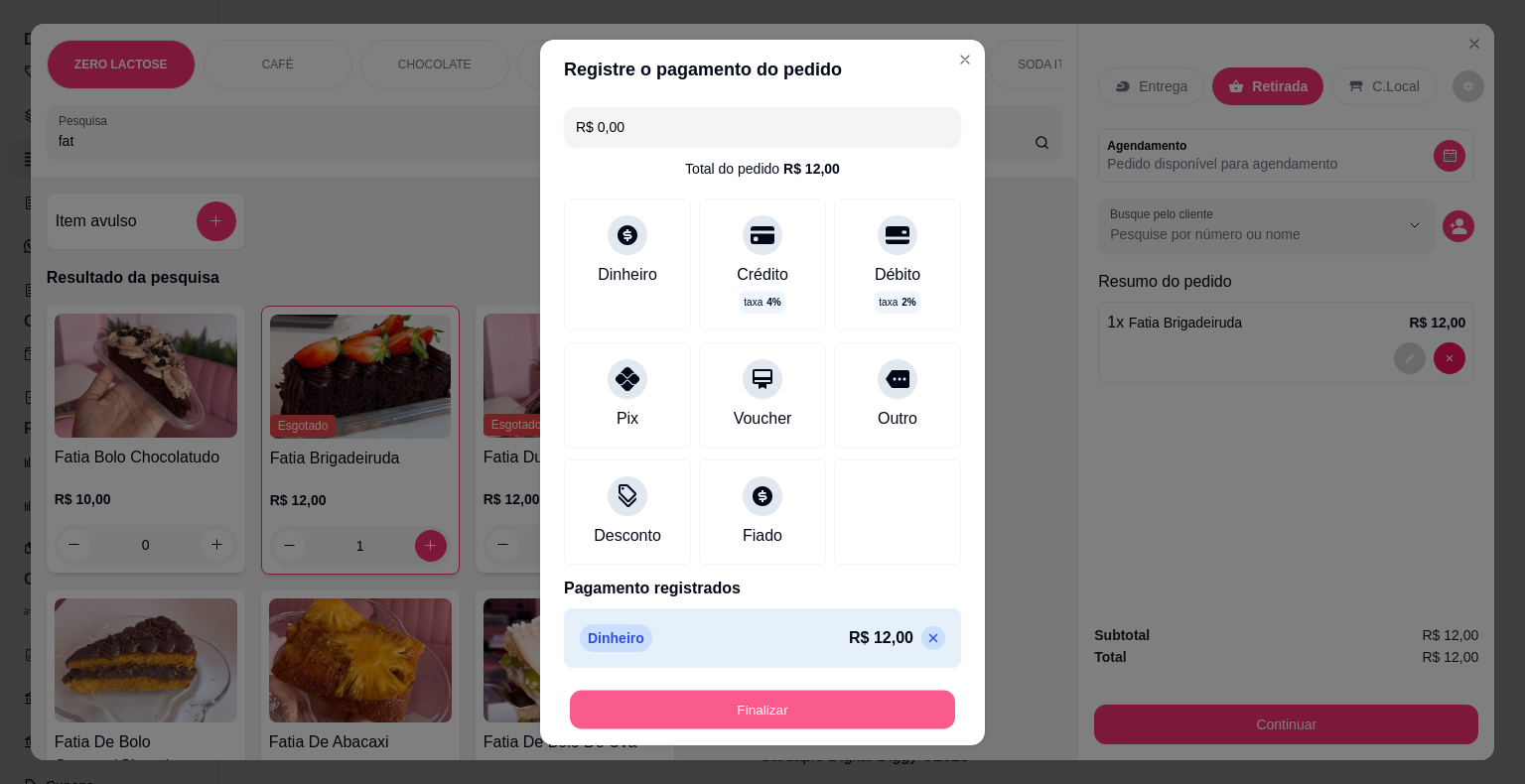click on "Finalizar" at bounding box center (762, 709) 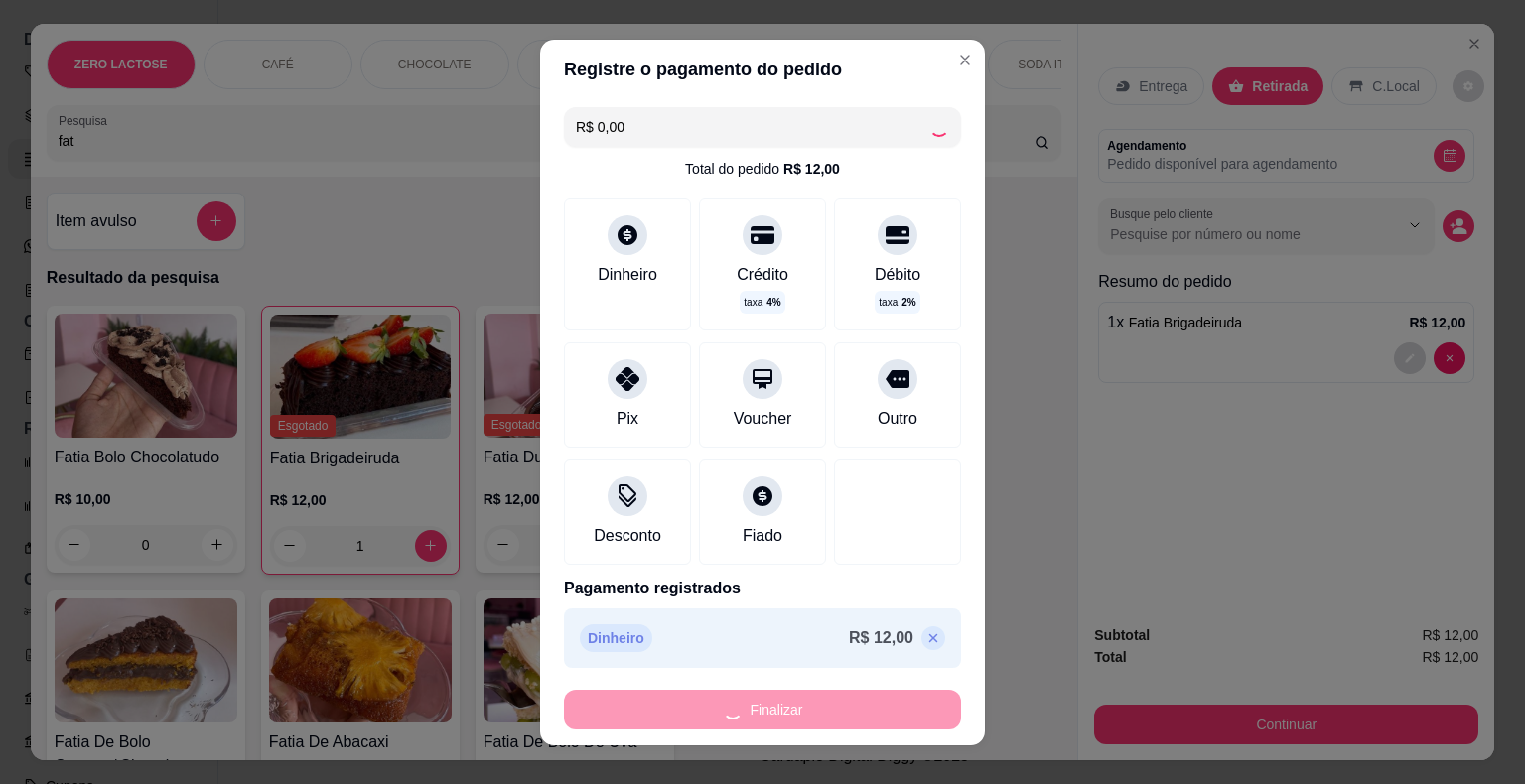 type on "0" 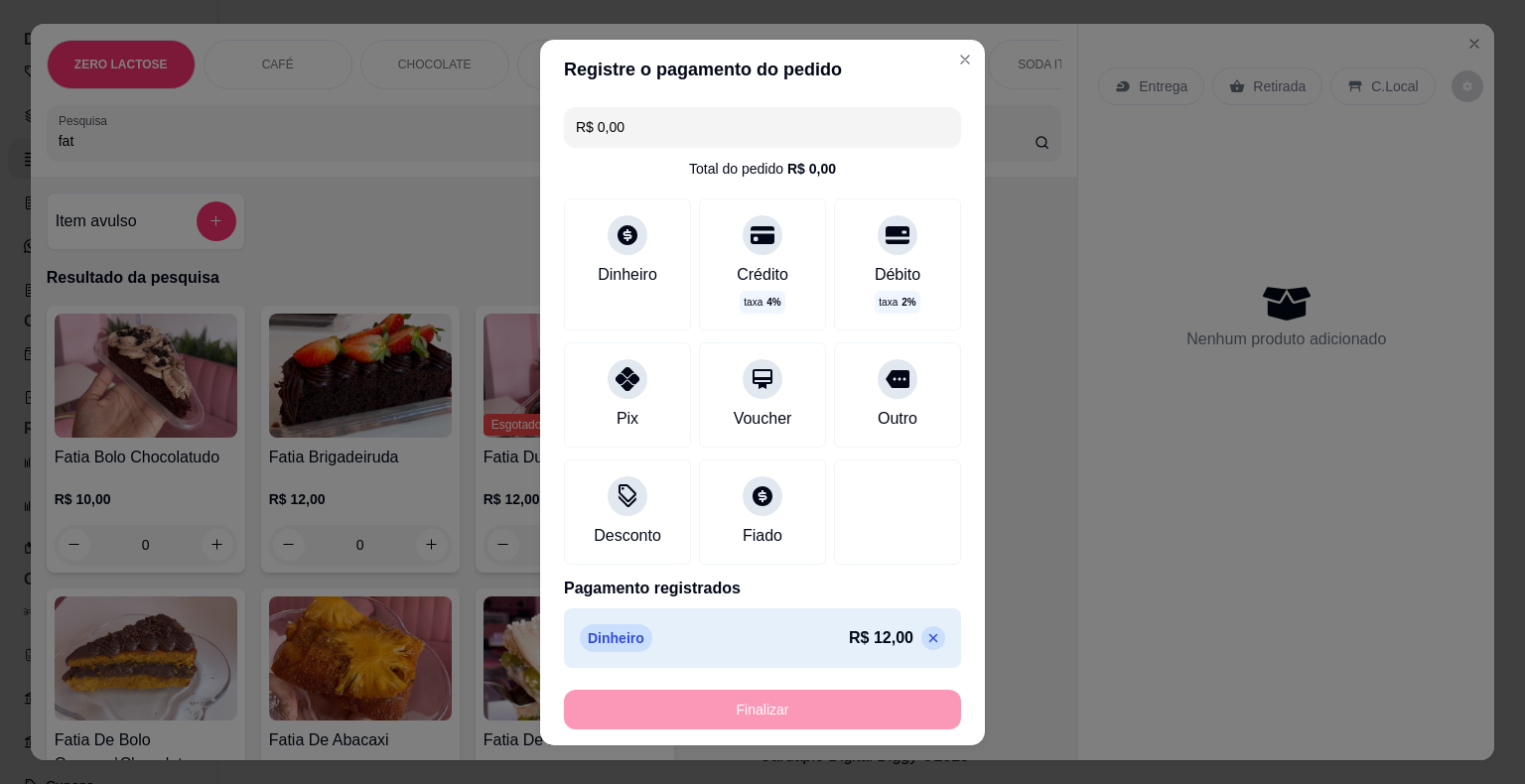 type on "-R$ 12,00" 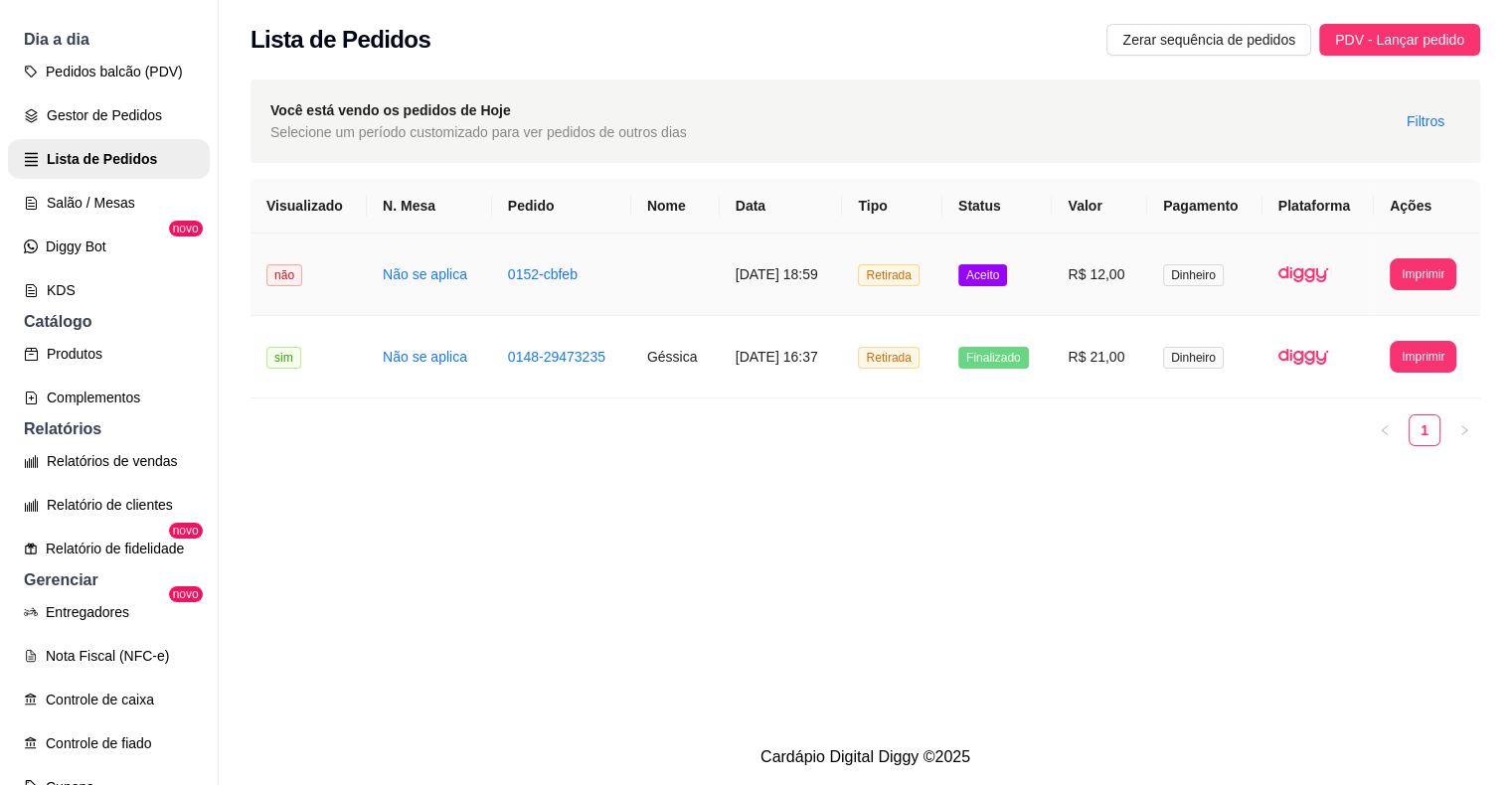 click on "[DATE] 18:59" at bounding box center (781, 274) 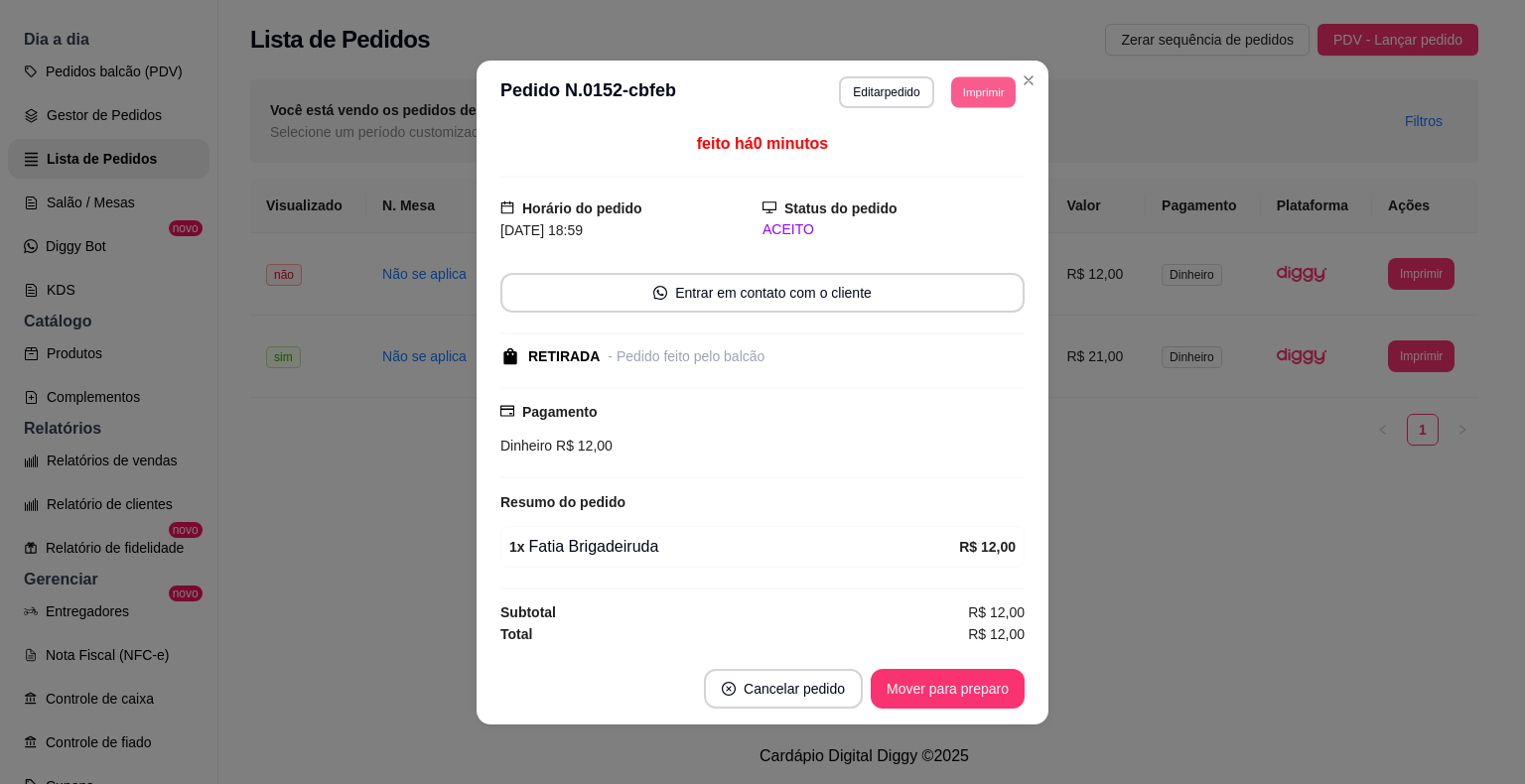 click on "Imprimir" at bounding box center [983, 91] 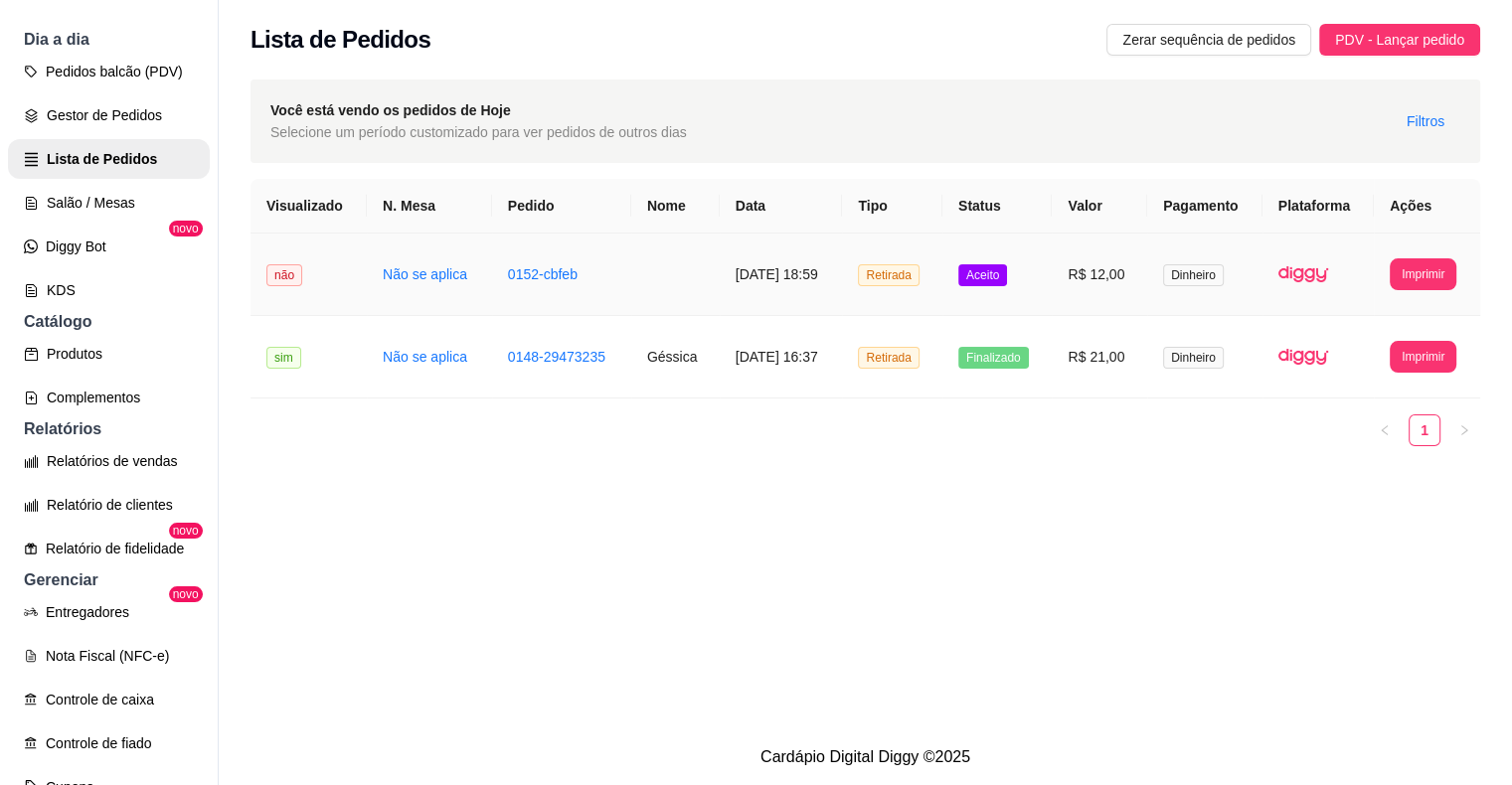 click on "Aceito" at bounding box center (982, 275) 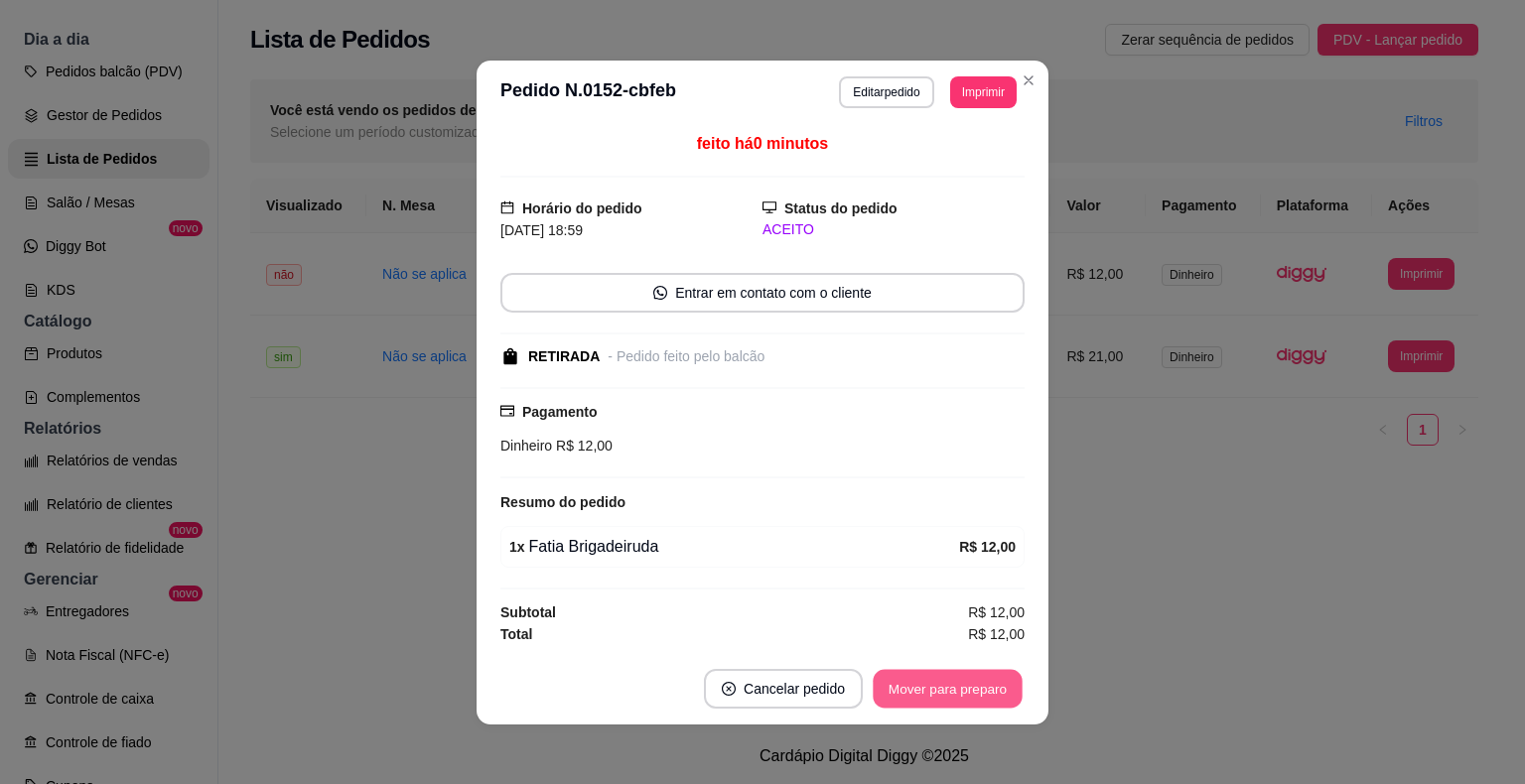 click on "Mover para preparo" at bounding box center (947, 688) 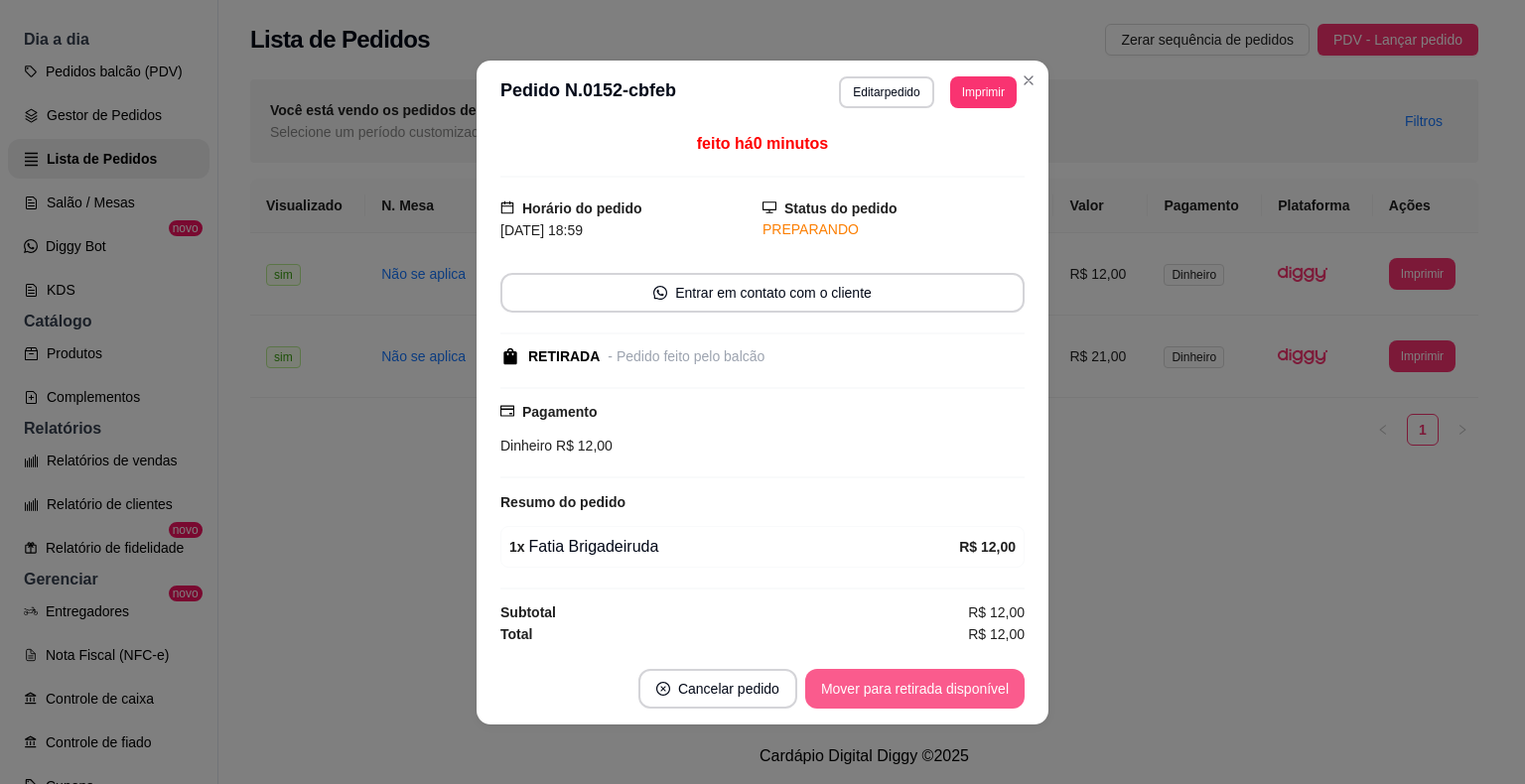 click on "Mover para retirada disponível" at bounding box center [914, 689] 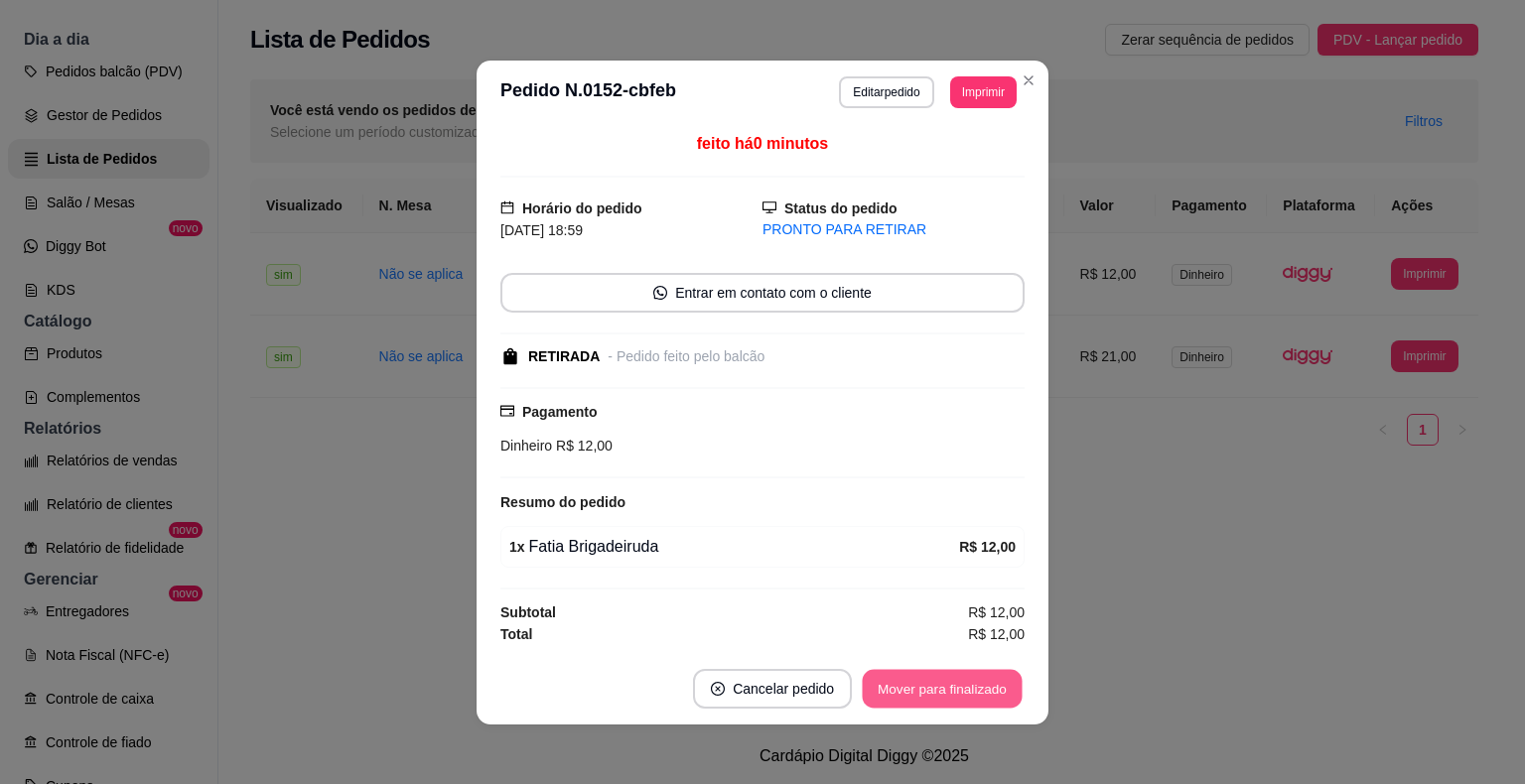click on "Mover para finalizado" at bounding box center [942, 688] 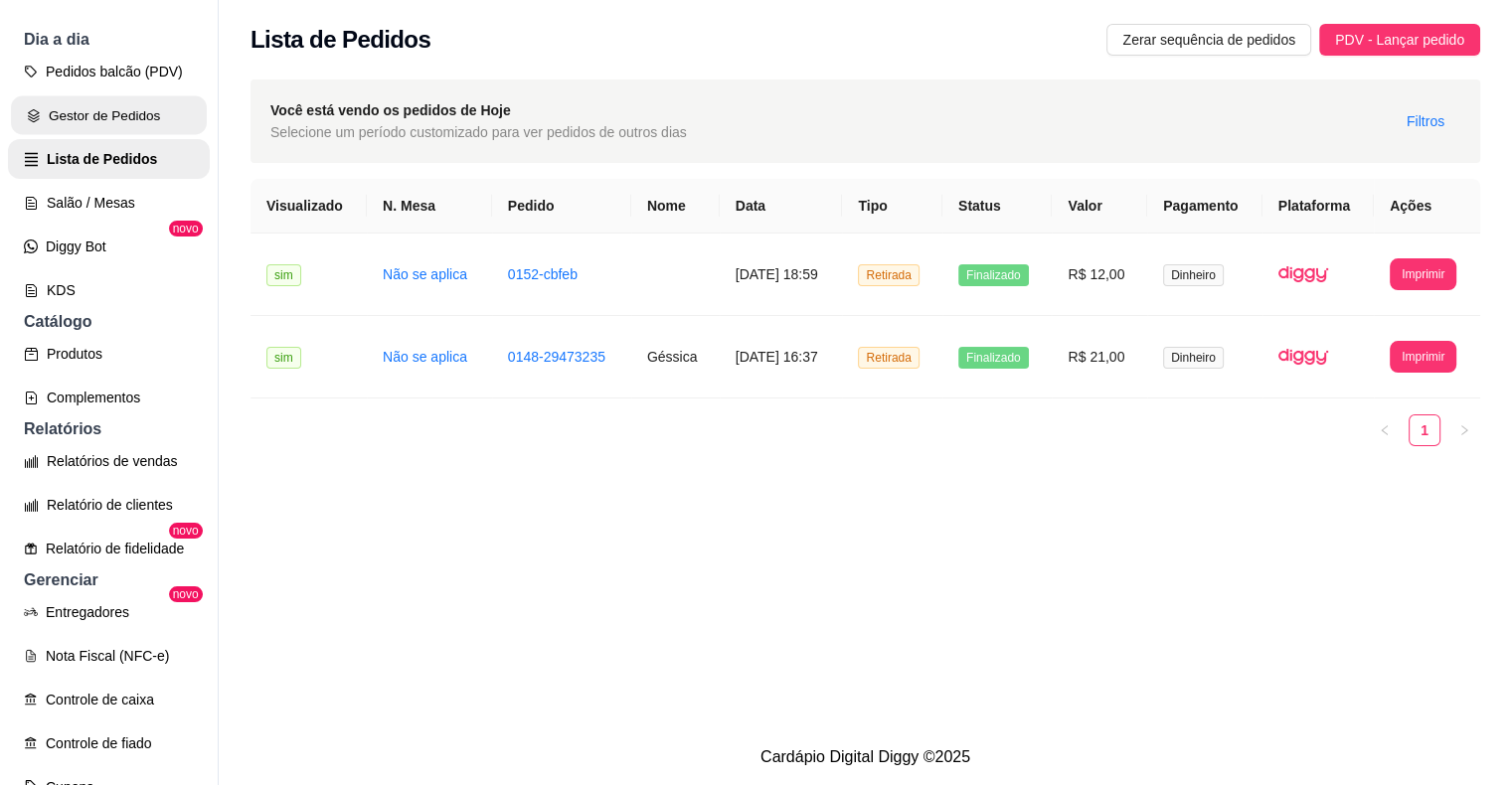 click on "Gestor de Pedidos" at bounding box center (108, 115) 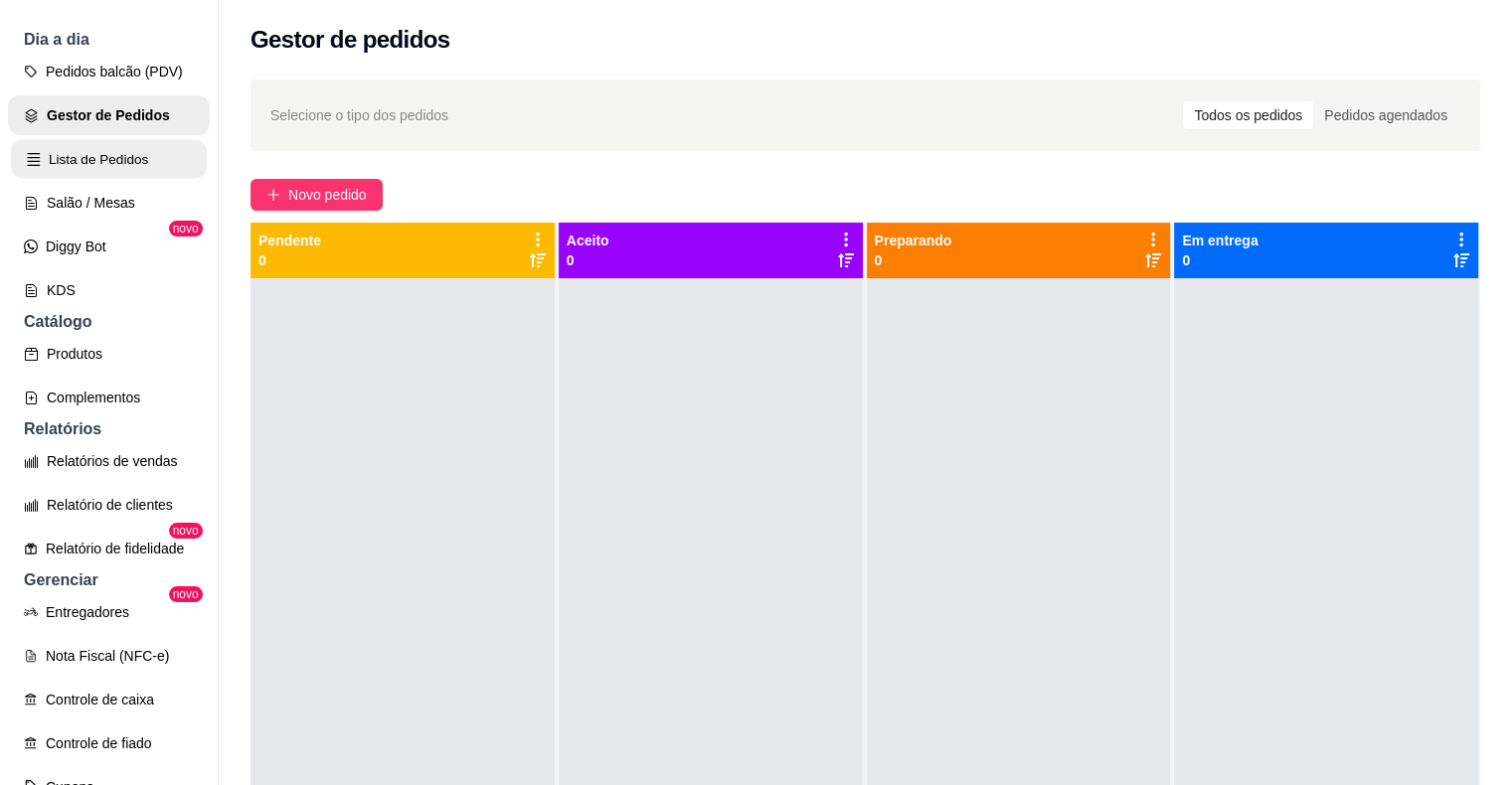 click on "Lista de Pedidos" at bounding box center (108, 159) 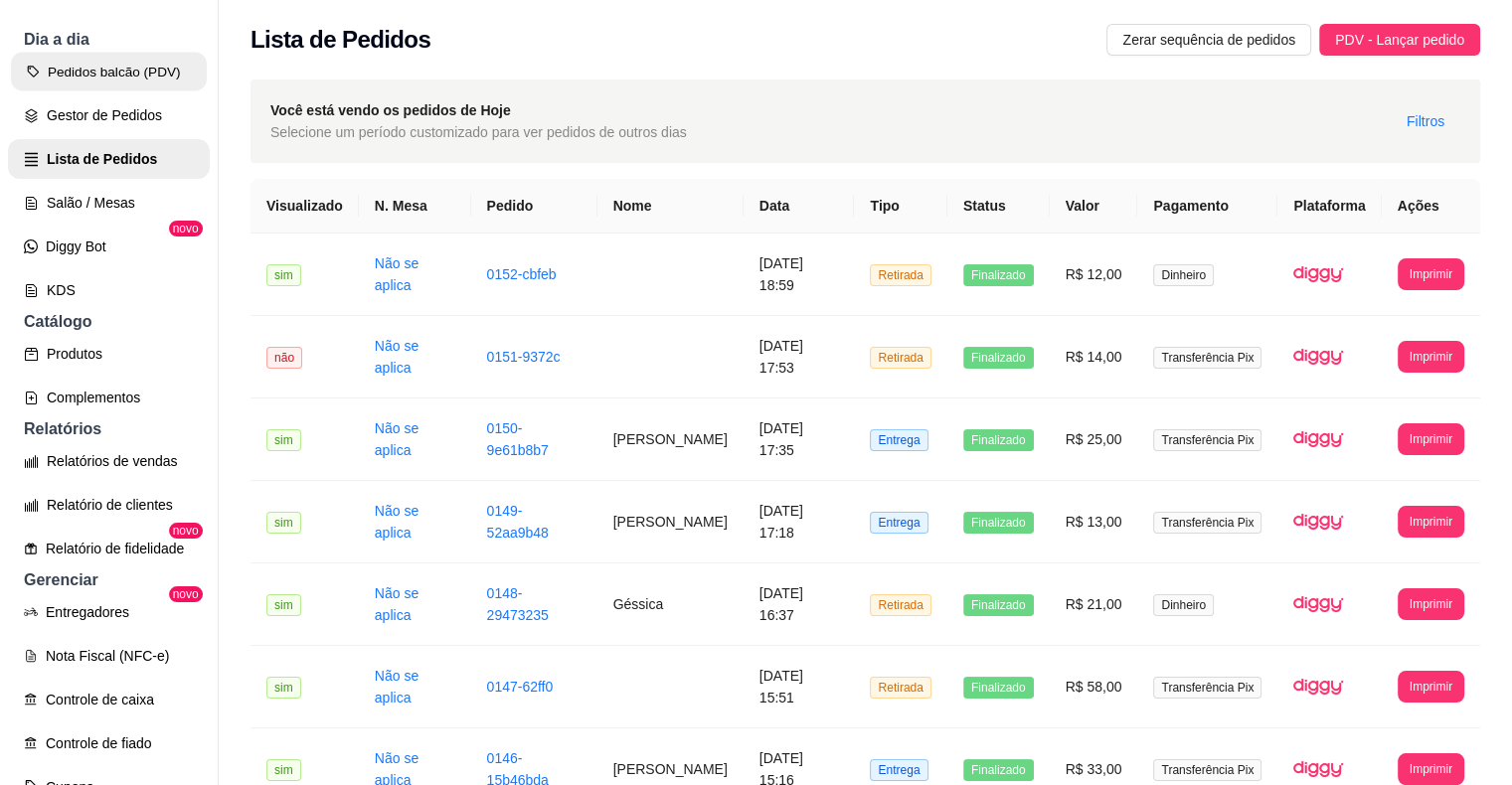 click on "Pedidos balcão (PDV)" at bounding box center (108, 72) 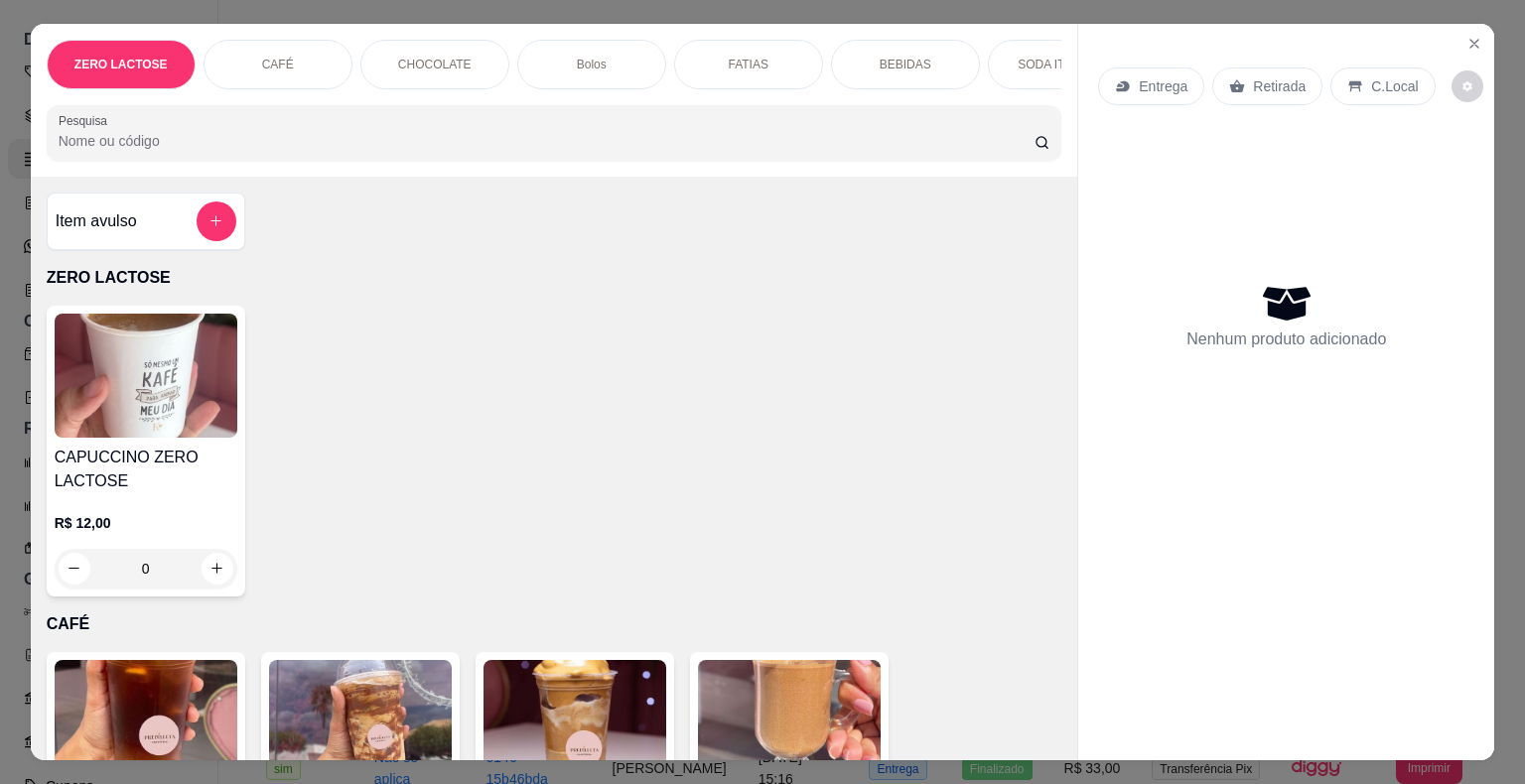 click on "Pesquisa" at bounding box center [546, 141] 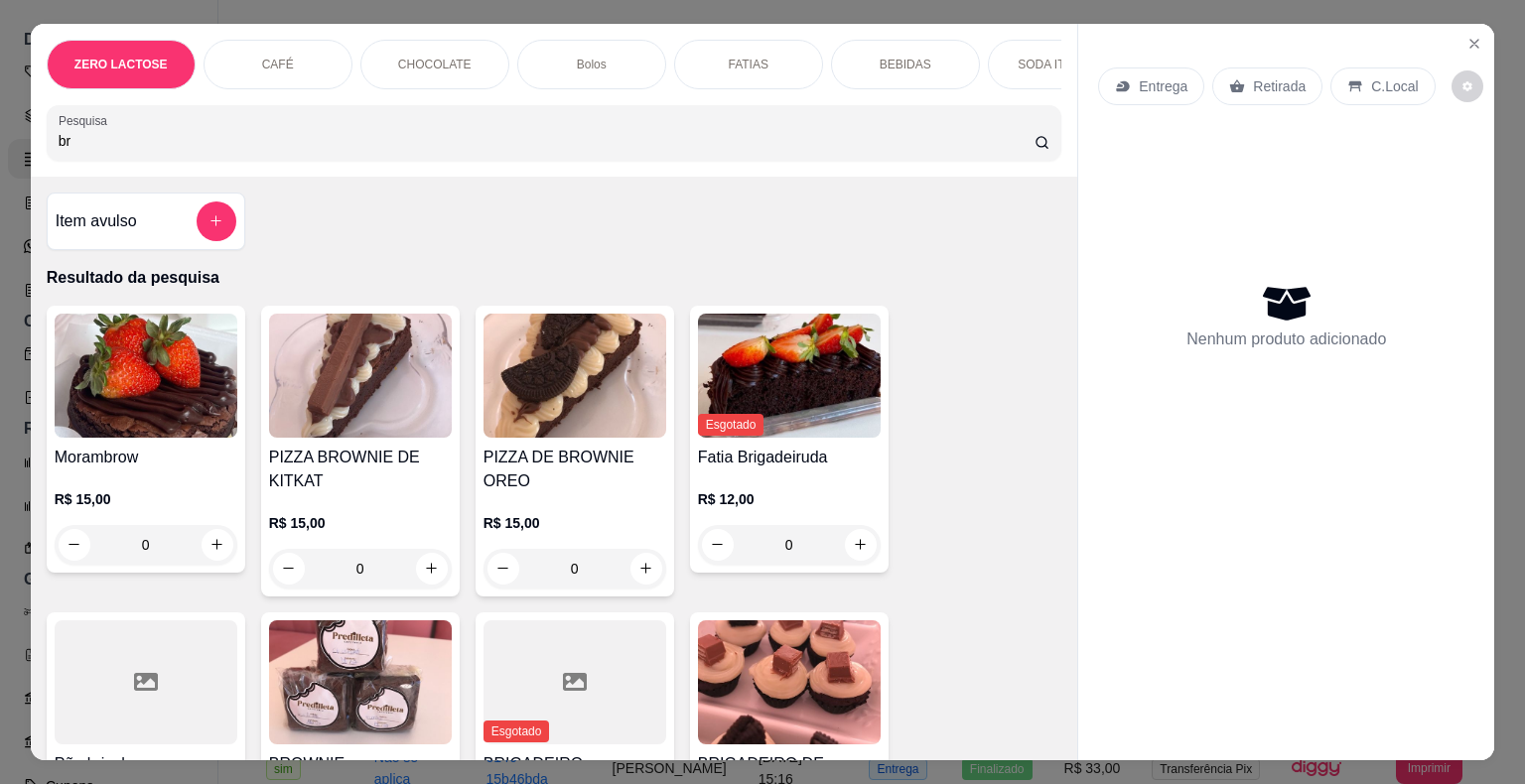 type on "br" 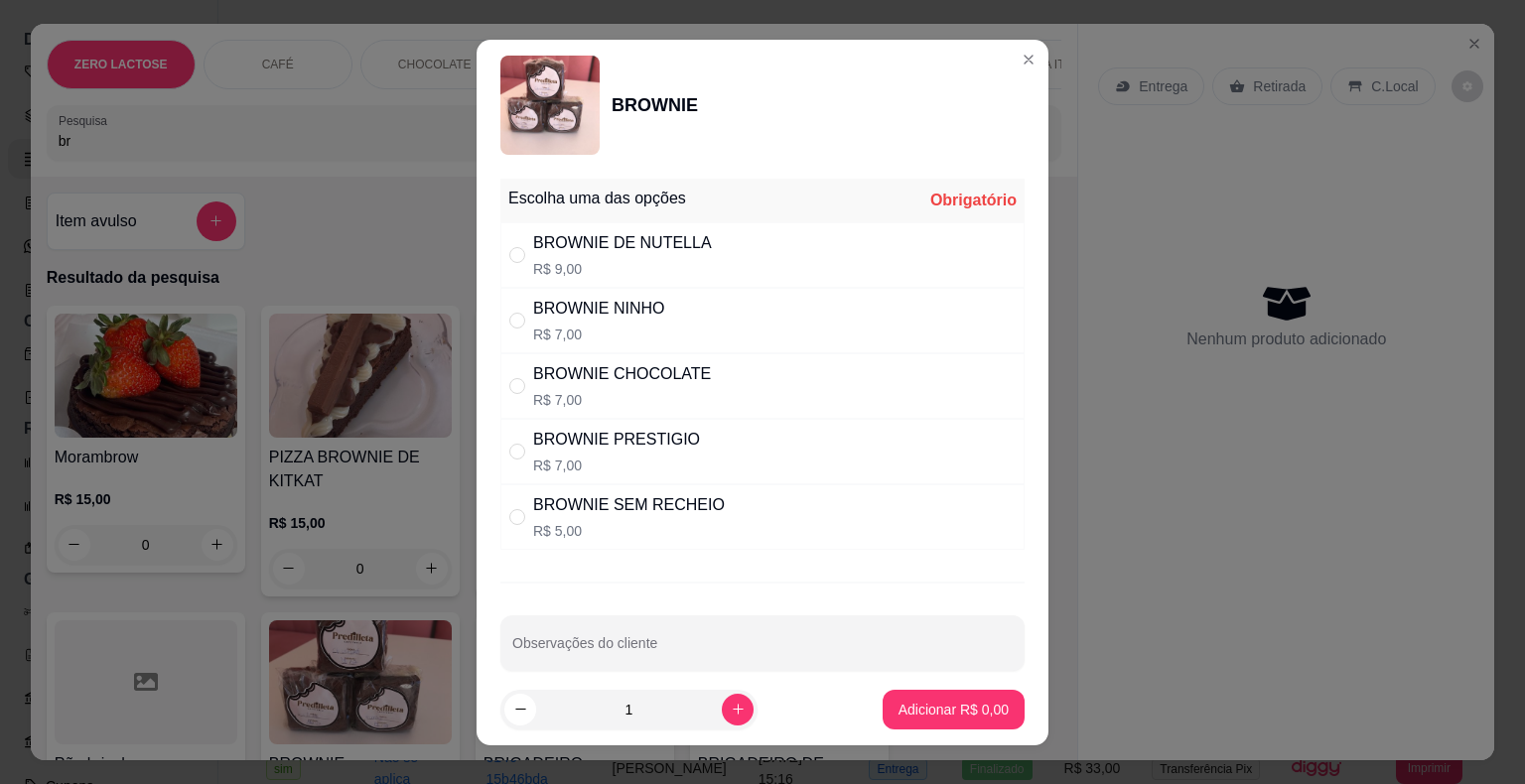 click on "R$ 7,00" at bounding box center (622, 400) 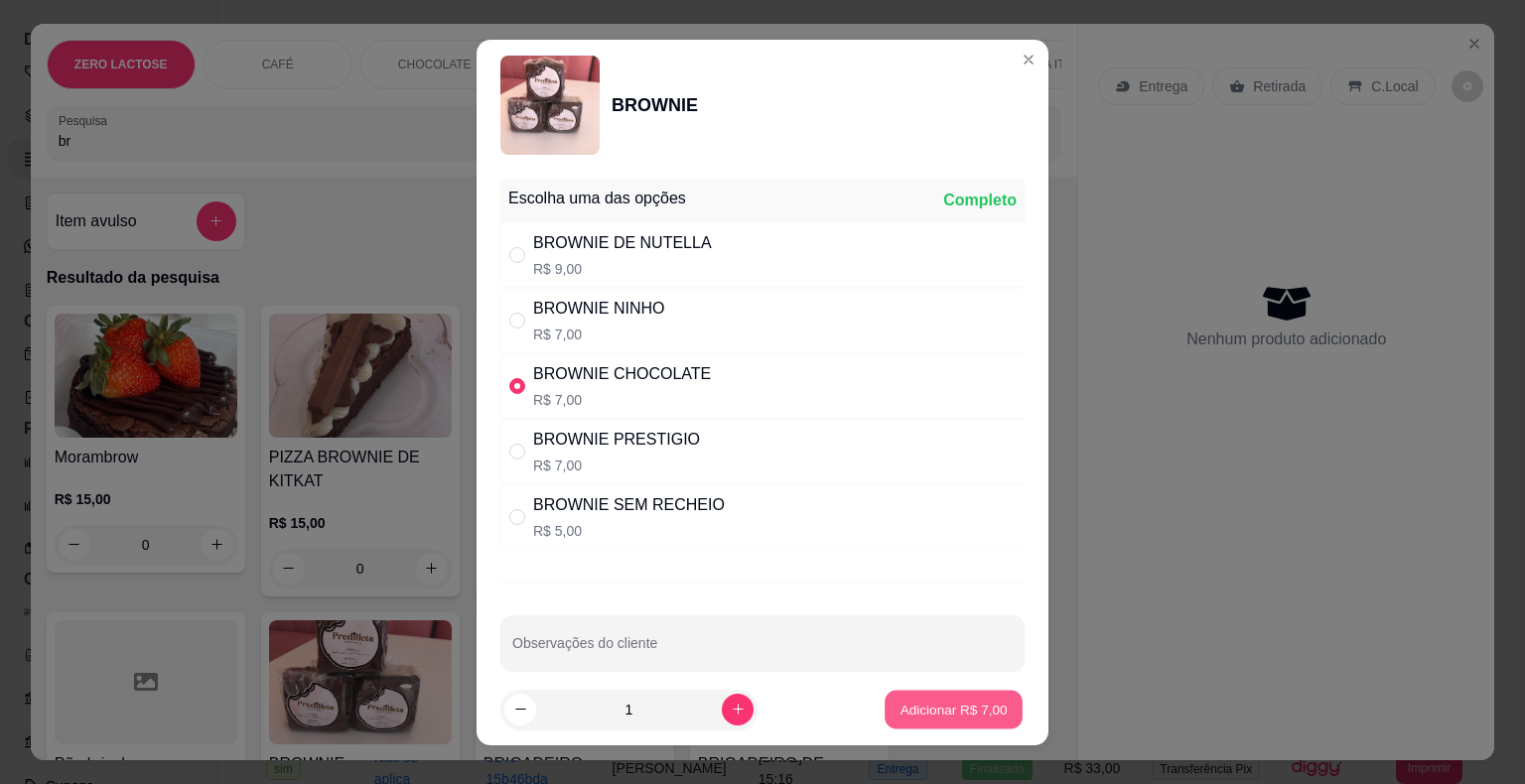 click on "Adicionar   R$ 7,00" at bounding box center (953, 710) 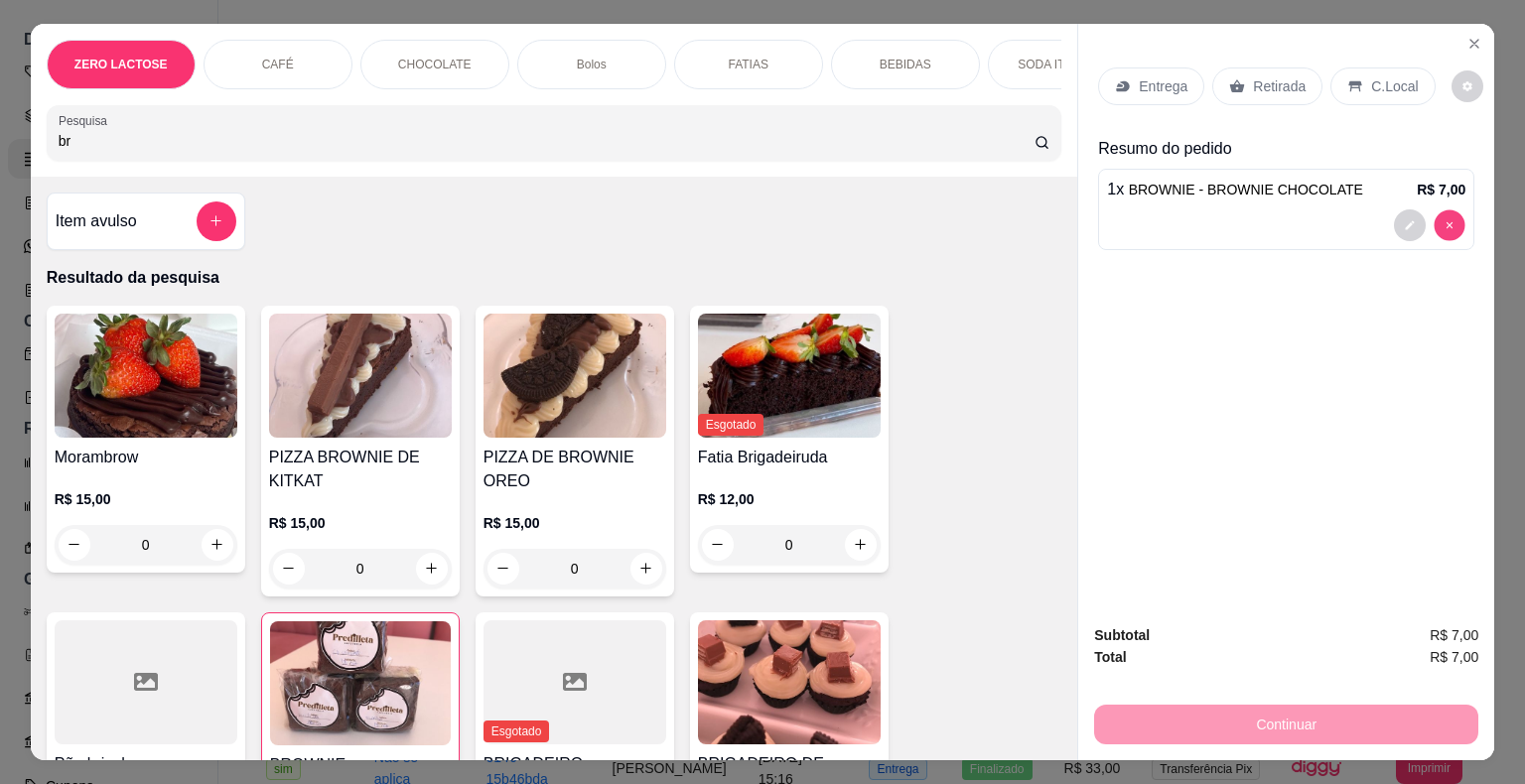 type on "0" 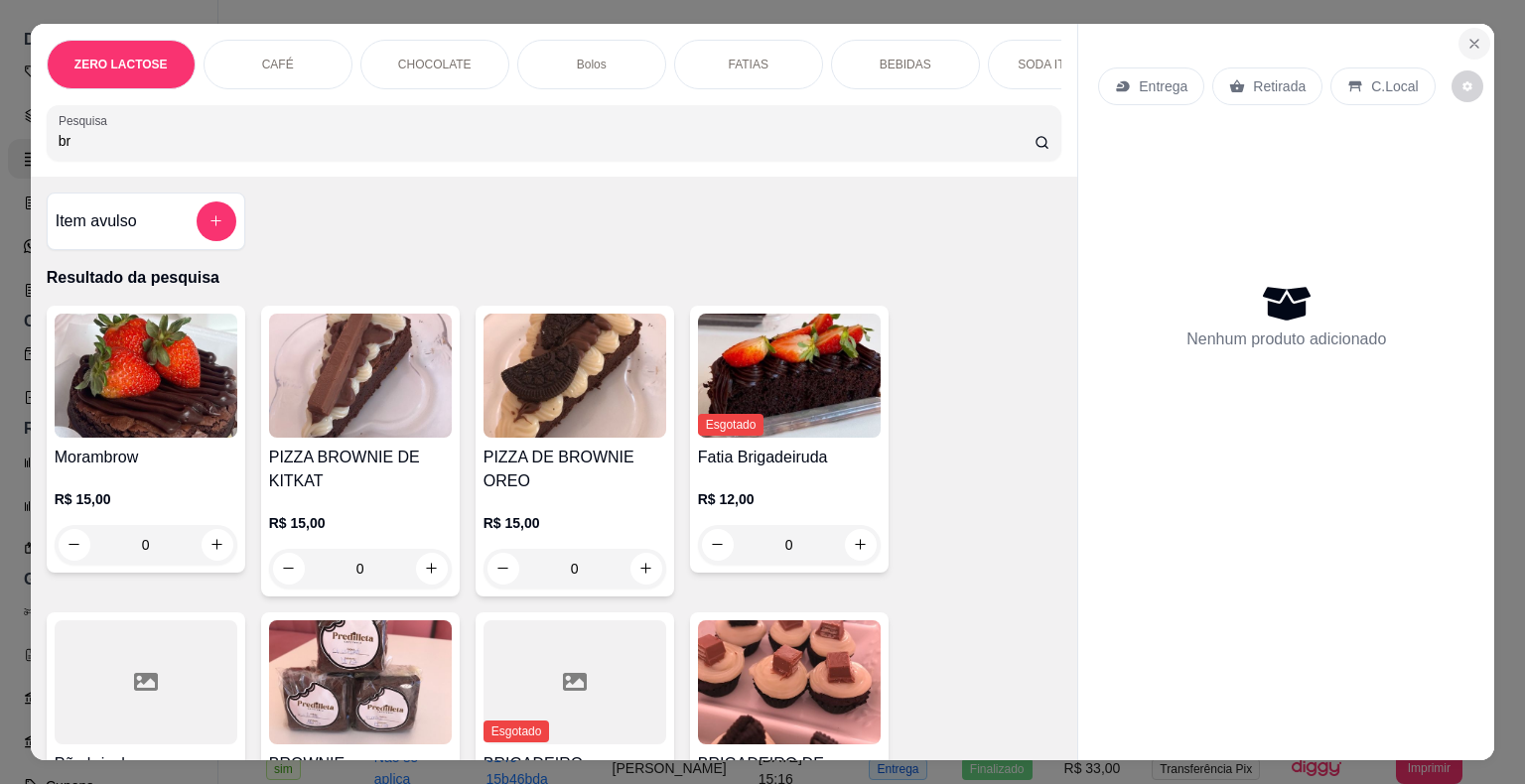 click 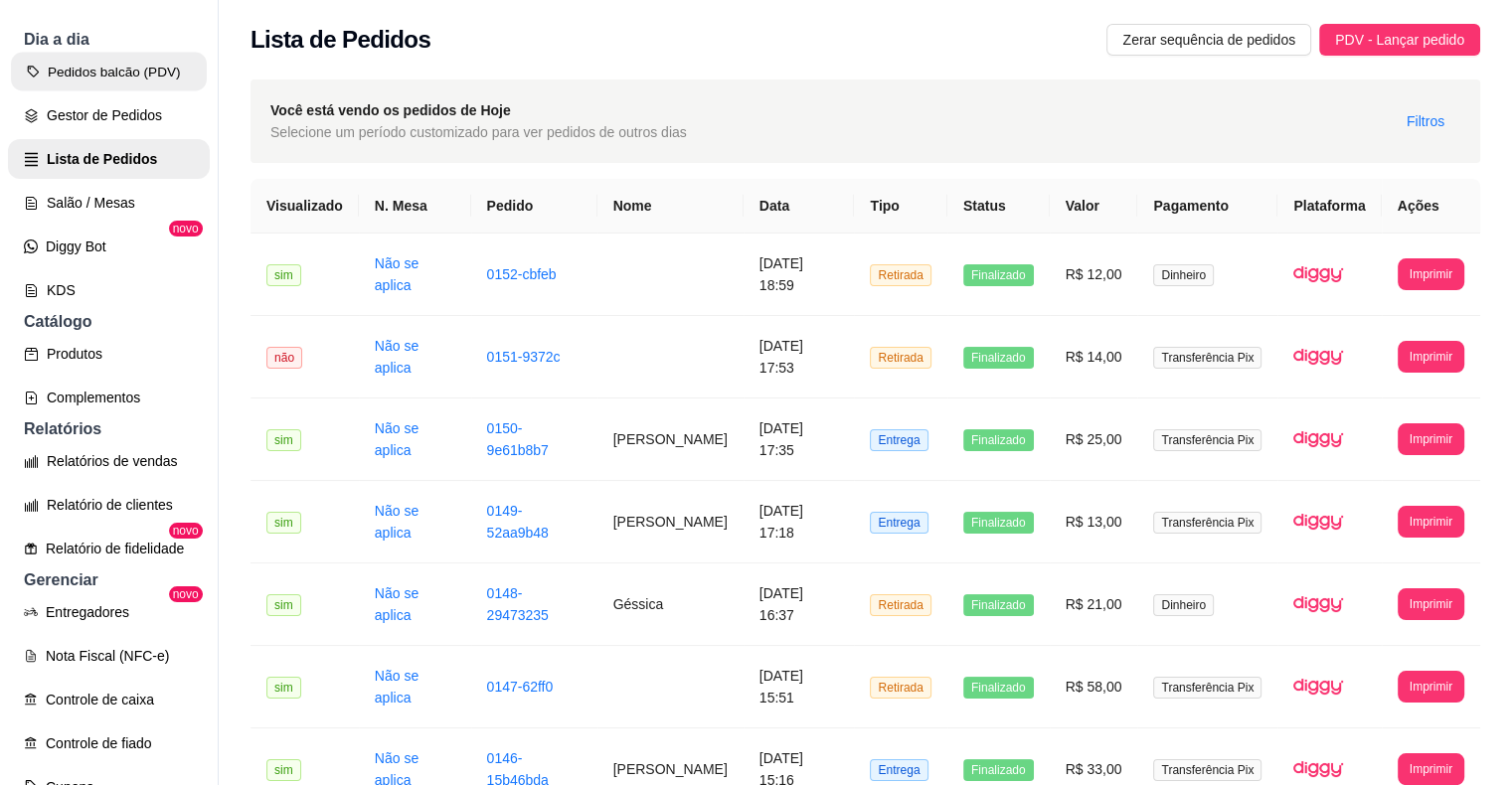click on "Pedidos balcão (PDV)" at bounding box center [108, 72] 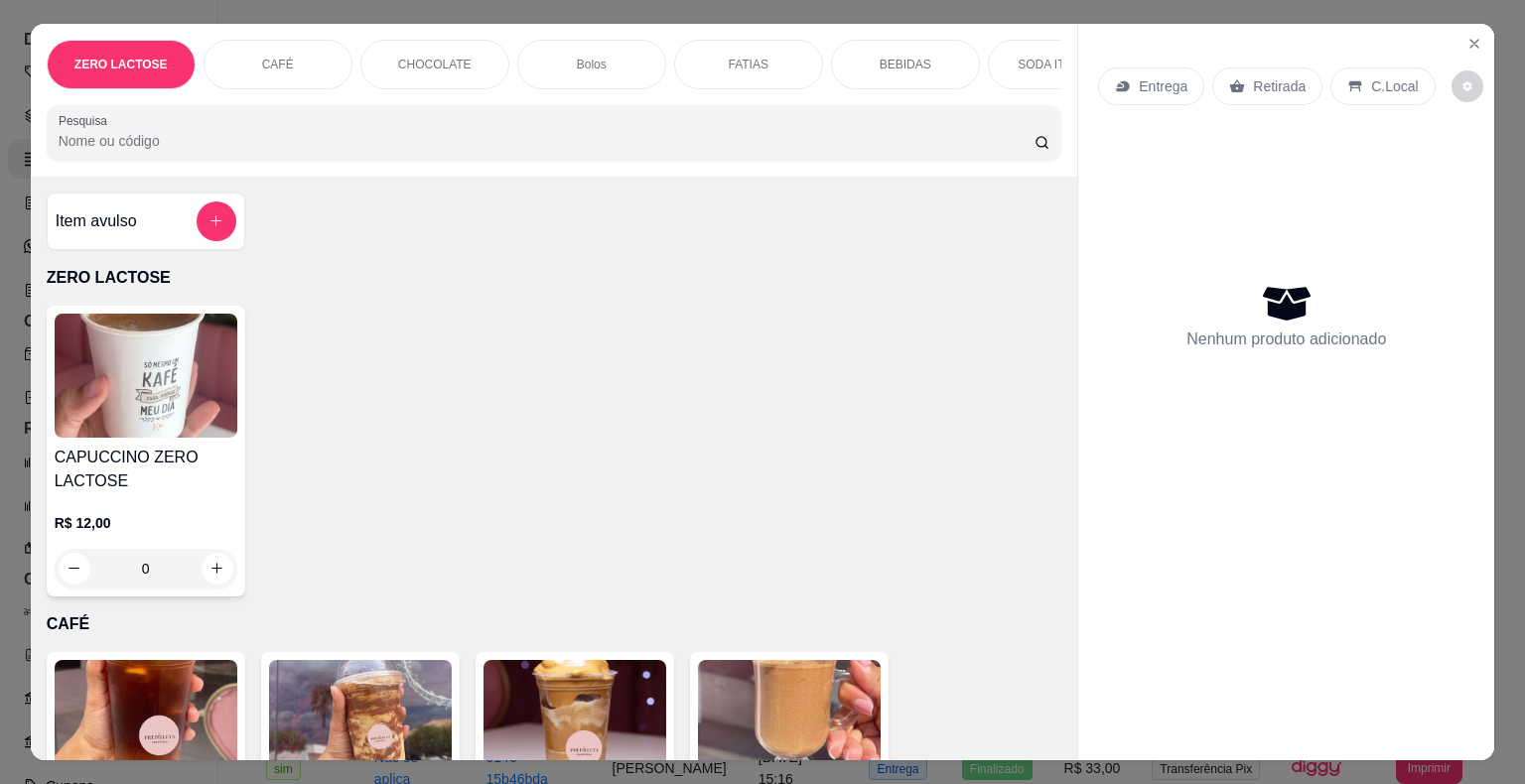 click on "Pesquisa" at bounding box center (546, 141) 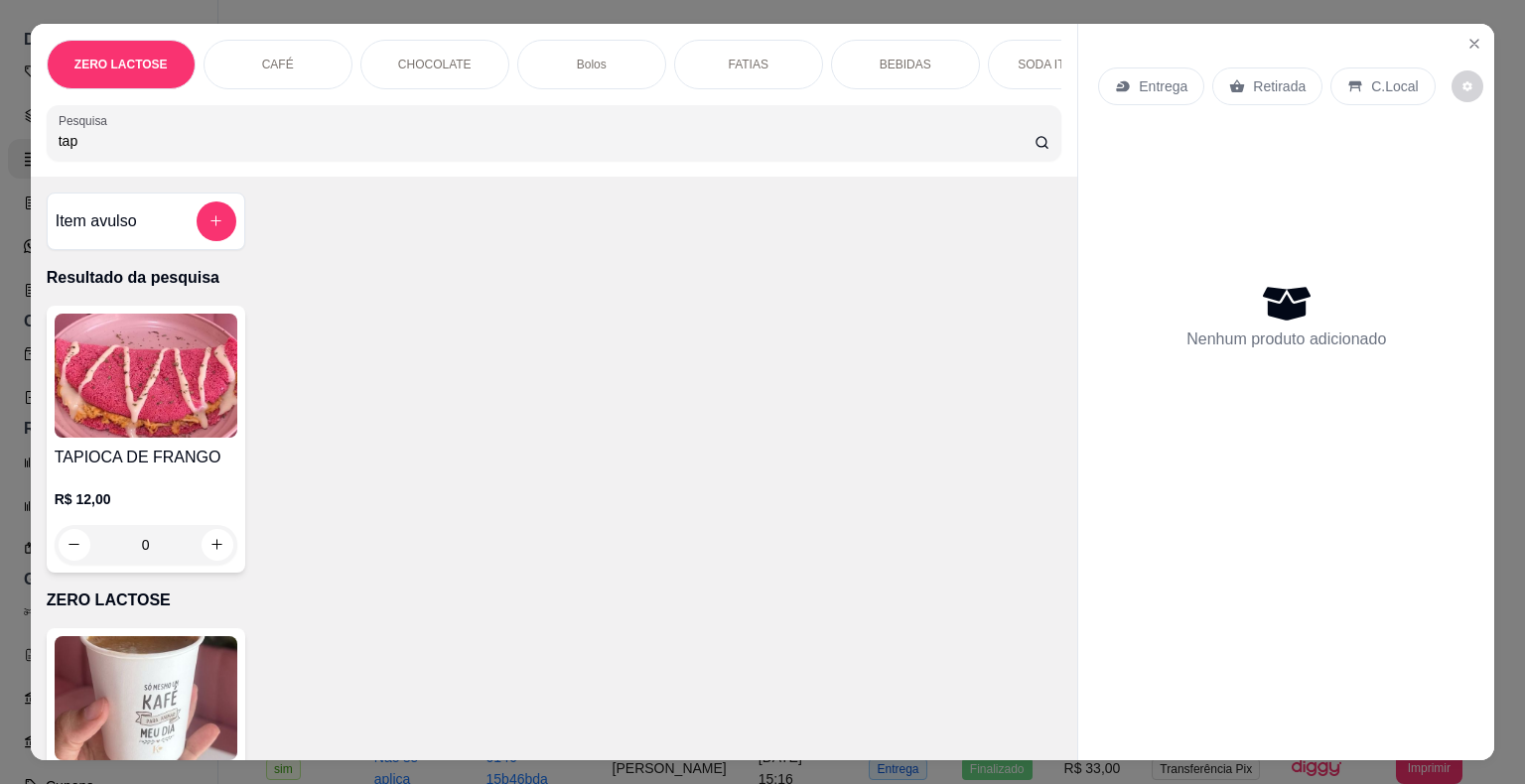 type on "tap" 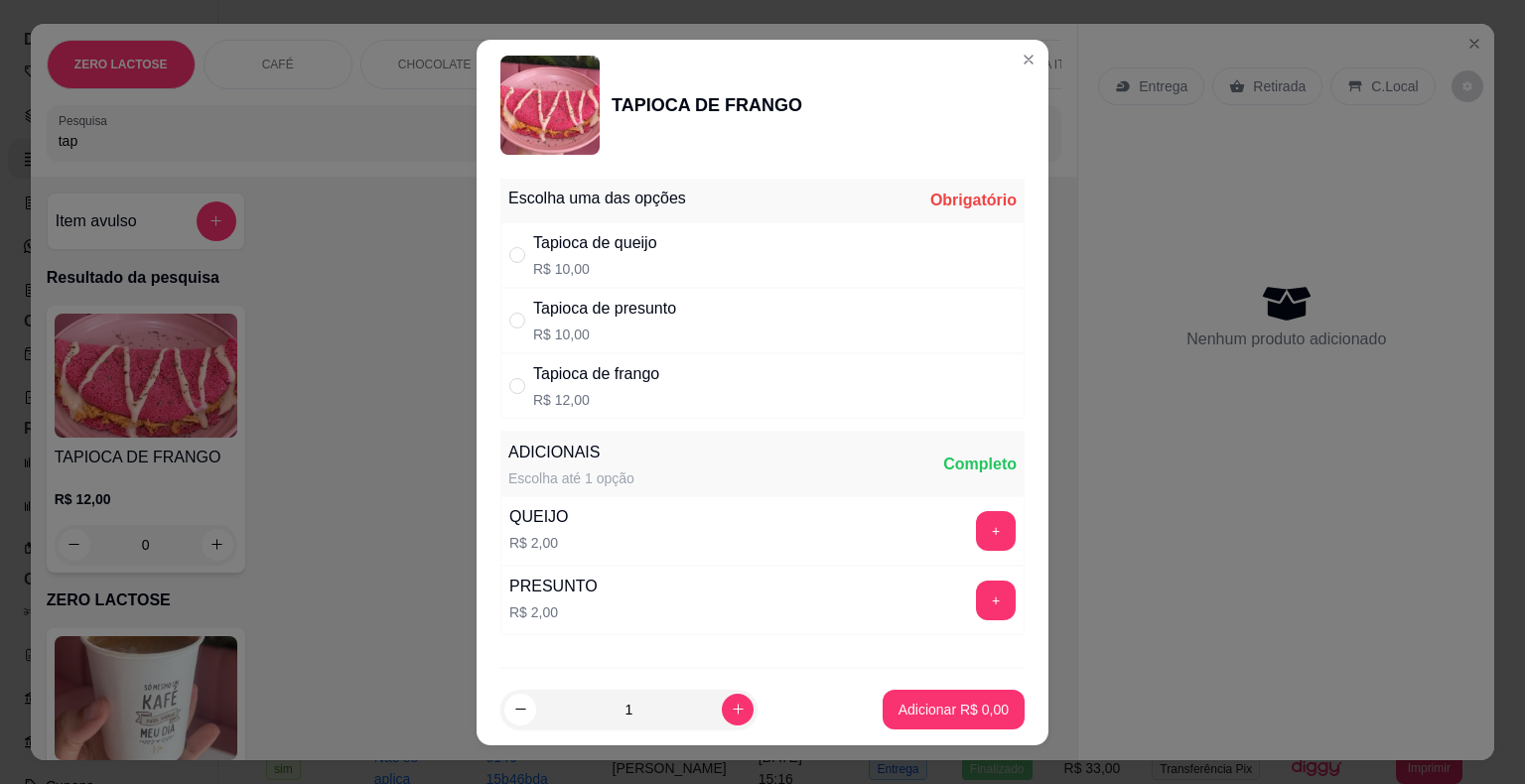 click on "R$ 12,00" at bounding box center [596, 400] 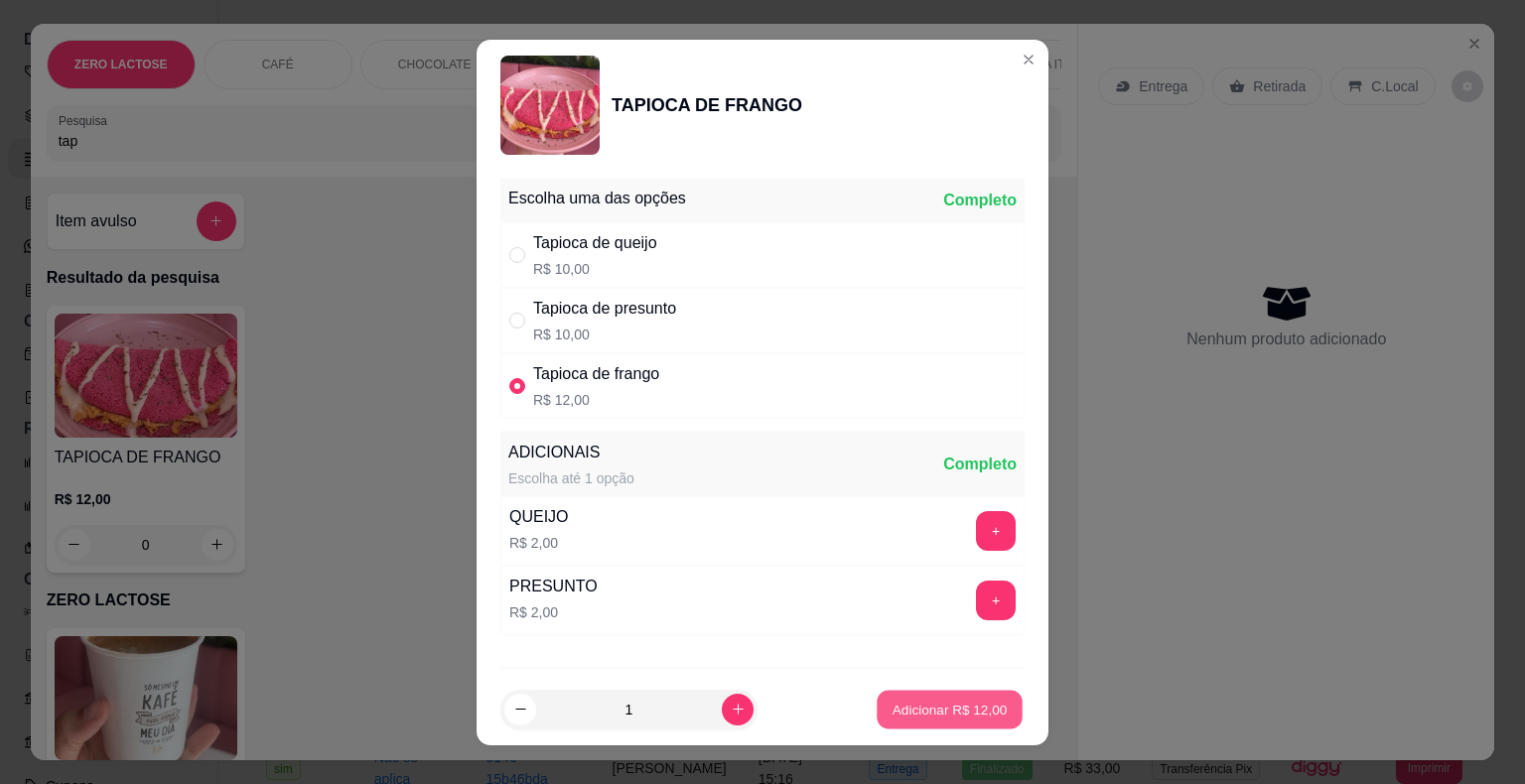 click on "Adicionar   R$ 12,00" at bounding box center (950, 709) 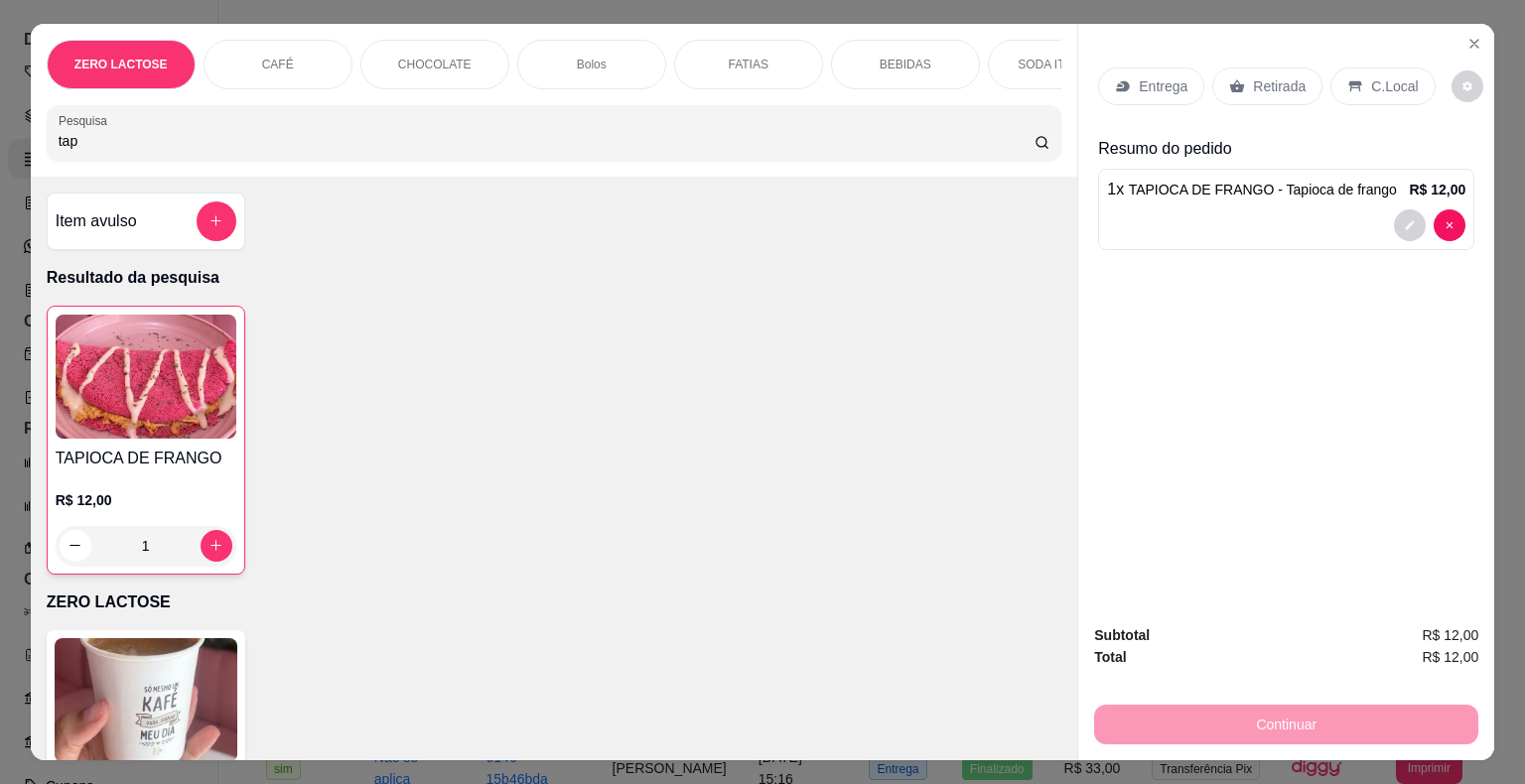 click on "tap" at bounding box center (546, 141) 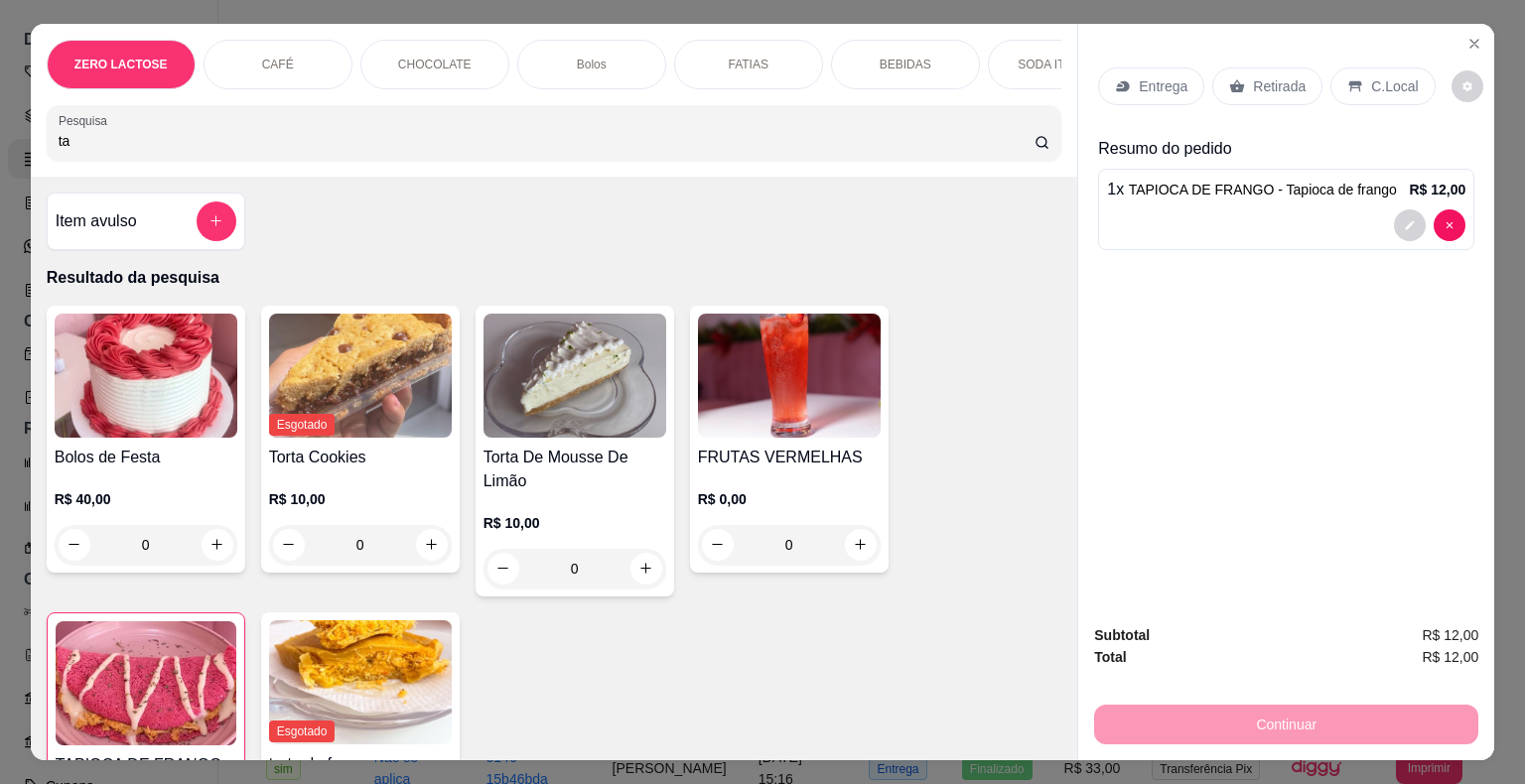 type on "t" 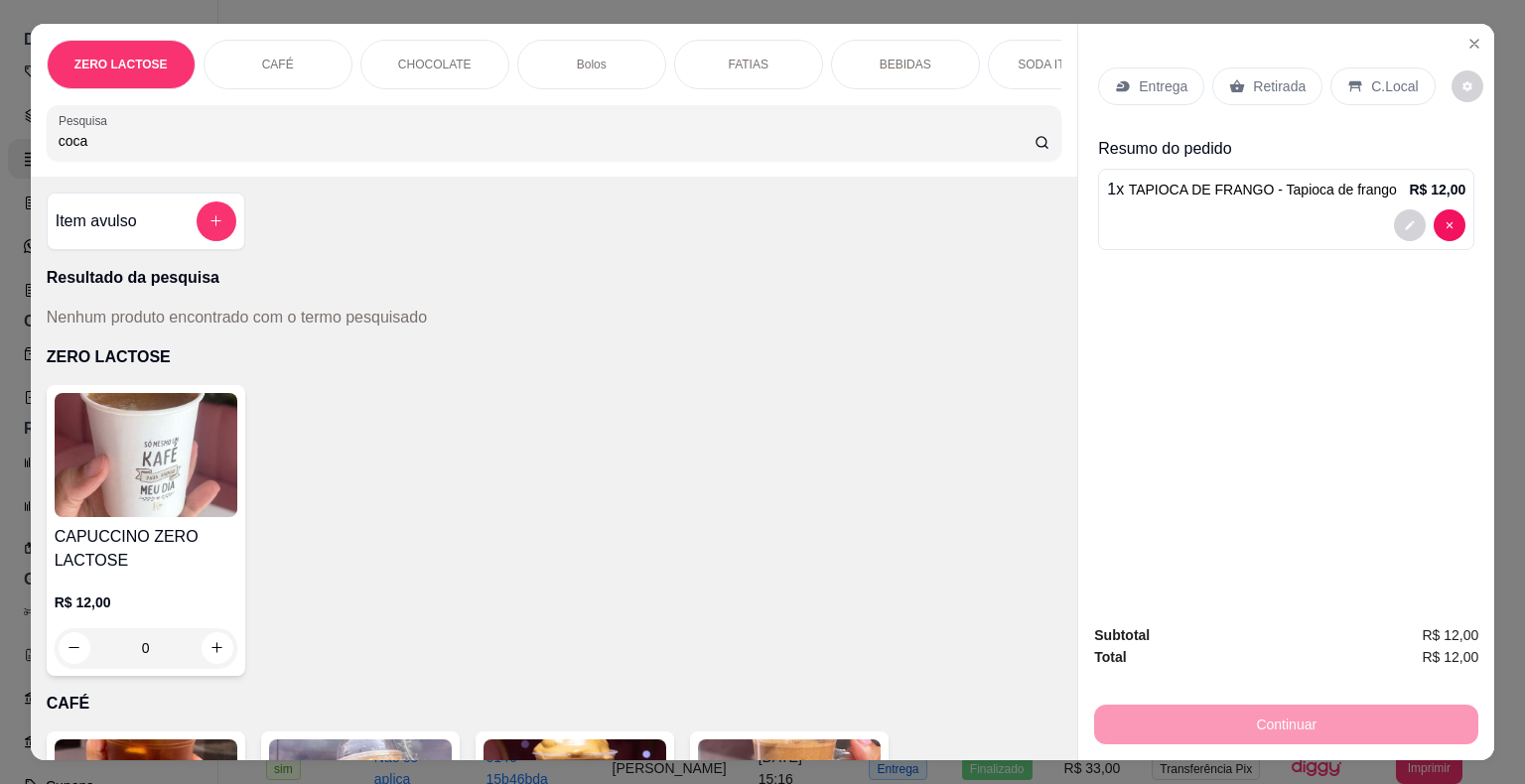 type on "coca" 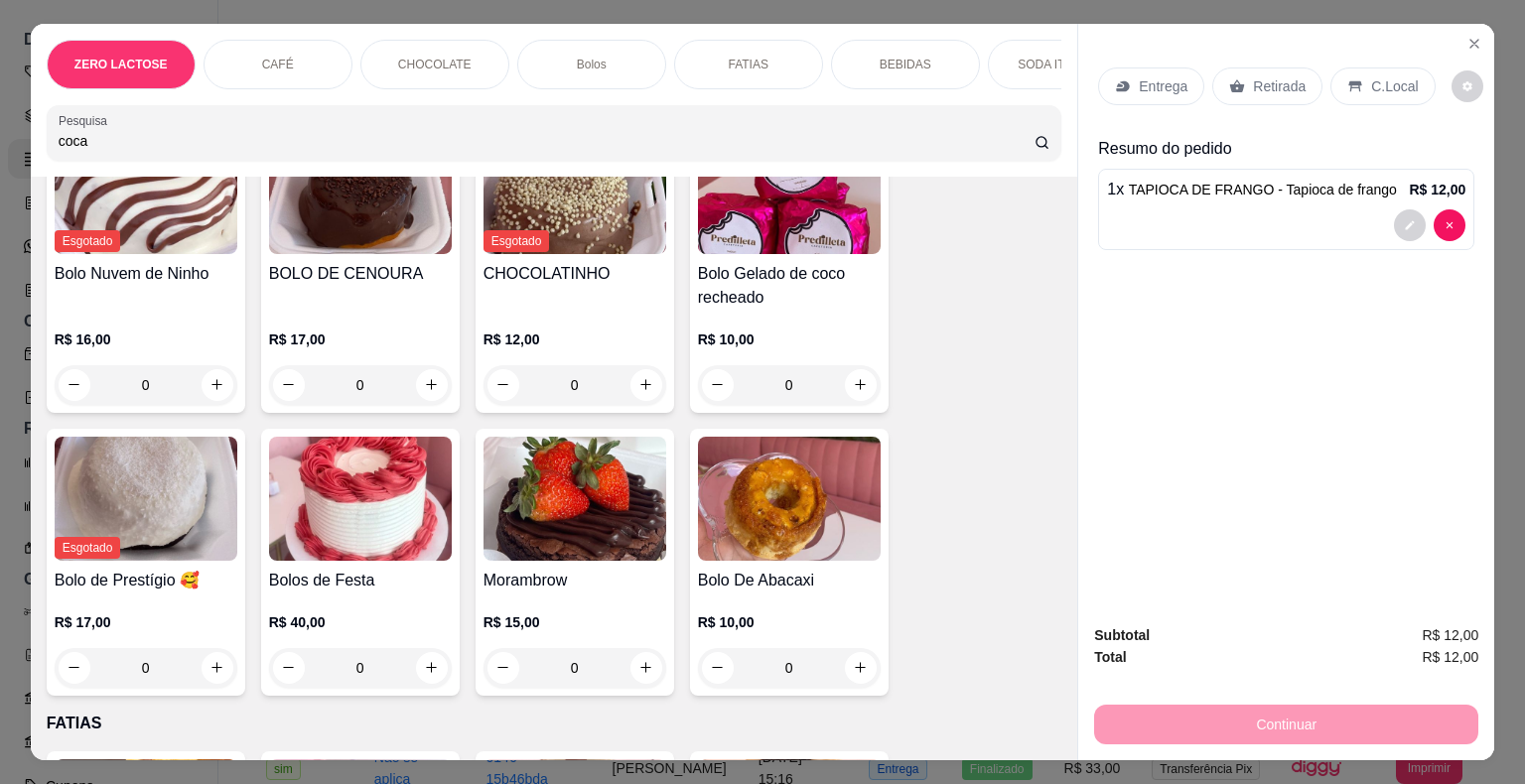 scroll, scrollTop: 2050, scrollLeft: 0, axis: vertical 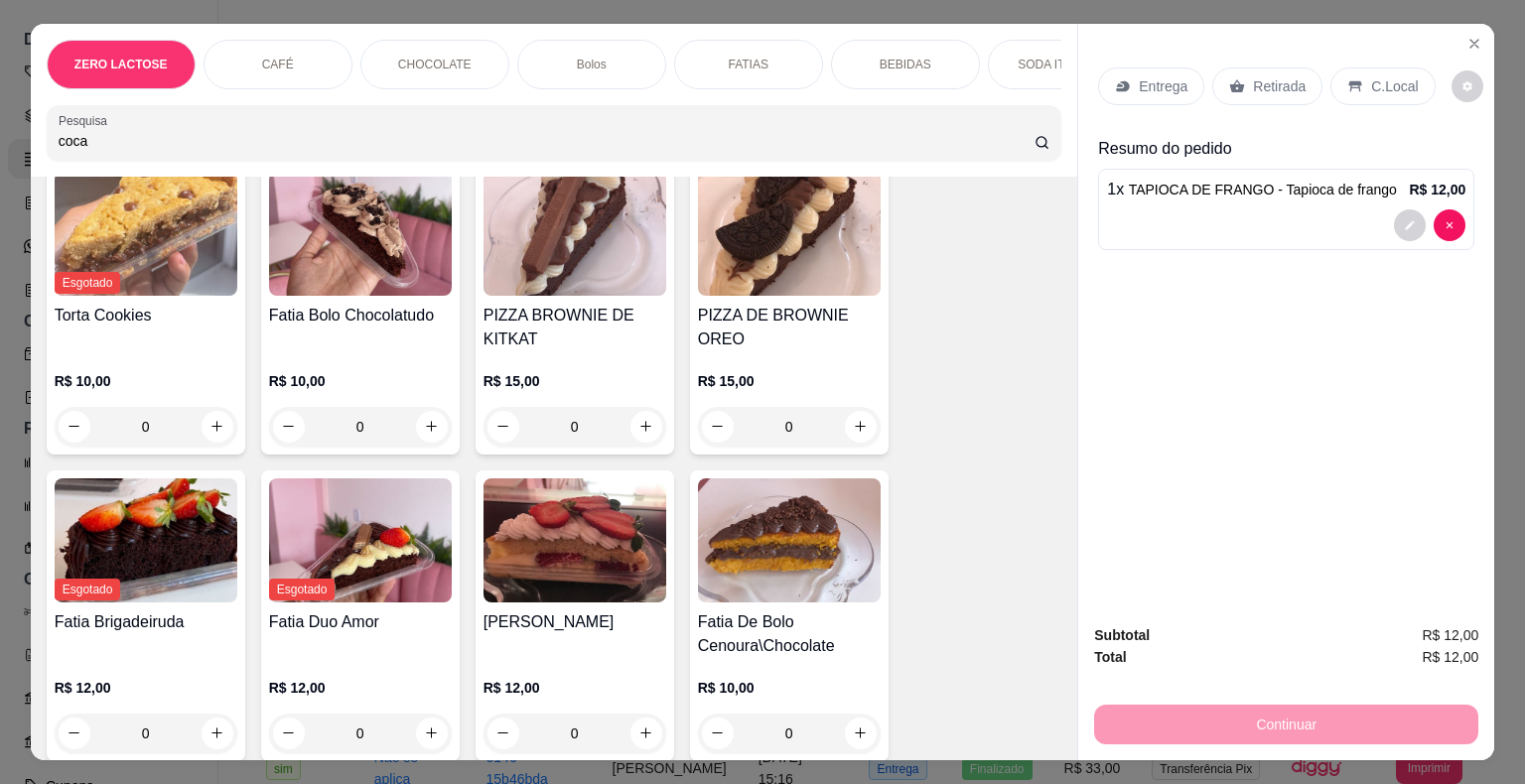 click at bounding box center (575, 540) 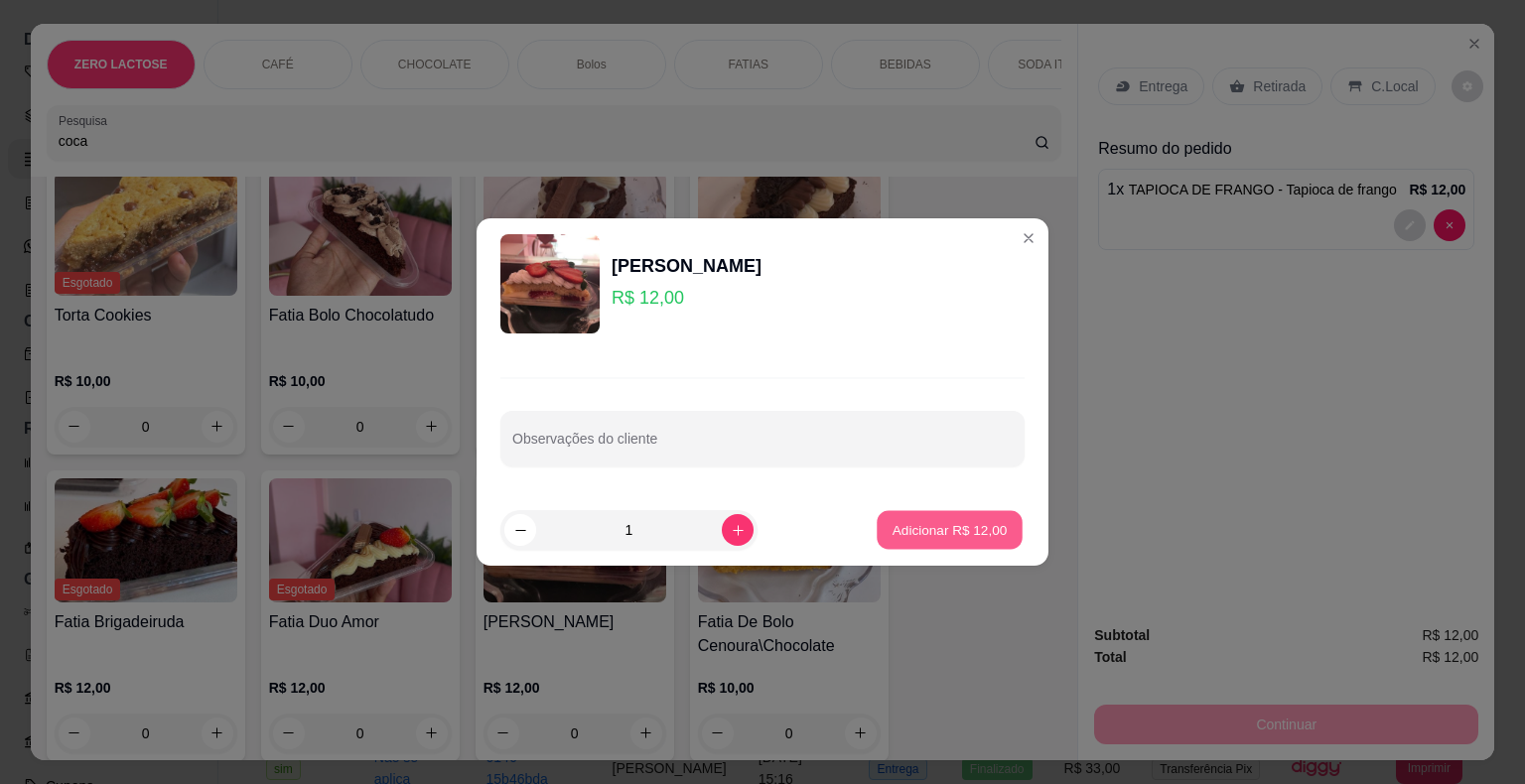 click on "Adicionar   R$ 12,00" at bounding box center [950, 529] 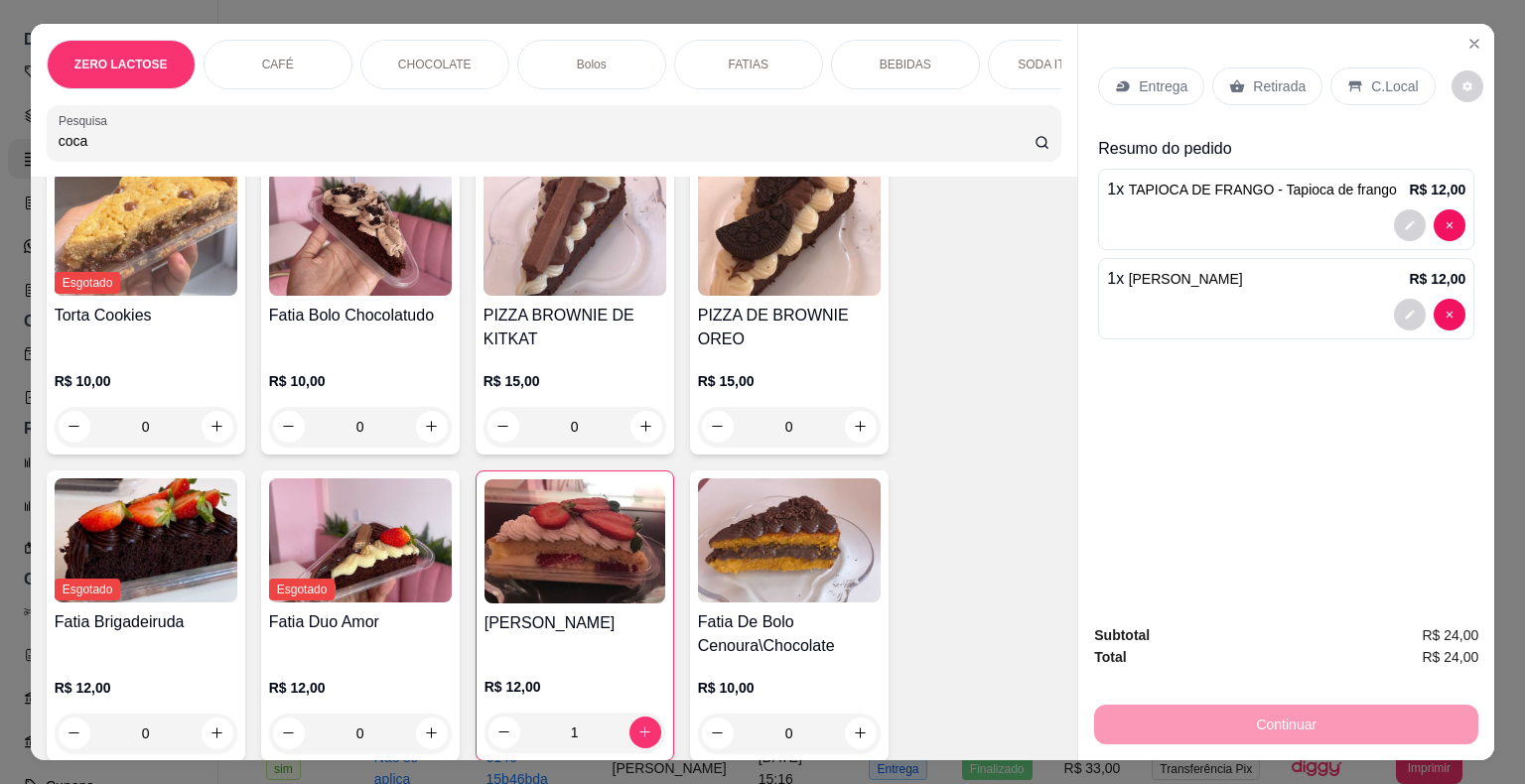 scroll, scrollTop: 2637, scrollLeft: 0, axis: vertical 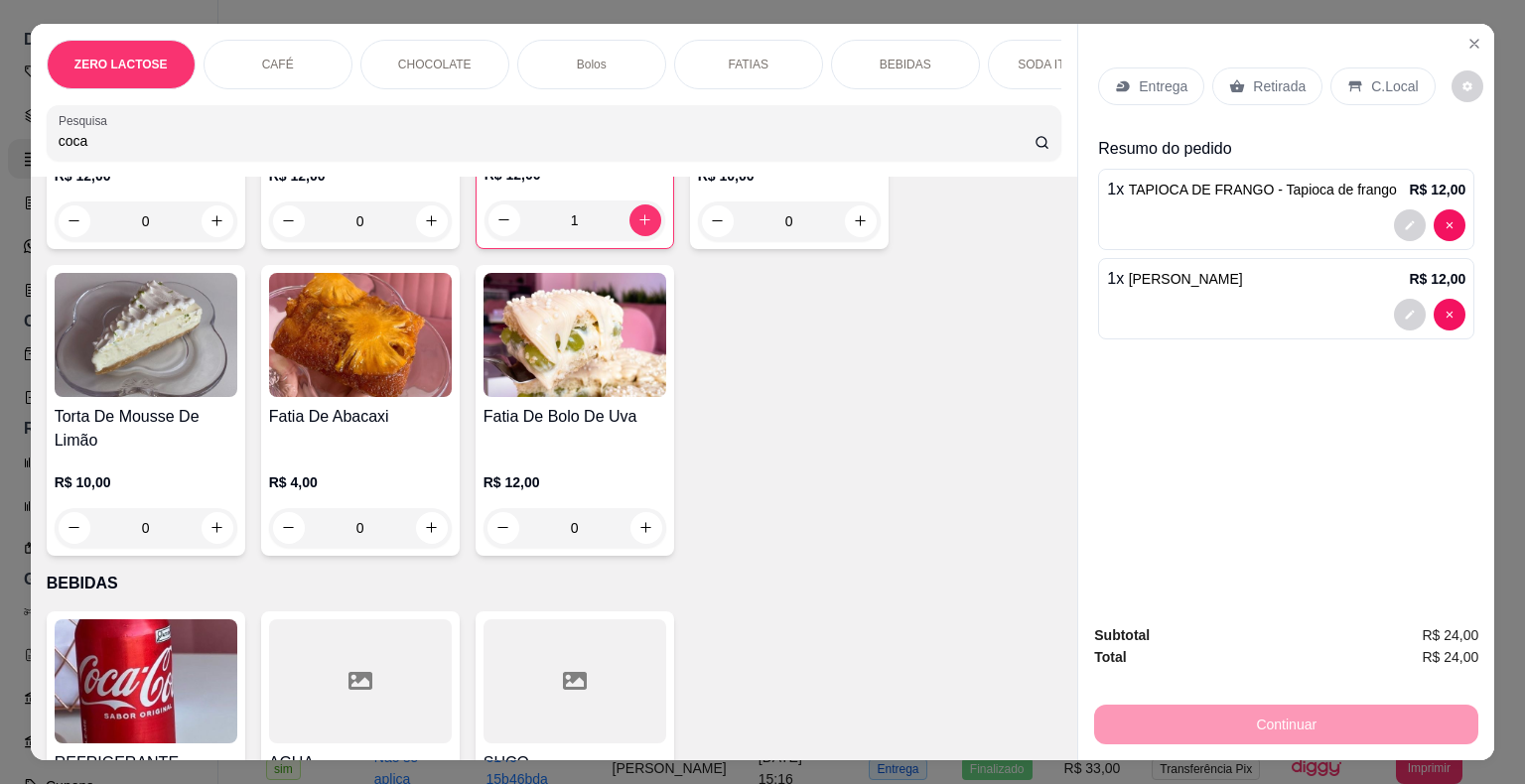 click at bounding box center (146, 681) 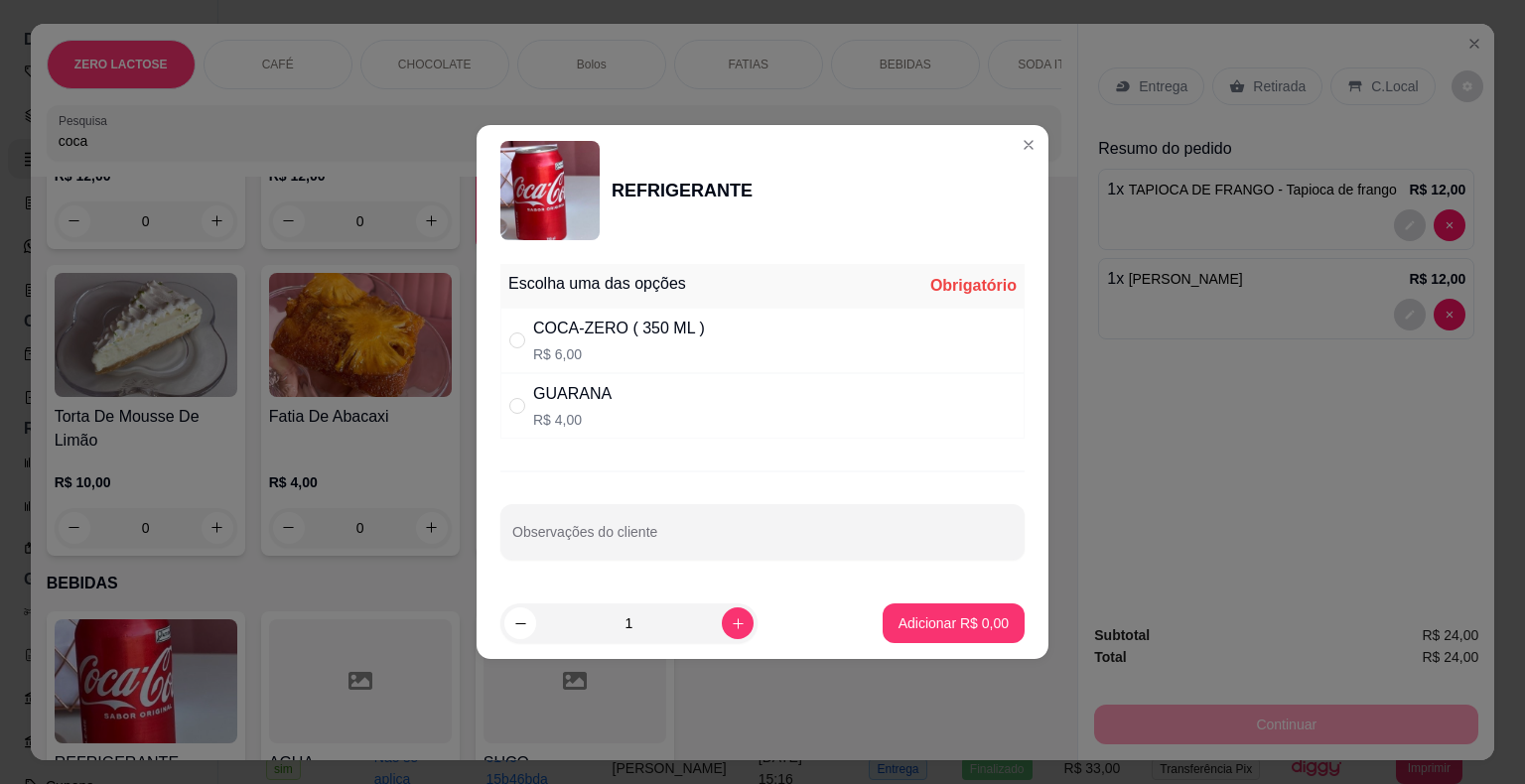 click on "COCA-ZERO ( 350 ML ) R$ 6,00" at bounding box center [619, 340] 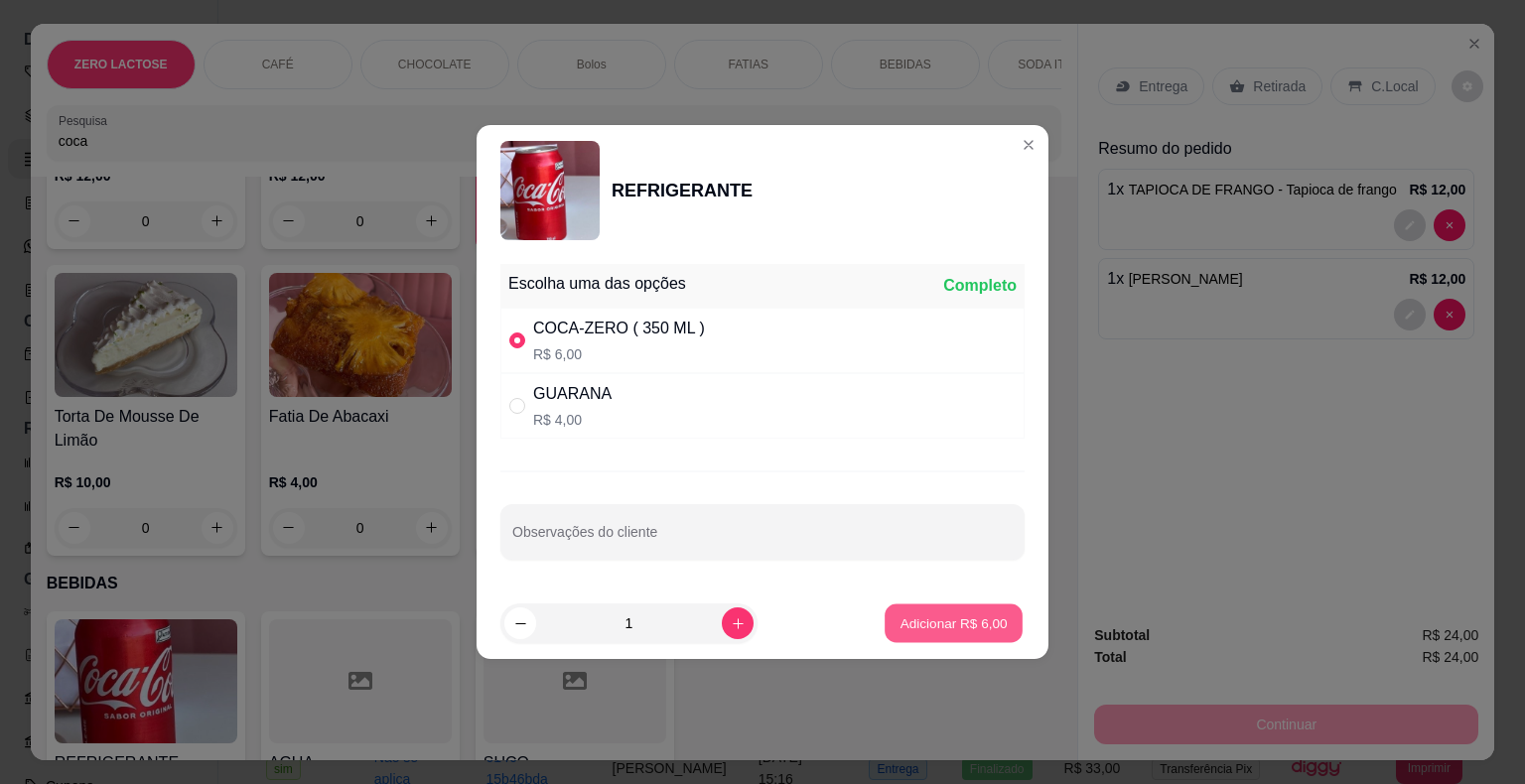 click on "Adicionar   R$ 6,00" at bounding box center (953, 623) 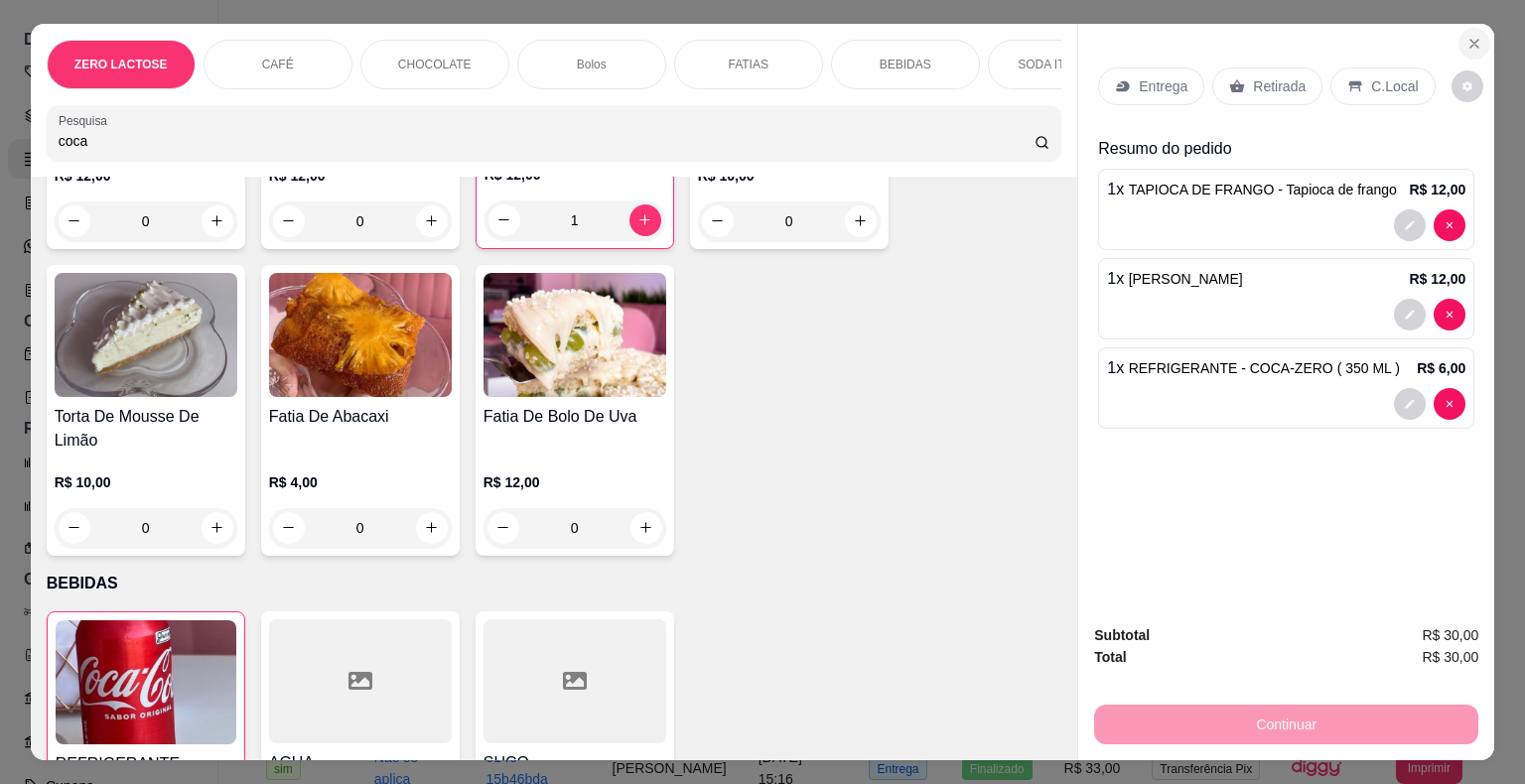click 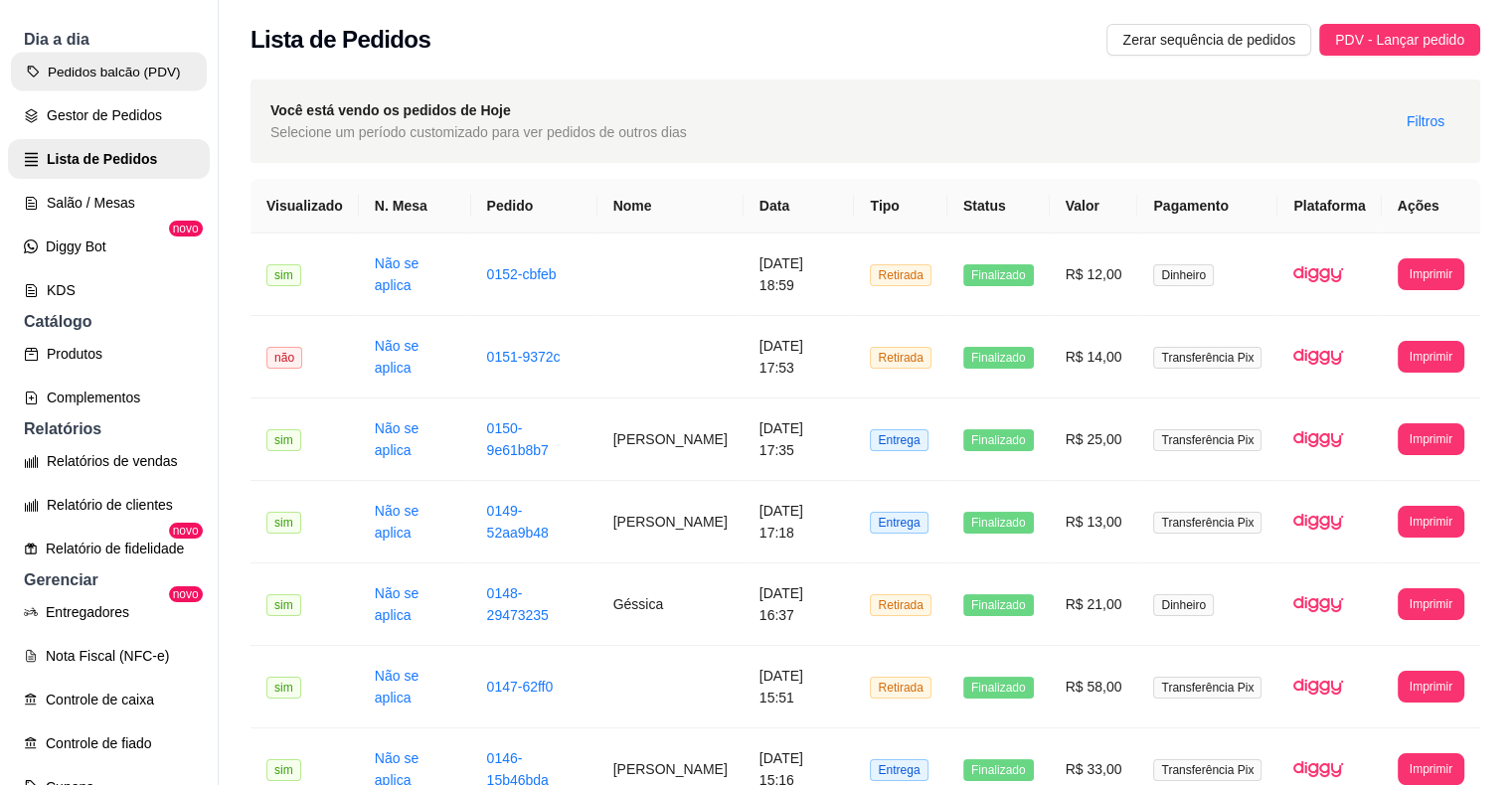 click on "Pedidos balcão (PDV)" at bounding box center (108, 72) 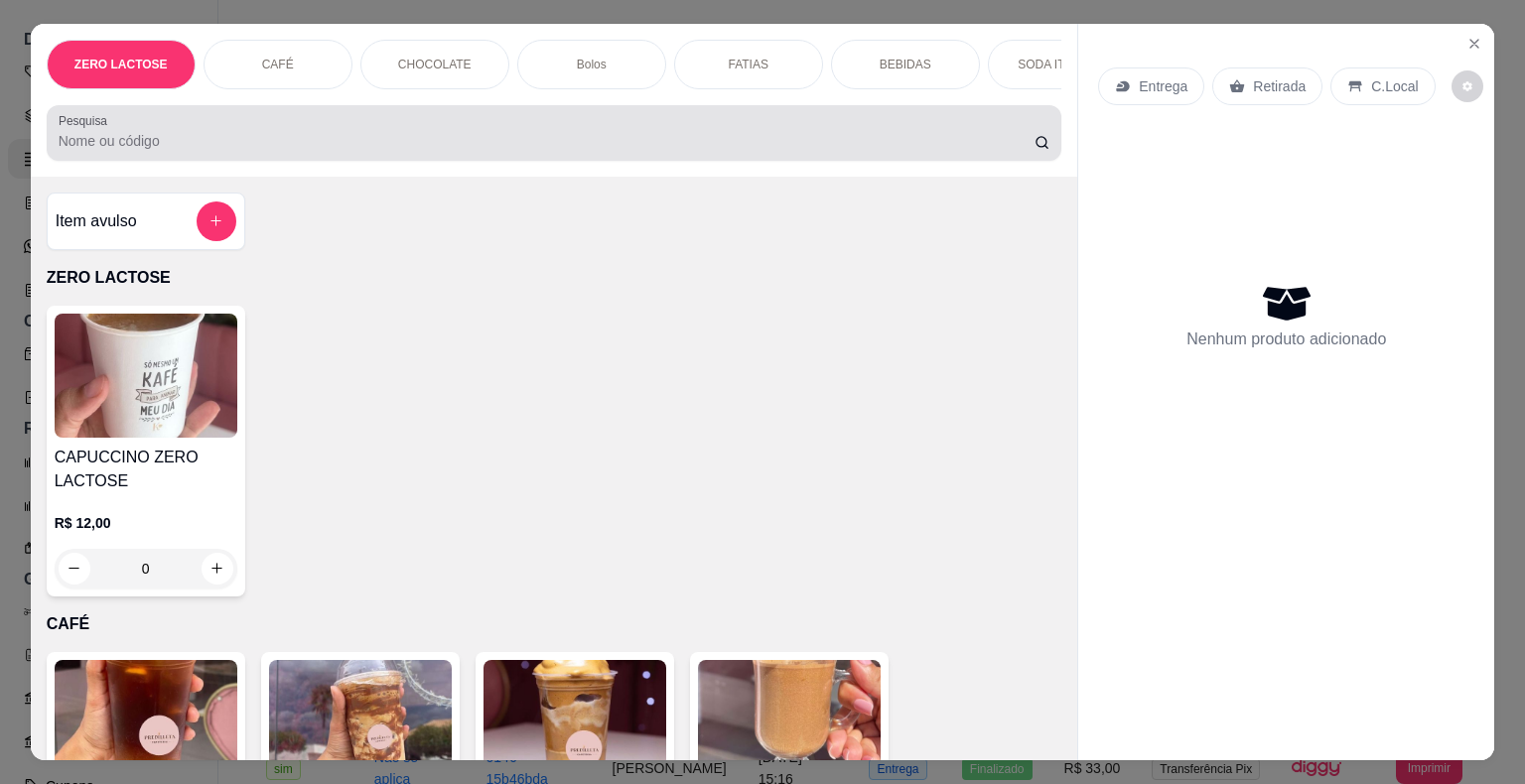 click at bounding box center (554, 133) 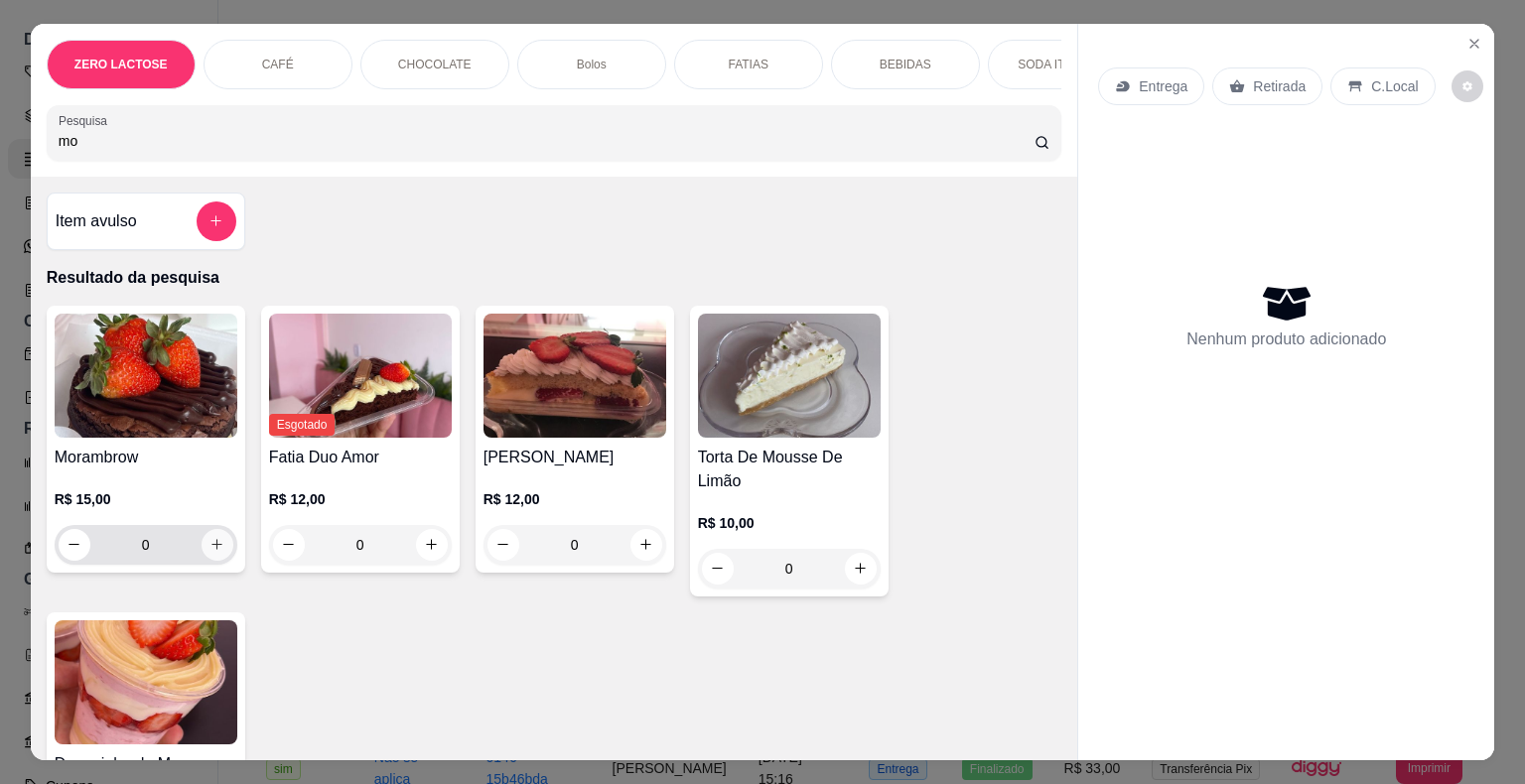 type on "mo" 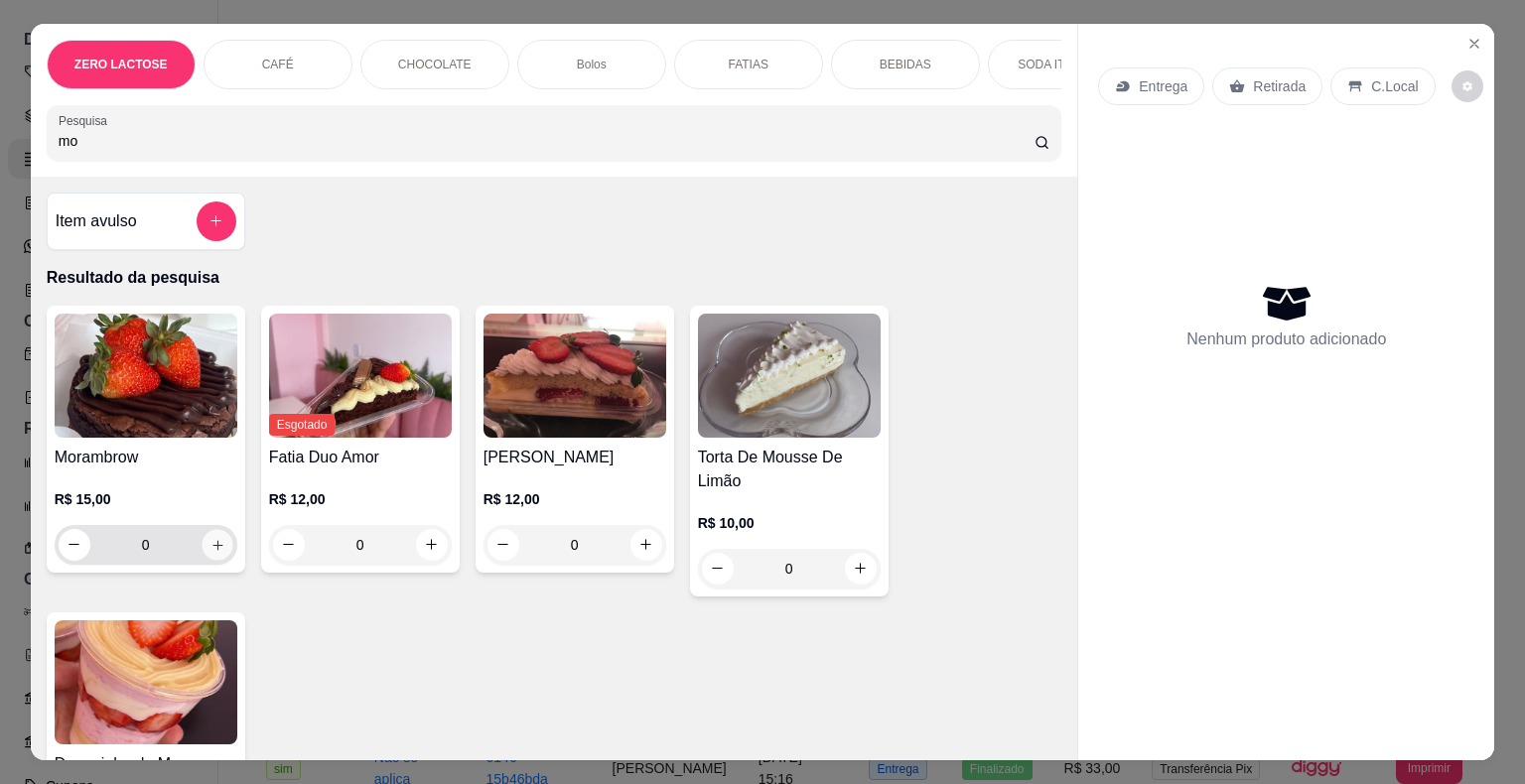 click at bounding box center [216, 544] 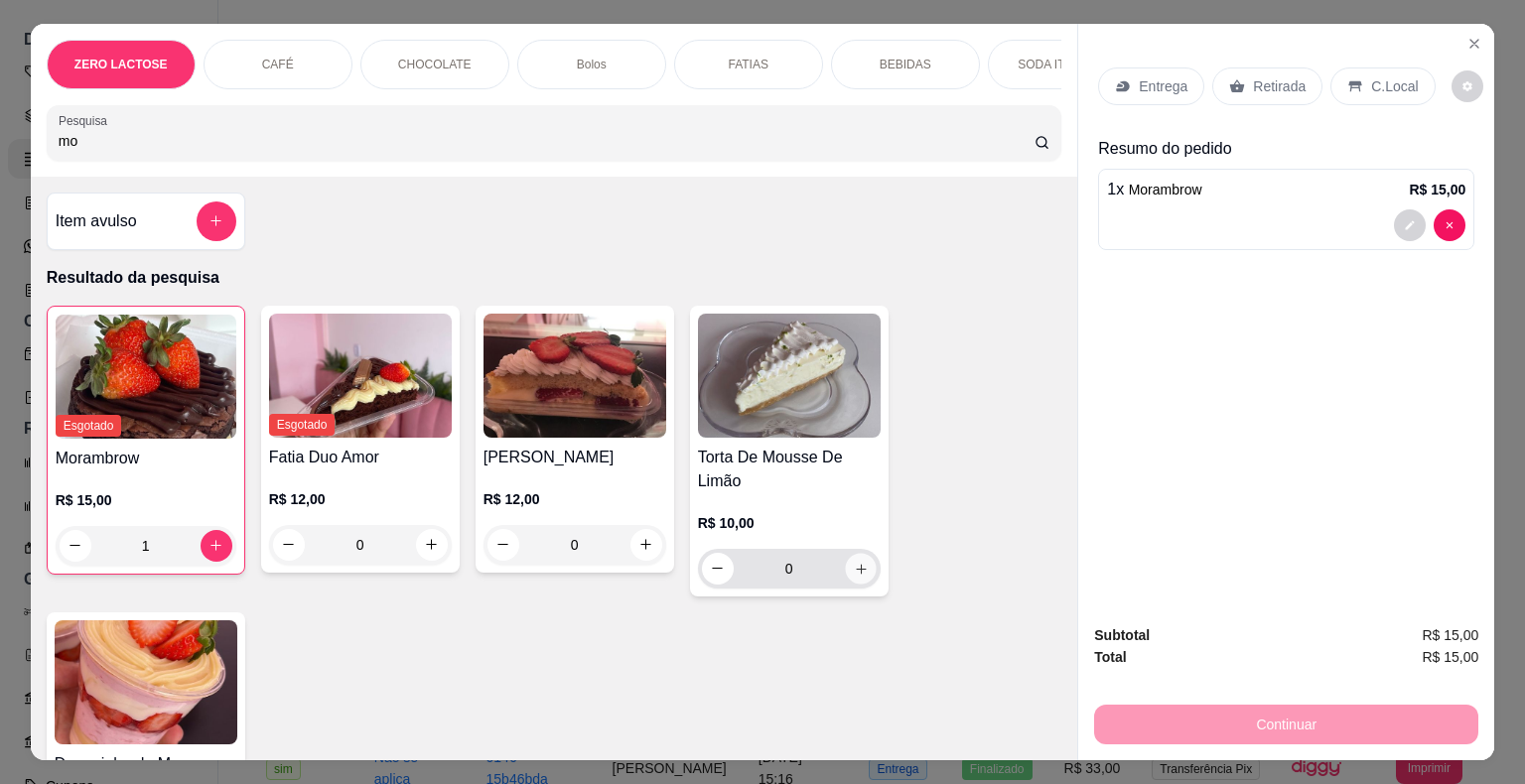 click at bounding box center (860, 568) 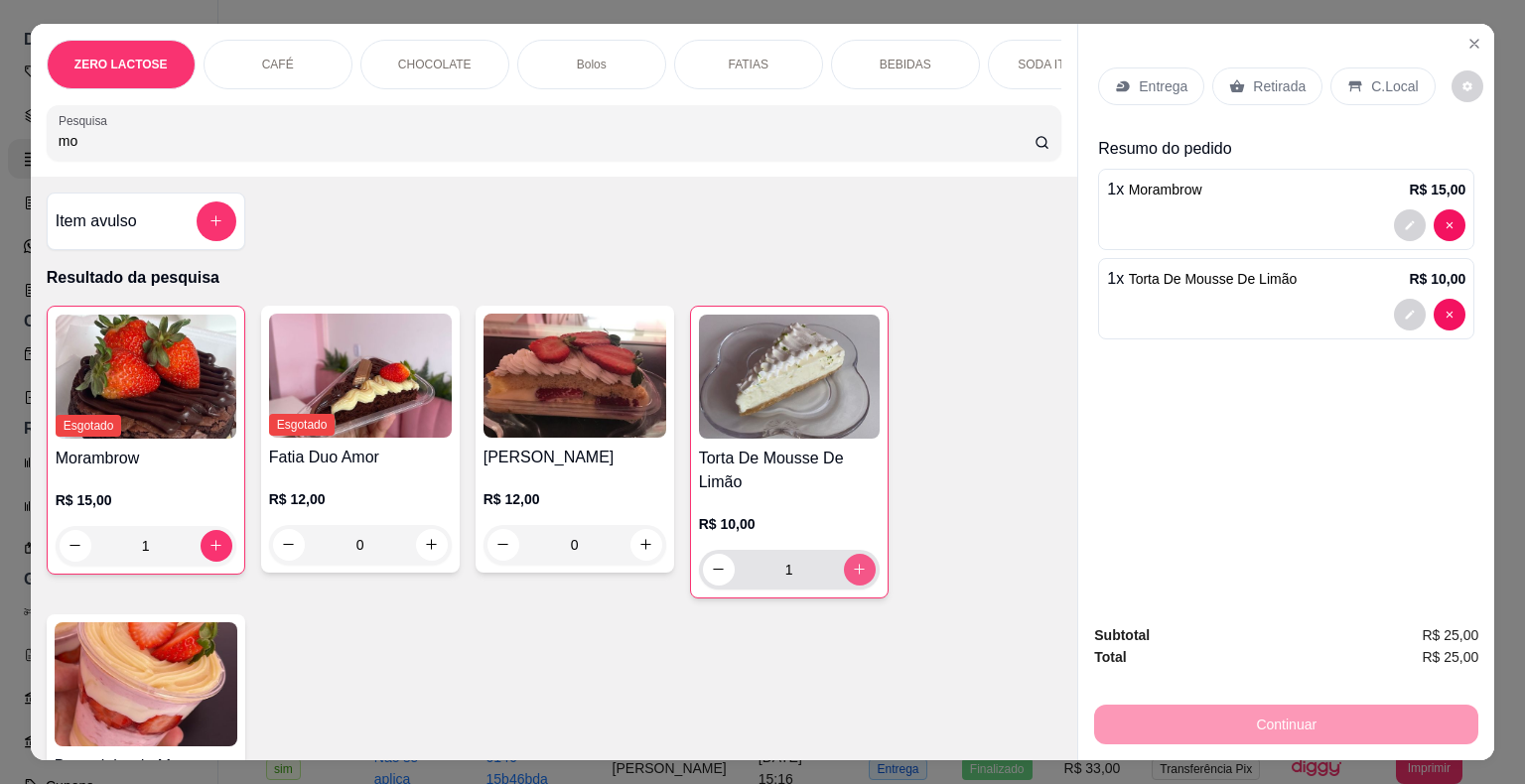 click at bounding box center (860, 570) 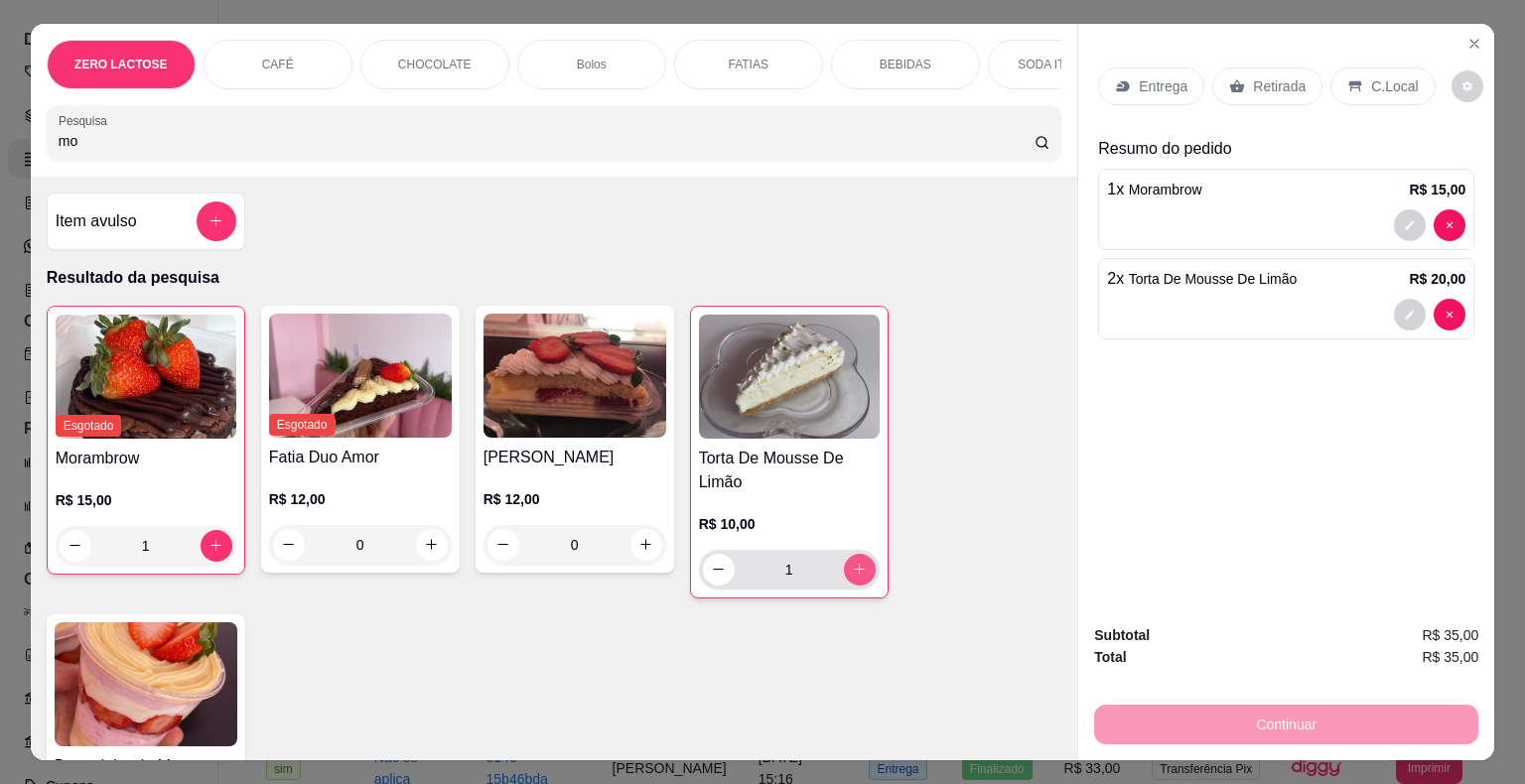 type on "2" 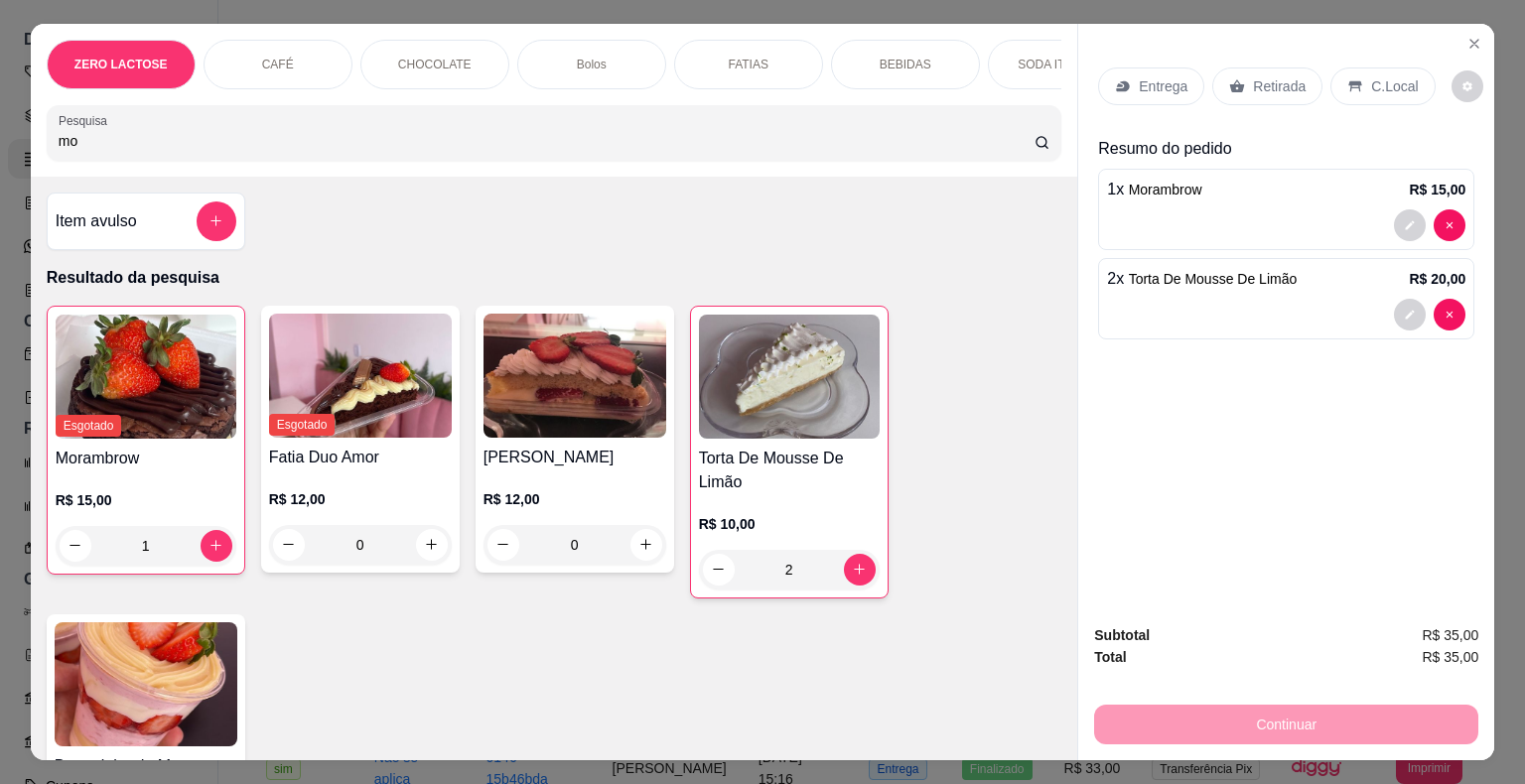 click on "mo" at bounding box center [546, 141] 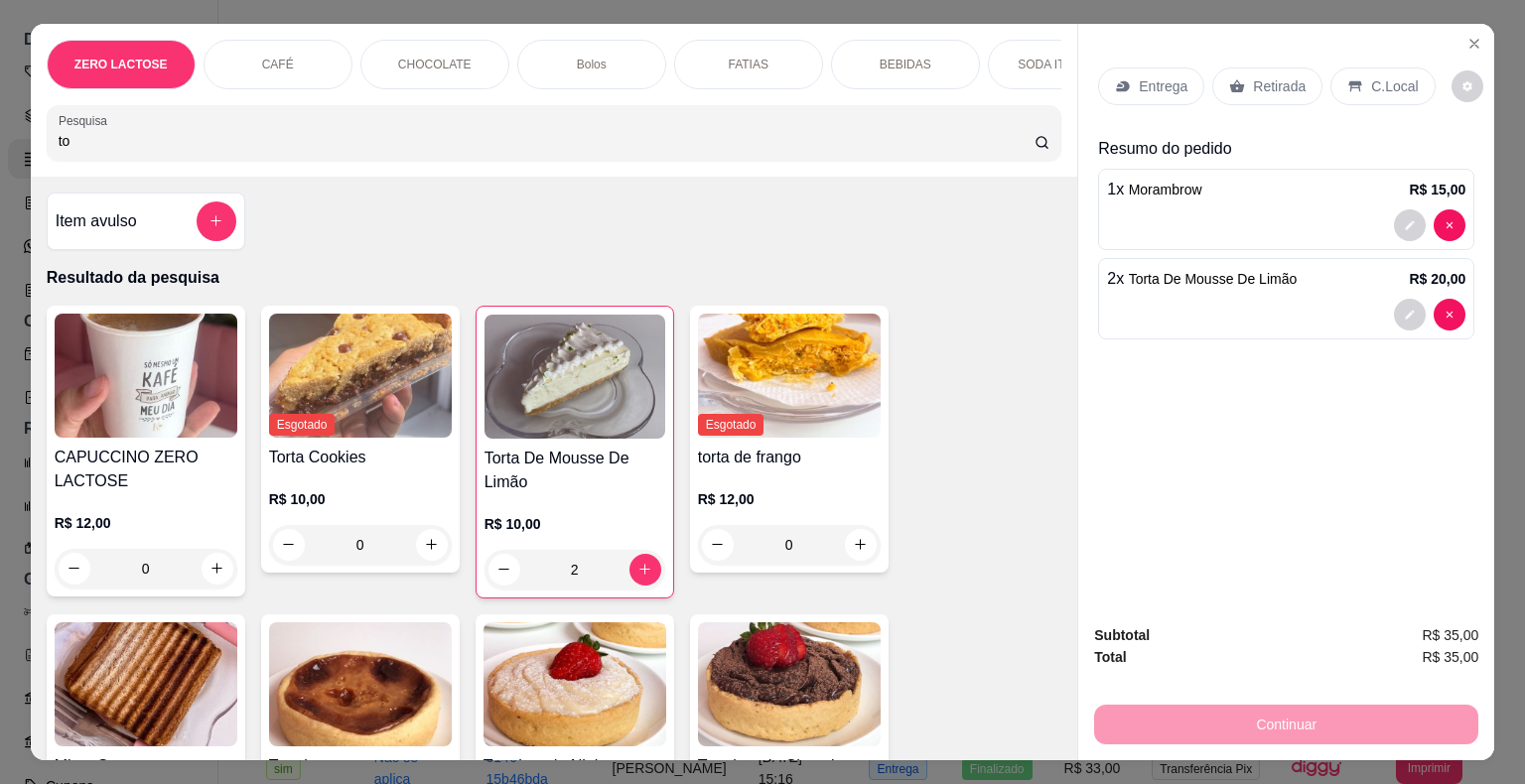 type on "to" 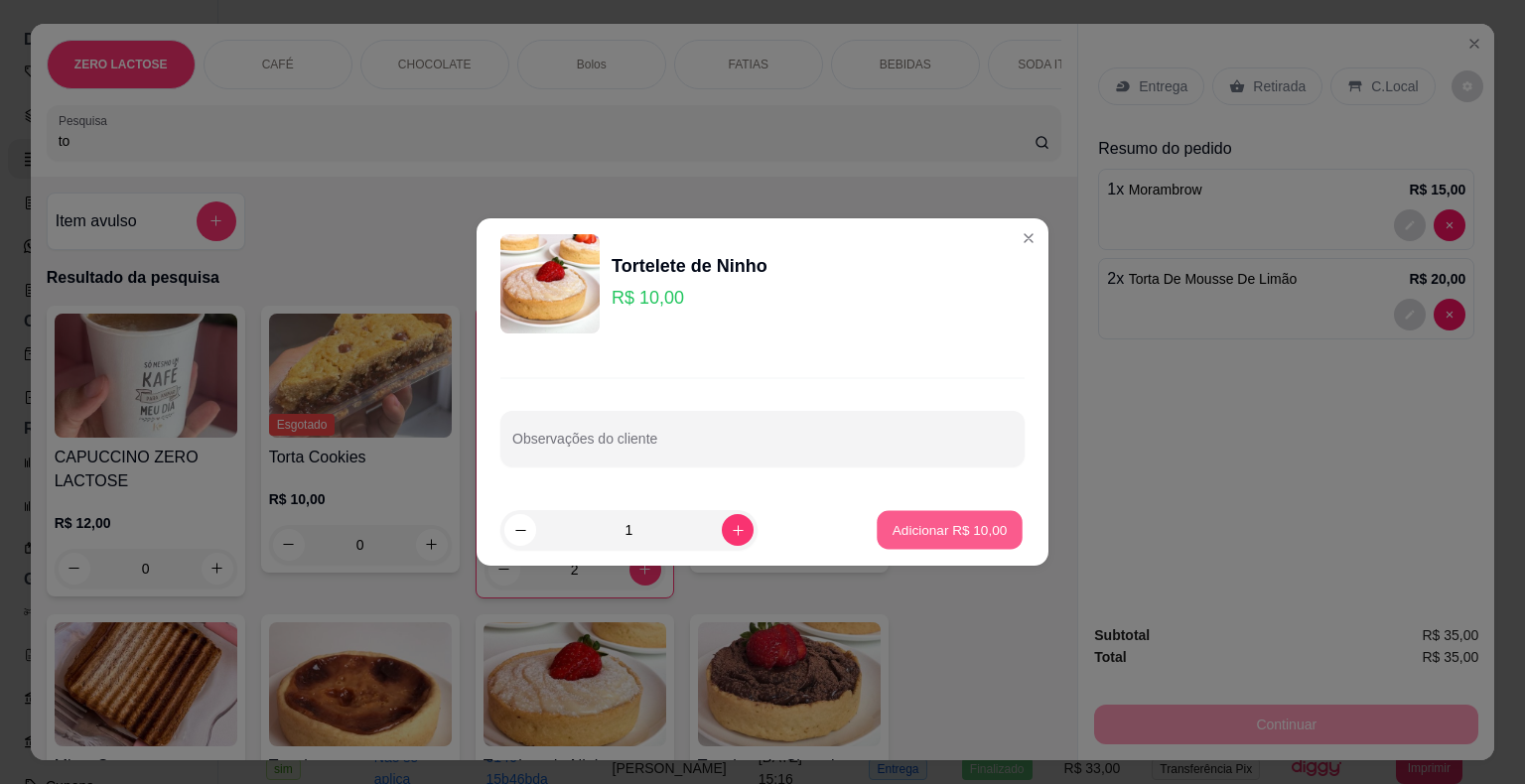 click on "Adicionar   R$ 10,00" at bounding box center [950, 529] 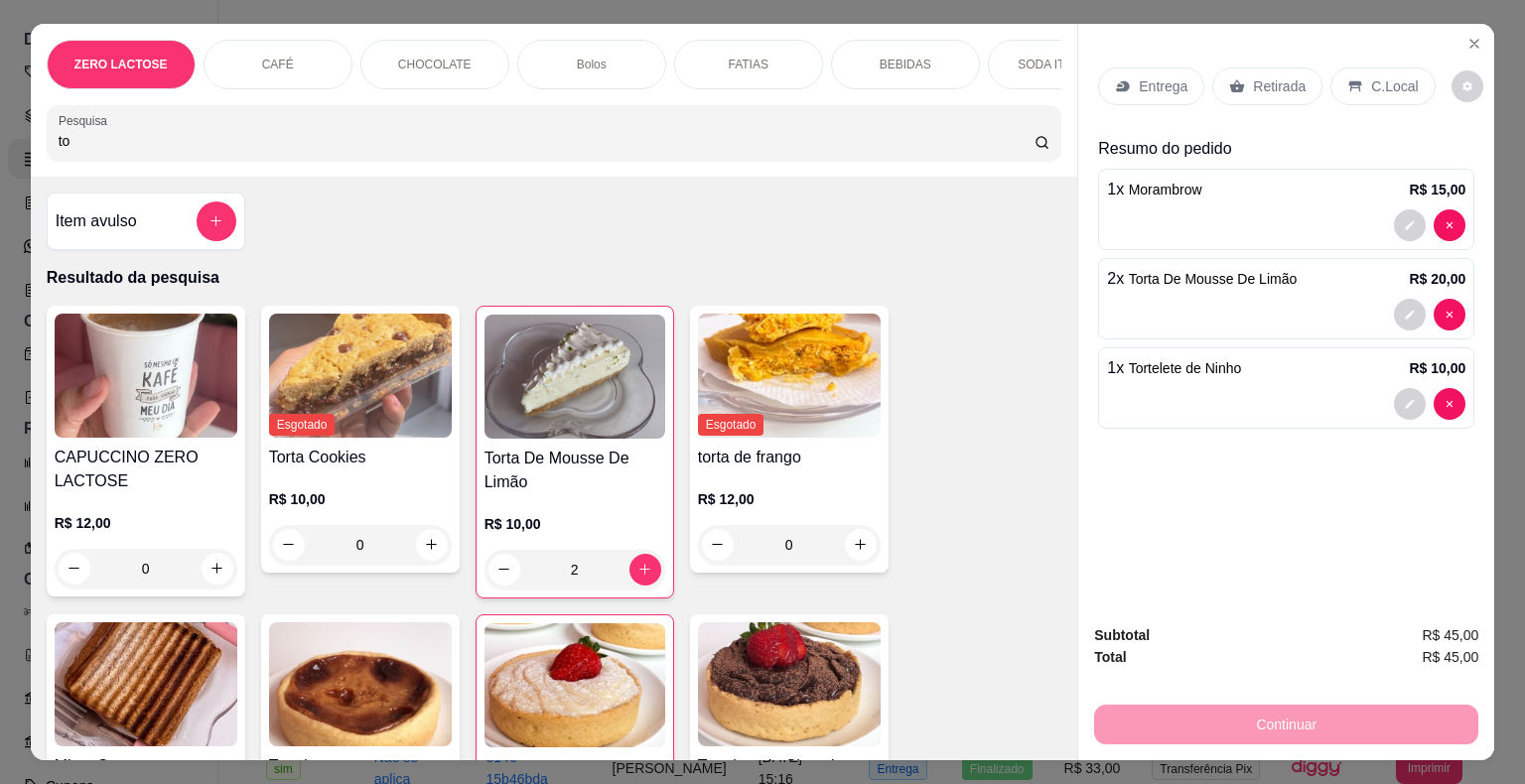 click on "Retirada" at bounding box center (1279, 86) 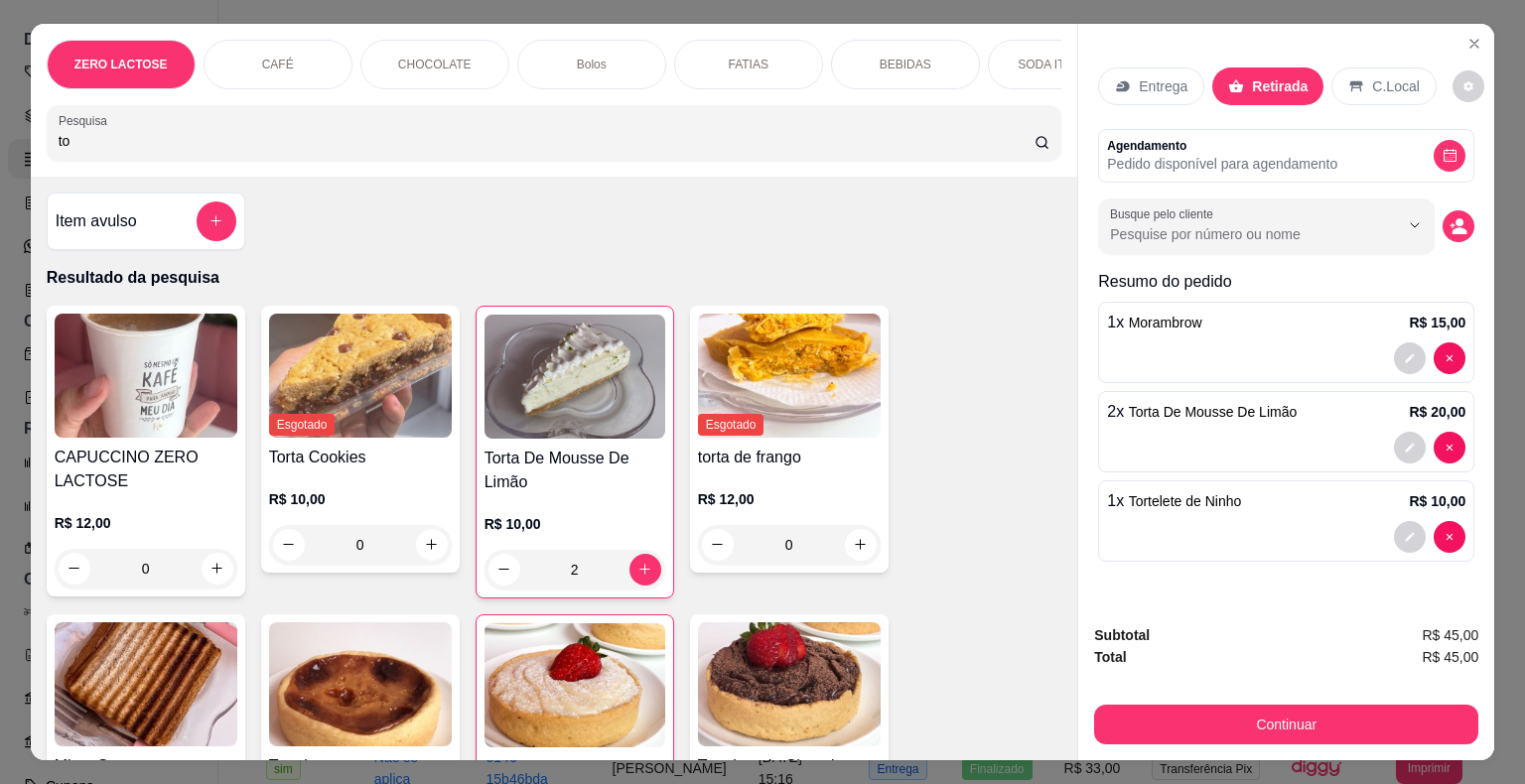 click on "Subtotal R$ 45,00 Total R$ 45,00 Continuar" at bounding box center [1286, 684] 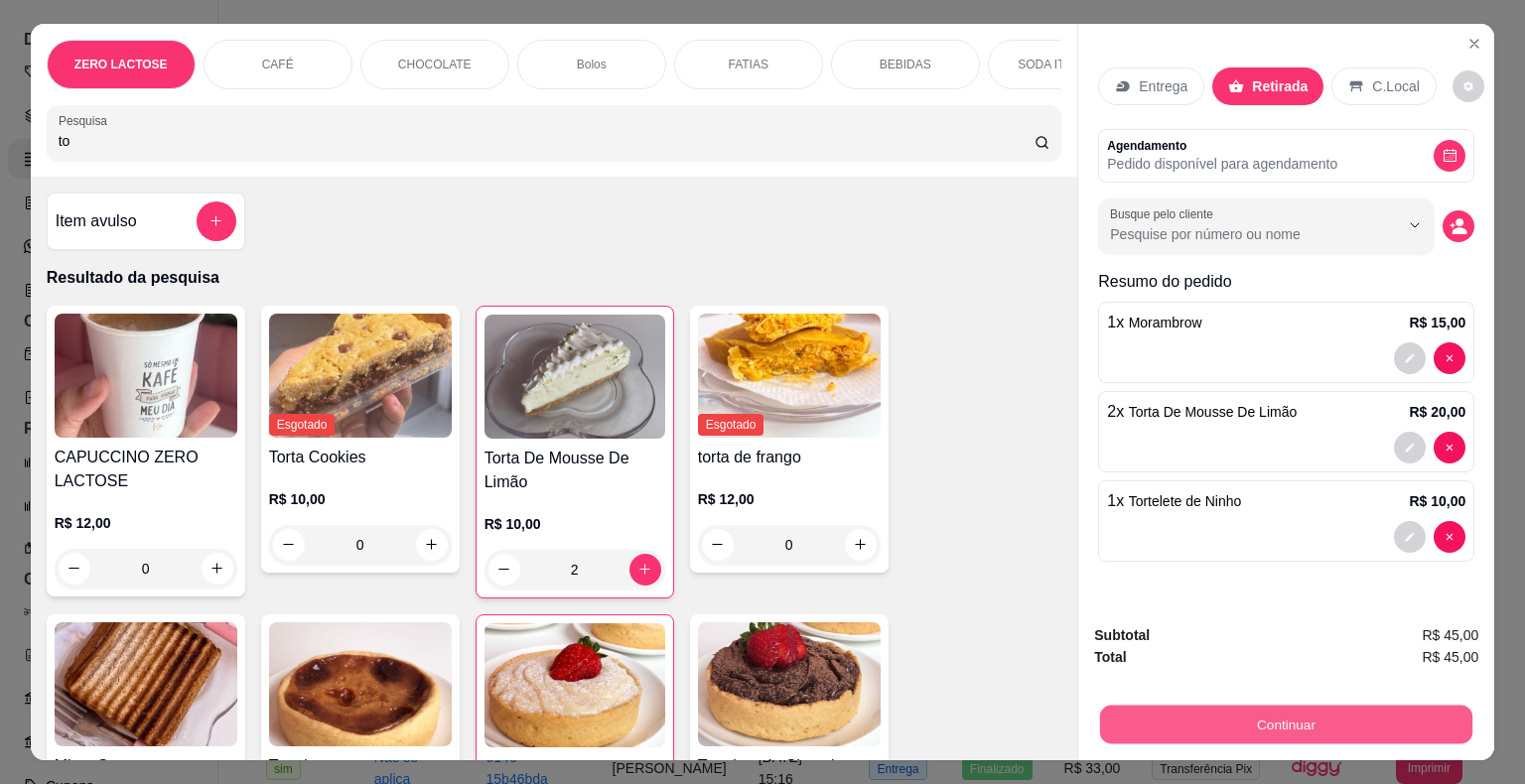 click on "Continuar" at bounding box center (1286, 724) 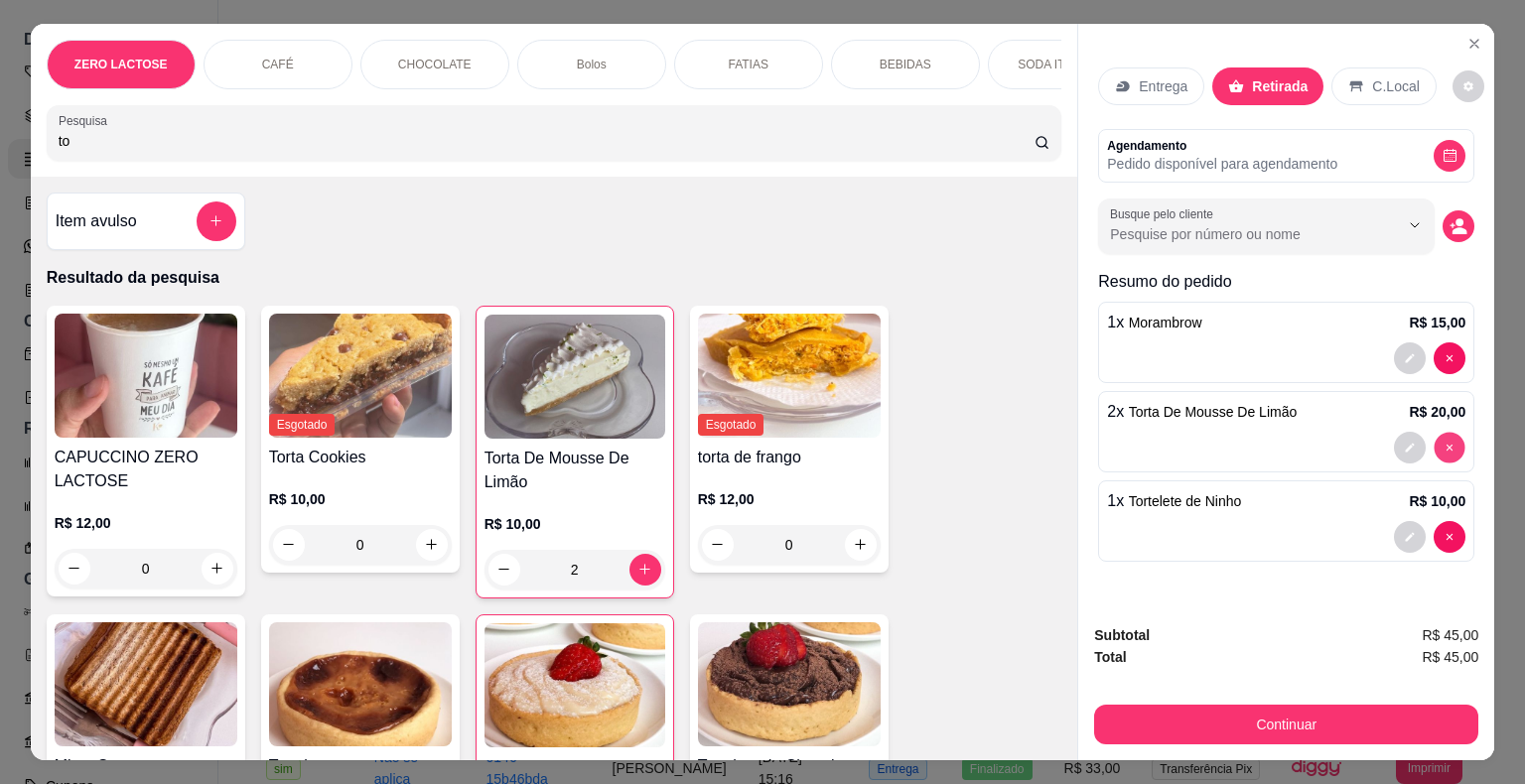 type on "0" 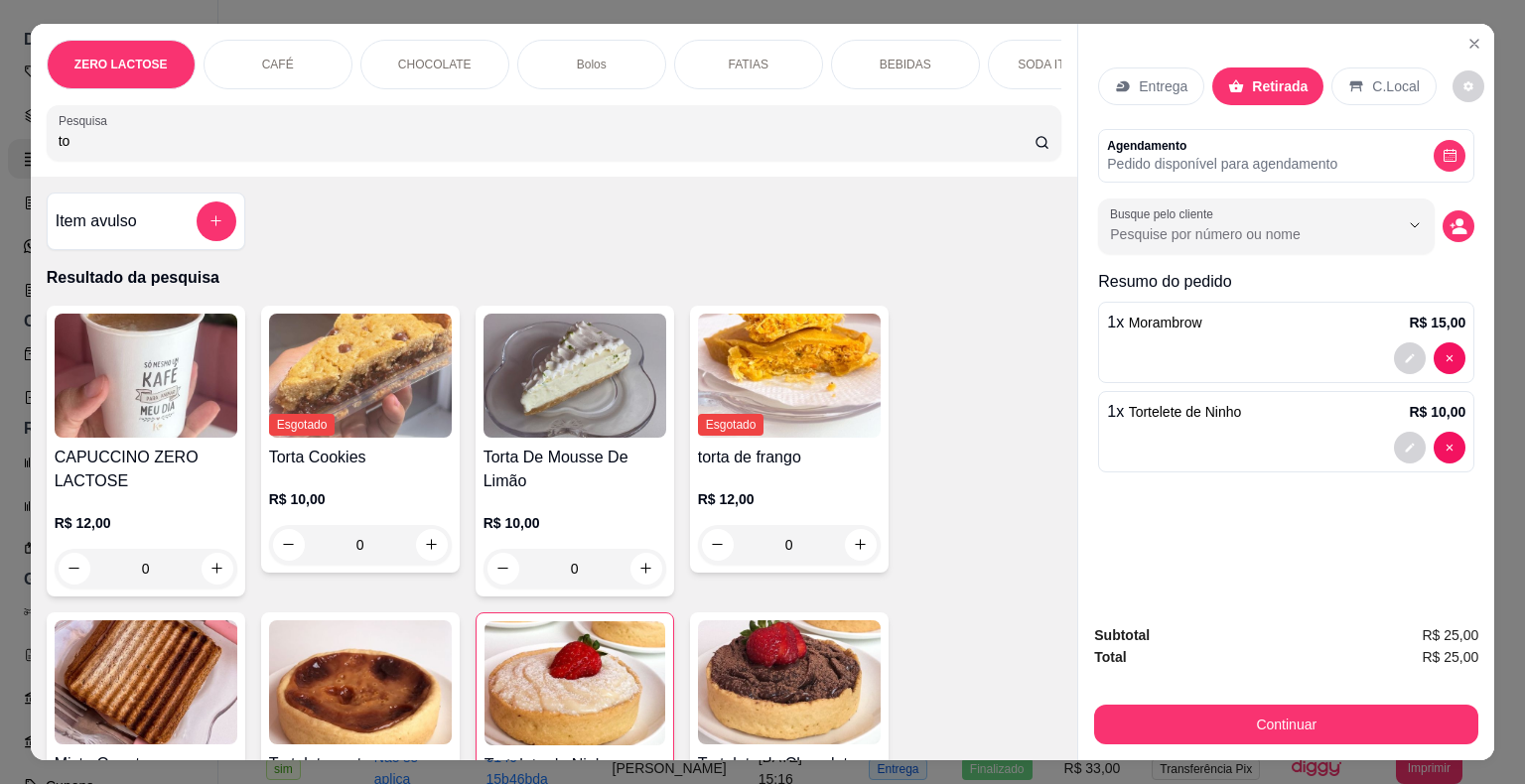 click on "R$ 10,00 0" at bounding box center (575, 541) 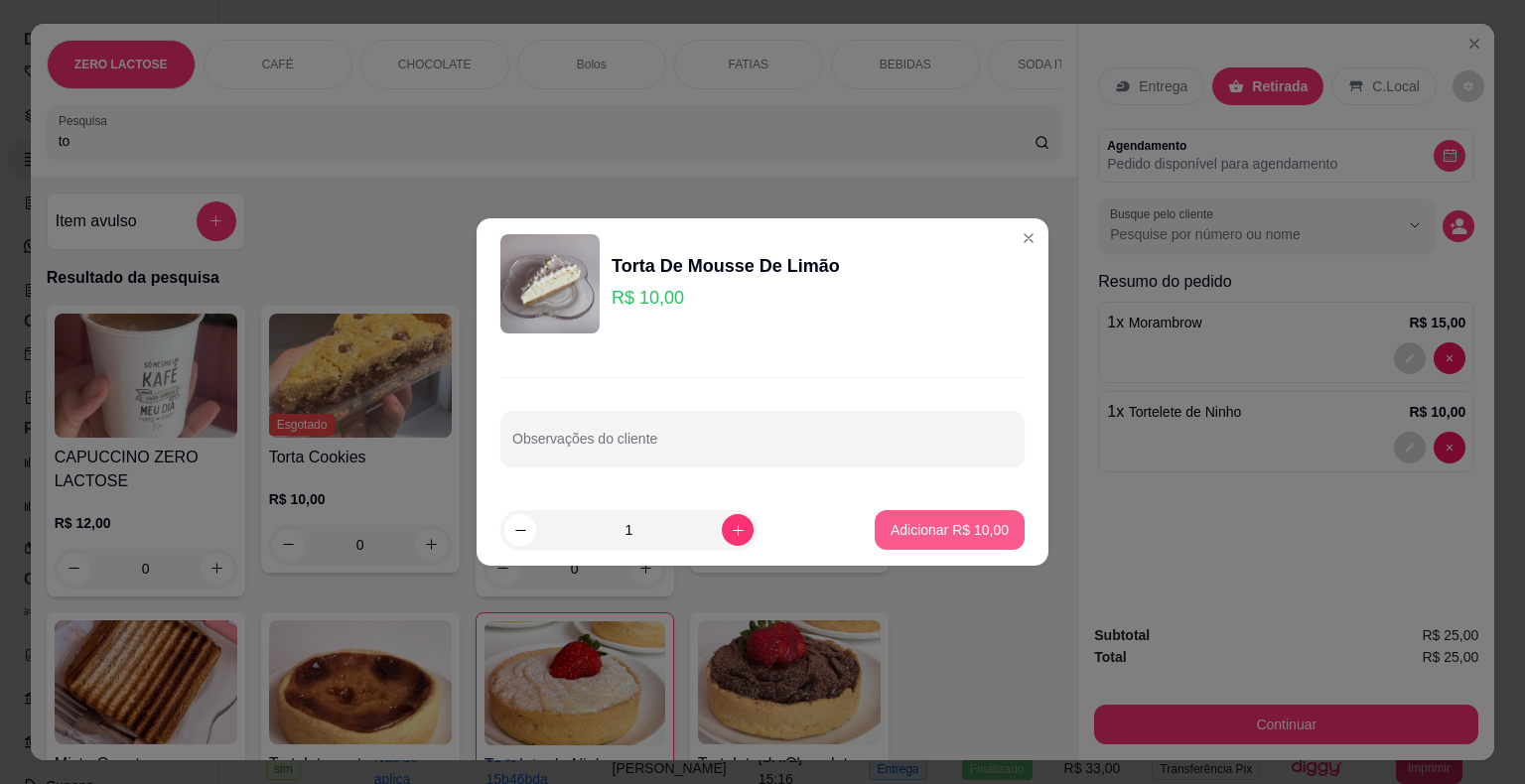 click on "Adicionar   R$ 10,00" at bounding box center [949, 530] 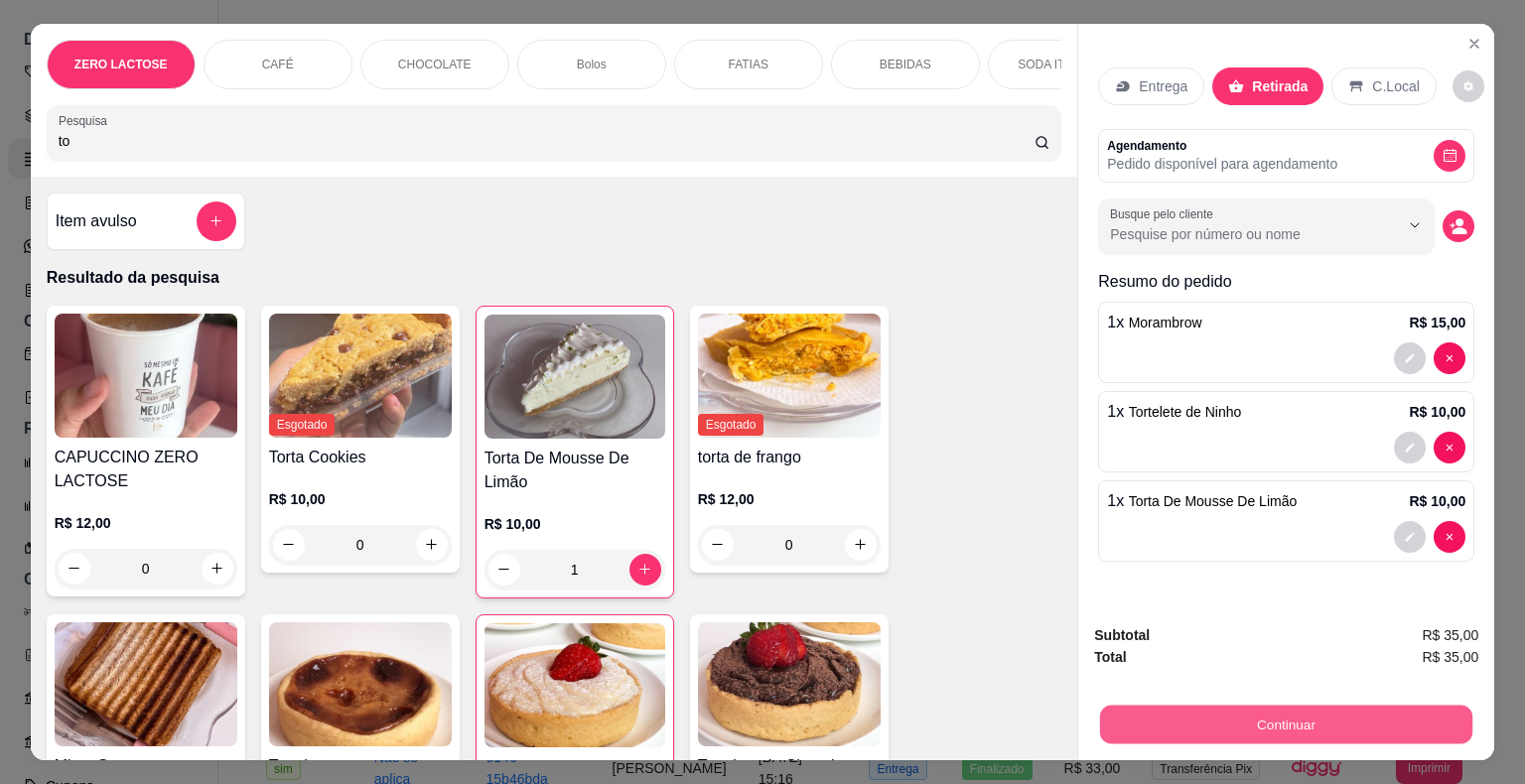 click on "Continuar" at bounding box center (1286, 724) 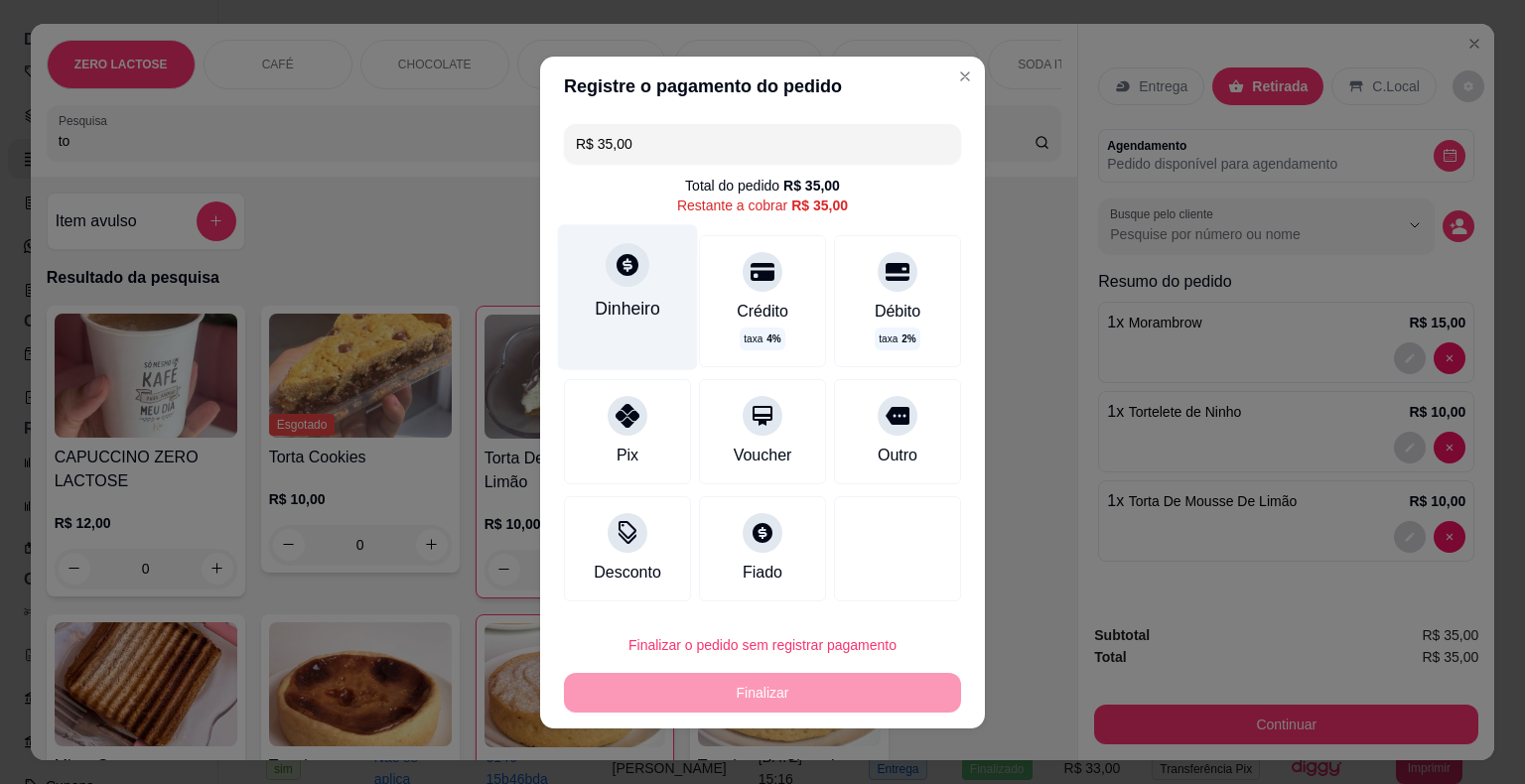 click on "Dinheiro" at bounding box center [627, 297] 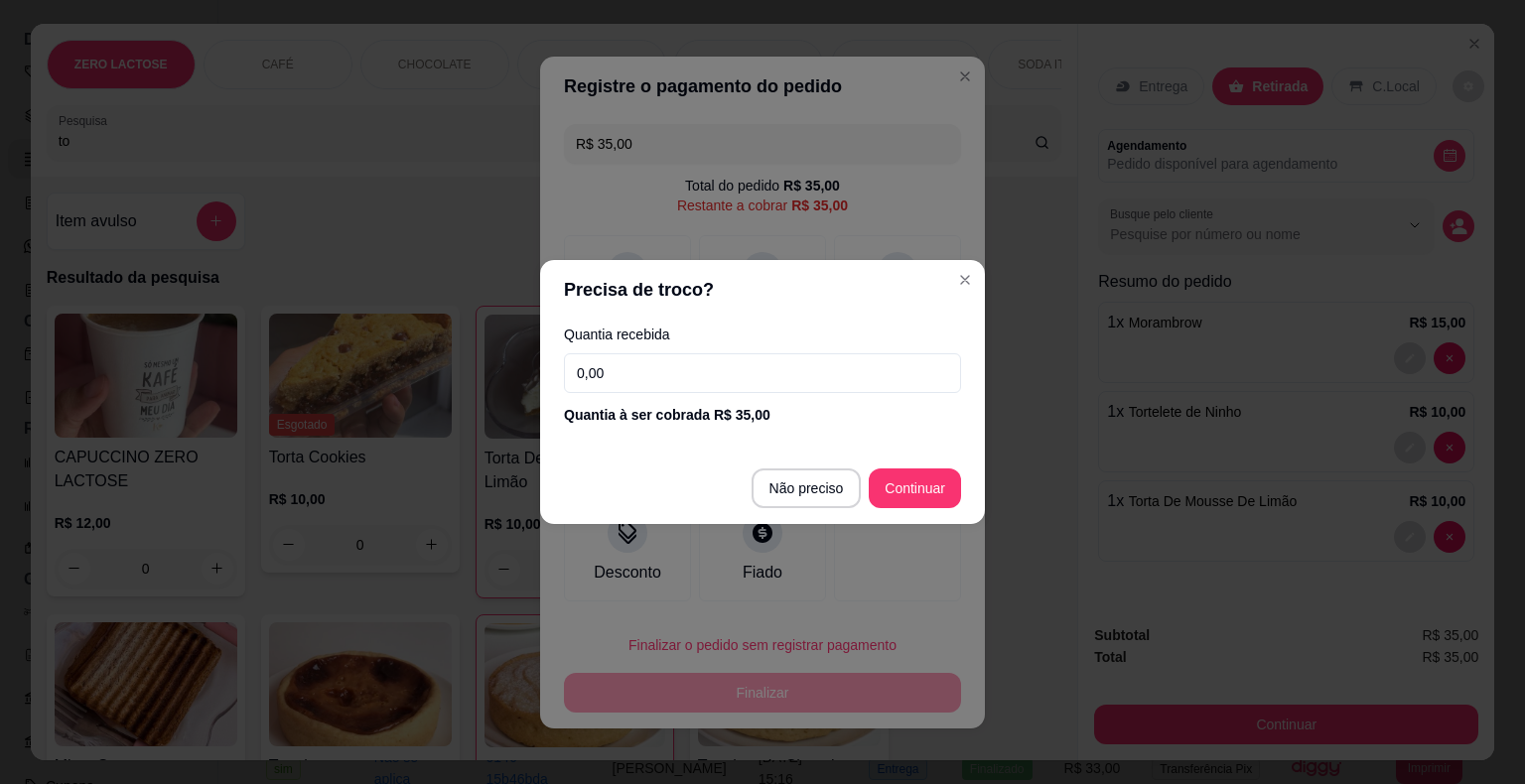 click on "0,00" at bounding box center [762, 373] 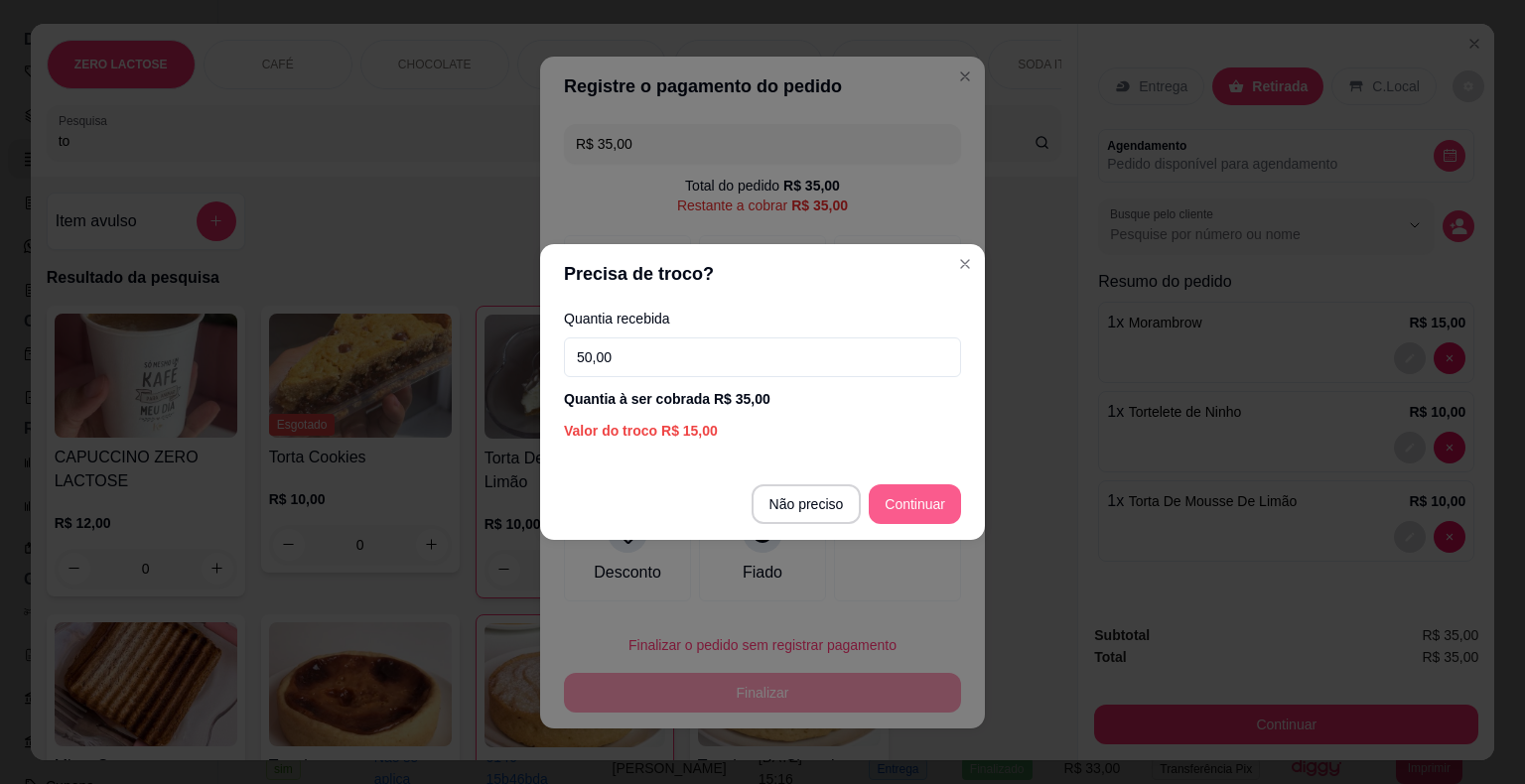 type on "50,00" 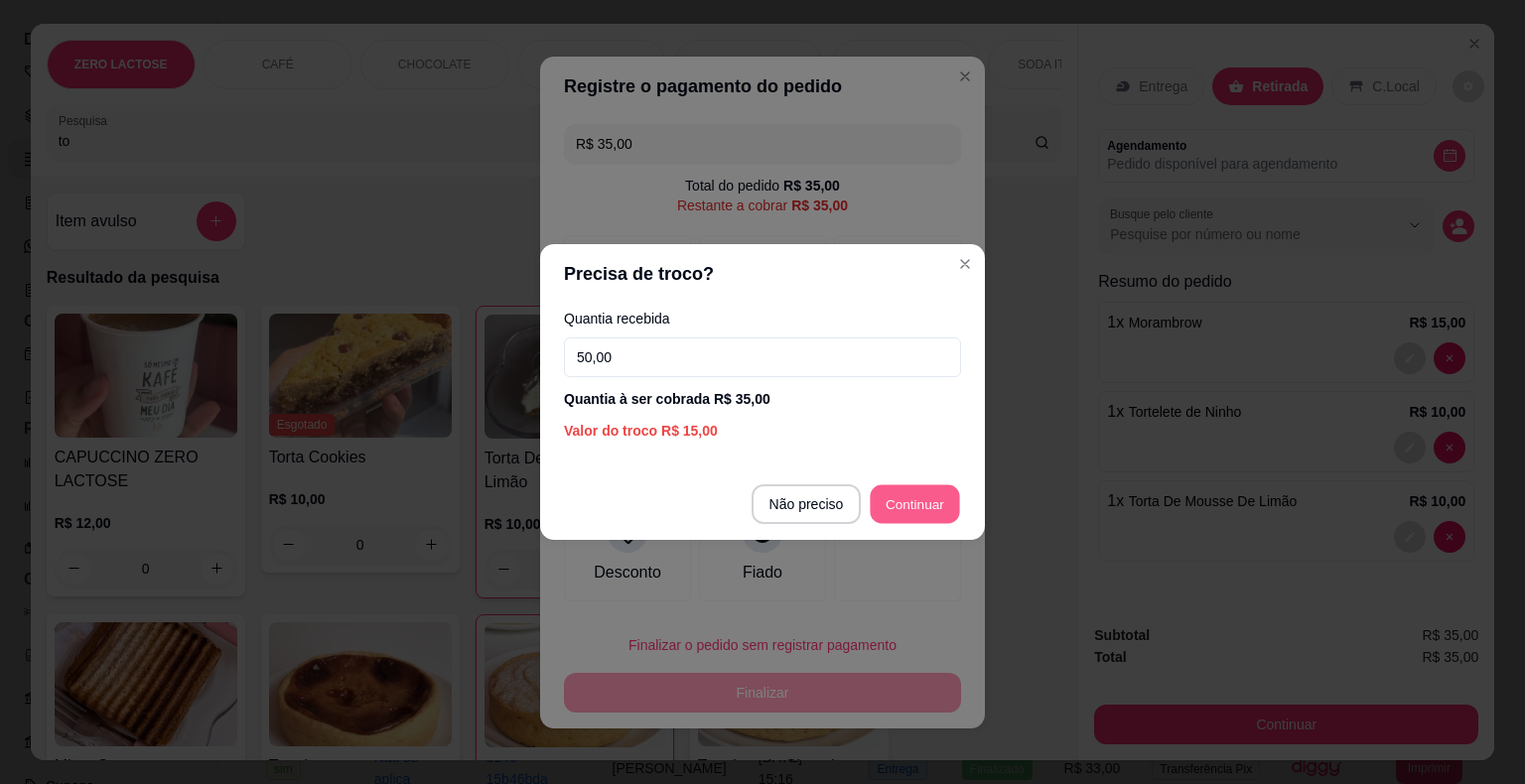 type on "R$ 0,00" 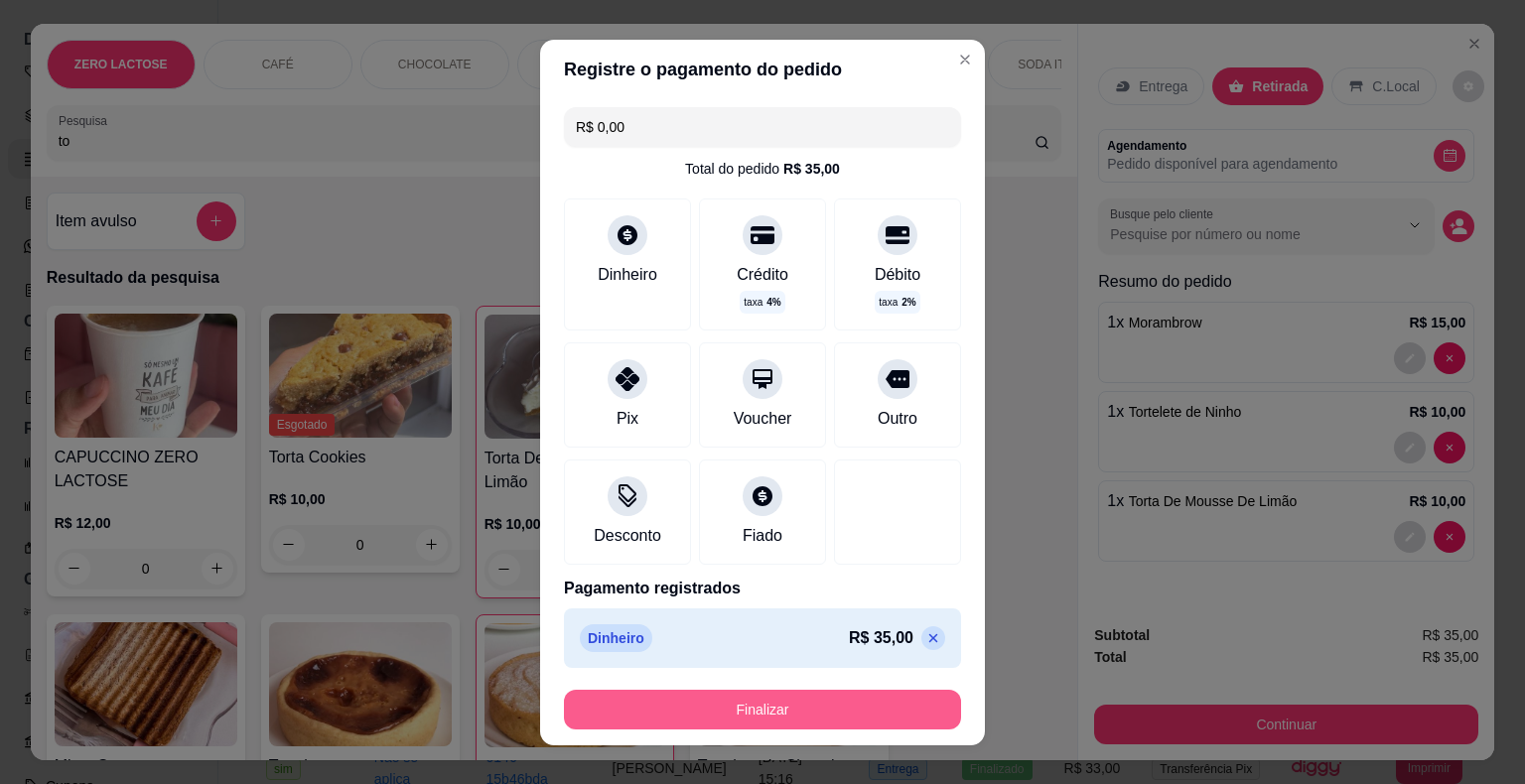 click on "Finalizar" at bounding box center (762, 710) 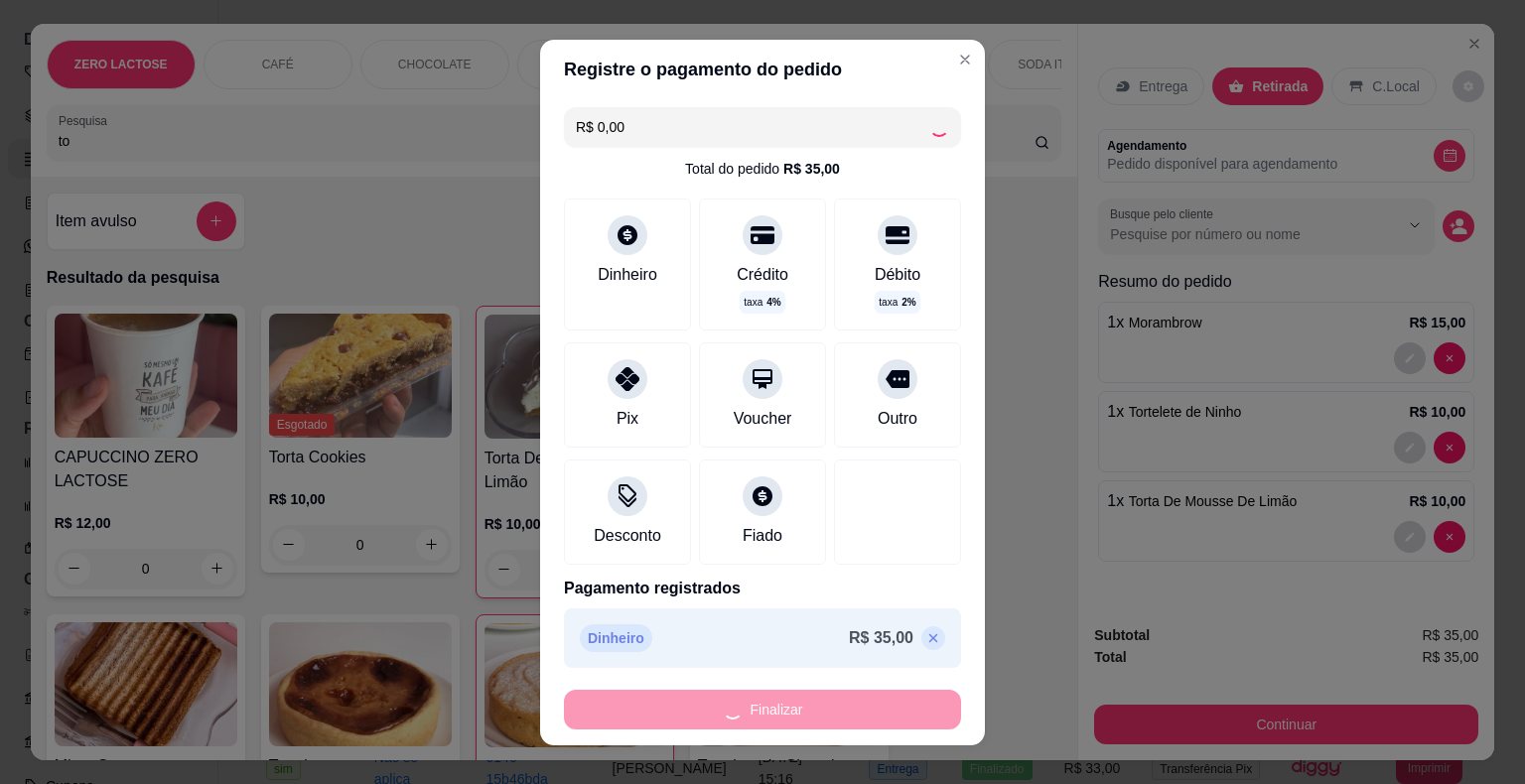 type on "0" 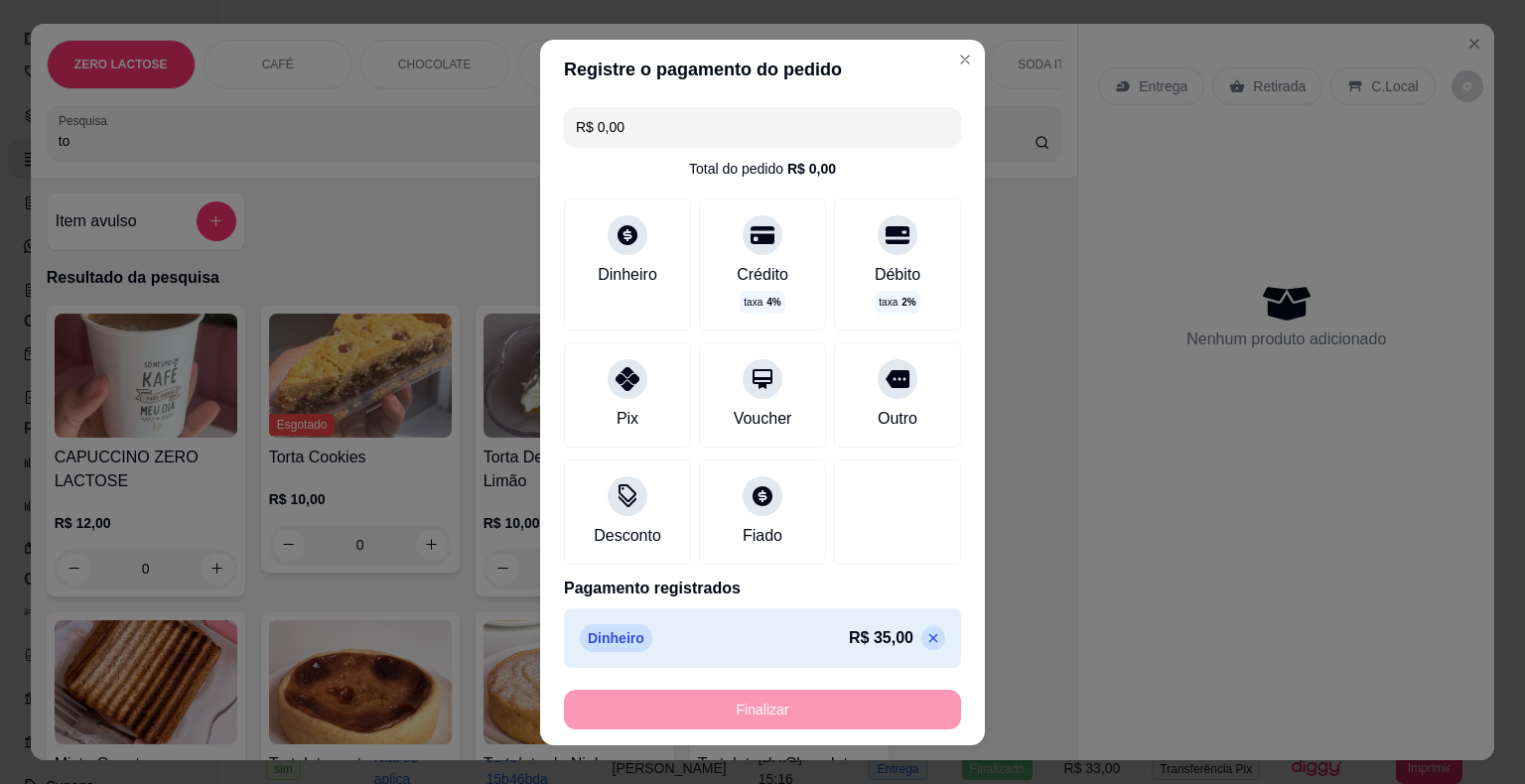 type on "-R$ 35,00" 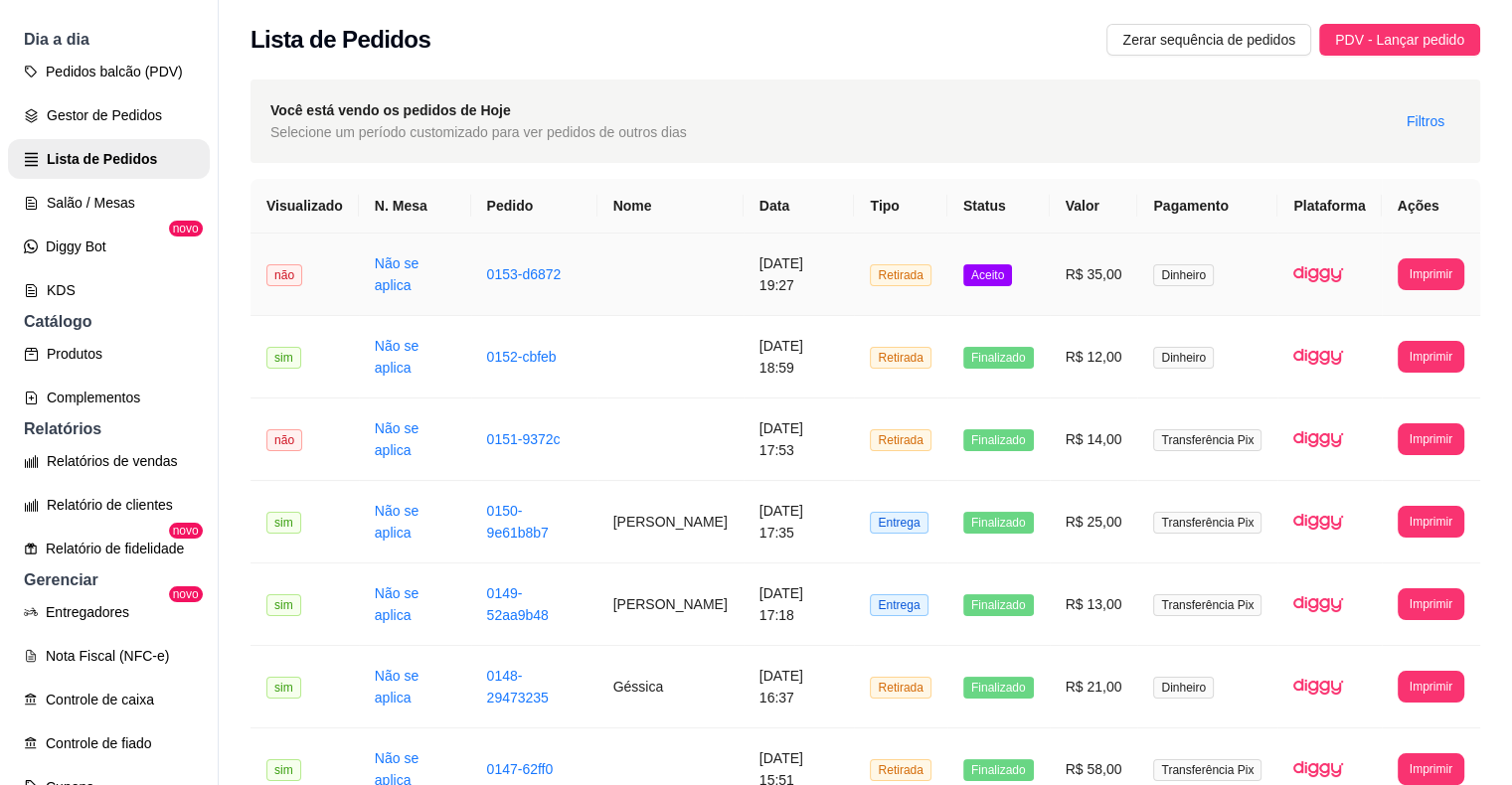 drag, startPoint x: 767, startPoint y: 710, endPoint x: 973, endPoint y: 272, distance: 484.02479 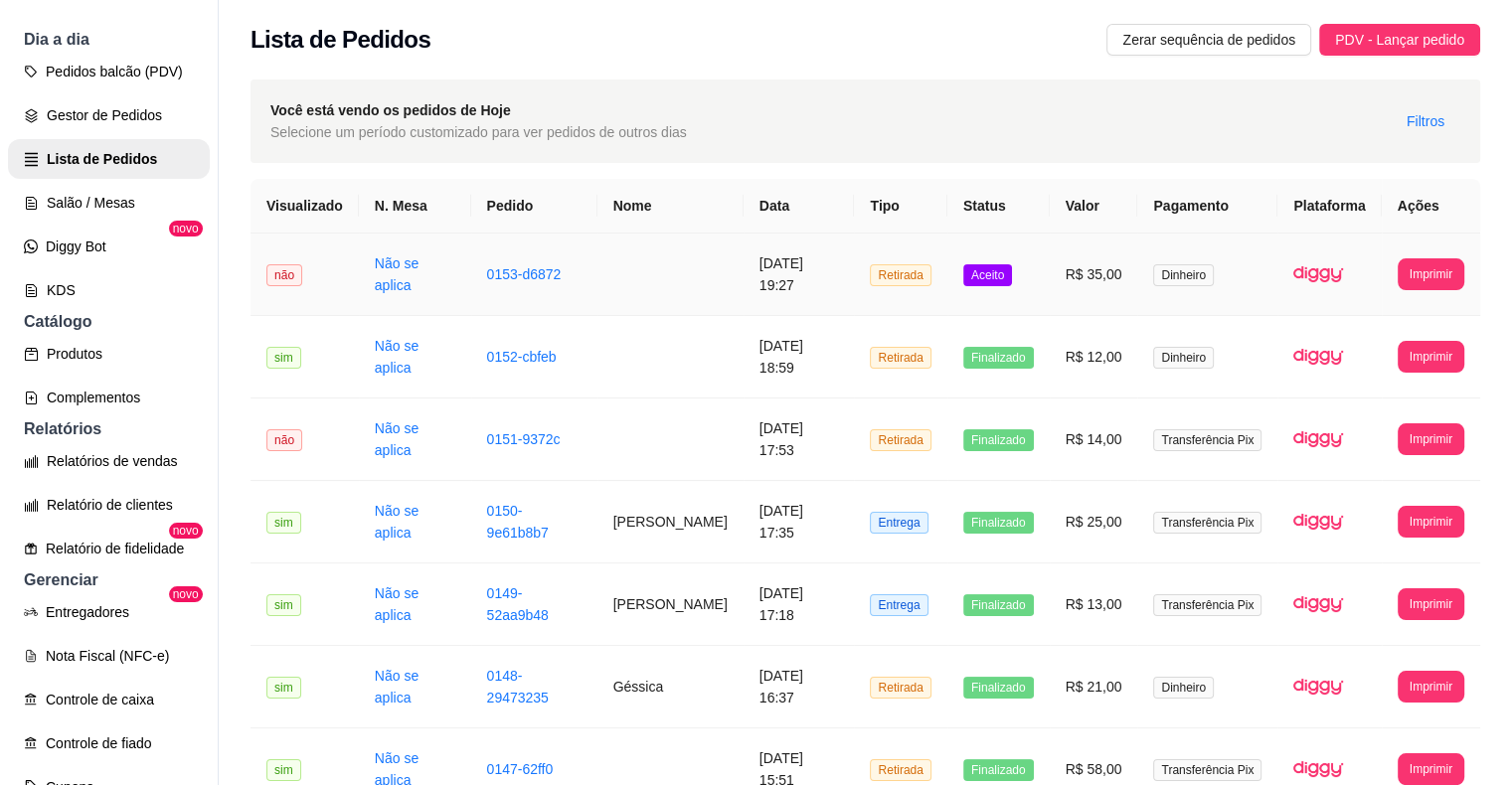 click on "Aceito" at bounding box center [987, 275] 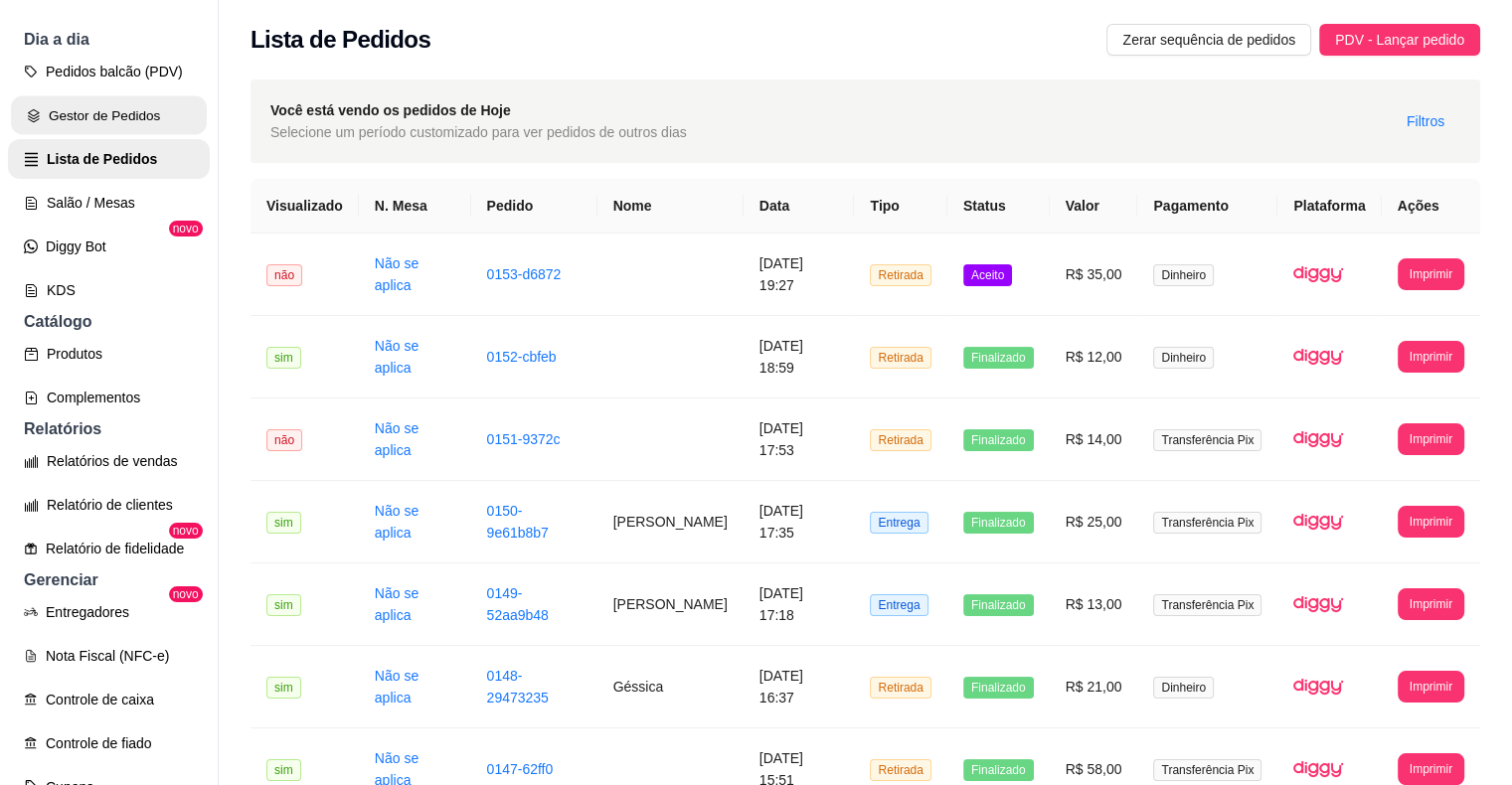 click on "Gestor de Pedidos" at bounding box center (108, 115) 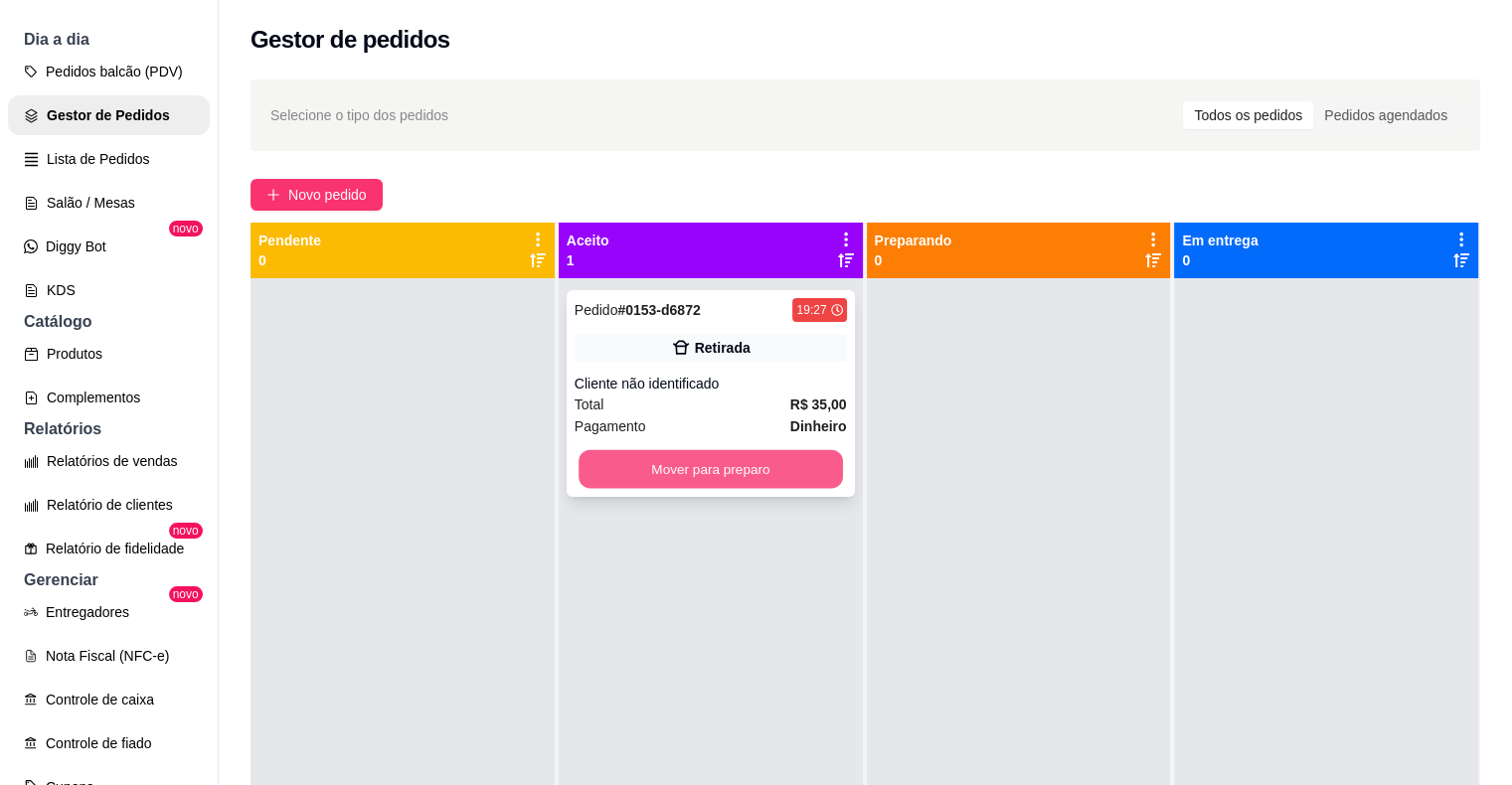 click on "Mover para preparo" at bounding box center [711, 469] 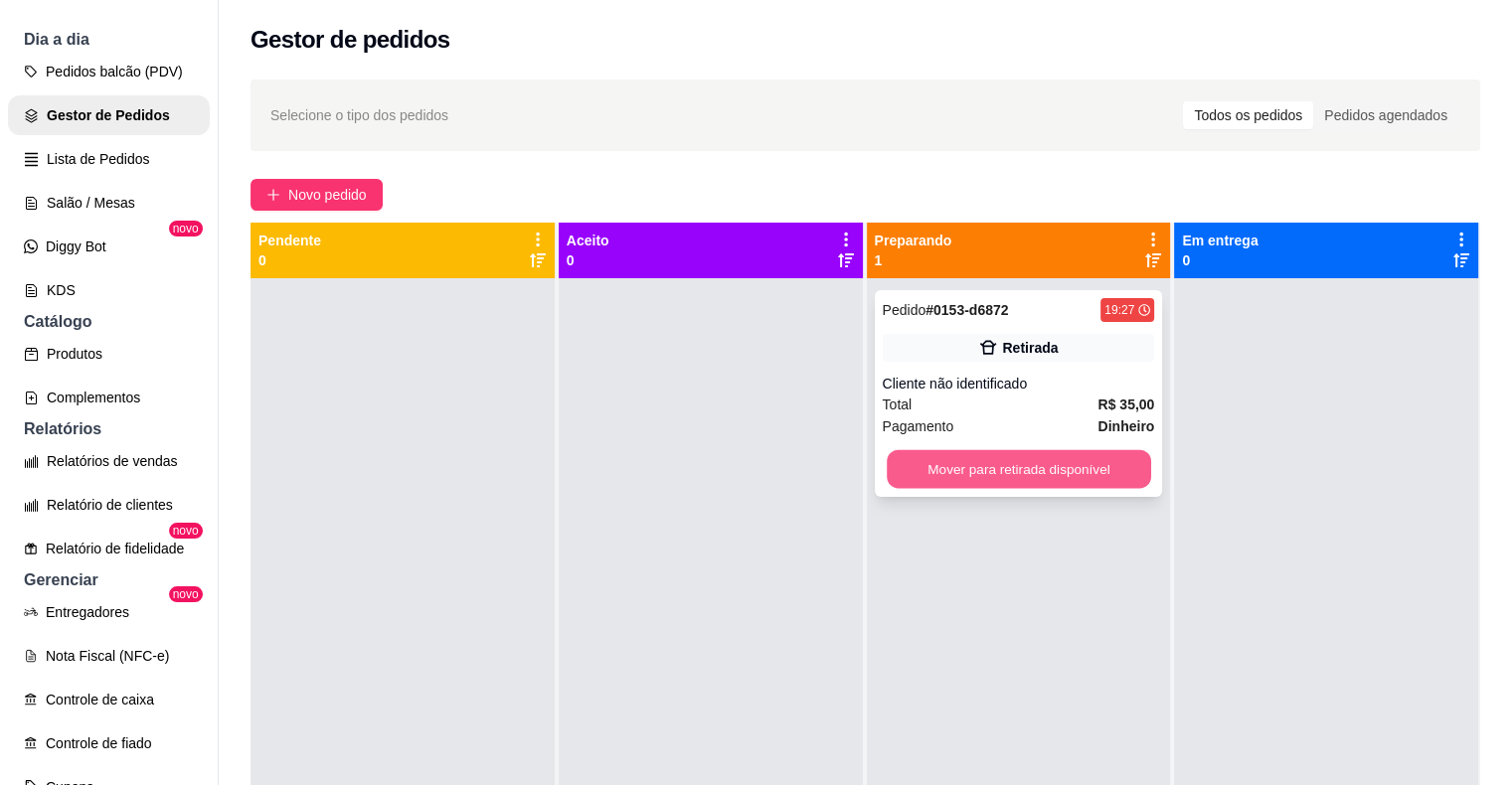 click on "Mover para retirada disponível" at bounding box center (1019, 469) 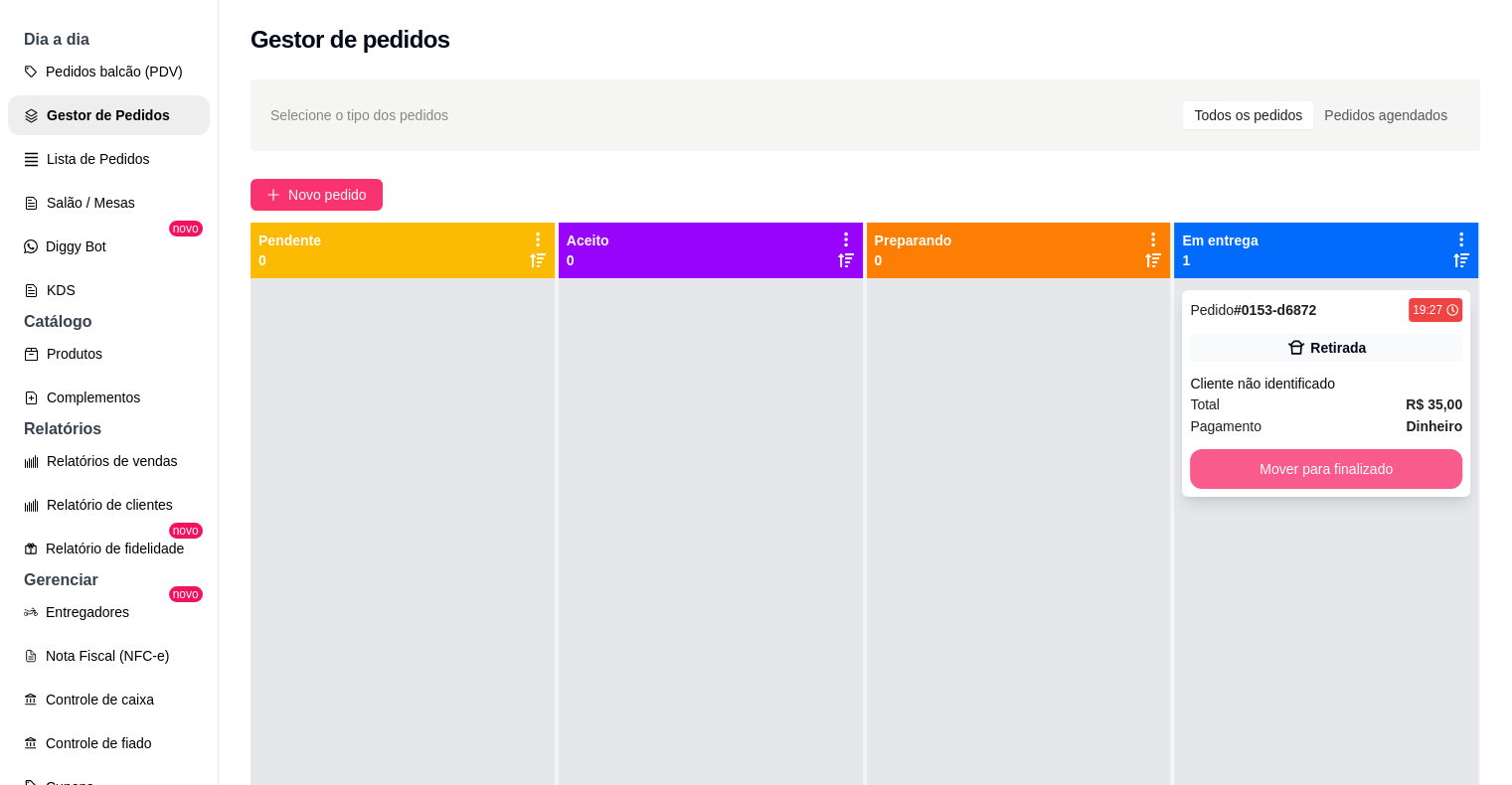 click on "Mover para finalizado" at bounding box center (1326, 469) 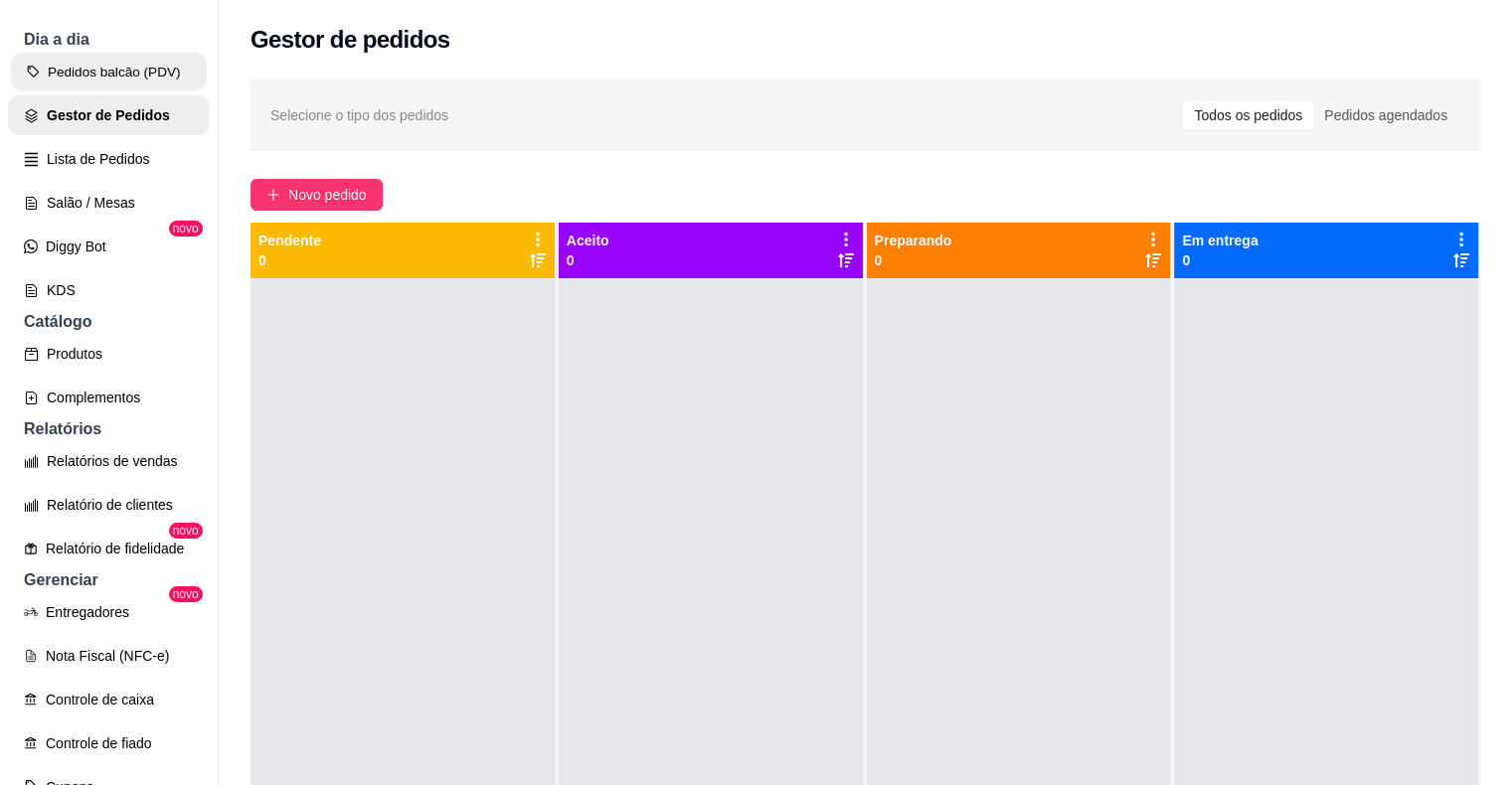 click on "Pedidos balcão (PDV)" at bounding box center [108, 72] 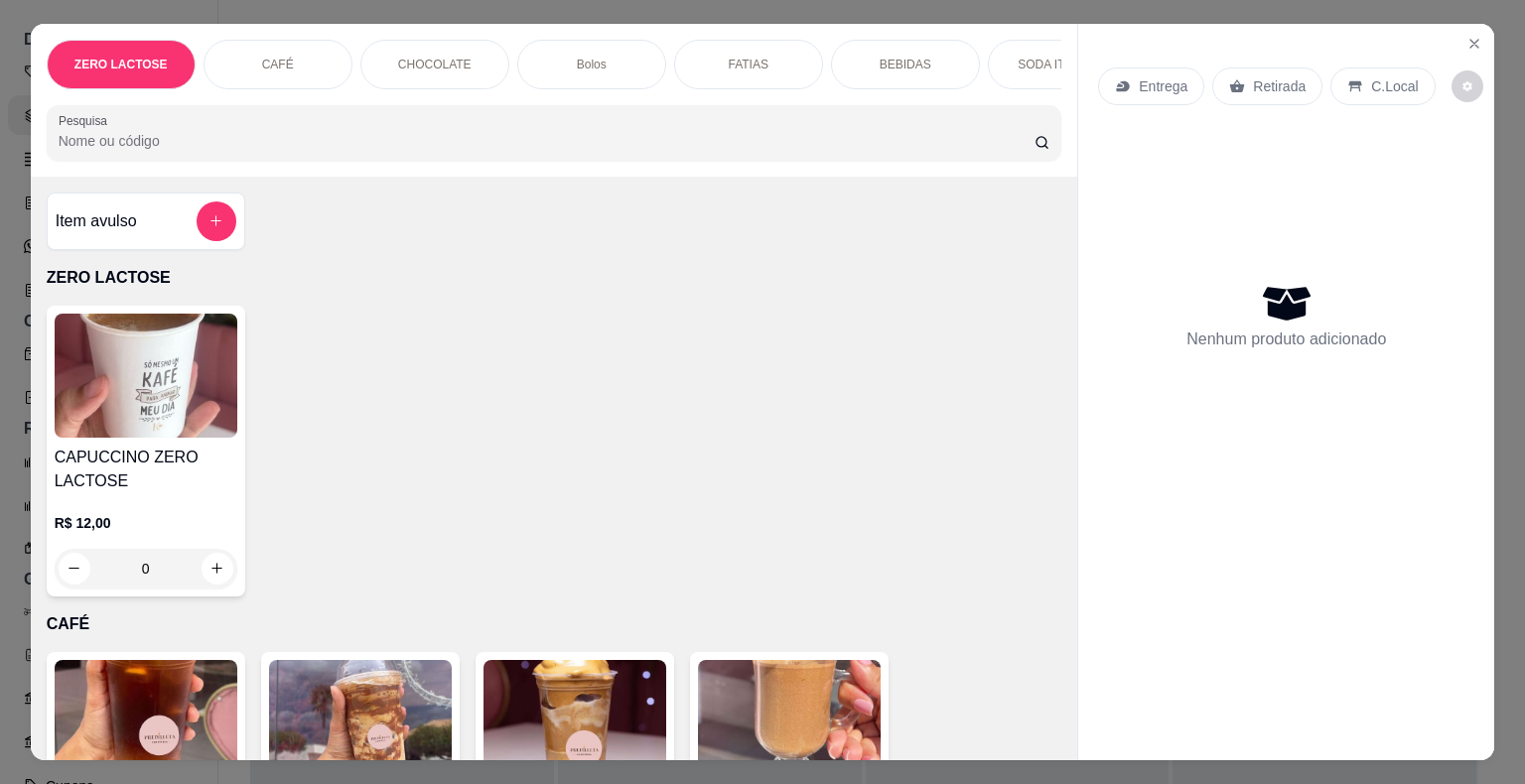 click on "ZERO LACTOSE  CAFÉ CHOCOLATE Bolos FATIAS BEBIDAS SODA ITALIANA SALGADOS BROWNIE RECHEADO BOLO NO POTE TRADICIONAIS Tortelete Pesquisa Item avulso ZERO LACTOSE  CAPUCCINO ZERO LACTOSE    R$ 12,00 0 CAFÉ CITRUS COFFE   R$ 15,00 0 FRAPUCCINO   R$ 15,00 0 CAFÉ GELADO   R$ 12,00 0 CAPUCCINO   R$ 0,00 0 CAFÉ EXPRESSO   R$ 0,00 0 CAFÉ COM LEITE   R$ 10,00 0 CAFÉ TRADICIONAL   R$ 0,00 0 CHOCOLATE CHOCOLATE QUENTE   R$ 0,00 0 Bolos Esgotado Bolo Nuvem de Ninho   R$ 16,00 0 BOLO DE CENOURA    R$ 17,00 0 Esgotado CHOCOLATINHO   R$ 12,00 0 Bolo Gelado de coco recheado   R$ 10,00 0 Esgotado Bolo de Prestígio 🥰   R$ 17,00 0 Bolos de Festa   R$ 40,00 0 Esgotado Morambrow   R$ 15,00 0 Bolo  De Abacaxi   R$ 10,00 0 FATIAS Esgotado Torta Cookies   R$ 10,00 0 Fatia Bolo Chocolatudo   R$ 10,00 0 PIZZA BROWNIE DE KITKAT   R$ 15,00 0 PIZZA DE BROWNIE OREO   R$ 15,00 0 Esgotado Fatia Brigadeiruda   R$ 12,00 0 Esgotado Fatia Duo Amor   R$ 12,00 0 Fatia De Morango   R$ 12,00 0   R$ 10,00 0   0   0" at bounding box center [762, 392] 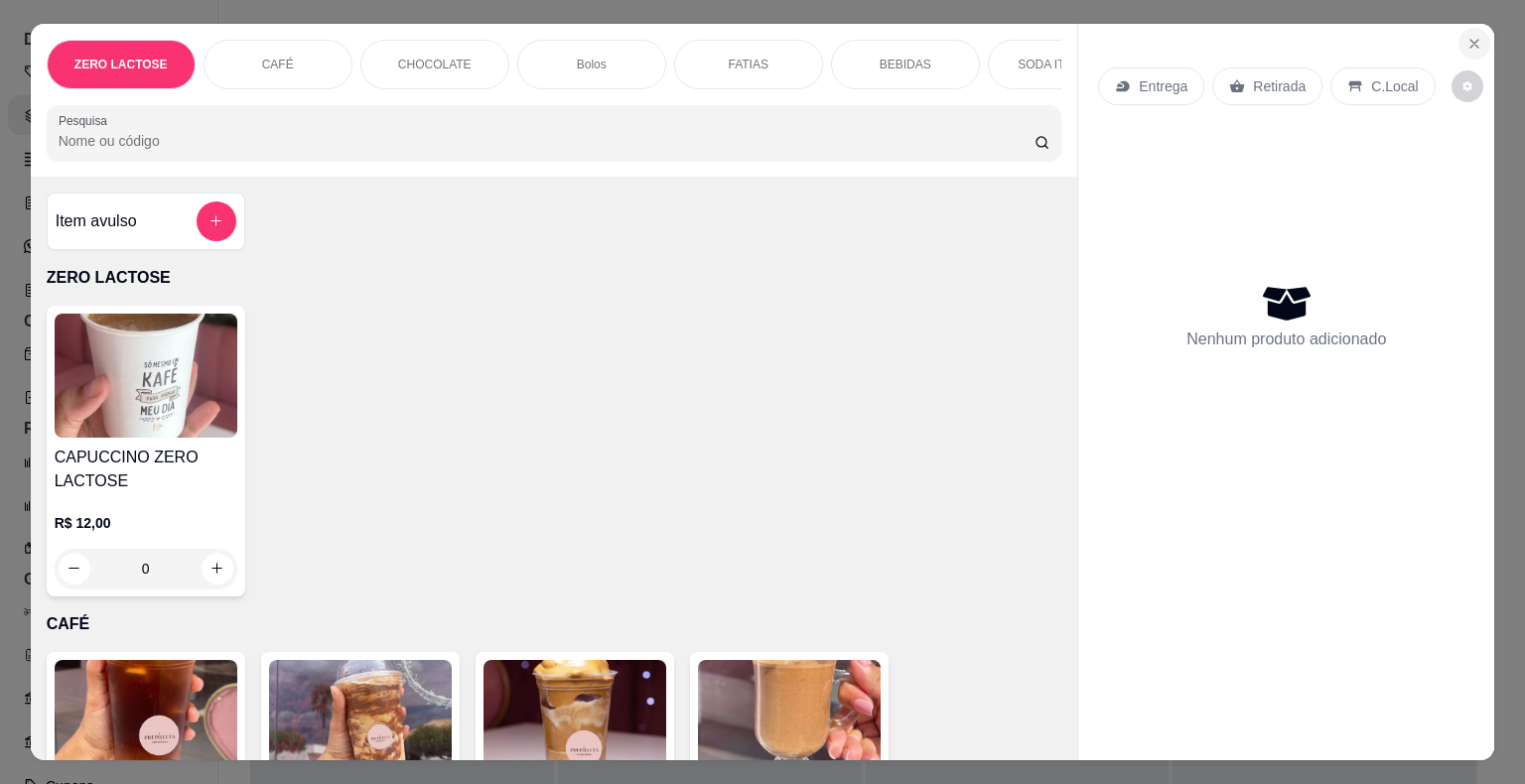click 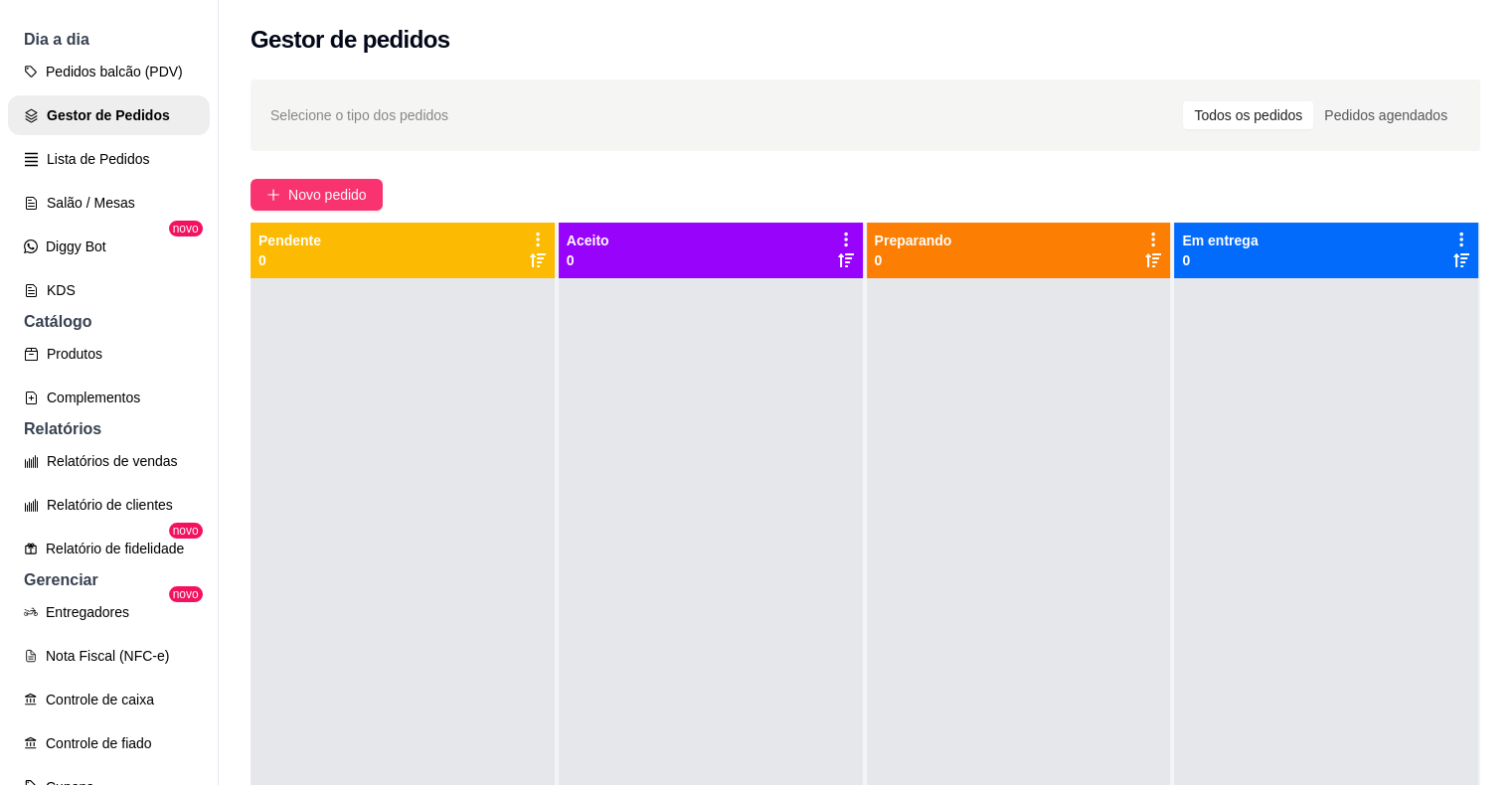 click on "Gestor de pedidos" at bounding box center [865, 34] 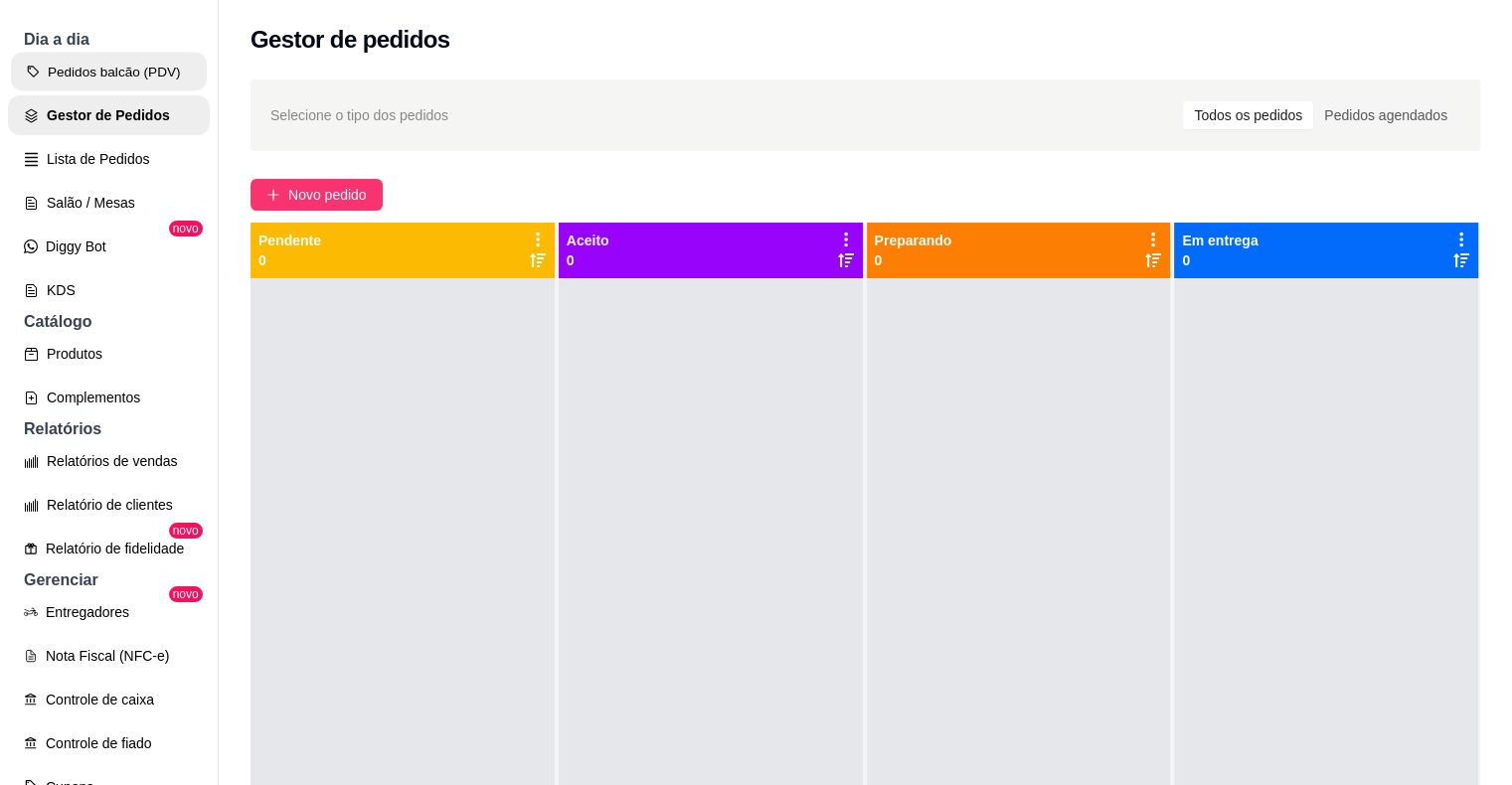 click on "Pedidos balcão (PDV)" at bounding box center (108, 72) 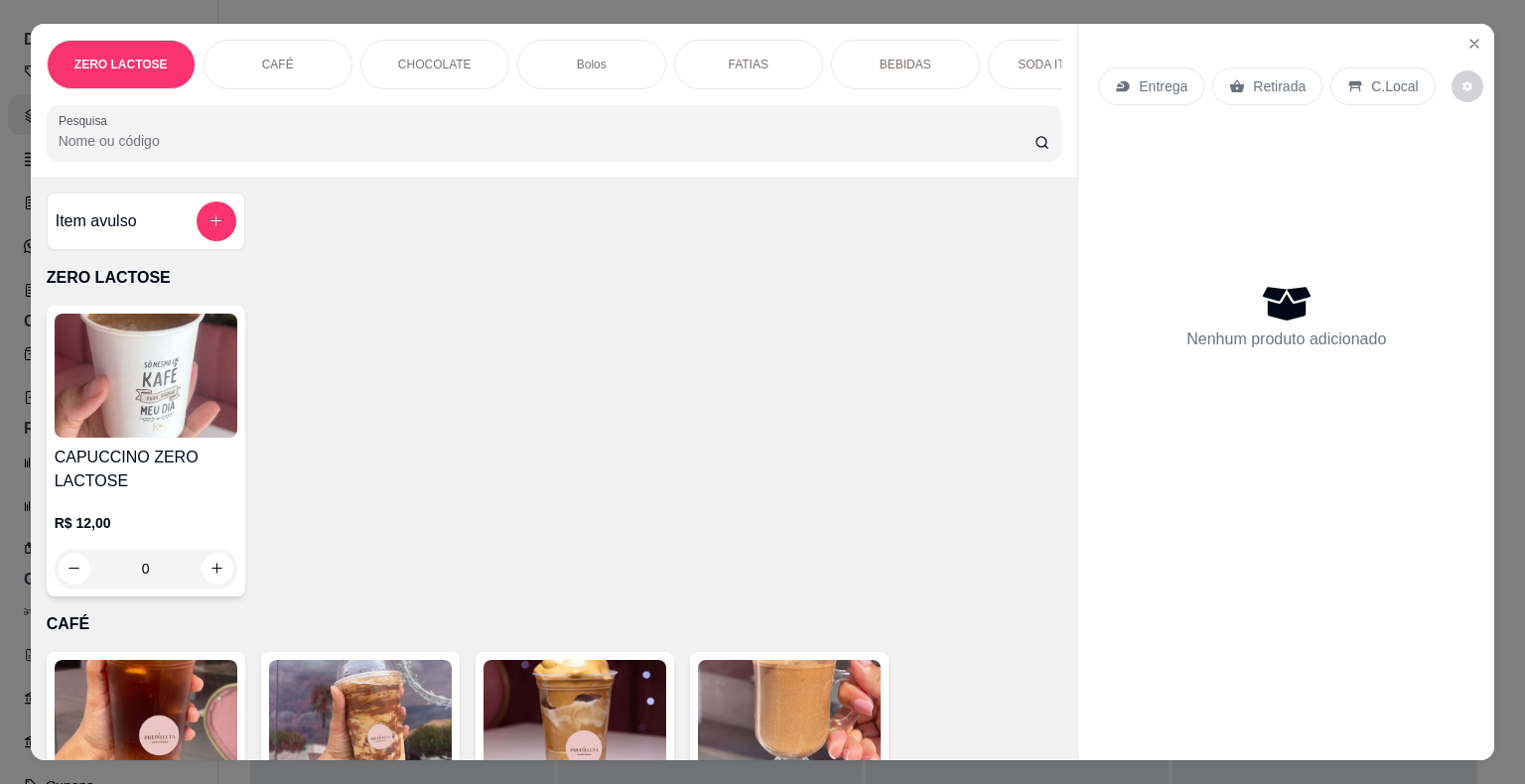click on "Pesquisa" at bounding box center (546, 141) 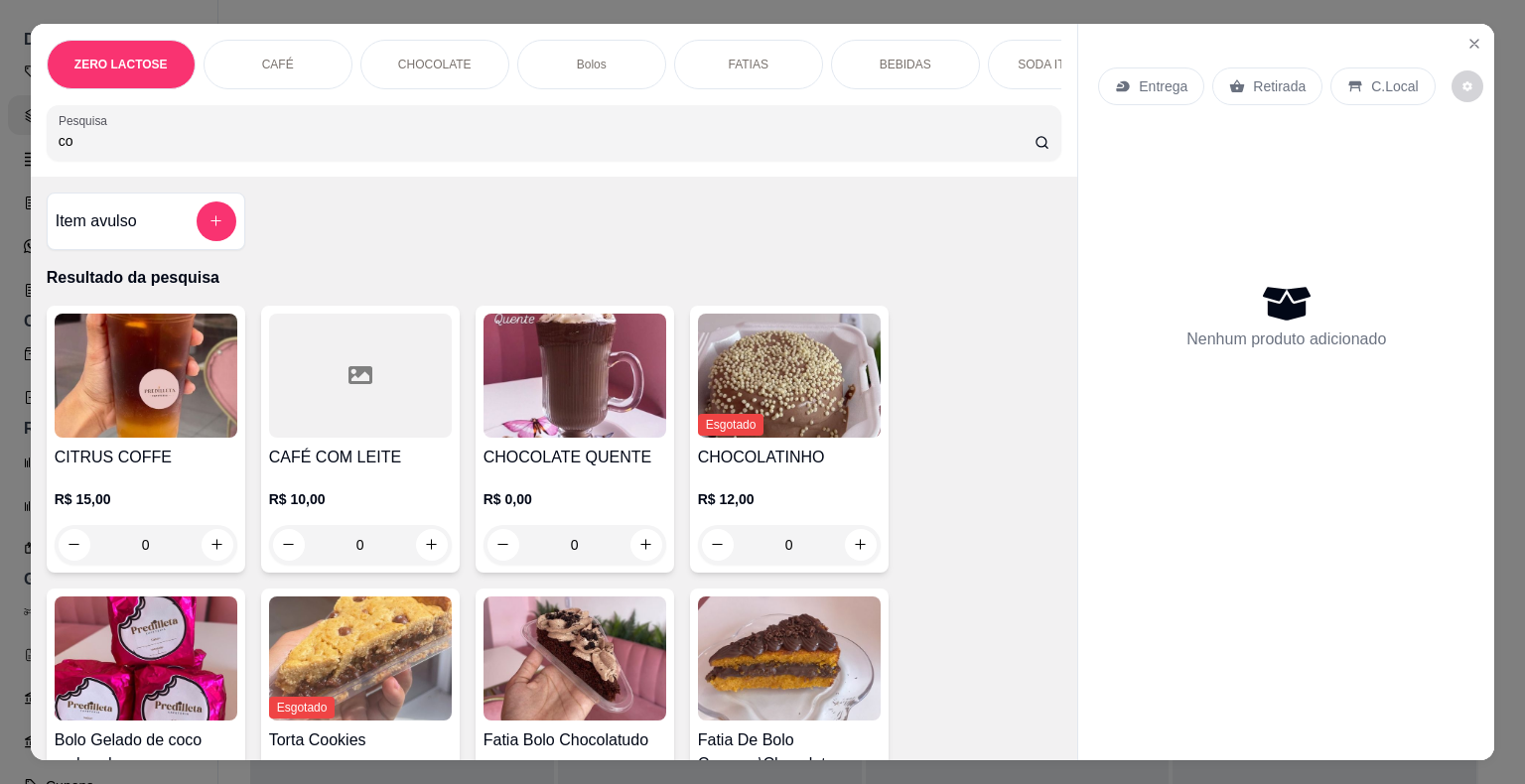 type on "co" 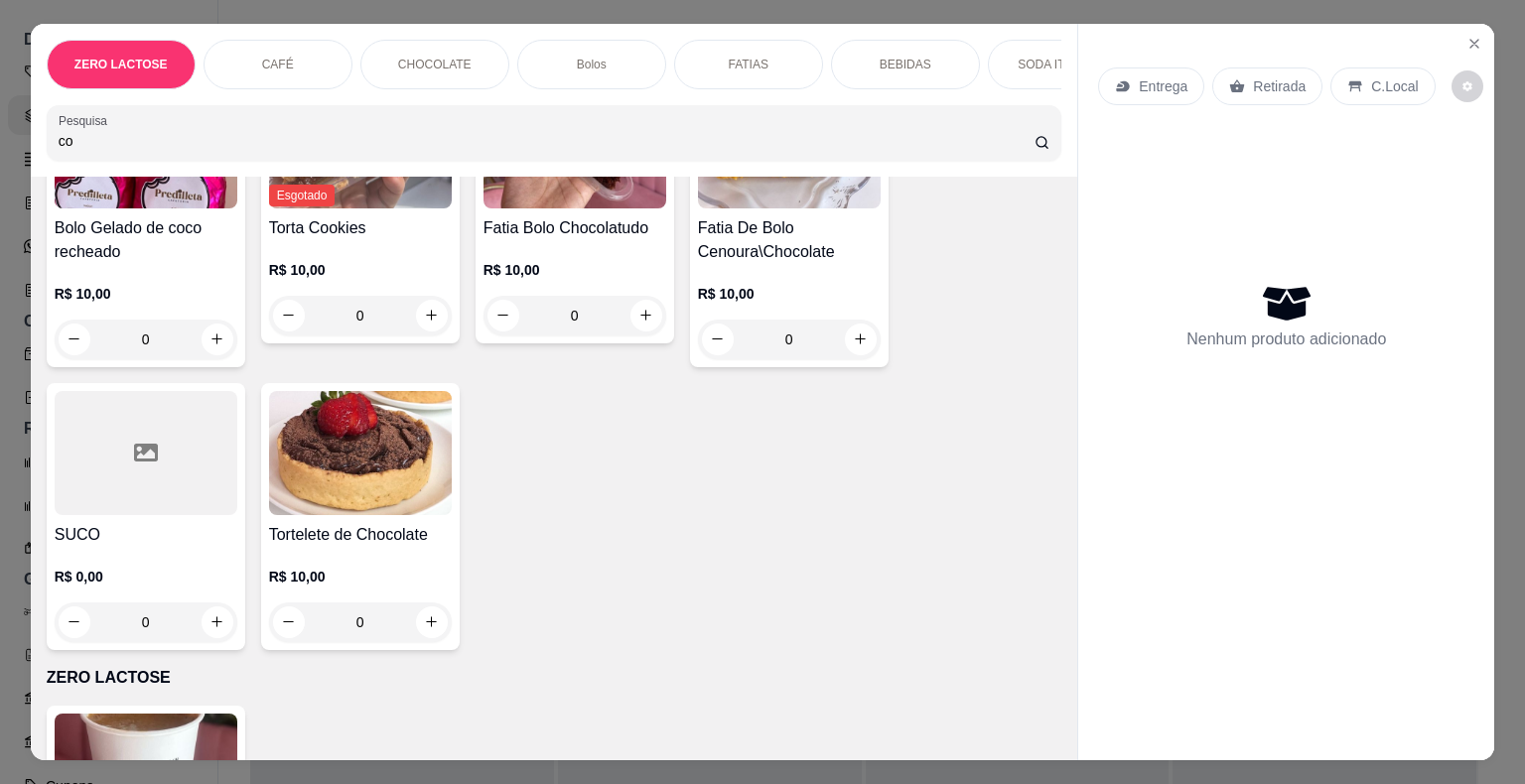 scroll, scrollTop: 1025, scrollLeft: 0, axis: vertical 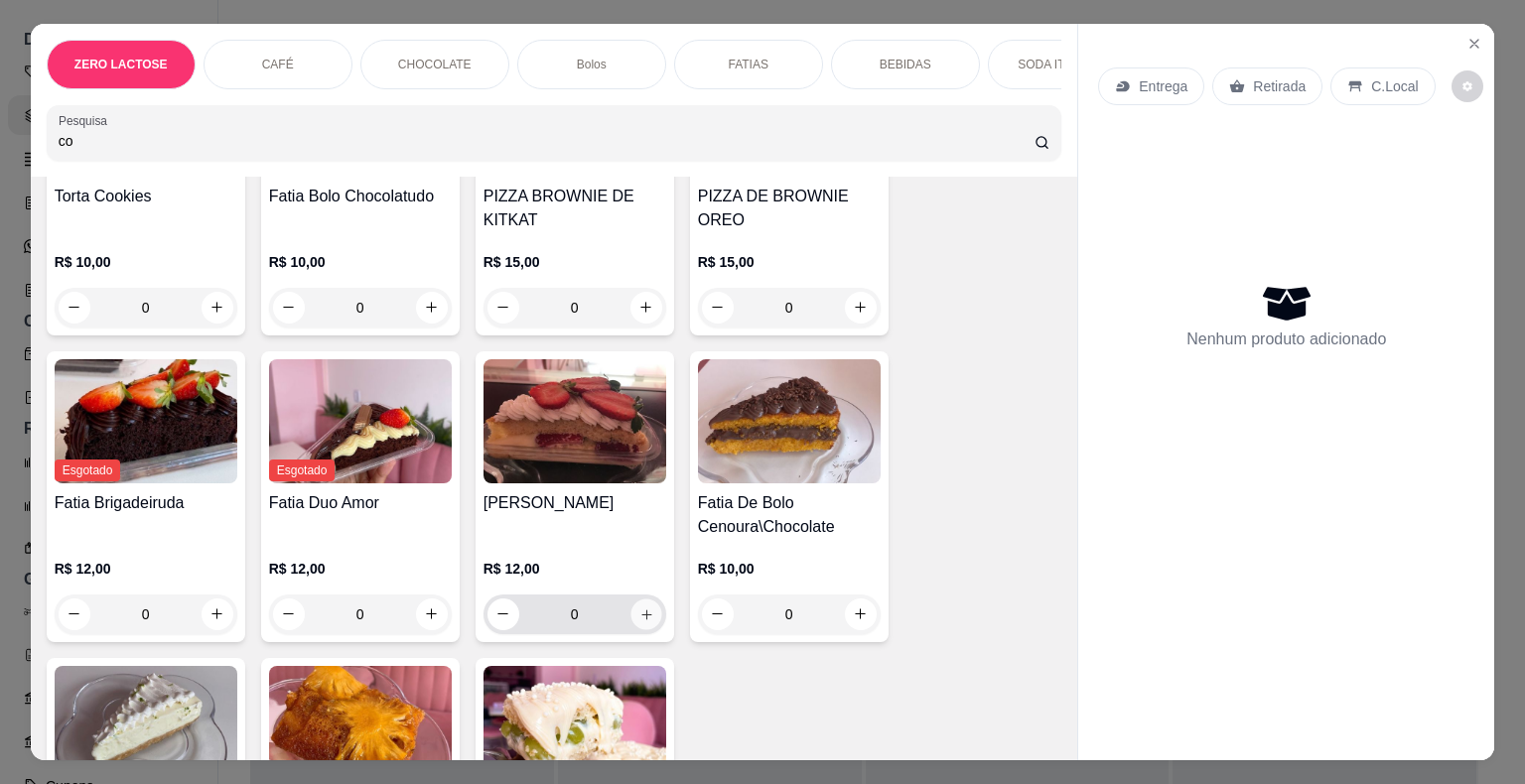 click 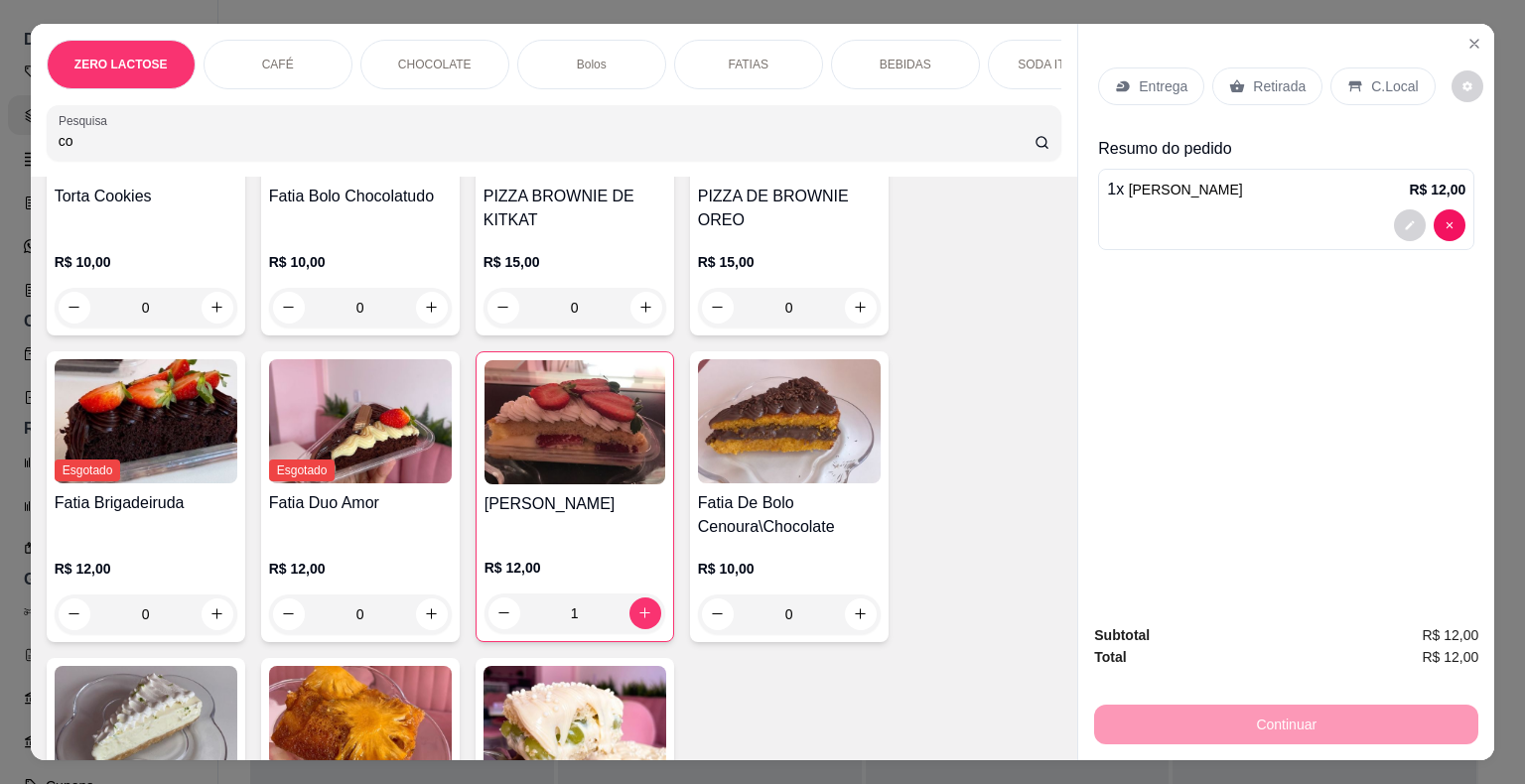 scroll, scrollTop: 3589, scrollLeft: 0, axis: vertical 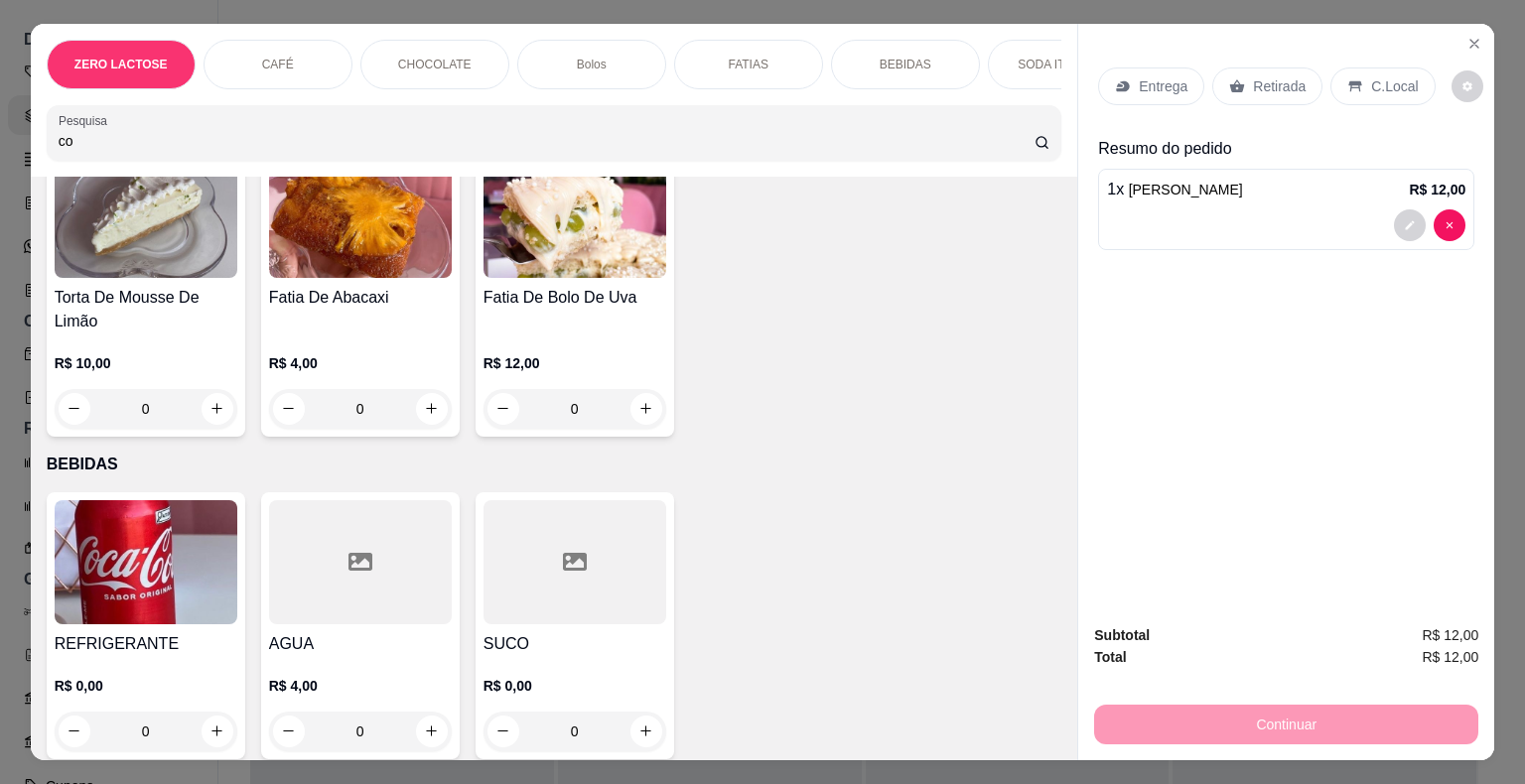click on "0" at bounding box center (146, 731) 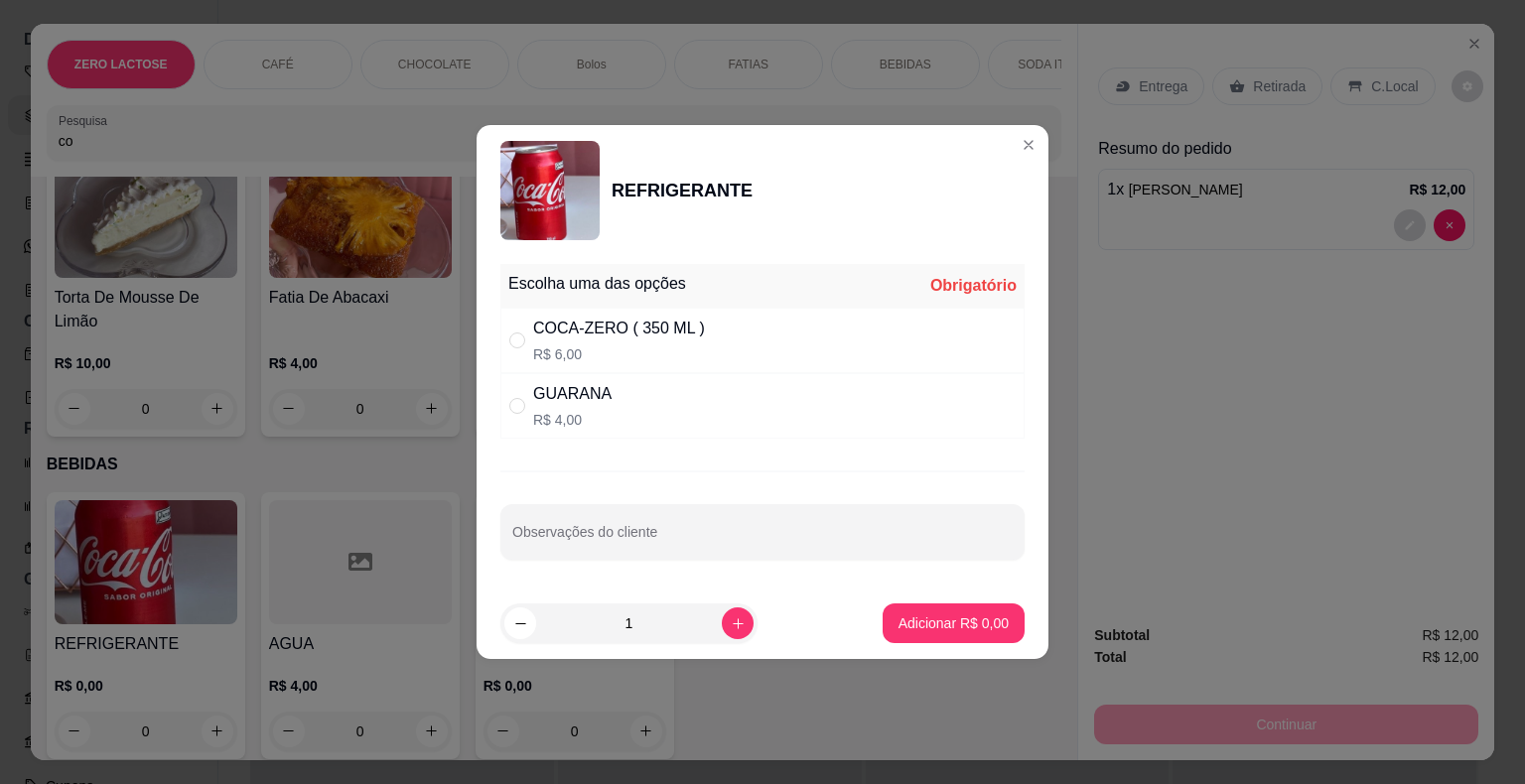 click on "COCA-ZERO ( 350 ML ) R$ 6,00" at bounding box center (762, 340) 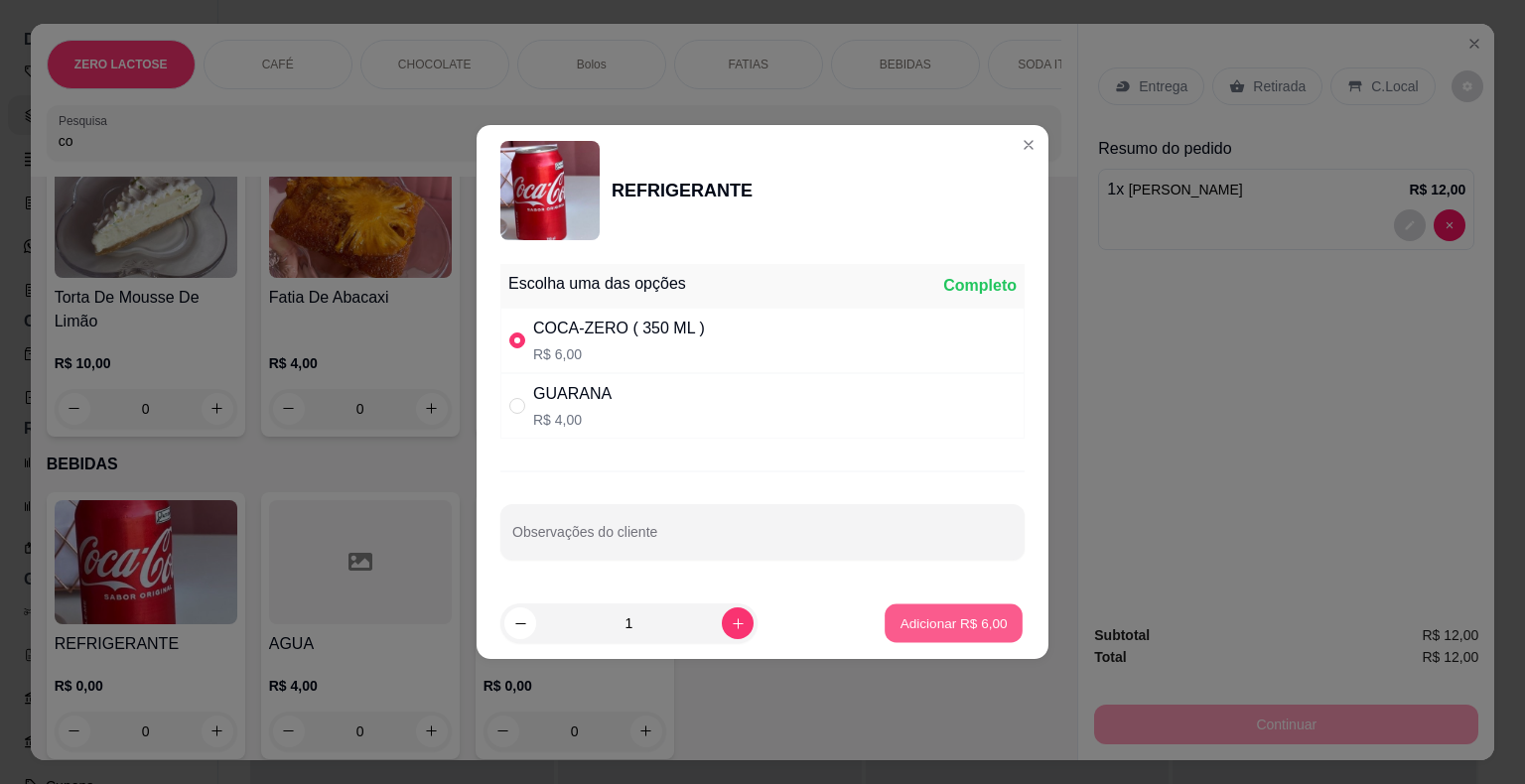 click on "Adicionar   R$ 6,00" at bounding box center [953, 622] 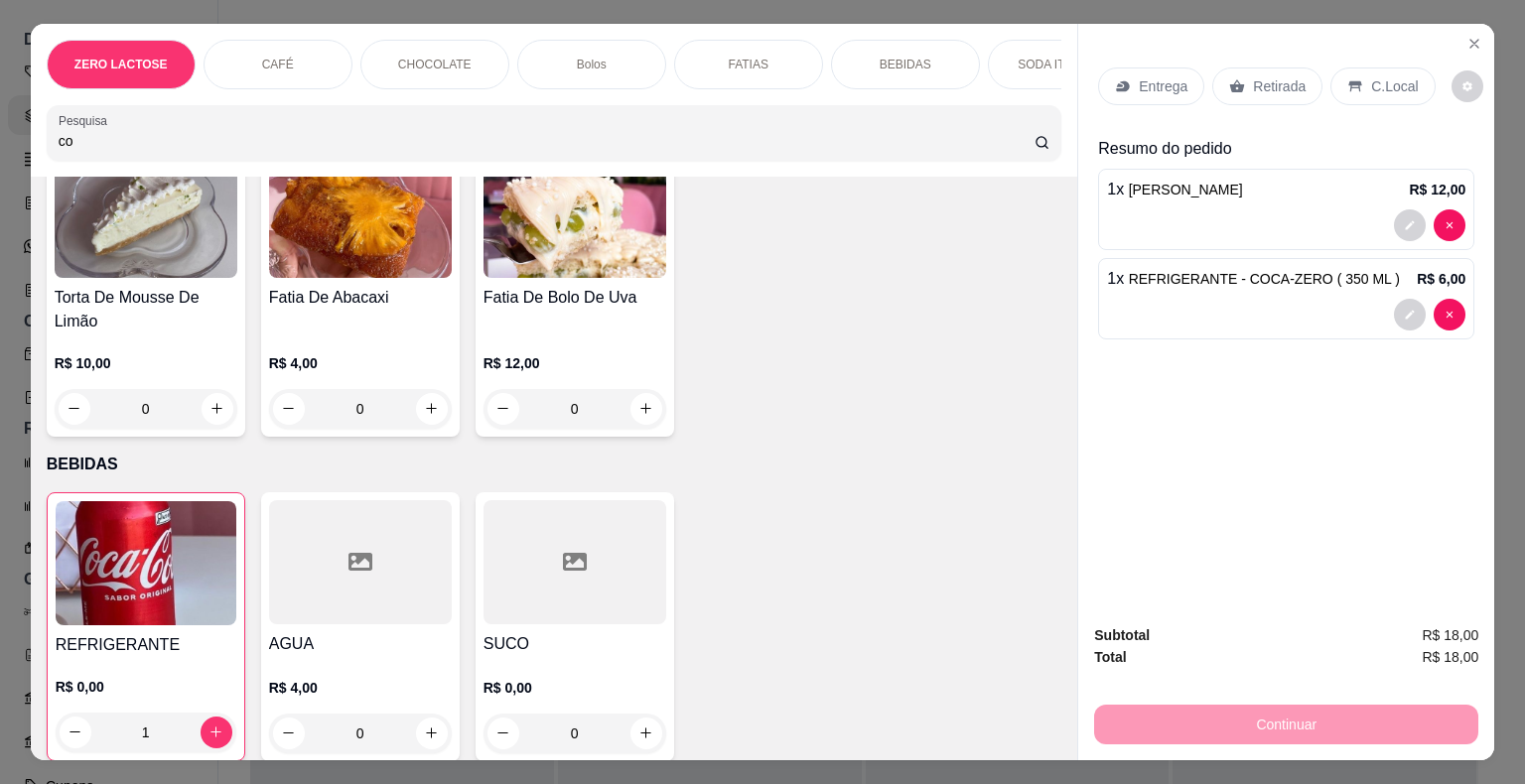 scroll, scrollTop: 4101, scrollLeft: 0, axis: vertical 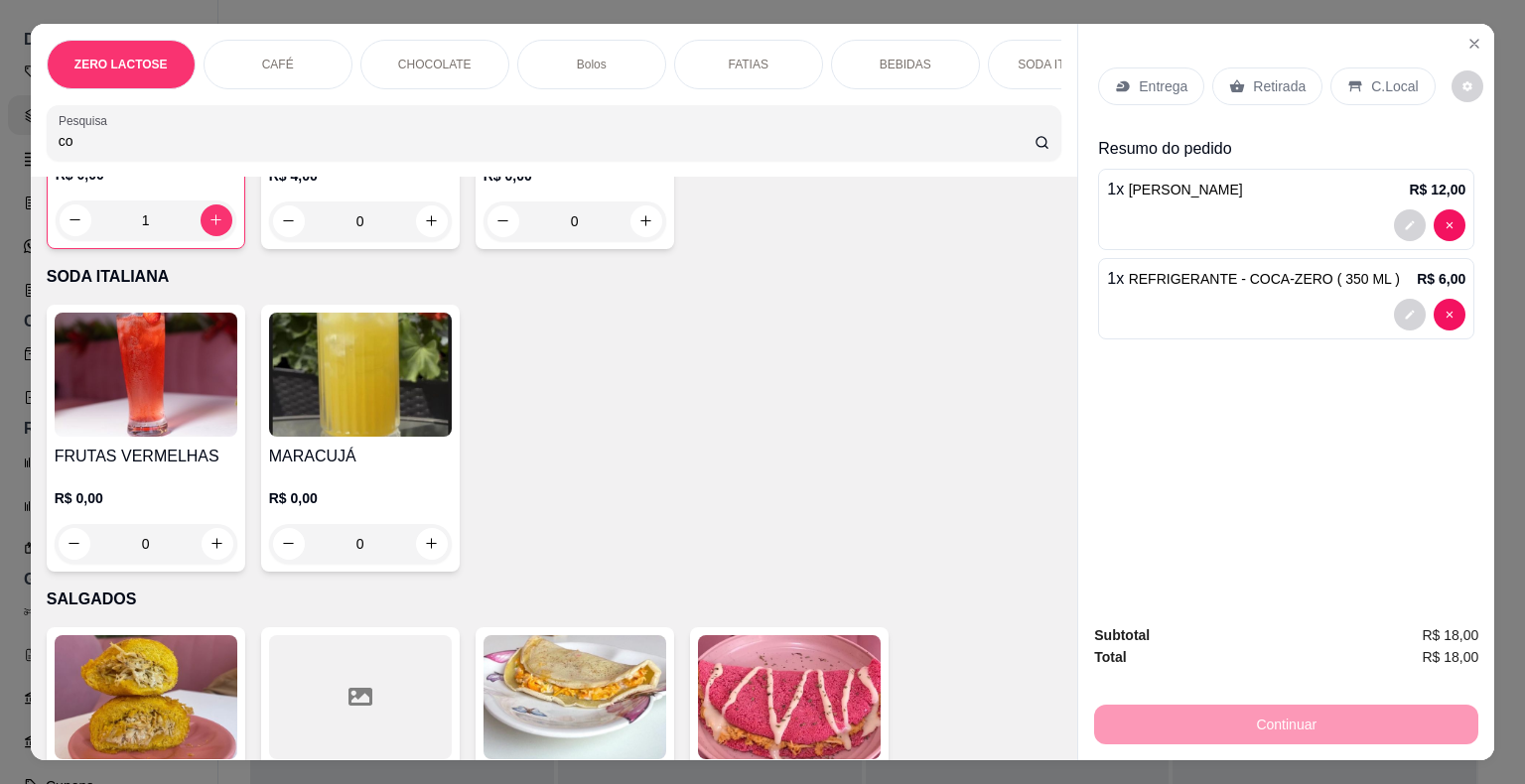 click at bounding box center [789, 697] 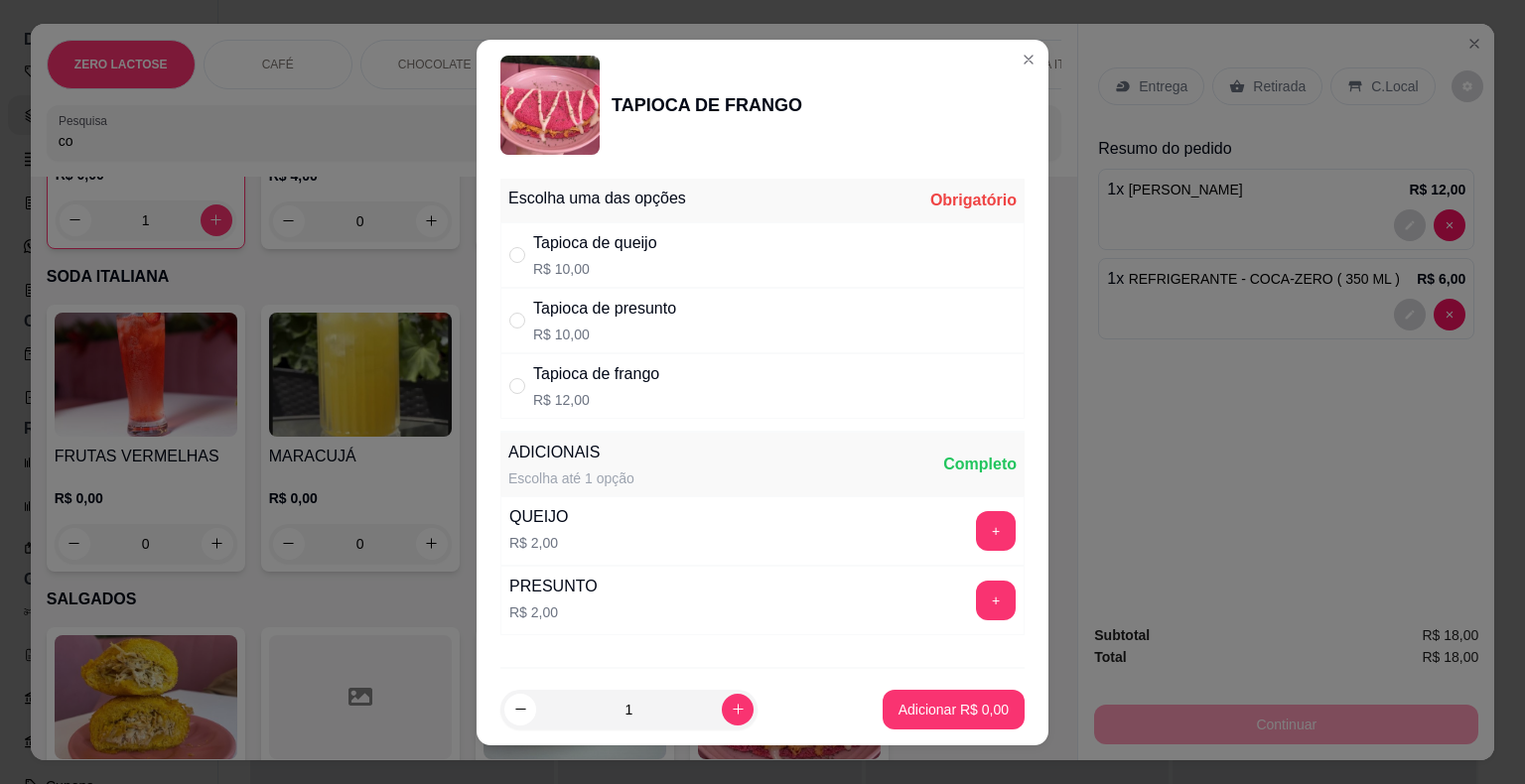 click on "Tapioca de frango  R$ 12,00" at bounding box center (762, 386) 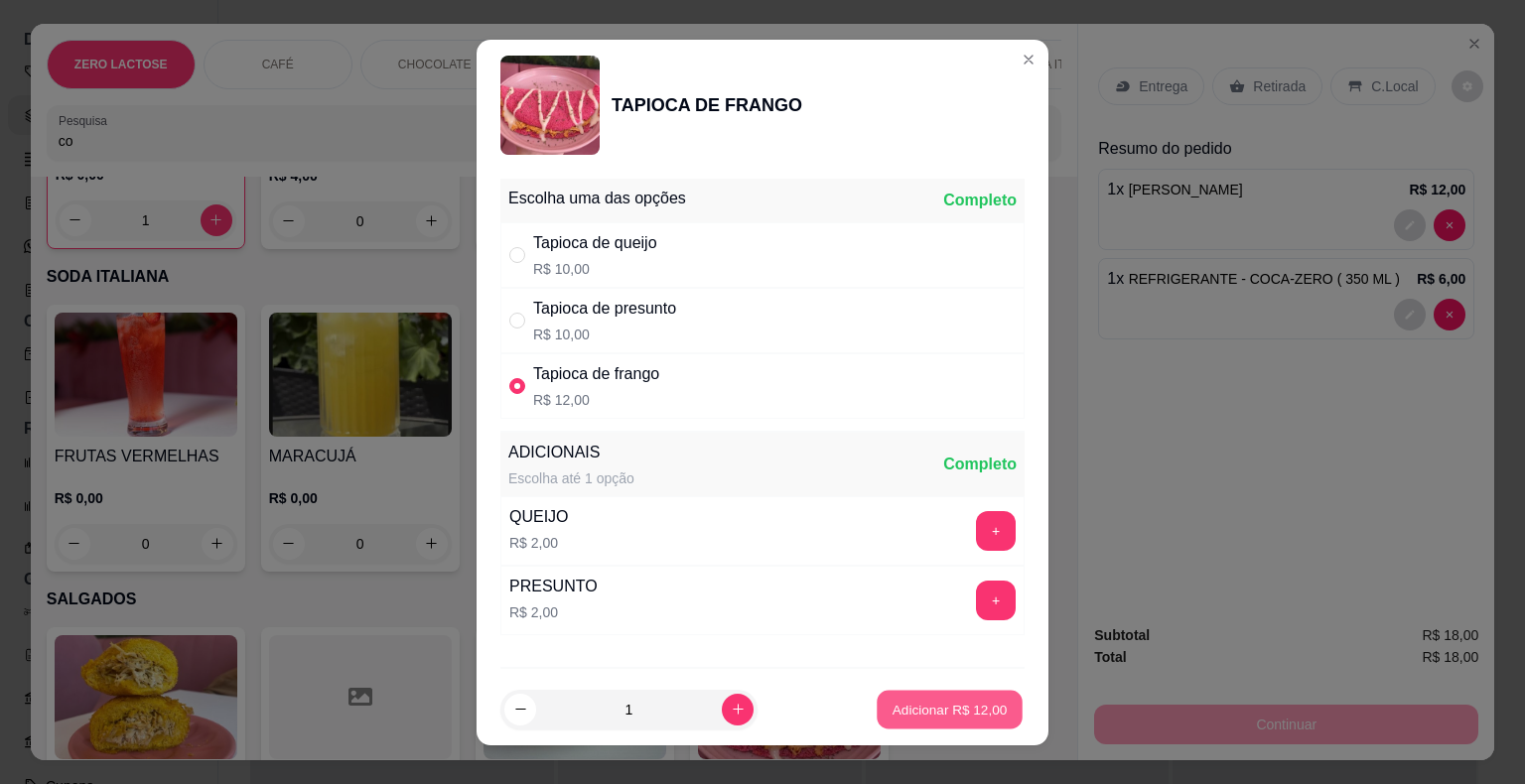 click on "Adicionar   R$ 12,00" at bounding box center [950, 709] 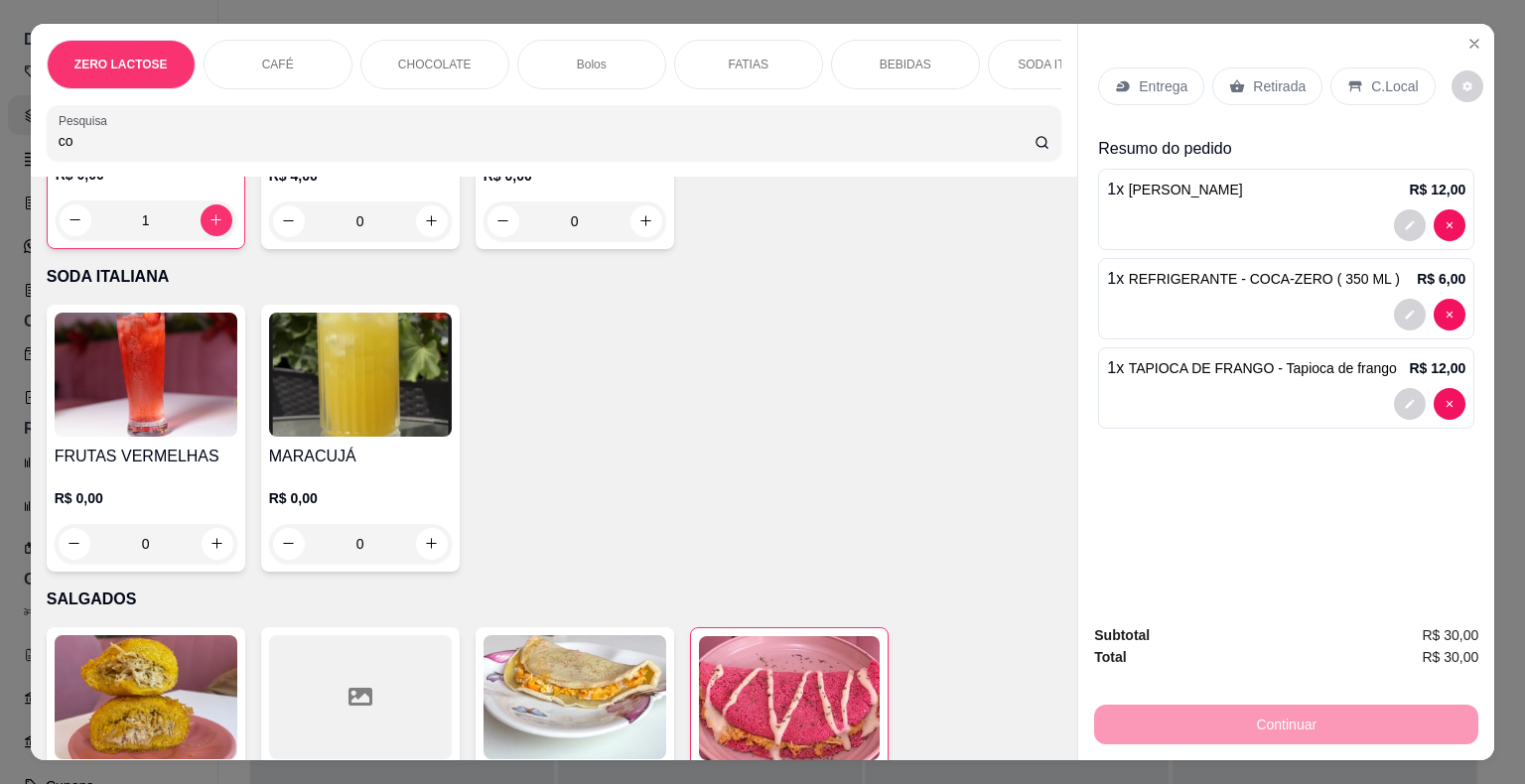 click on "Item avulso Resultado da pesquisa CITRUS COFFE   R$ 15,00 0 CAFÉ COM LEITE   R$ 10,00 0 CHOCOLATE QUENTE   R$ 0,00 0 Esgotado CHOCOLATINHO   R$ 12,00 0 Bolo Gelado de coco recheado   R$ 10,00 0 Esgotado Torta Cookies   R$ 10,00 0 Fatia Bolo Chocolatudo   R$ 10,00 0 Fatia De Bolo Cenoura\Chocolate   R$ 10,00 0 SUCO   R$ 0,00 0 Tortelete de  Chocolate   R$ 10,00 0 ZERO LACTOSE  CAPUCCINO ZERO LACTOSE    R$ 12,00 0 CAFÉ CITRUS COFFE   R$ 15,00 0 FRAPUCCINO   R$ 15,00 0 CAFÉ GELADO   R$ 12,00 0 CAPUCCINO   R$ 0,00 0 CAFÉ EXPRESSO   R$ 0,00 0 CAFÉ COM LEITE   R$ 10,00 0 CAFÉ TRADICIONAL   R$ 0,00 0 CHOCOLATE CHOCOLATE QUENTE   R$ 0,00 0 Bolos Esgotado Bolo Nuvem de Ninho   R$ 16,00 0 BOLO DE CENOURA    R$ 17,00 0 Esgotado CHOCOLATINHO   R$ 12,00 0 Bolo Gelado de coco recheado   R$ 10,00 0 Esgotado Bolo de Prestígio 🥰   R$ 17,00 0 Bolos de Festa   R$ 40,00 0 Esgotado Morambrow   R$ 15,00 0 Bolo  De Abacaxi   R$ 10,00 0 FATIAS Esgotado Torta Cookies   R$ 10,00 0   R$ 10,00 0" at bounding box center (554, 468) 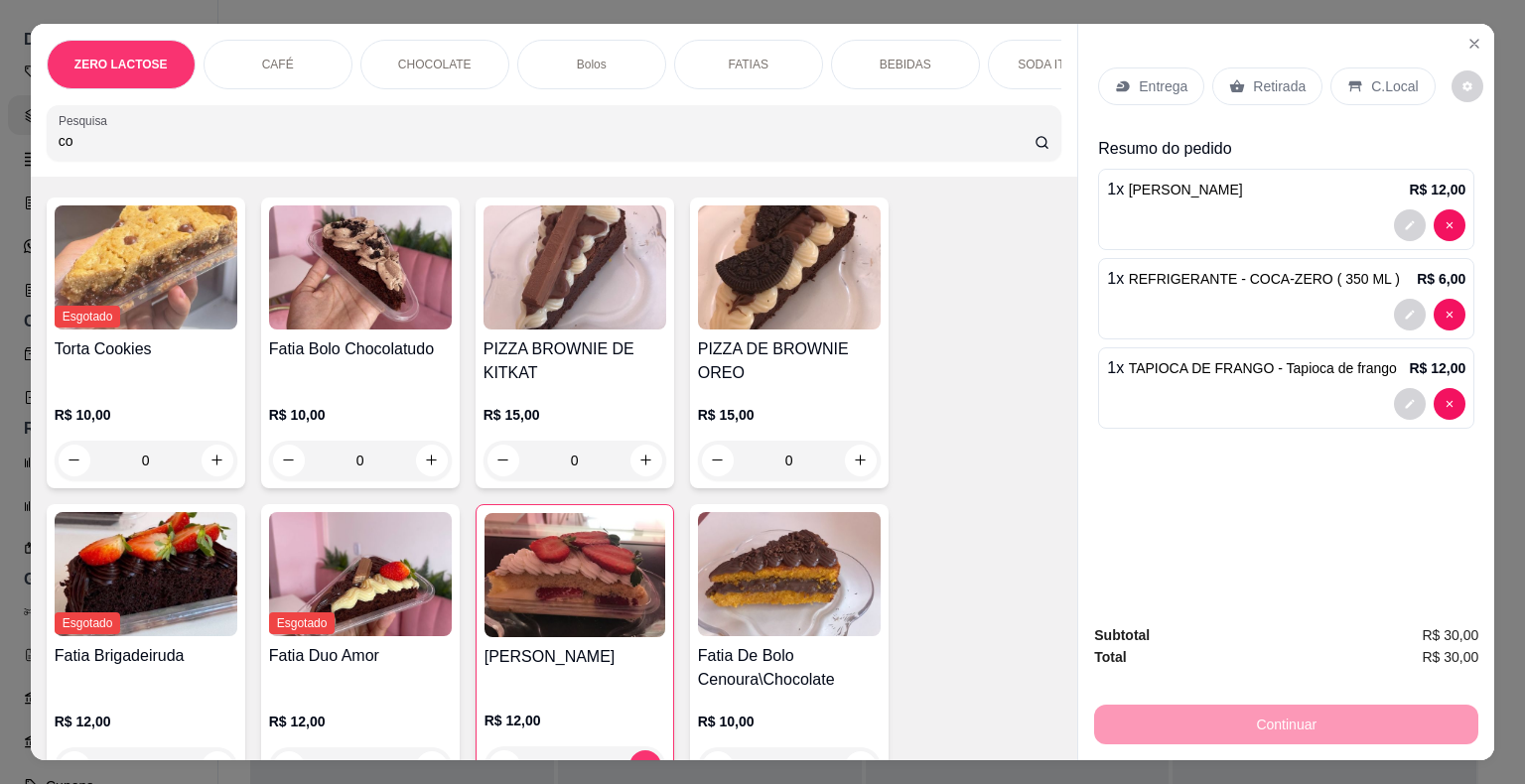 scroll, scrollTop: 2910, scrollLeft: 0, axis: vertical 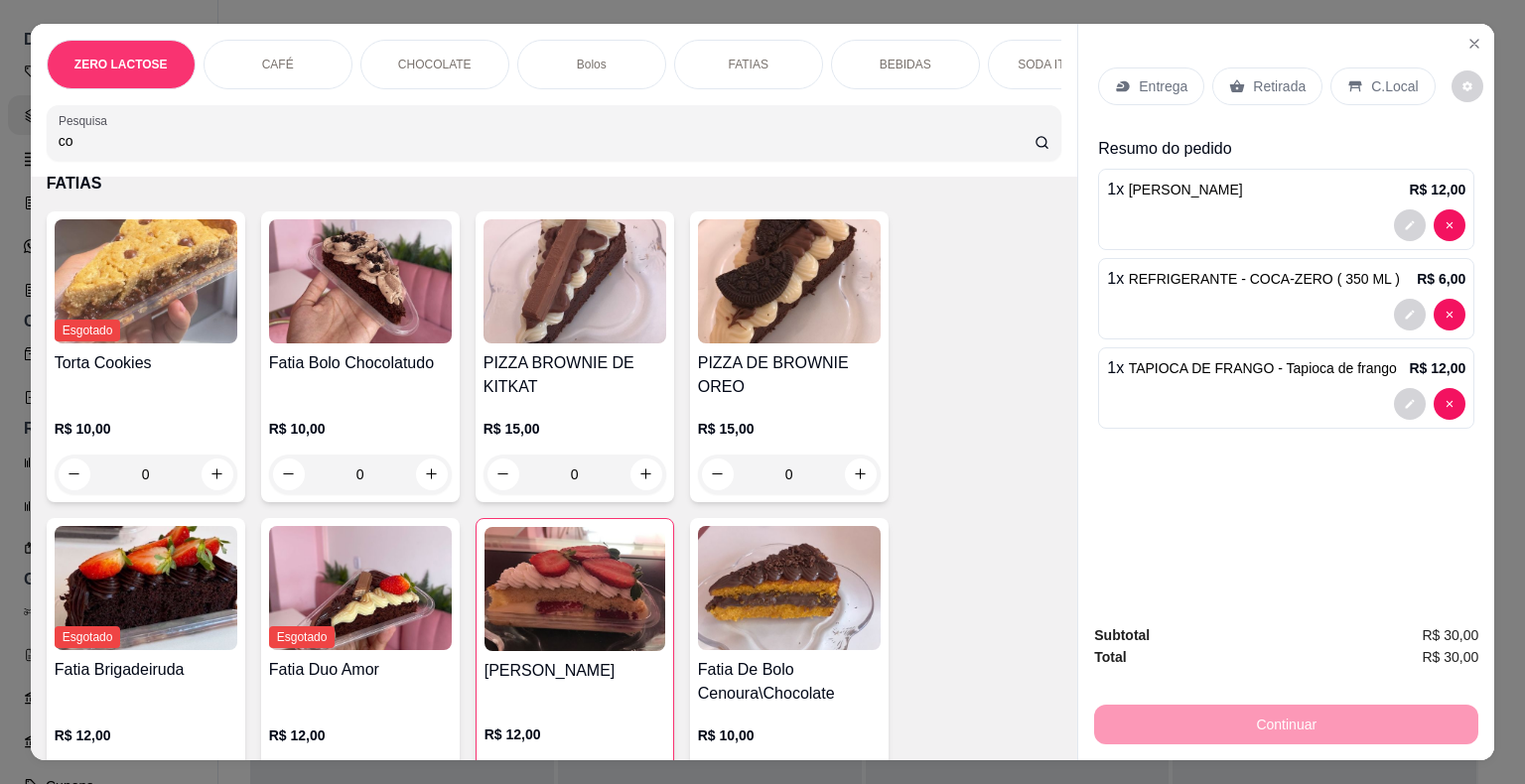 click at bounding box center [146, 588] 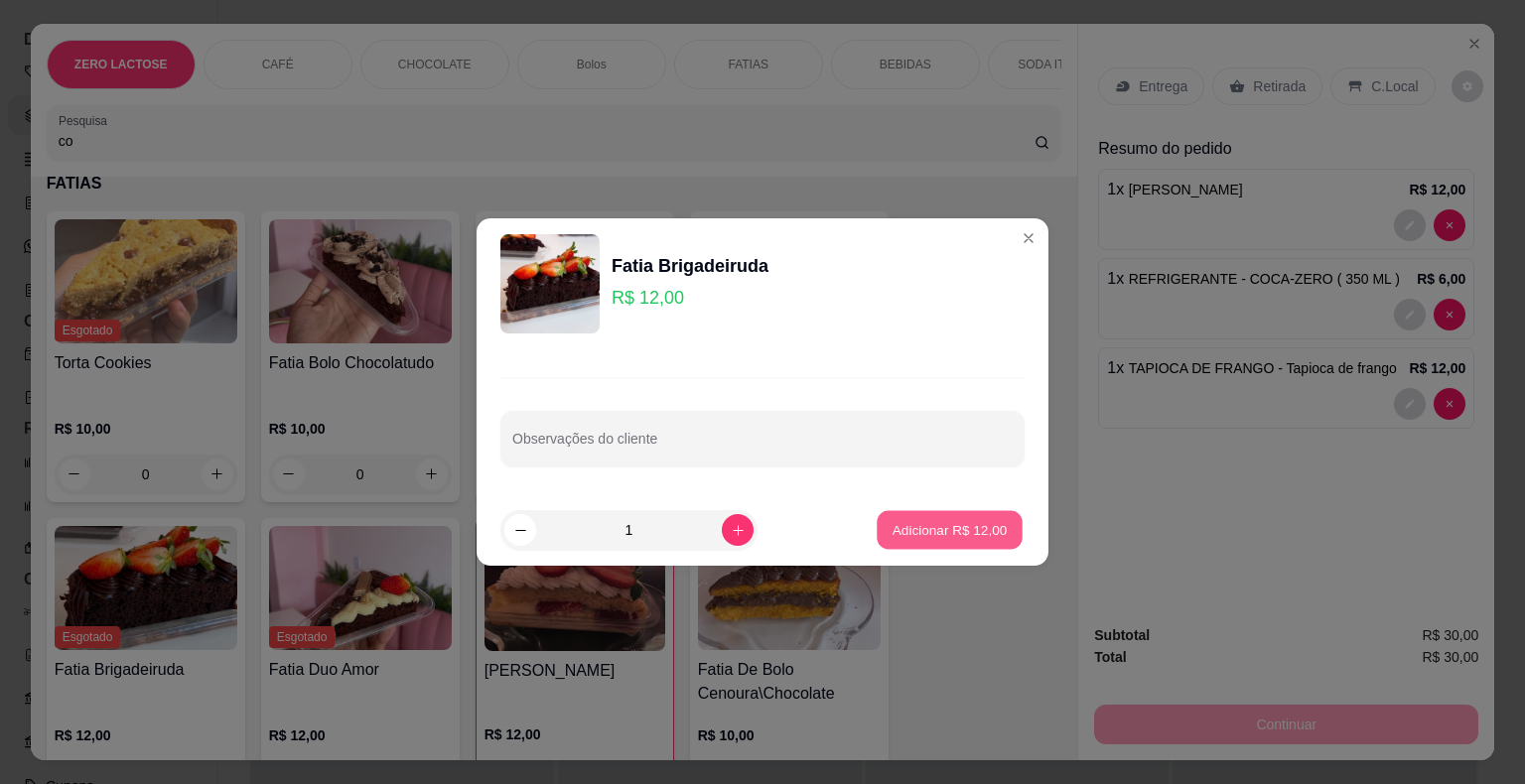 click on "Adicionar   R$ 12,00" at bounding box center (950, 529) 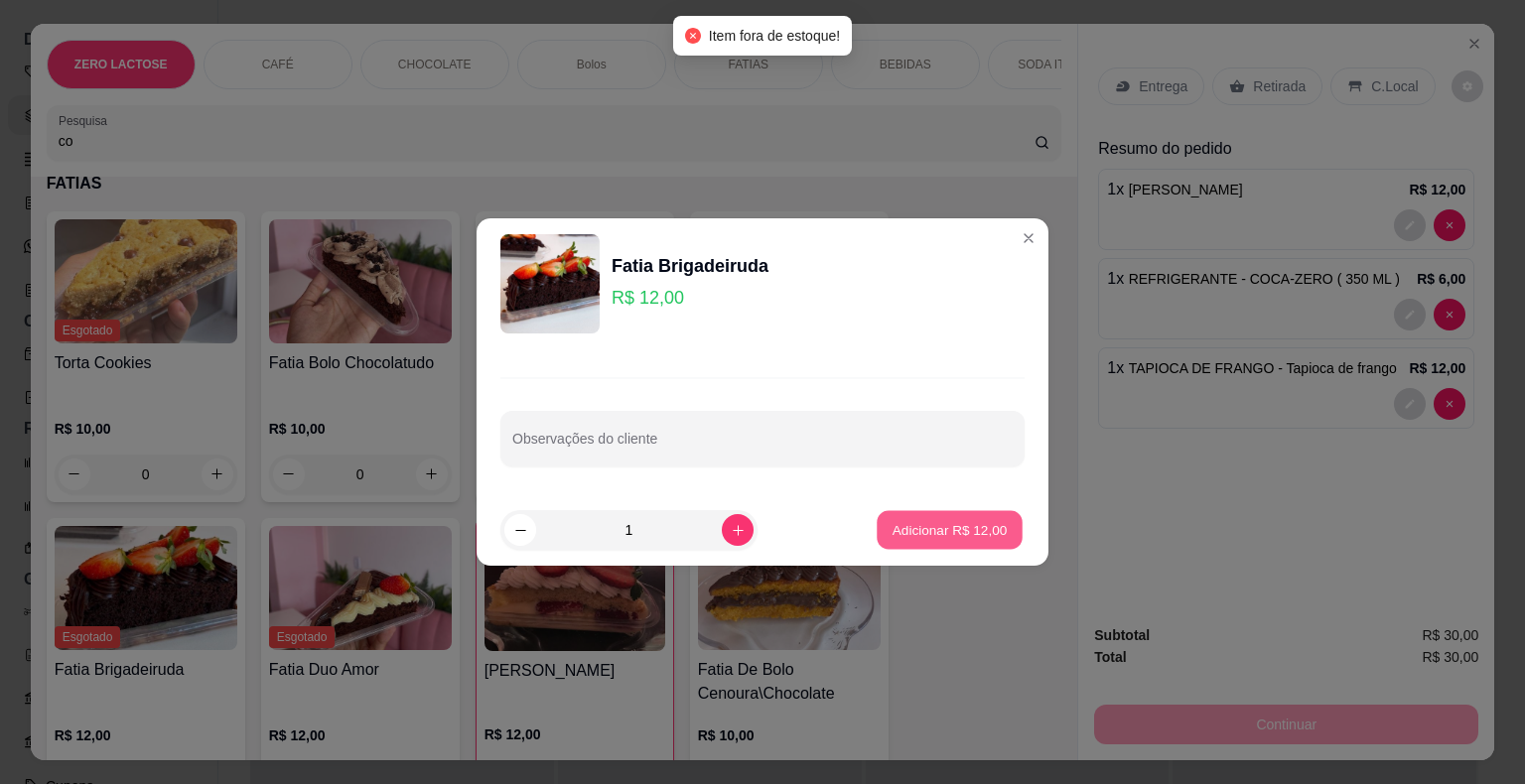 click on "Adicionar   R$ 12,00" at bounding box center (950, 529) 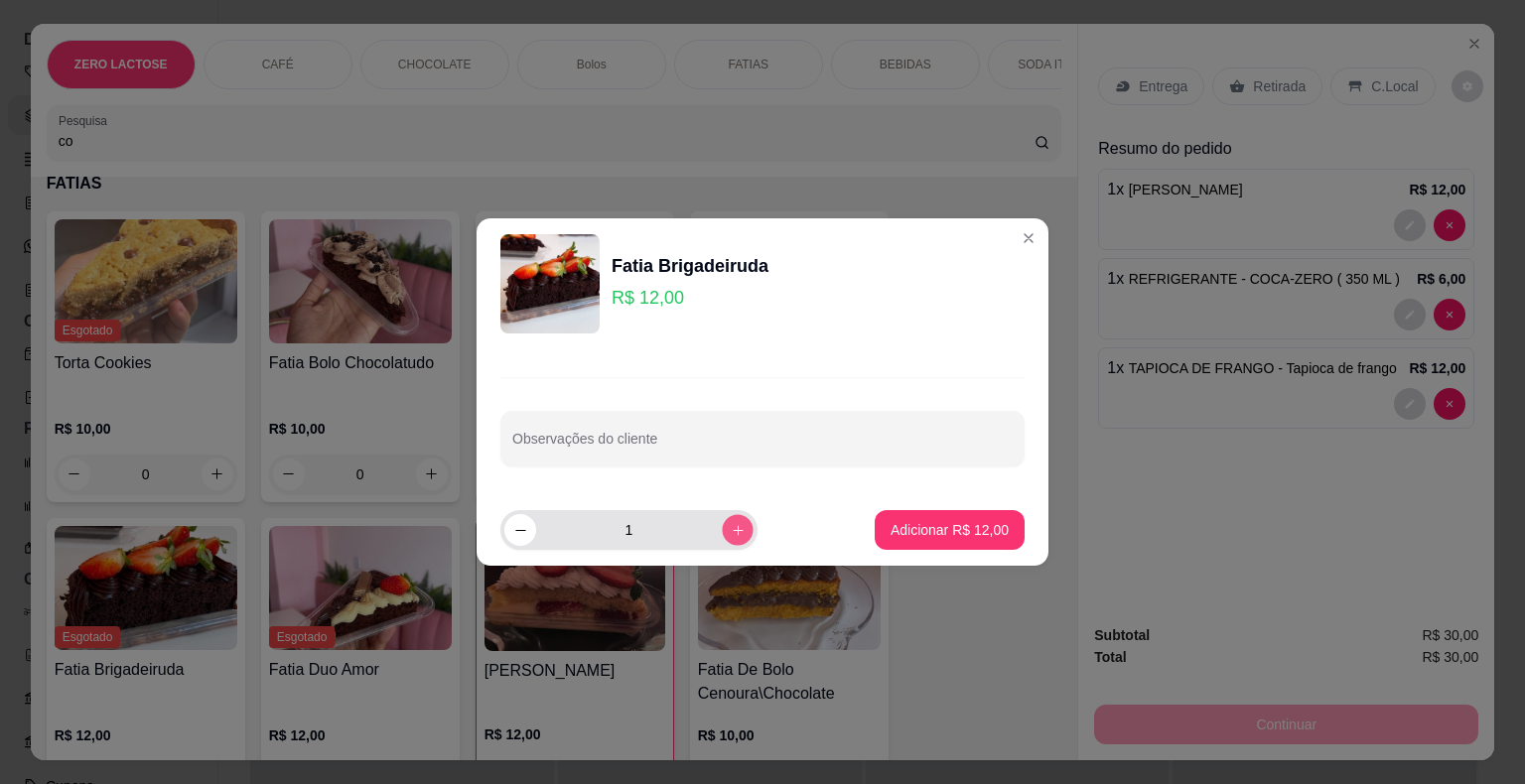 click 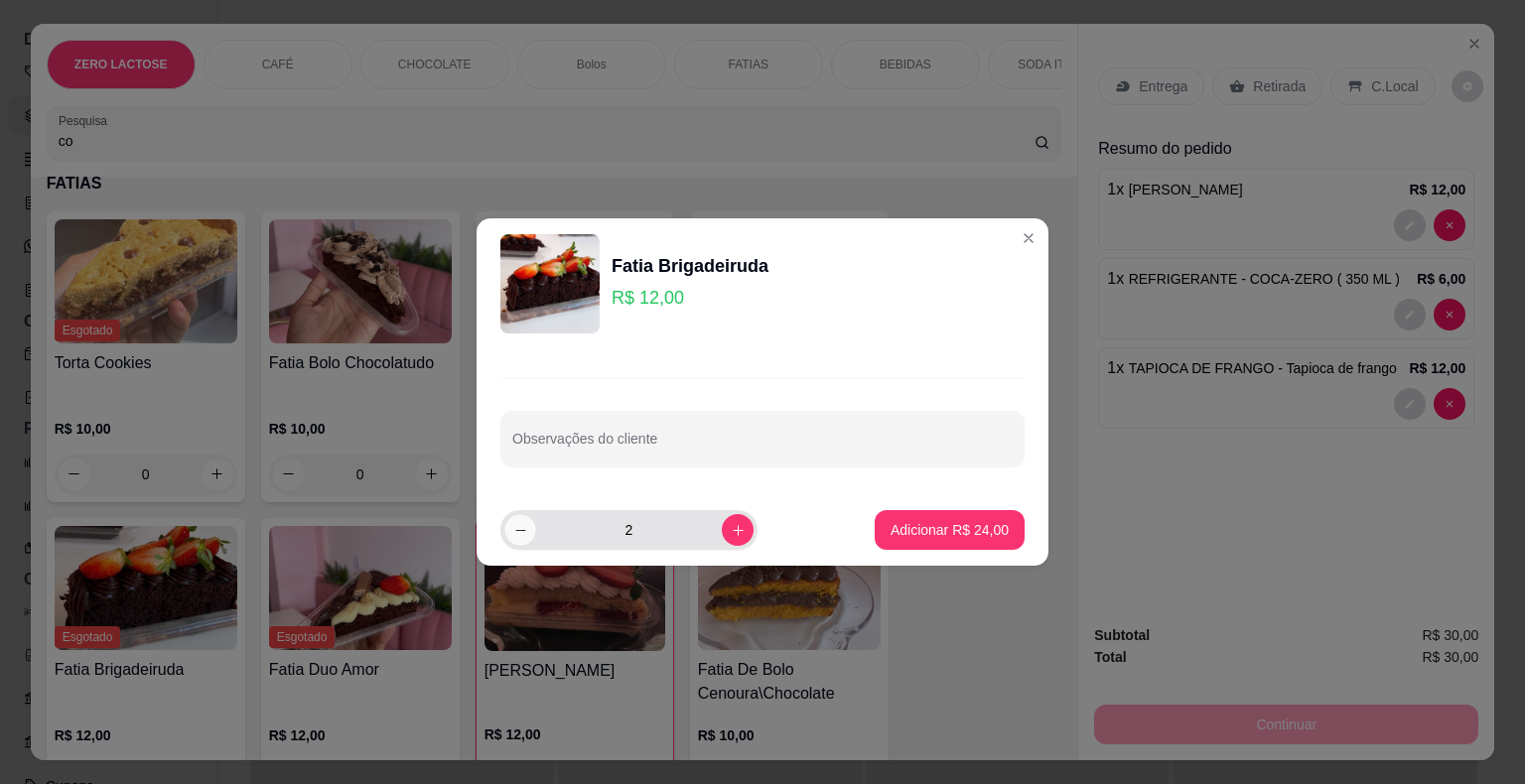 click 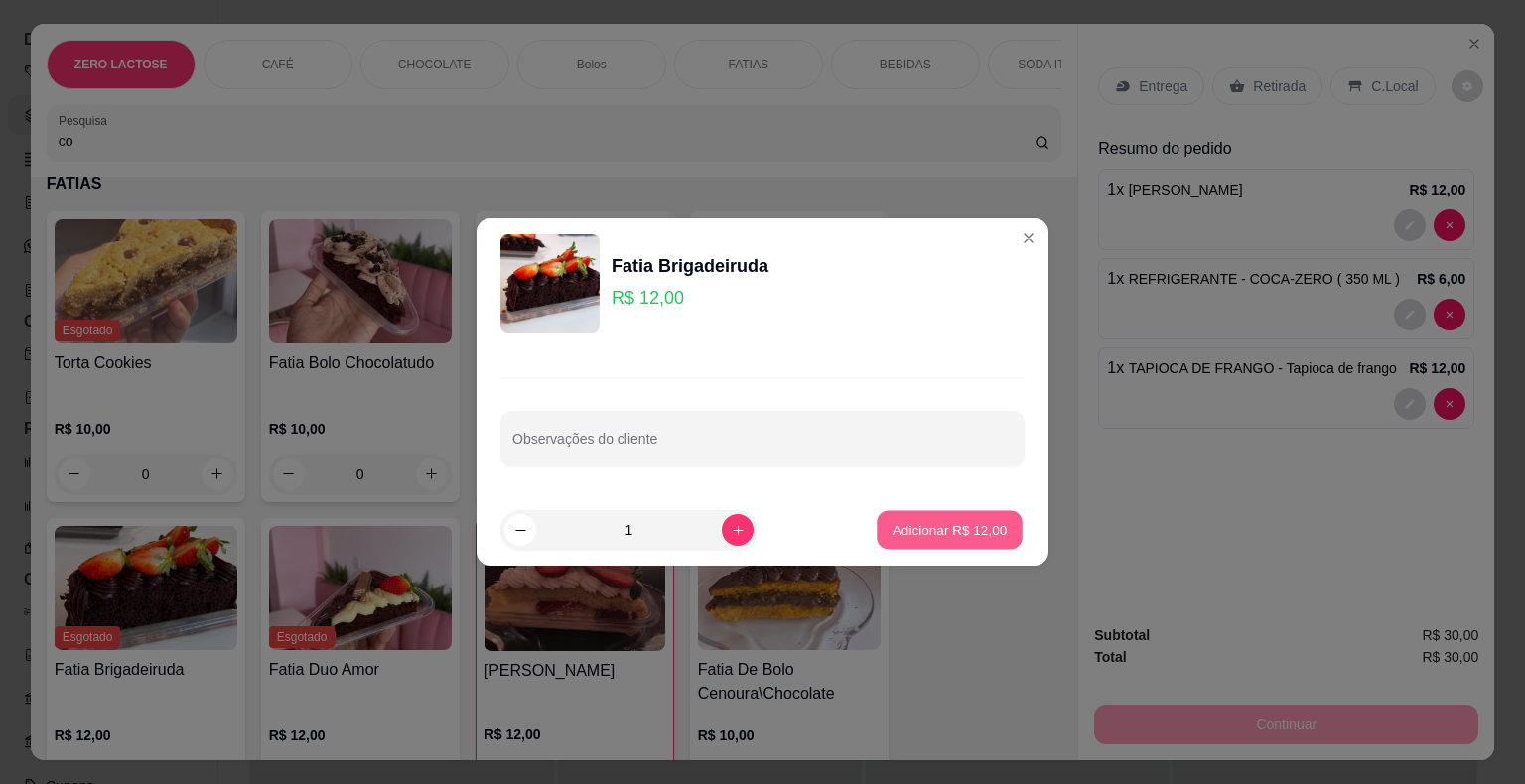 click on "Adicionar   R$ 12,00" at bounding box center (949, 530) 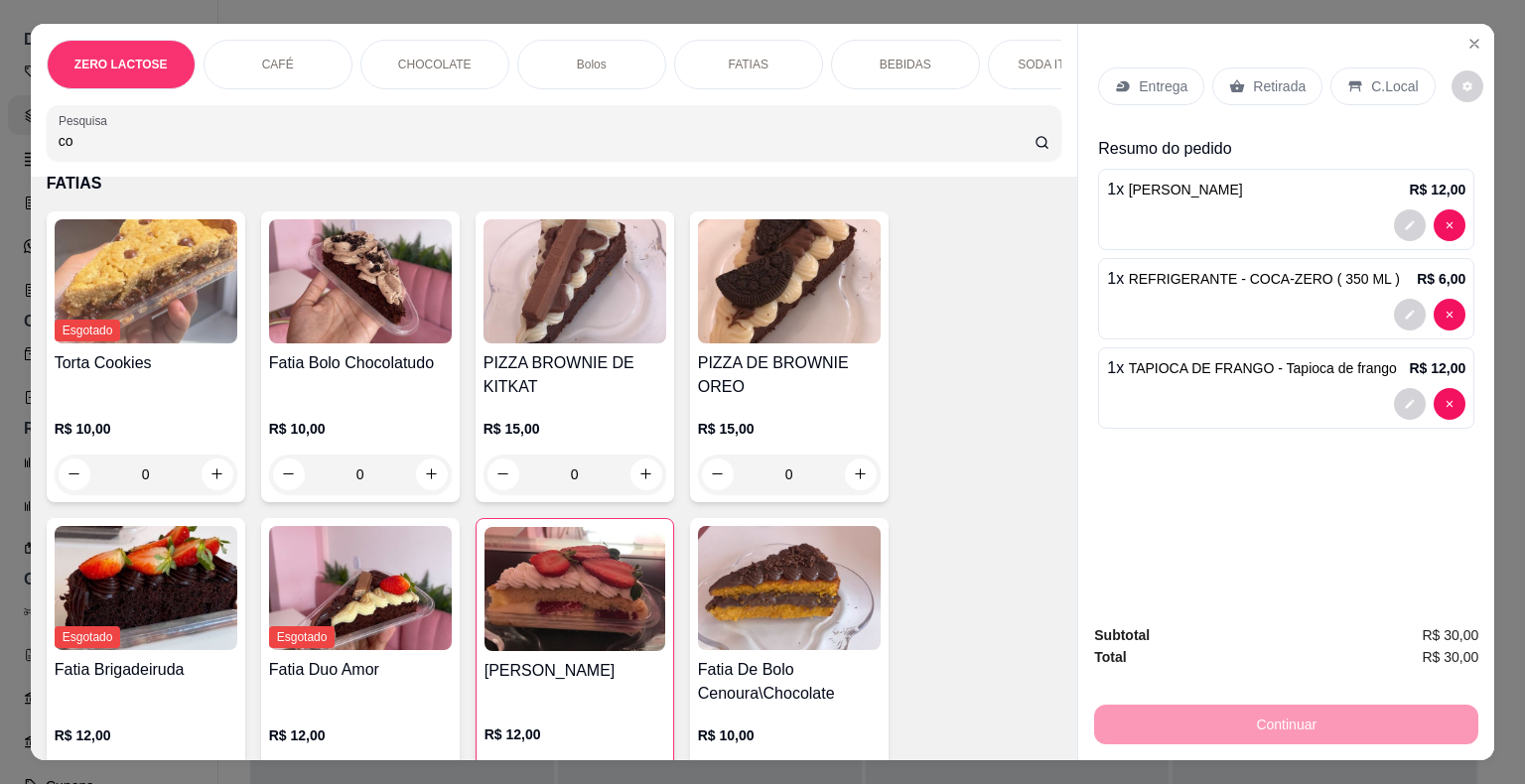 click at bounding box center [146, 588] 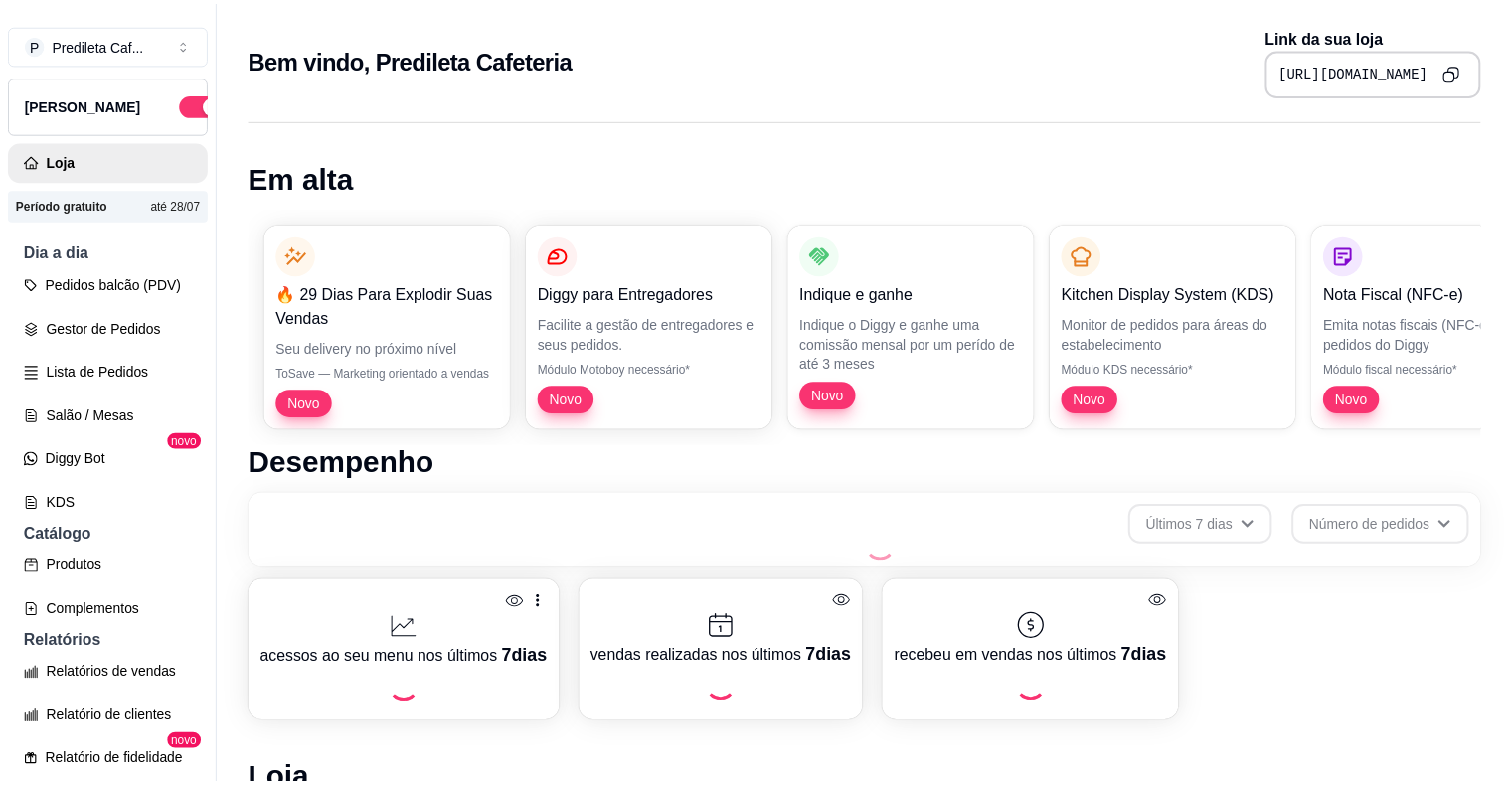 scroll, scrollTop: 0, scrollLeft: 0, axis: both 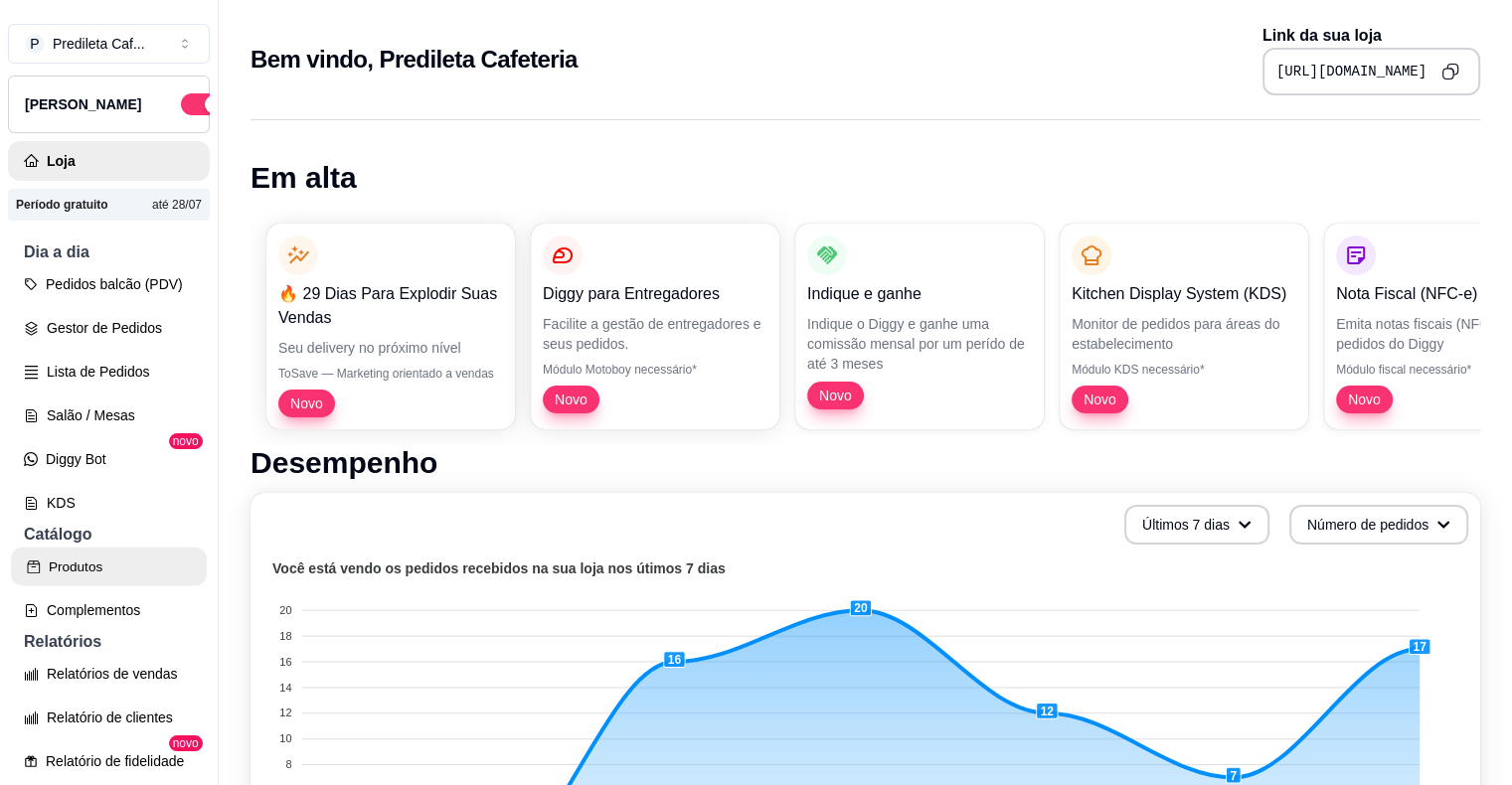 click on "Produtos" at bounding box center [108, 566] 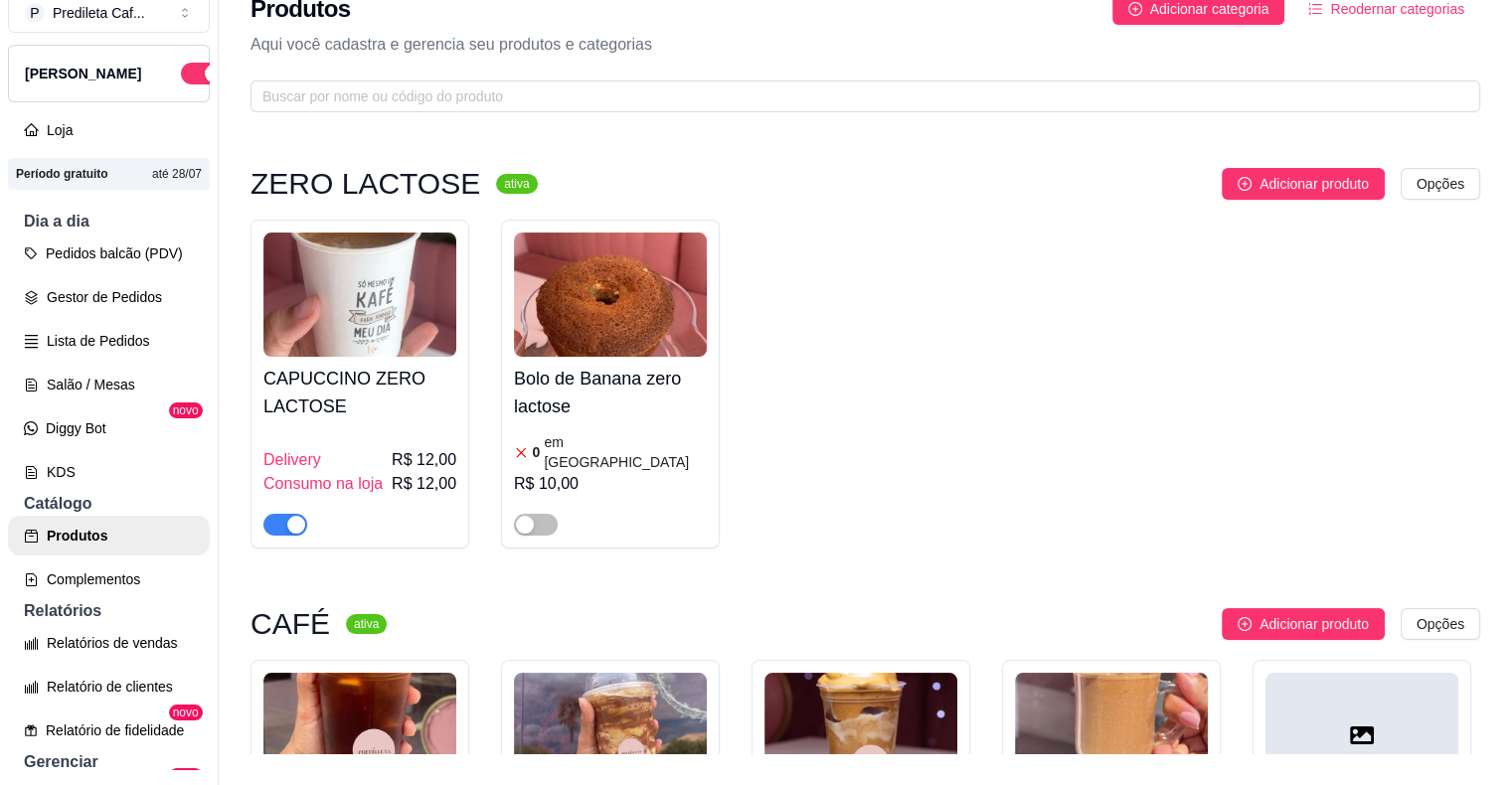 scroll, scrollTop: 32, scrollLeft: 0, axis: vertical 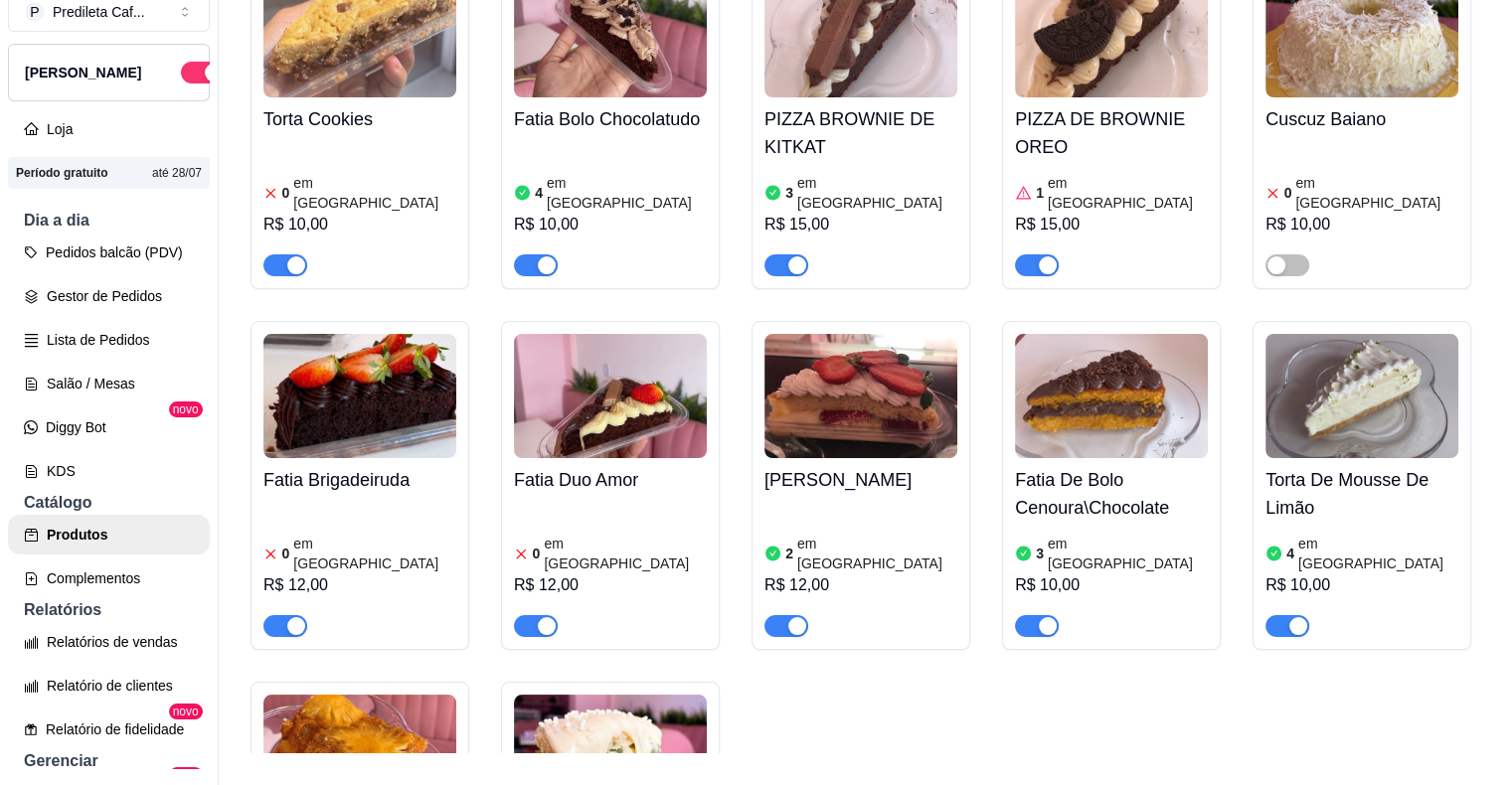 click at bounding box center [360, 395] 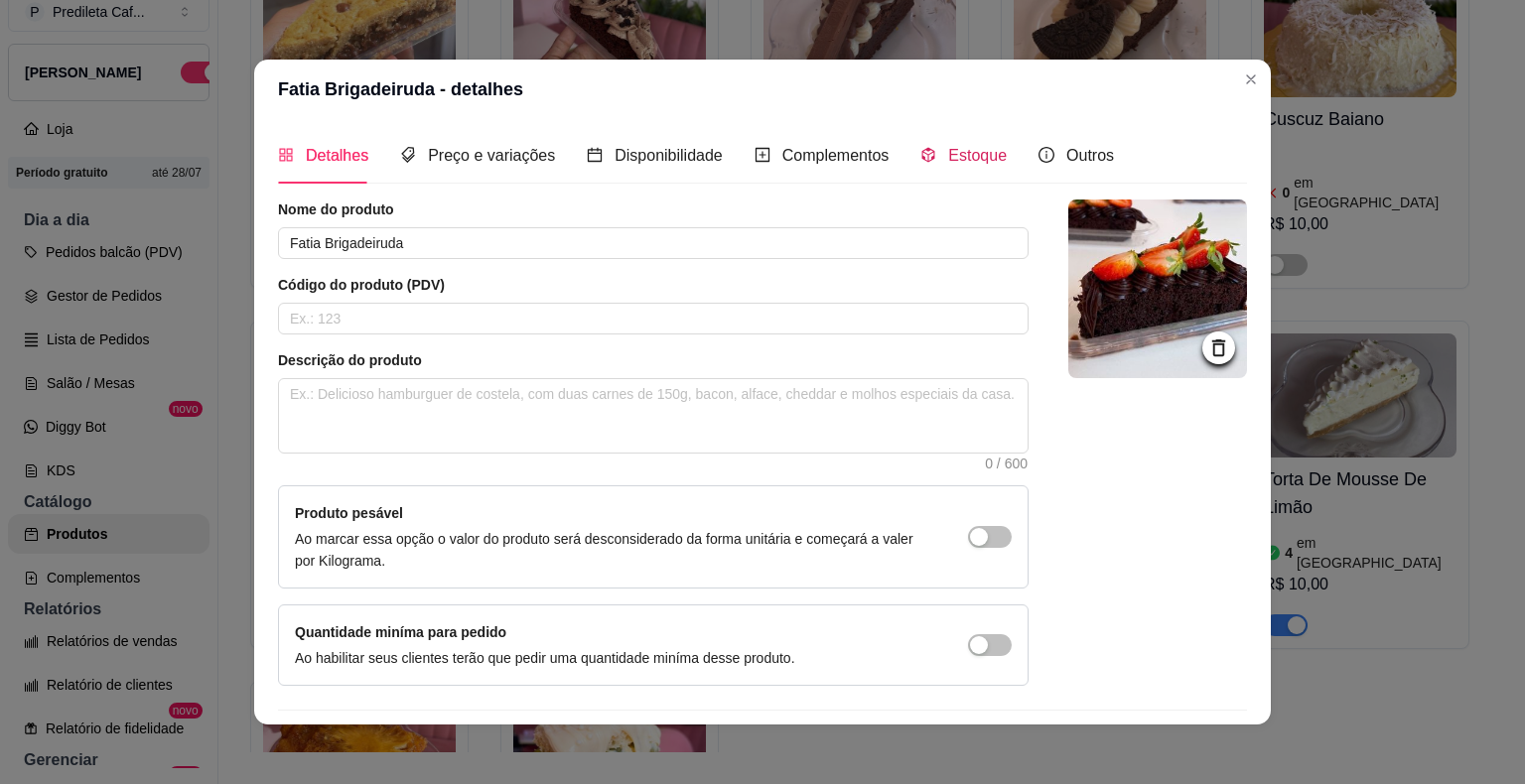 click on "Estoque" at bounding box center (963, 155) 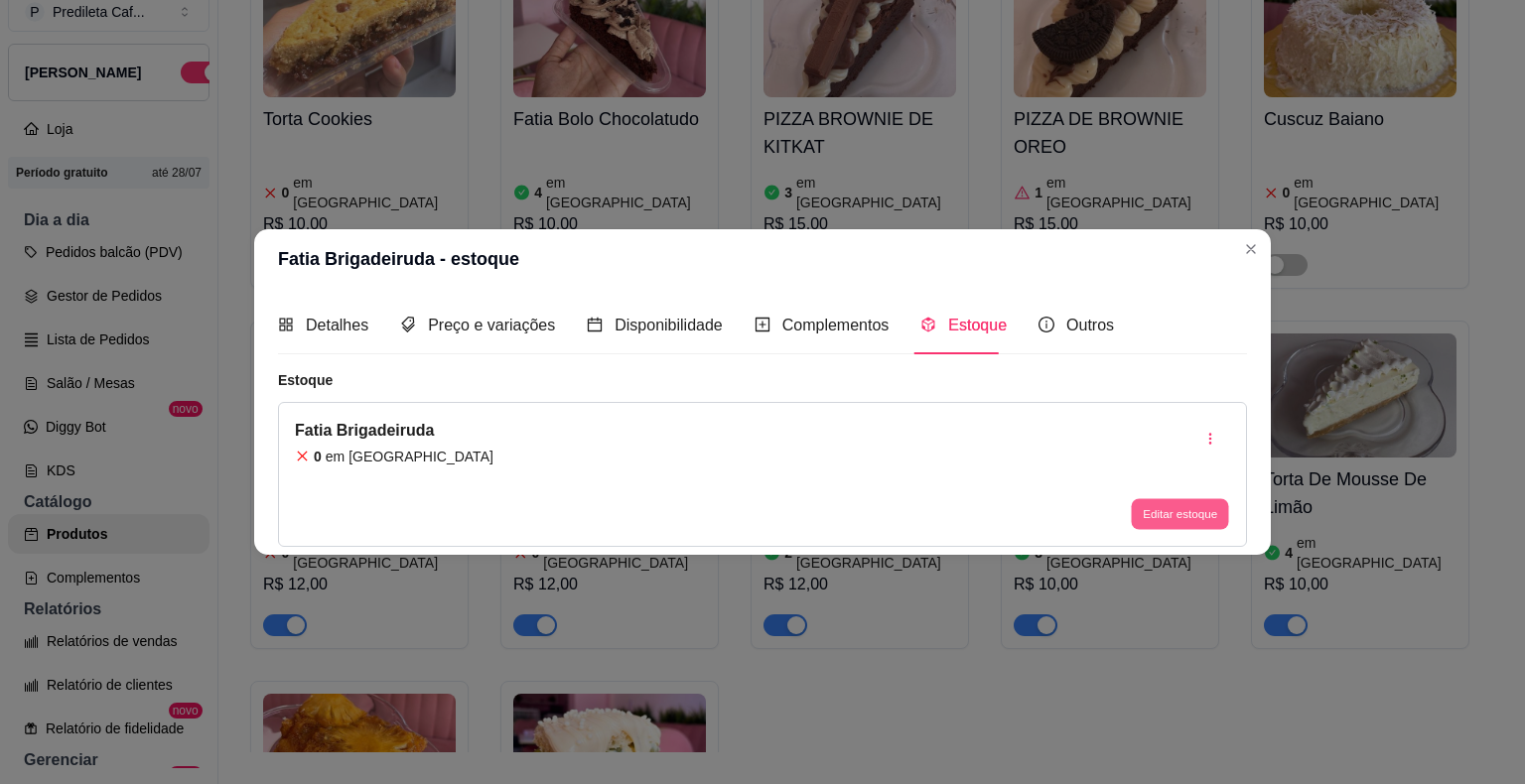 click on "Editar estoque" at bounding box center [1179, 513] 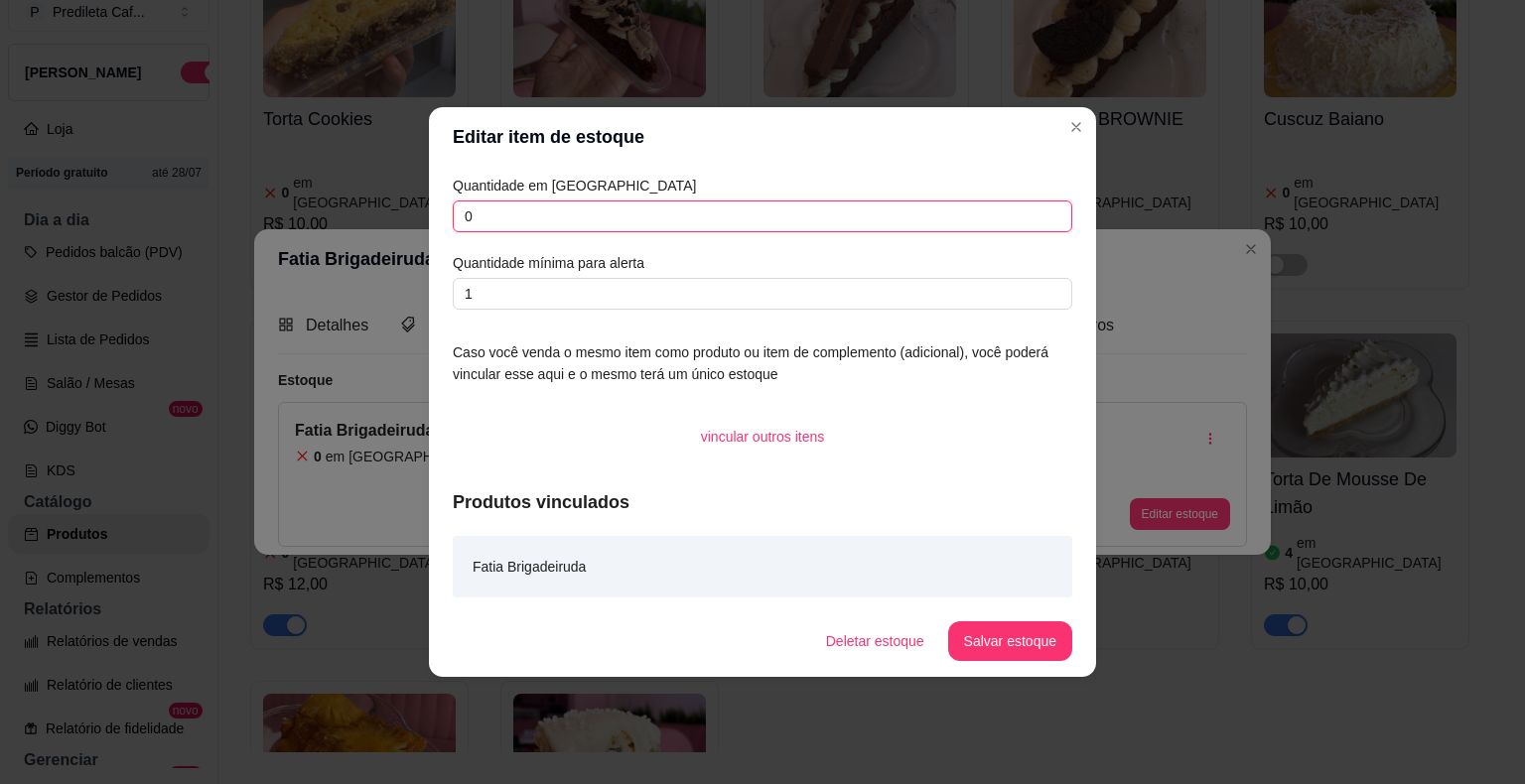 click on "0" at bounding box center [762, 216] 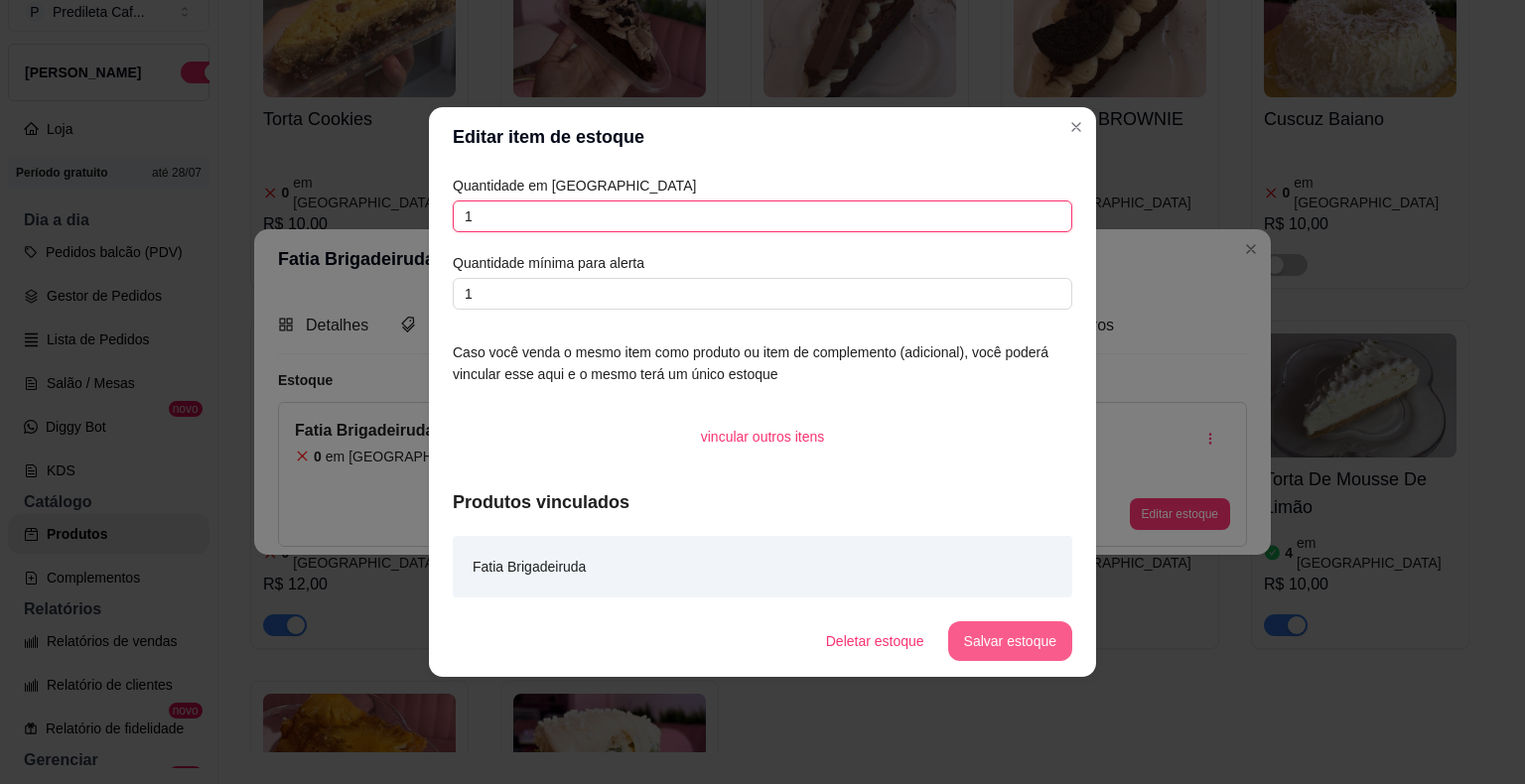 type on "1" 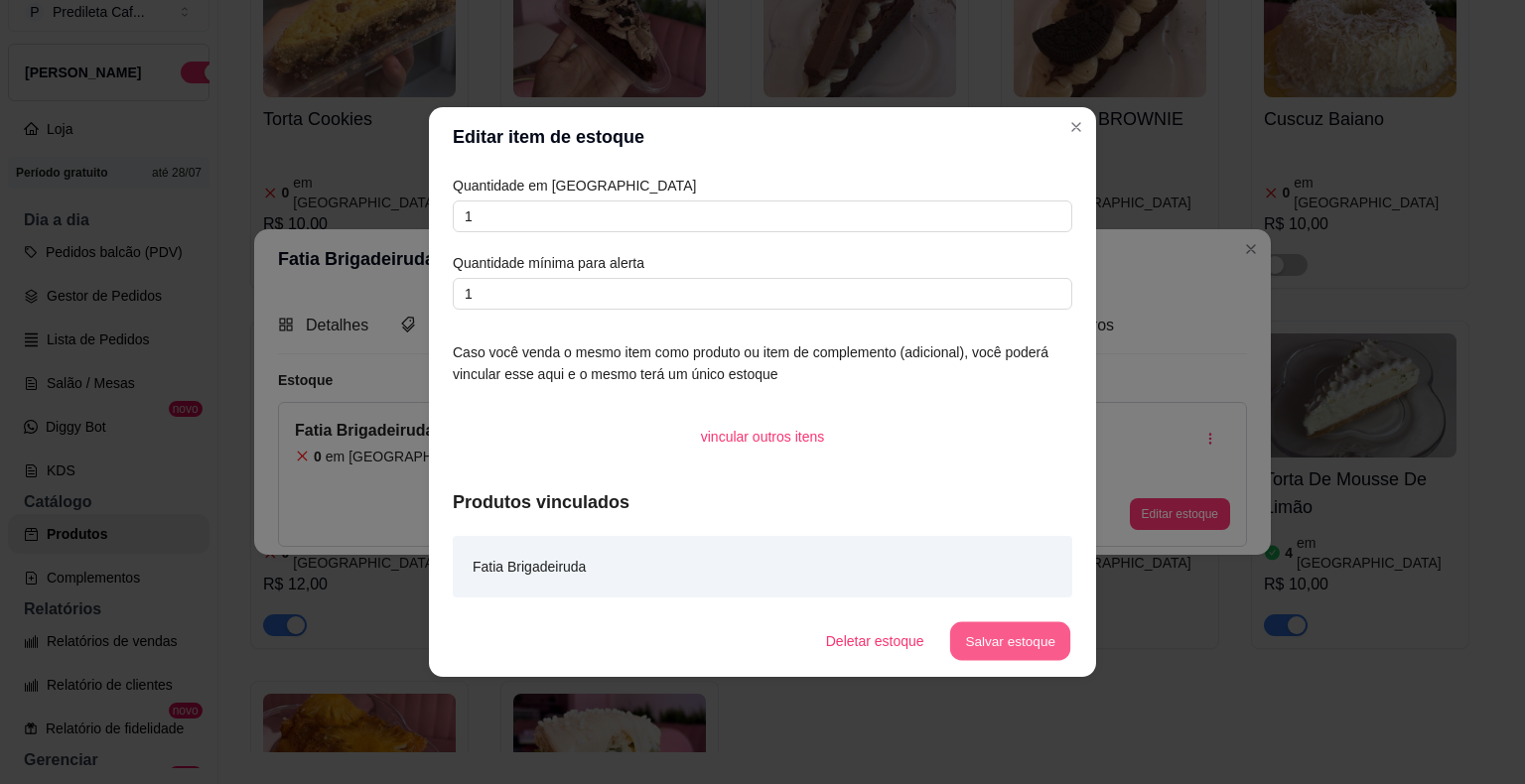 click on "Salvar estoque" at bounding box center (1010, 641) 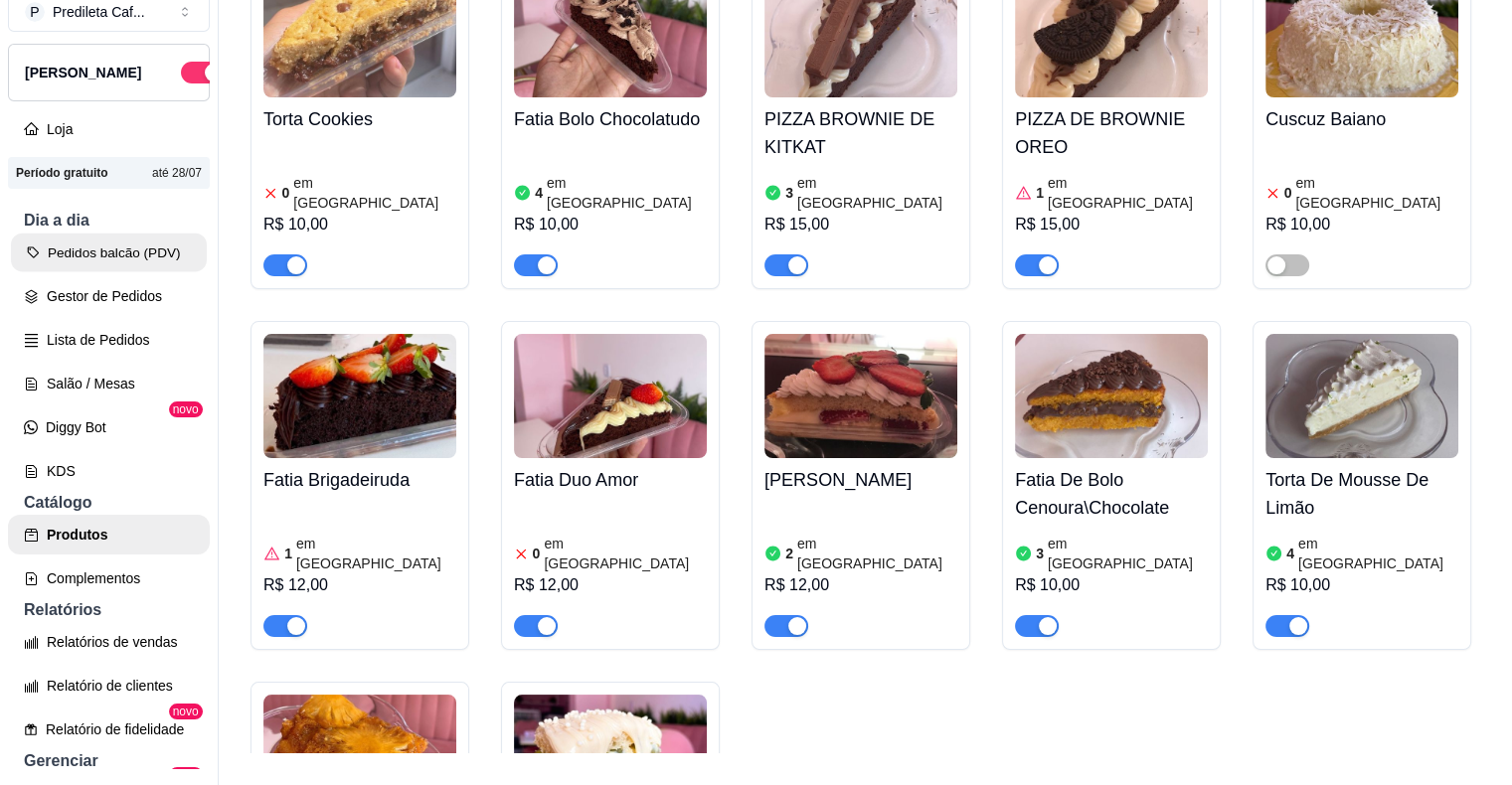 click on "Pedidos balcão (PDV)" at bounding box center (108, 252) 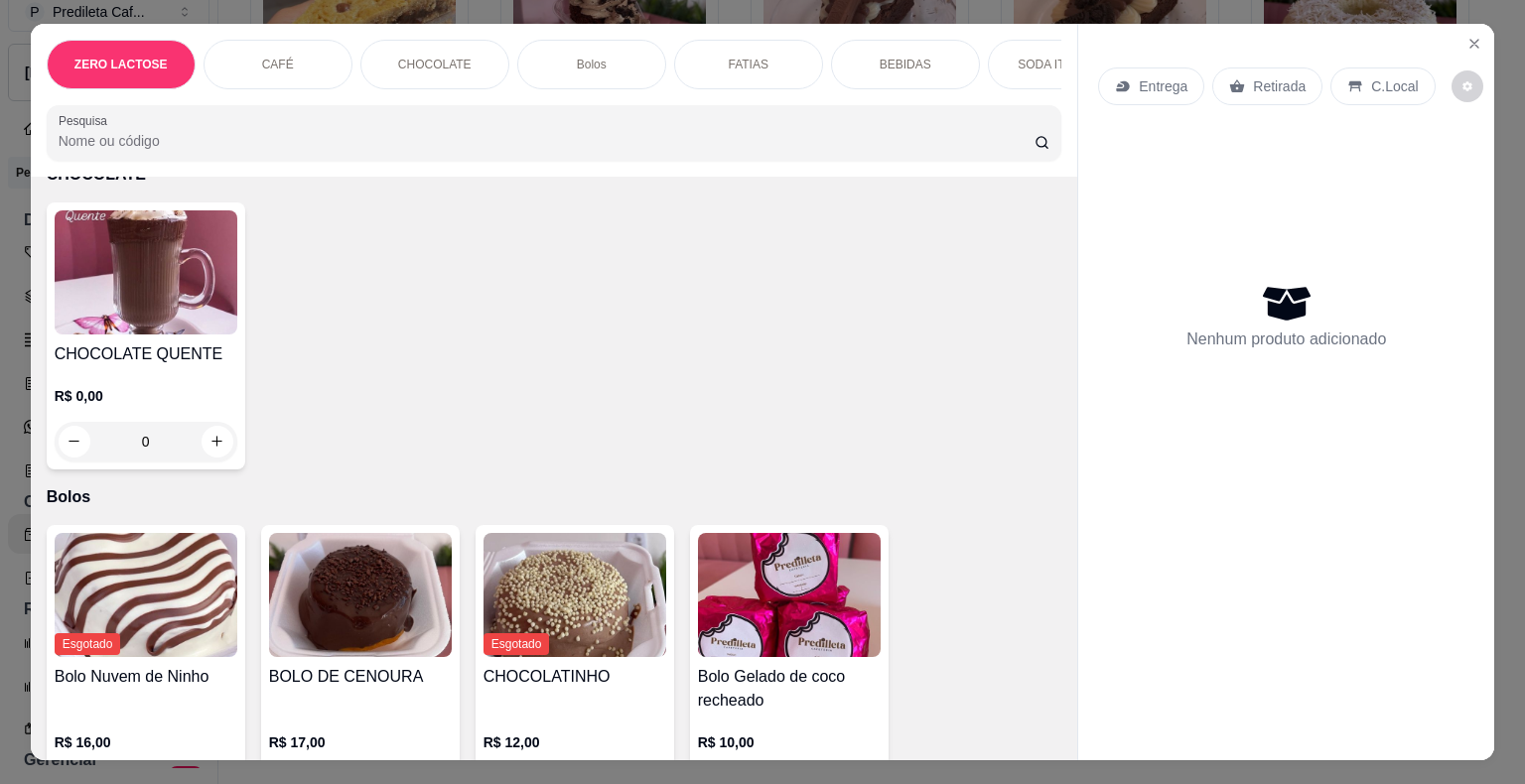 scroll, scrollTop: 1537, scrollLeft: 0, axis: vertical 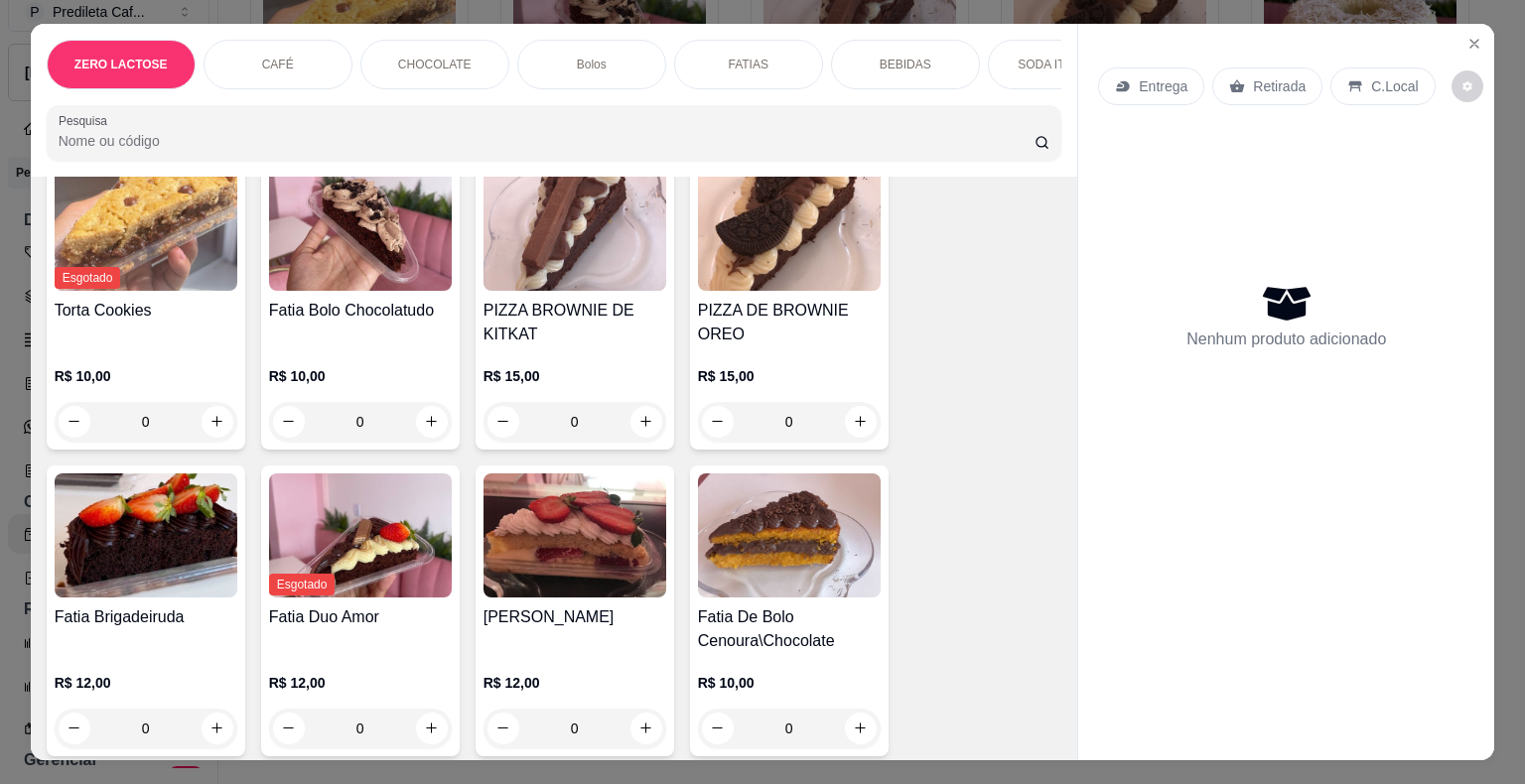 click at bounding box center [146, 535] 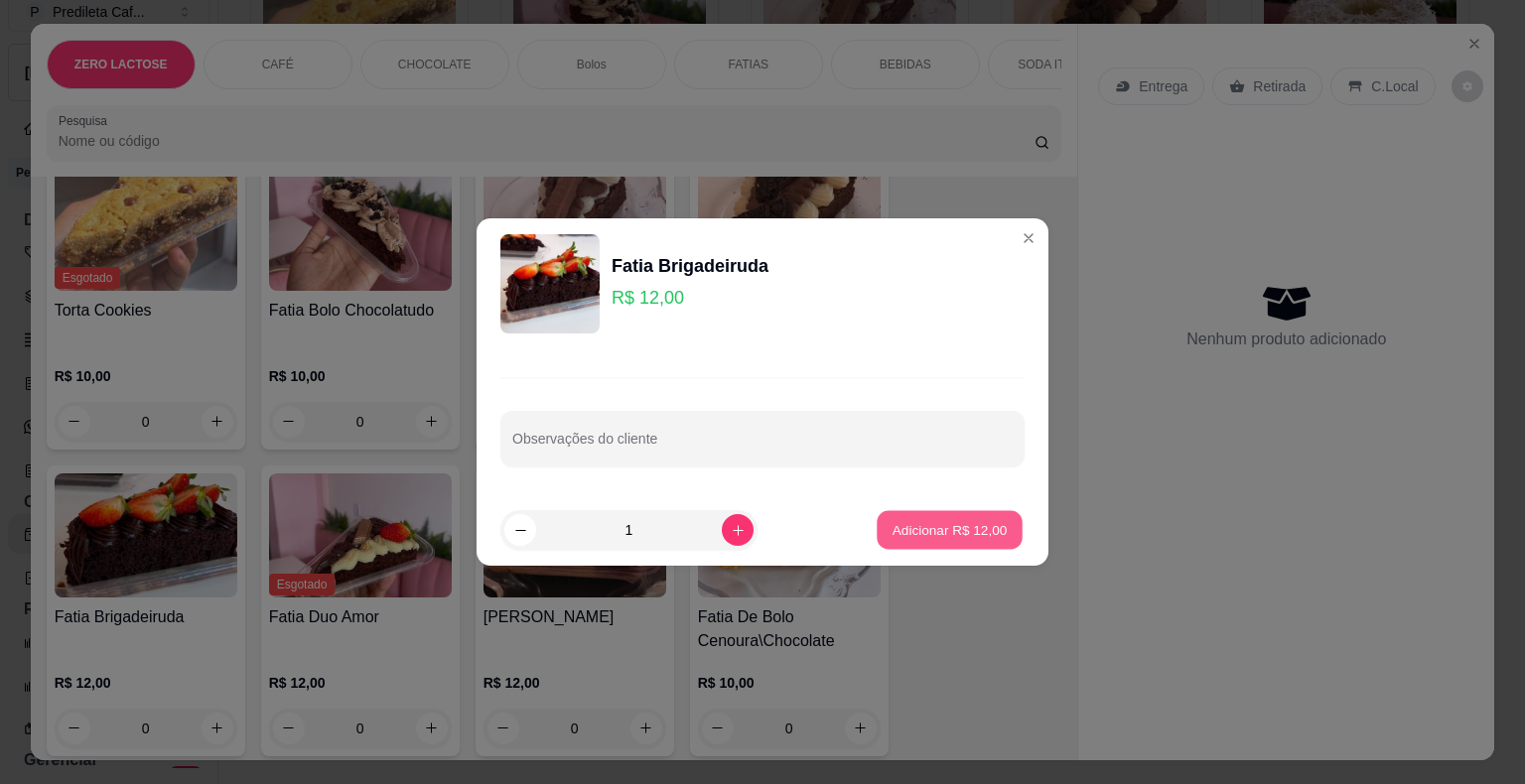 click on "Adicionar   R$ 12,00" at bounding box center [950, 529] 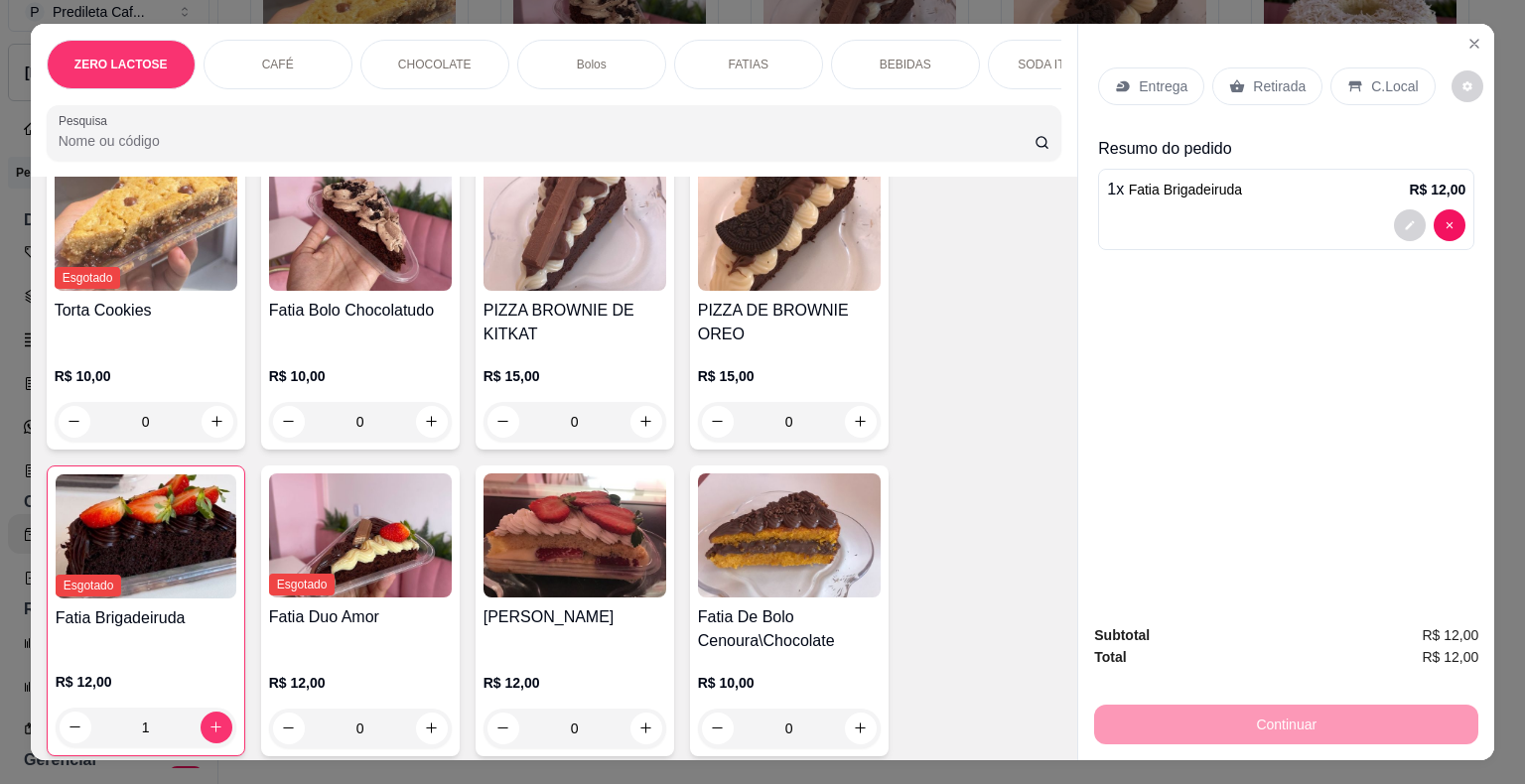 click at bounding box center [575, 535] 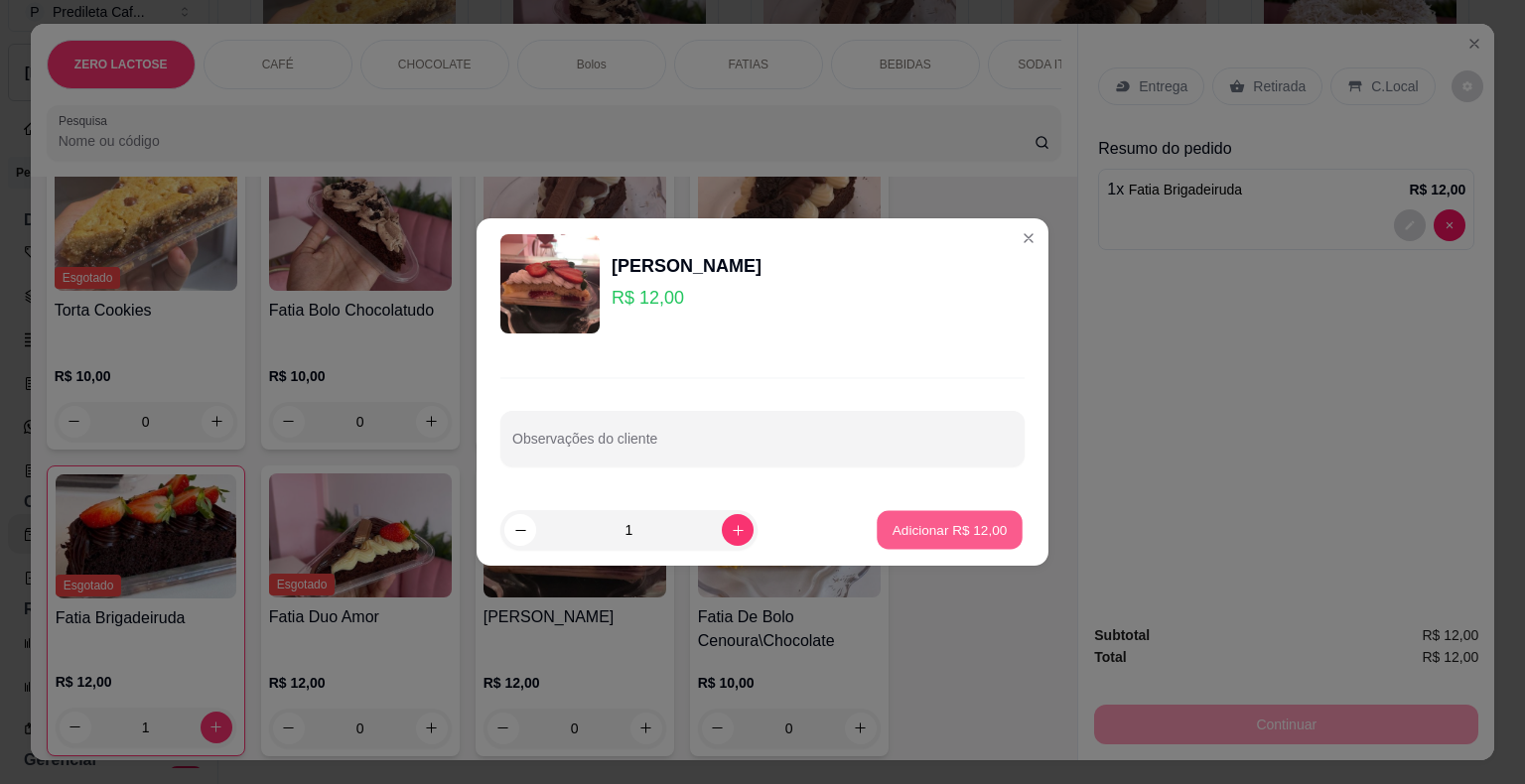 click on "Adicionar   R$ 12,00" at bounding box center (949, 530) 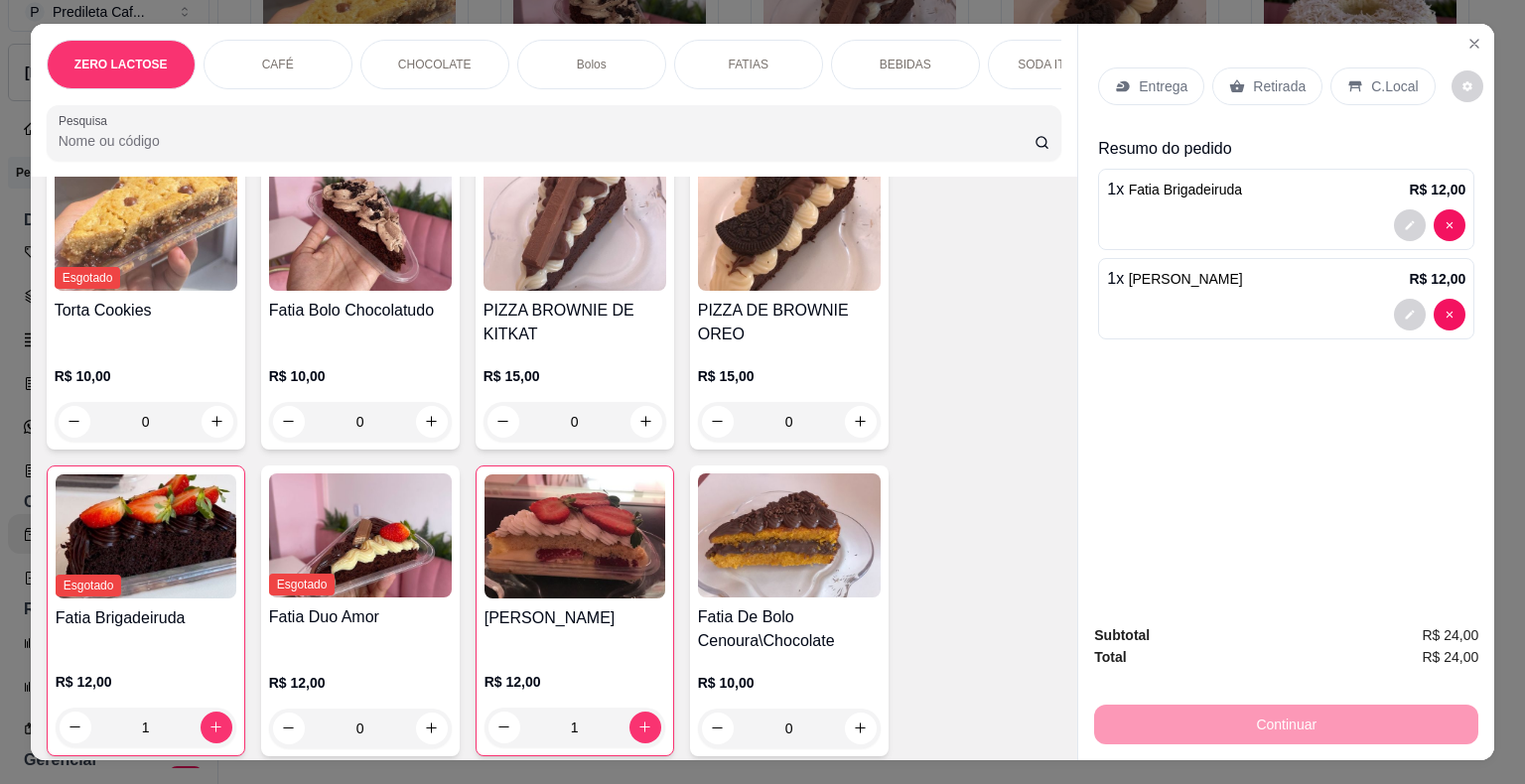 click on "Pesquisa" at bounding box center [546, 141] 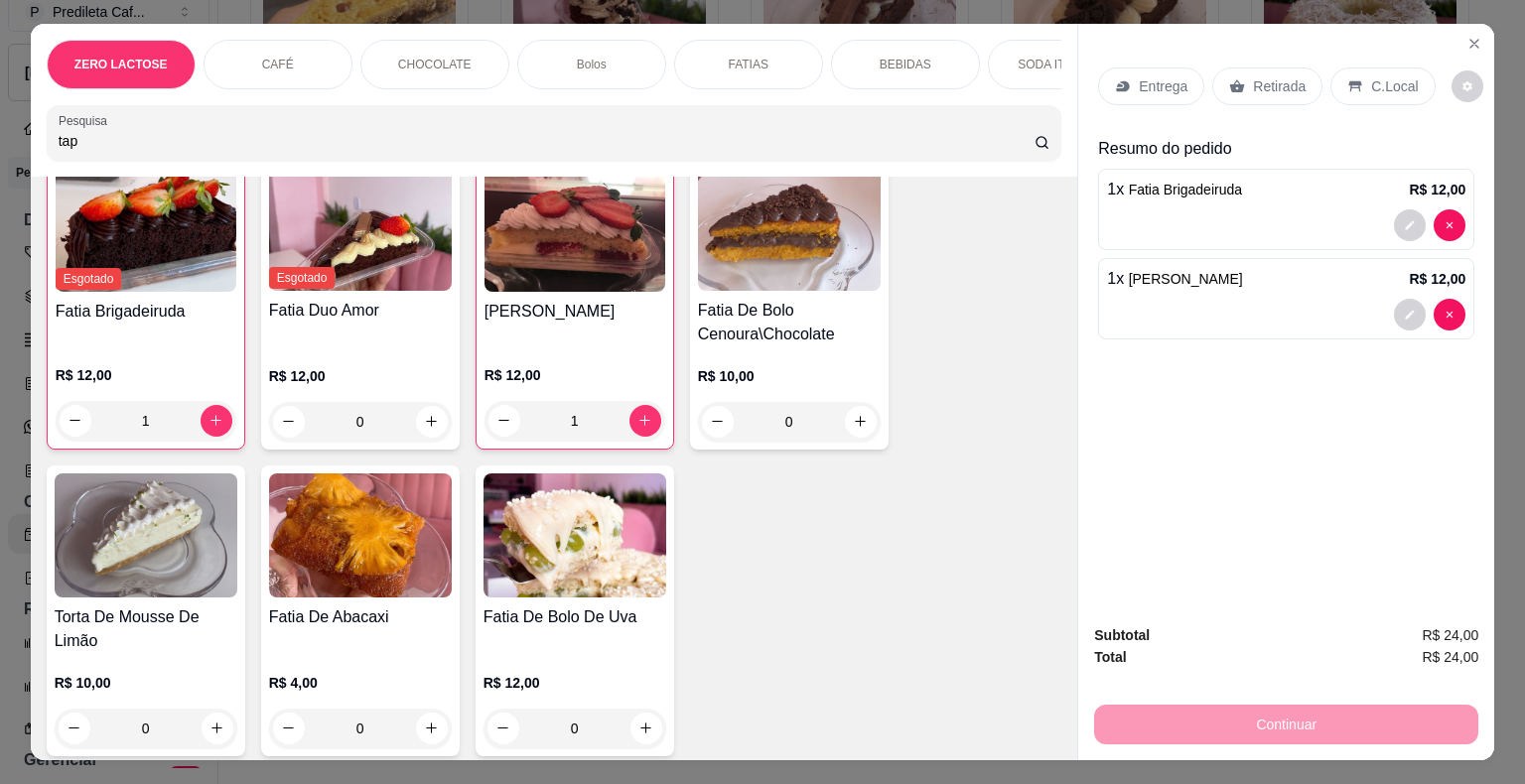 scroll, scrollTop: 2373, scrollLeft: 0, axis: vertical 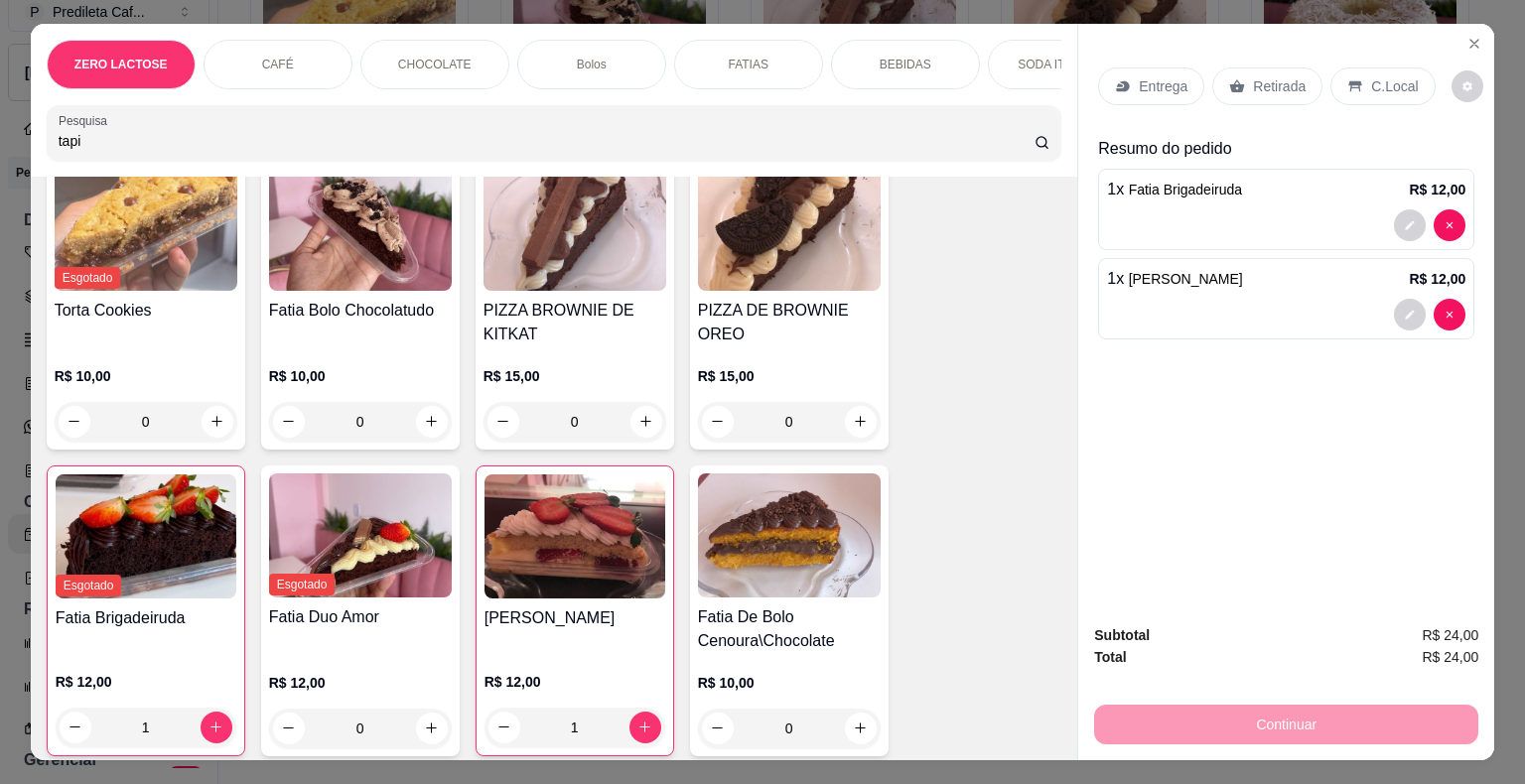 type on "tapi" 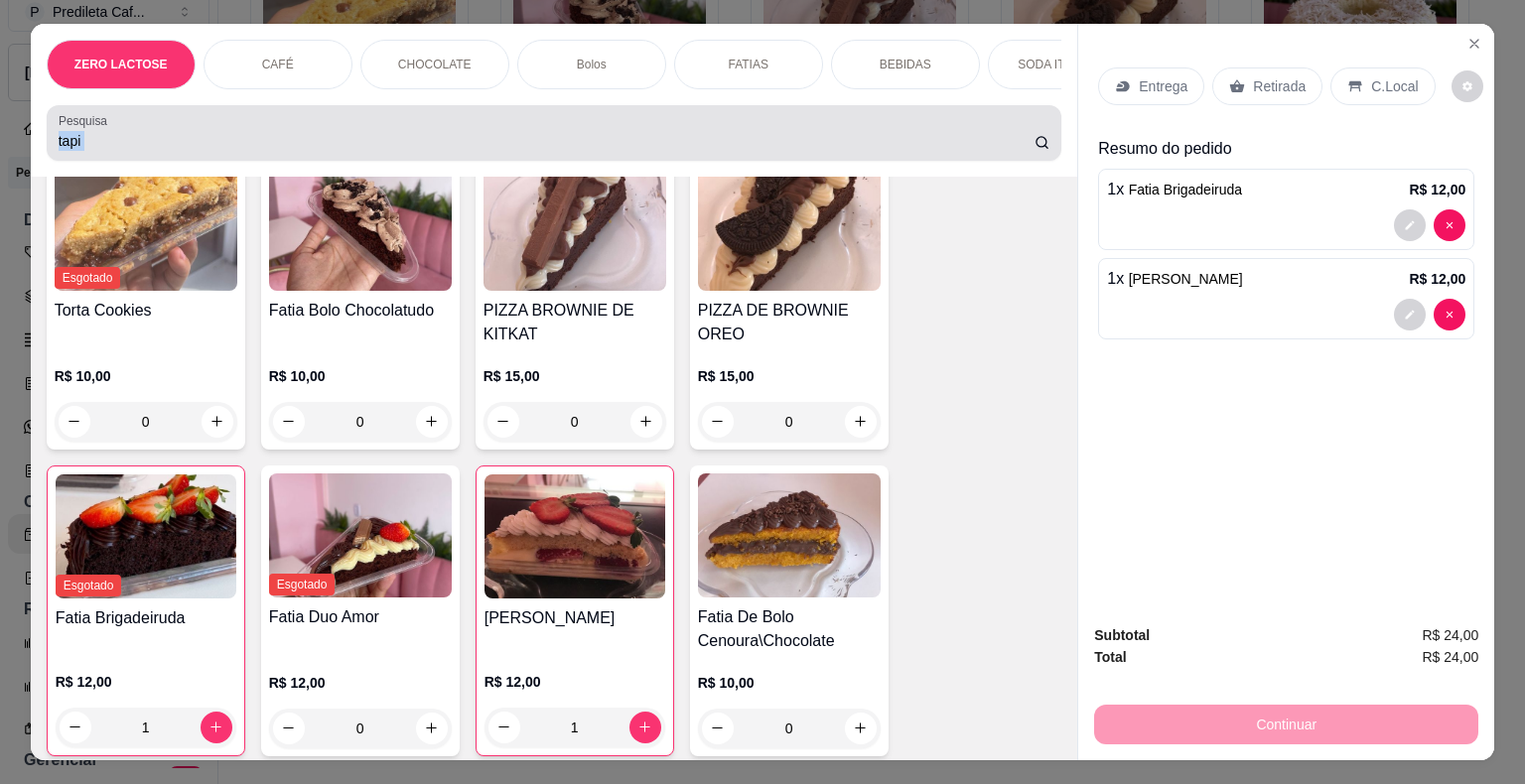 click 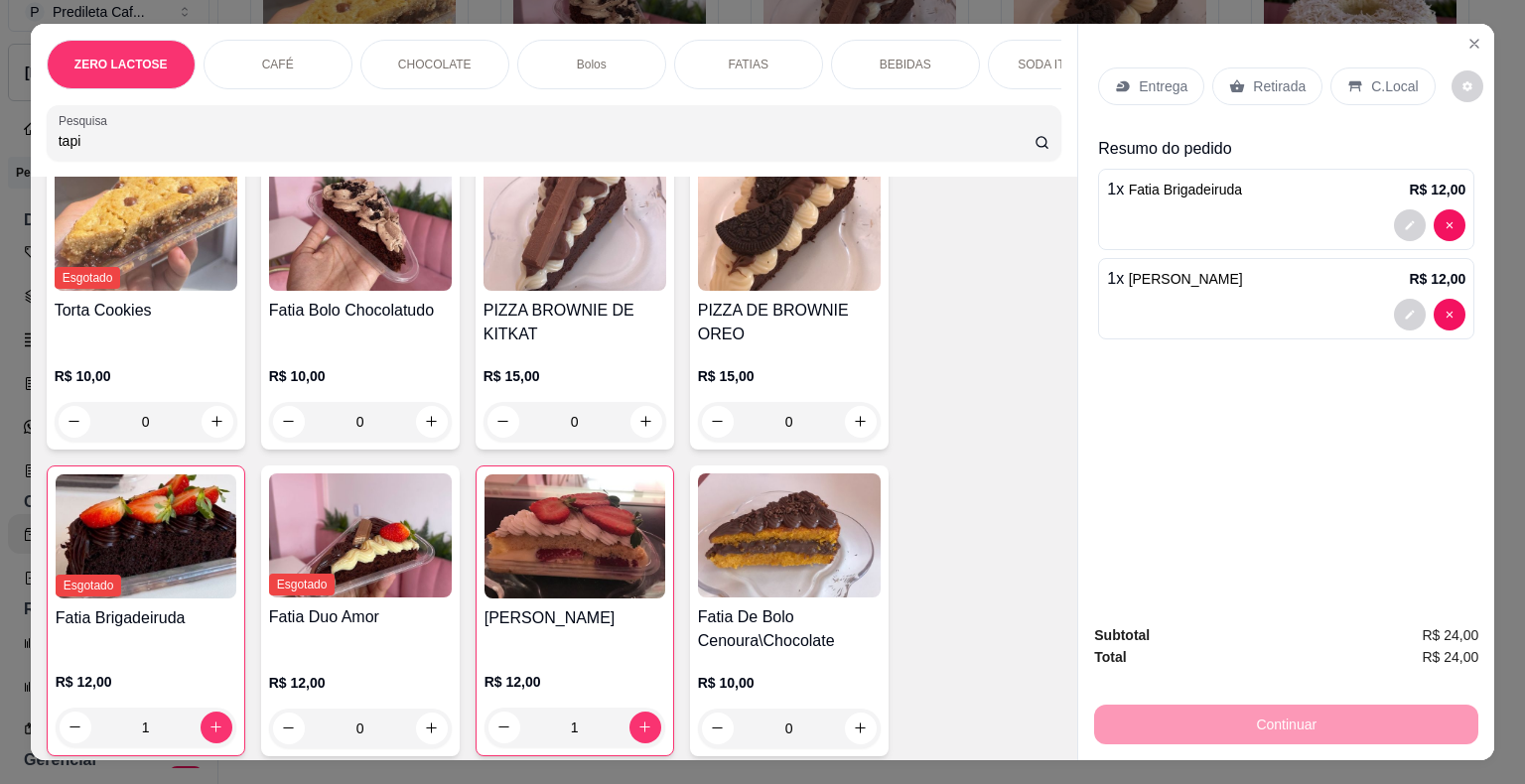 scroll, scrollTop: 2886, scrollLeft: 0, axis: vertical 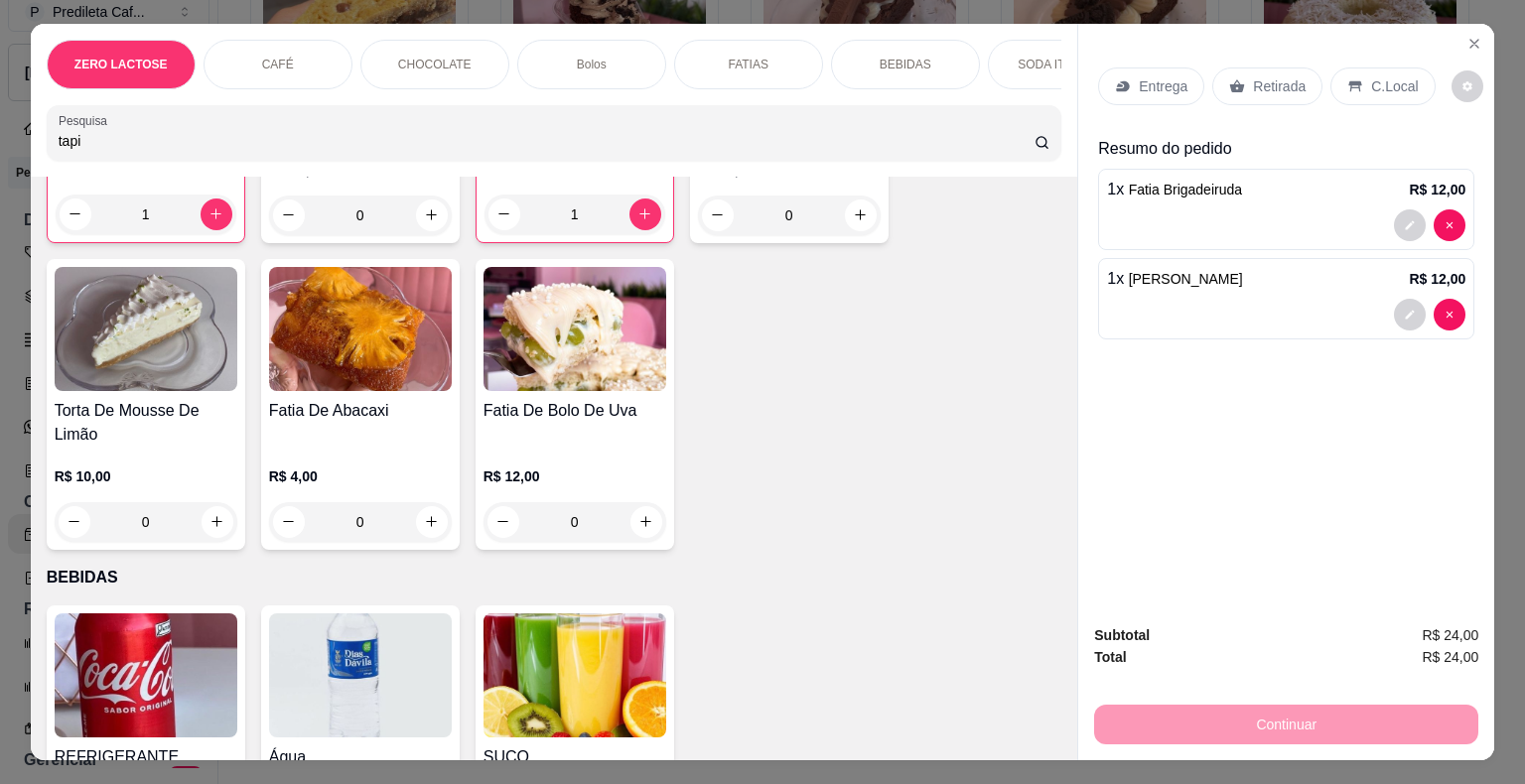 click at bounding box center (146, 675) 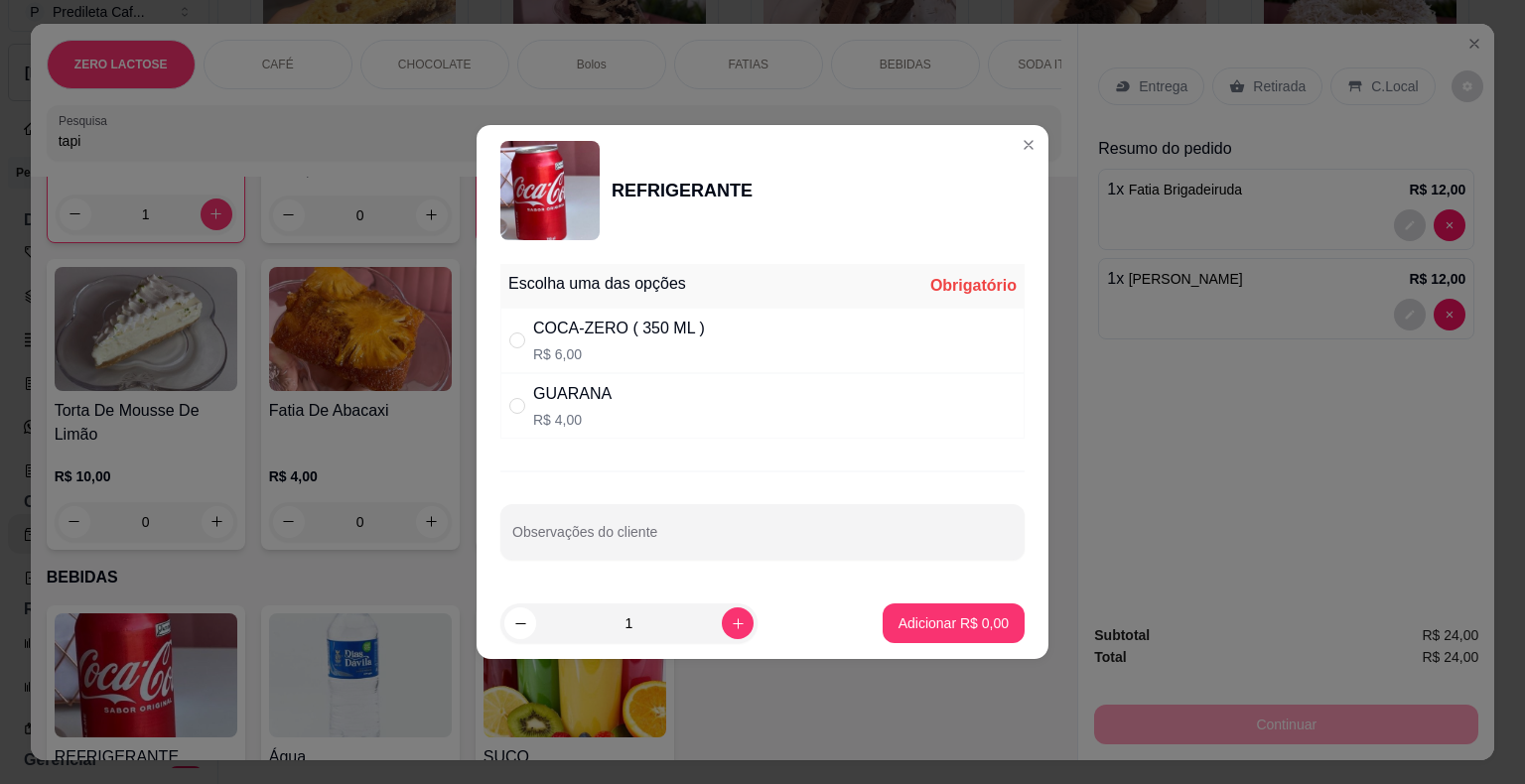 click on "COCA-ZERO ( 350 ML ) R$ 6,00" at bounding box center [762, 340] 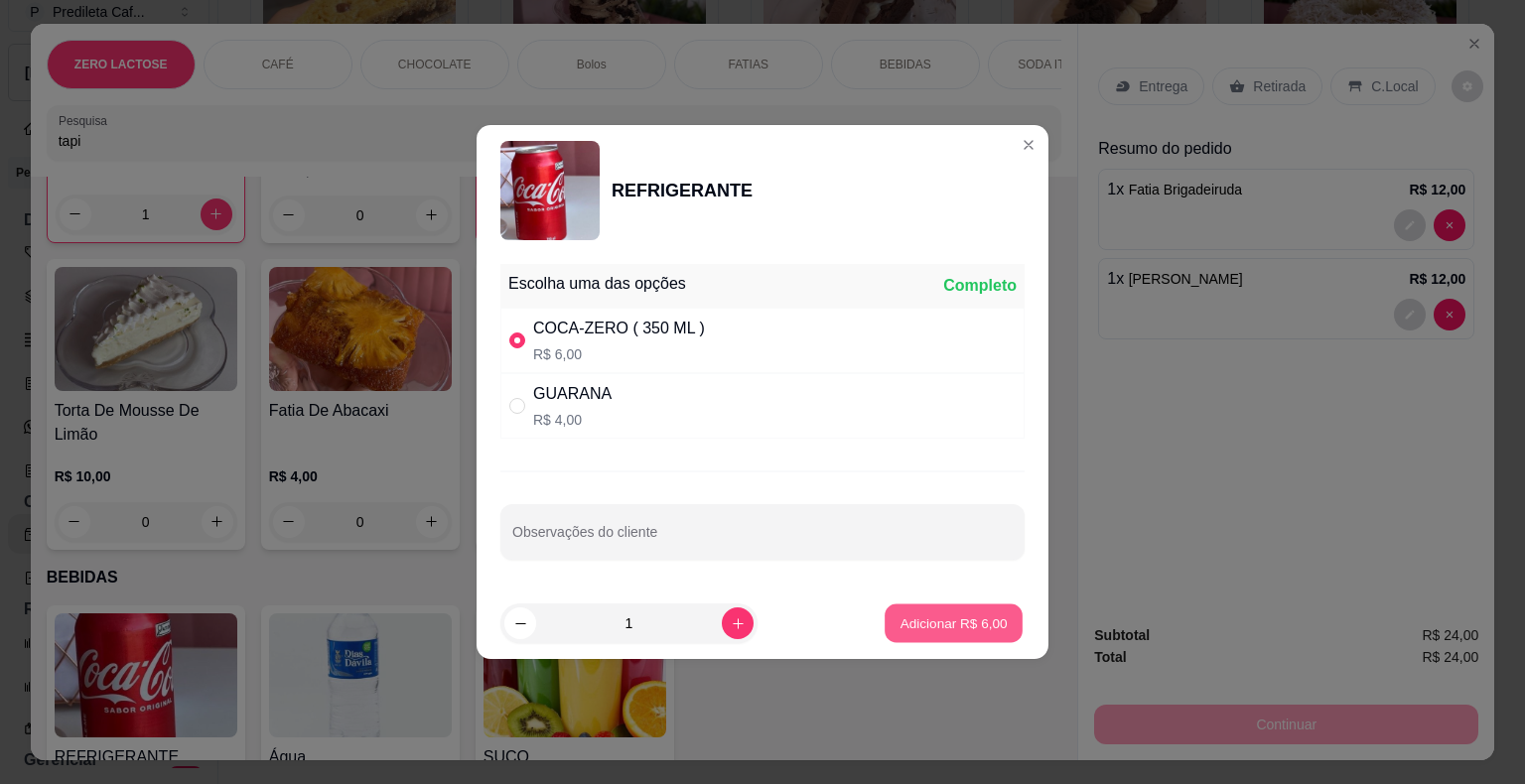 click on "Adicionar   R$ 6,00" at bounding box center [953, 623] 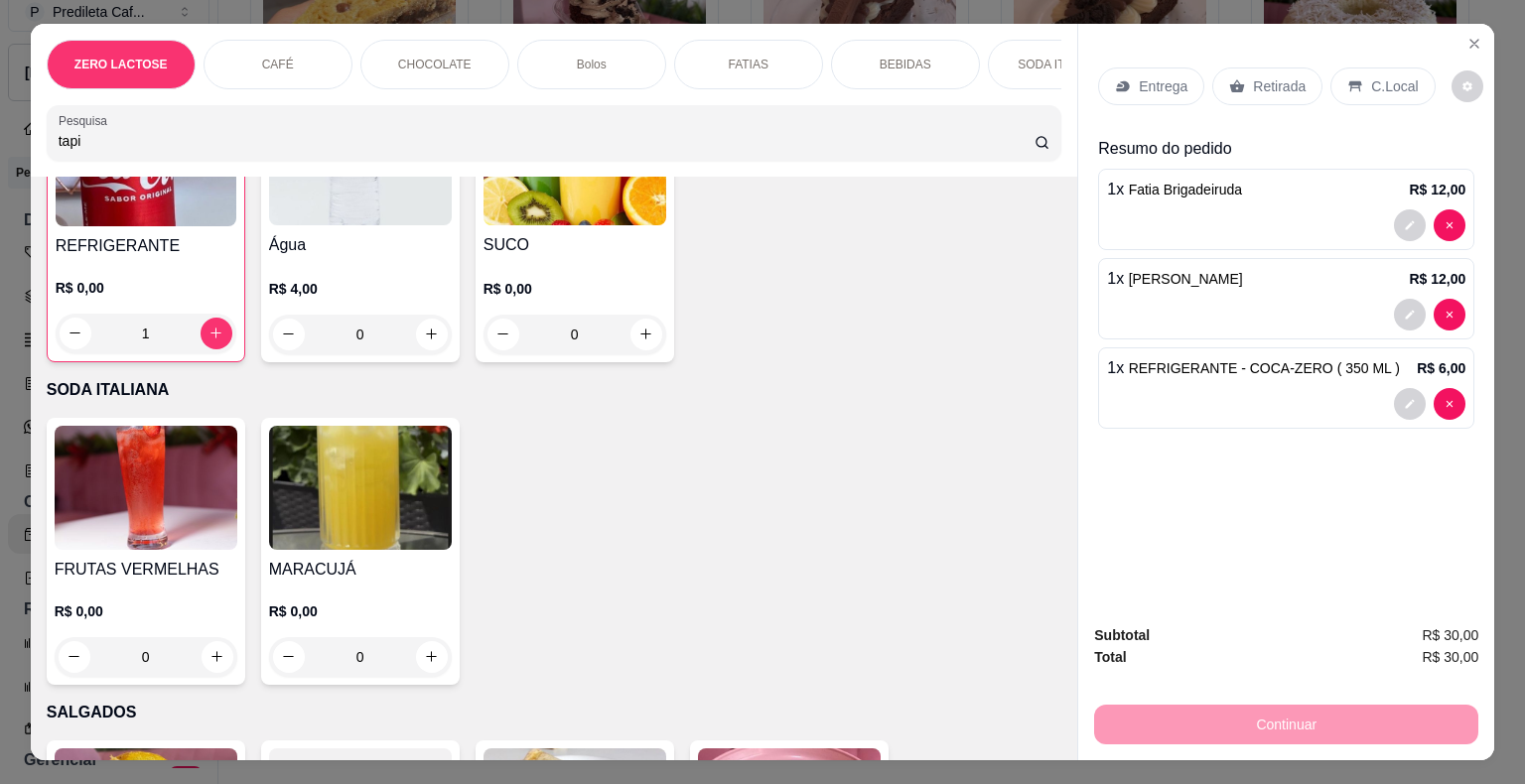 scroll, scrollTop: 3910, scrollLeft: 0, axis: vertical 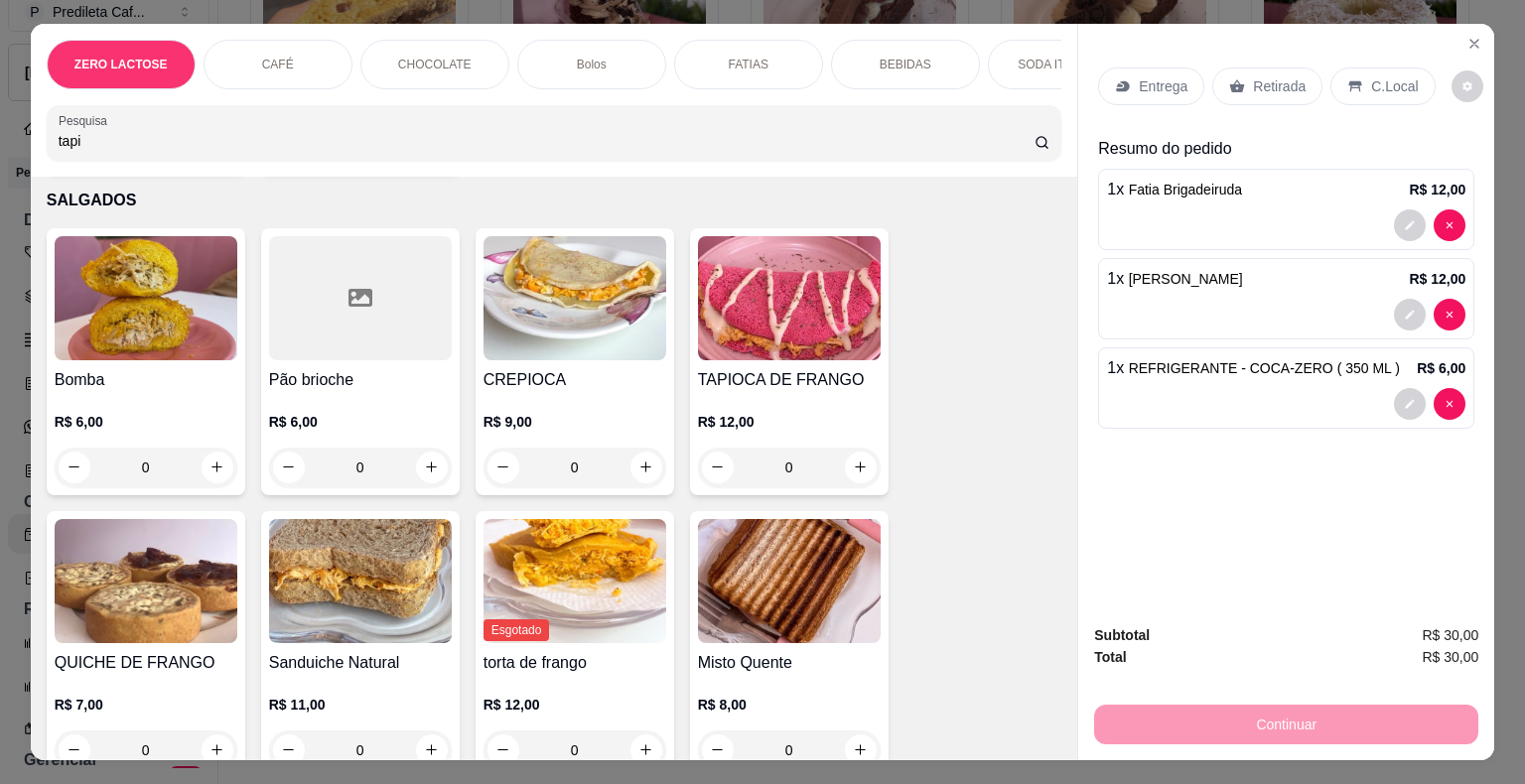 click on "TAPIOCA DE FRANGO" at bounding box center [789, 380] 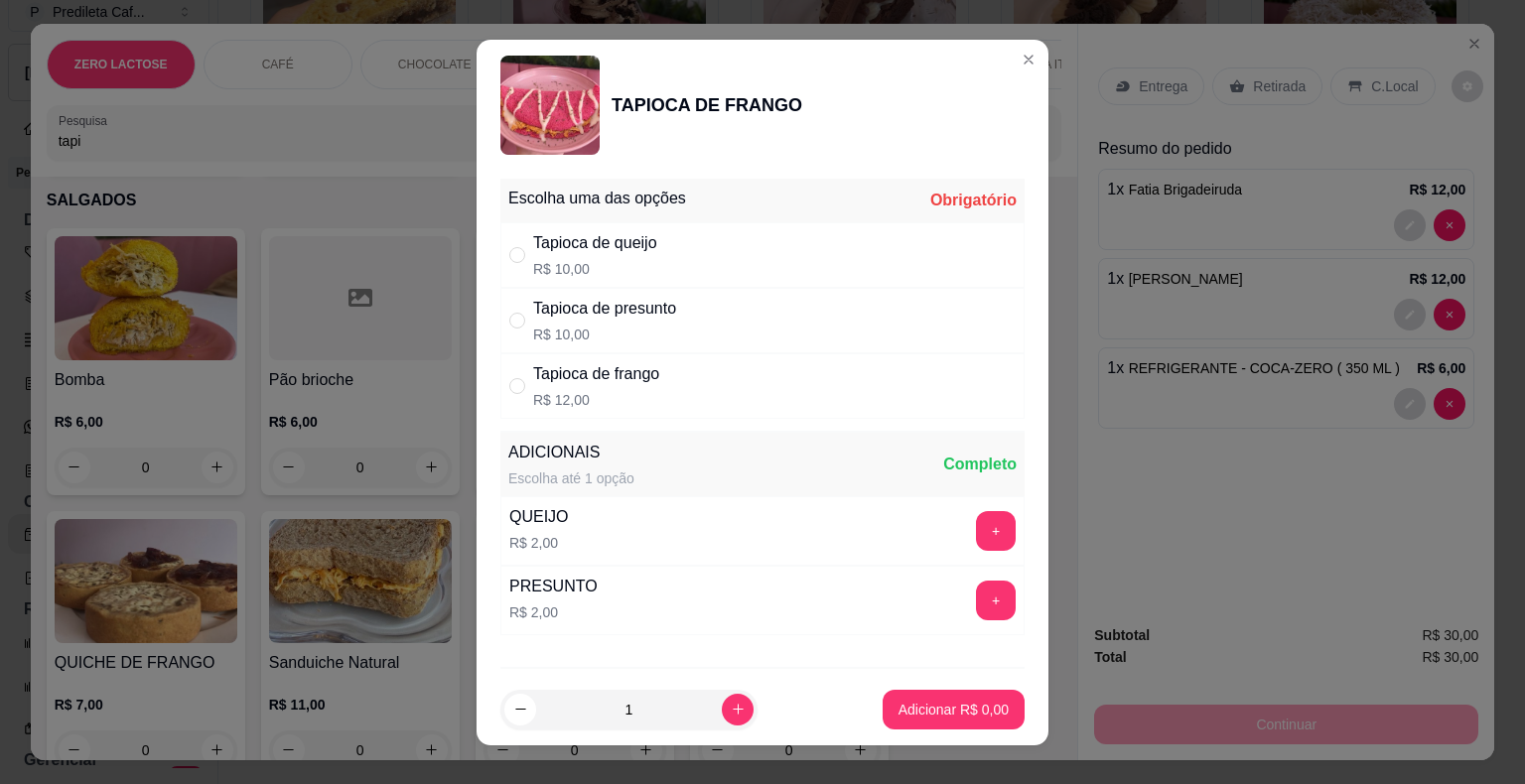 click on "R$ 10,00" at bounding box center (595, 269) 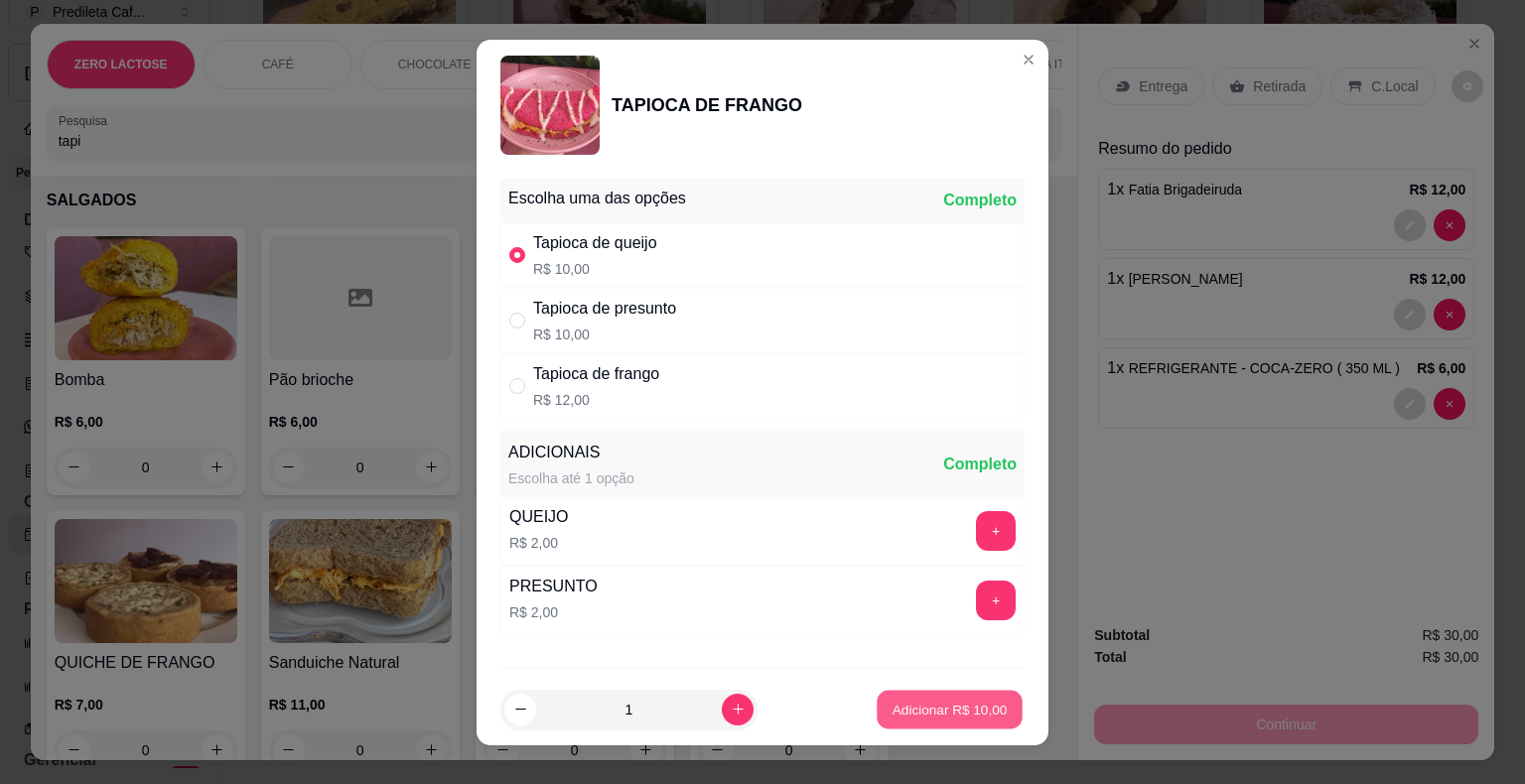 click on "Adicionar   R$ 10,00" at bounding box center [950, 709] 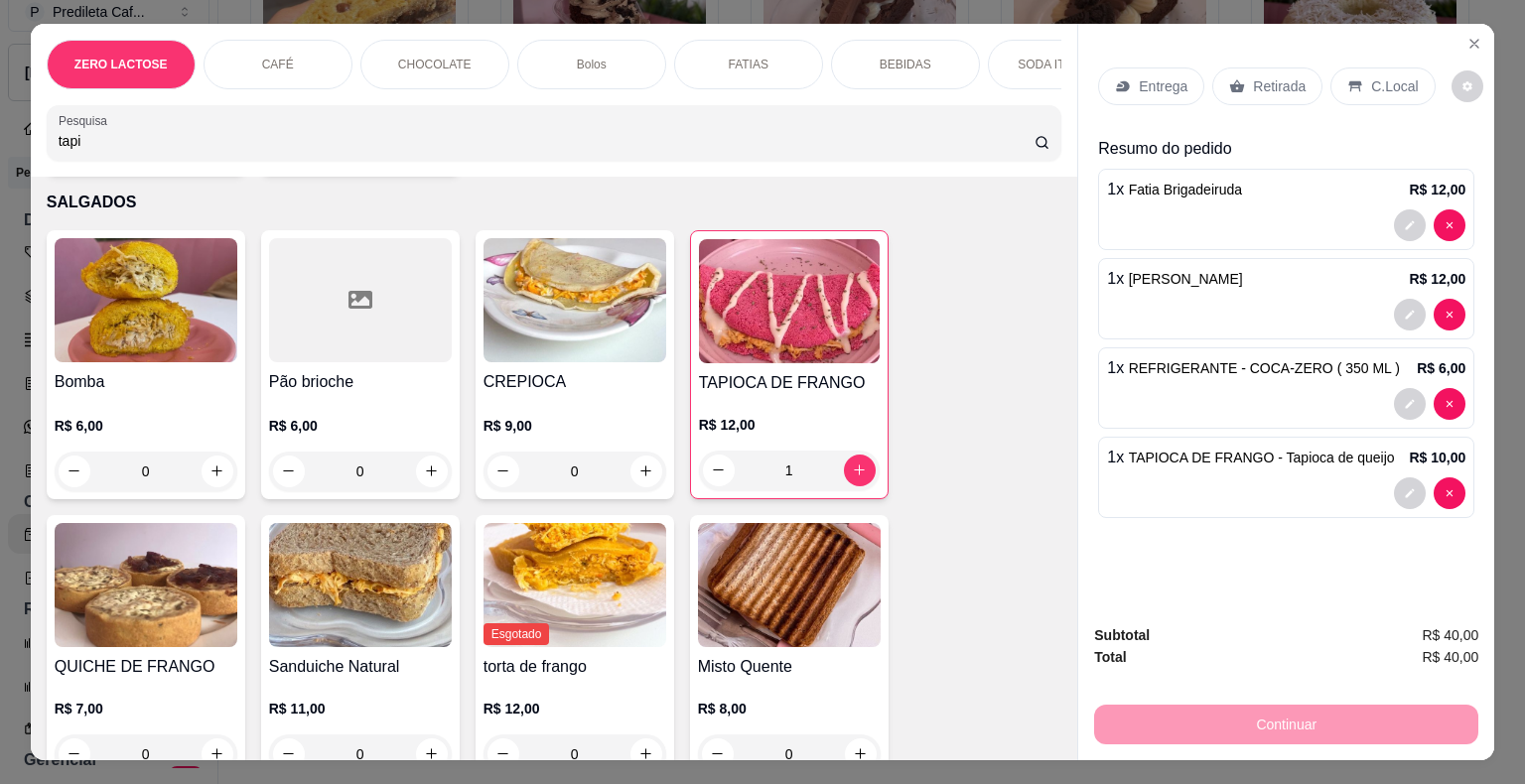 scroll, scrollTop: 3912, scrollLeft: 0, axis: vertical 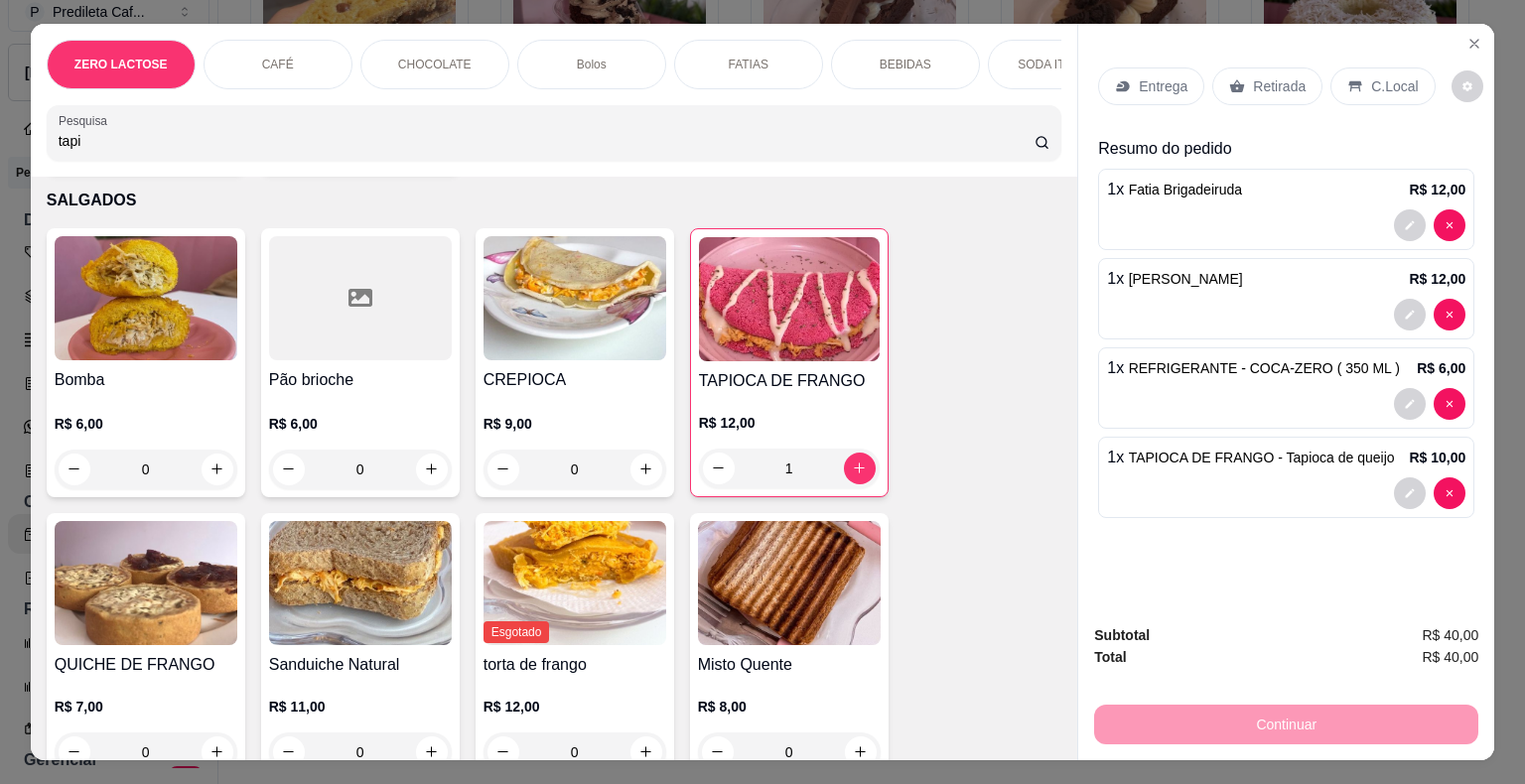 click on "Retirada" at bounding box center (1279, 86) 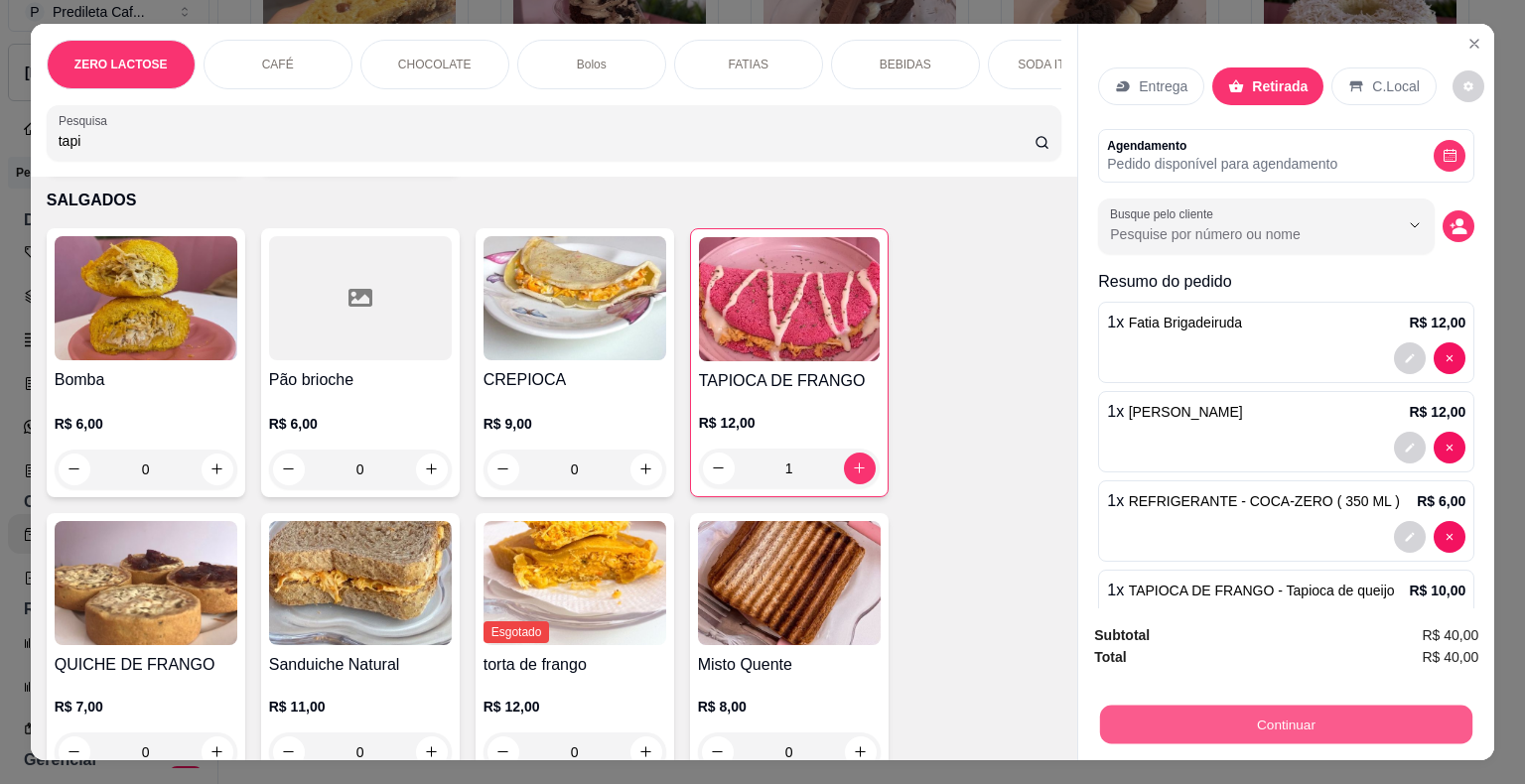 click on "Continuar" at bounding box center (1286, 724) 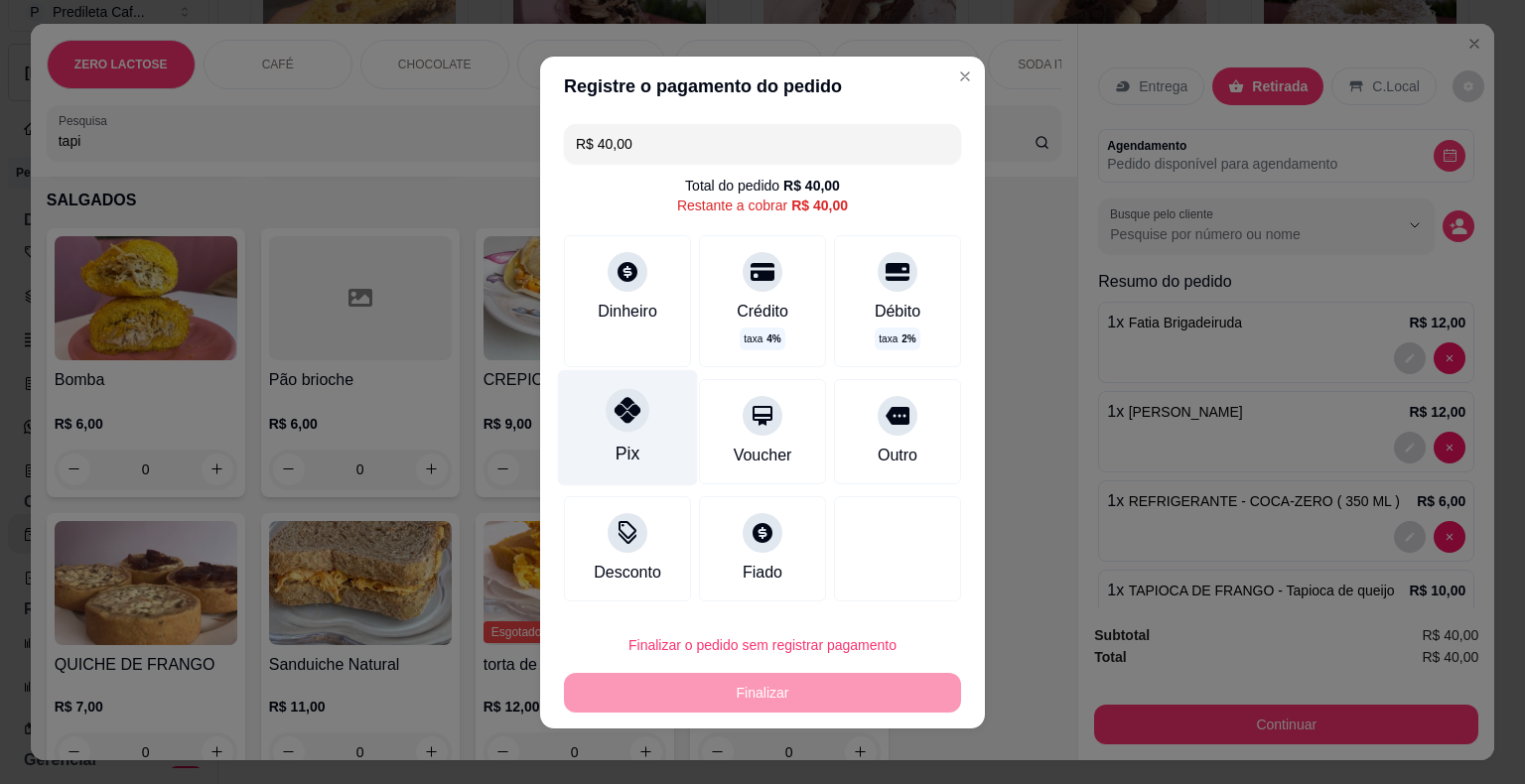 click on "Pix" at bounding box center [627, 427] 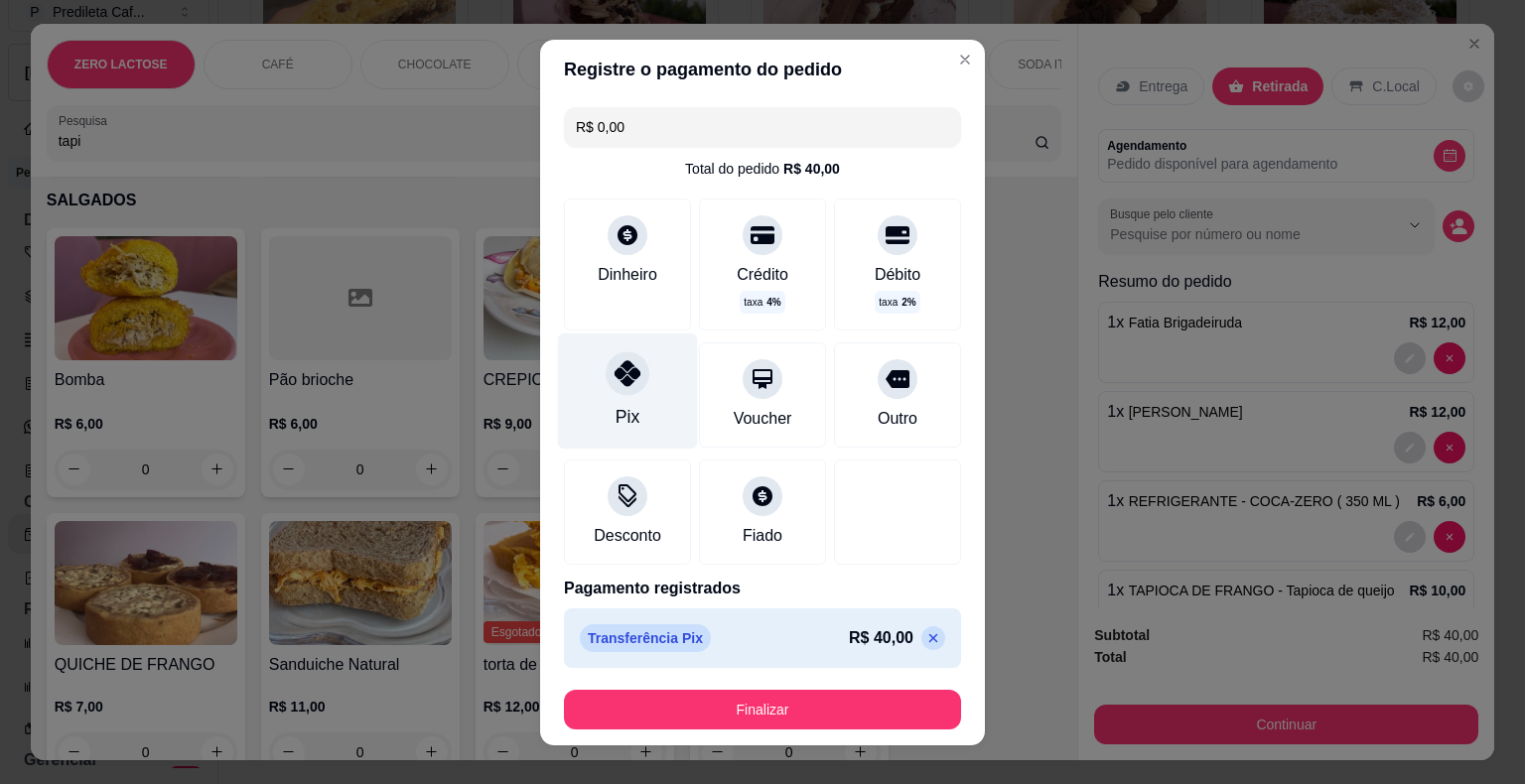 type on "R$ 0,00" 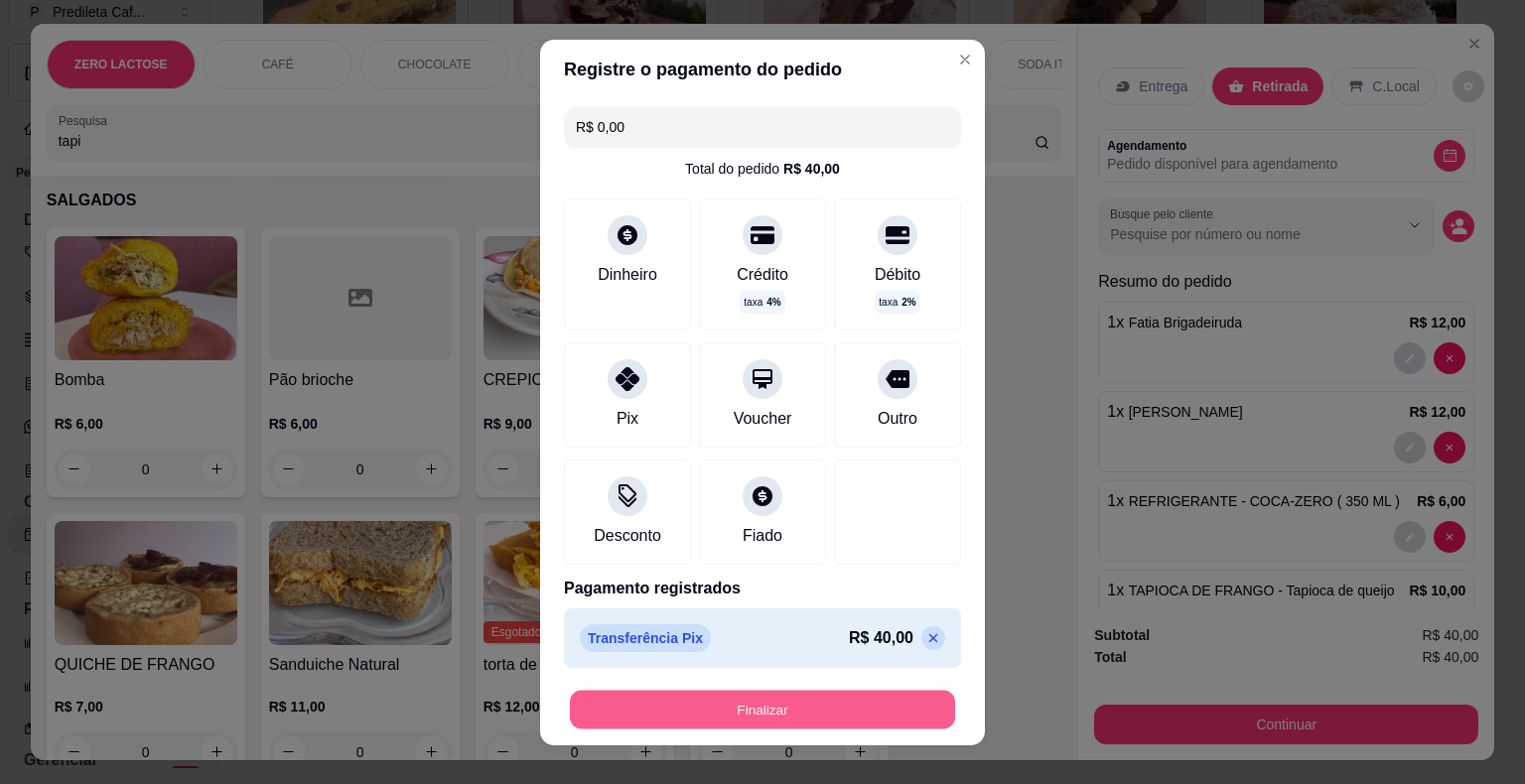 click on "Finalizar" at bounding box center [762, 709] 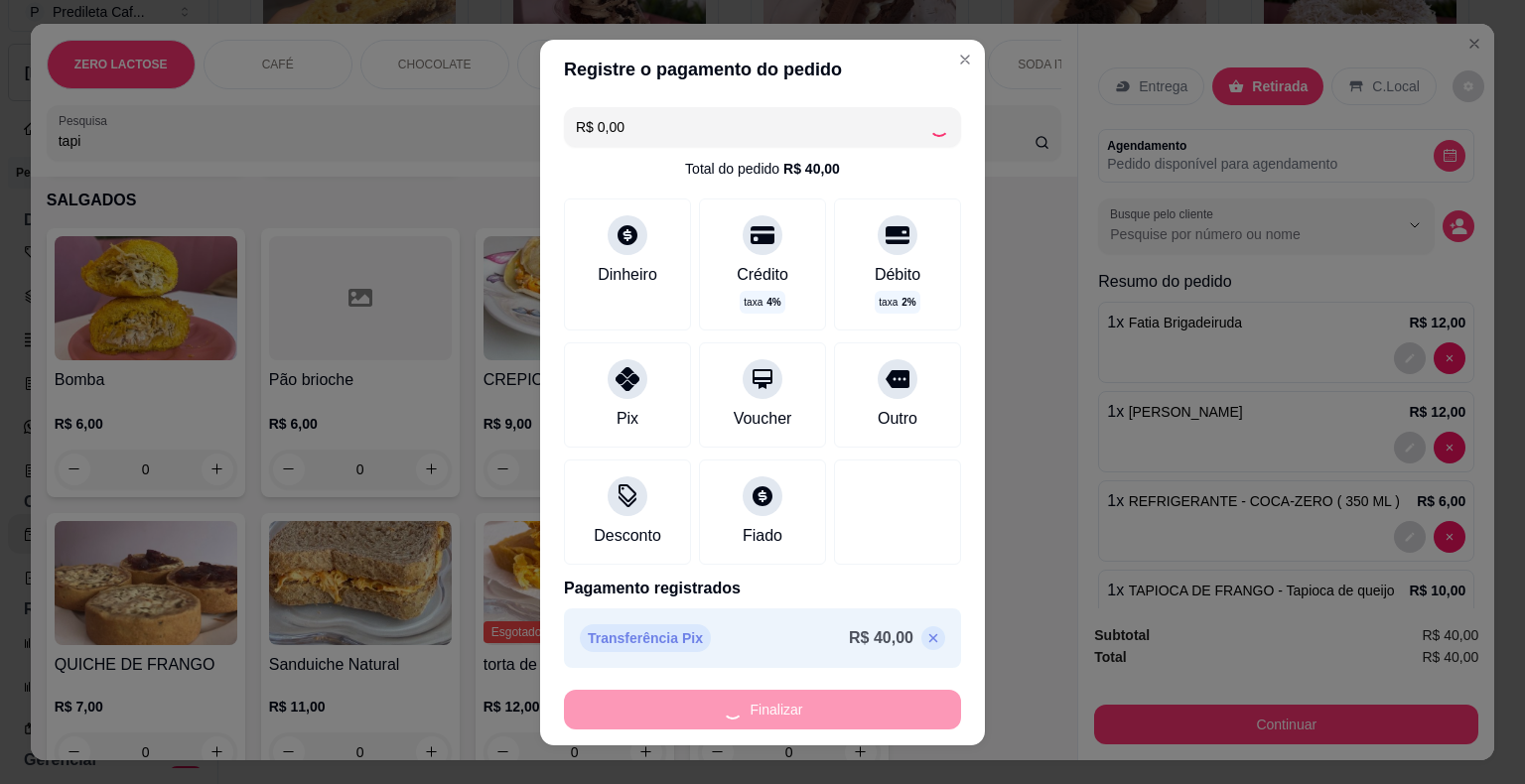 type on "0" 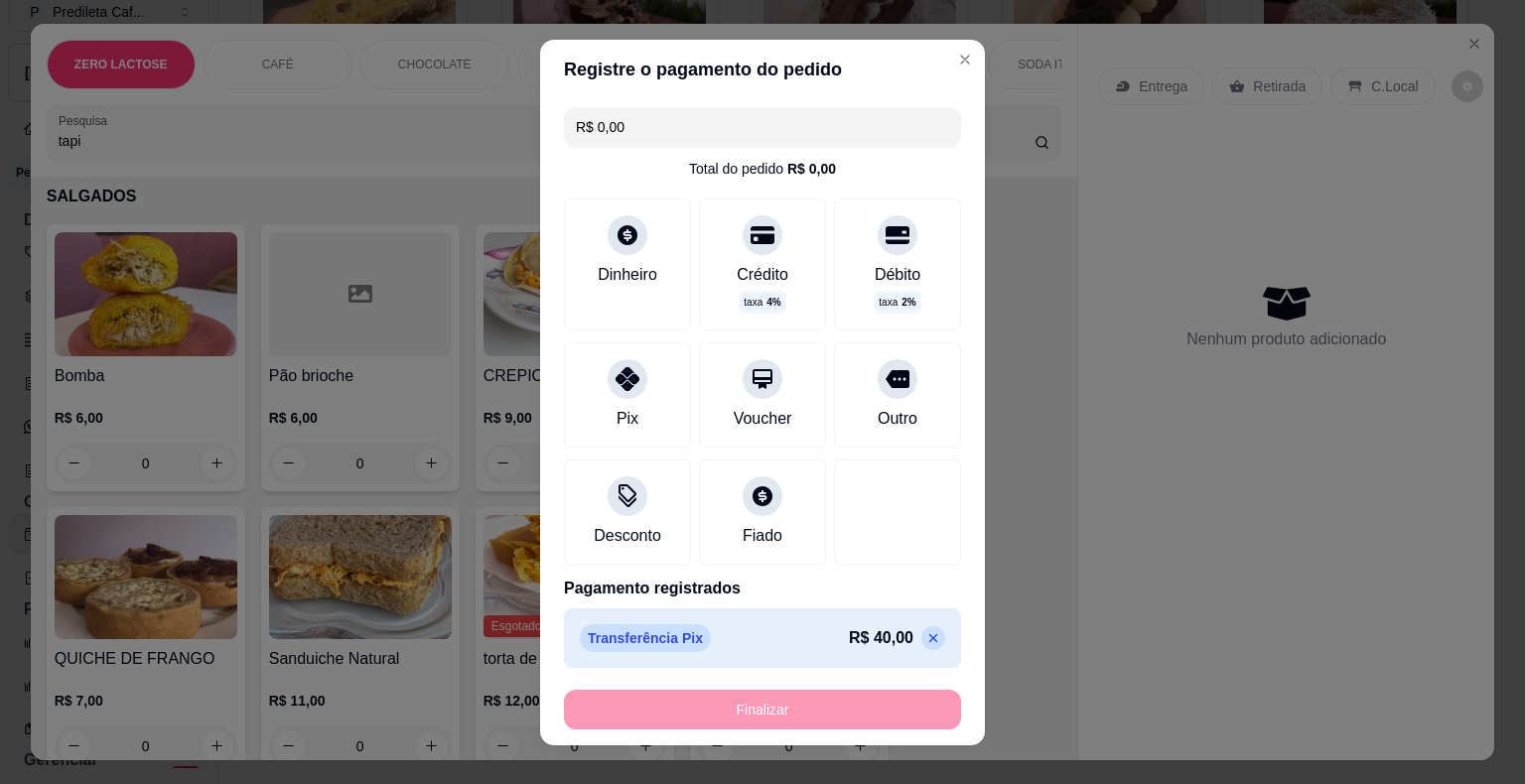 type on "-R$ 40,00" 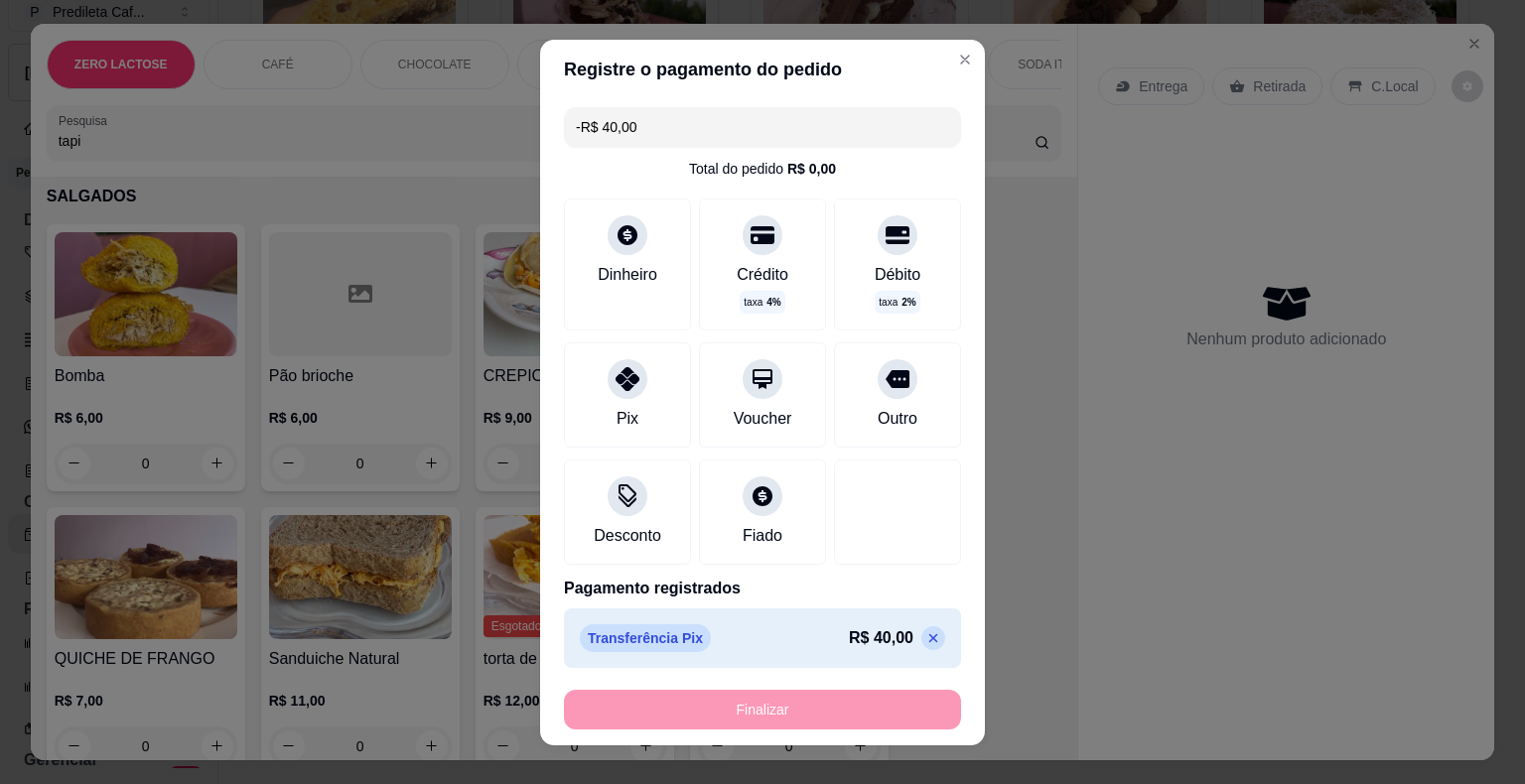 scroll, scrollTop: 3909, scrollLeft: 0, axis: vertical 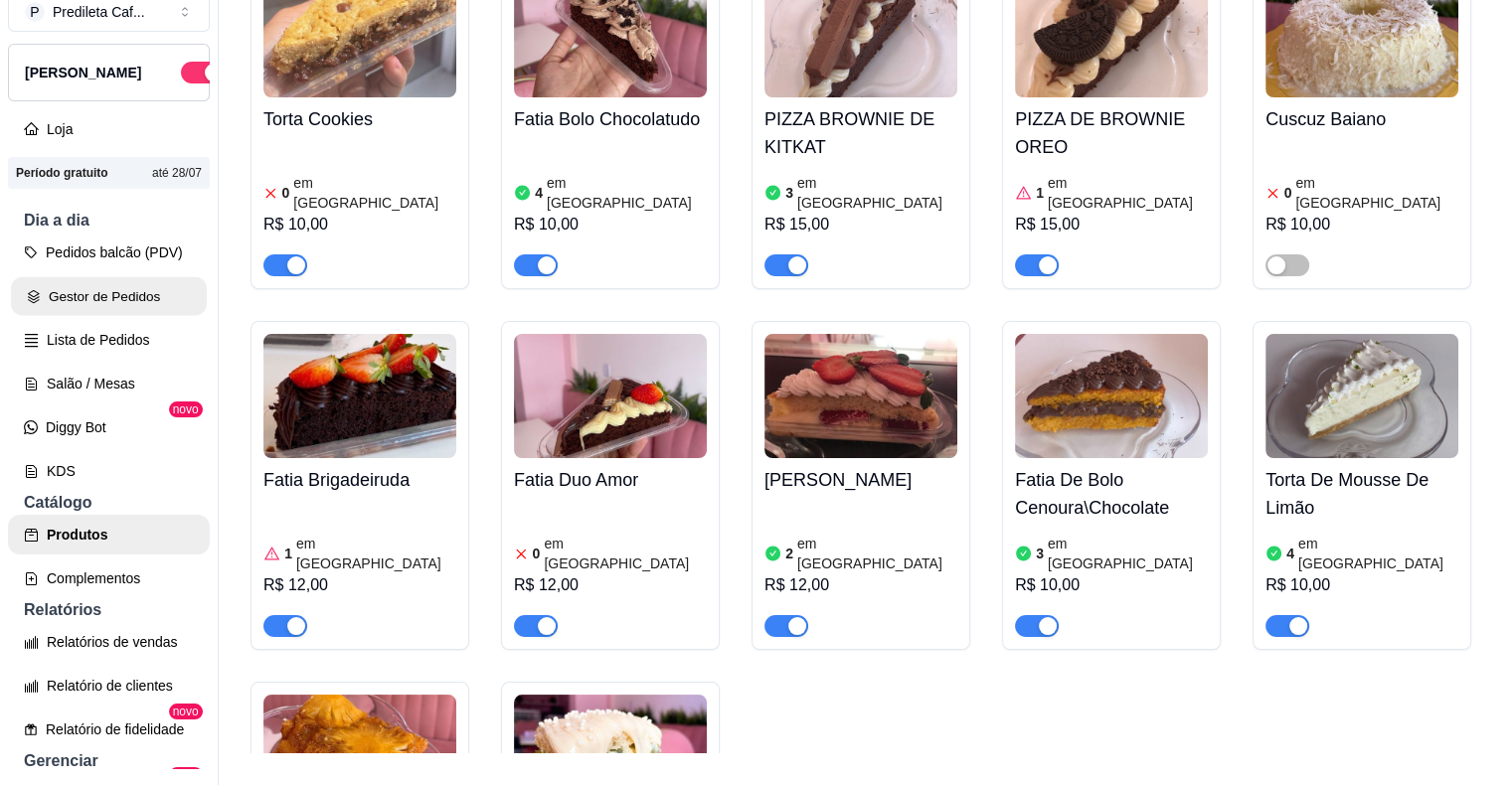 click on "Gestor de Pedidos" at bounding box center (108, 296) 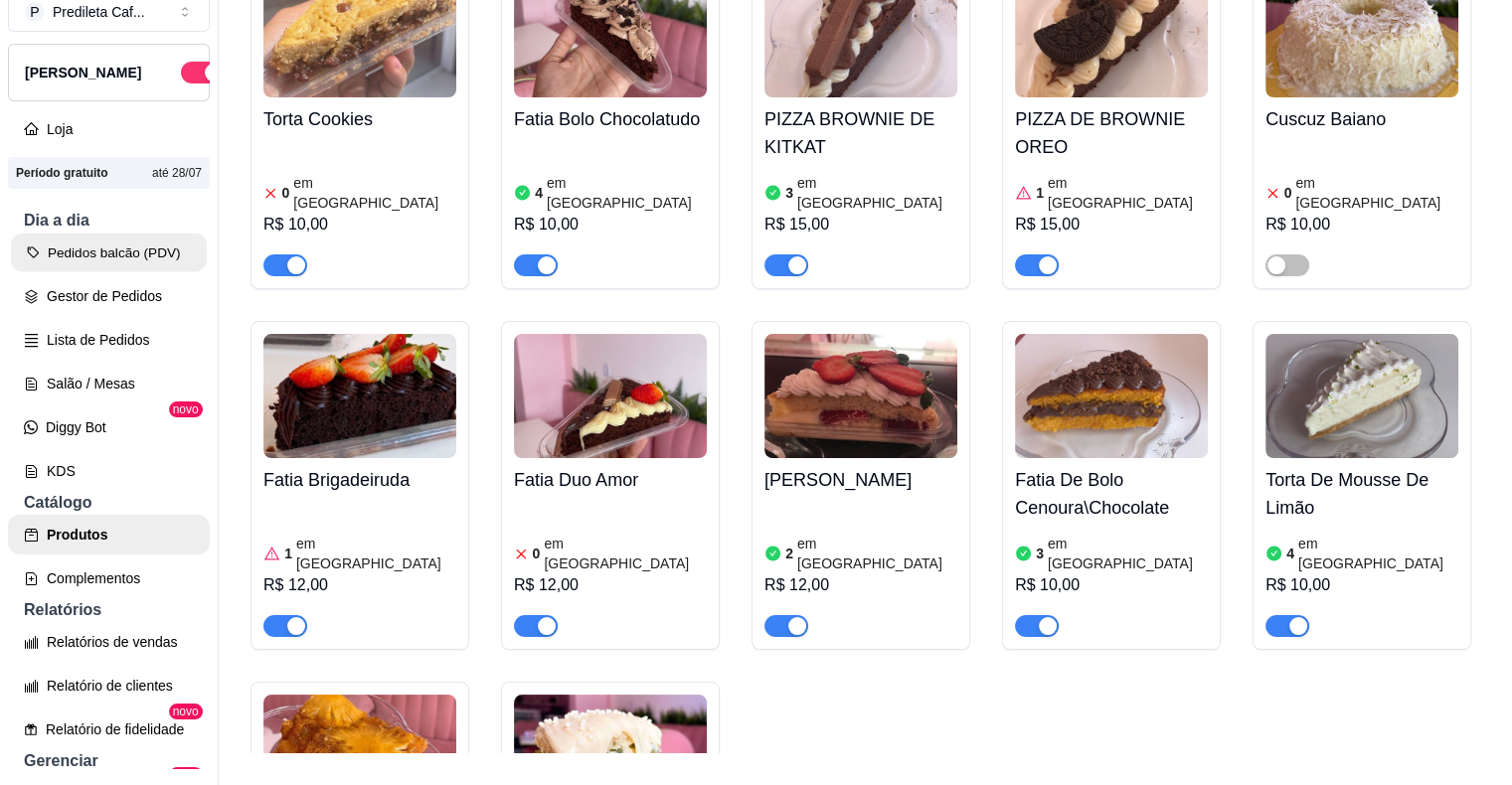 click on "Pedidos balcão (PDV)" at bounding box center [108, 252] 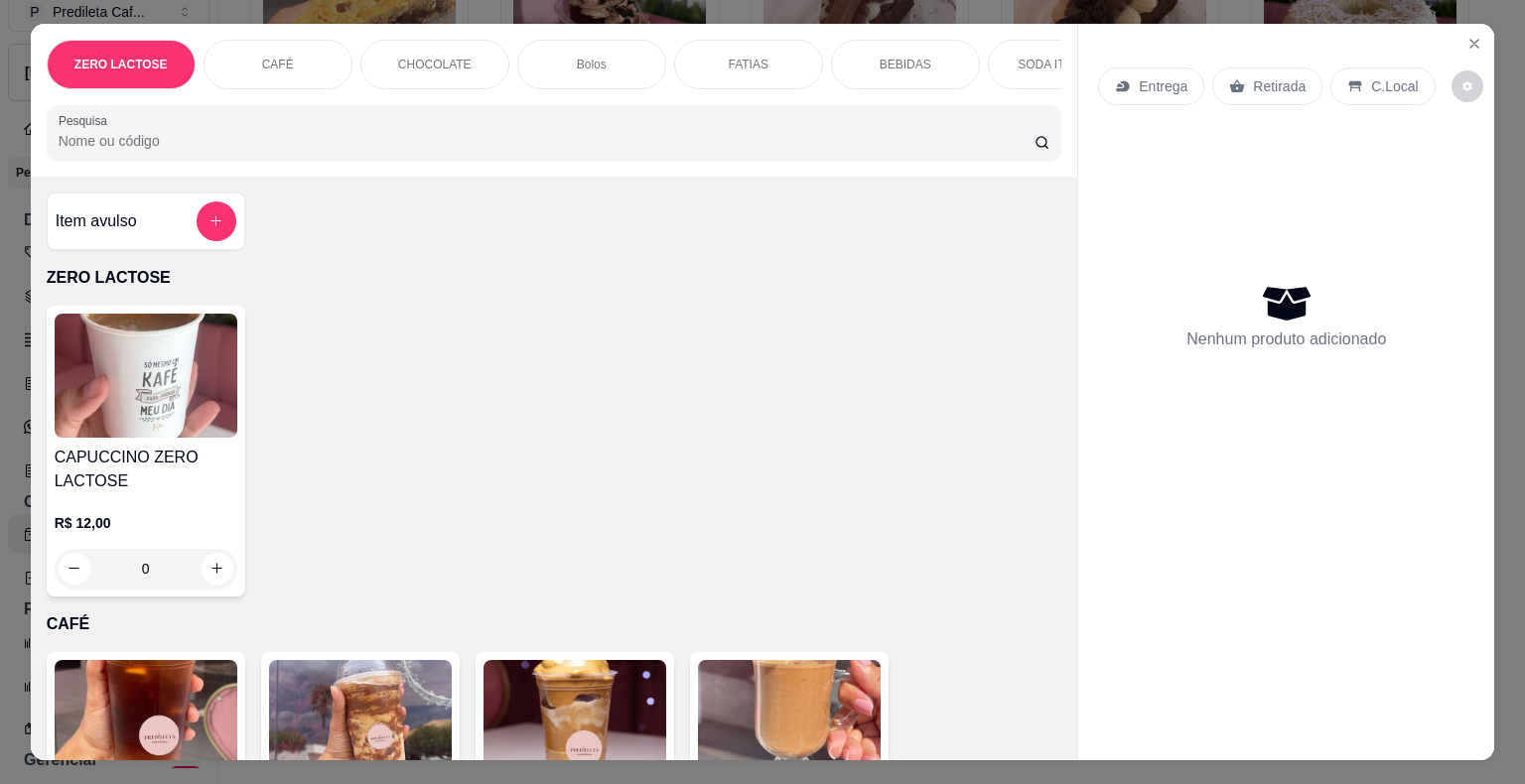 click on "ZERO LACTOSE  CAFÉ CHOCOLATE Bolos FATIAS BEBIDAS SODA ITALIANA SALGADOS BROWNIE RECHEADO BOLO NO POTE TRADICIONAIS Tortelete Pesquisa Item avulso ZERO LACTOSE  CAPUCCINO ZERO LACTOSE    R$ 12,00 0 CAFÉ CITRUS COFFE   R$ 15,00 0 FRAPUCCINO   R$ 15,00 0 CAFÉ GELADO   R$ 12,00 0 CAPUCCINO   R$ 0,00 0 CAFÉ EXPRESSO   R$ 0,00 0 CAFÉ COM LEITE   R$ 10,00 0 CAFÉ TRADICIONAL   R$ 0,00 0 CHOCOLATE CHOCOLATE QUENTE   R$ 0,00 0 Bolos Esgotado Bolo Nuvem de Ninho   R$ 16,00 0 BOLO DE CENOURA    R$ 17,00 0 Esgotado CHOCOLATINHO   R$ 12,00 0 Bolo Gelado de coco recheado   R$ 10,00 0 Esgotado Bolo de Prestígio 🥰   R$ 17,00 0 Bolos de Festa   R$ 40,00 0 Esgotado Morambrow   R$ 15,00 0 Bolo  De Abacaxi   R$ 10,00 0 FATIAS Esgotado Torta Cookies   R$ 10,00 0 Fatia Bolo Chocolatudo   R$ 10,00 0 PIZZA BROWNIE DE KITKAT   R$ 15,00 0 PIZZA DE BROWNIE OREO   R$ 15,00 0 Esgotado Fatia Brigadeiruda   R$ 12,00 0 Esgotado Fatia Duo Amor   R$ 12,00 0 Fatia De Morango   R$ 12,00 0   R$ 10,00 0   0   0" at bounding box center [762, 392] 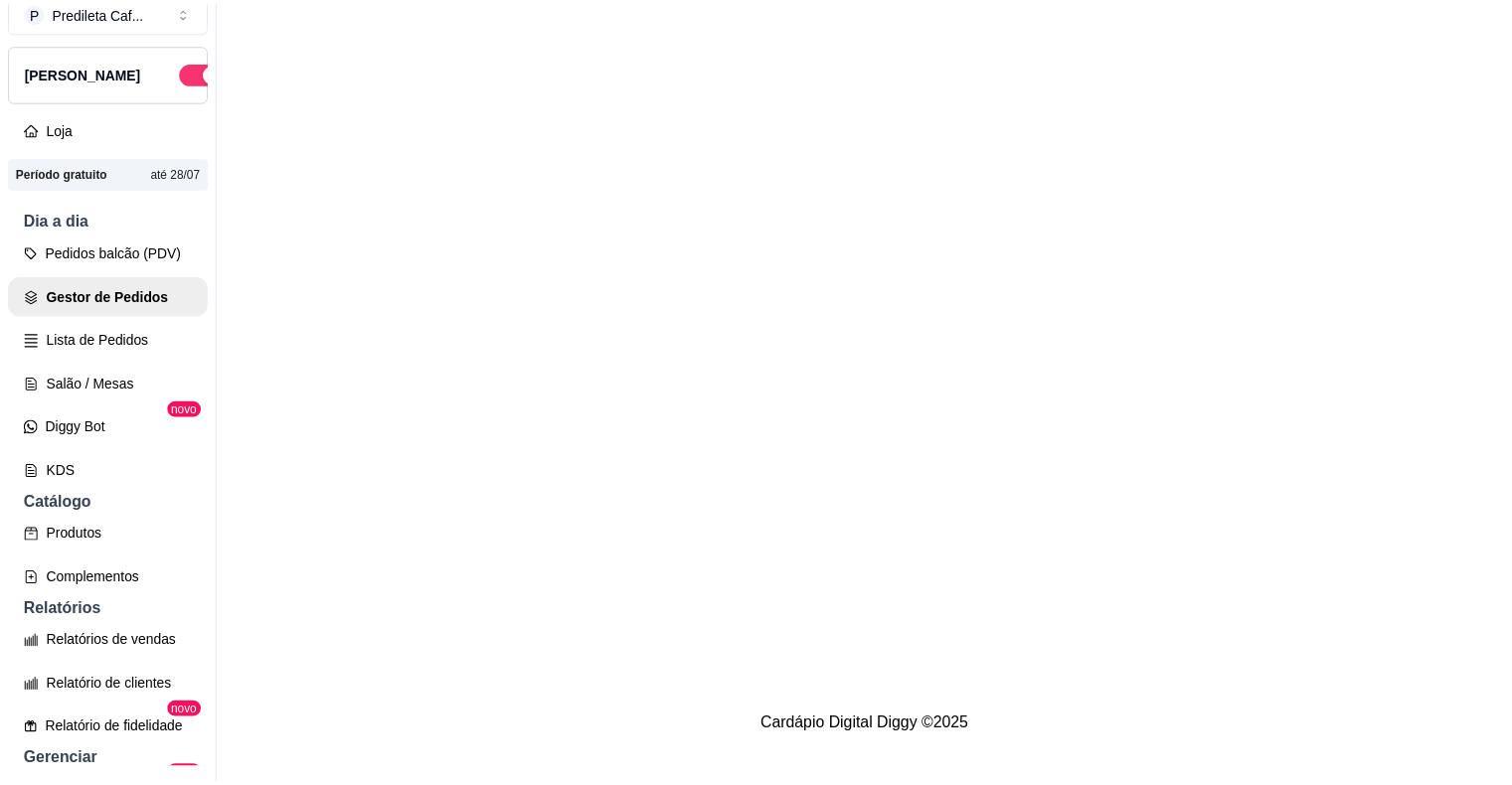 scroll, scrollTop: 0, scrollLeft: 0, axis: both 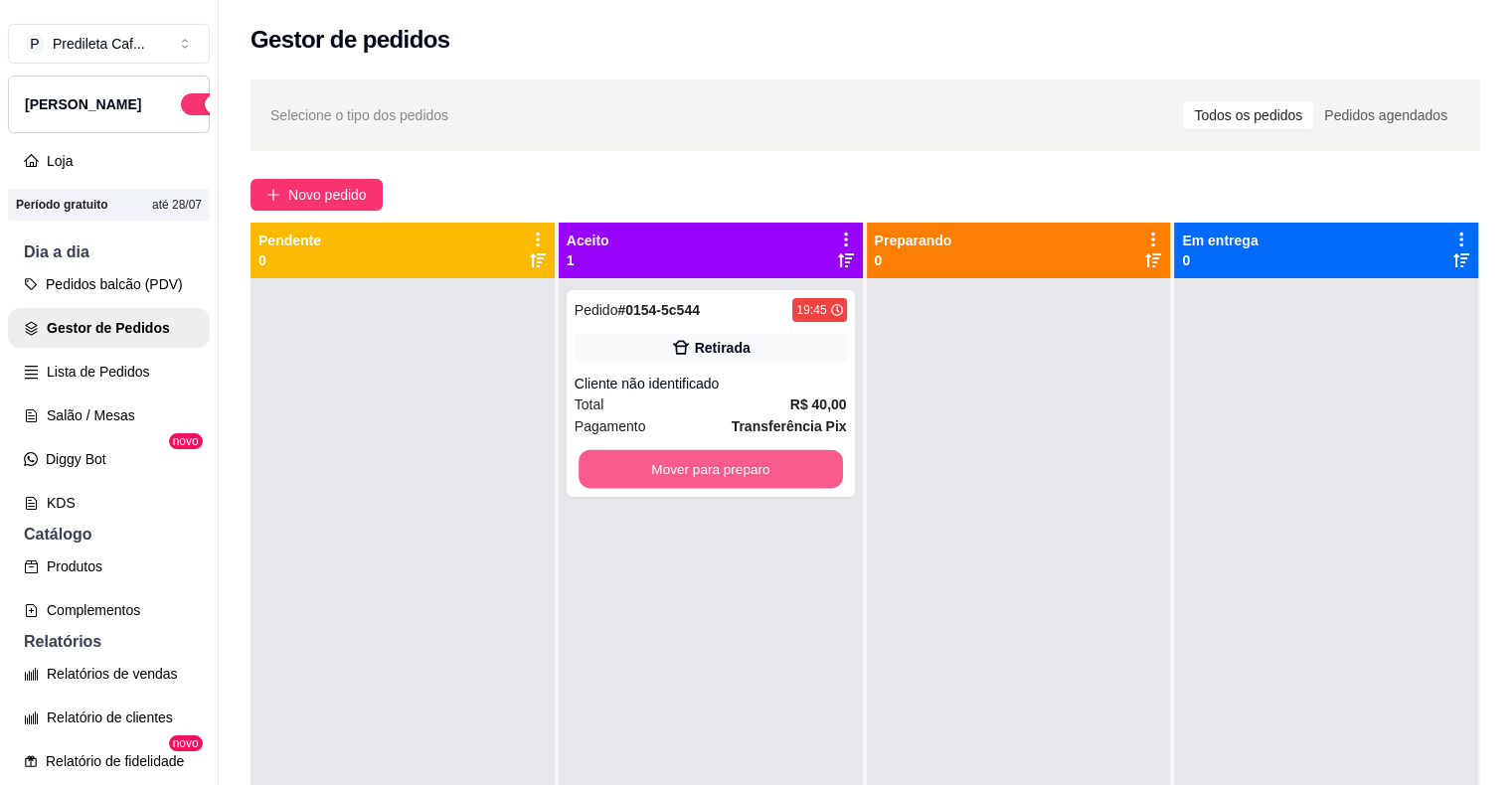 click on "Mover para preparo" at bounding box center [711, 469] 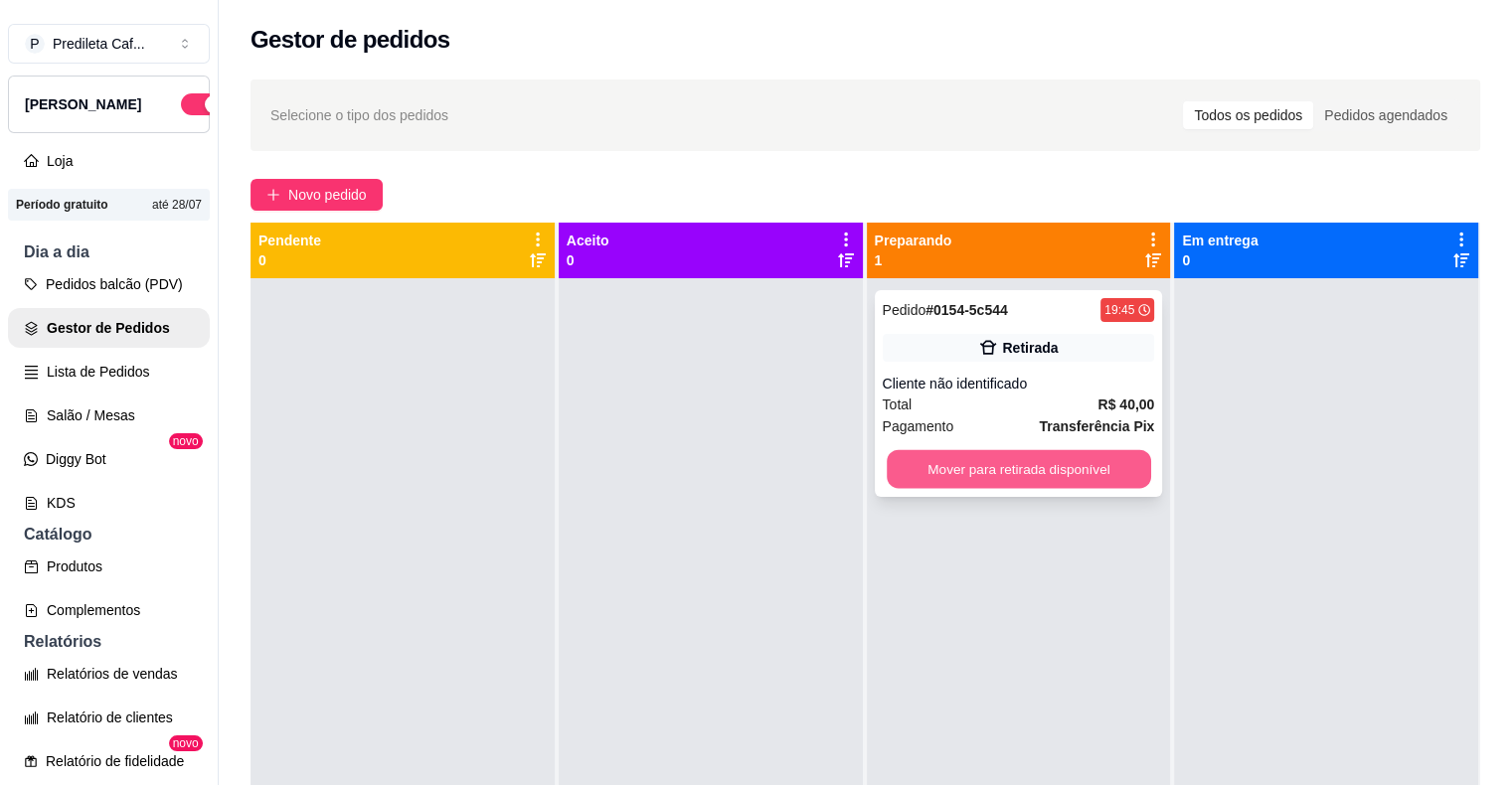 click on "Mover para retirada disponível" at bounding box center (1019, 469) 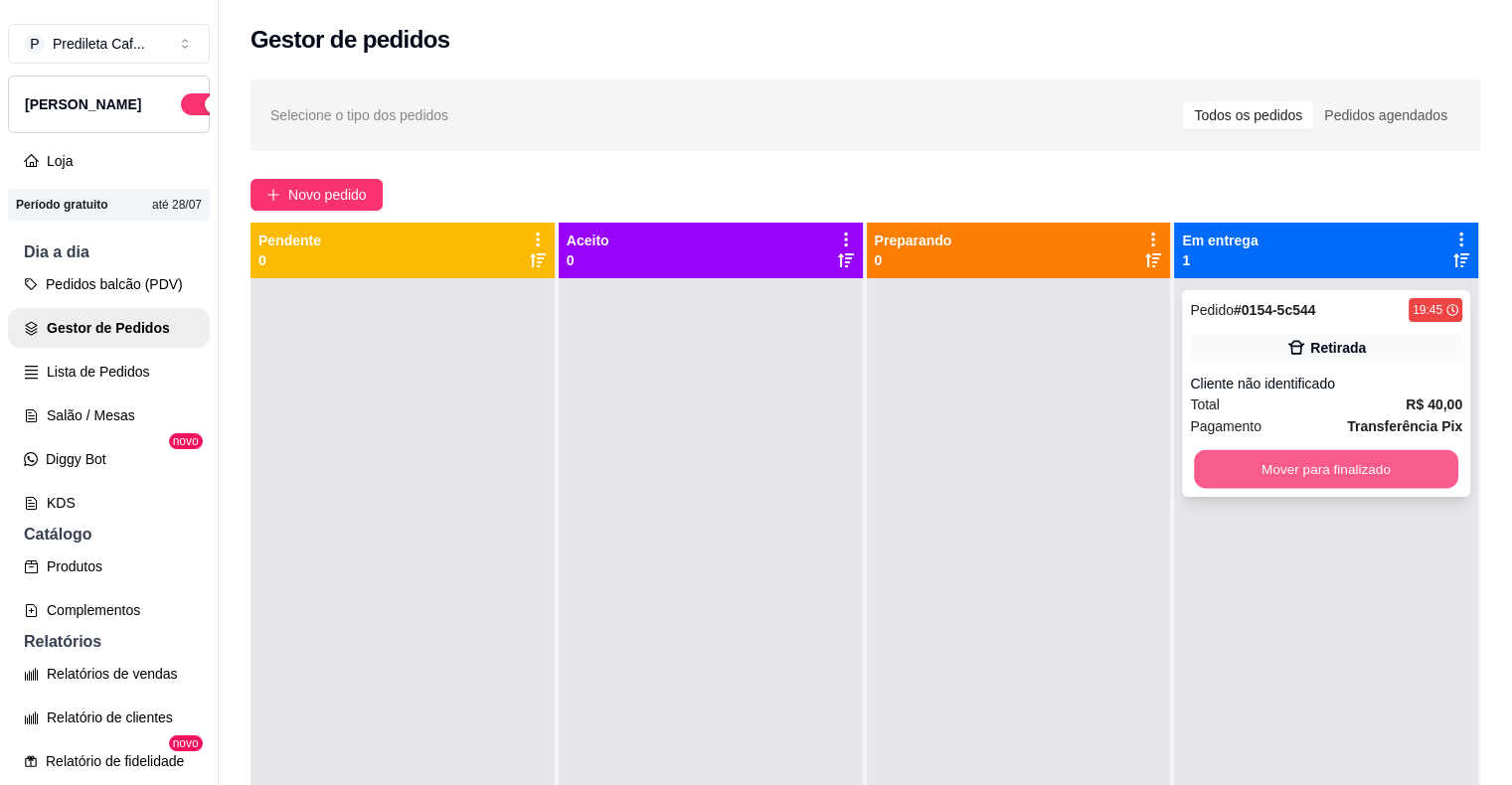 click on "Mover para finalizado" at bounding box center [1326, 469] 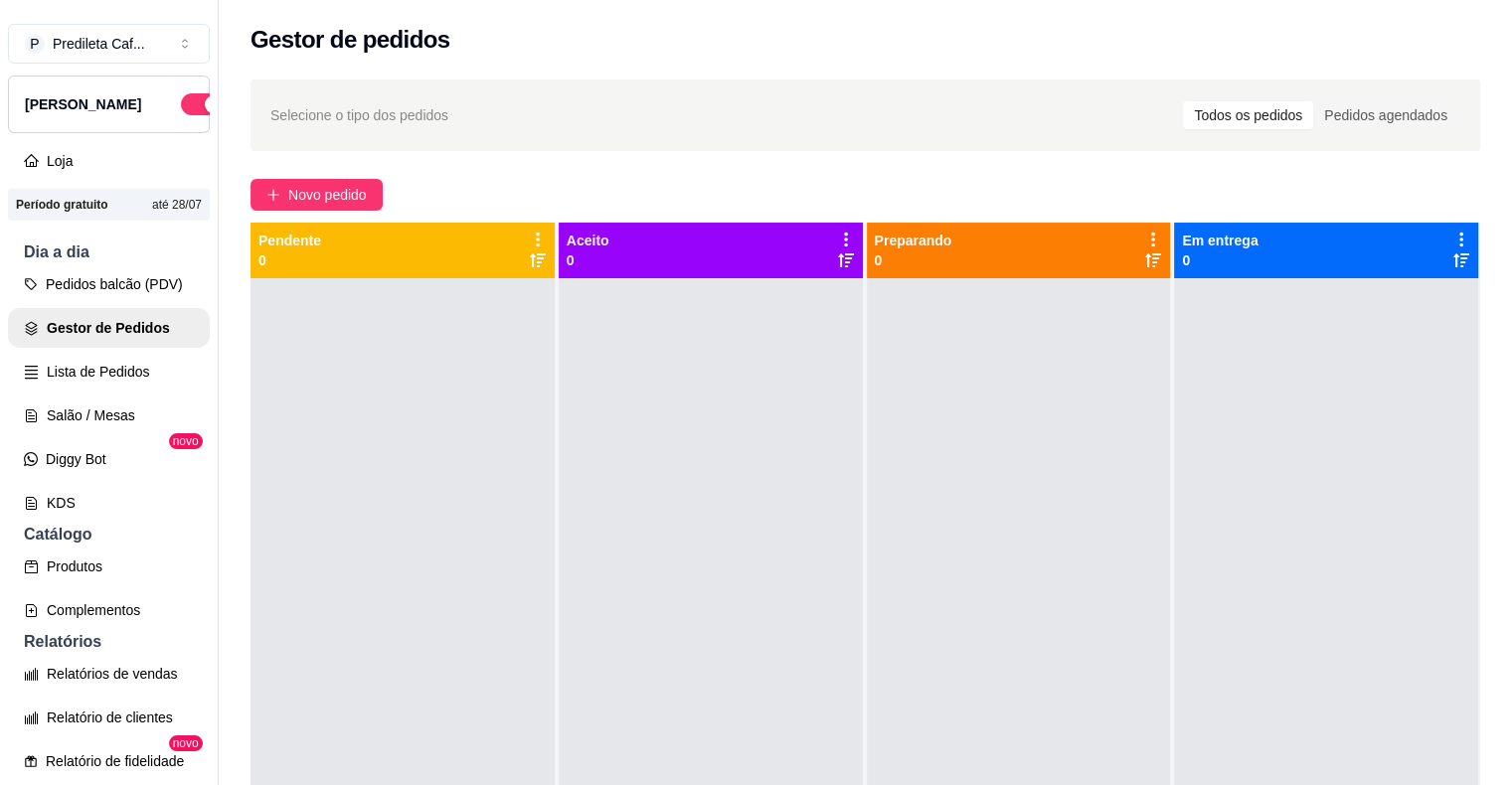 click on "P Predileta Caf ... Loja Aberta Loja Período gratuito até 28/07   Dia a dia Pedidos balcão (PDV) Gestor de Pedidos Lista de Pedidos Salão / Mesas Diggy Bot novo KDS Catálogo Produtos Complementos Relatórios Relatórios de vendas Relatório de clientes Relatório de fidelidade novo Gerenciar Entregadores novo Nota Fiscal (NFC-e) Controle de caixa Controle de fiado Cupons Clientes Estoque Configurações Diggy Planos Precisa de ajuda? Sair" at bounding box center [109, 408] 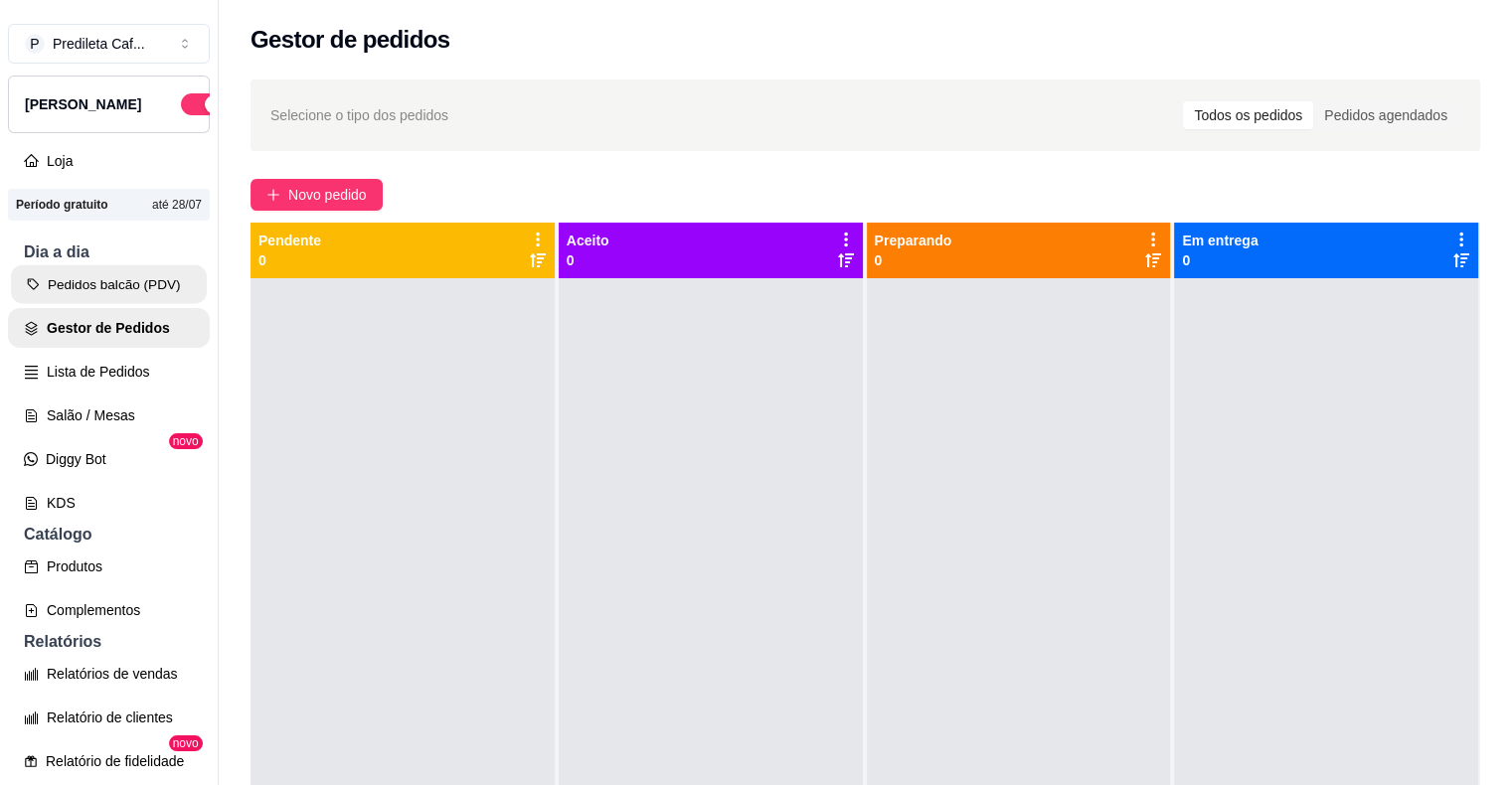 click on "Pedidos balcão (PDV)" at bounding box center (108, 284) 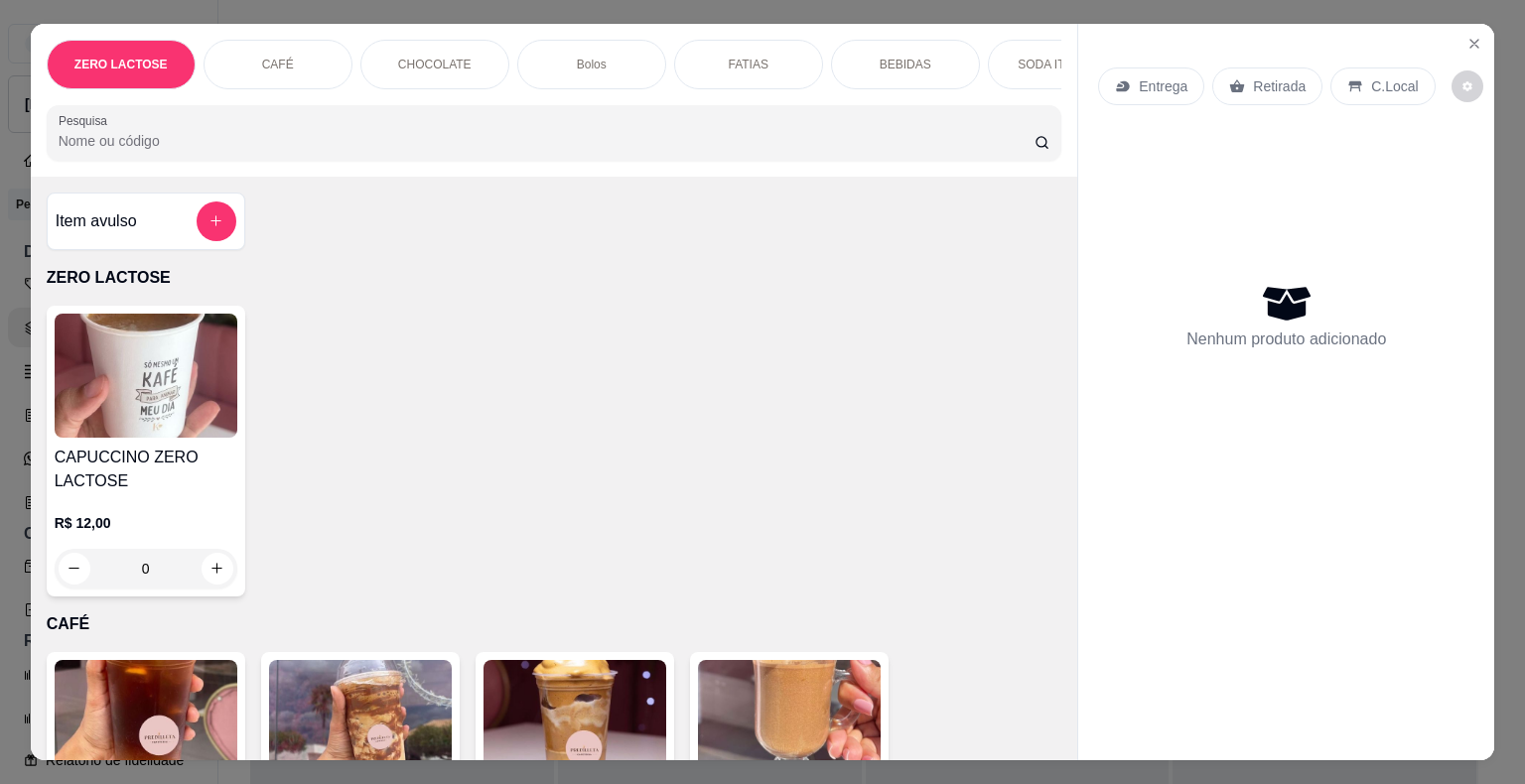 click on "ZERO LACTOSE  CAFÉ CHOCOLATE Bolos FATIAS BEBIDAS SODA ITALIANA SALGADOS BROWNIE RECHEADO BOLO NO POTE TRADICIONAIS Tortelete Pesquisa Item avulso ZERO LACTOSE  CAPUCCINO ZERO LACTOSE    R$ 12,00 0 CAFÉ CITRUS COFFE   R$ 15,00 0 FRAPUCCINO   R$ 15,00 0 CAFÉ GELADO   R$ 12,00 0 CAPUCCINO   R$ 0,00 0 CAFÉ EXPRESSO   R$ 0,00 0 CAFÉ COM LEITE   R$ 10,00 0 CAFÉ TRADICIONAL   R$ 0,00 0 CHOCOLATE CHOCOLATE QUENTE   R$ 0,00 0 Bolos Esgotado Bolo Nuvem de Ninho   R$ 16,00 0 BOLO DE CENOURA    R$ 17,00 0 Esgotado CHOCOLATINHO   R$ 12,00 0 Bolo Gelado de coco recheado   R$ 10,00 0 Esgotado Bolo de Prestígio 🥰   R$ 17,00 0 Bolos de Festa   R$ 40,00 0 Esgotado Morambrow   R$ 15,00 0 Bolo  De Abacaxi   R$ 10,00 0 FATIAS Esgotado Torta Cookies   R$ 10,00 0 Fatia Bolo Chocolatudo   R$ 10,00 0 PIZZA BROWNIE DE KITKAT   R$ 15,00 0 PIZZA DE BROWNIE OREO   R$ 15,00 0 Esgotado Fatia Brigadeiruda   R$ 12,00 0 Esgotado Fatia Duo Amor   R$ 12,00 0 Fatia De Morango   R$ 12,00 0   R$ 10,00 0   0   0" at bounding box center [762, 392] 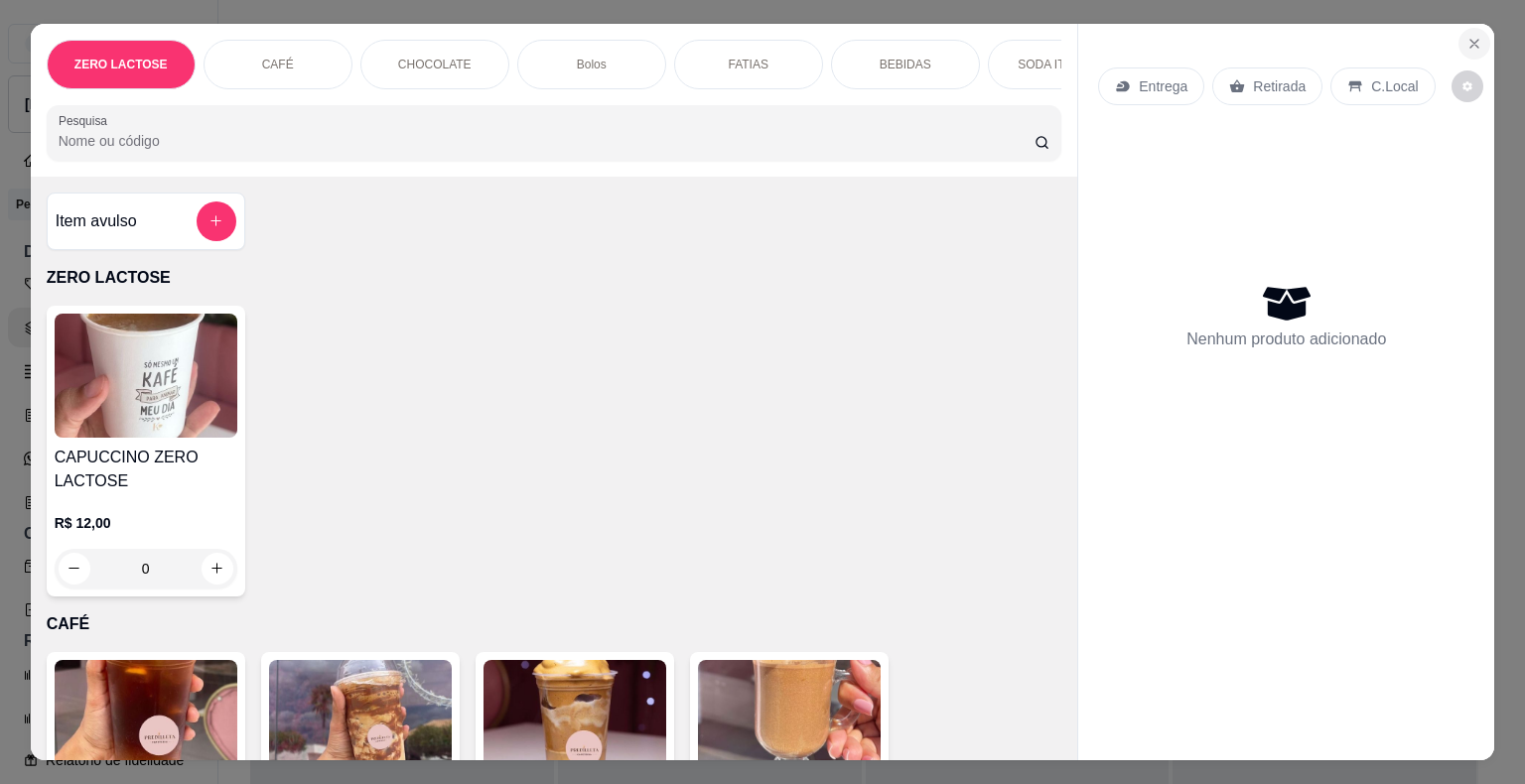 click 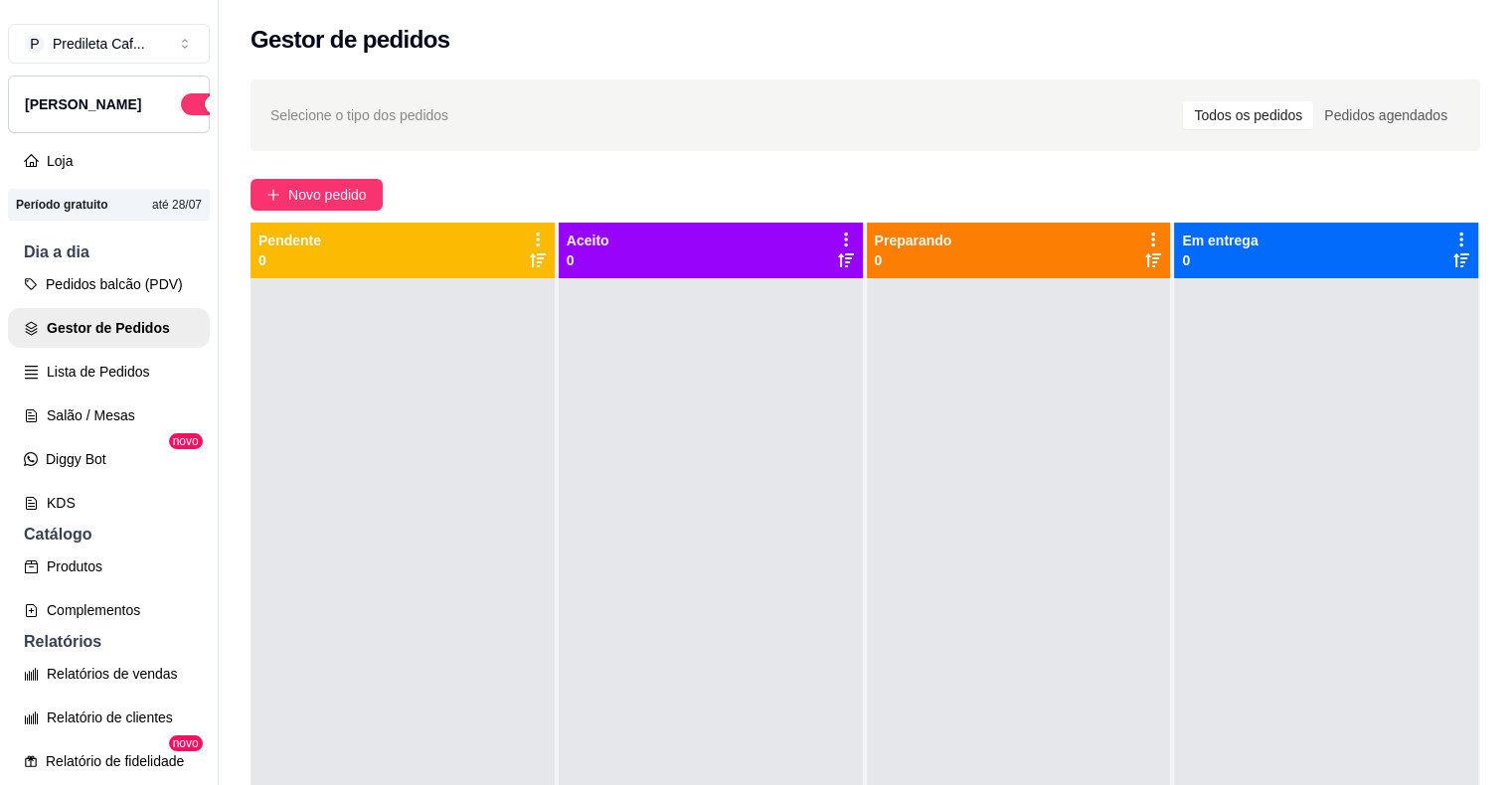 scroll, scrollTop: 575, scrollLeft: 0, axis: vertical 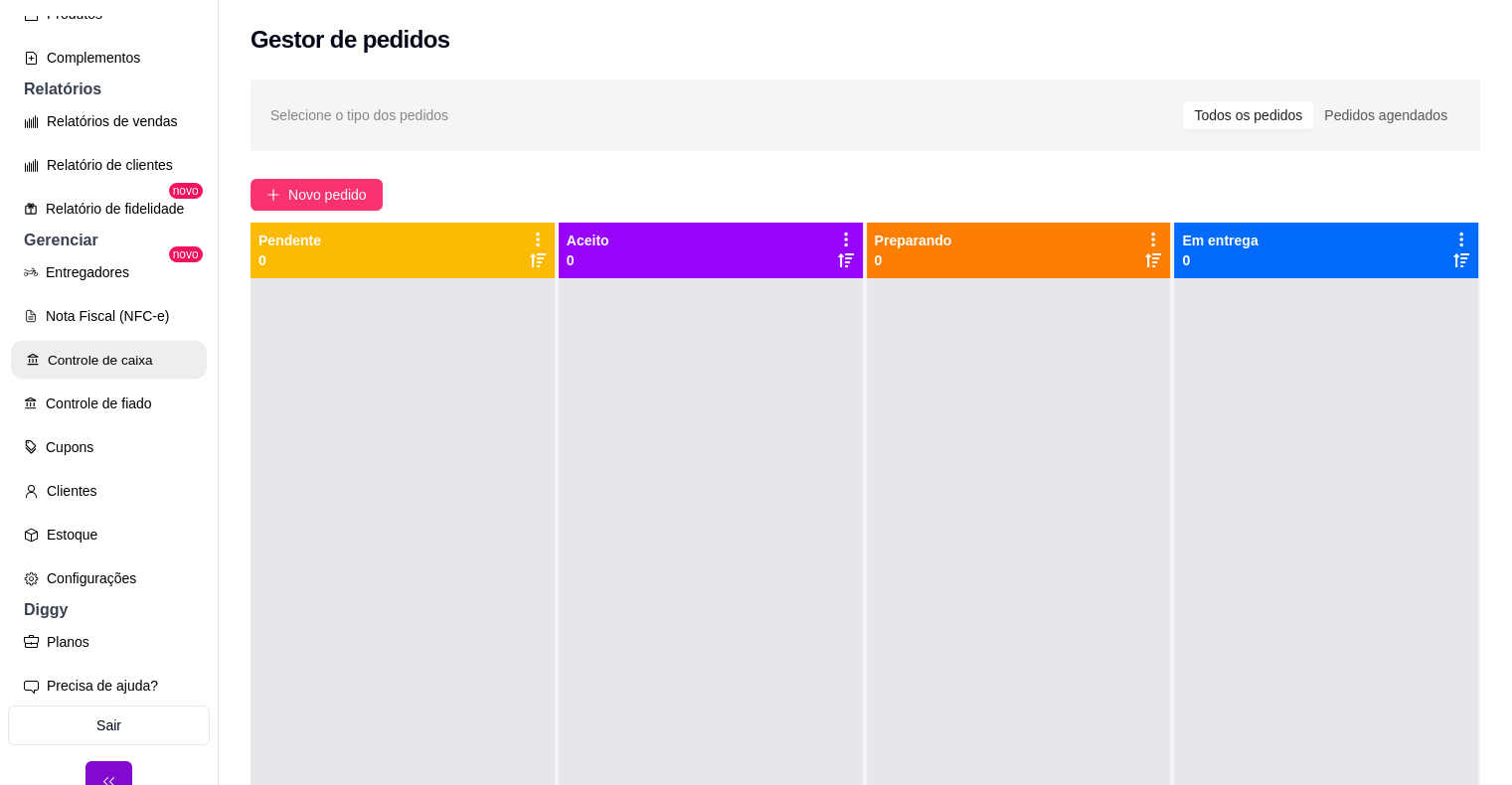 click on "Controle de caixa" at bounding box center [108, 360] 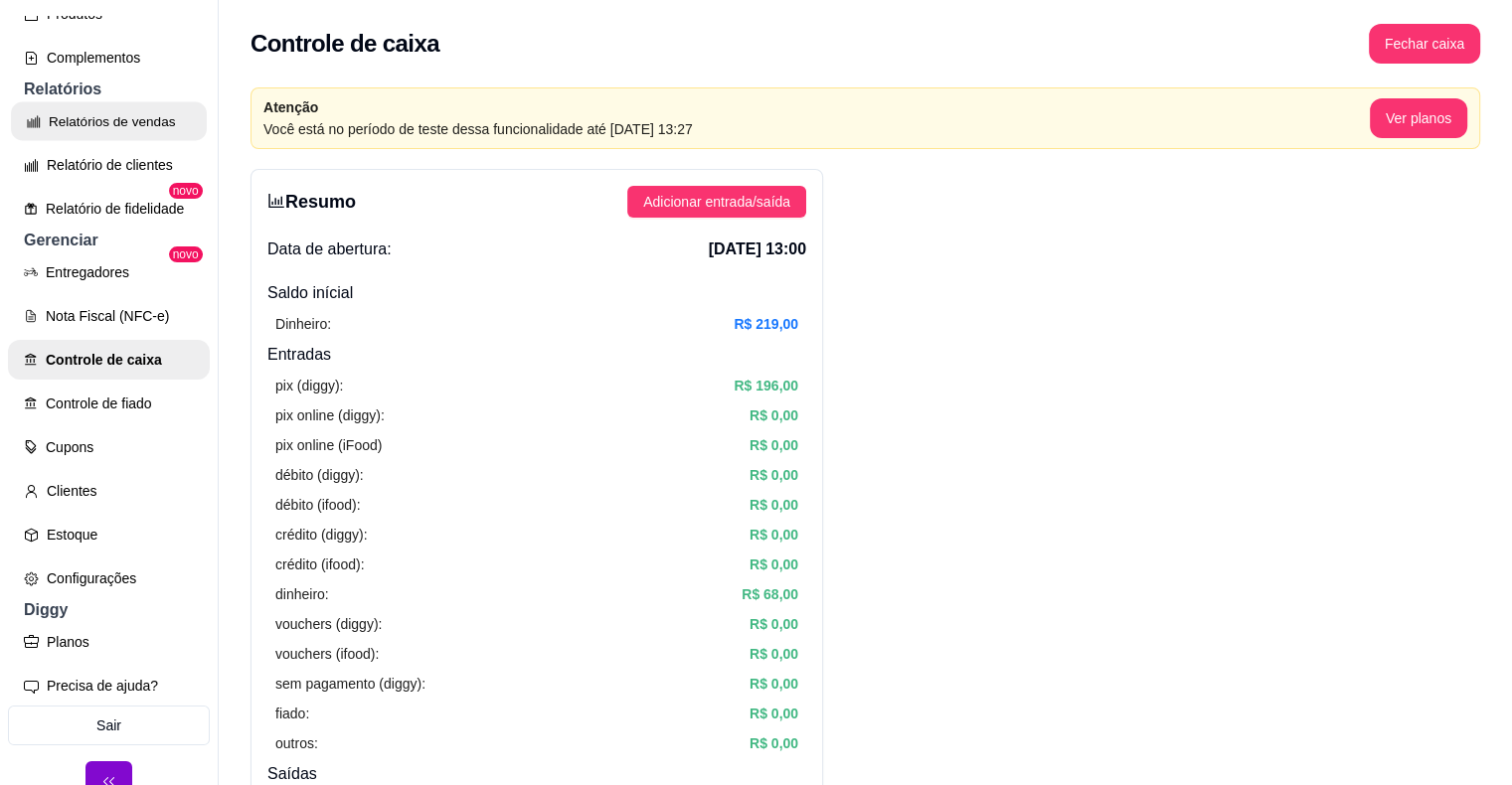 click on "Relatórios de vendas" at bounding box center (108, 121) 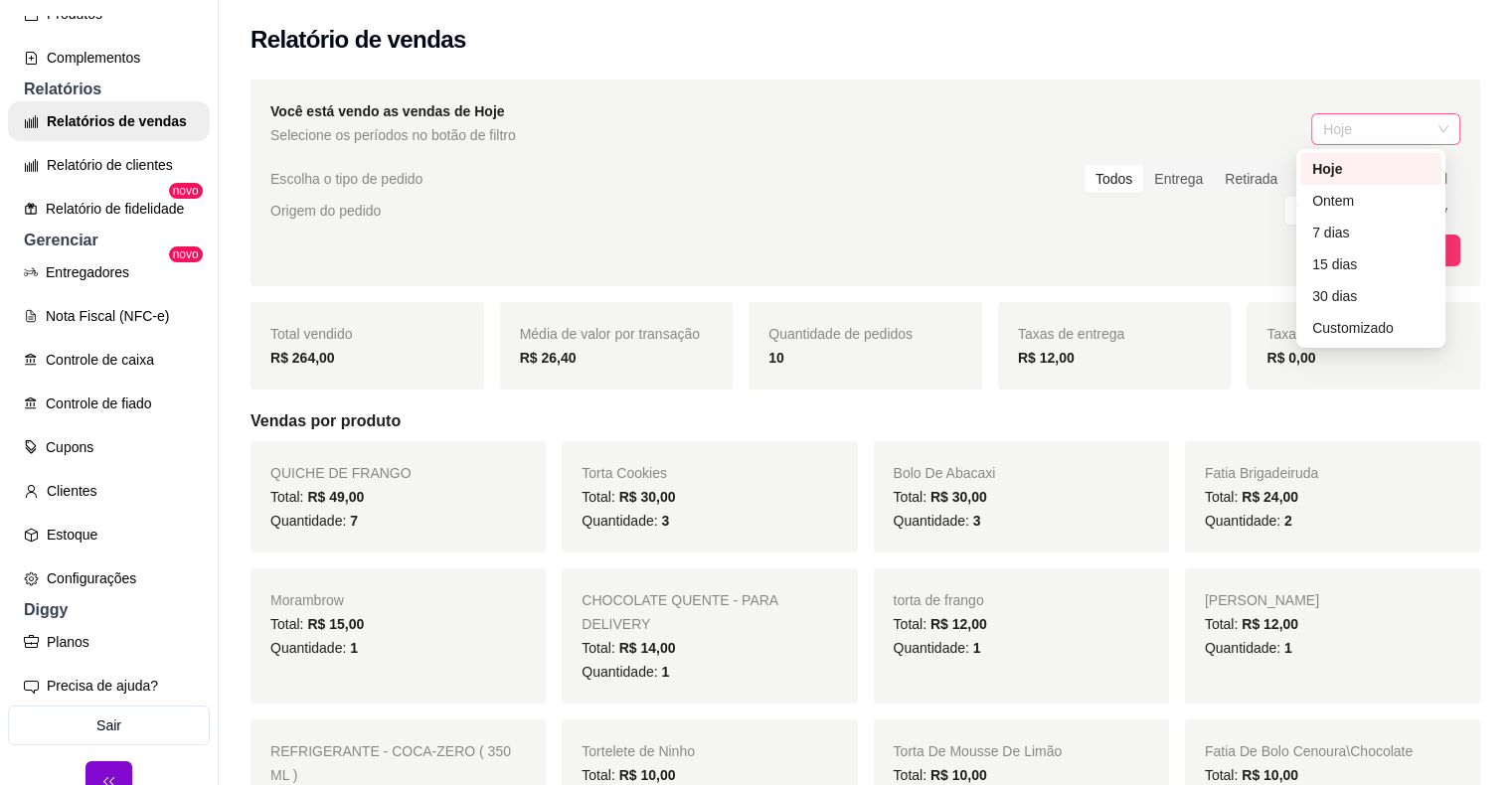 click on "Hoje" at bounding box center (1386, 129) 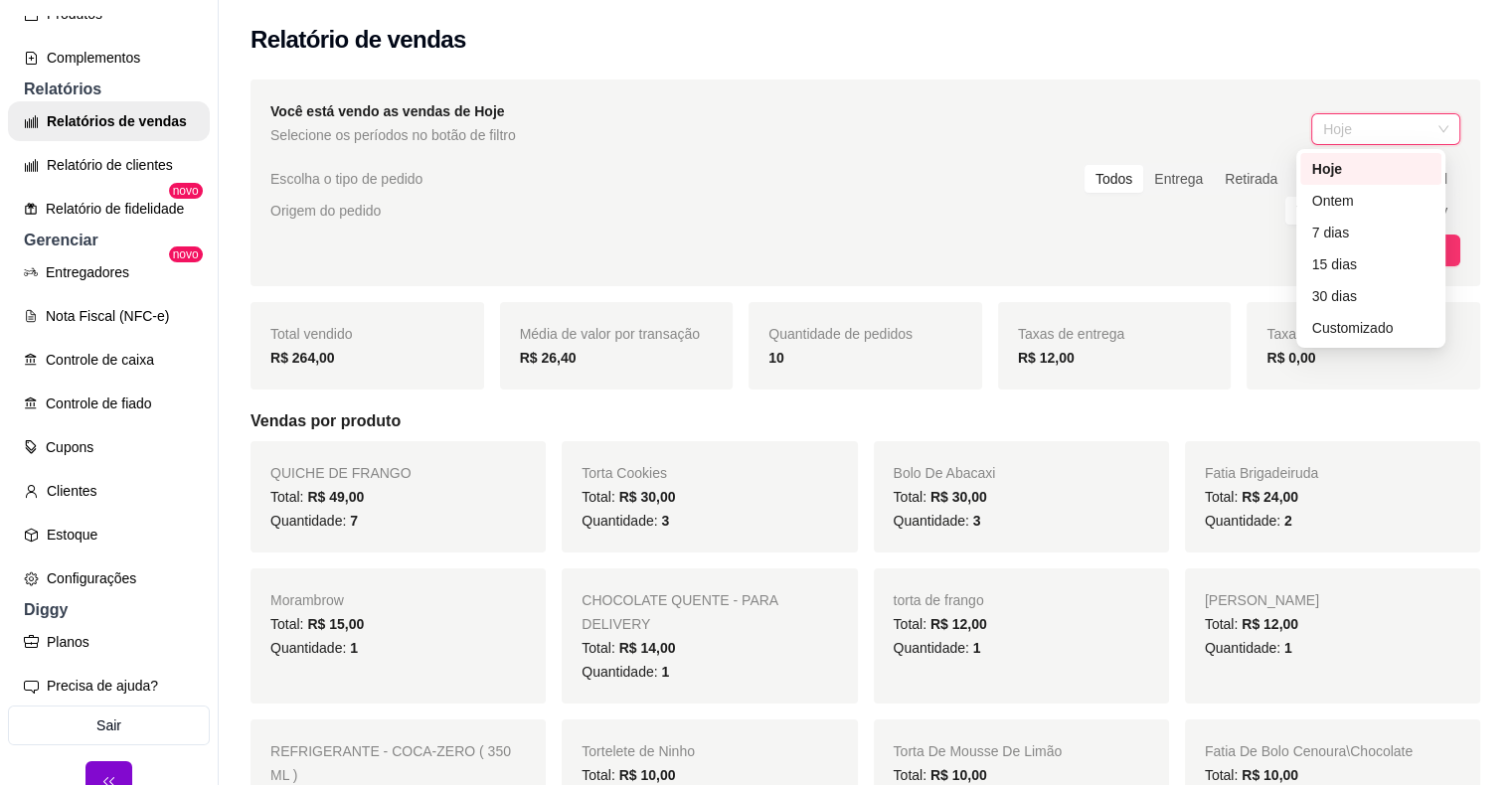 click on "Você está vendo as vendas de   Hoje Selecione os períodos no botão de filtro Hoje" at bounding box center [865, 123] 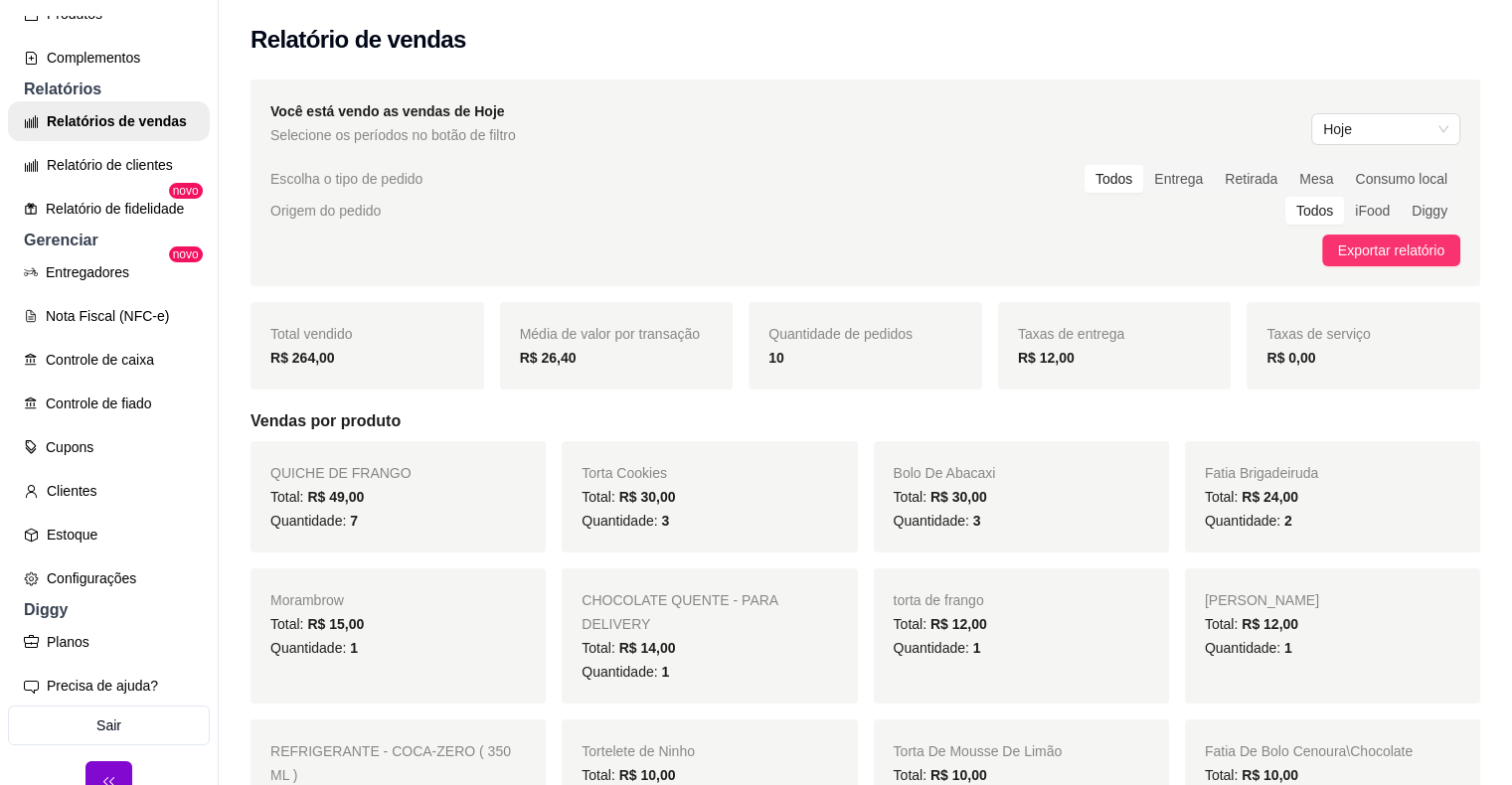 click on "P Predileta Caf ... Loja Aberta Loja Período gratuito até 28/07   Dia a dia Pedidos balcão (PDV) Gestor de Pedidos Lista de Pedidos Salão / Mesas Diggy Bot novo KDS Catálogo Produtos Complementos Relatórios Relatórios de vendas Relatório de clientes Relatório de fidelidade novo Gerenciar Entregadores novo Nota Fiscal (NFC-e) Controle de caixa Controle de fiado Cupons Clientes Estoque Configurações Diggy Planos Precisa de ajuda? Sair" at bounding box center (109, 408) 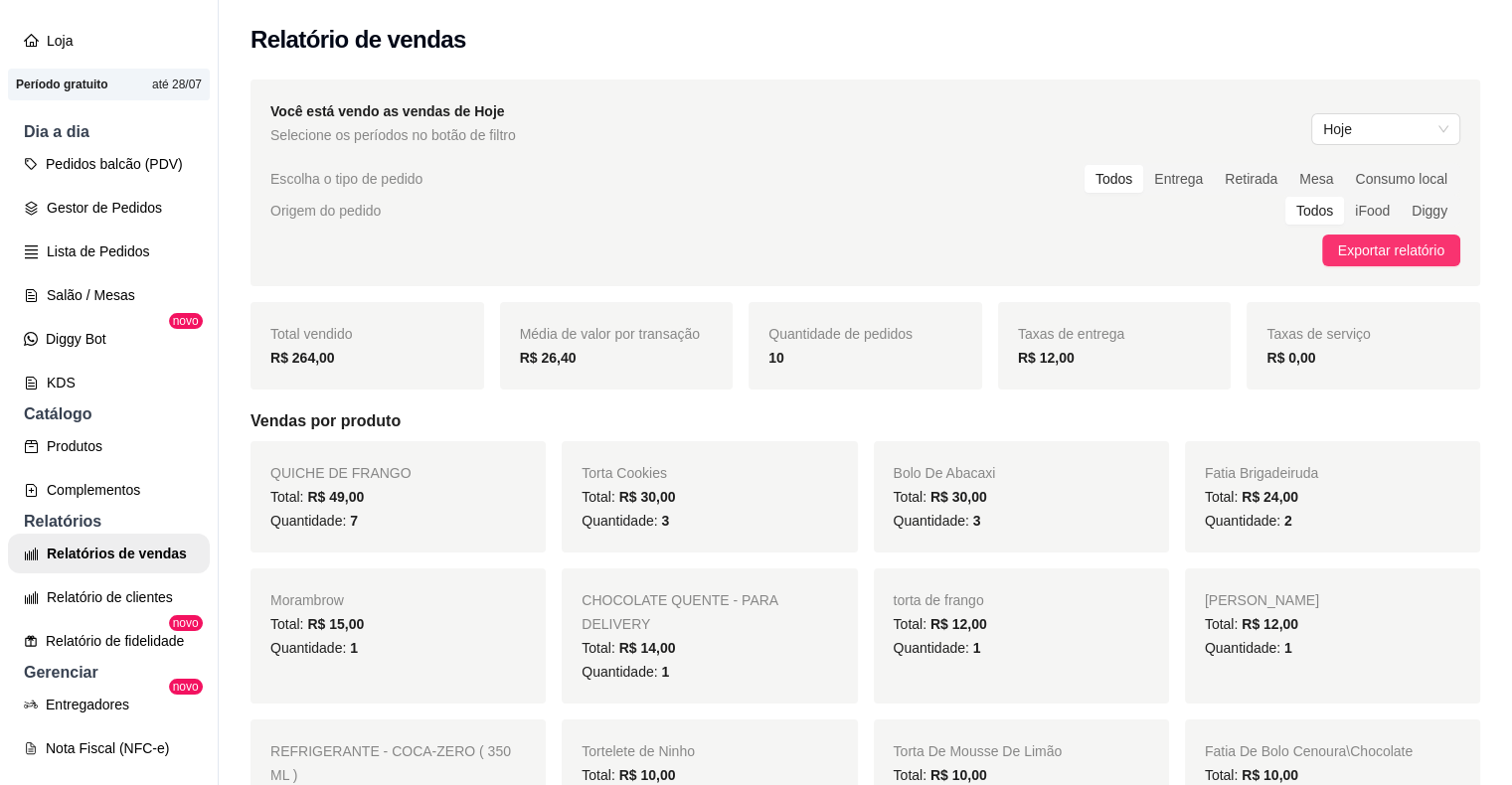 scroll, scrollTop: 107, scrollLeft: 0, axis: vertical 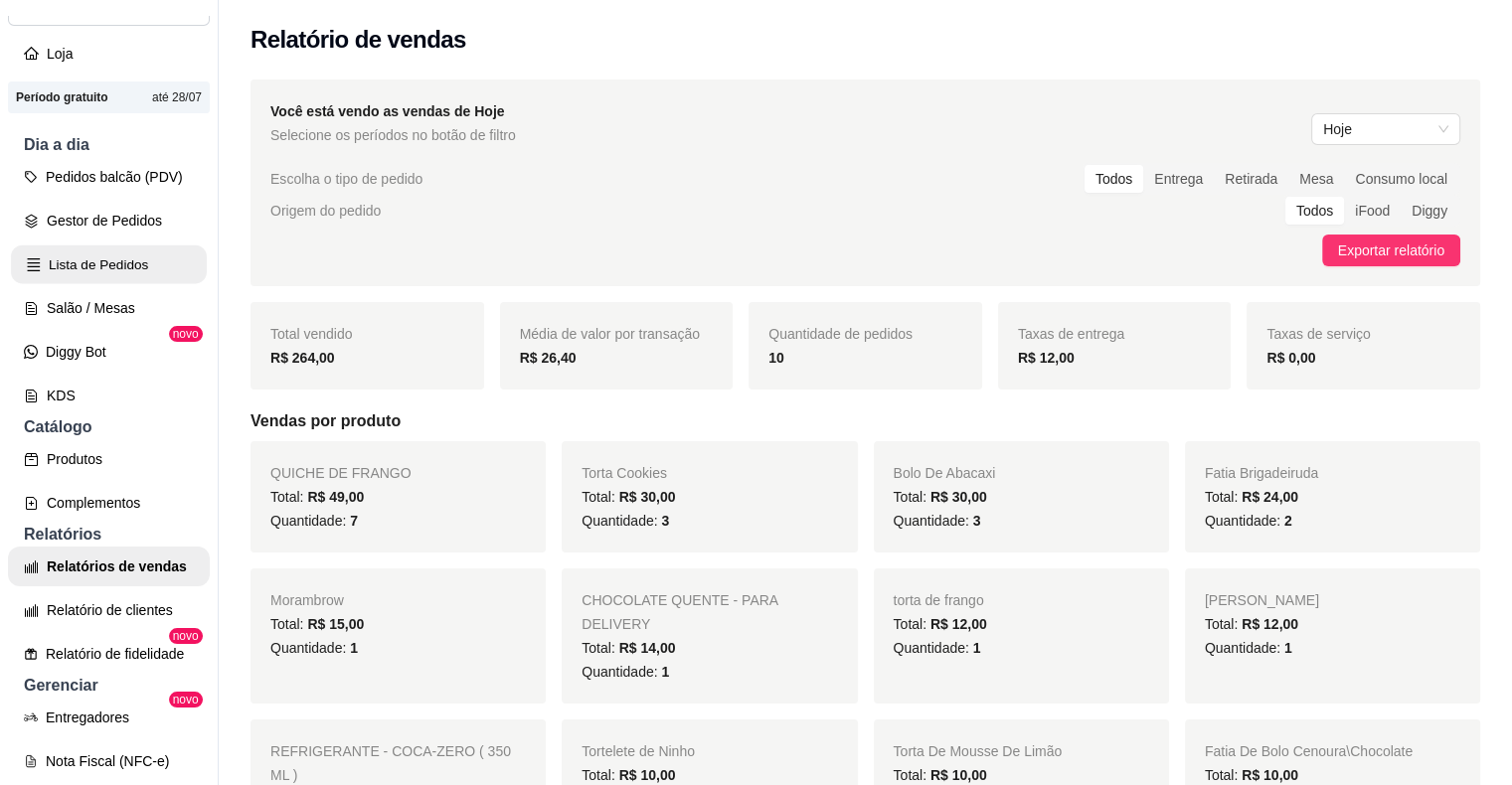 click on "Lista de Pedidos" at bounding box center [108, 264] 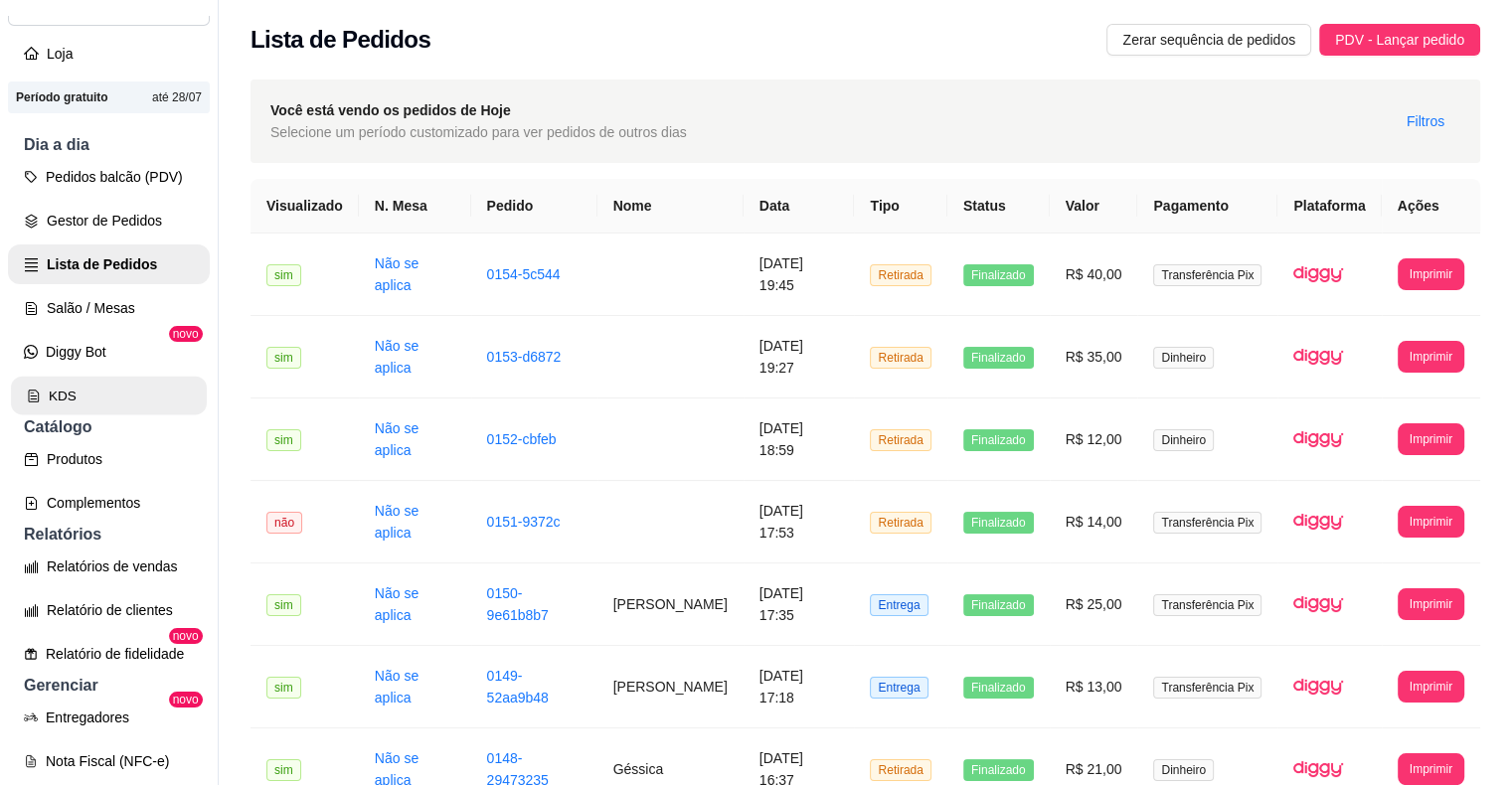 click on "KDS" at bounding box center (108, 395) 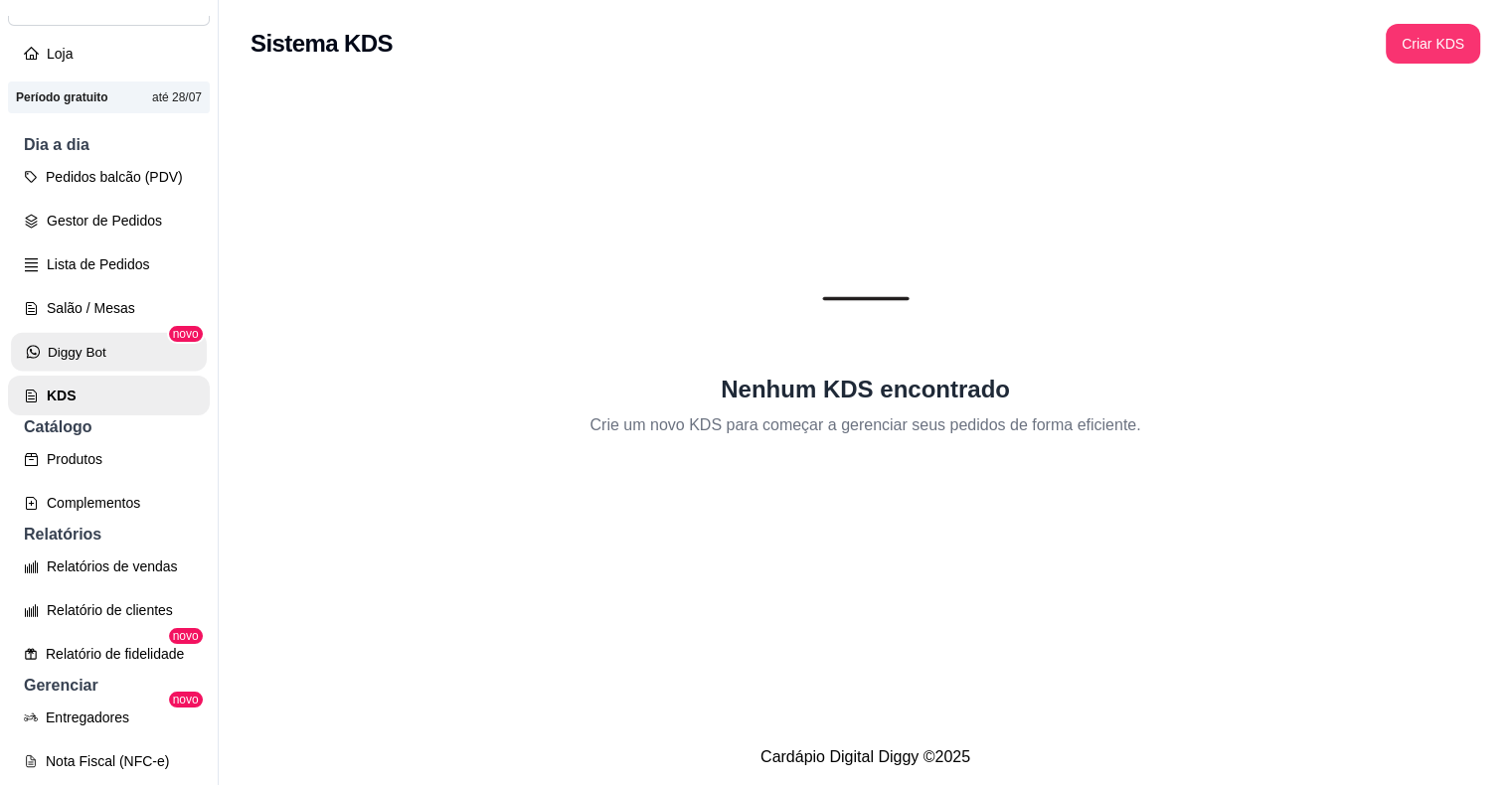 click on "Diggy Bot" at bounding box center [108, 352] 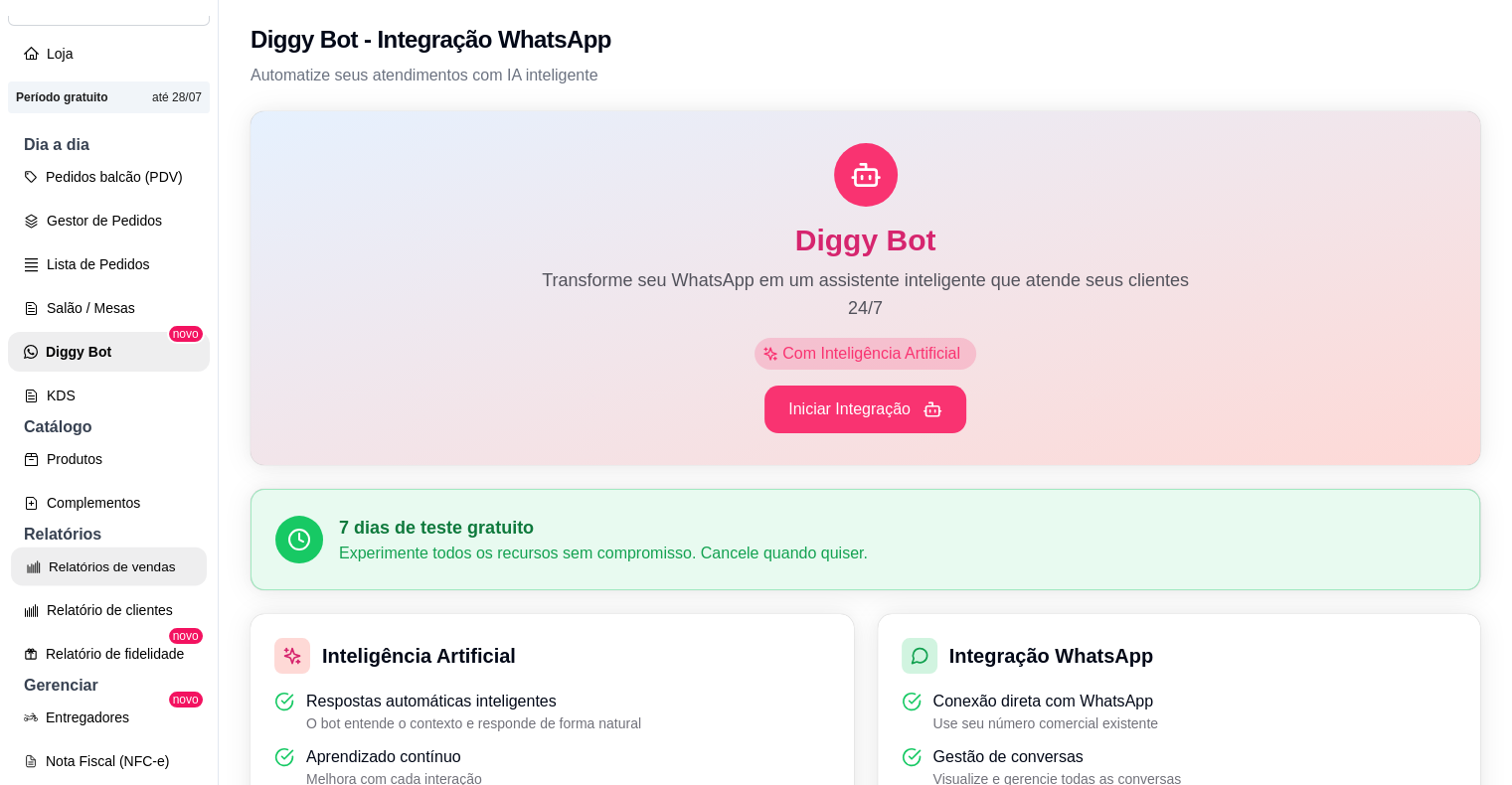 click on "Relatórios de vendas" at bounding box center (108, 566) 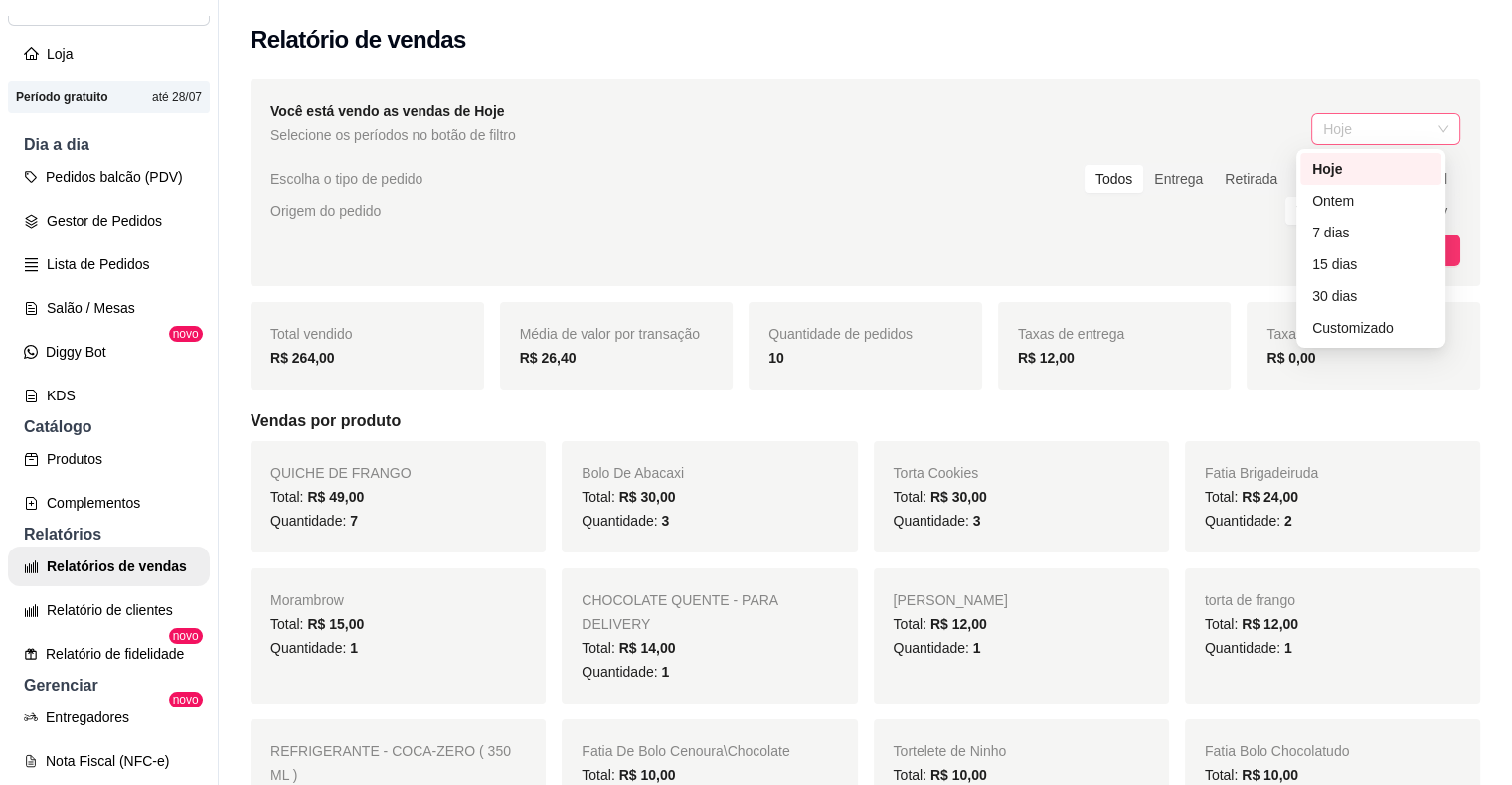 click on "Hoje" at bounding box center (1386, 129) 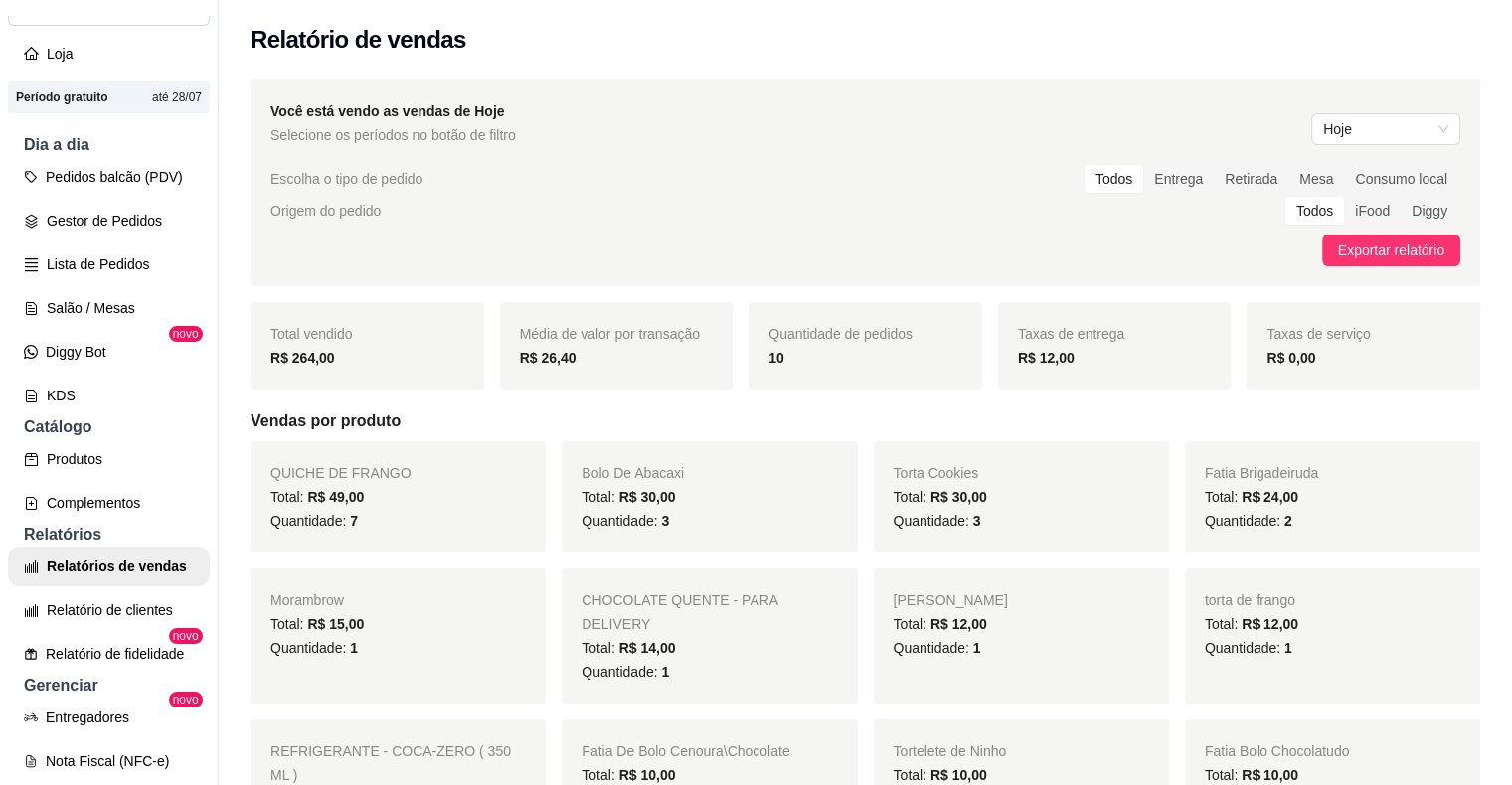 click on "Você está vendo as vendas de   Hoje Selecione os períodos no botão de filtro Hoje" at bounding box center [865, 123] 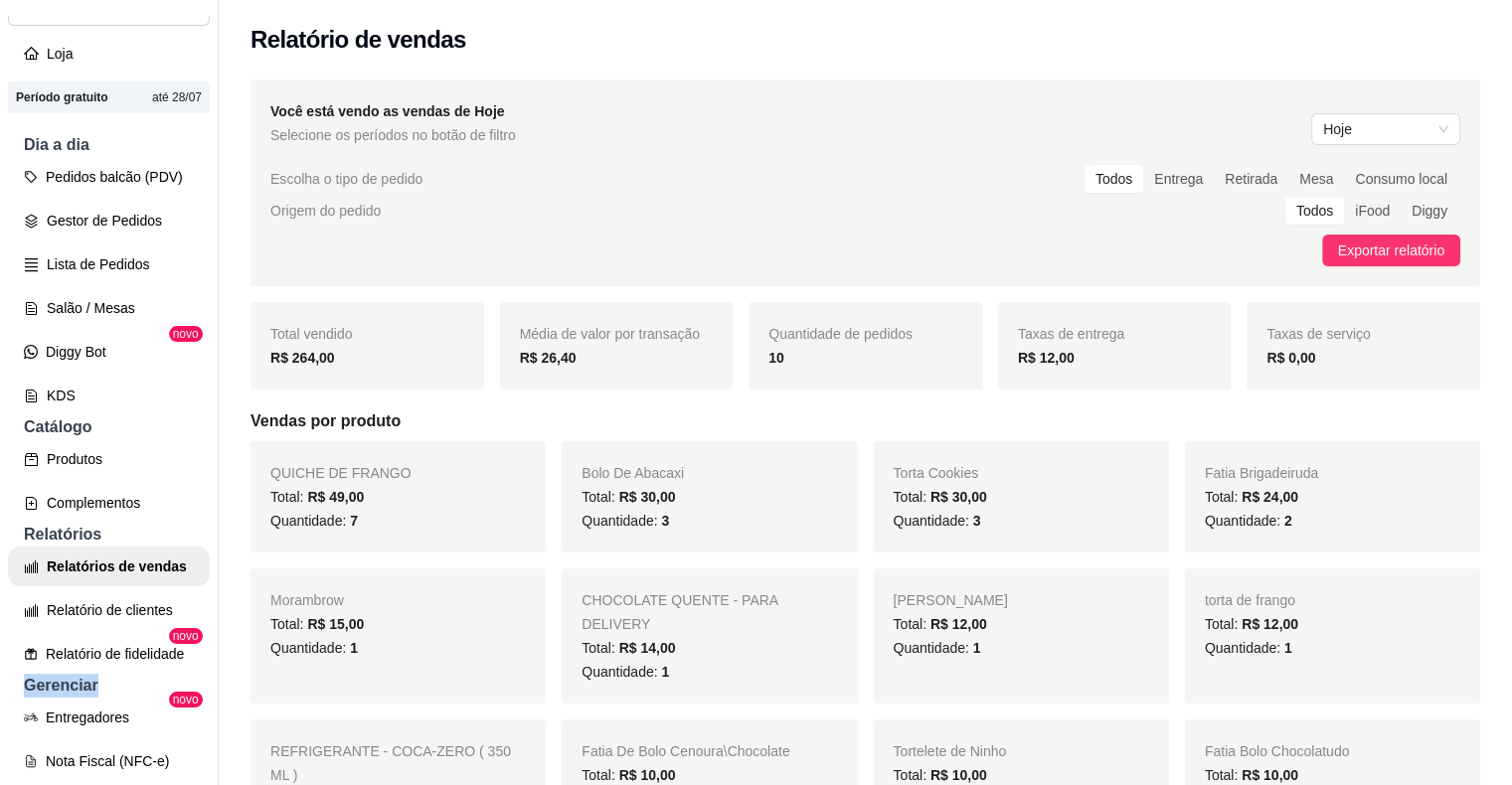click on "P Predileta Caf ... Loja Aberta Loja Período gratuito até 28/07   Dia a dia Pedidos balcão (PDV) Gestor de Pedidos Lista de Pedidos Salão / Mesas Diggy Bot novo KDS Catálogo Produtos Complementos Relatórios Relatórios de vendas Relatório de clientes Relatório de fidelidade novo Gerenciar Entregadores novo Nota Fiscal (NFC-e) Controle de caixa Controle de fiado Cupons Clientes Estoque Configurações Diggy Planos Precisa de ajuda? Sair" at bounding box center [109, 408] 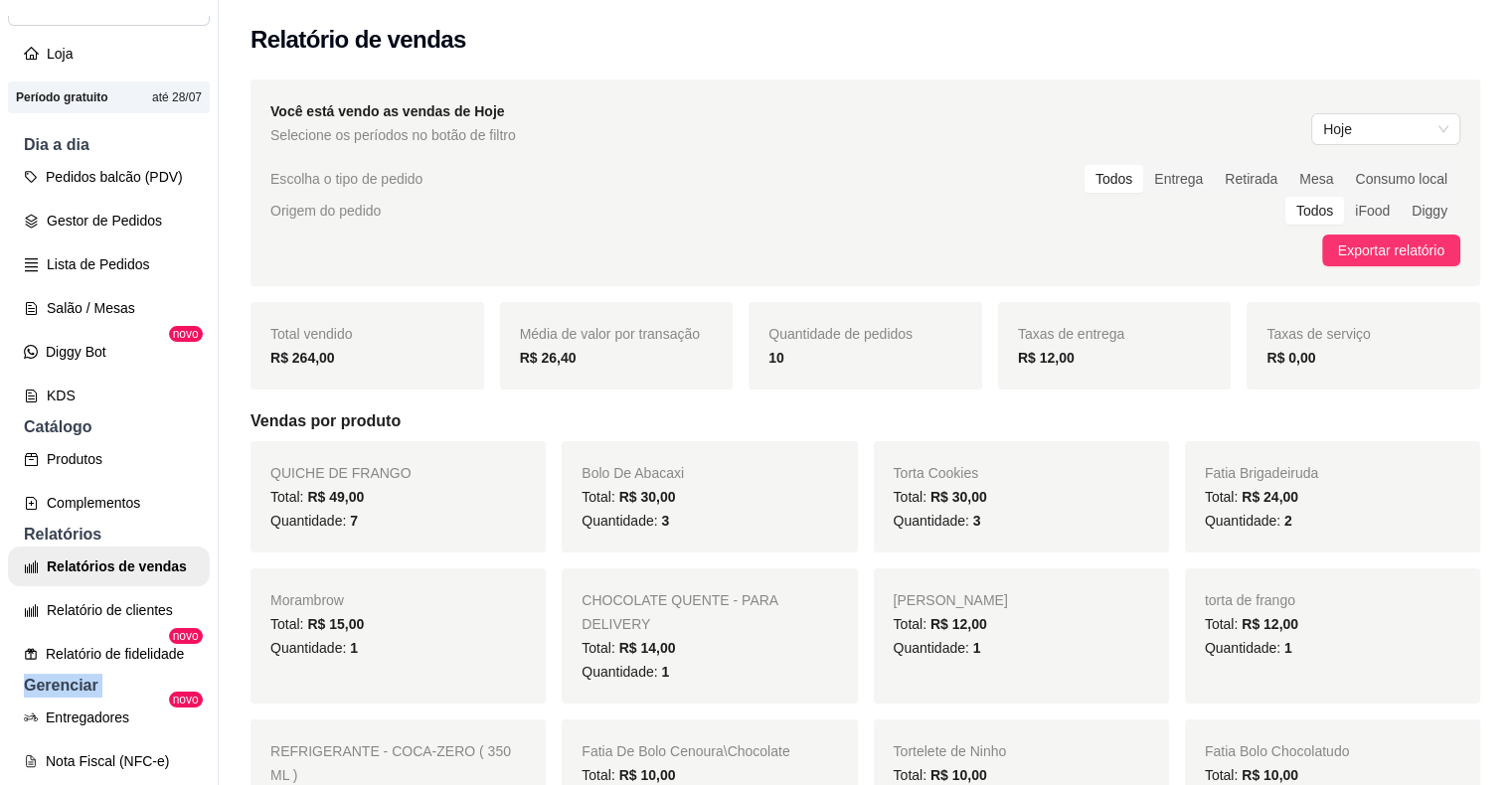 click on "P Predileta Caf ... Loja Aberta Loja Período gratuito até 28/07   Dia a dia Pedidos balcão (PDV) Gestor de Pedidos Lista de Pedidos Salão / Mesas Diggy Bot novo KDS Catálogo Produtos Complementos Relatórios Relatórios de vendas Relatório de clientes Relatório de fidelidade novo Gerenciar Entregadores novo Nota Fiscal (NFC-e) Controle de caixa Controle de fiado Cupons Clientes Estoque Configurações Diggy Planos Precisa de ajuda? Sair" at bounding box center [109, 408] 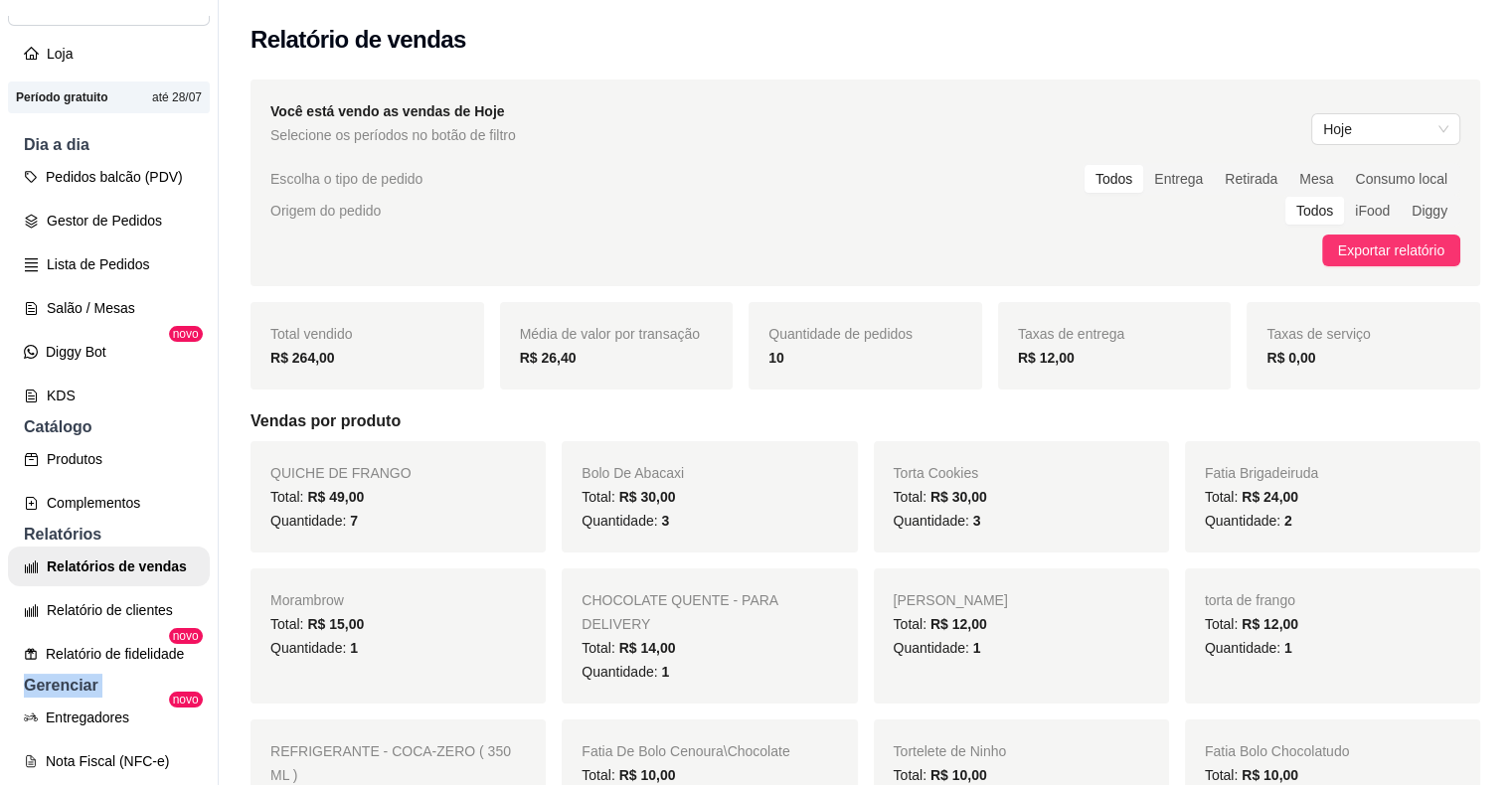 scroll, scrollTop: 575, scrollLeft: 0, axis: vertical 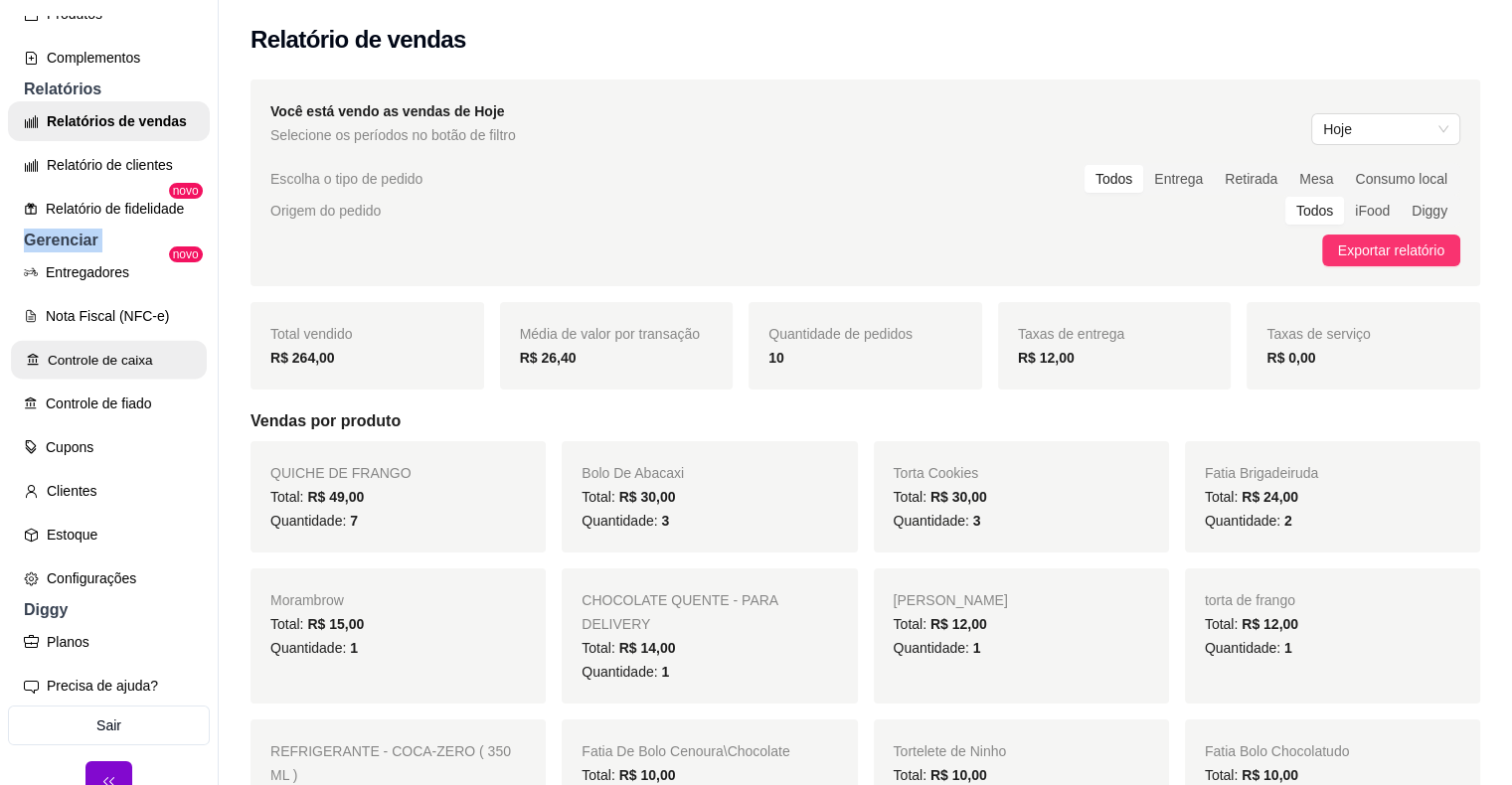 click on "Controle de caixa" at bounding box center [108, 360] 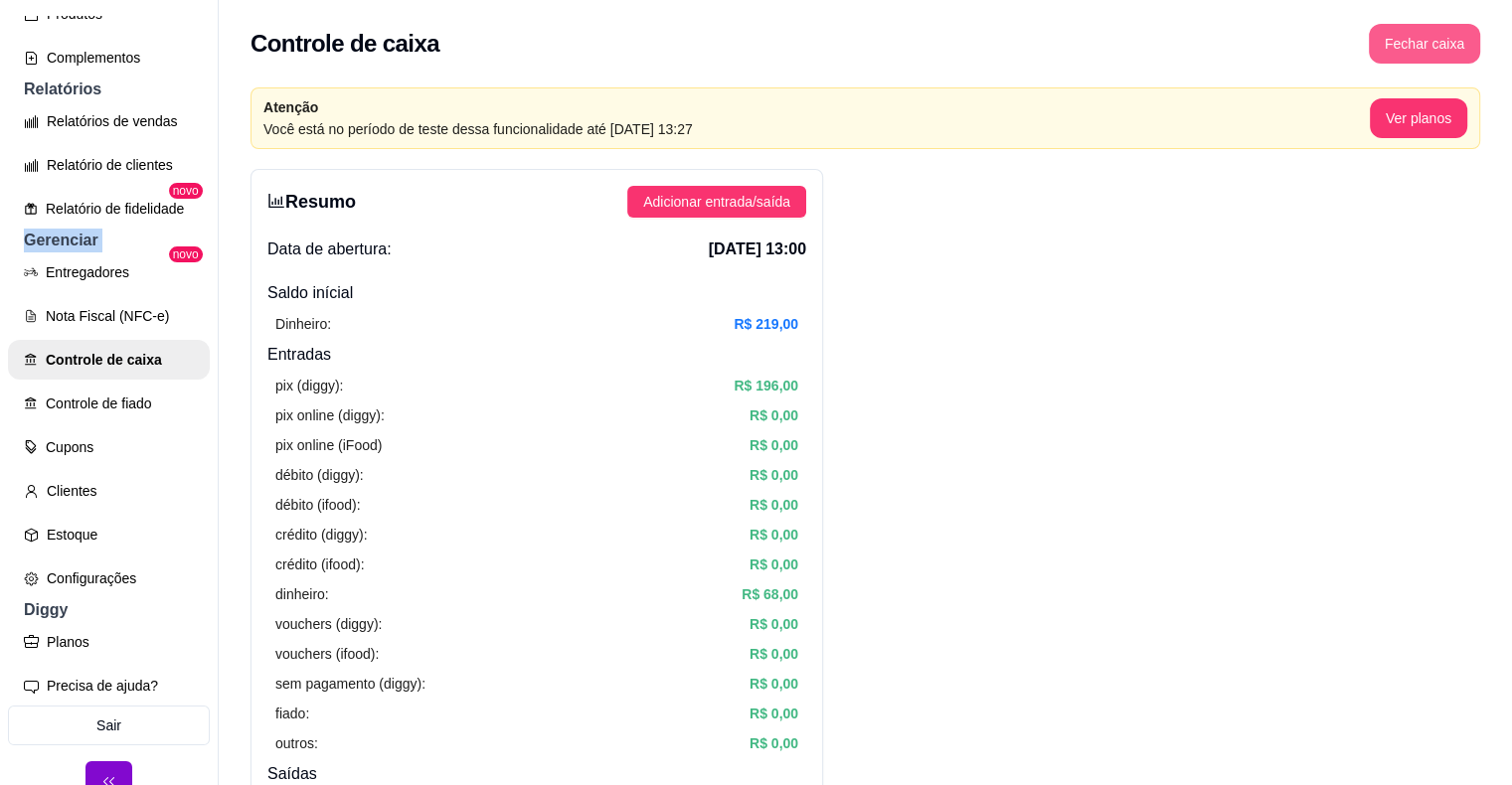 click on "Fechar caixa" at bounding box center [1425, 44] 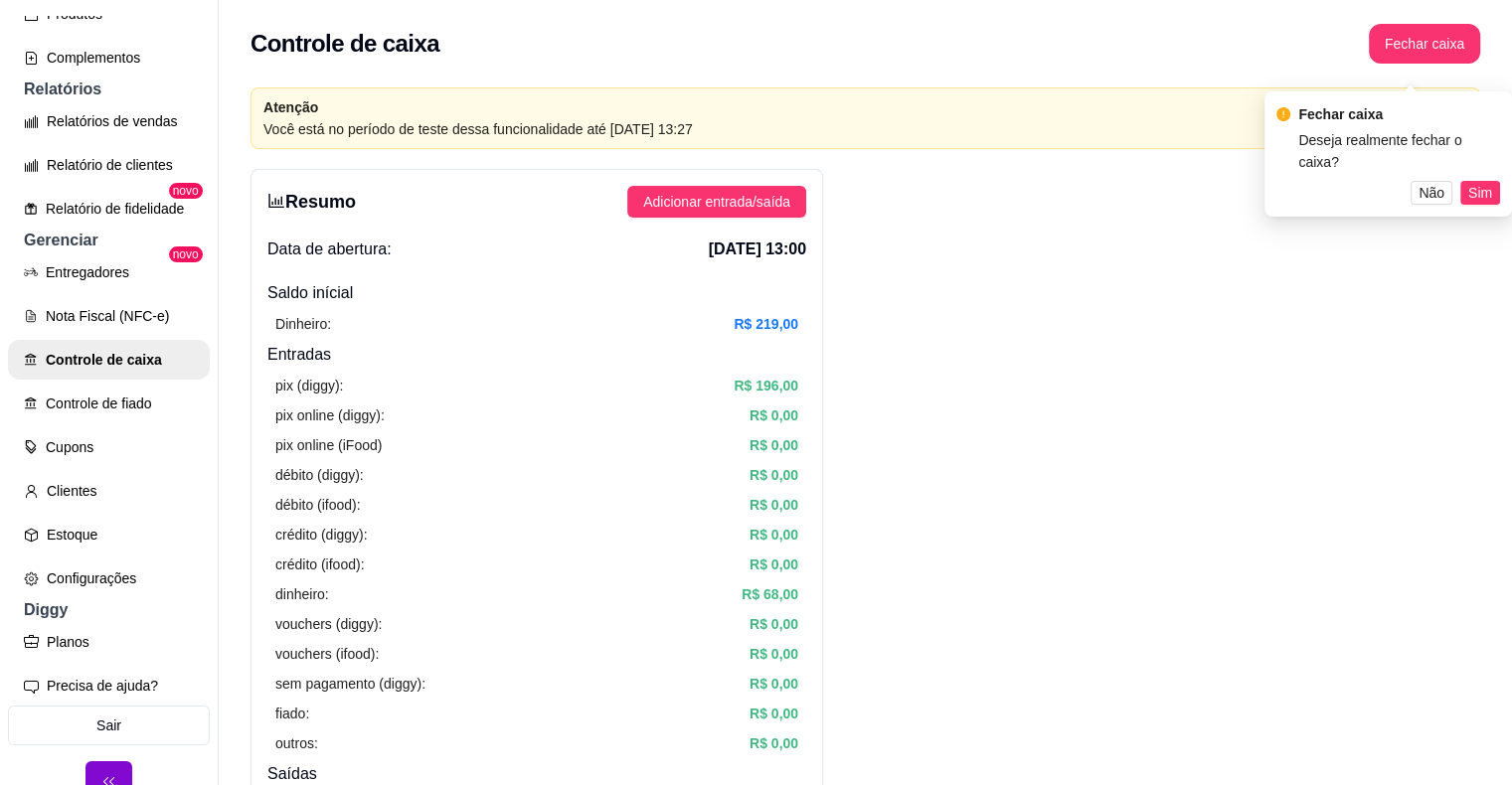 click on "Controle de caixa Fechar caixa" at bounding box center (865, 44) 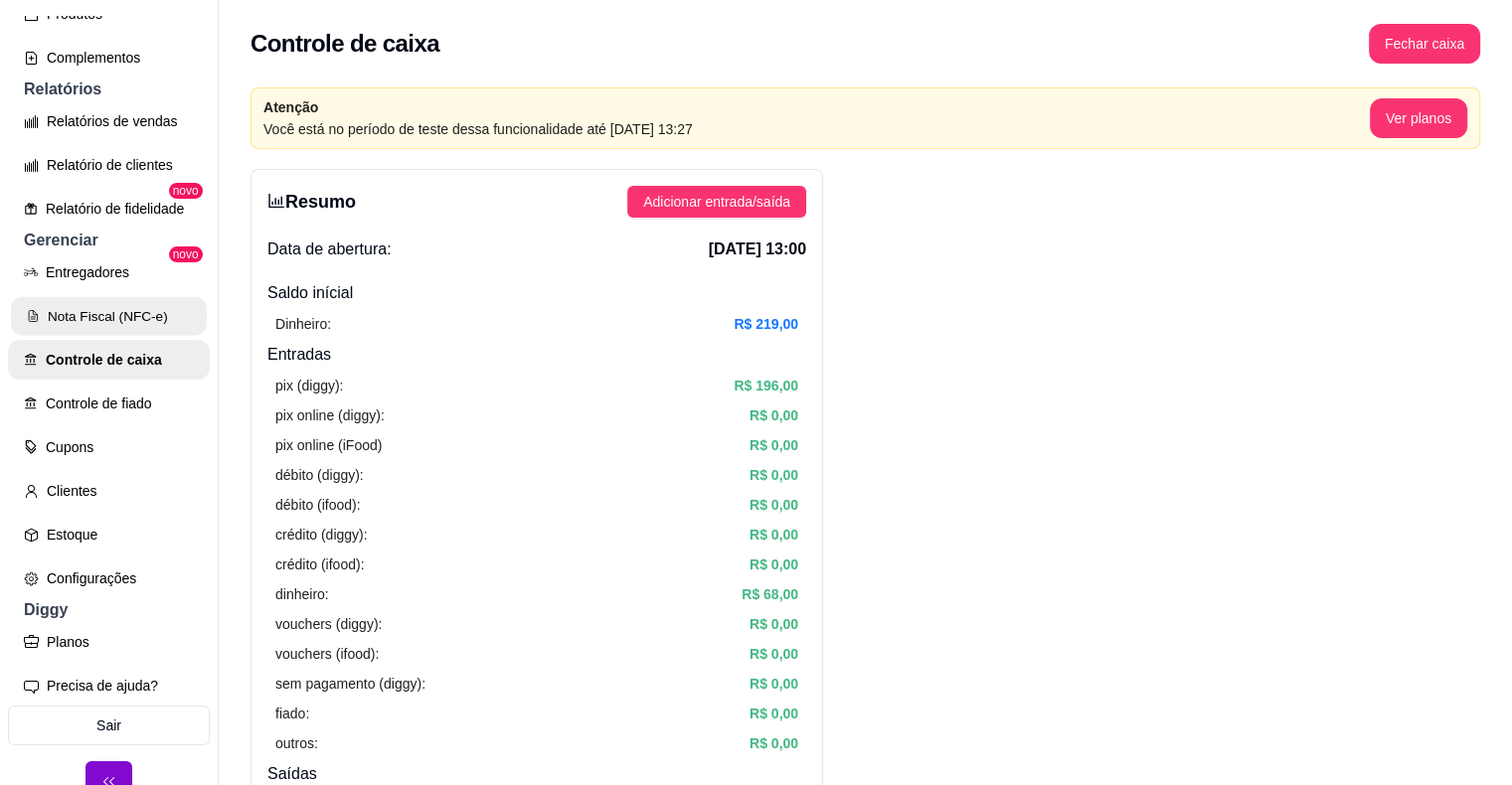 click on "Nota Fiscal (NFC-e)" at bounding box center [108, 316] 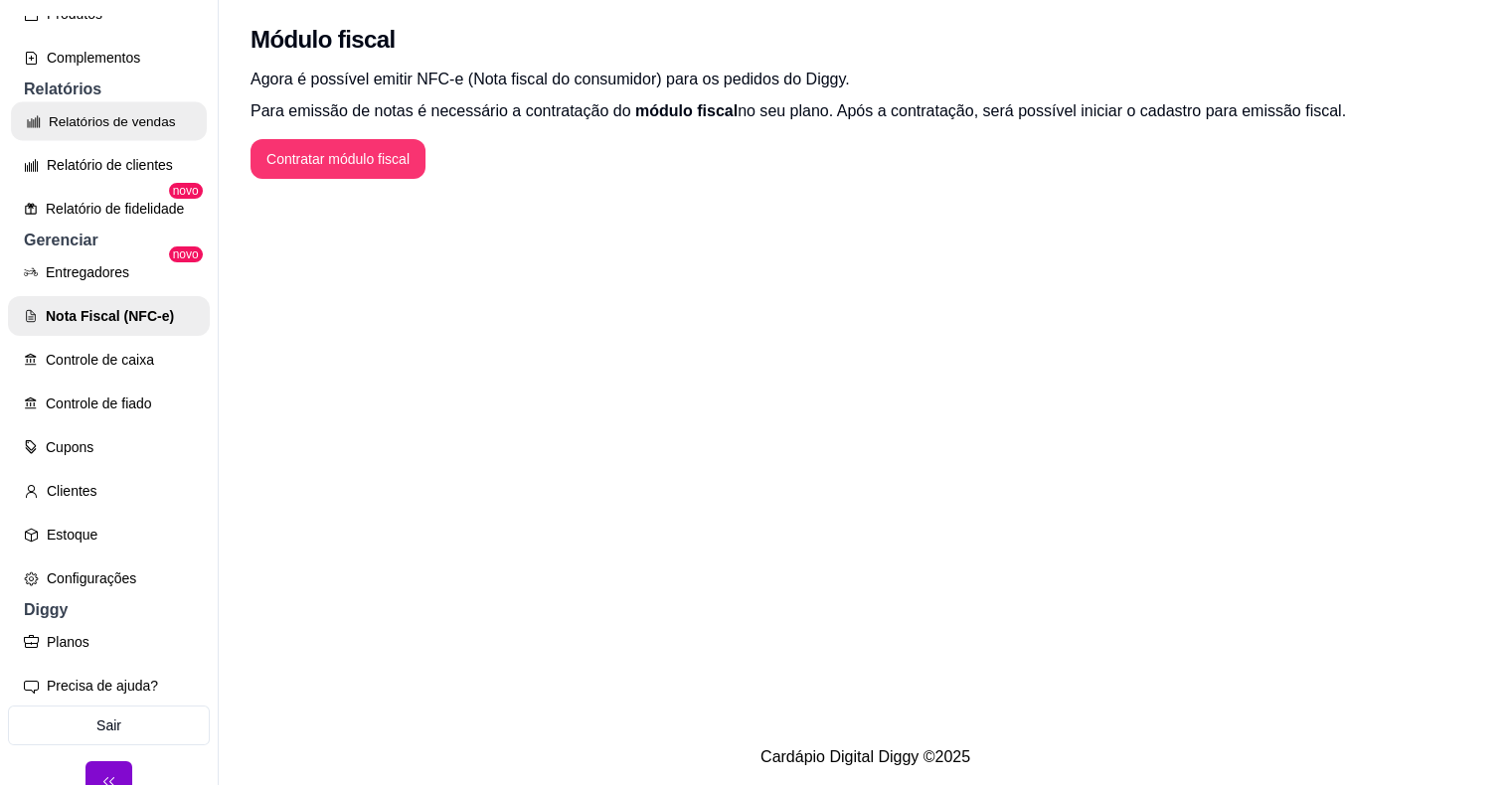 click on "Relatórios de vendas" at bounding box center [108, 121] 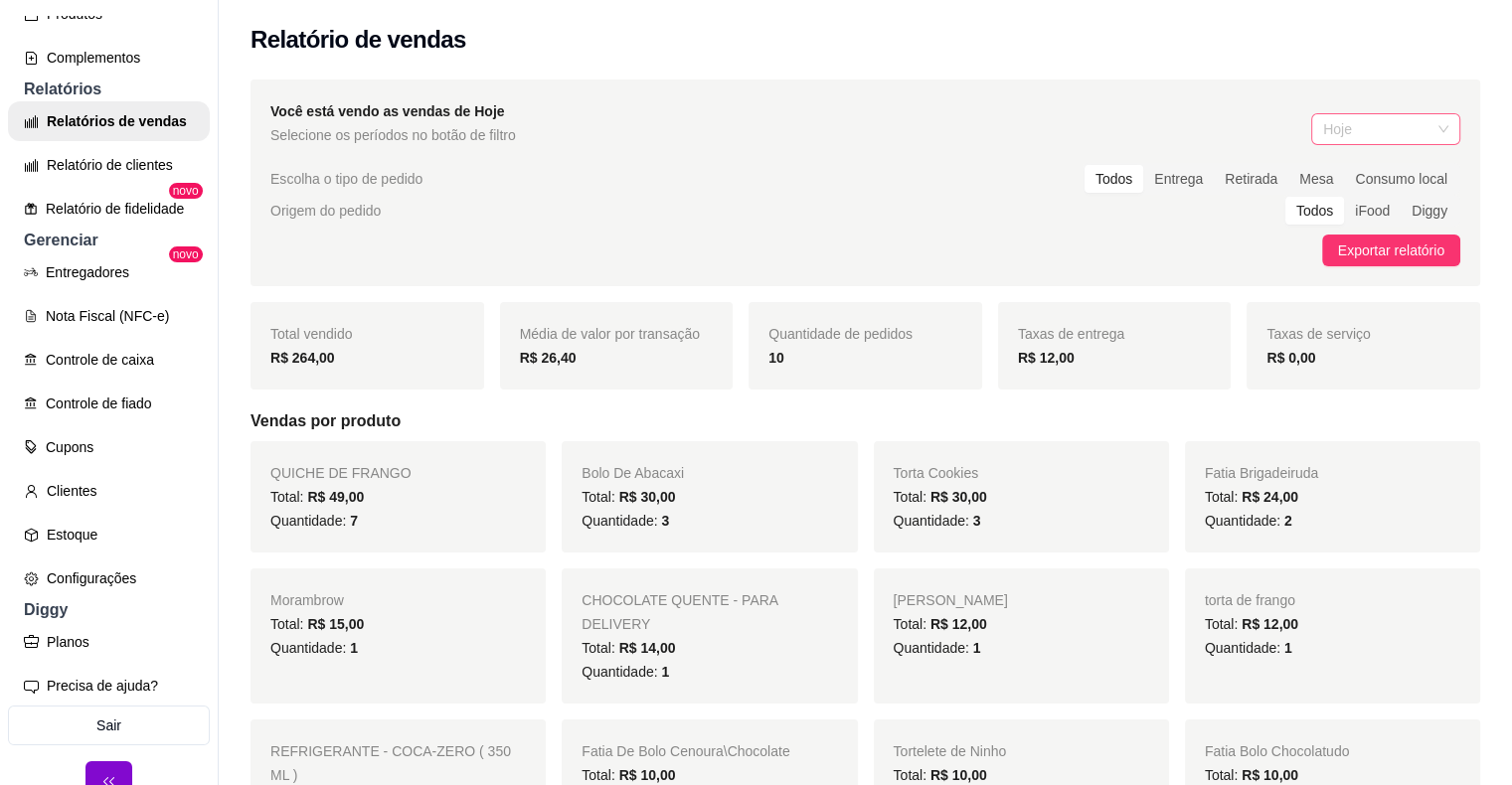 click on "Hoje" at bounding box center [1386, 129] 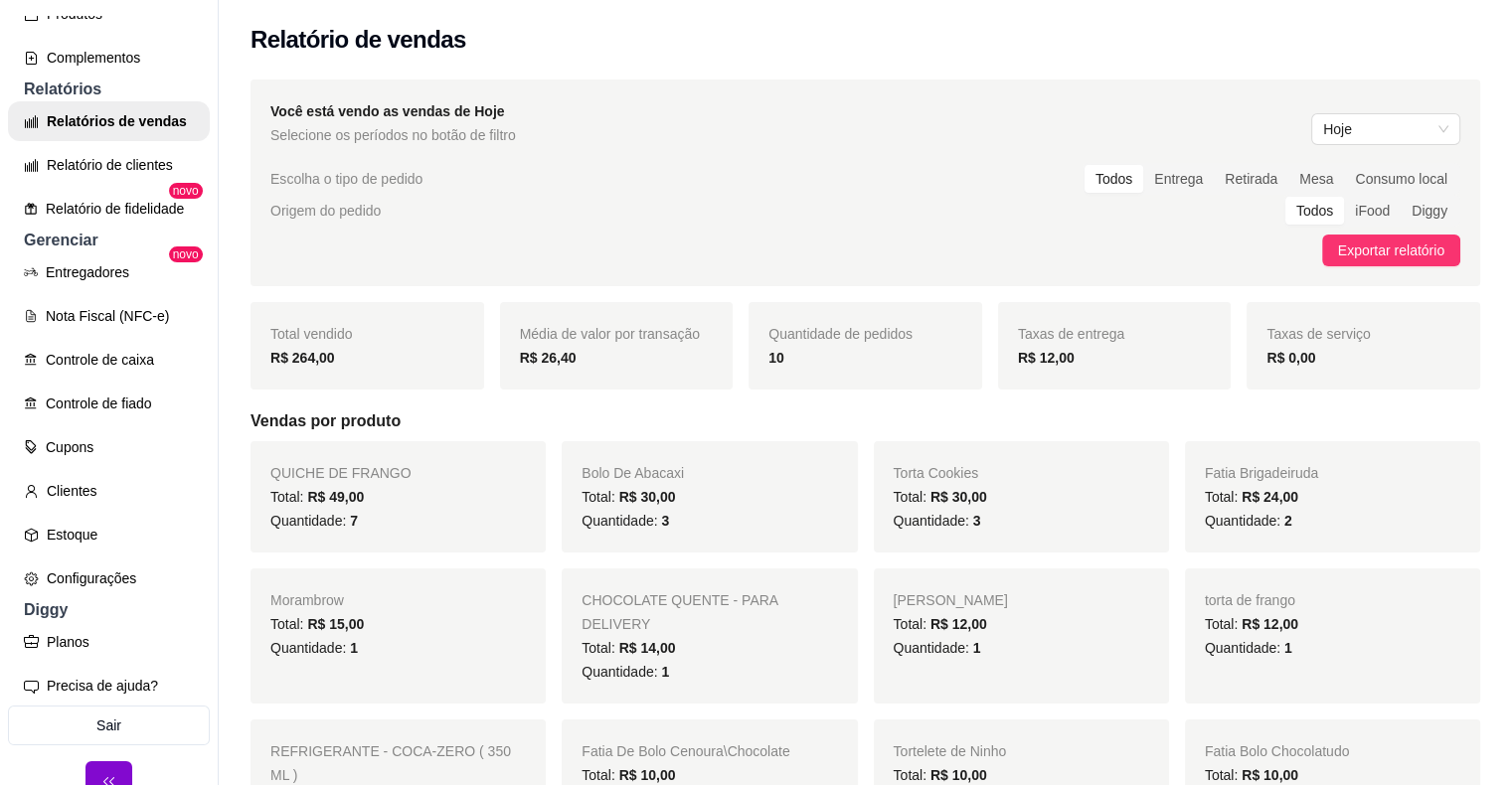 click on "Relatório de vendas" at bounding box center [865, 40] 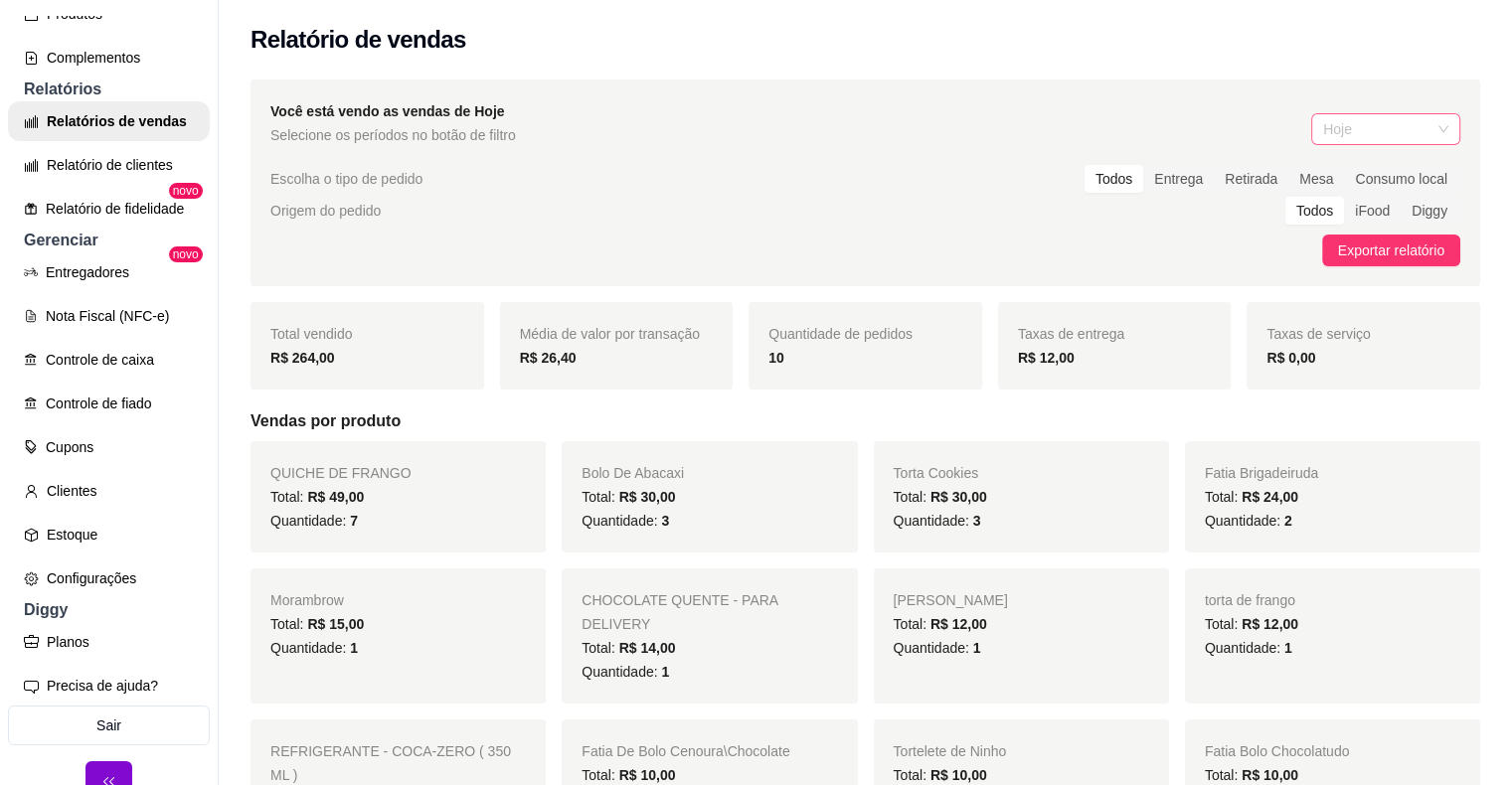 click on "Hoje" at bounding box center (1386, 129) 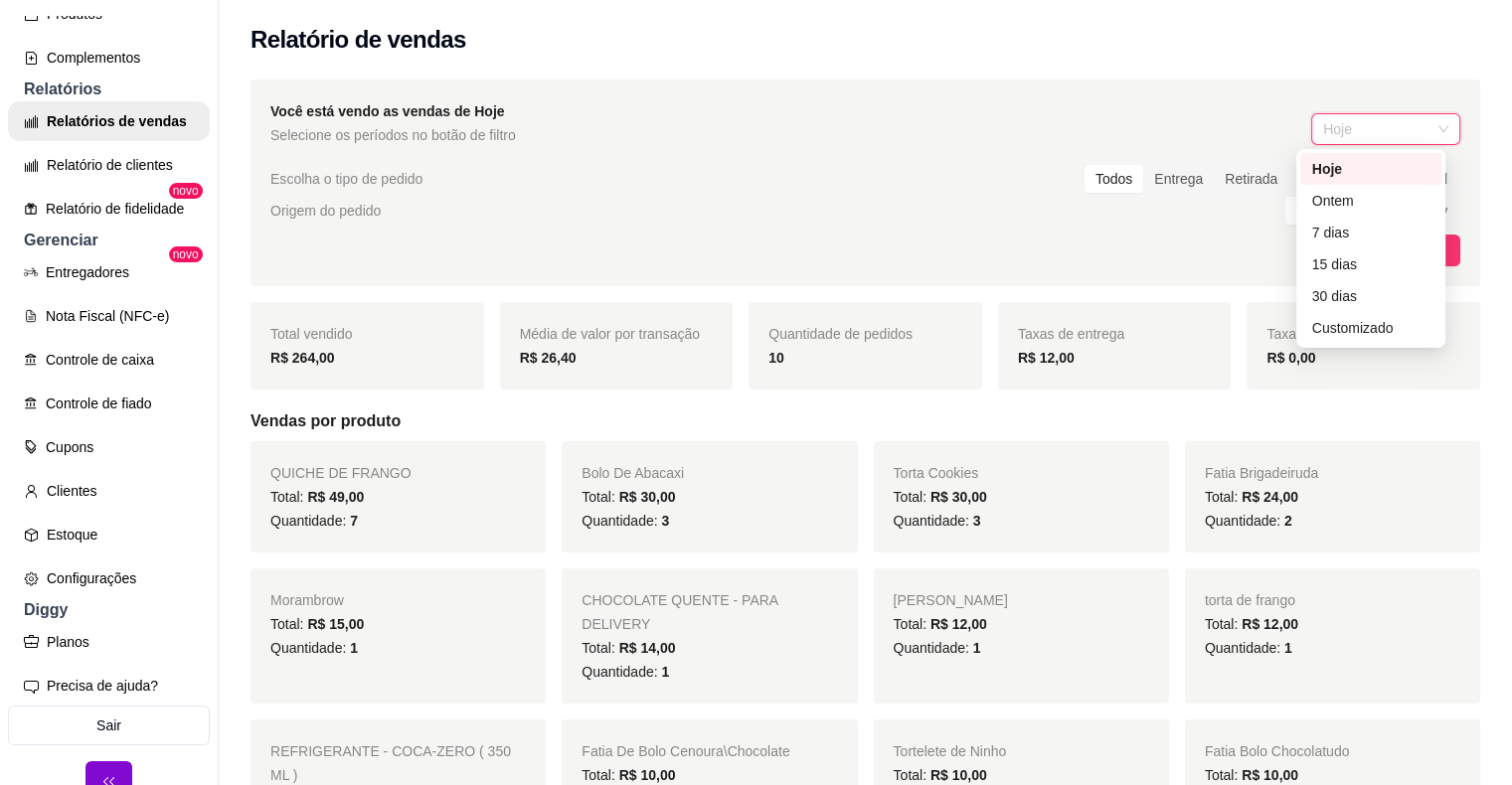 click on "Você está vendo as vendas de   Hoje Selecione os períodos no botão de filtro Hoje Escolha o tipo de pedido Todos Entrega Retirada Mesa Consumo local Origem do pedido Todos iFood Diggy Exportar relatório Total vendido R$ 264,00 Média de valor por transação R$ 26,40 Quantidade de pedidos 10 Taxas de entrega R$ 12,00 Taxas de serviço R$ 0,00 Vendas por produto QUICHE DE FRANGO  Total:   R$ 49,00 Quantidade:   7 Bolo  De Abacaxi Total:   R$ 30,00 Quantidade:   3 Torta Cookies Total:   R$ 30,00 Quantidade:   3 Fatia Brigadeiruda Total:   R$ 24,00 Quantidade:   2 Morambrow Total:   R$ 15,00 Quantidade:   1 CHOCOLATE QUENTE - PARA DELIVERY  Total:   R$ 14,00 Quantidade:   1 Fatia De Morango Total:   R$ 12,00 Quantidade:   1 torta de frango Total:   R$ 12,00 Quantidade:   1 REFRIGERANTE - COCA-ZERO ( 350 ML ) Total:   R$ 12,00 Quantidade:   2 Fatia De Bolo Cenoura\Chocolate Total:   R$ 10,00 Quantidade:   1 Tortelete de Ninho Total:   R$ 10,00 Quantidade:   1 Fatia Bolo Chocolatudo Total:" at bounding box center [865, 1115] 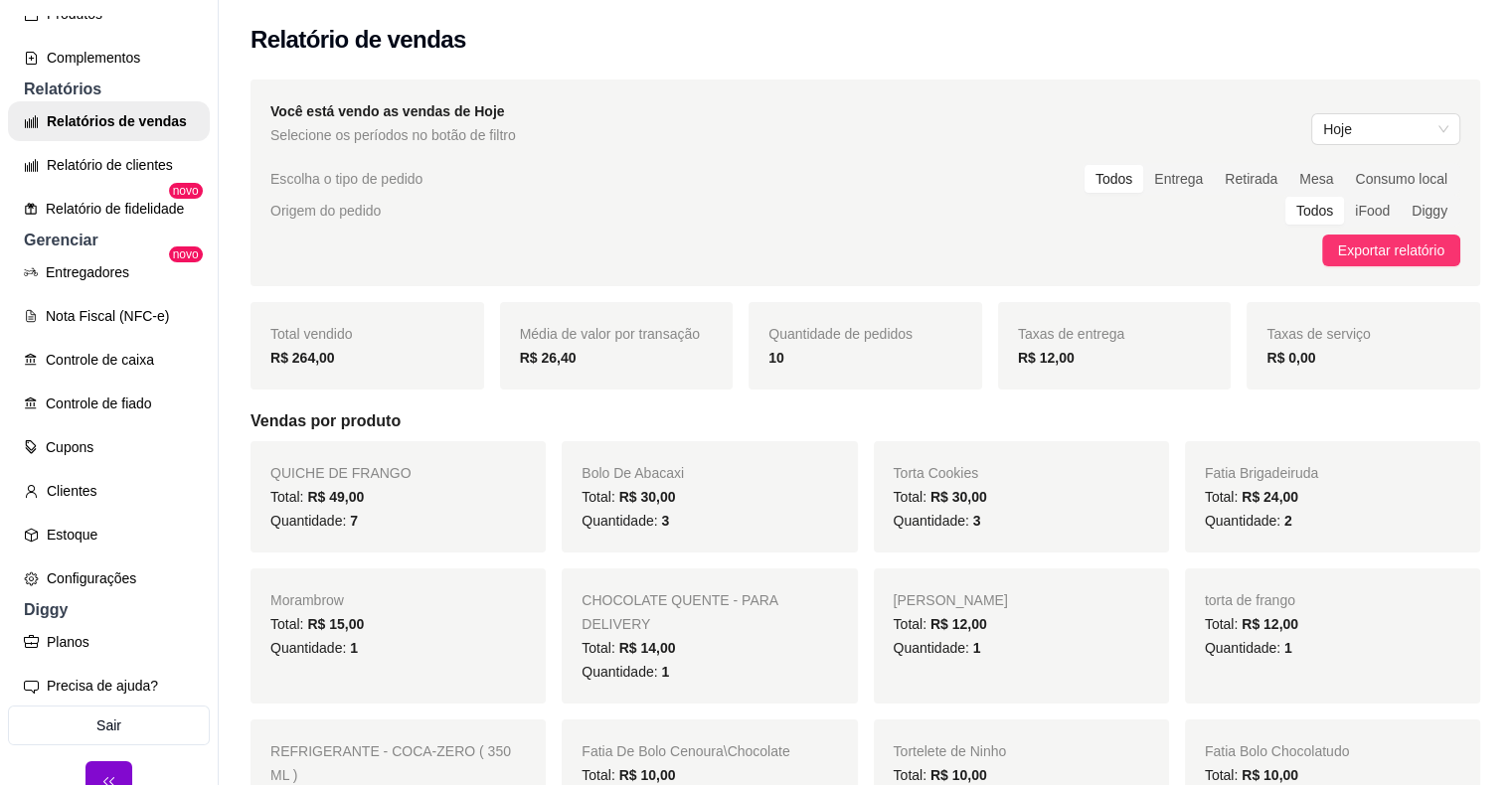 click on "Relatórios de vendas Relatório de clientes Relatório de fidelidade novo" at bounding box center [108, 165] 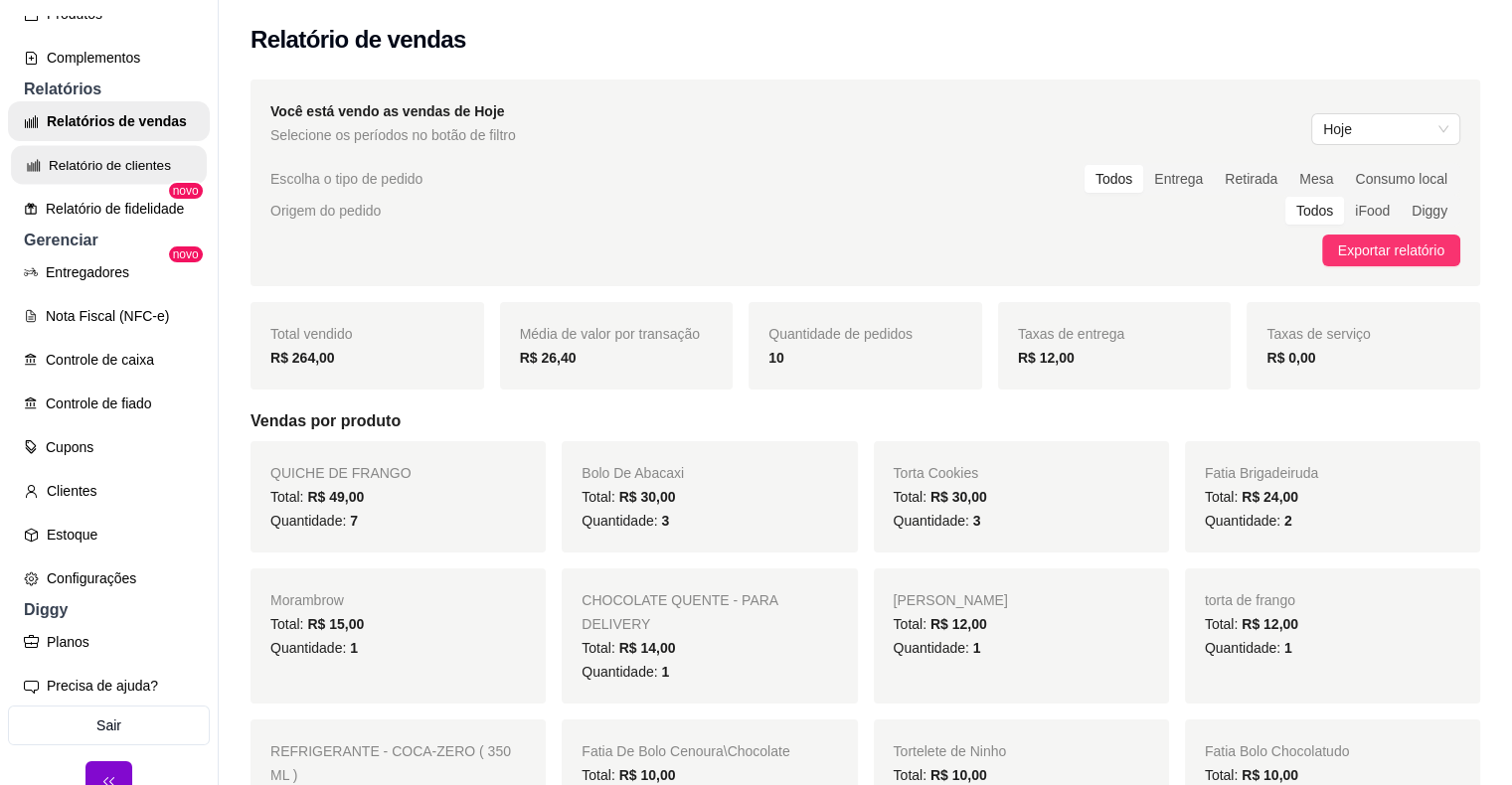 click on "Relatório de clientes" at bounding box center (108, 165) 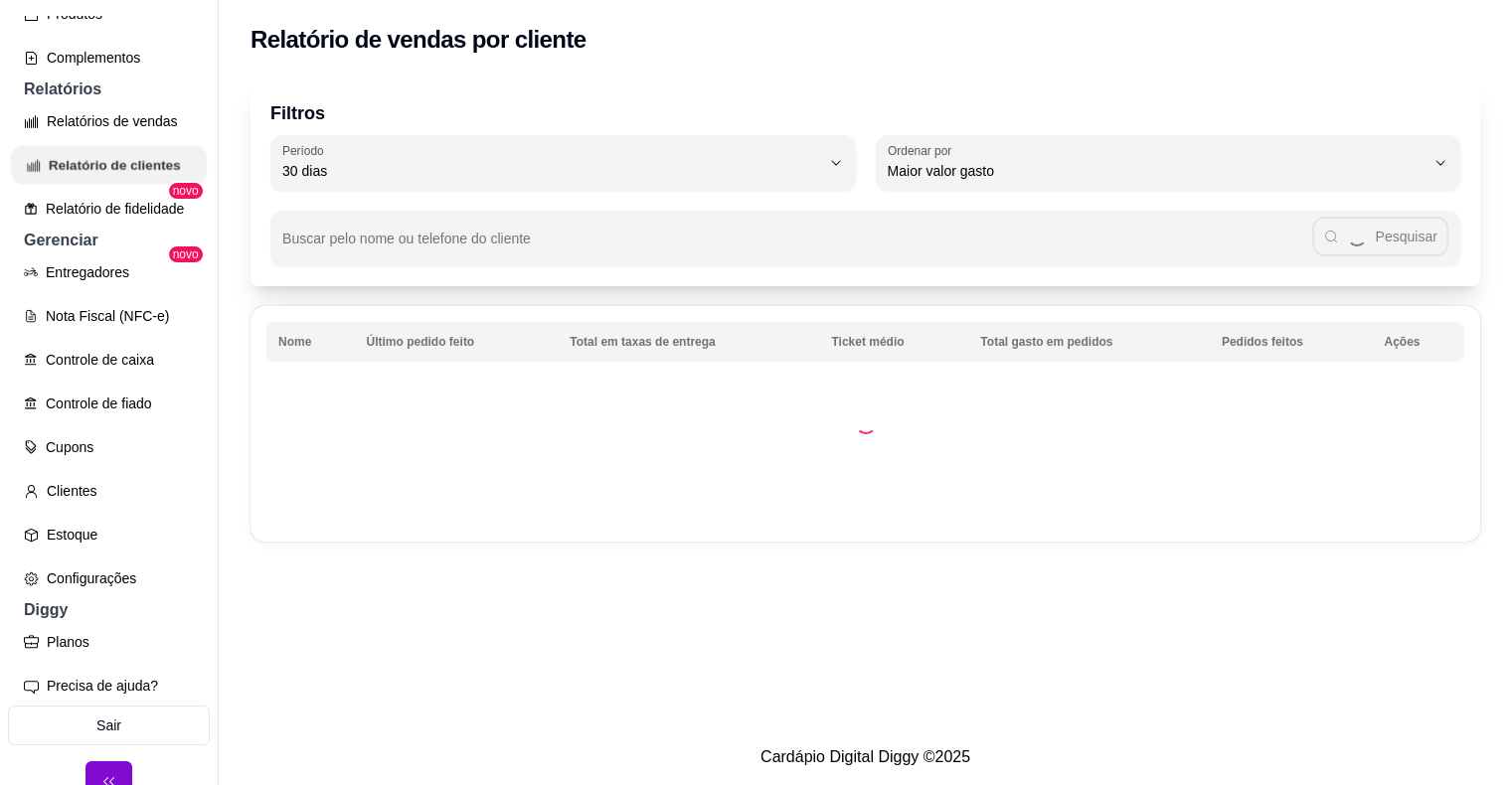click on "Relatório de clientes" at bounding box center [108, 165] 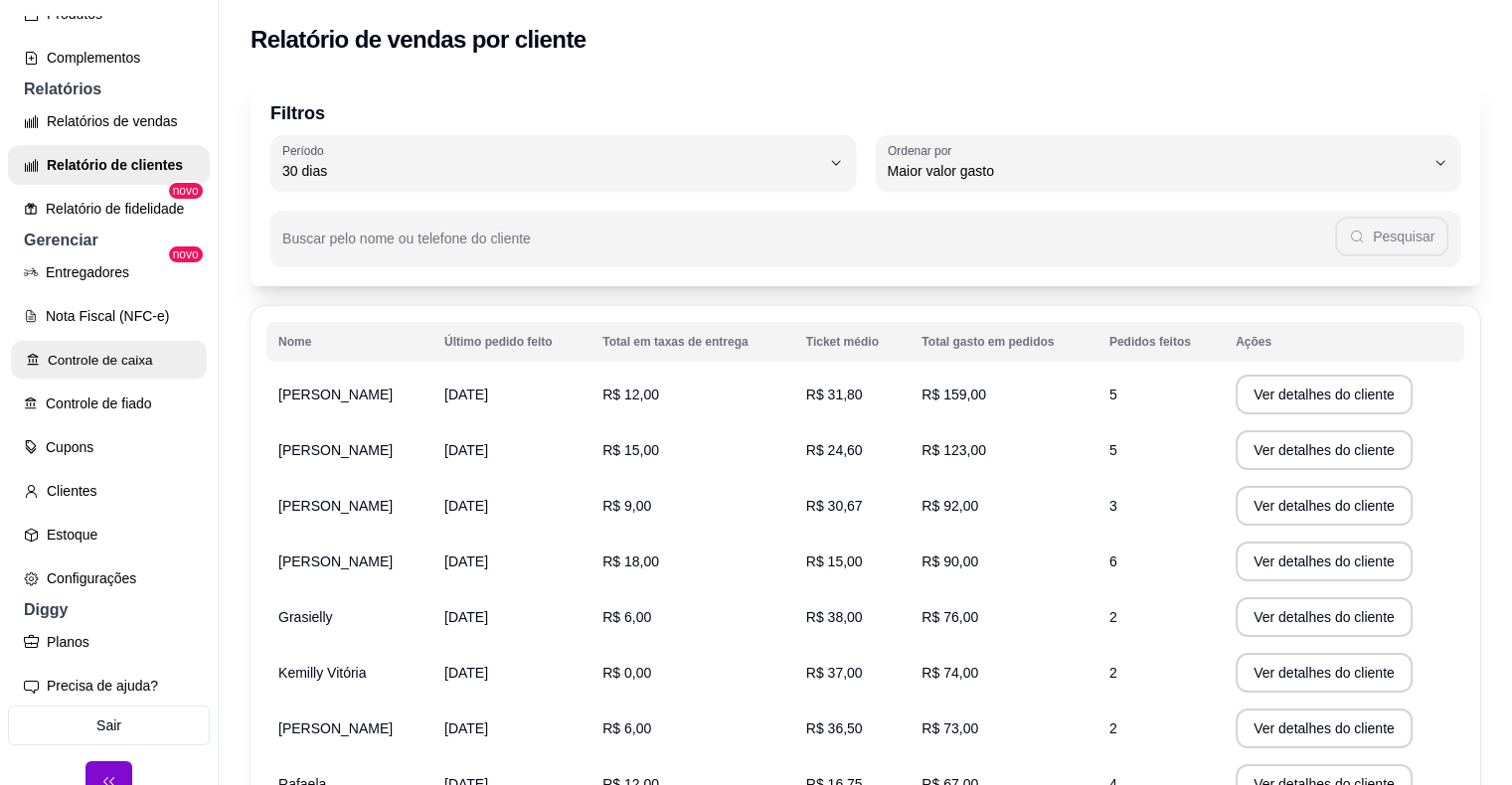 click on "Controle de caixa" at bounding box center [108, 360] 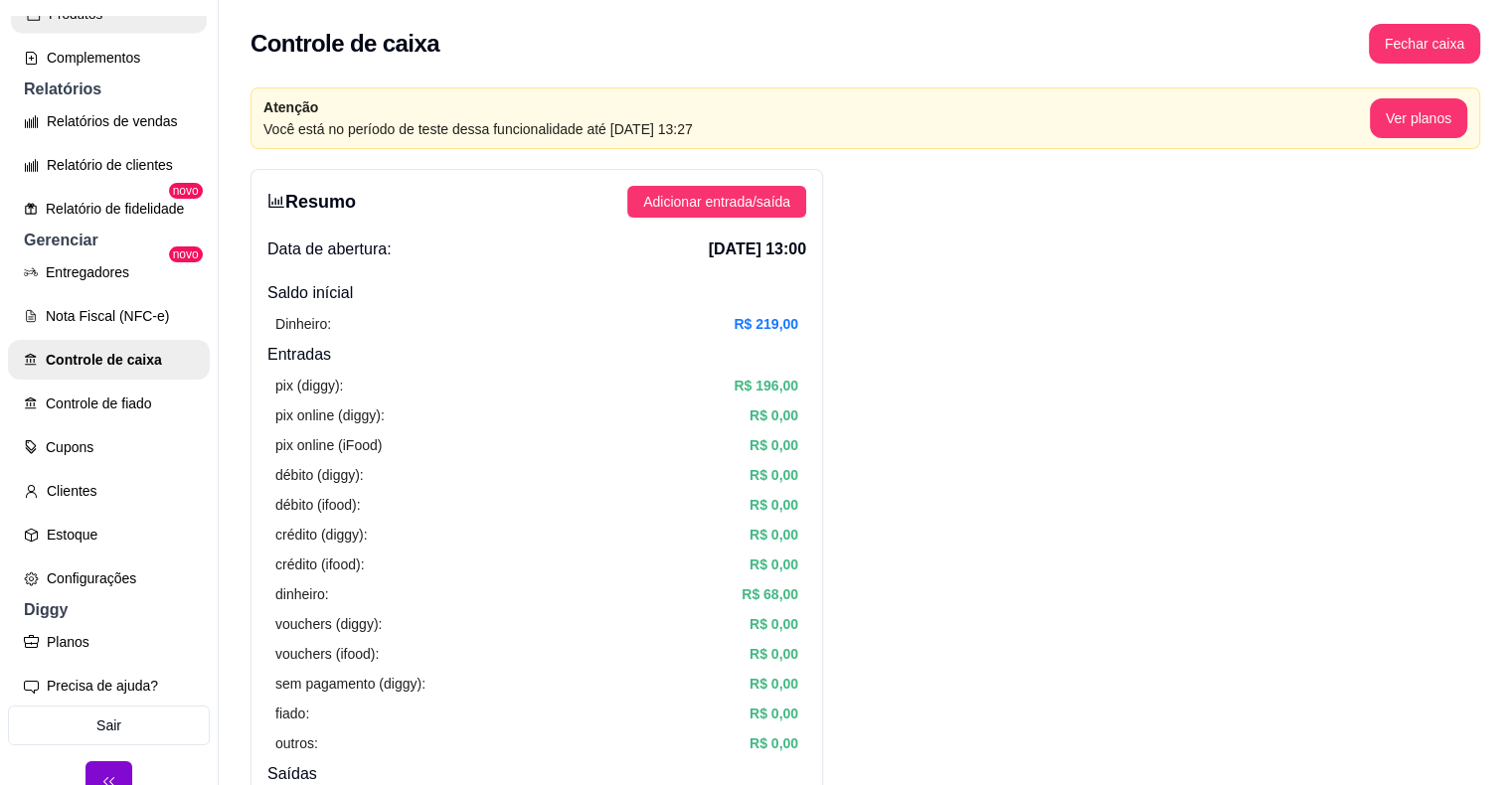 click on "Produtos" at bounding box center (108, 14) 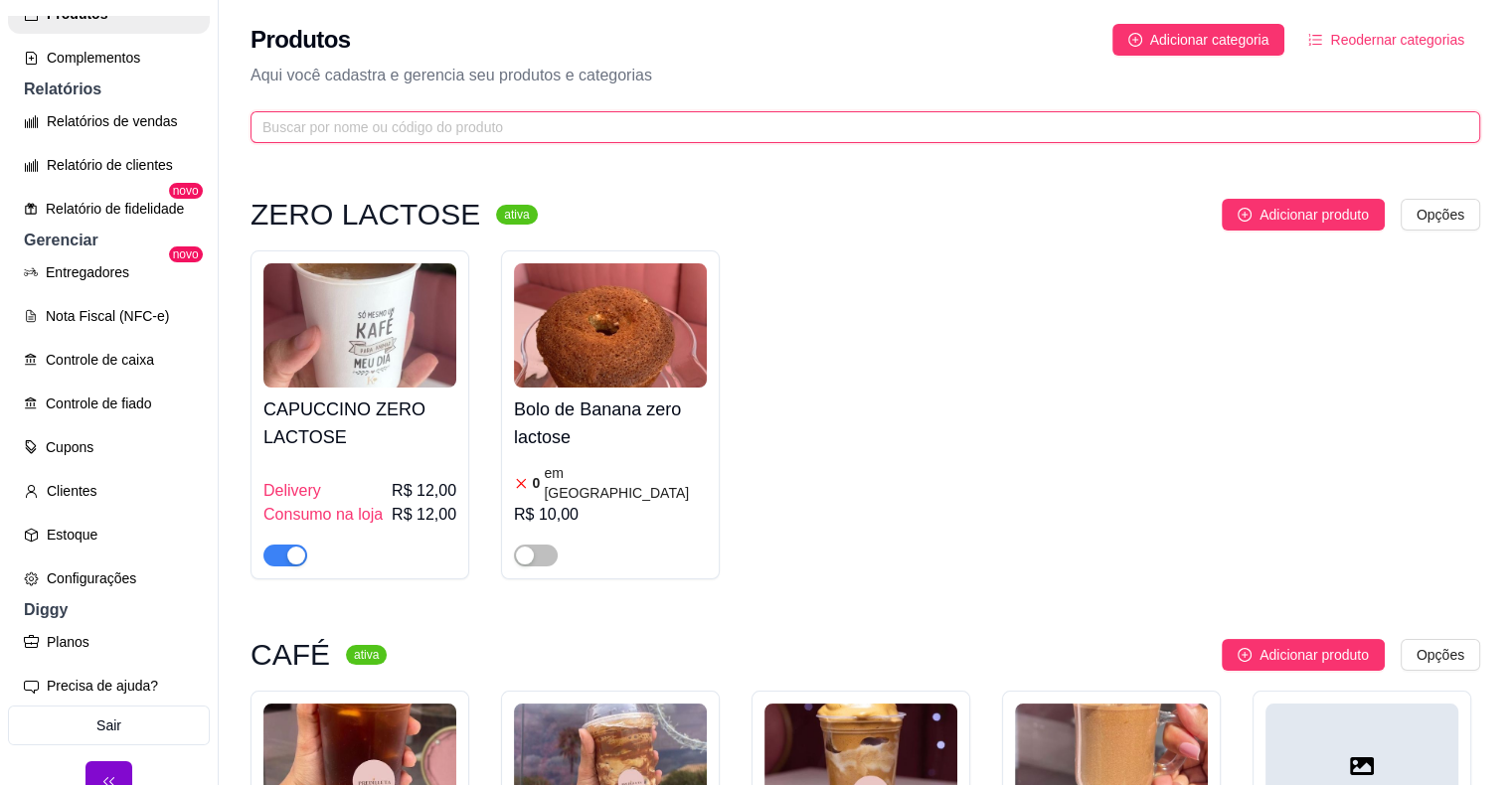 click at bounding box center (857, 127) 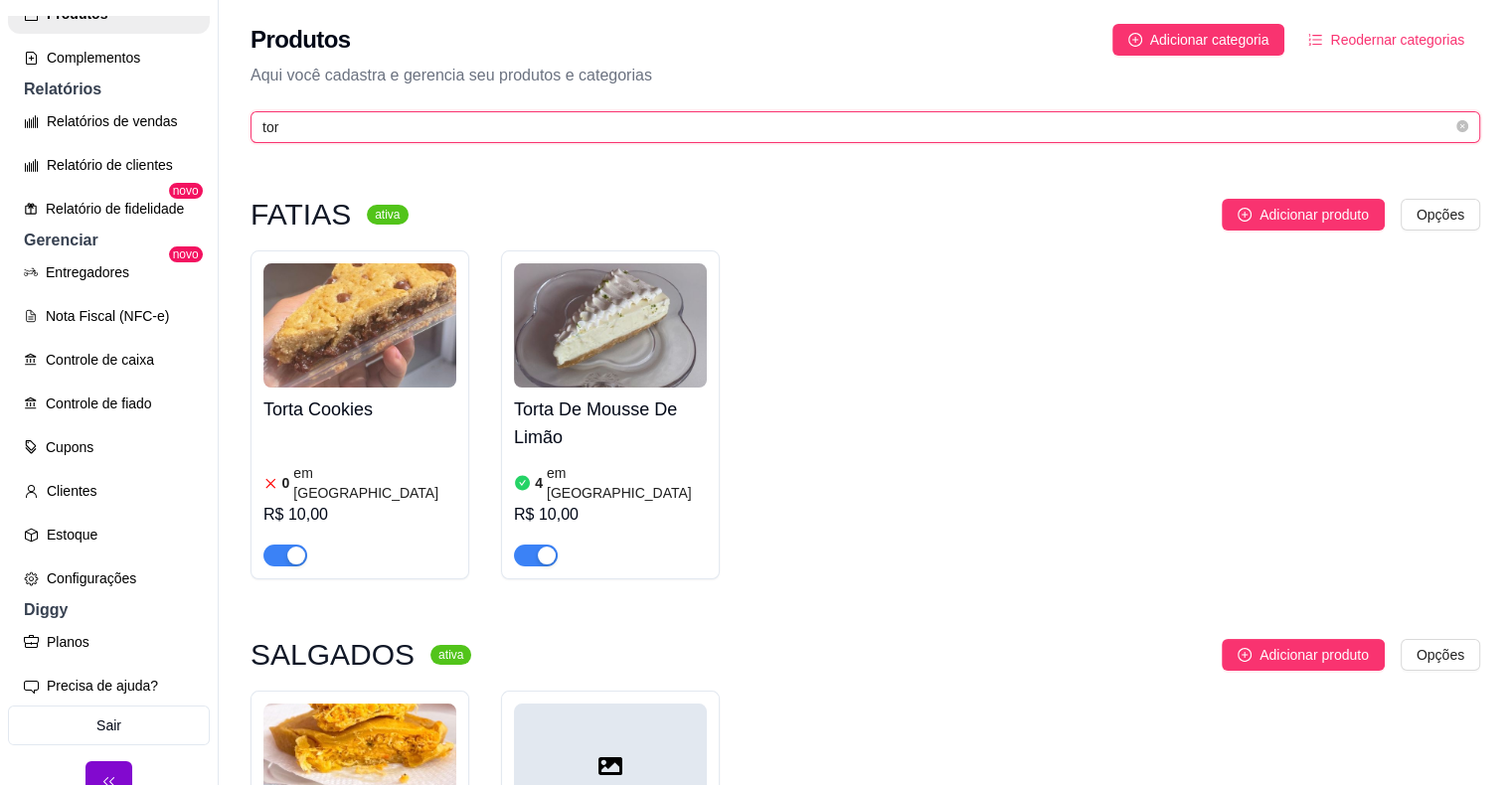 type on "tor" 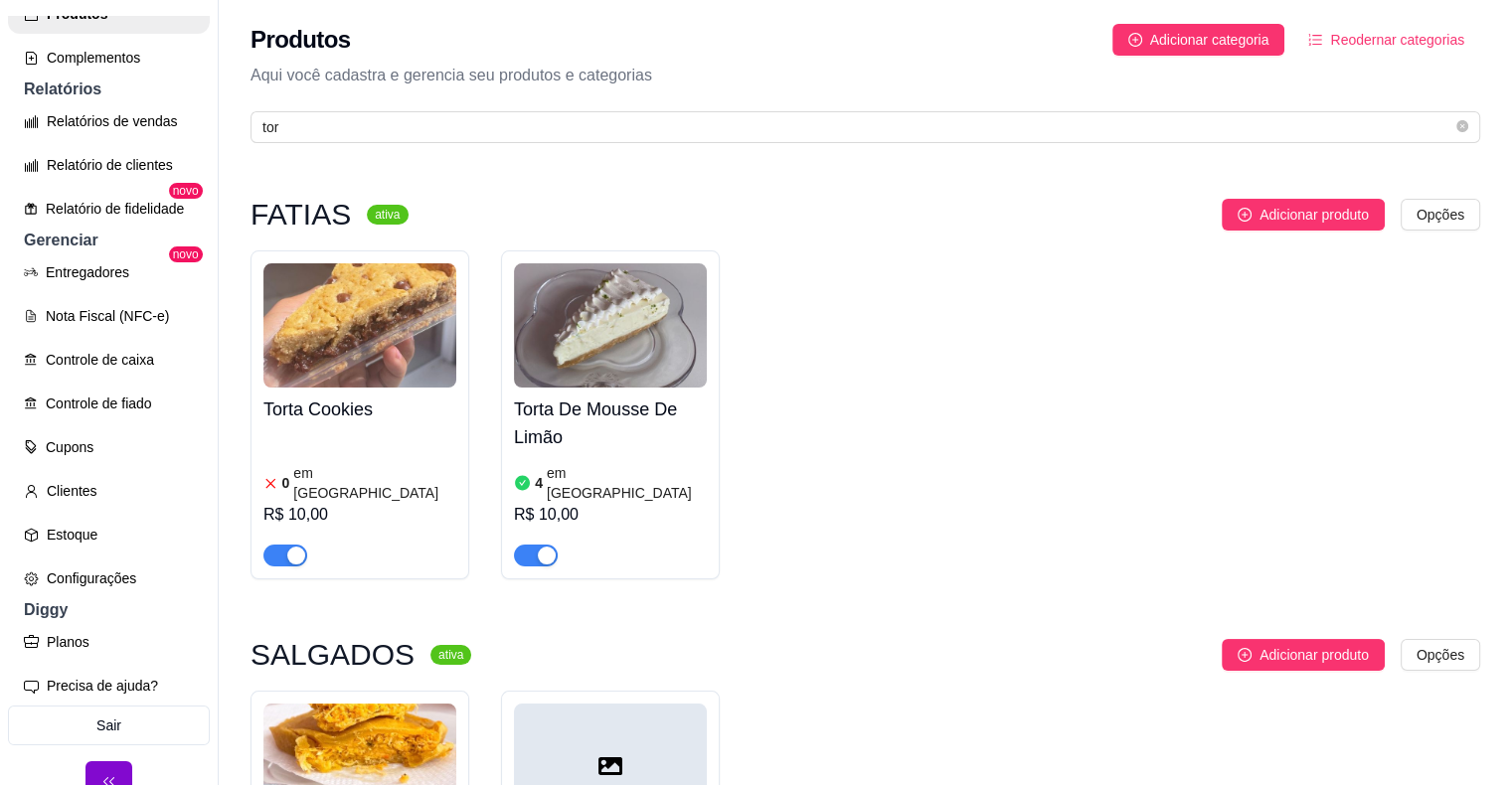 click at bounding box center [360, 765] 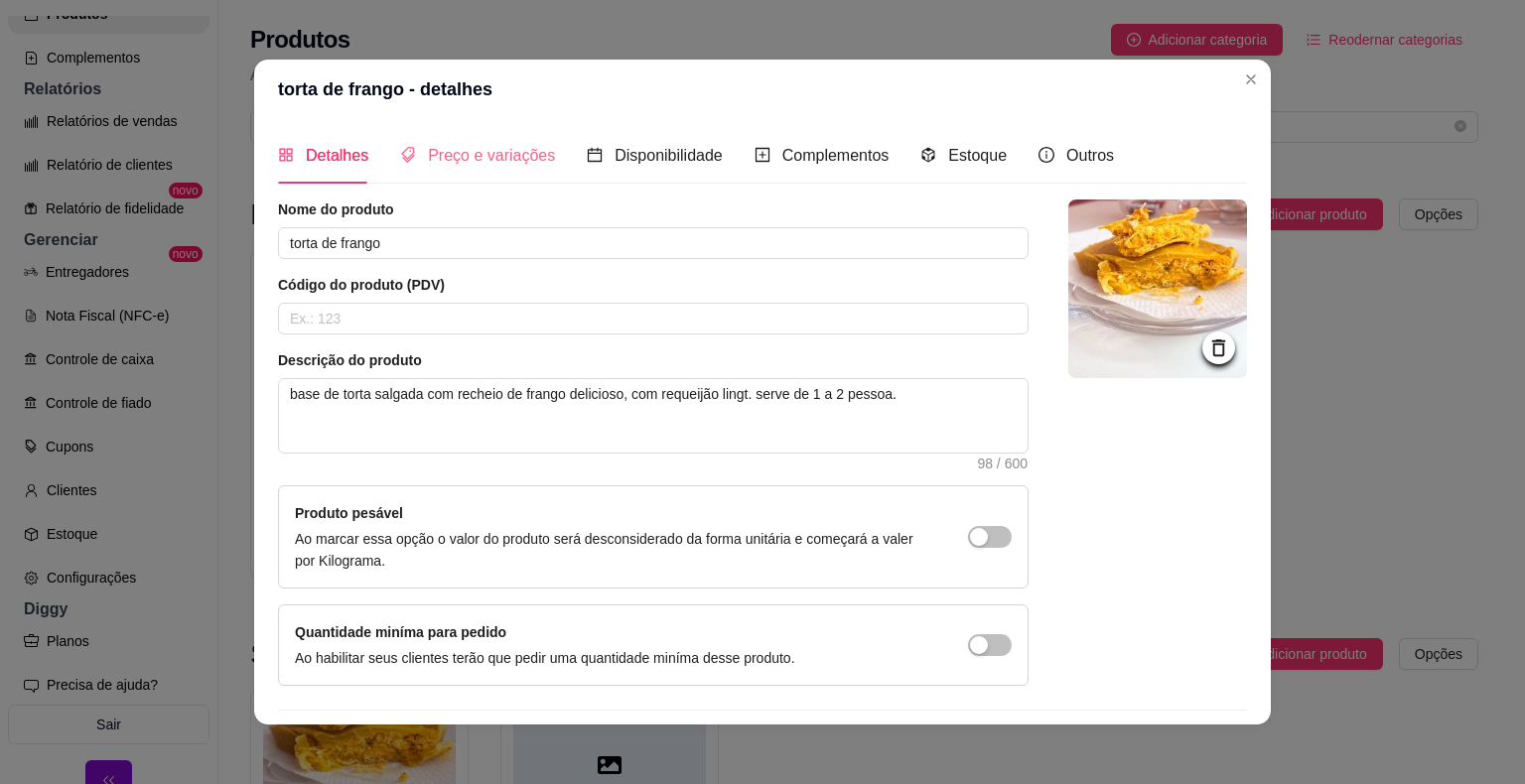 click on "Preço e variações" at bounding box center [478, 155] 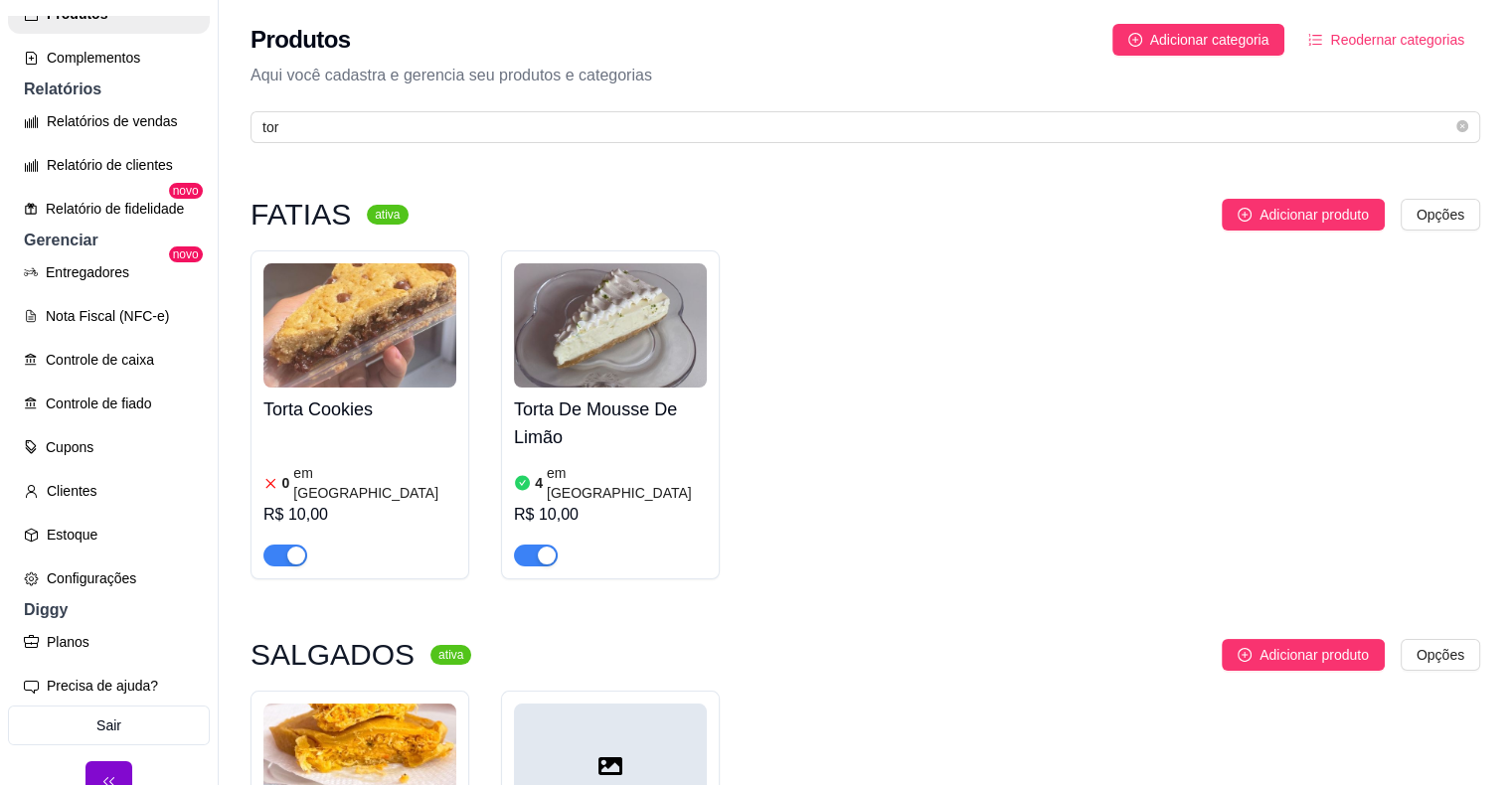 scroll, scrollTop: 673, scrollLeft: 0, axis: vertical 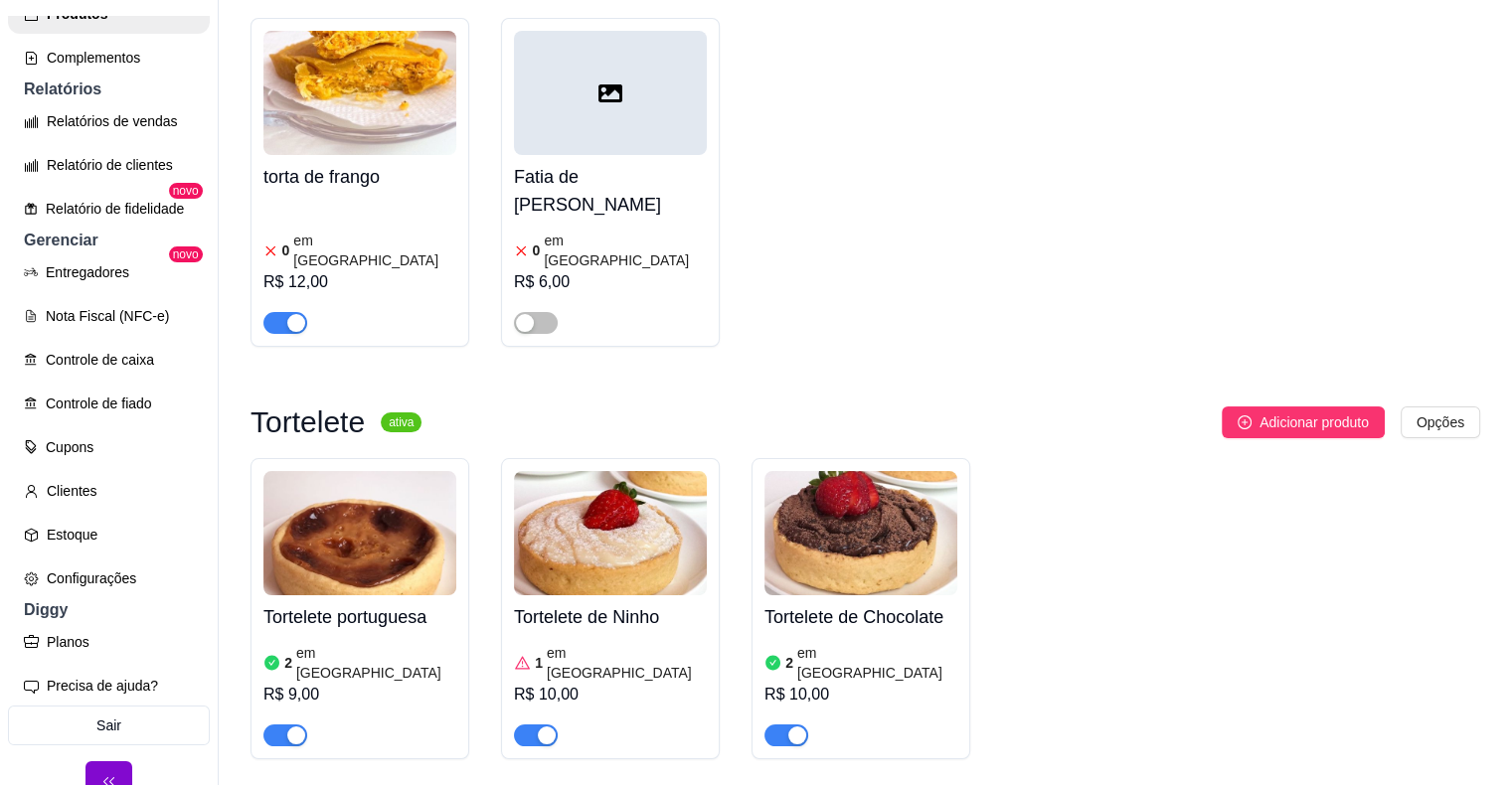 click on "torta de frango" at bounding box center (360, 177) 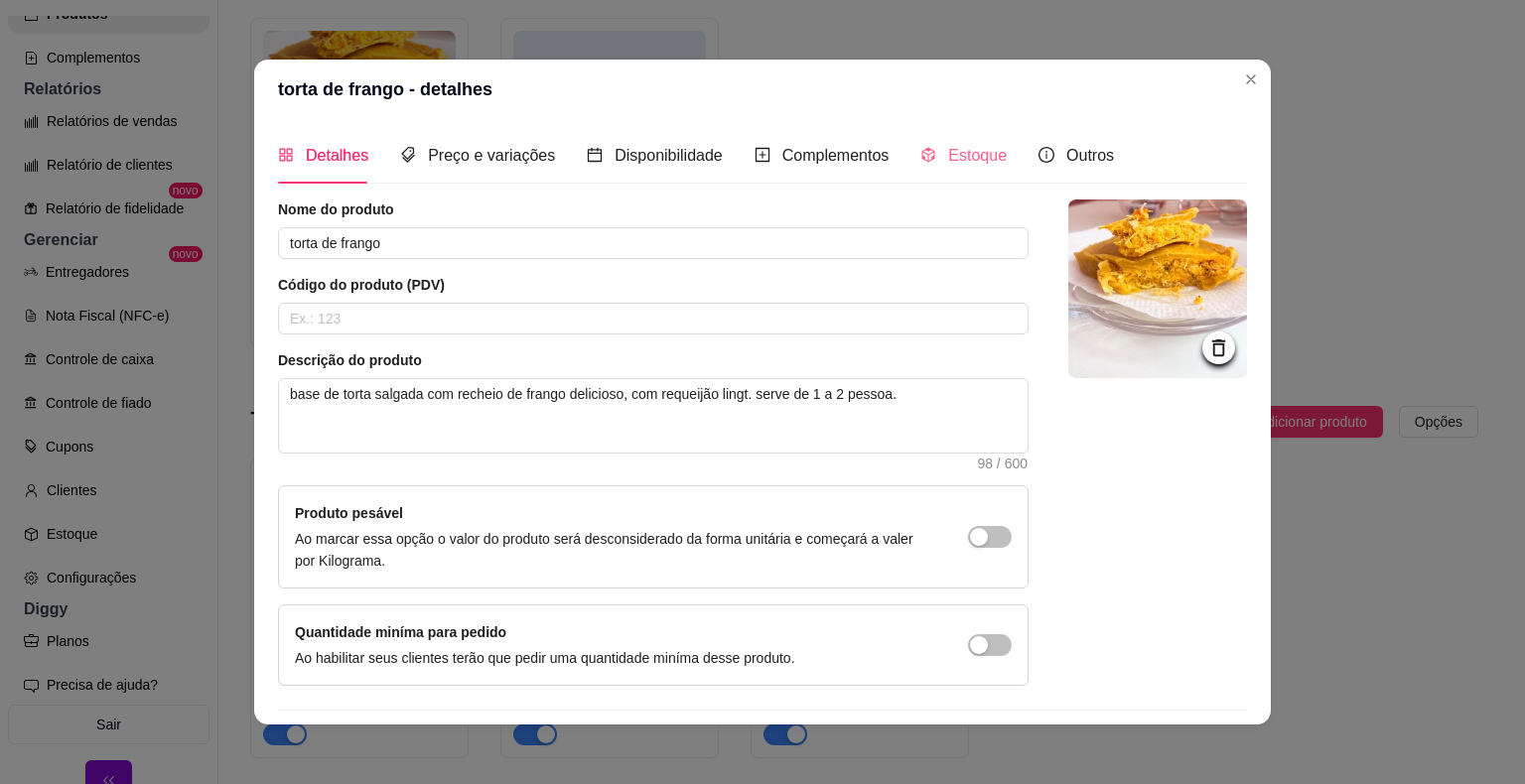 click on "Estoque" at bounding box center (963, 155) 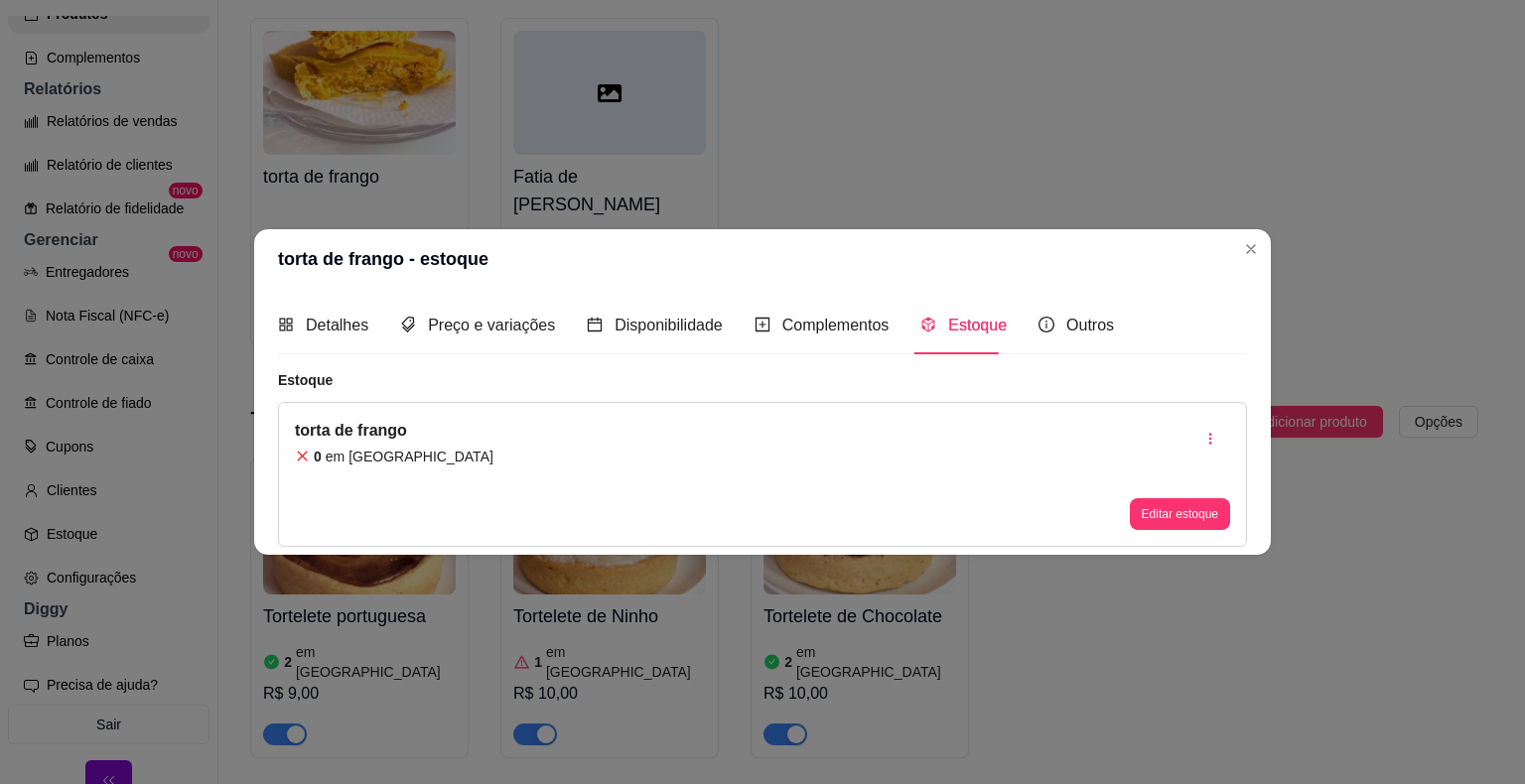 click on "torta de frango 0 em estoque Editar estoque" at bounding box center [762, 474] 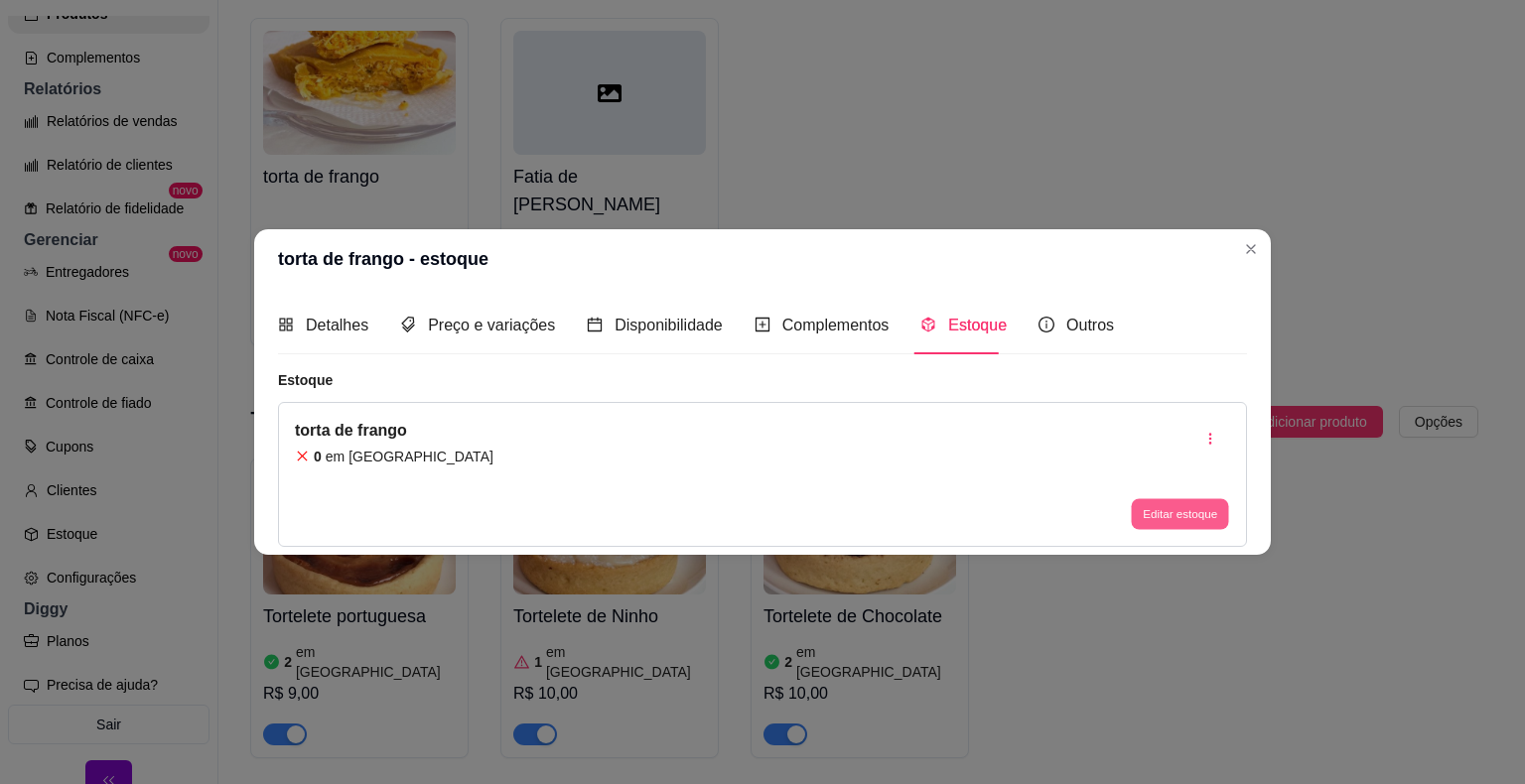 click on "Editar estoque" at bounding box center [1179, 513] 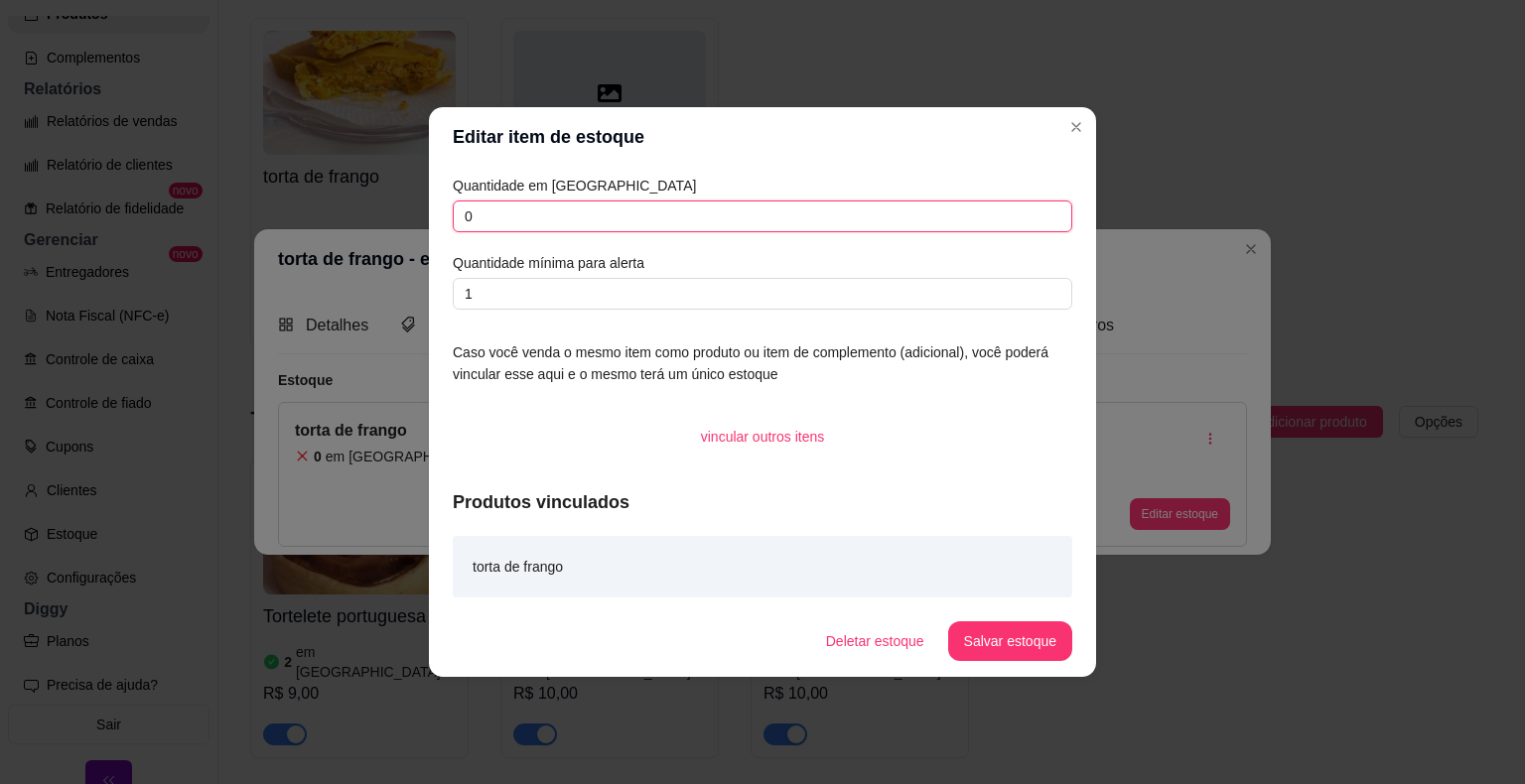click on "0" at bounding box center (762, 216) 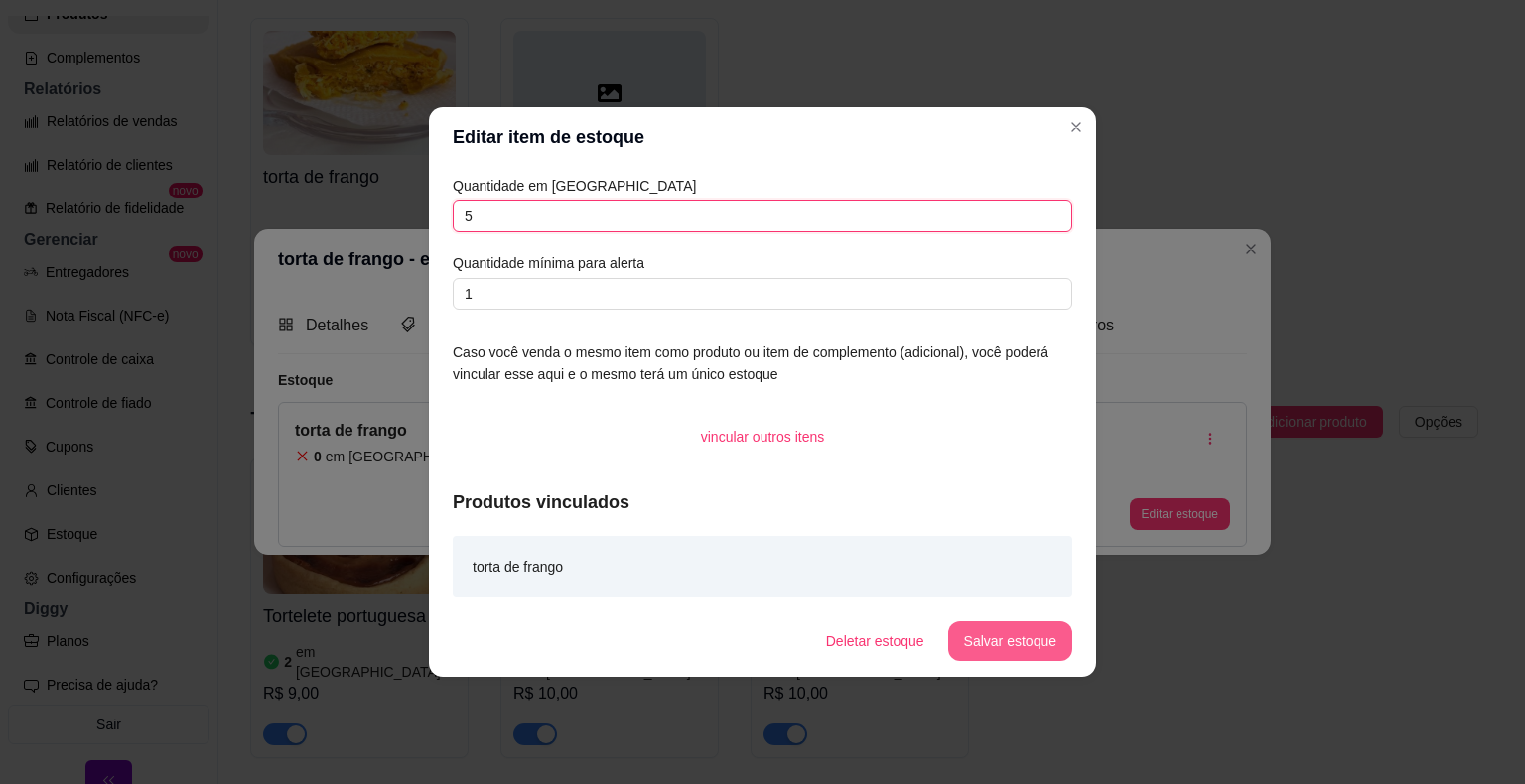 type on "5" 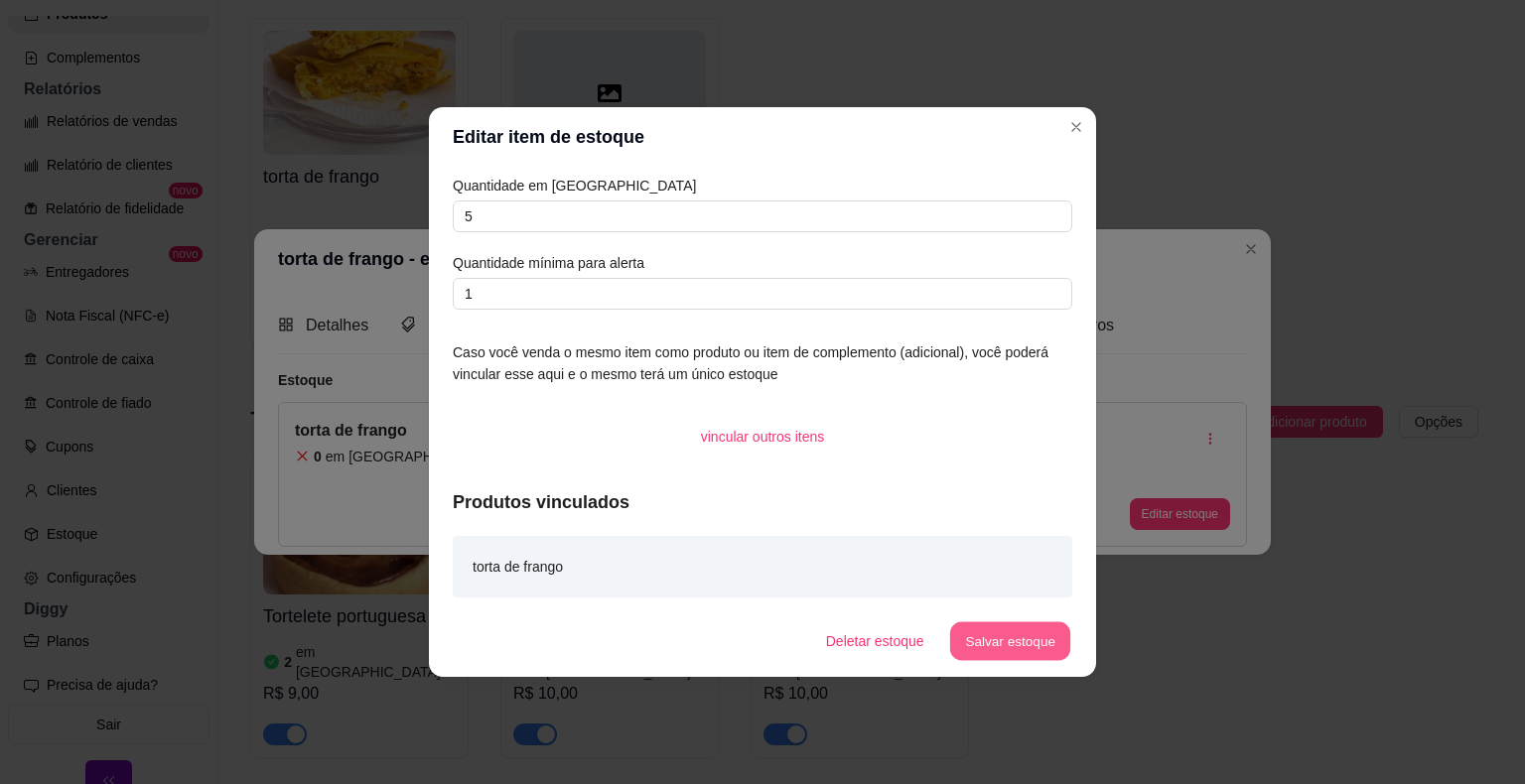 click on "Salvar estoque" at bounding box center (1010, 641) 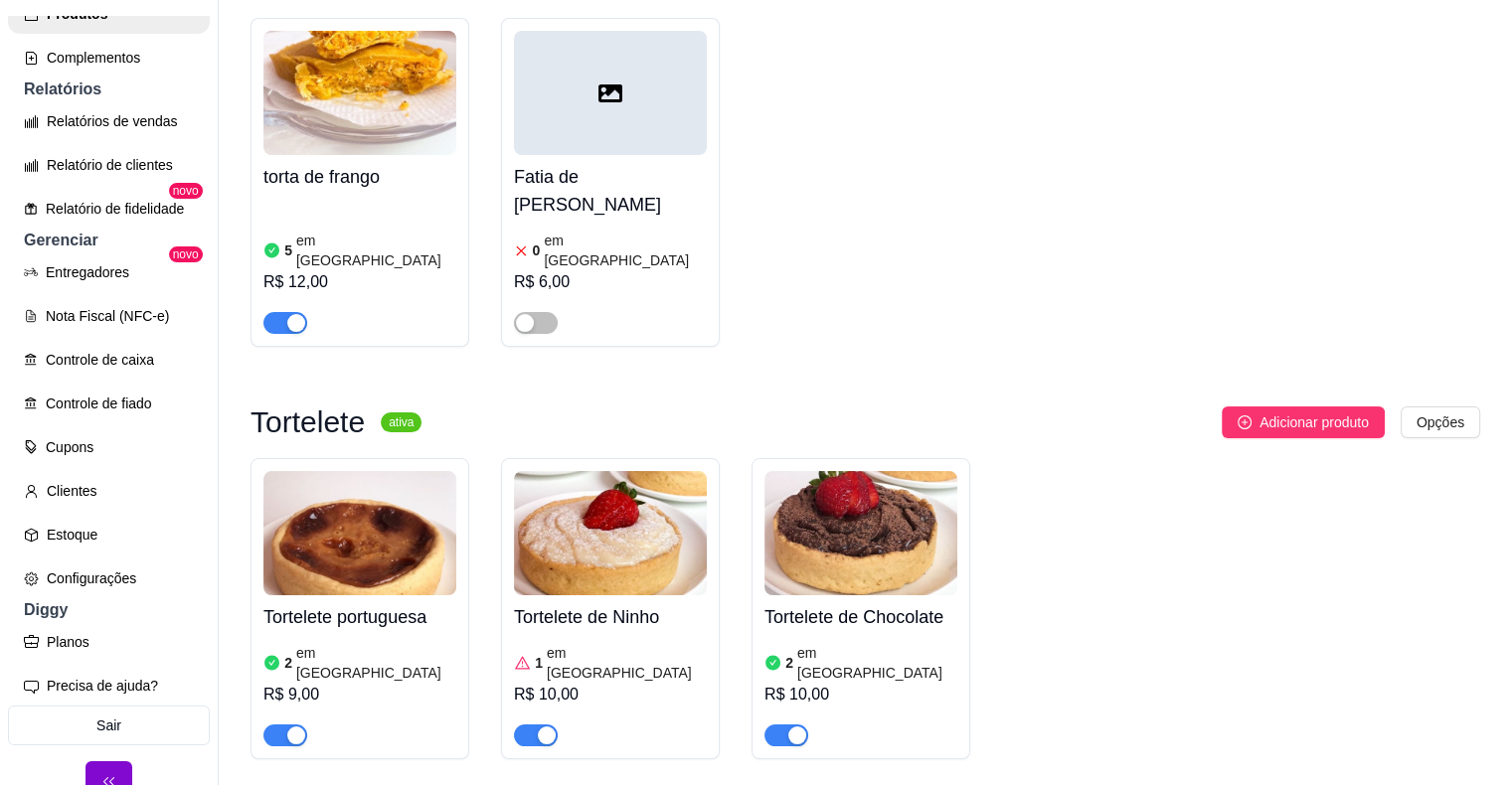 click on "torta de frango" at bounding box center (360, 177) 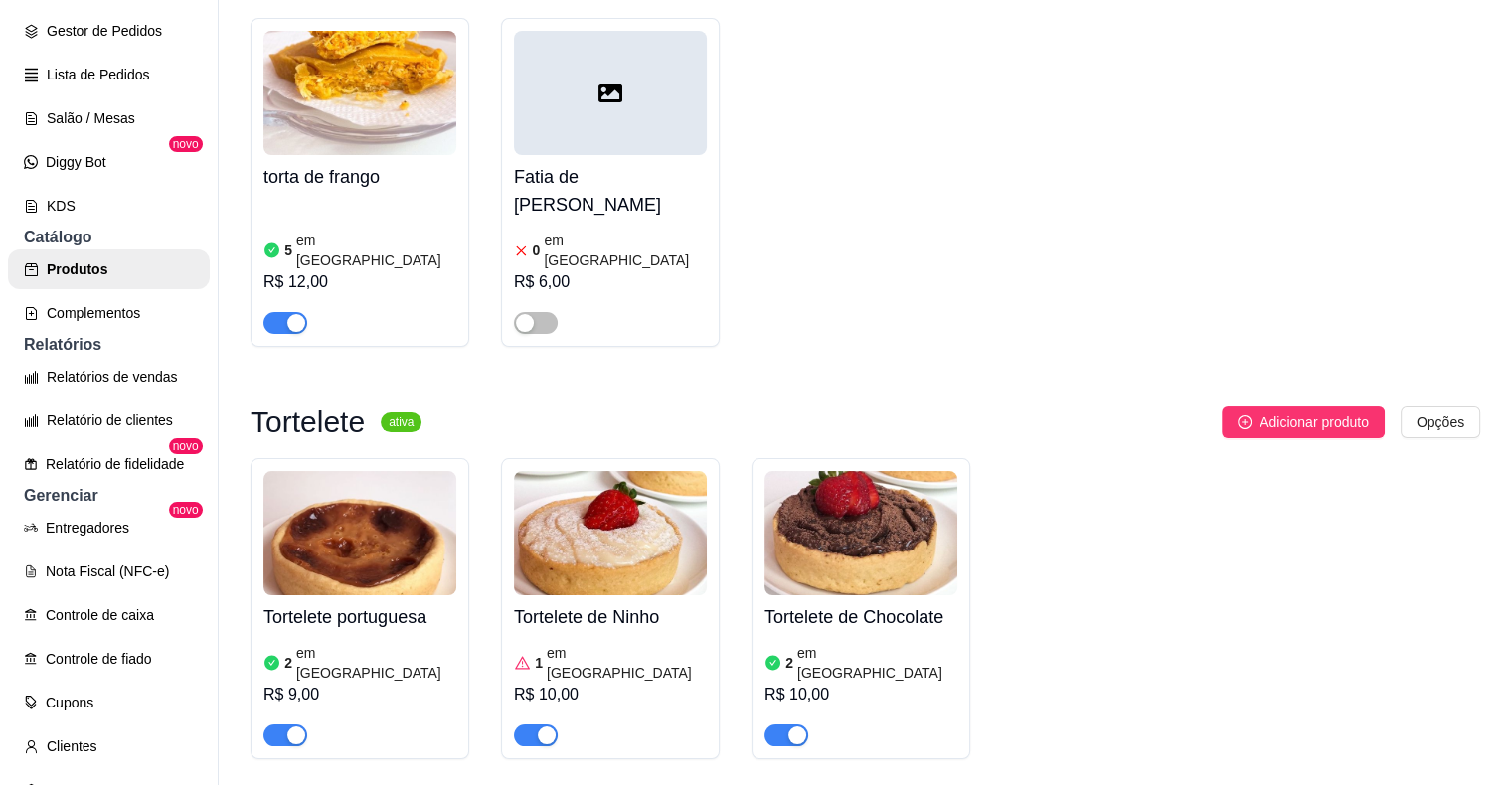 scroll, scrollTop: 257, scrollLeft: 0, axis: vertical 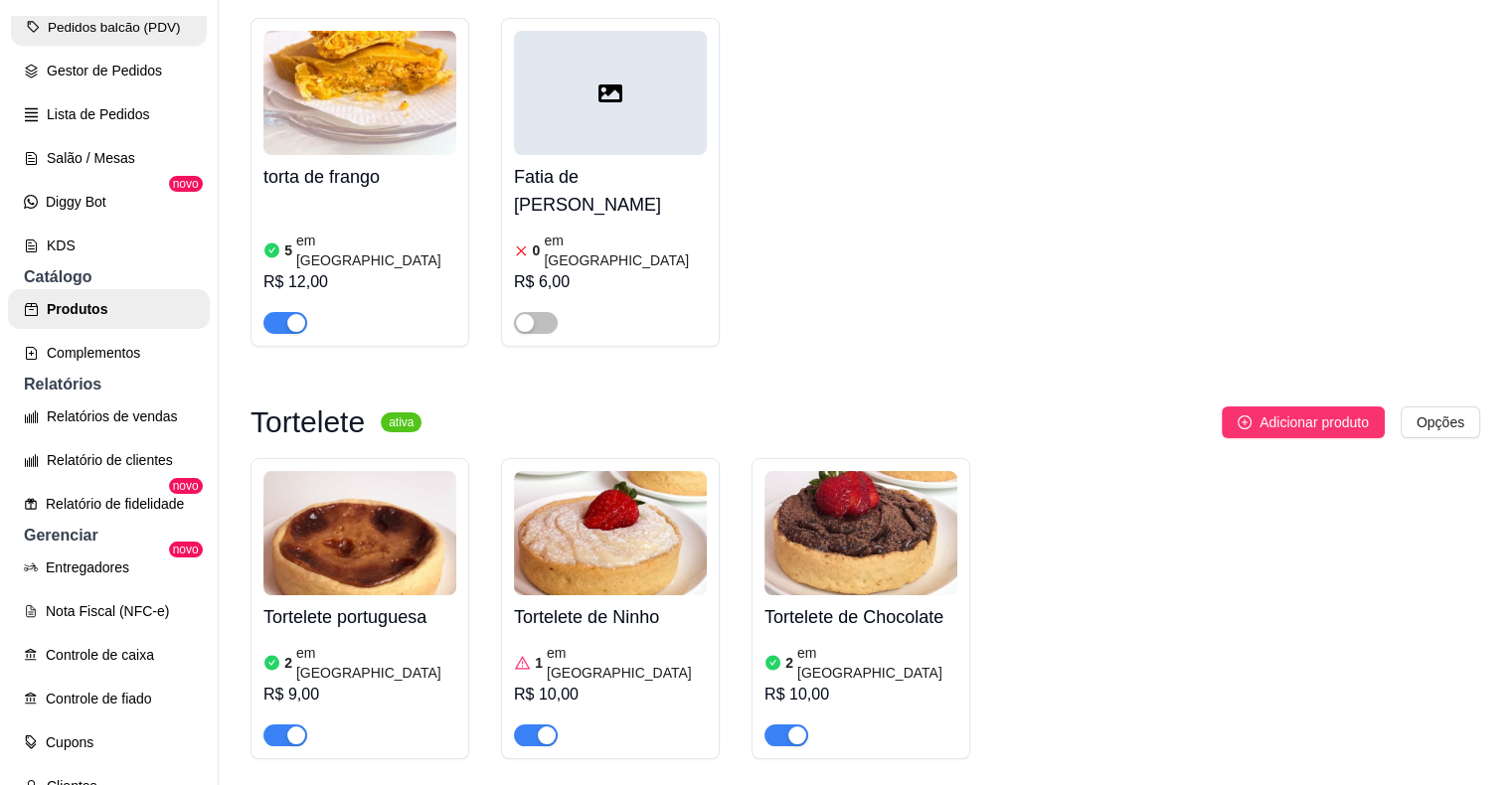 click on "Pedidos balcão (PDV)" at bounding box center [108, 27] 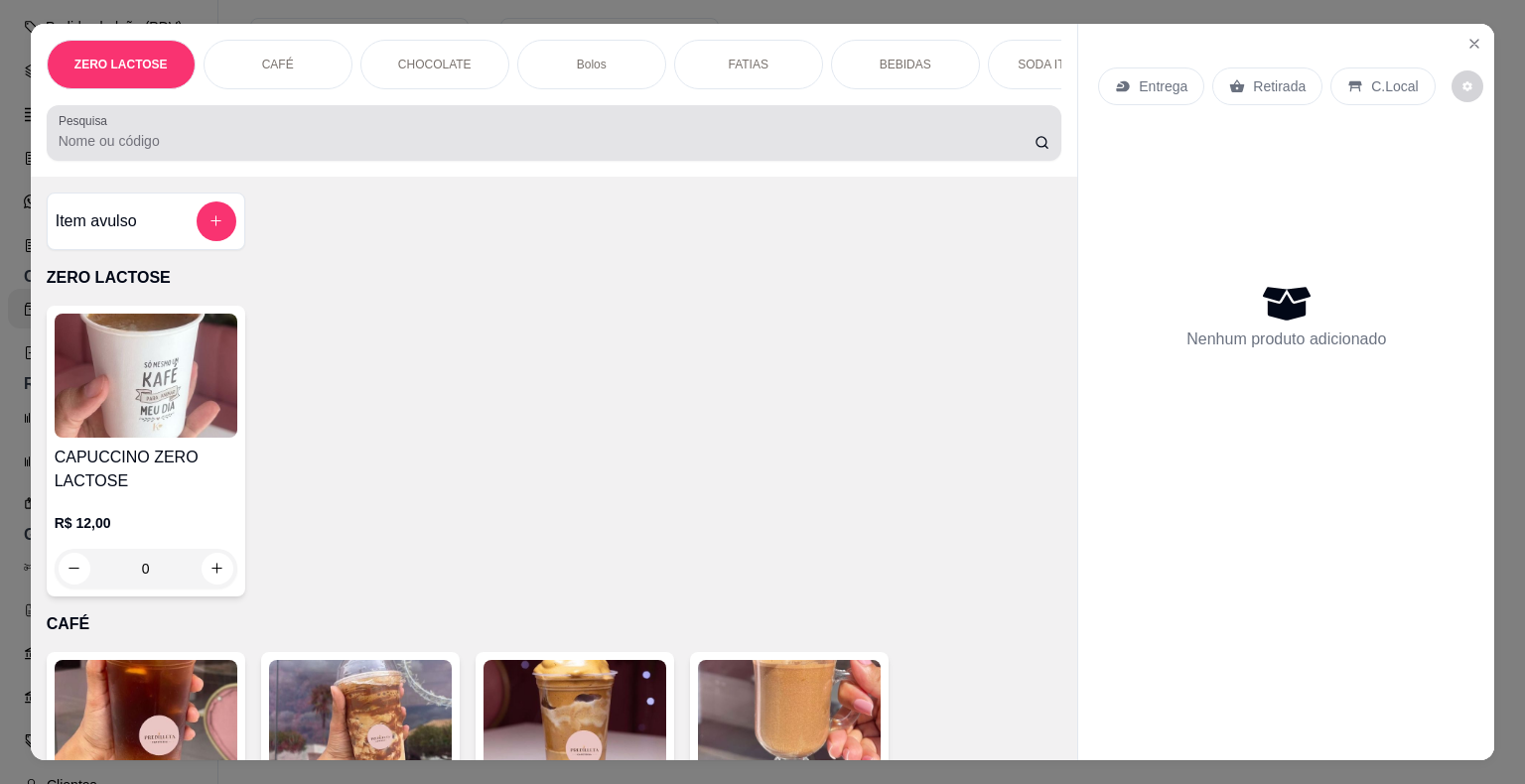 click at bounding box center (554, 133) 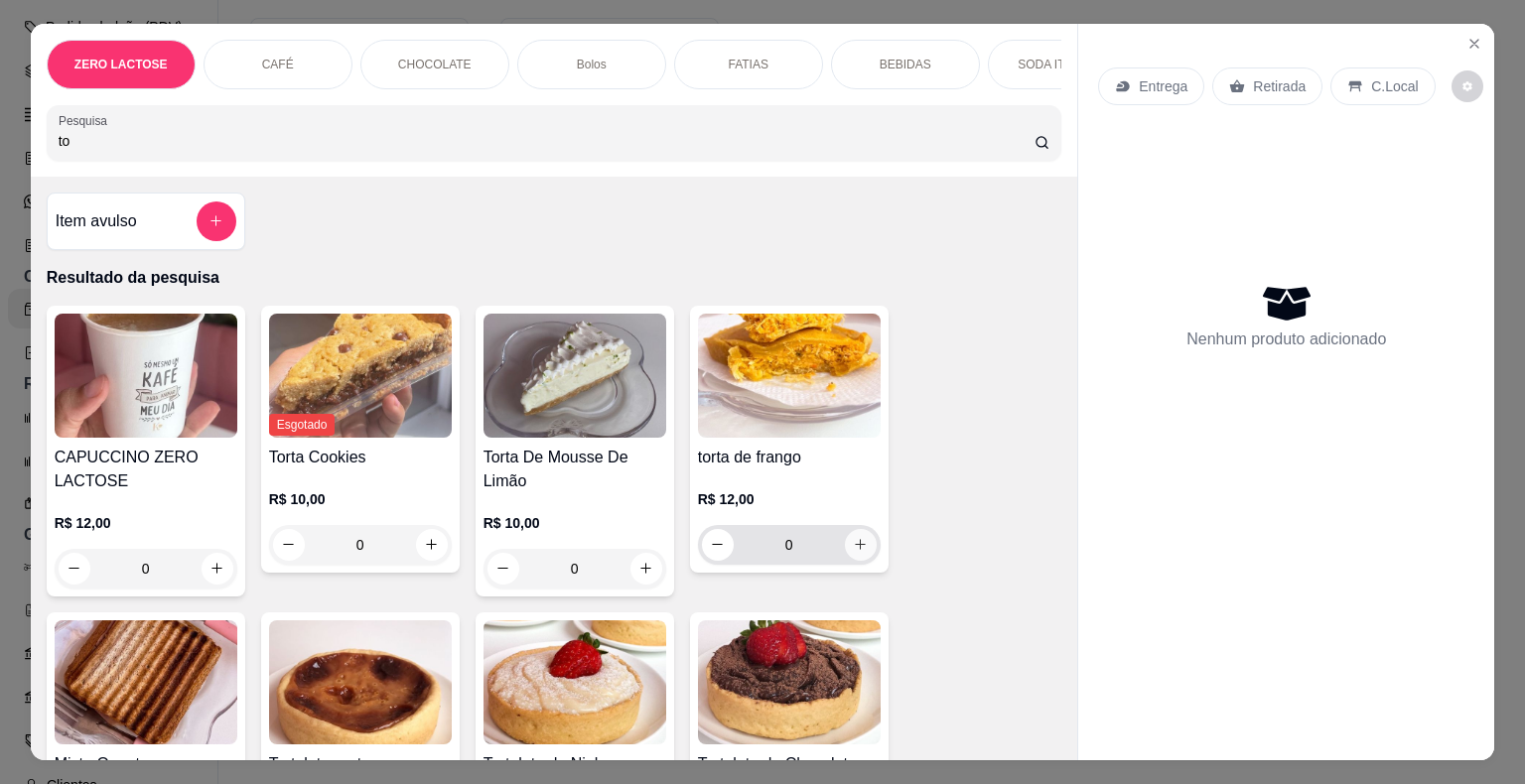 type on "to" 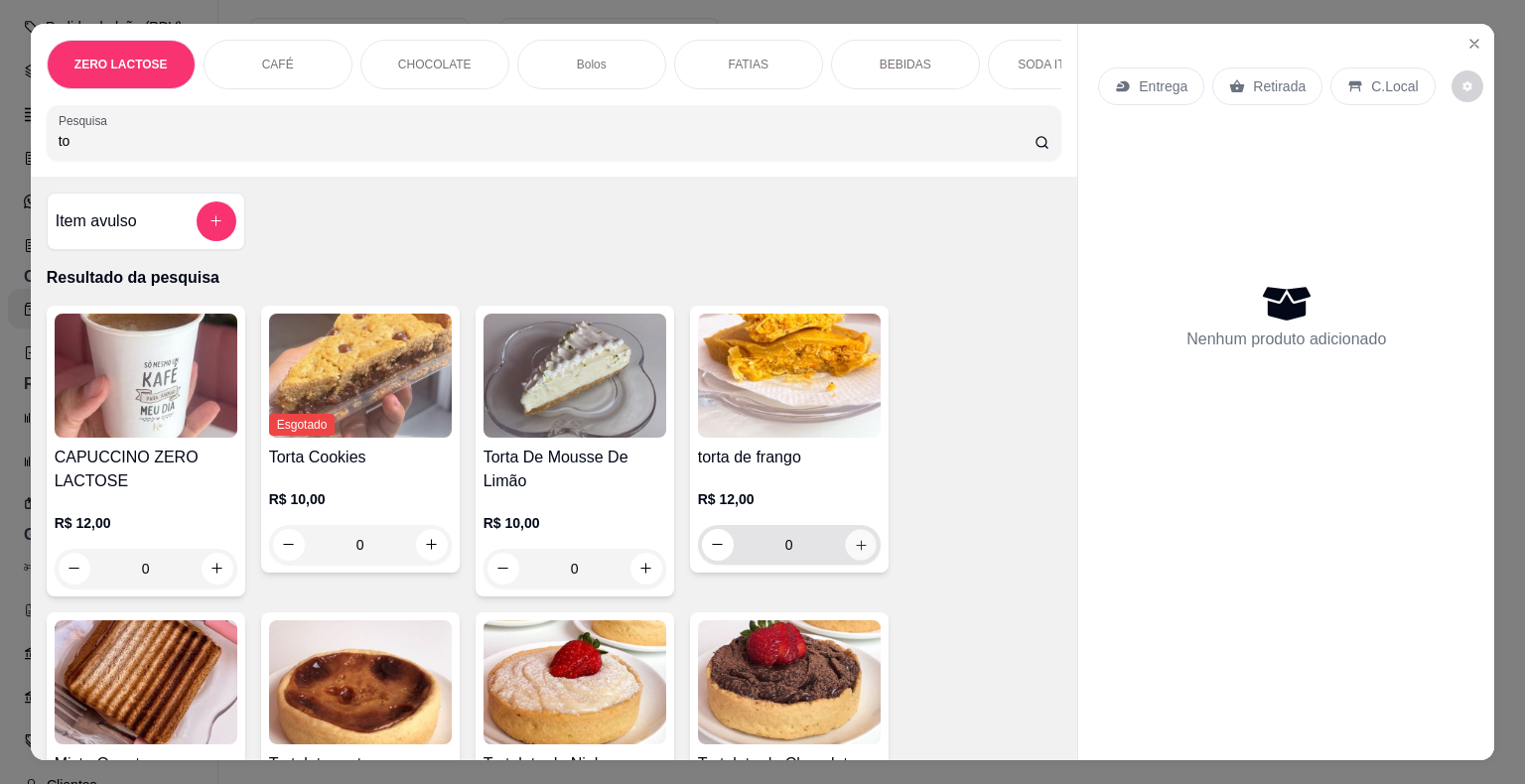 click at bounding box center (860, 544) 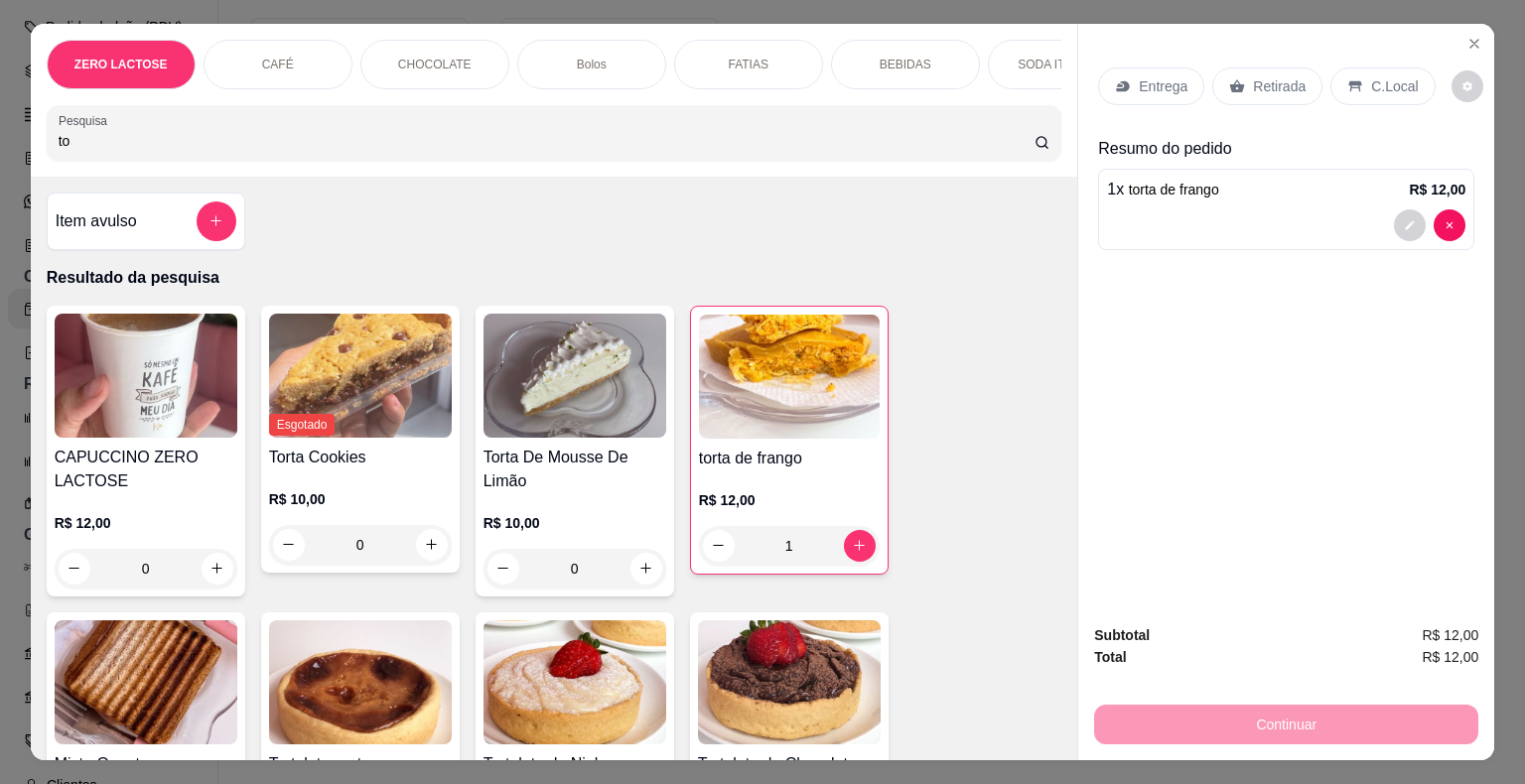 click on "Retirada" at bounding box center (1267, 86) 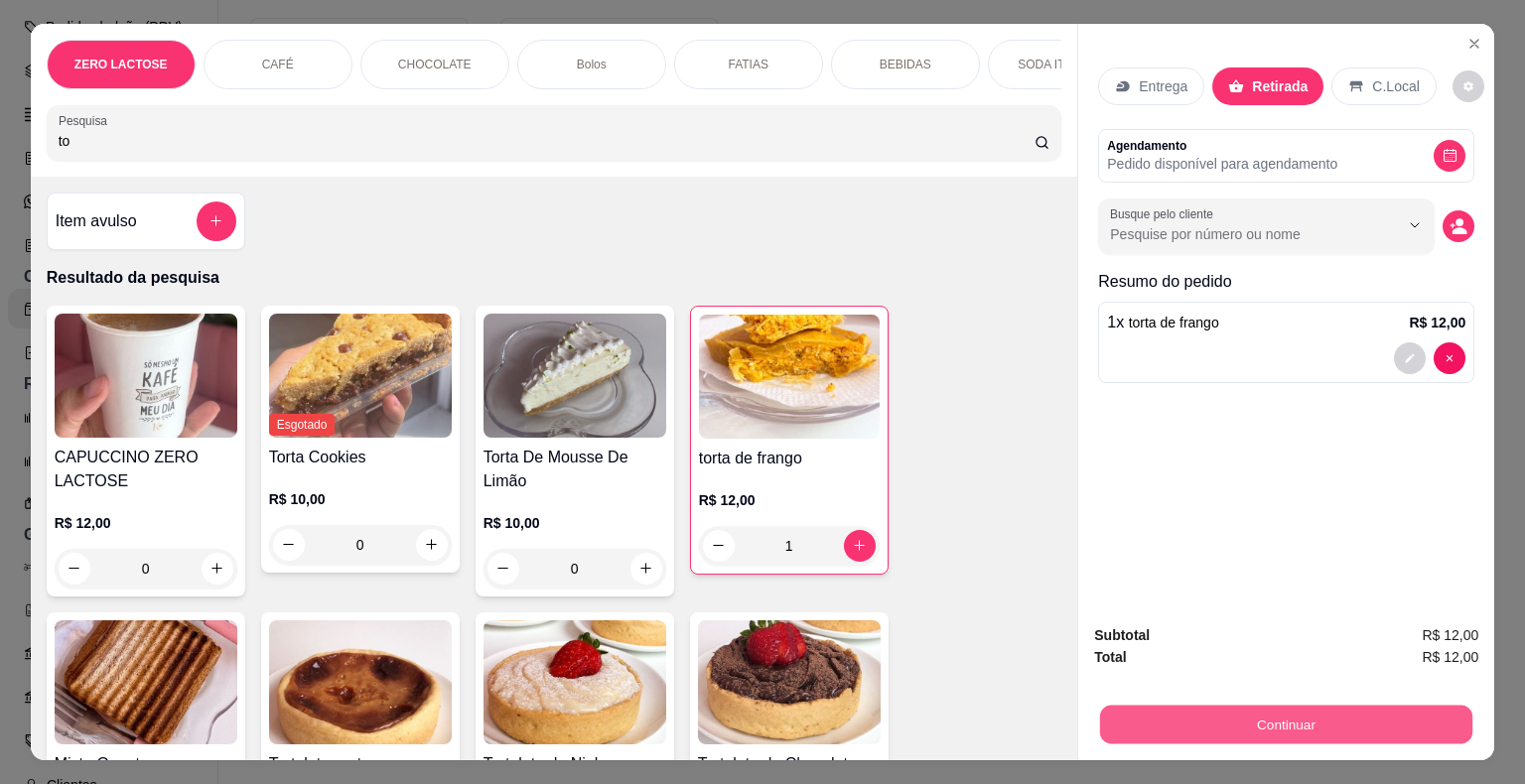 click on "Continuar" at bounding box center (1286, 724) 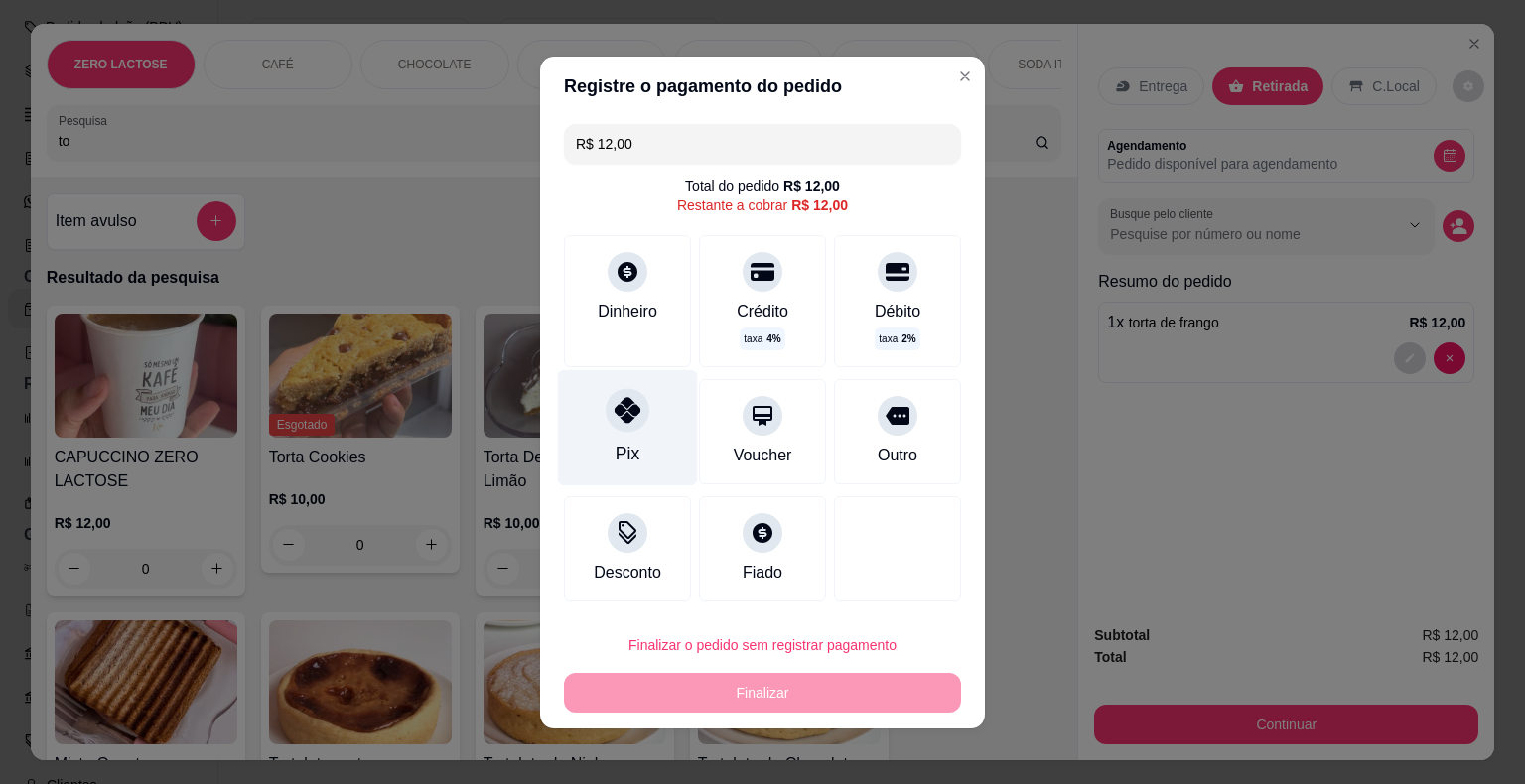 click on "Pix" at bounding box center (627, 427) 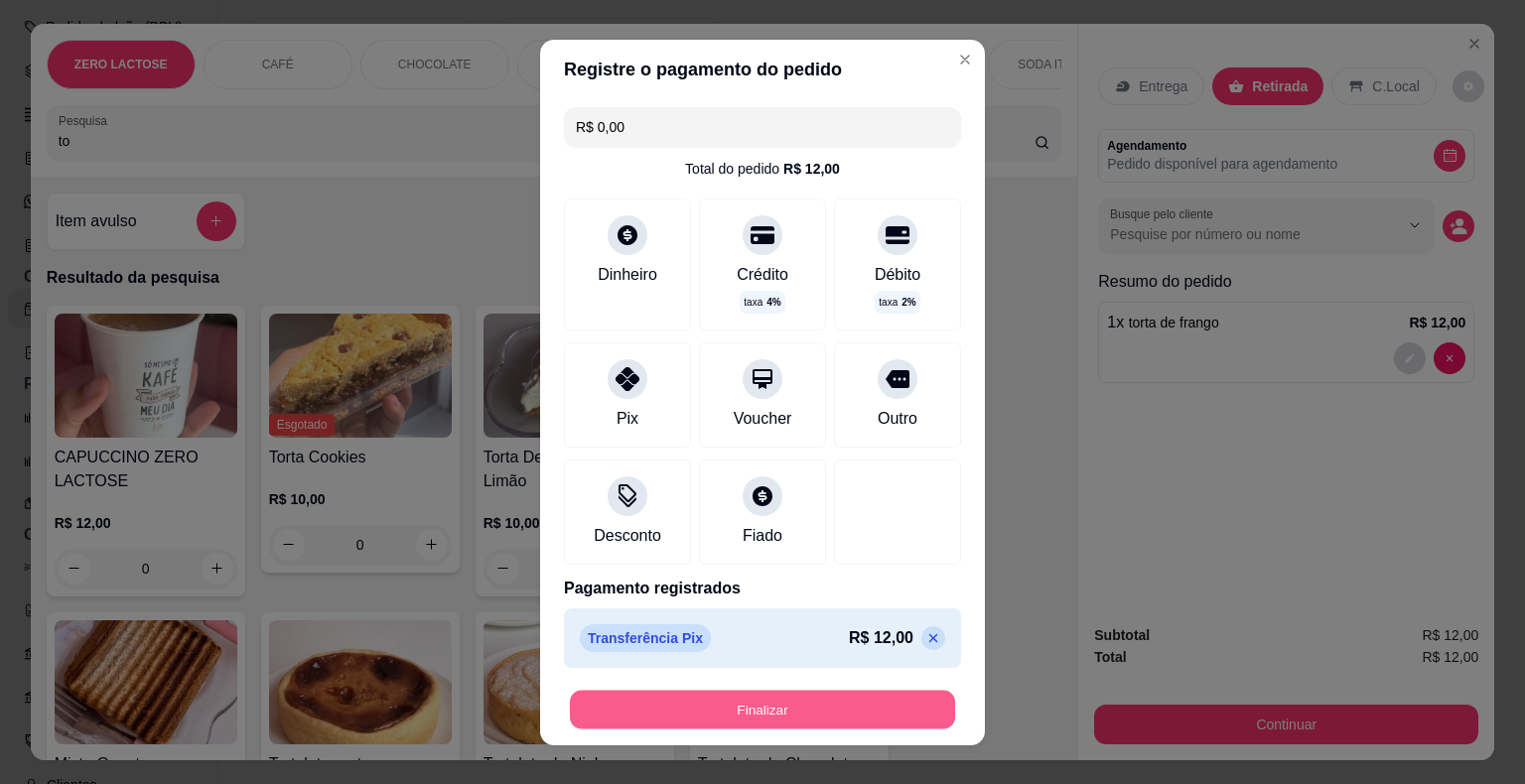 click on "Finalizar" at bounding box center (762, 709) 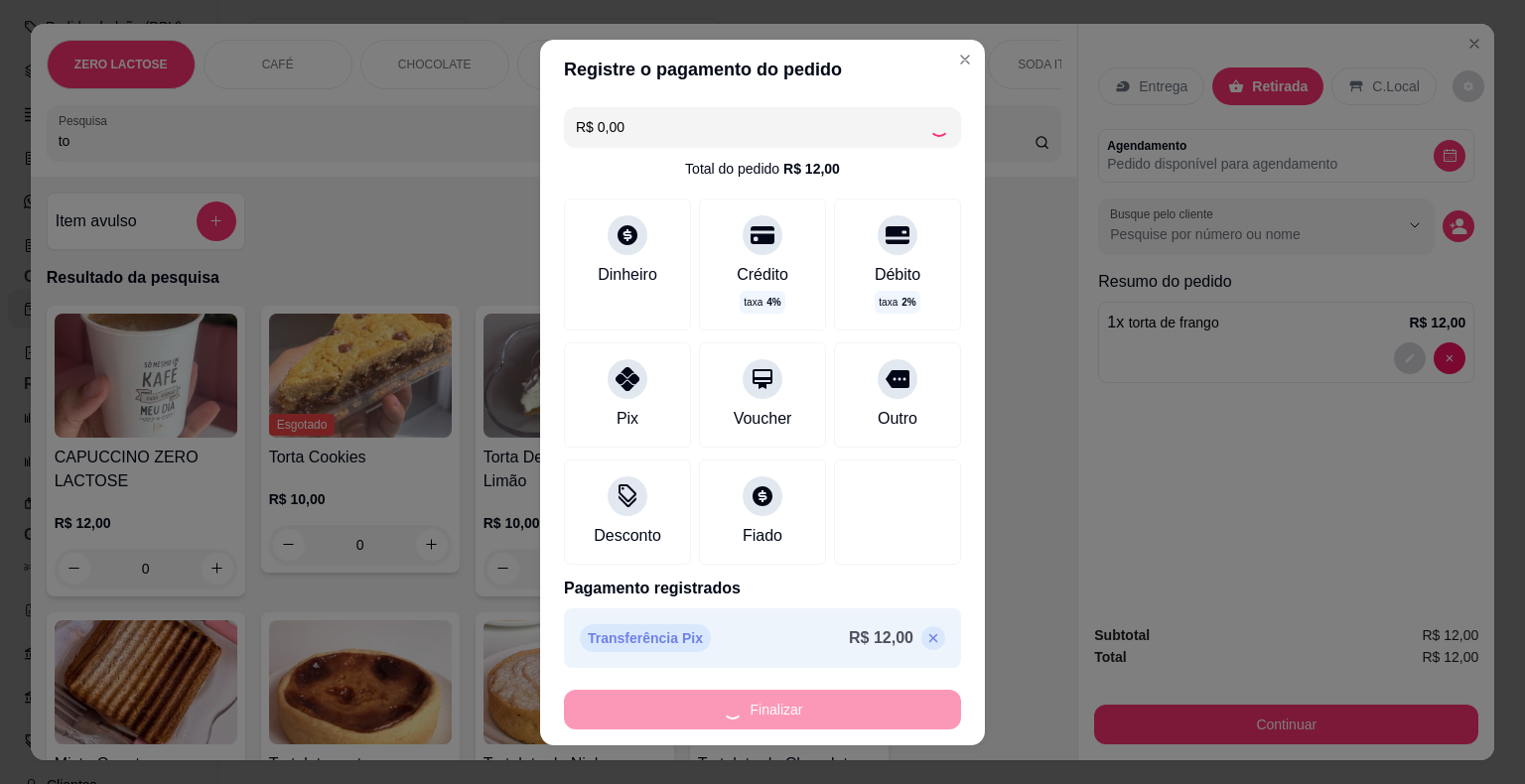 type on "0" 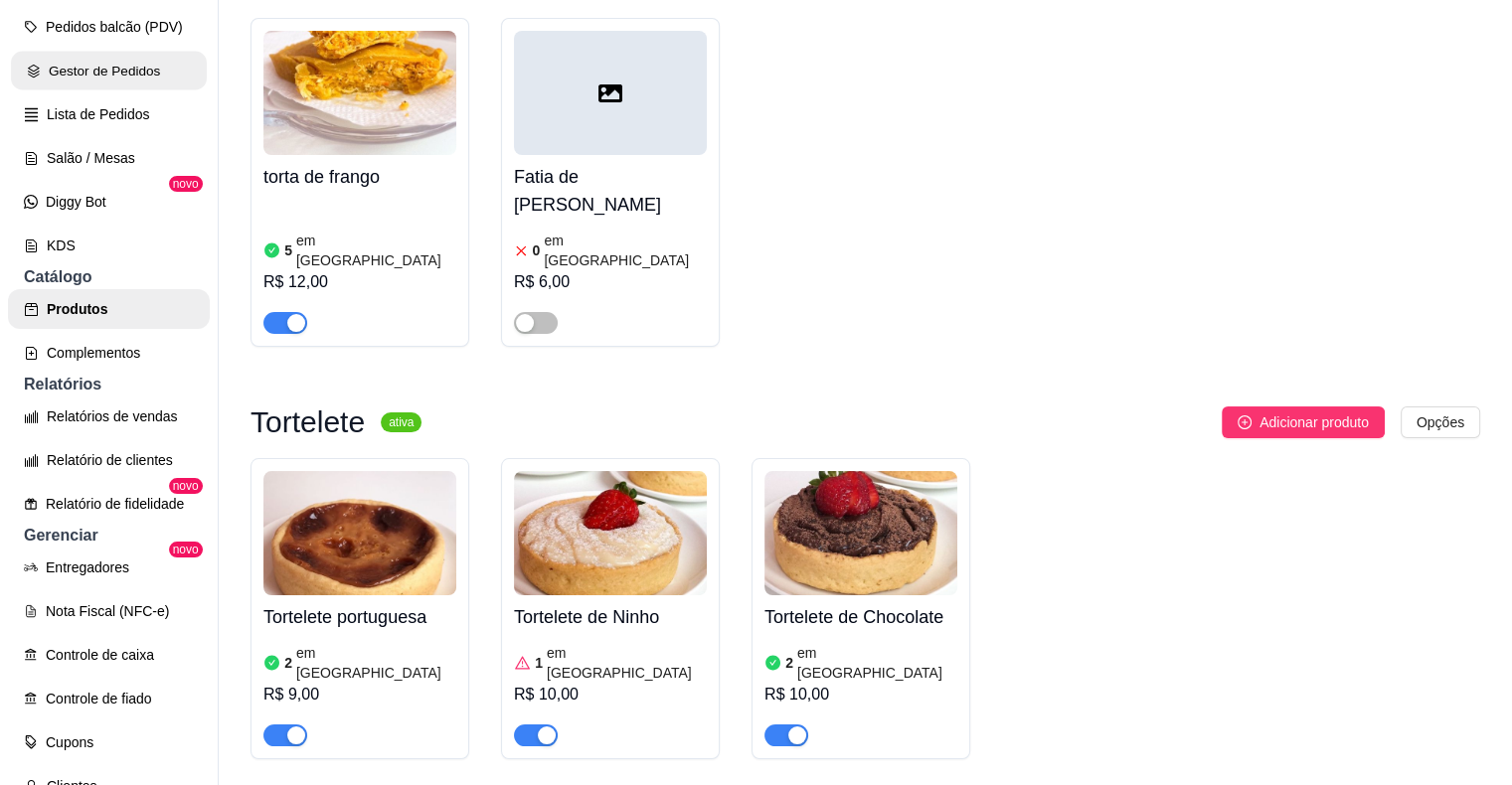 click on "Gestor de Pedidos" at bounding box center (108, 71) 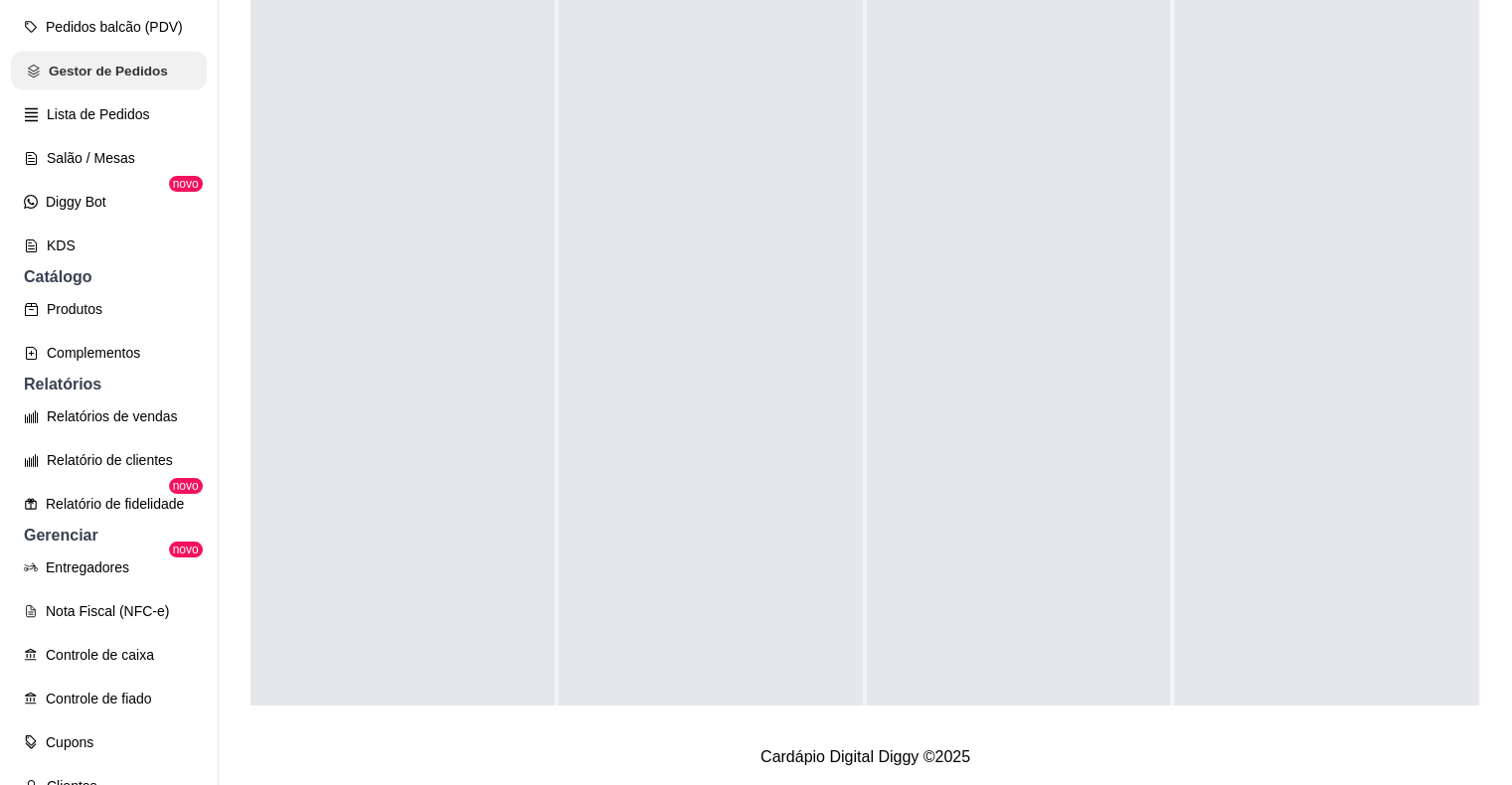 scroll, scrollTop: 0, scrollLeft: 0, axis: both 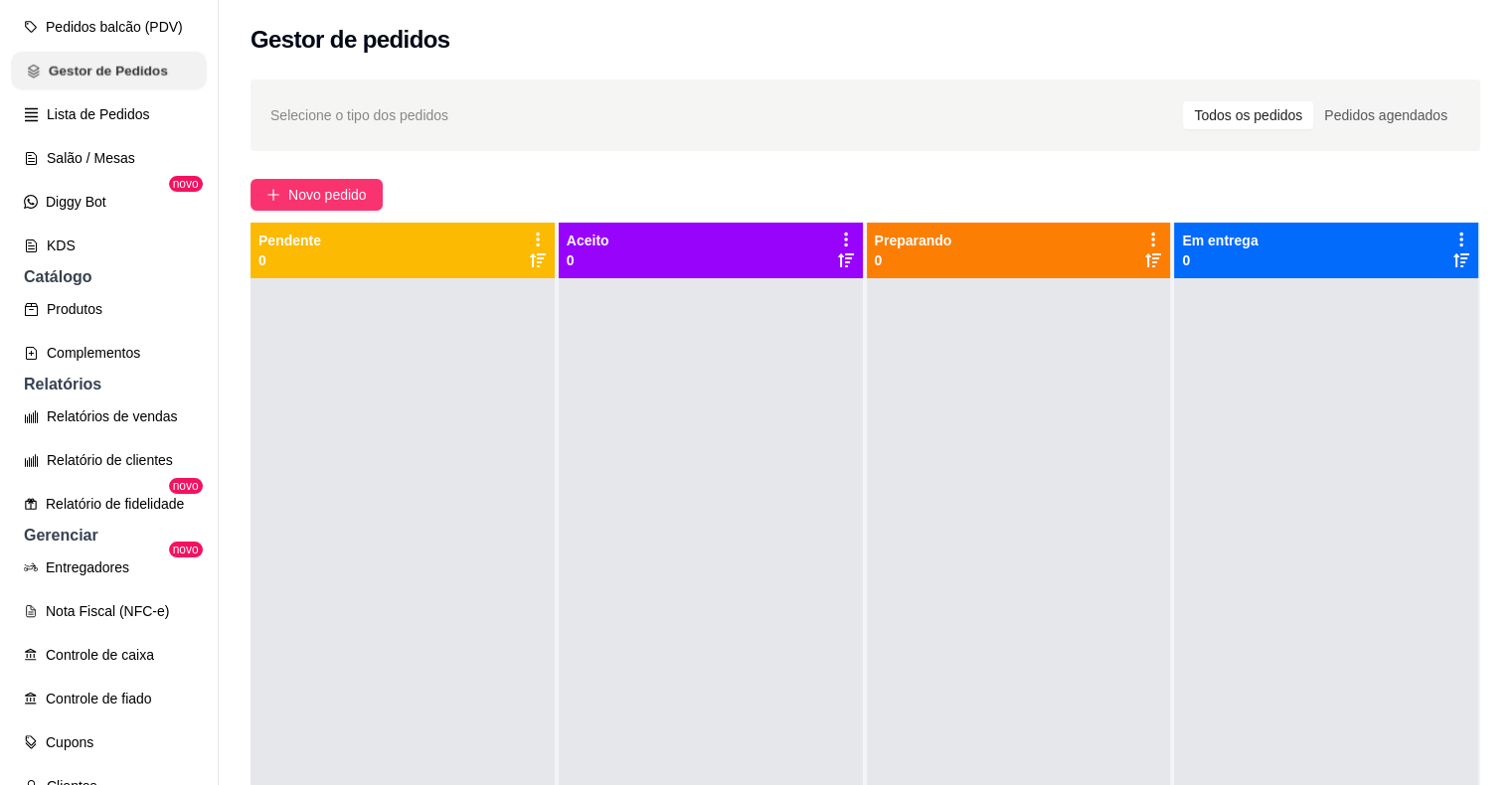 click on "Gestor de Pedidos" at bounding box center [108, 71] 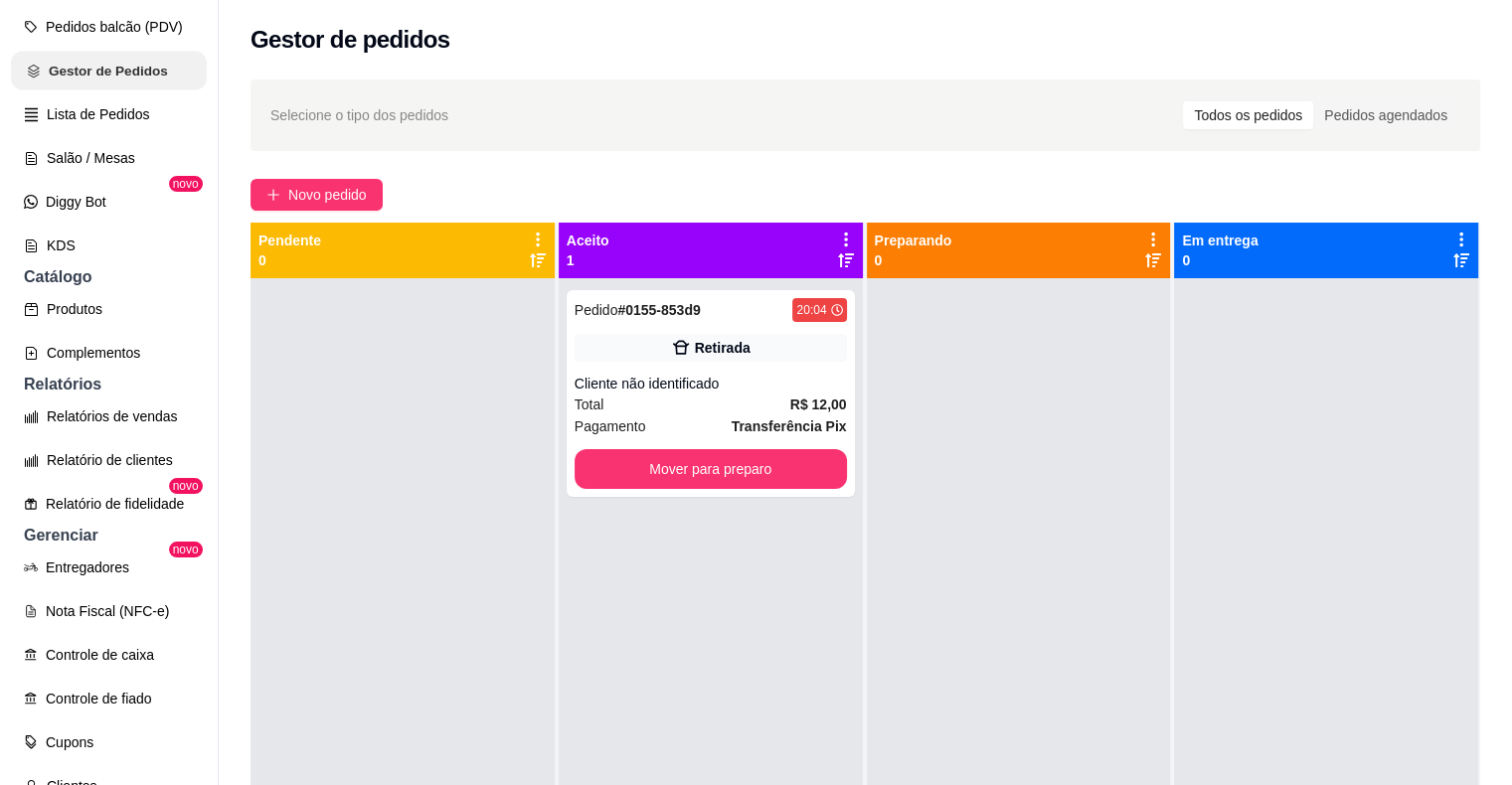 click on "Gestor de Pedidos" at bounding box center (108, 71) 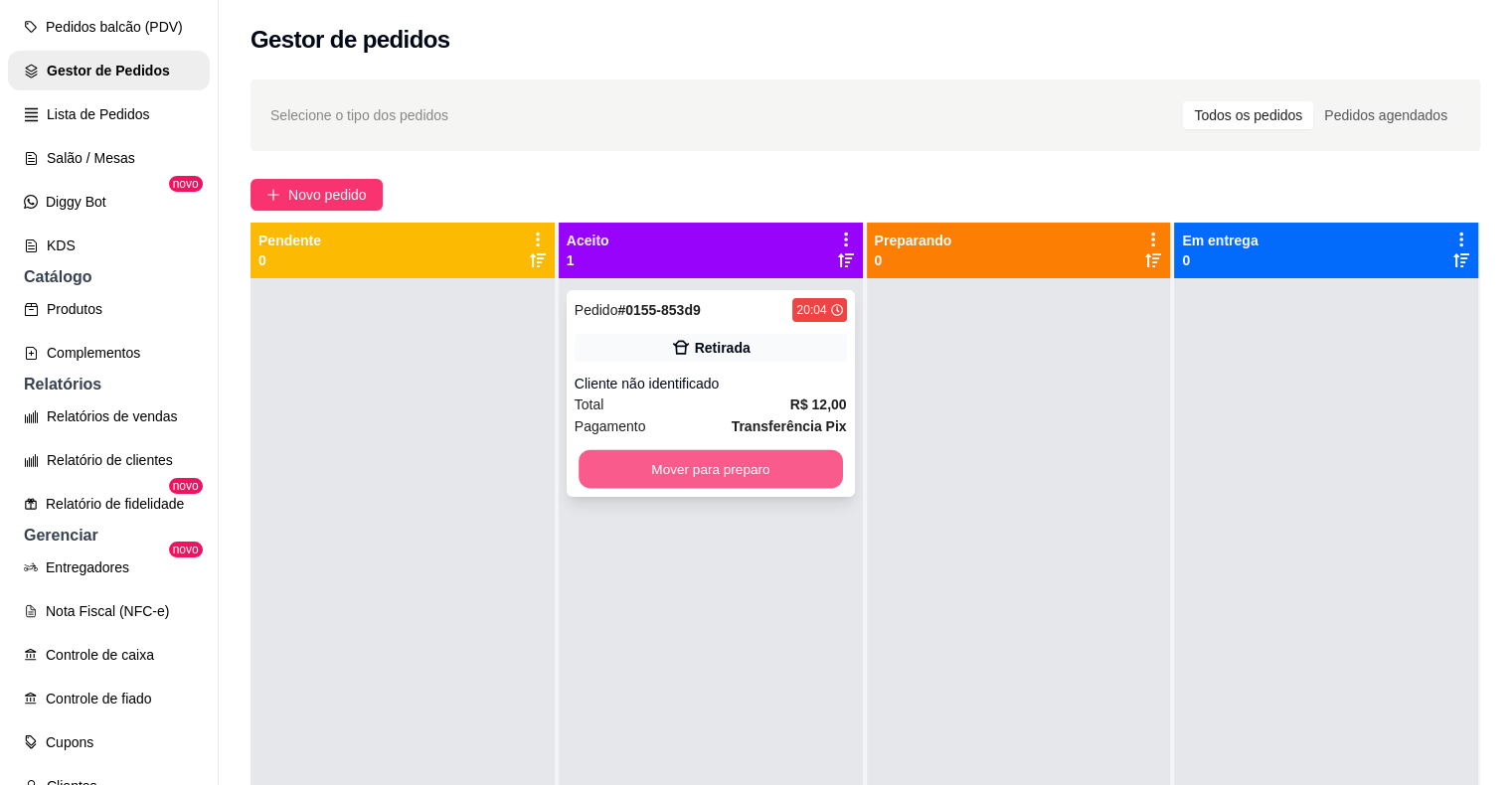 click on "Mover para preparo" at bounding box center (711, 469) 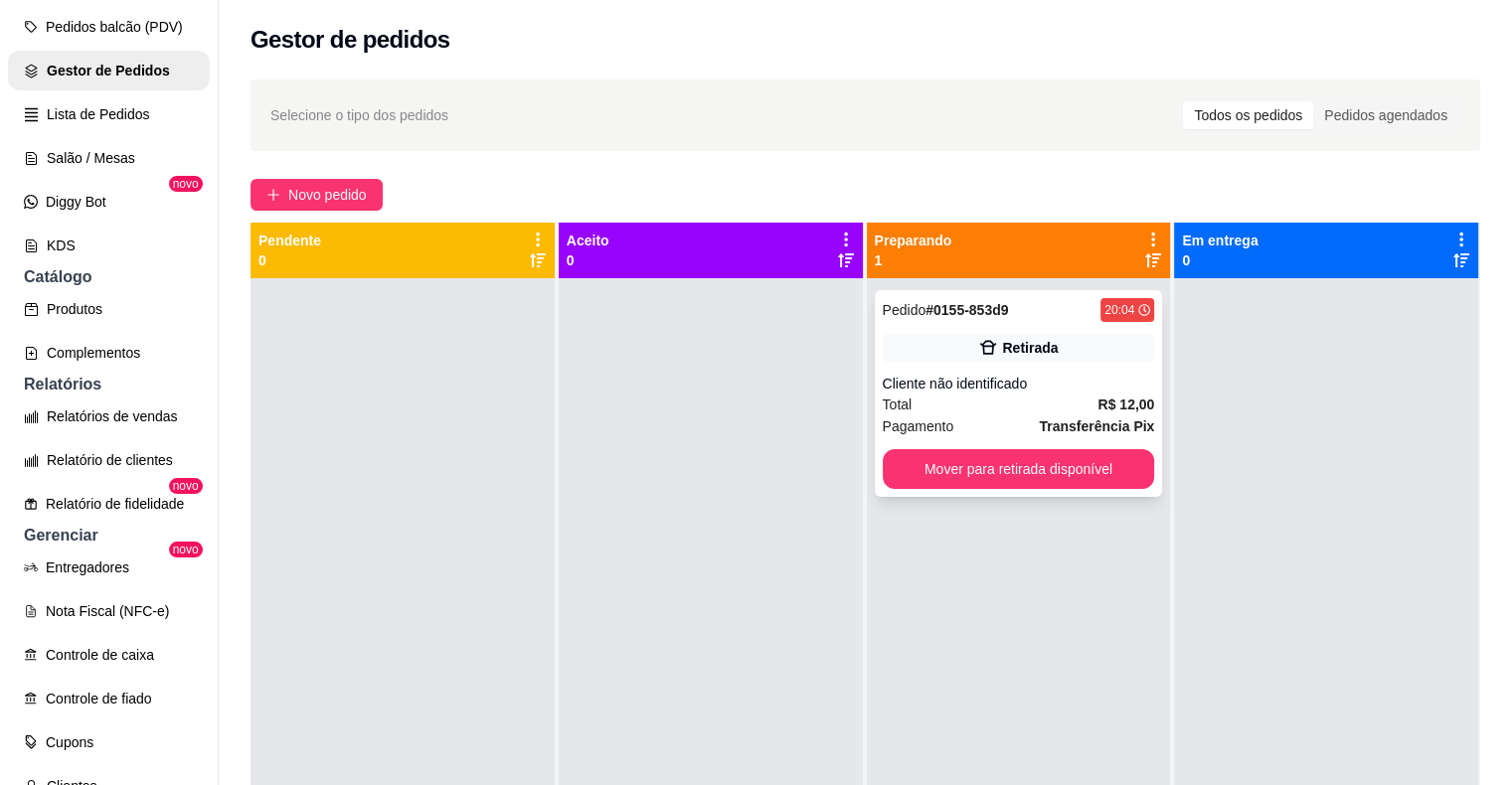 click on "Pedido  # 0155-853d9 20:04 Retirada Cliente não identificado Total R$ 12,00 Pagamento Transferência Pix Mover para retirada disponível" at bounding box center [1019, 393] 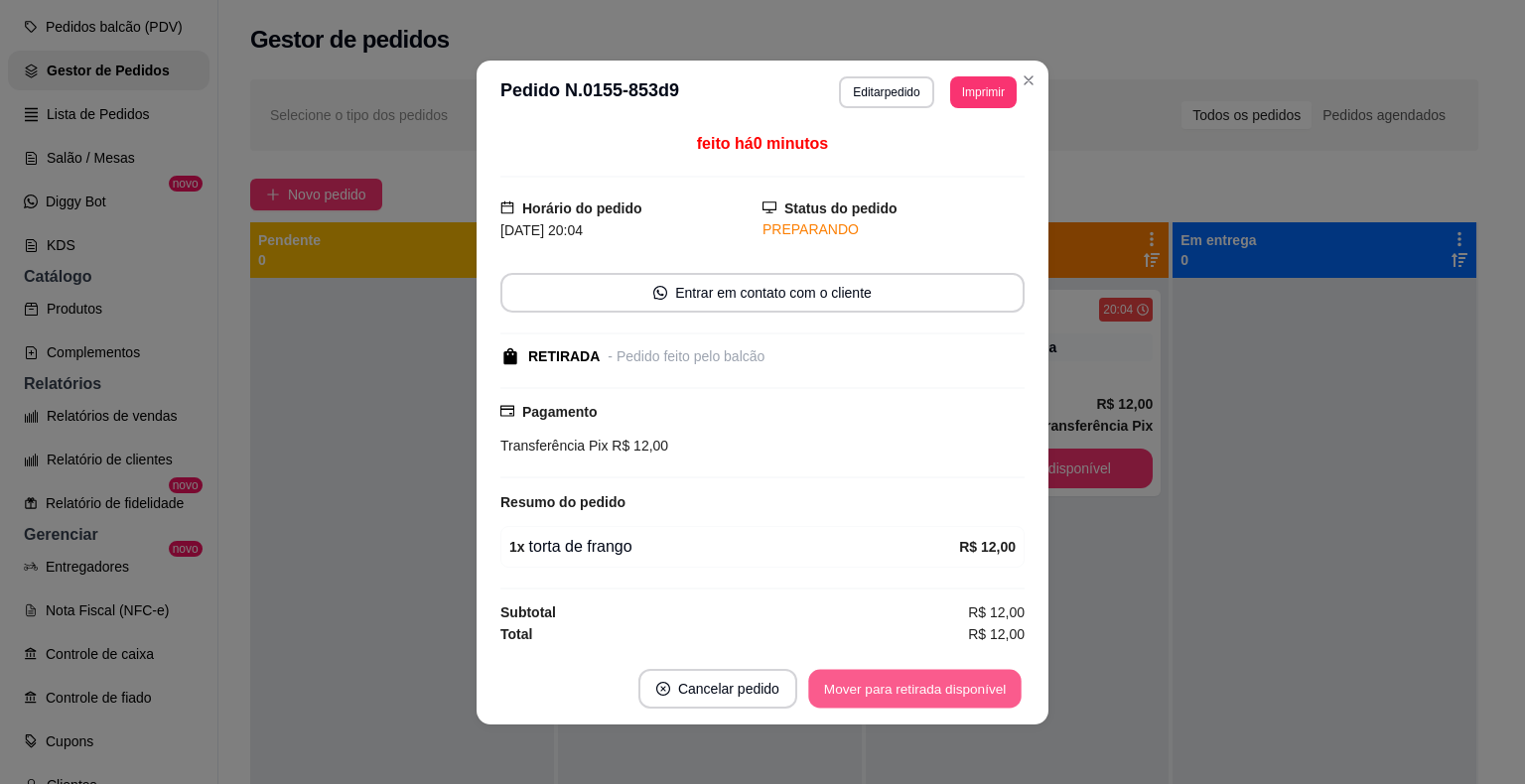 click on "Mover para retirada disponível" at bounding box center [914, 688] 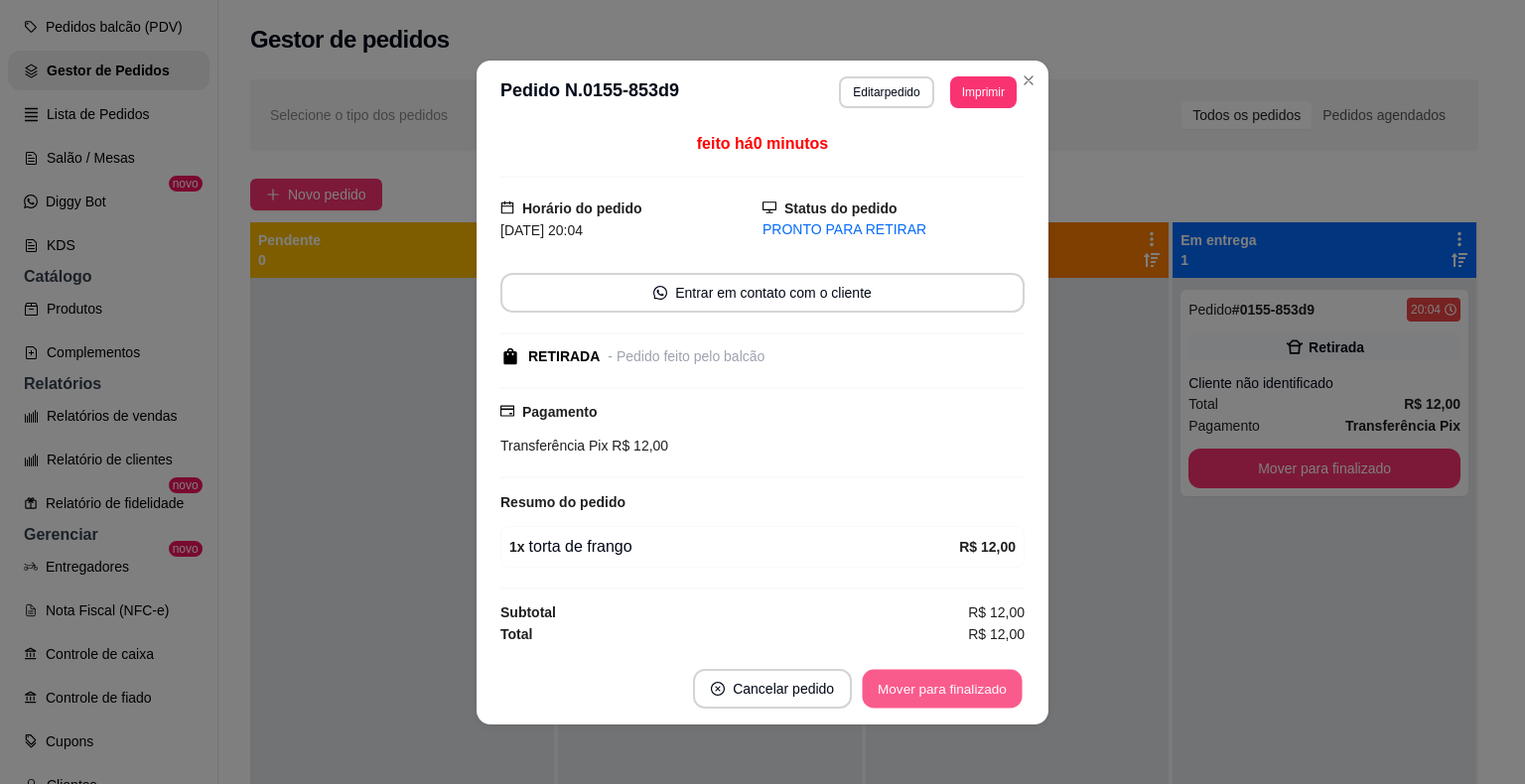 click on "Mover para finalizado" at bounding box center [942, 688] 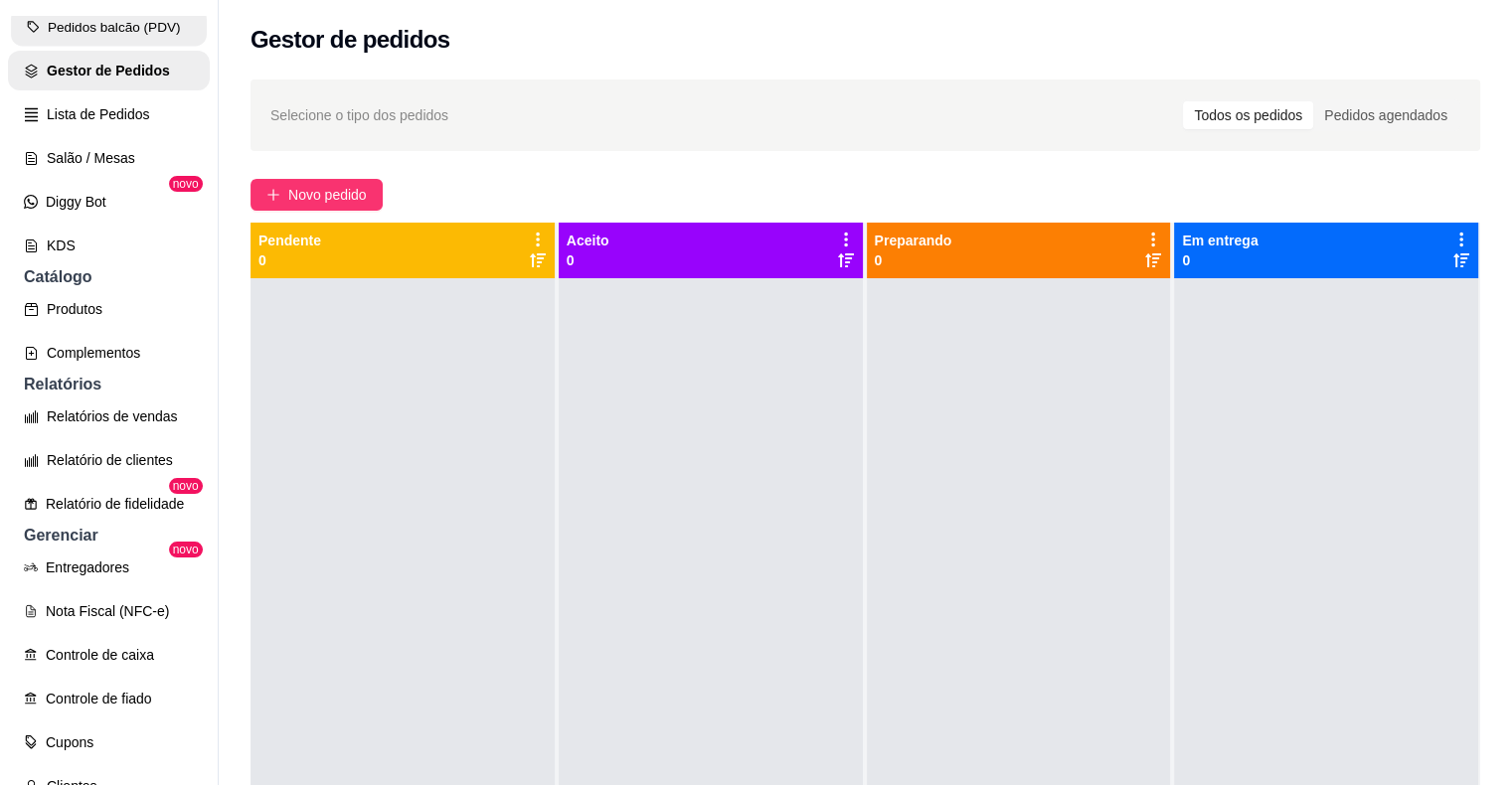 click on "Pedidos balcão (PDV)" at bounding box center [108, 27] 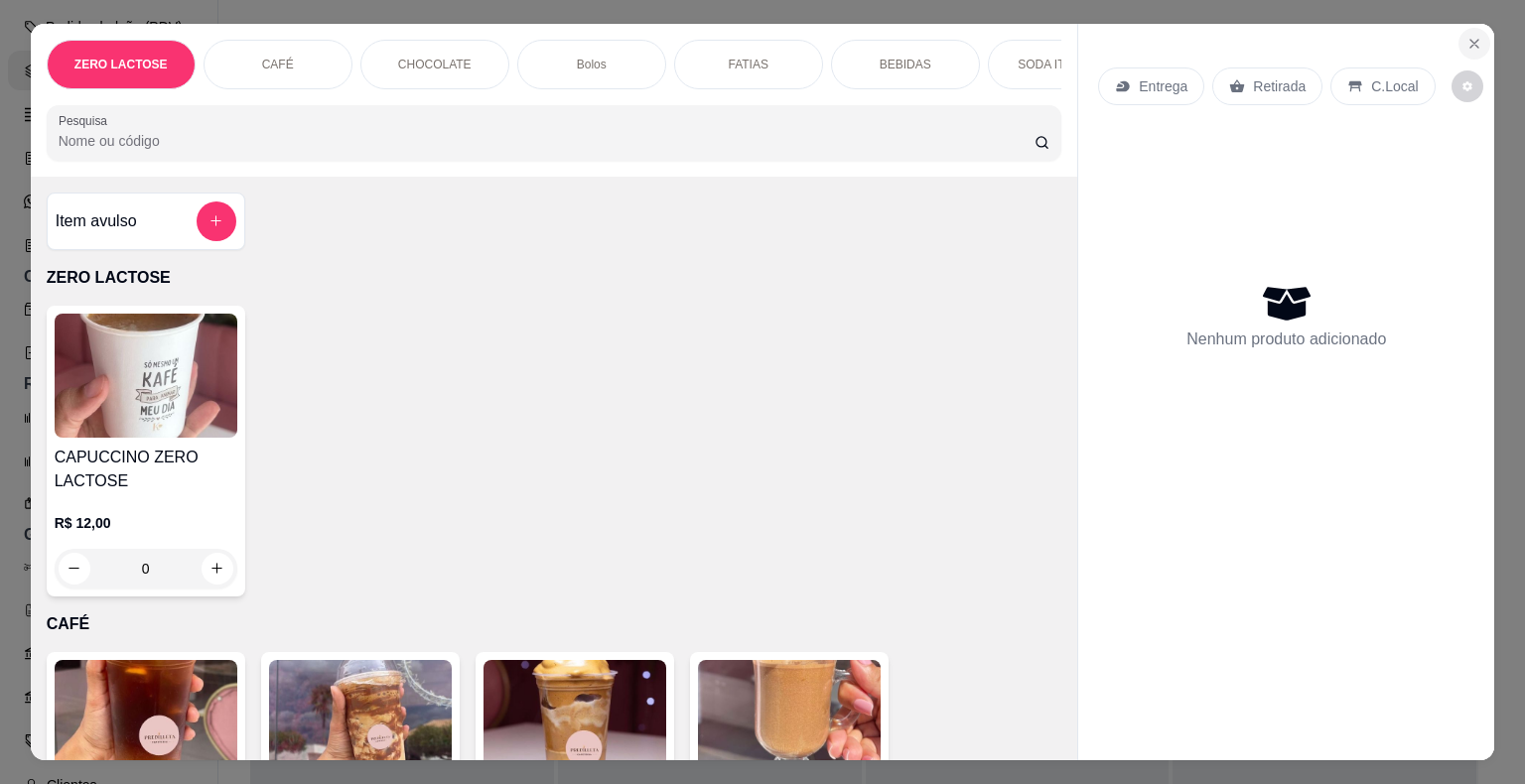 click 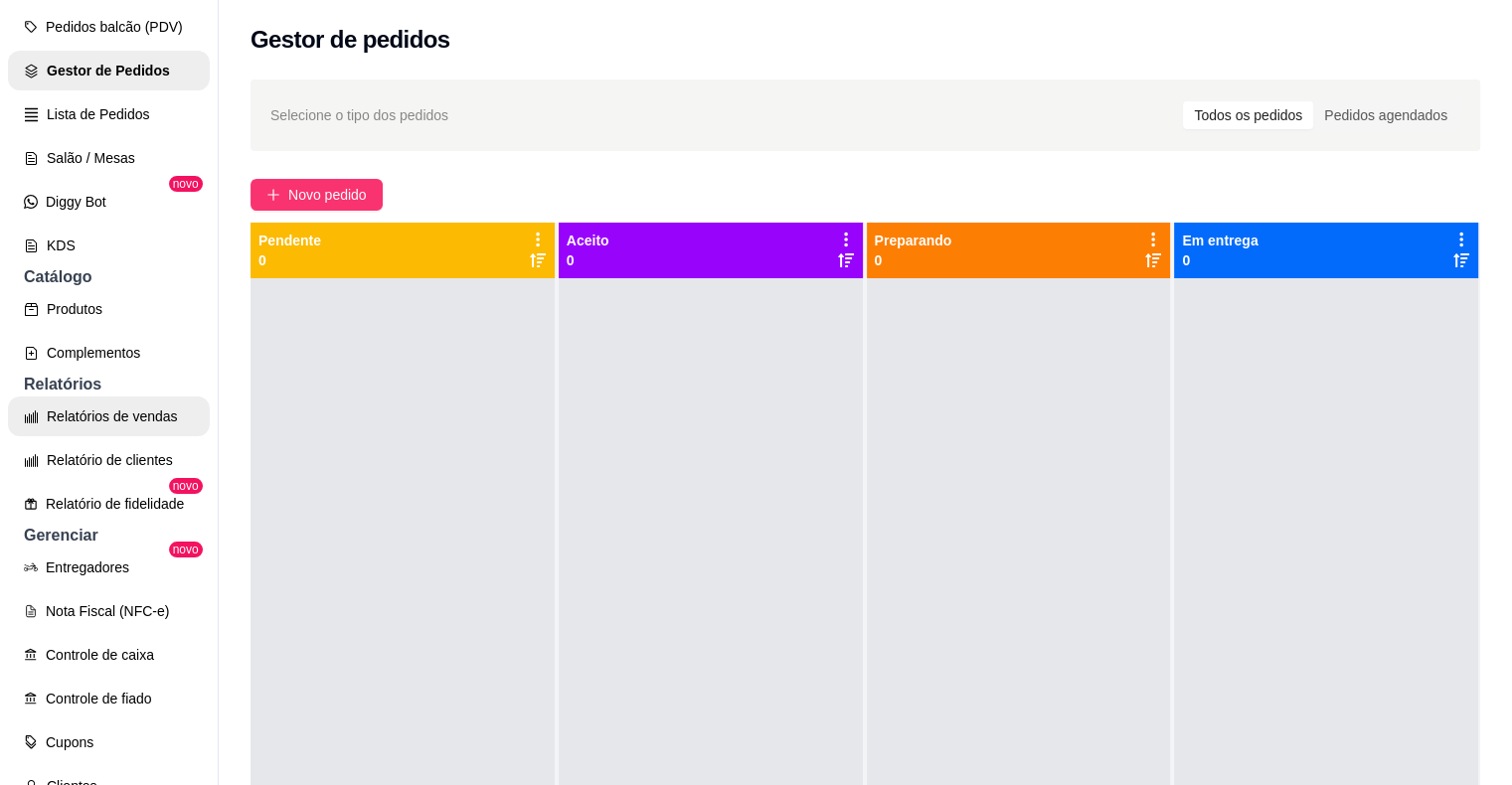 scroll, scrollTop: 81, scrollLeft: 0, axis: vertical 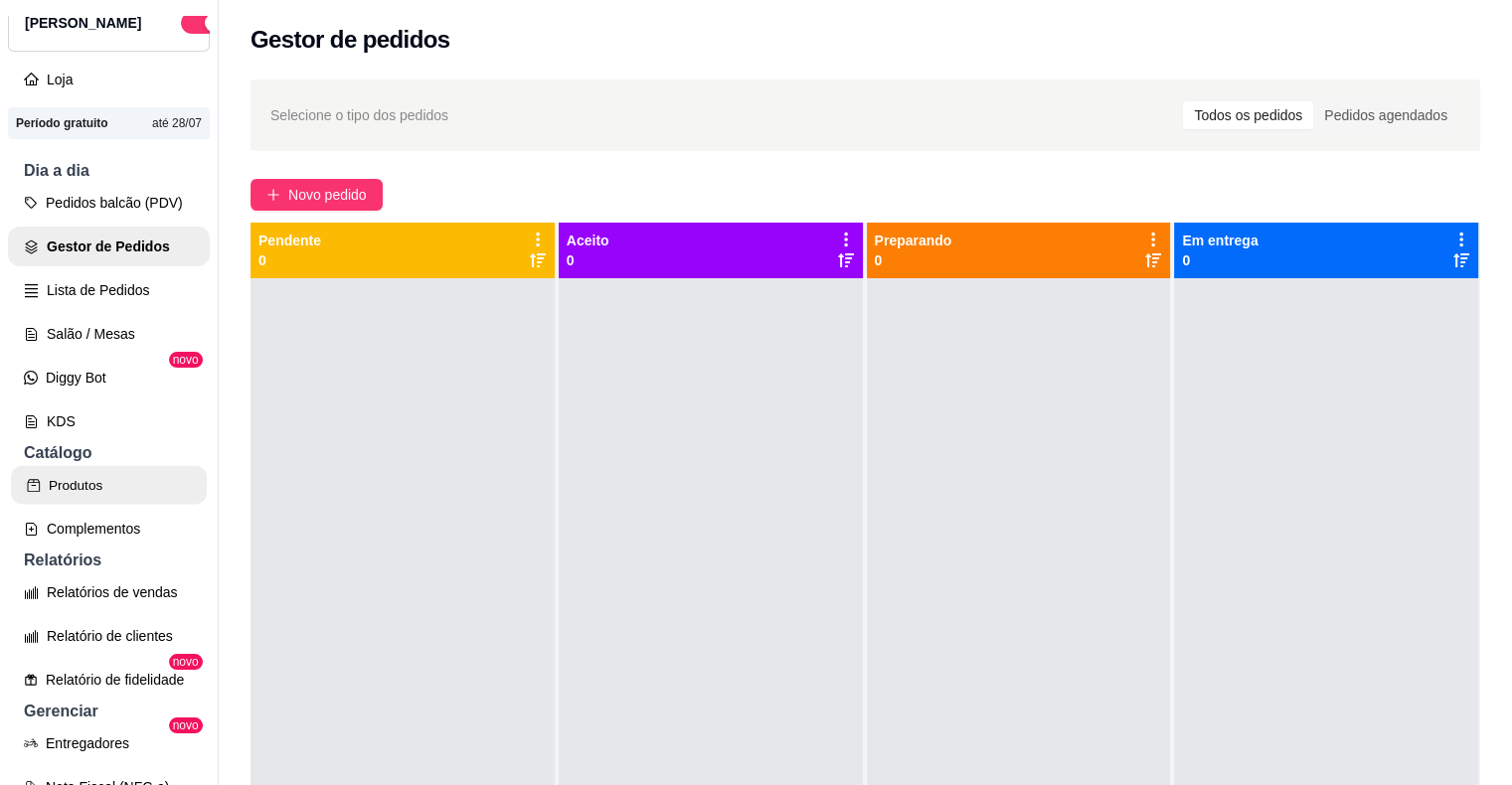 click on "Produtos" at bounding box center [108, 485] 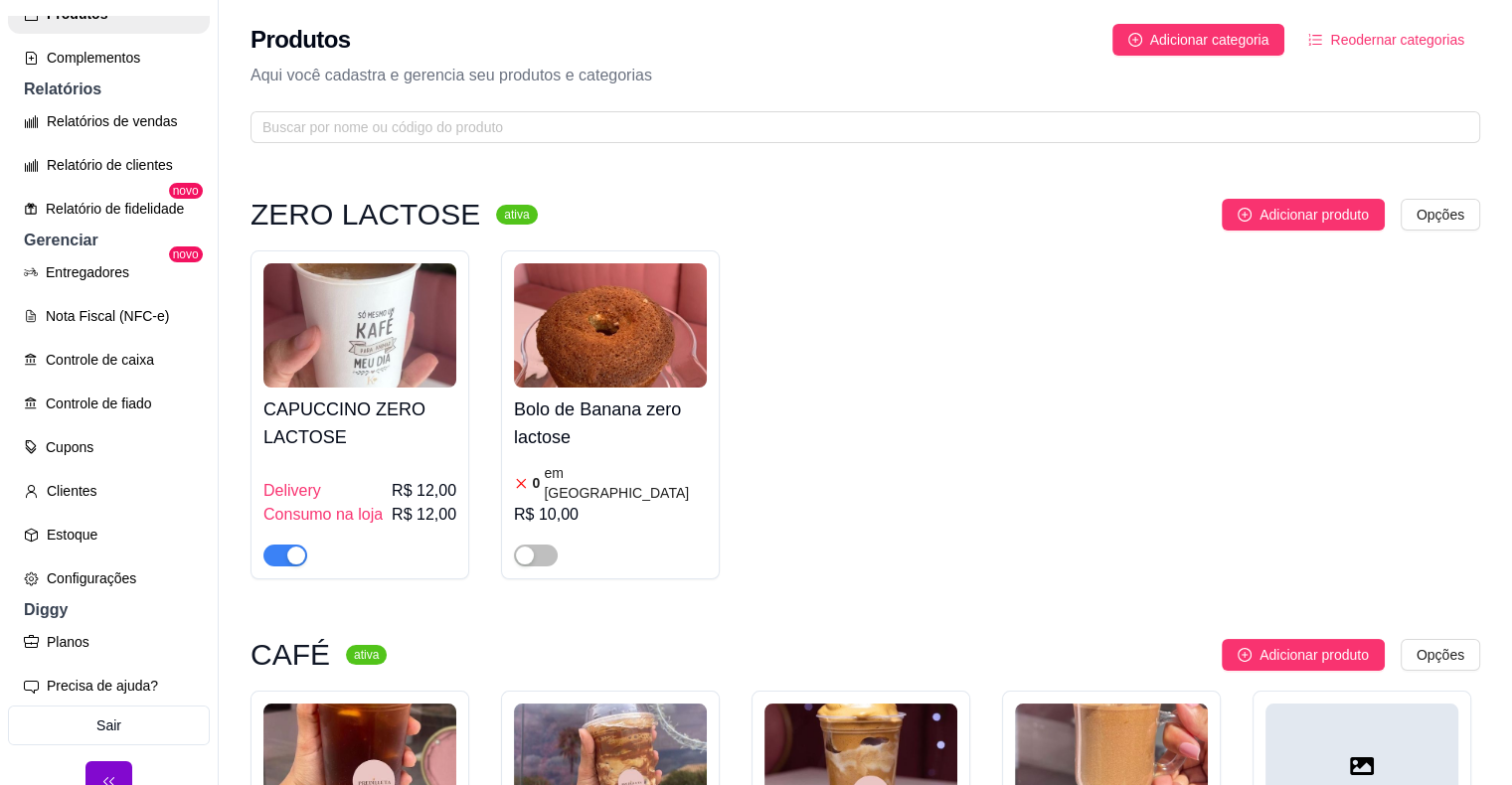 scroll, scrollTop: 575, scrollLeft: 0, axis: vertical 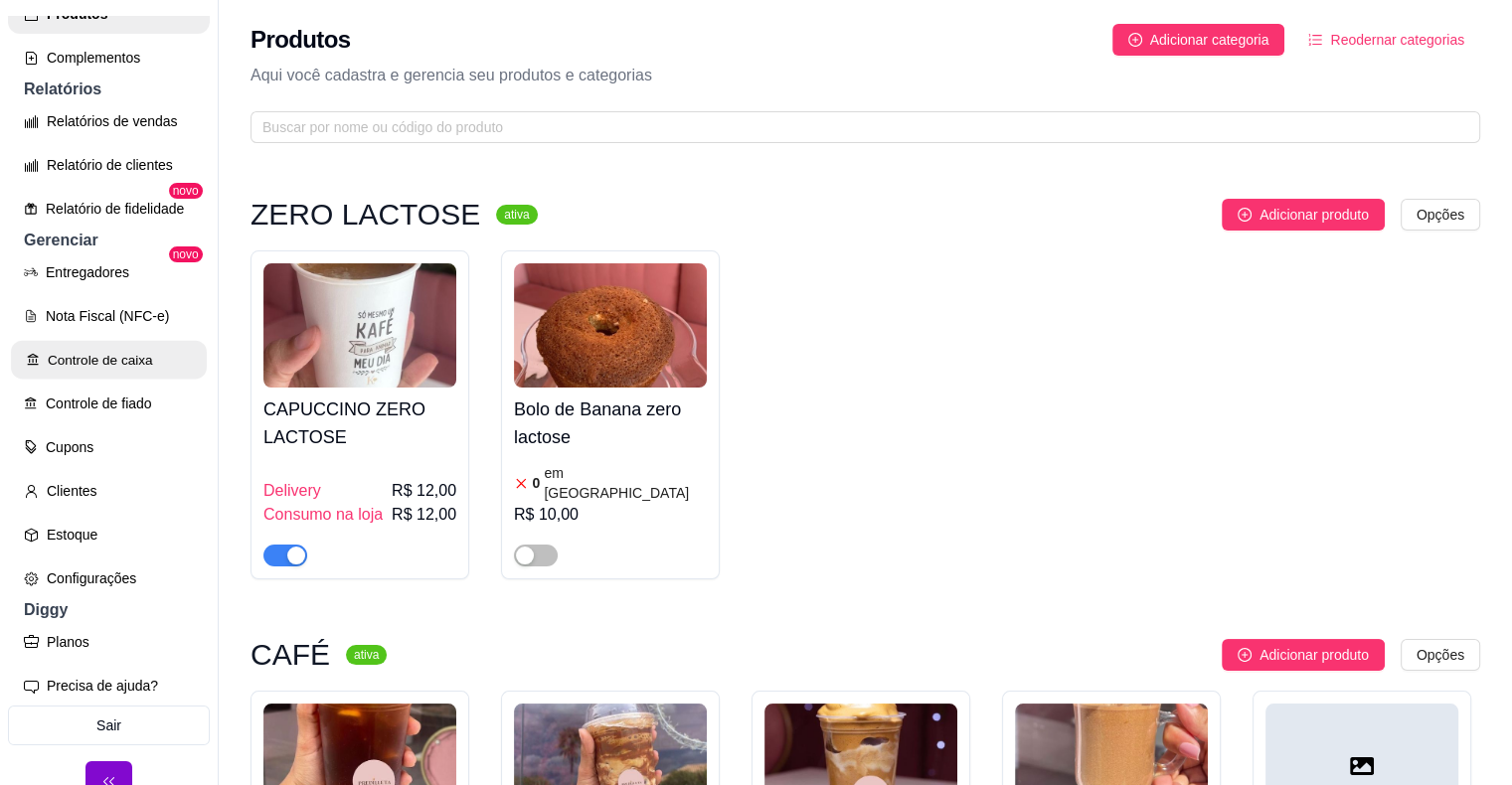 click on "Controle de caixa" at bounding box center (108, 360) 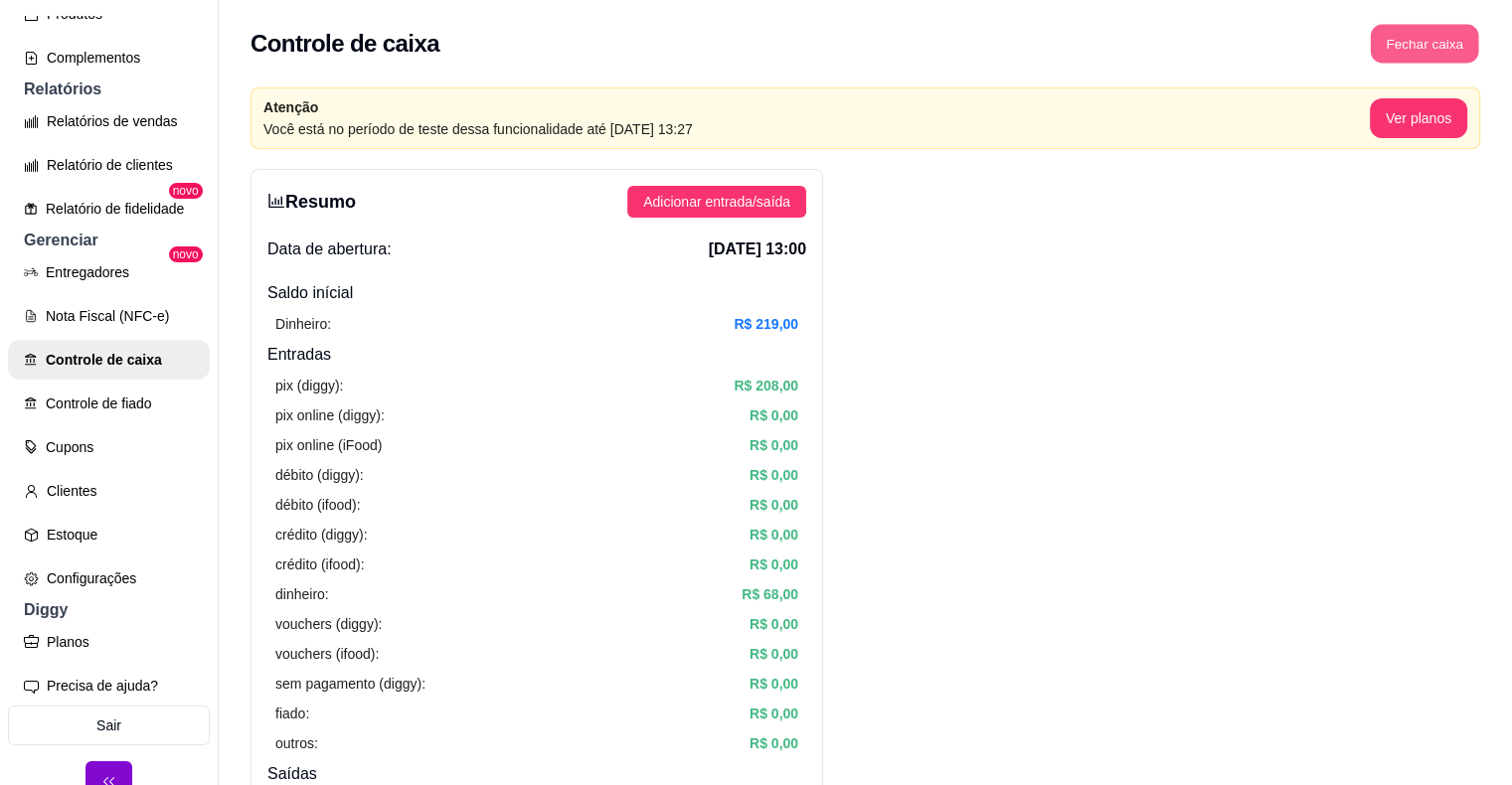 click on "Fechar caixa" at bounding box center (1425, 44) 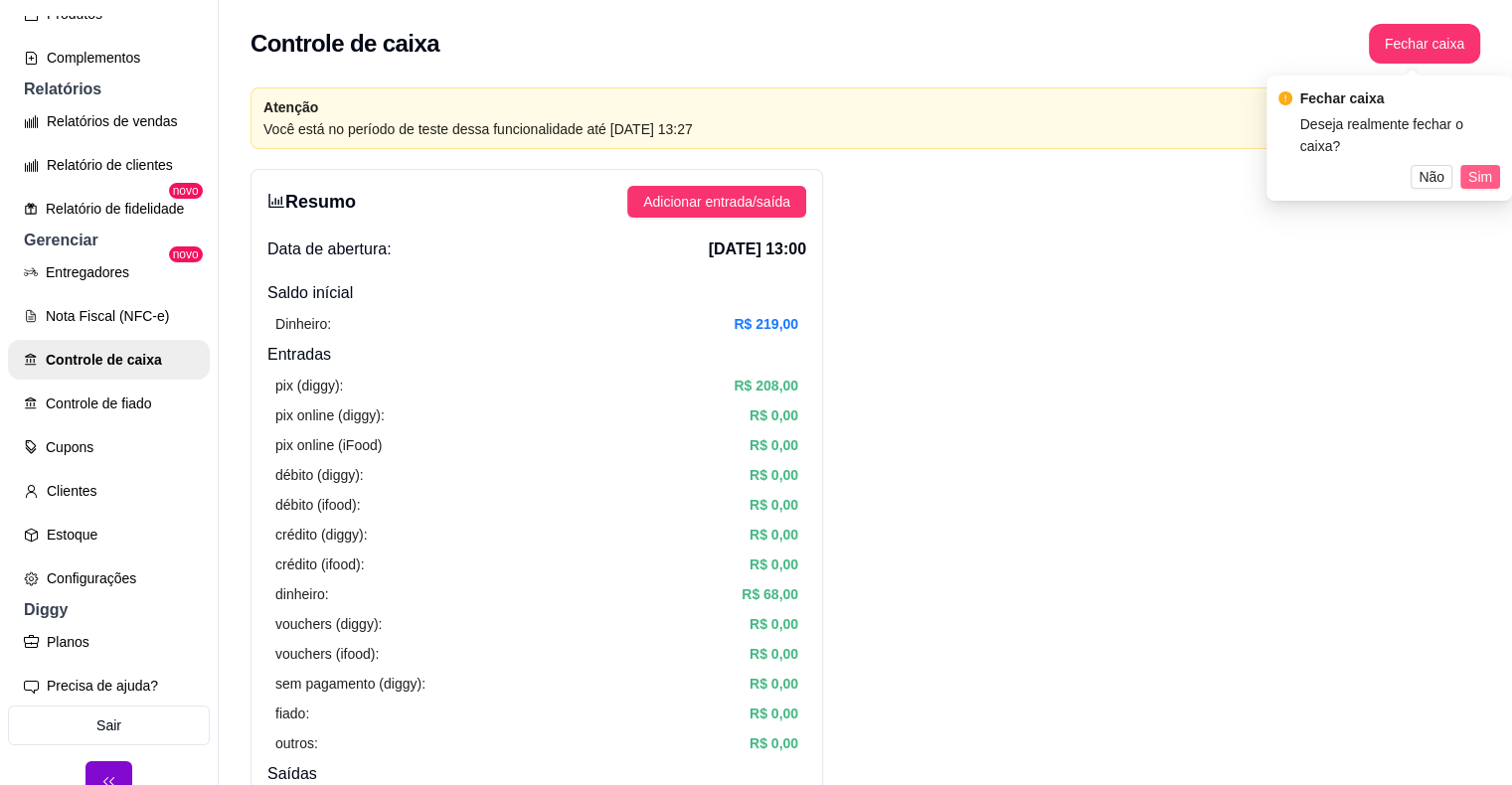 click on "Sim" at bounding box center [1480, 177] 